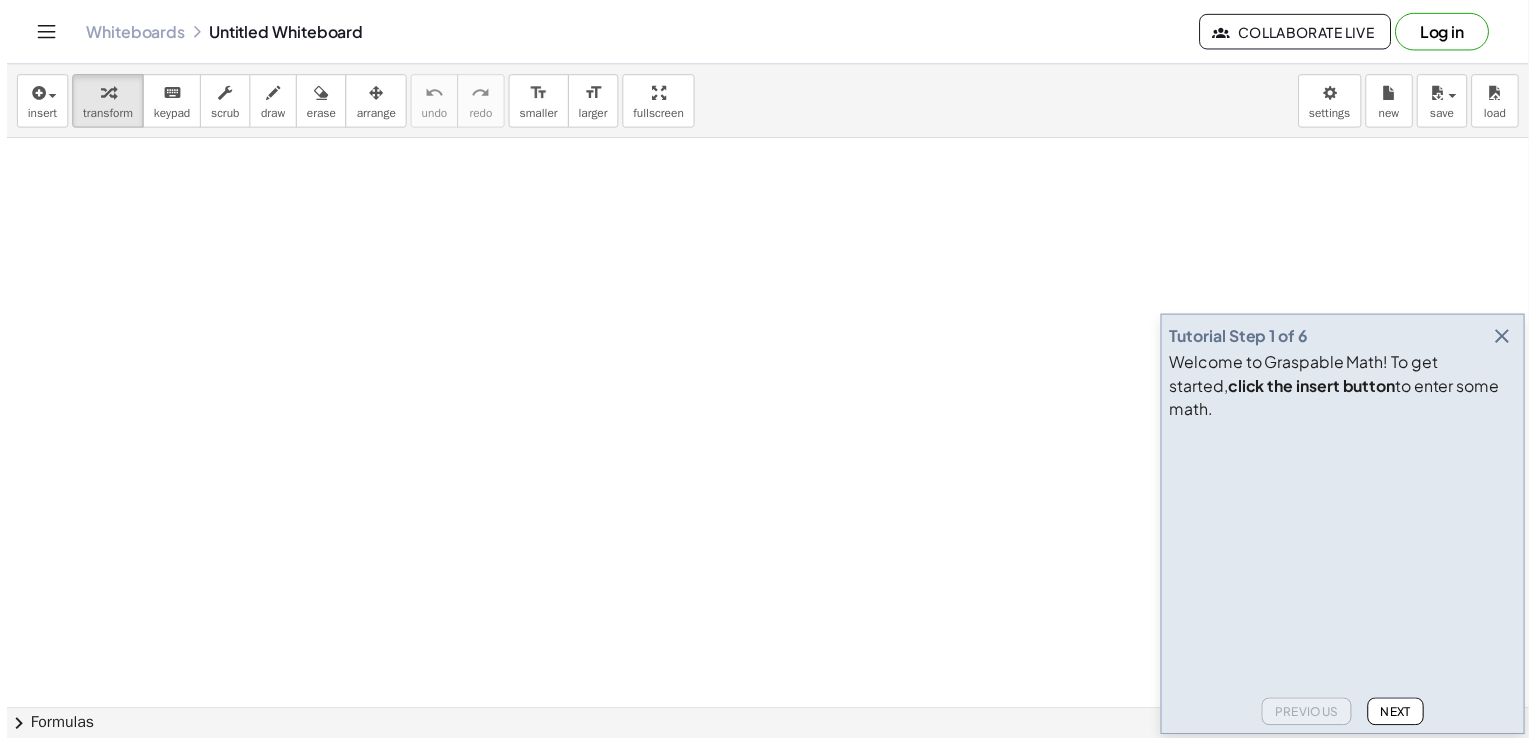 scroll, scrollTop: 0, scrollLeft: 0, axis: both 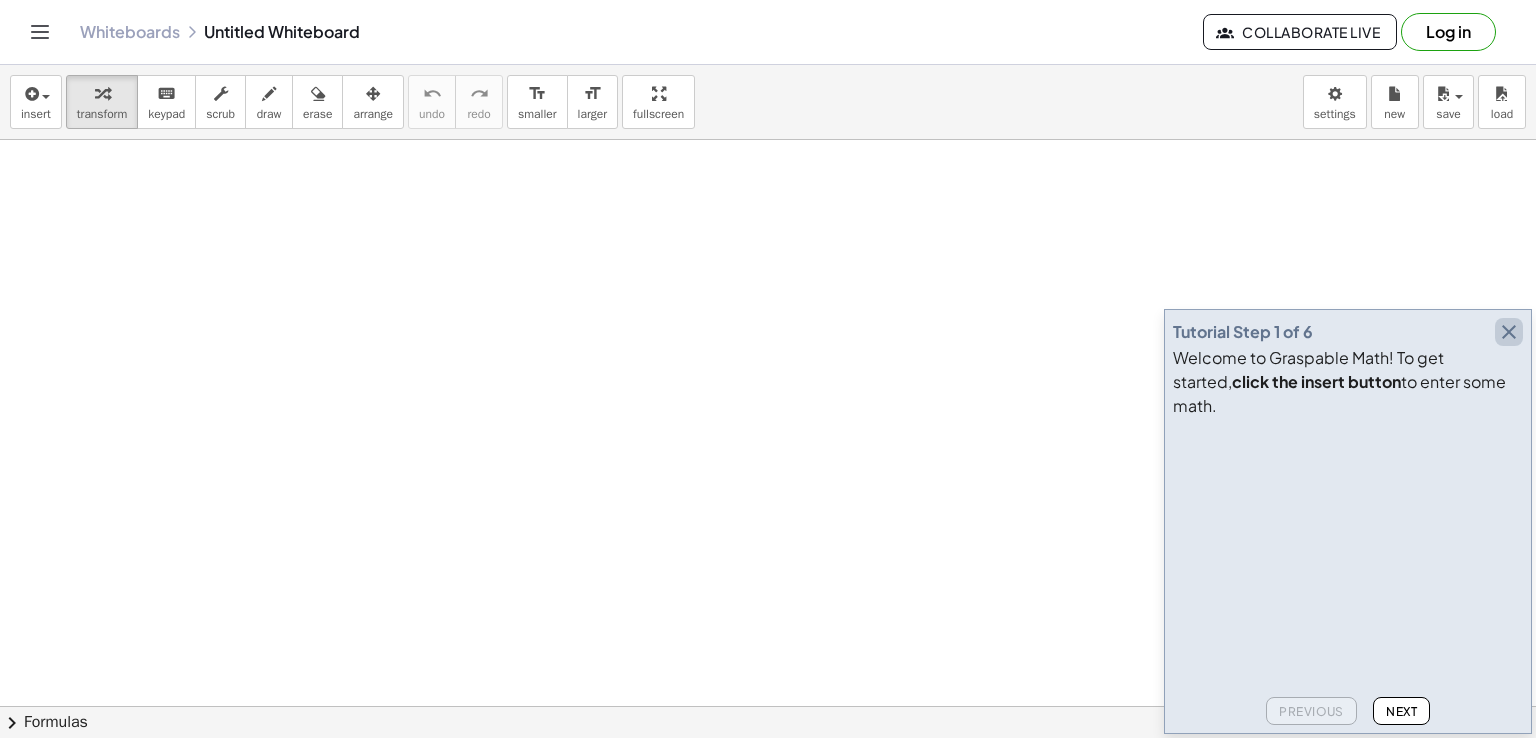 click at bounding box center (1509, 332) 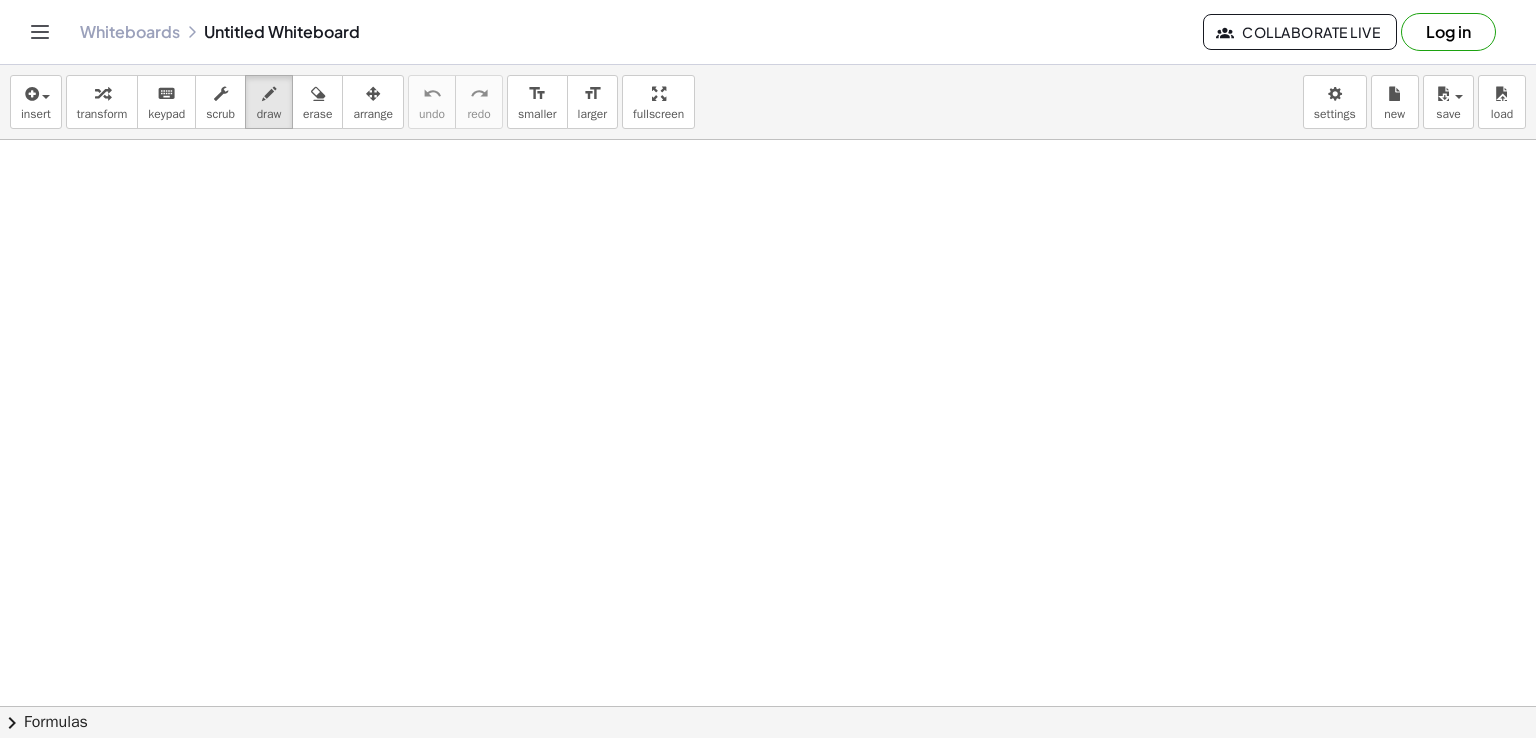 drag, startPoint x: 265, startPoint y: 98, endPoint x: 248, endPoint y: 185, distance: 88.64536 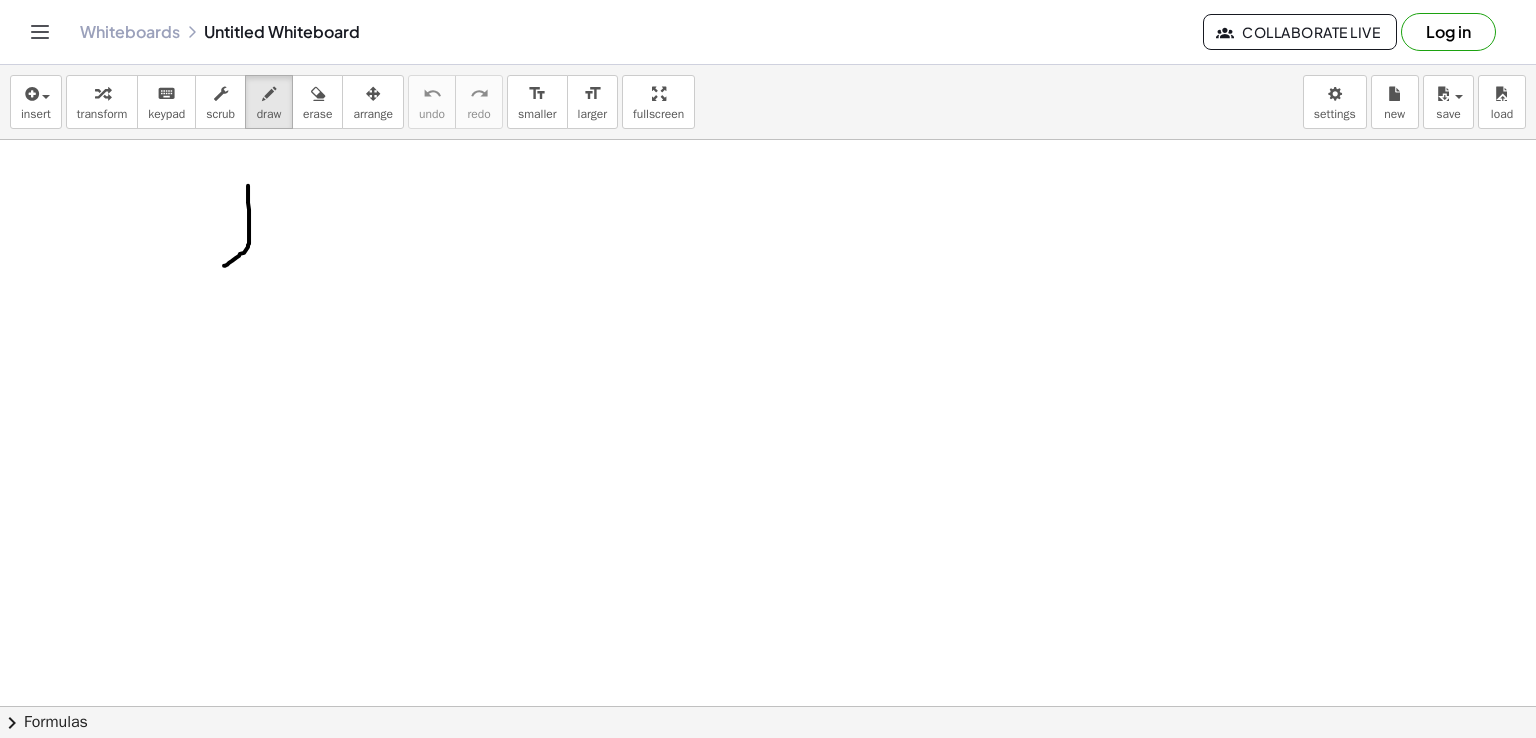 drag, startPoint x: 248, startPoint y: 185, endPoint x: 223, endPoint y: 262, distance: 80.95678 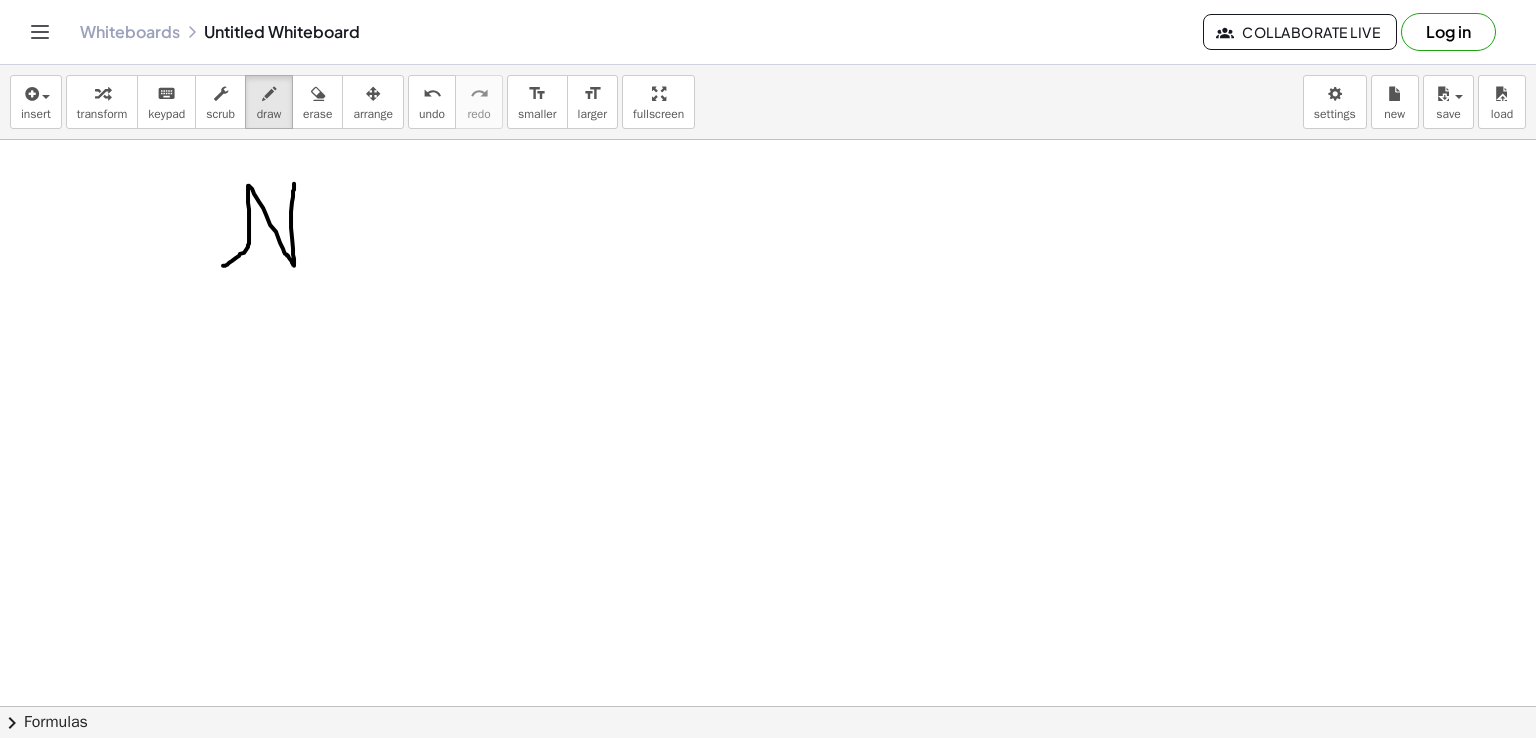 drag, startPoint x: 249, startPoint y: 185, endPoint x: 294, endPoint y: 183, distance: 45.044422 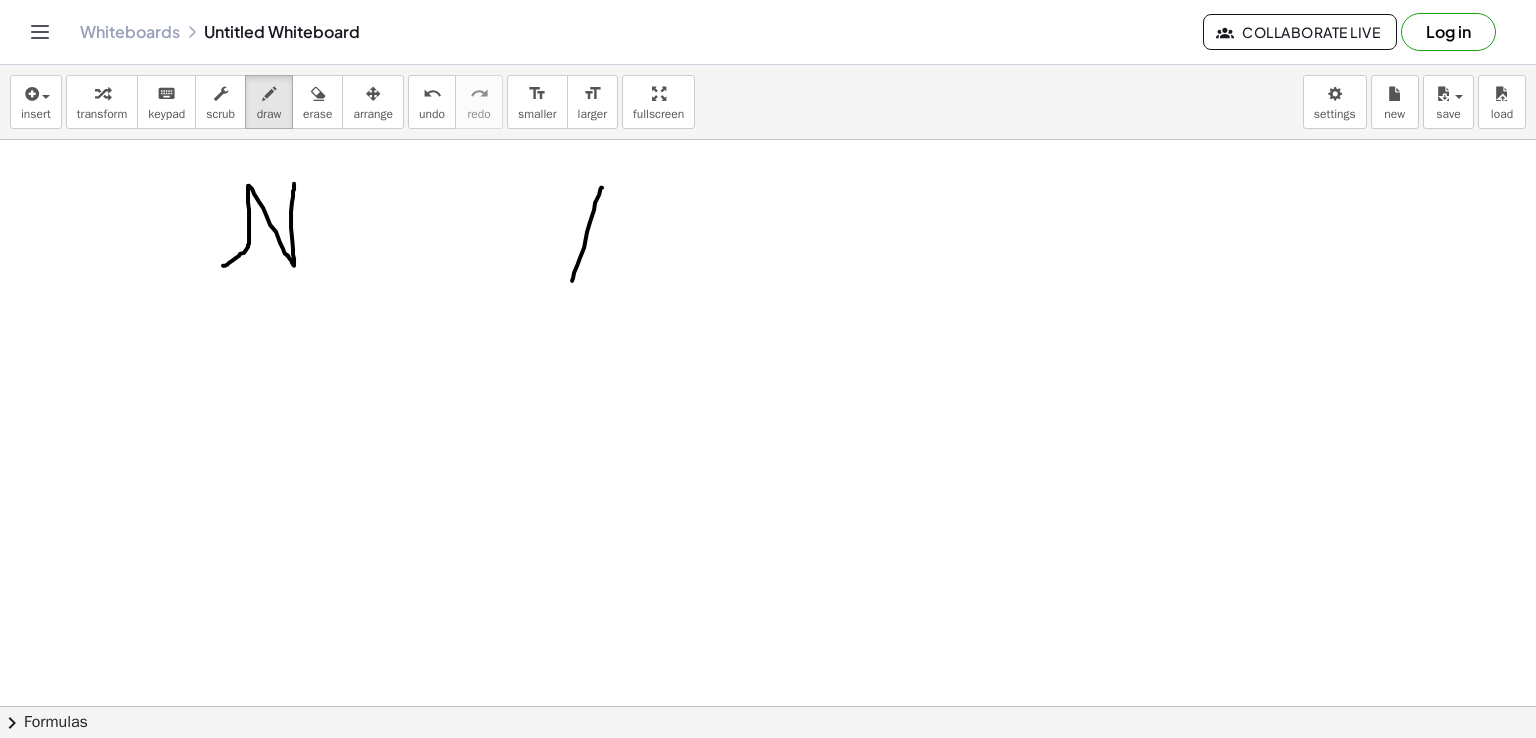 drag, startPoint x: 602, startPoint y: 187, endPoint x: 572, endPoint y: 282, distance: 99.62429 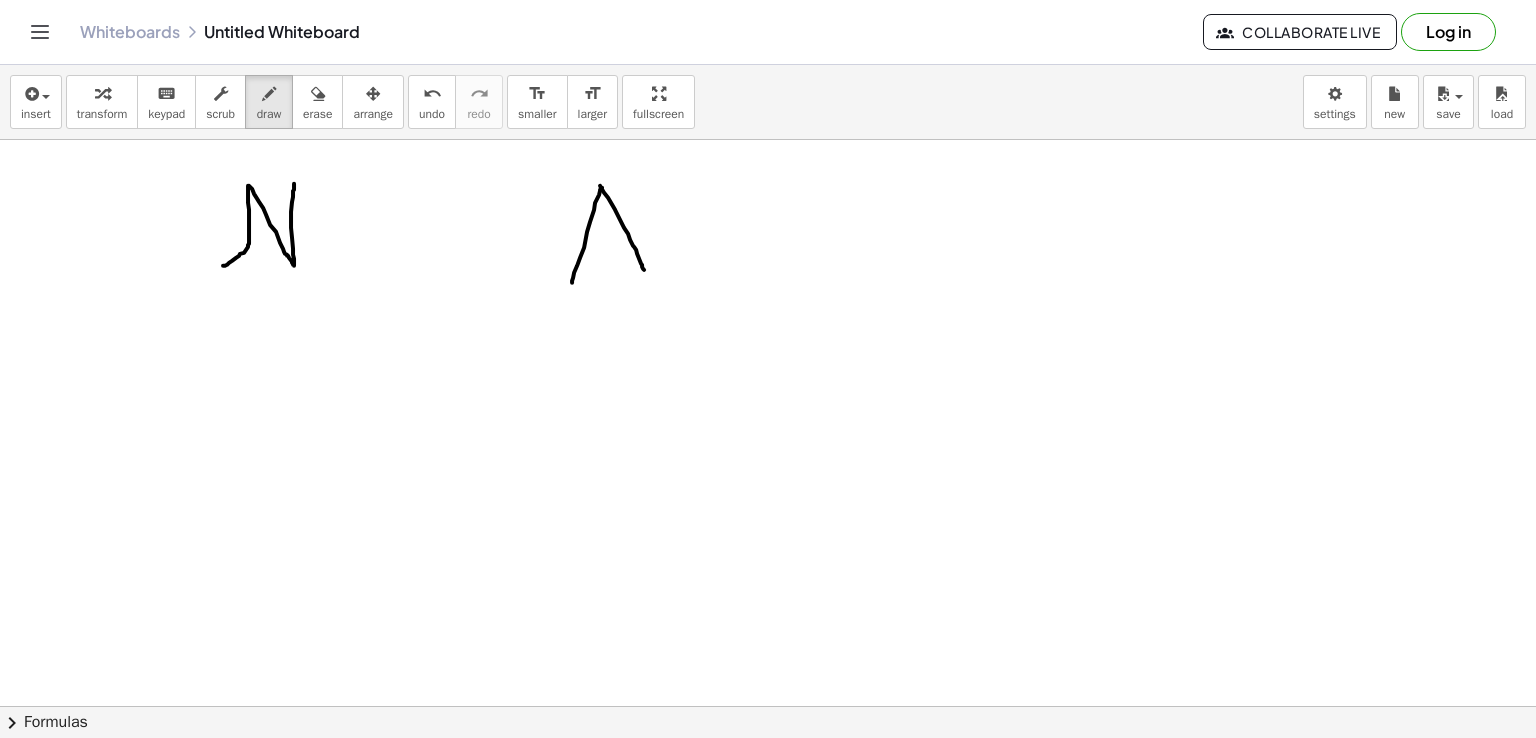 drag, startPoint x: 600, startPoint y: 185, endPoint x: 644, endPoint y: 274, distance: 99.282425 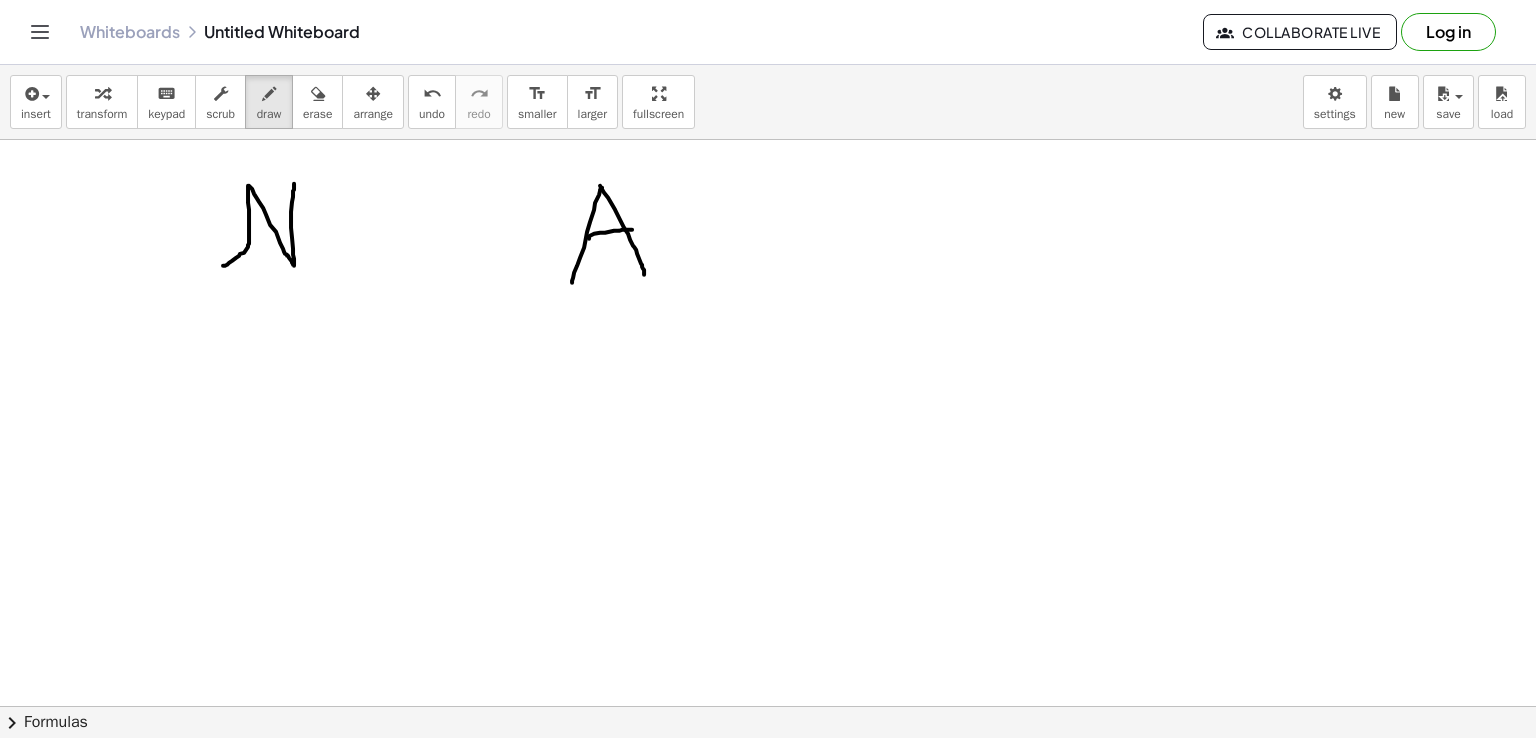 drag, startPoint x: 589, startPoint y: 238, endPoint x: 632, endPoint y: 229, distance: 43.931767 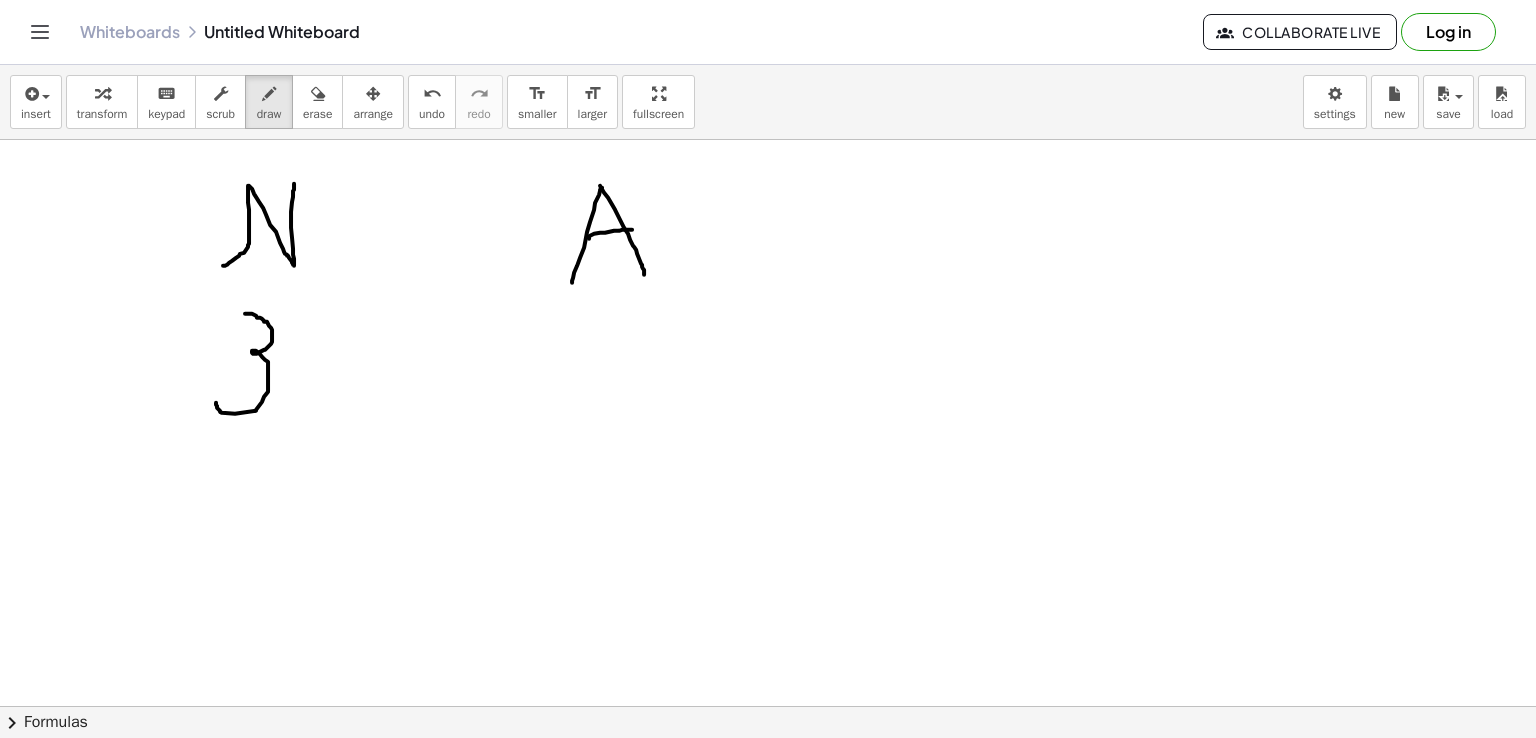 drag, startPoint x: 245, startPoint y: 313, endPoint x: 216, endPoint y: 399, distance: 90.75792 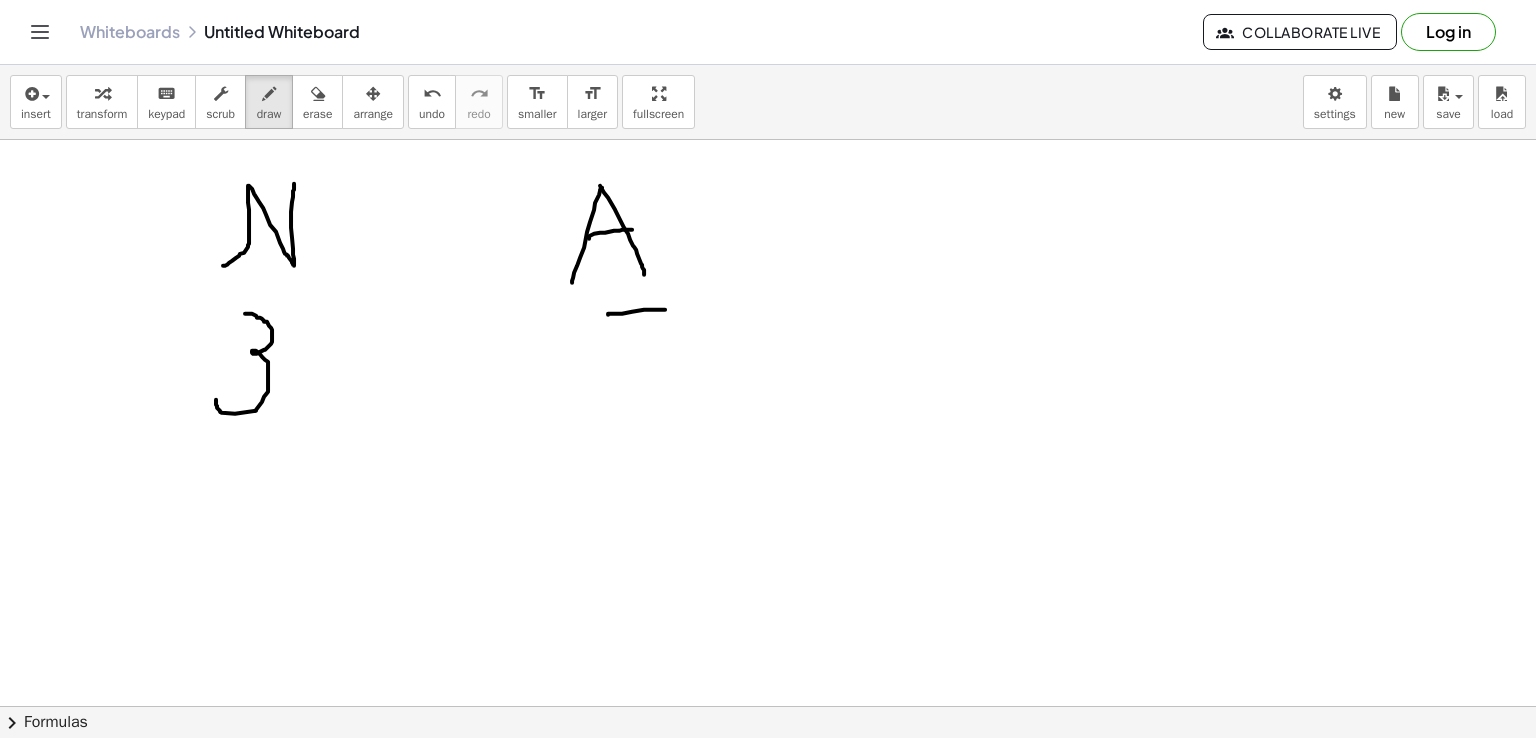 drag, startPoint x: 608, startPoint y: 314, endPoint x: 665, endPoint y: 309, distance: 57.21888 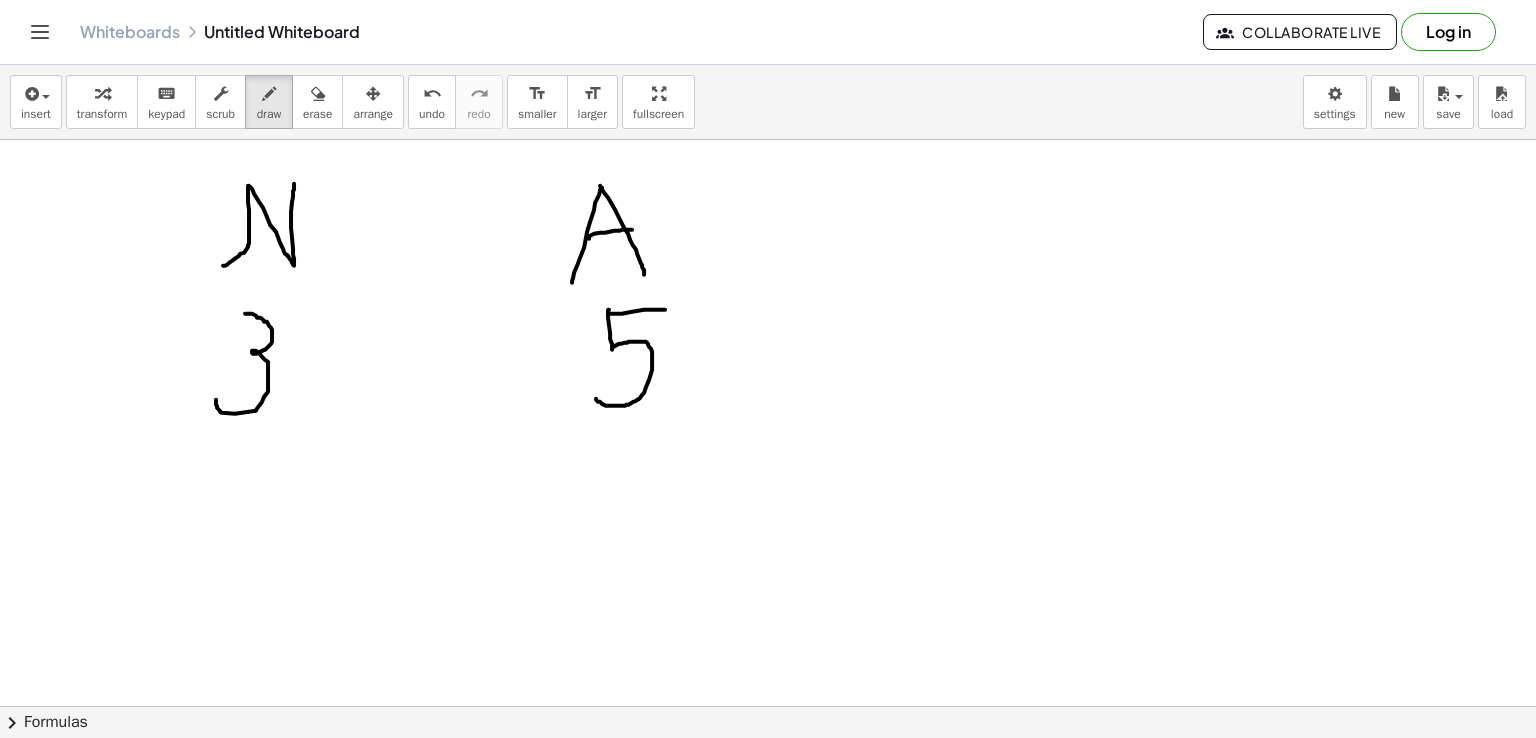 drag, startPoint x: 609, startPoint y: 309, endPoint x: 596, endPoint y: 397, distance: 88.95505 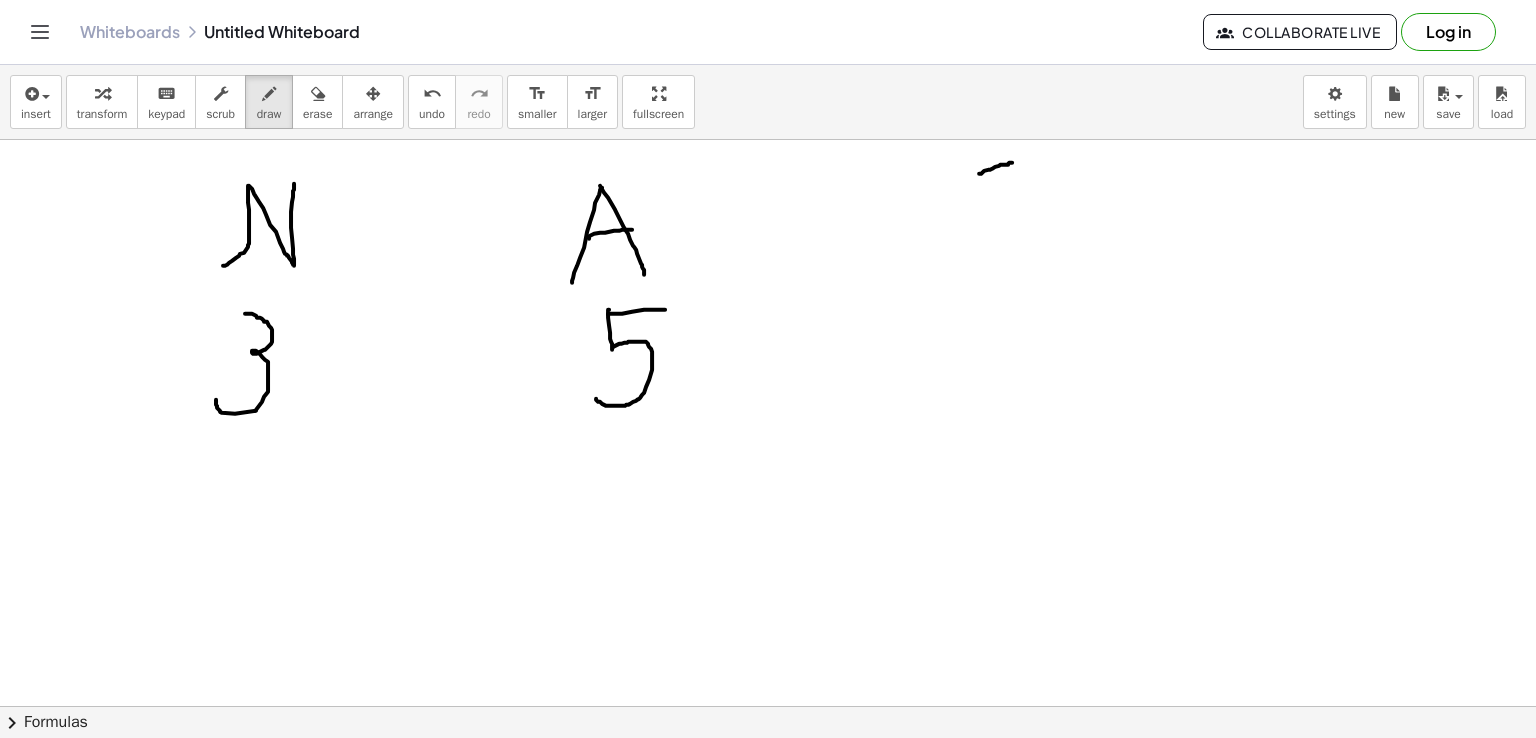drag, startPoint x: 979, startPoint y: 173, endPoint x: 1012, endPoint y: 162, distance: 34.785053 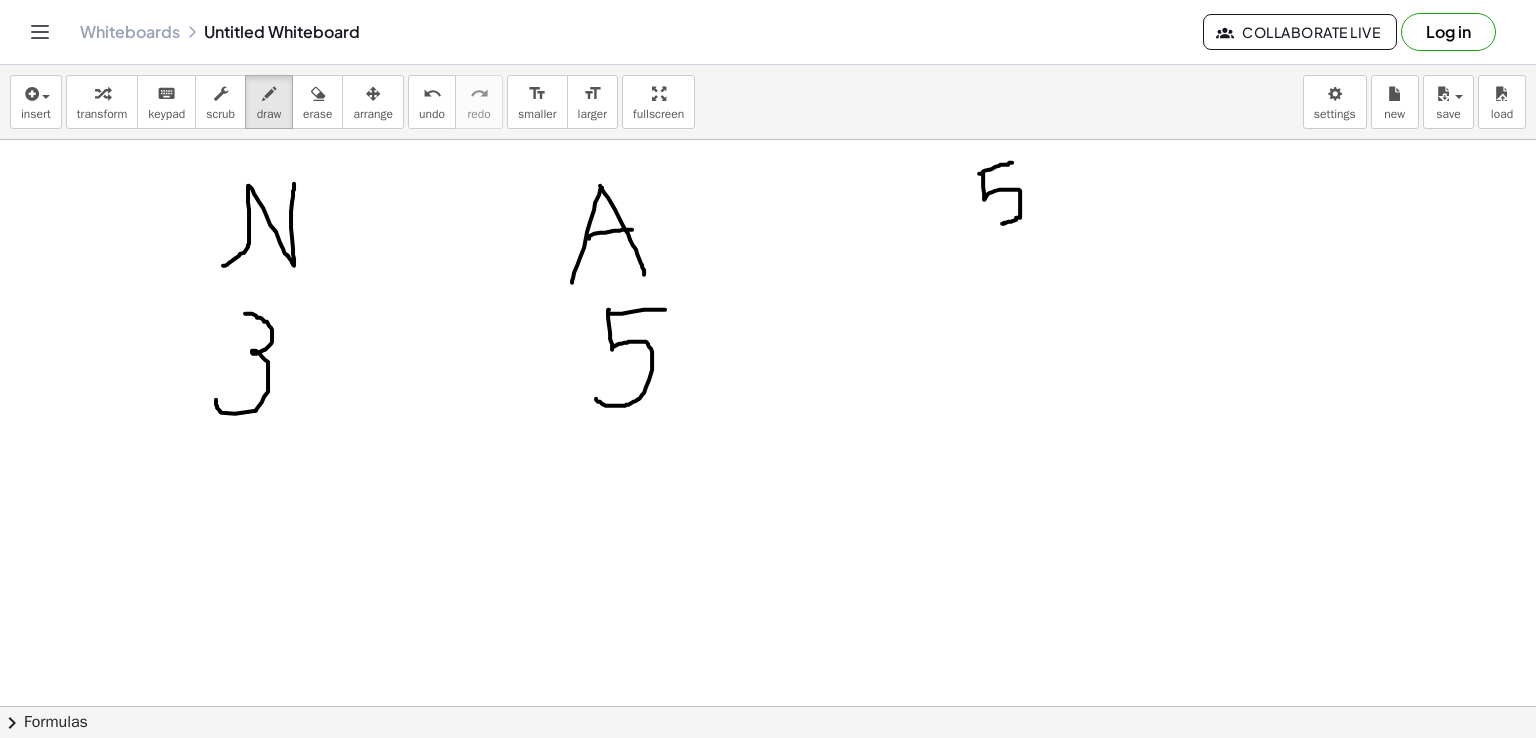 drag, startPoint x: 983, startPoint y: 171, endPoint x: 992, endPoint y: 222, distance: 51.78803 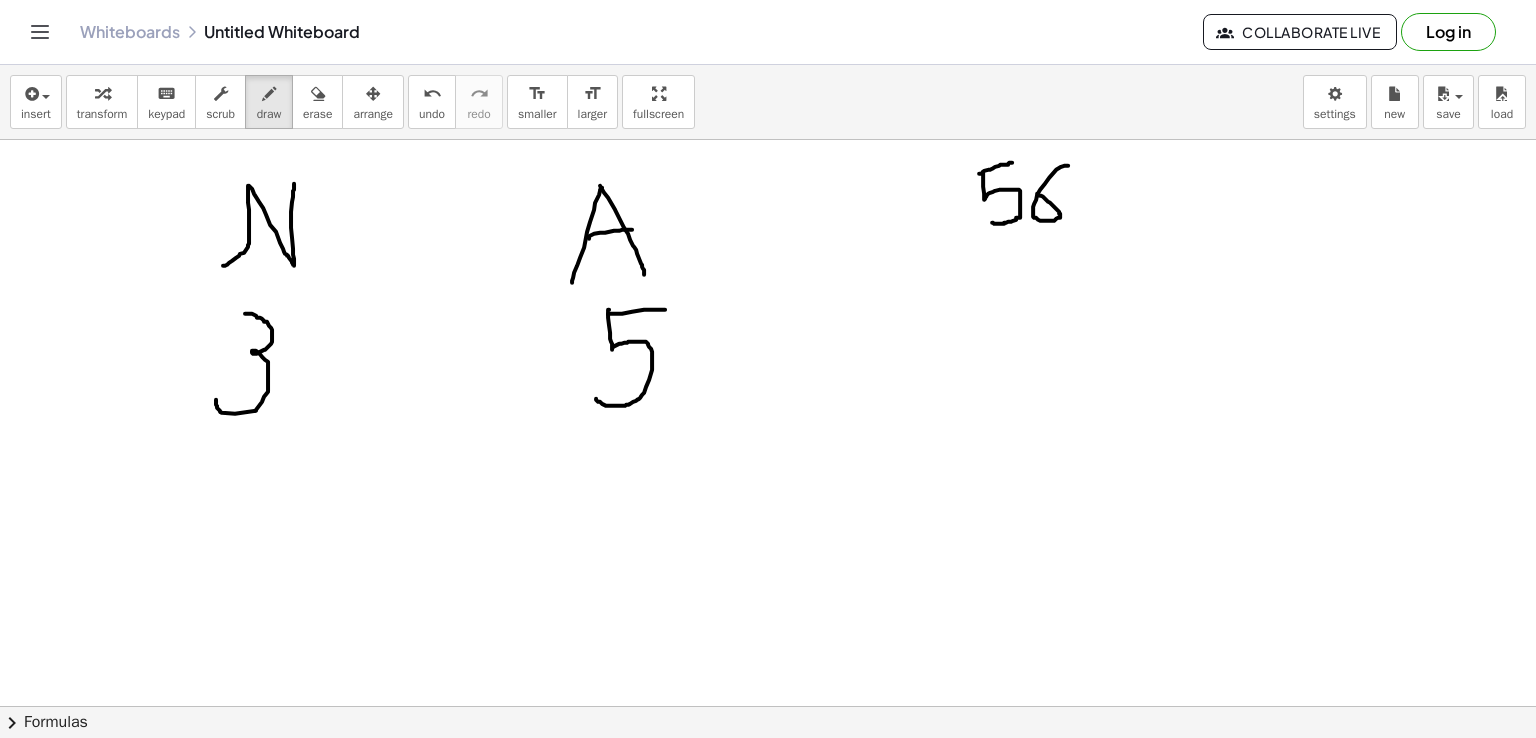 drag, startPoint x: 1068, startPoint y: 165, endPoint x: 1036, endPoint y: 193, distance: 42.520584 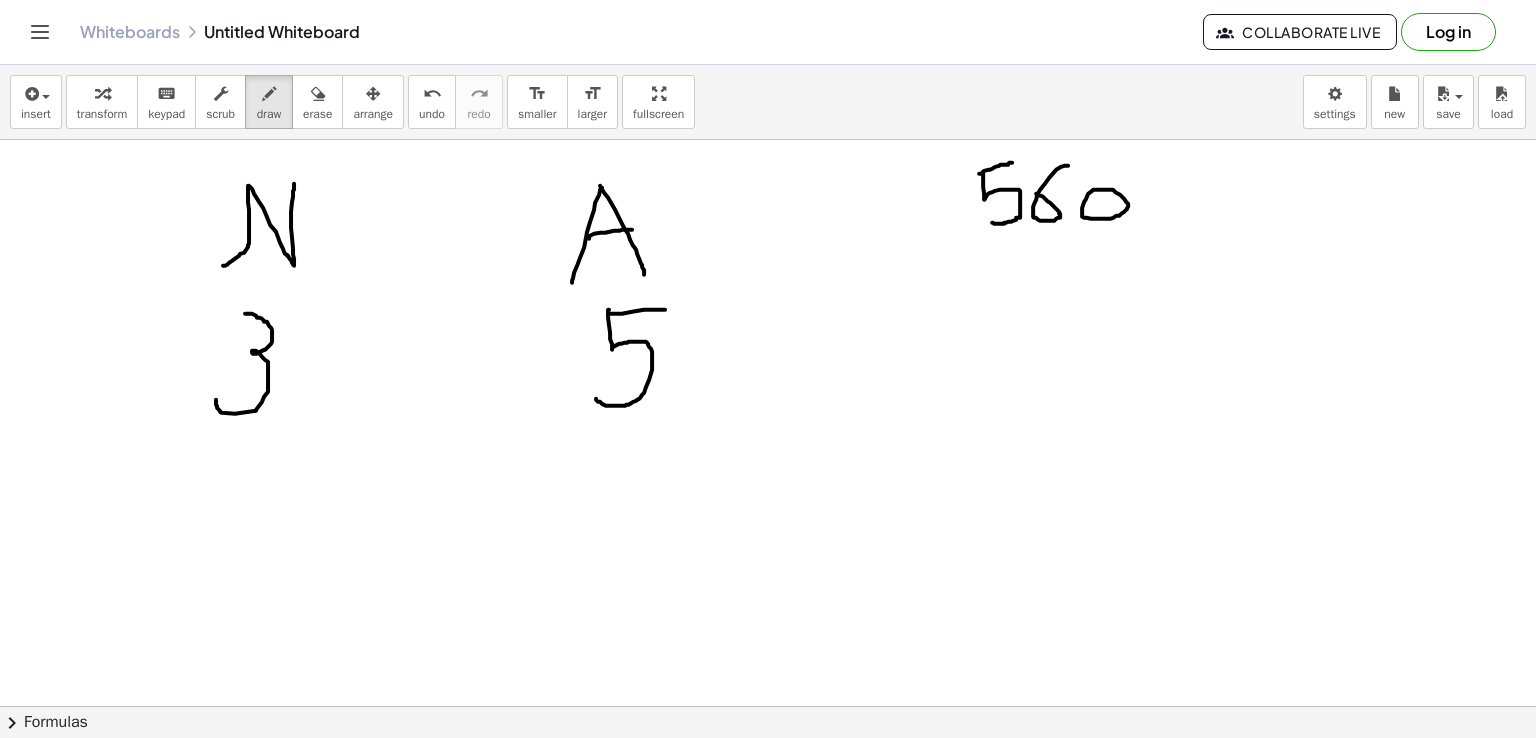 click at bounding box center [768, 780] 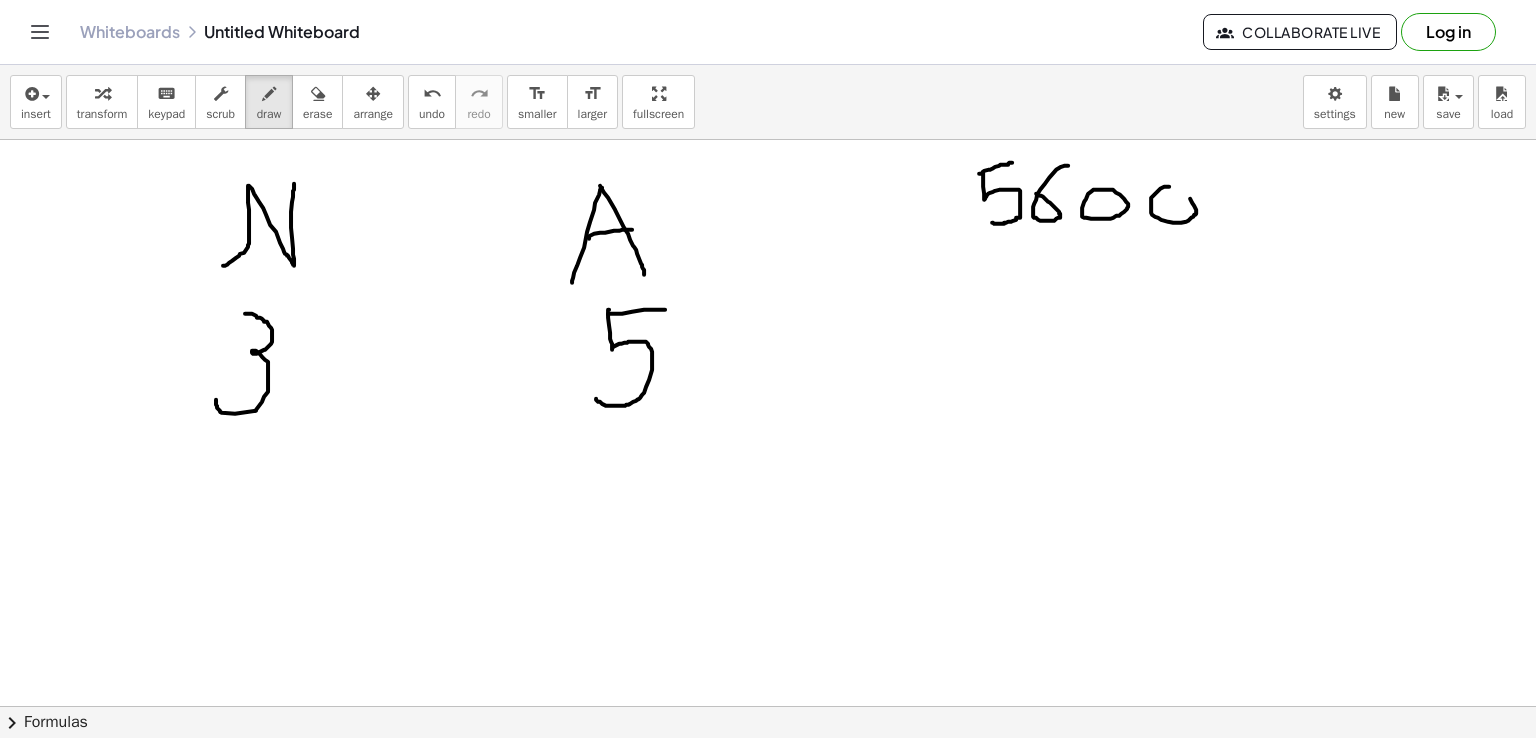 click at bounding box center [768, 780] 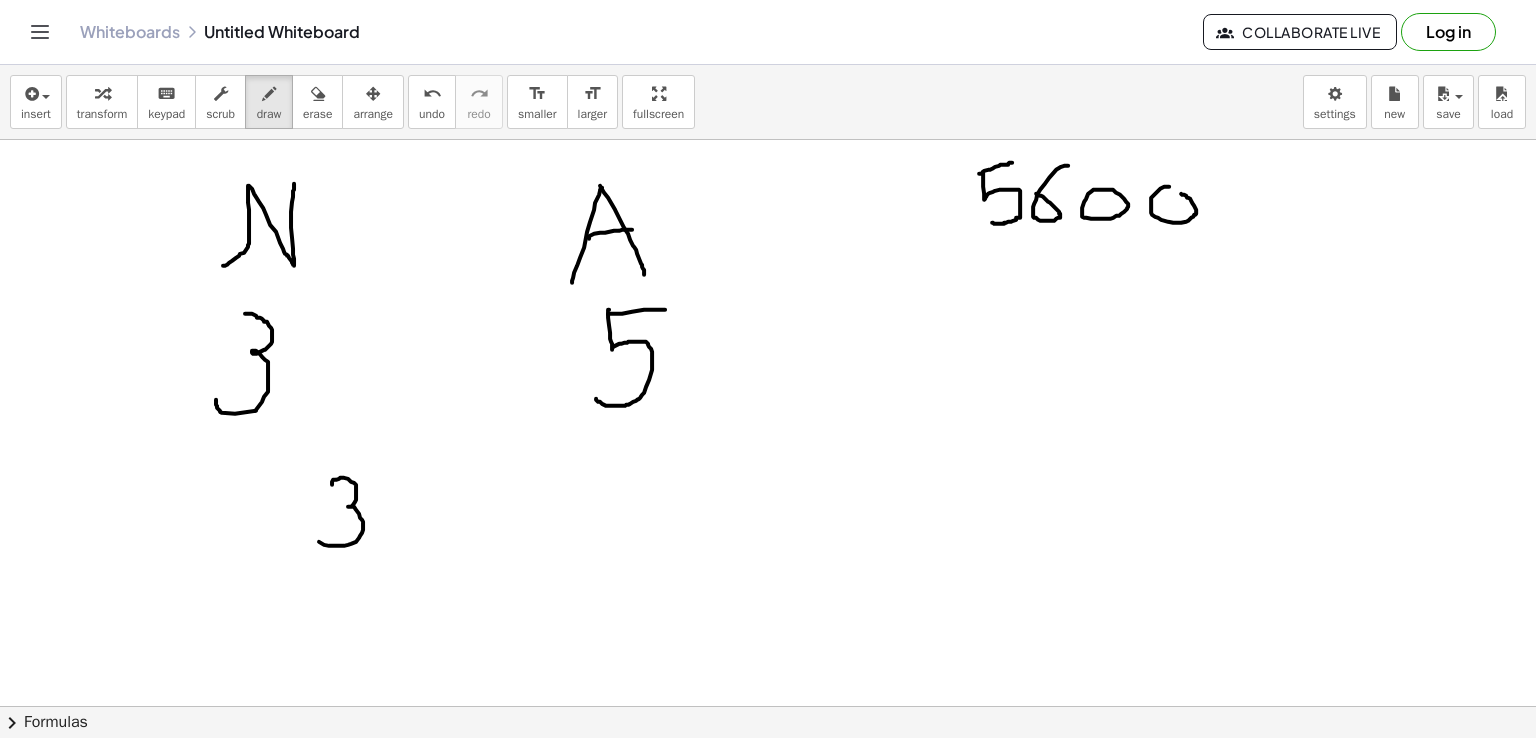 drag, startPoint x: 332, startPoint y: 484, endPoint x: 311, endPoint y: 532, distance: 52.392746 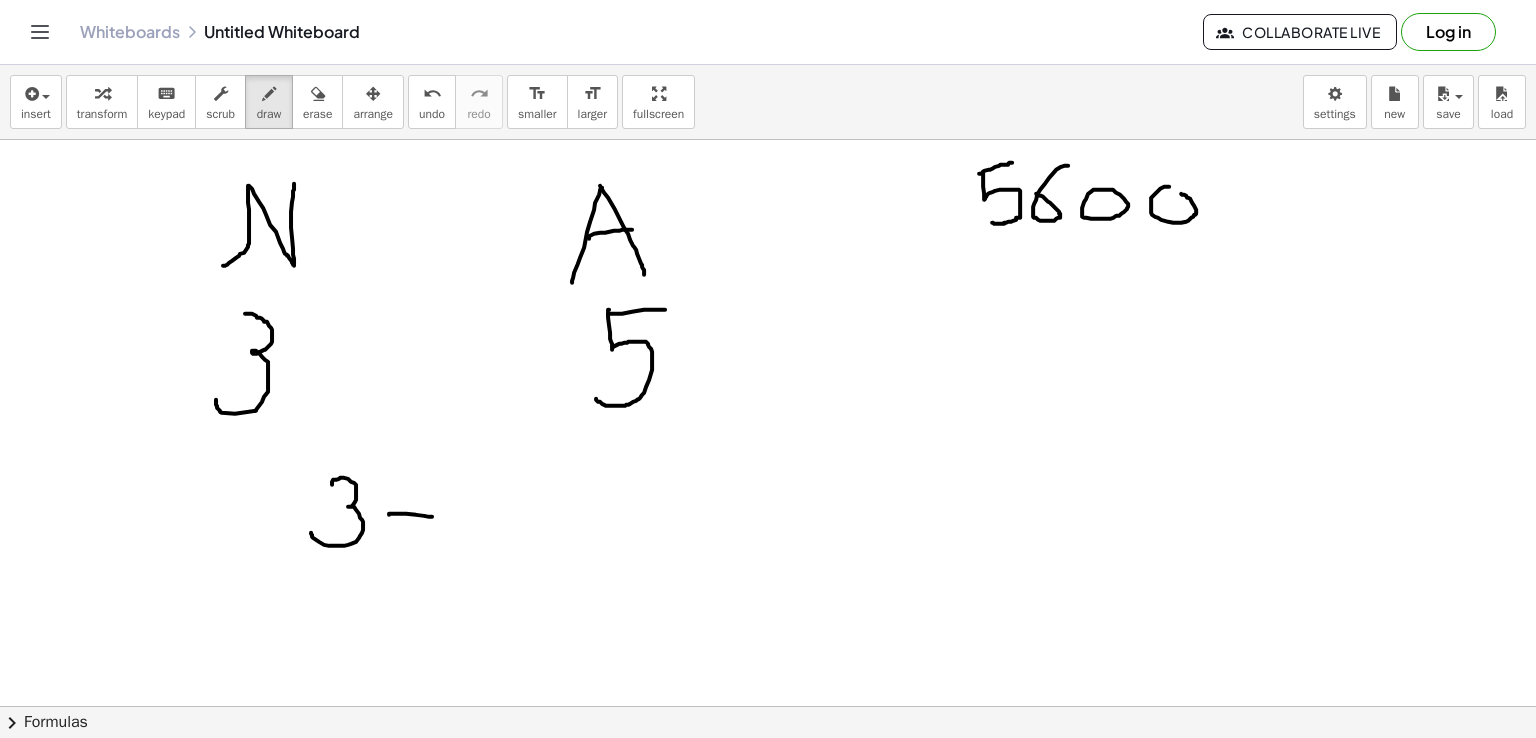 drag, startPoint x: 389, startPoint y: 514, endPoint x: 432, endPoint y: 516, distance: 43.046486 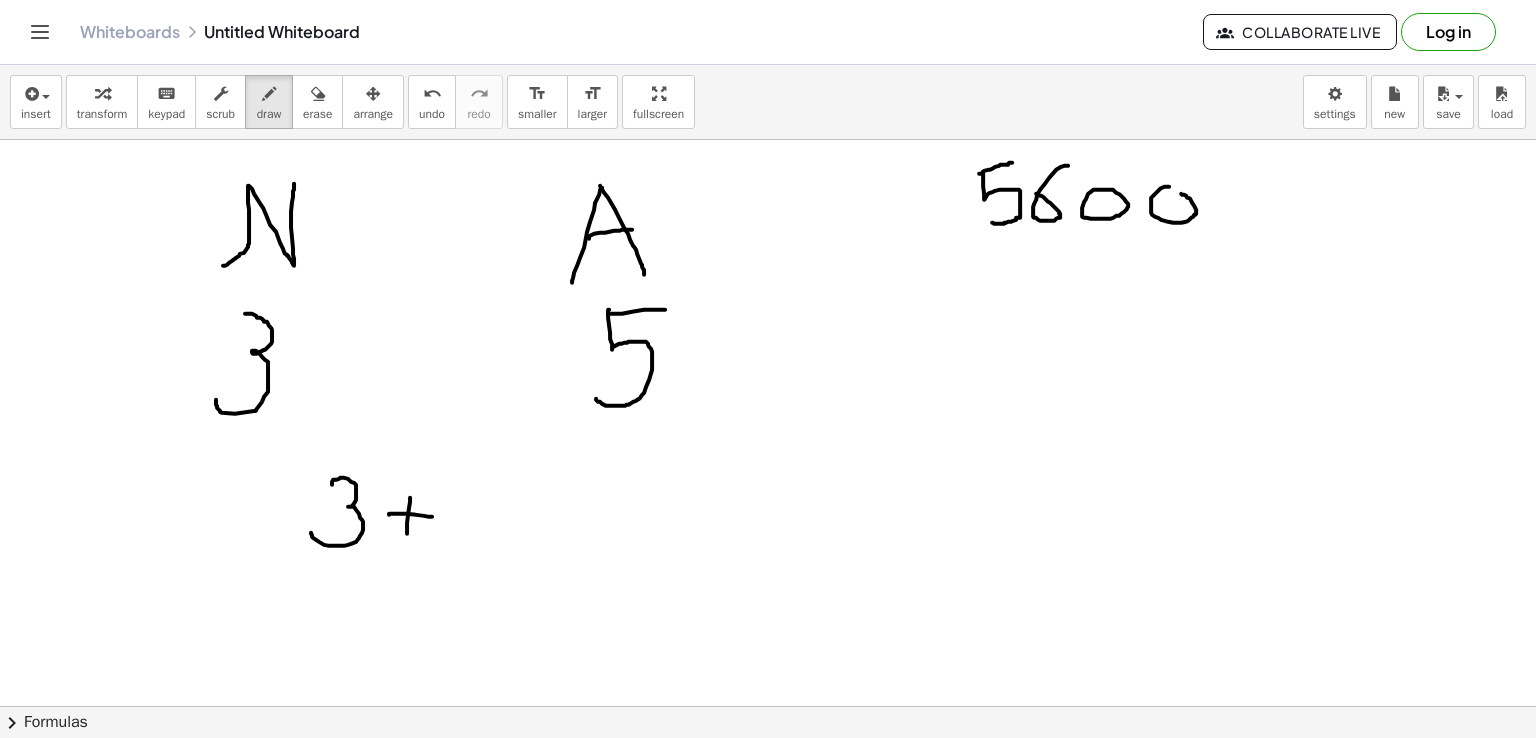 drag, startPoint x: 410, startPoint y: 497, endPoint x: 407, endPoint y: 533, distance: 36.124783 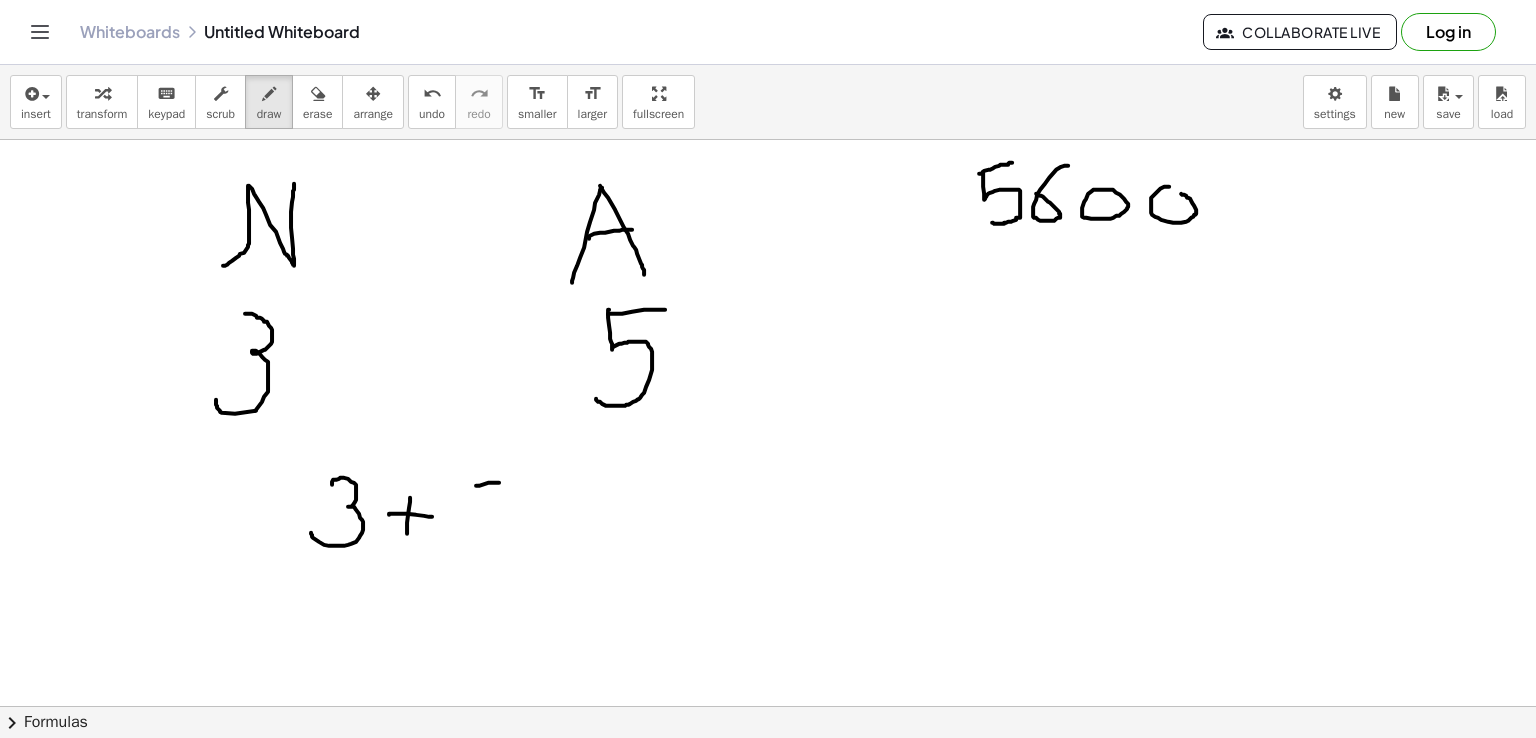 drag, startPoint x: 476, startPoint y: 485, endPoint x: 500, endPoint y: 482, distance: 24.186773 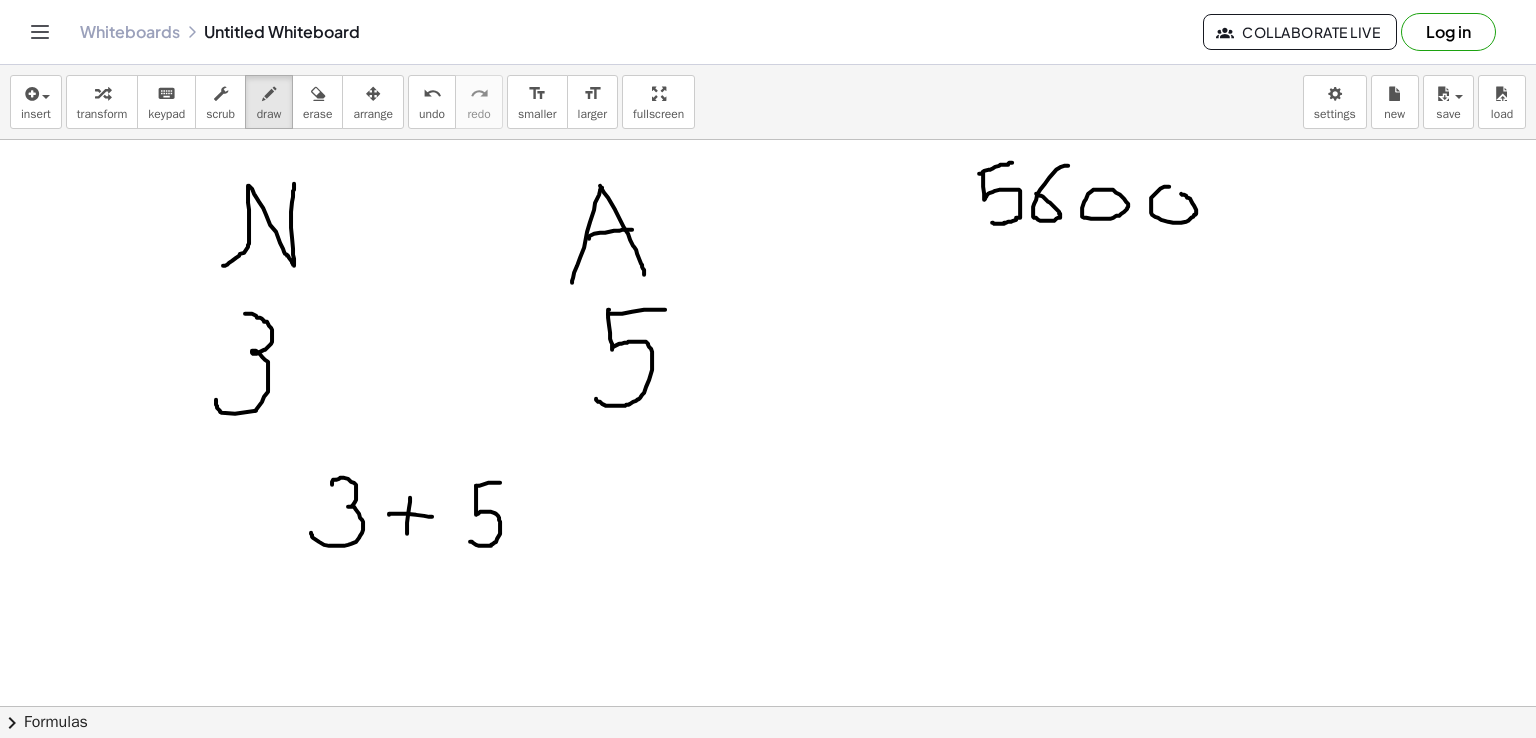 drag, startPoint x: 476, startPoint y: 485, endPoint x: 470, endPoint y: 541, distance: 56.32051 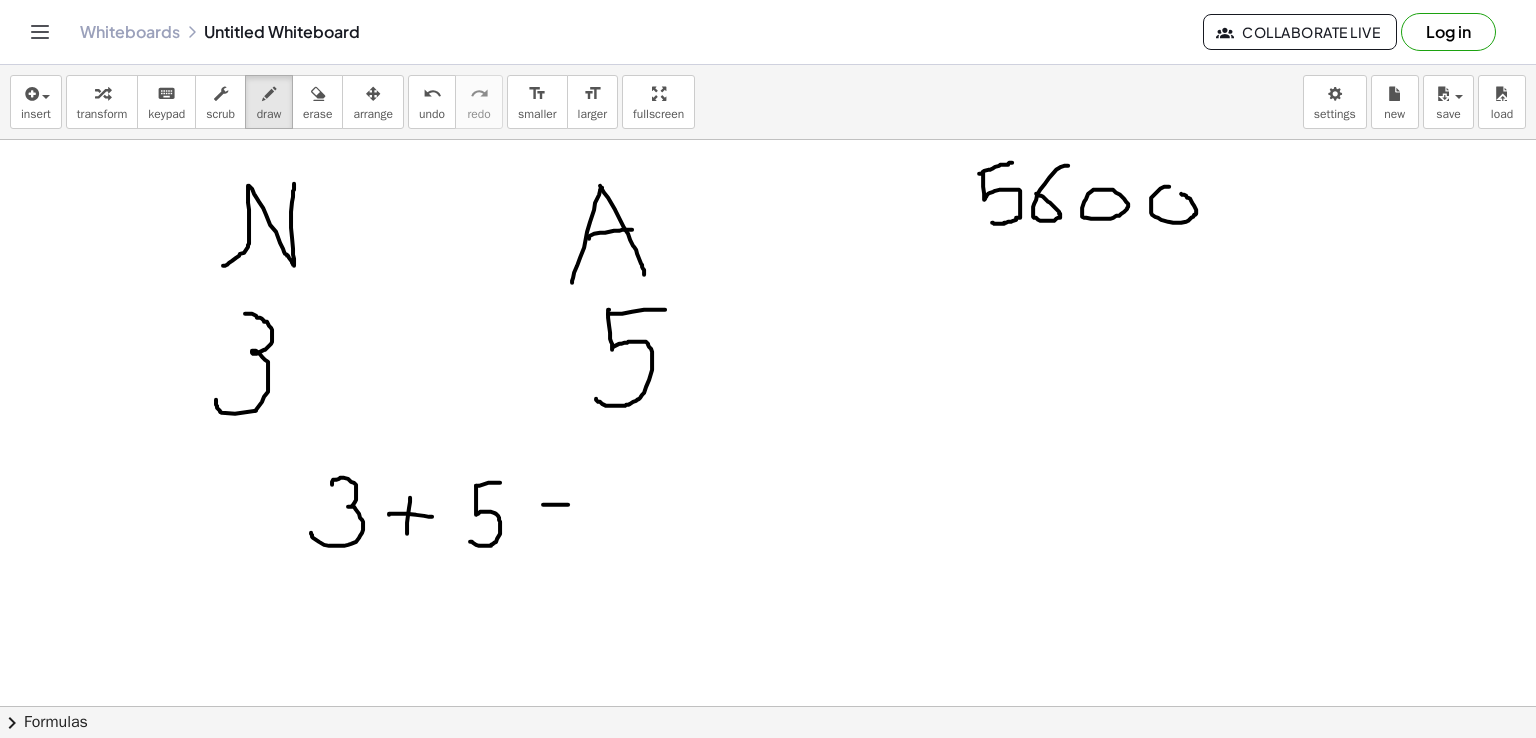 drag, startPoint x: 543, startPoint y: 504, endPoint x: 571, endPoint y: 504, distance: 28 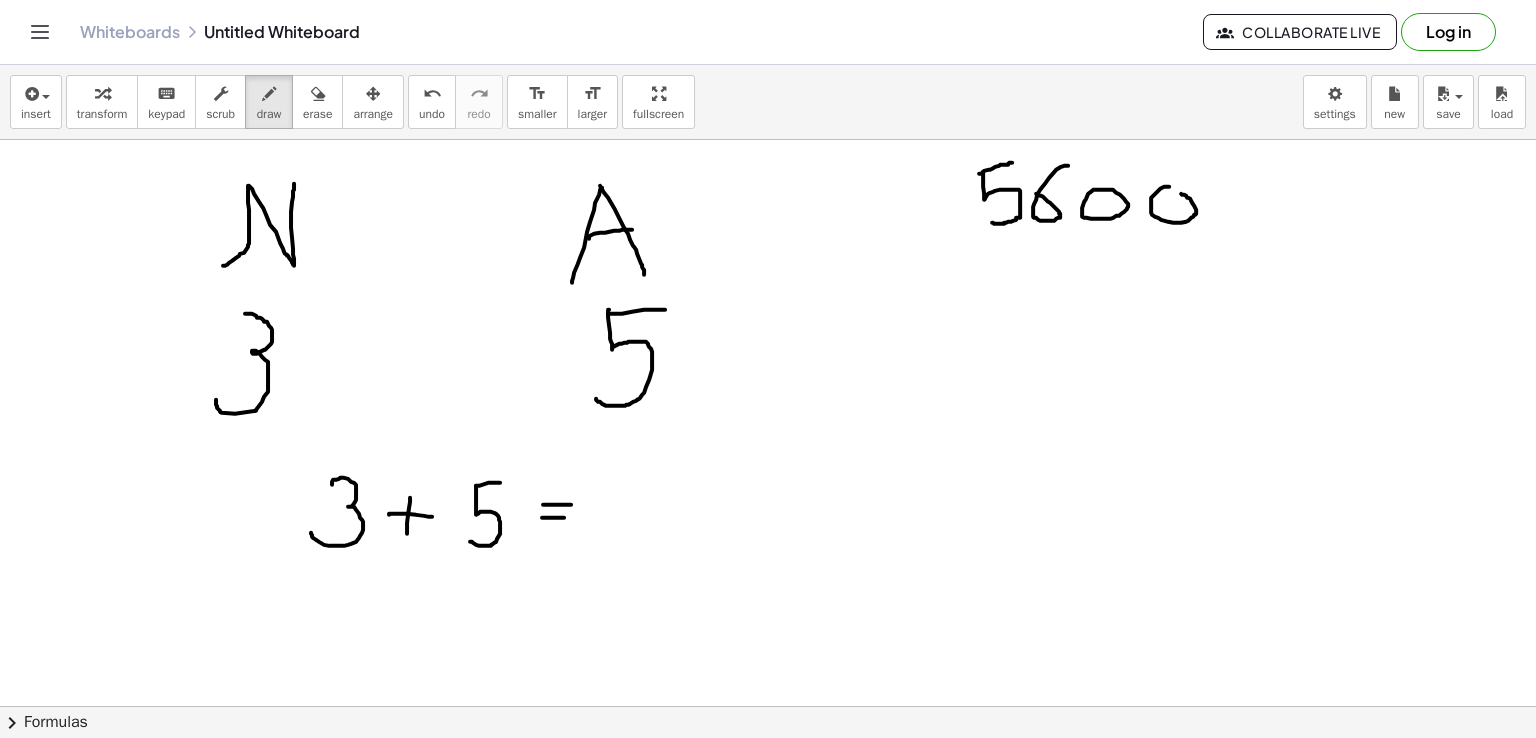 drag, startPoint x: 542, startPoint y: 517, endPoint x: 565, endPoint y: 517, distance: 23 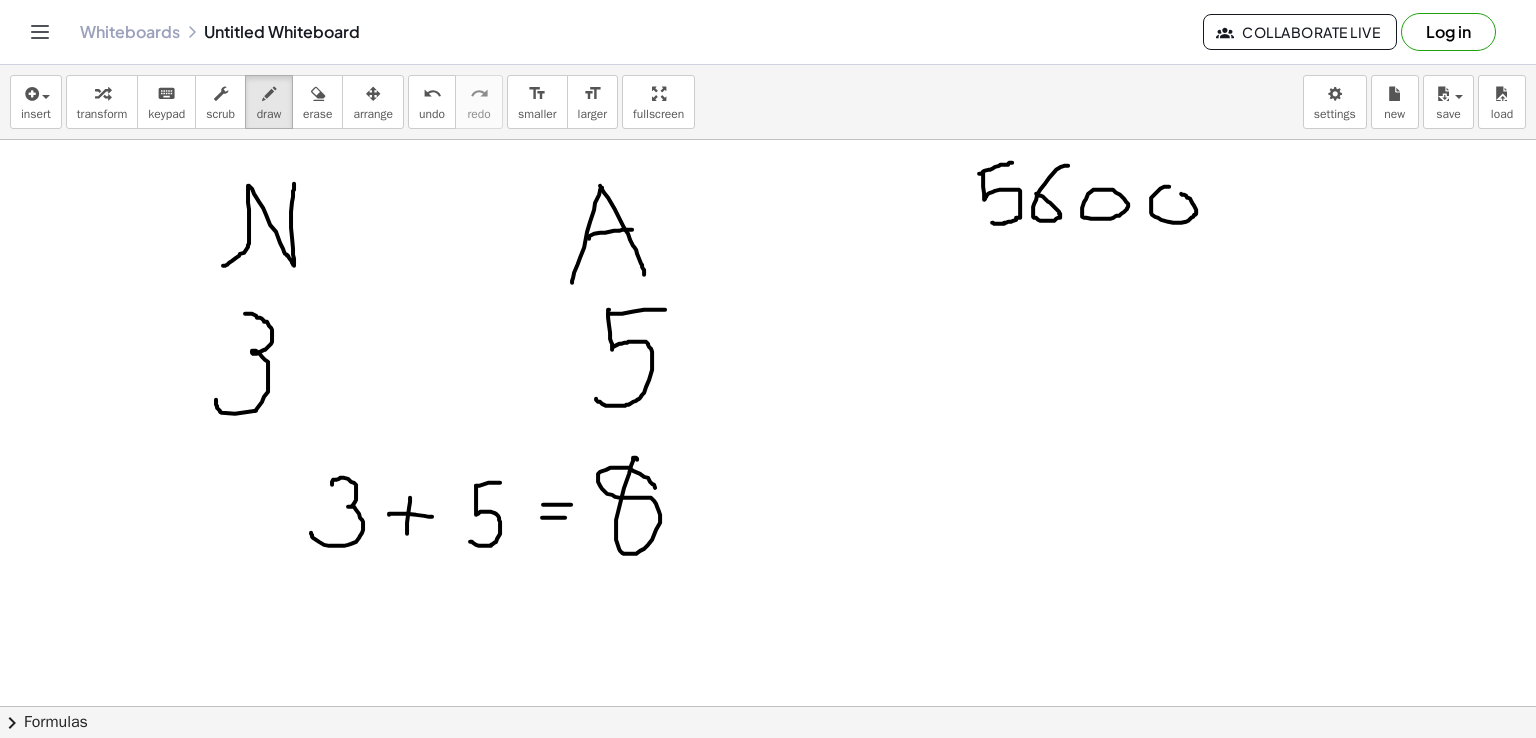 drag, startPoint x: 655, startPoint y: 487, endPoint x: 637, endPoint y: 460, distance: 32.449963 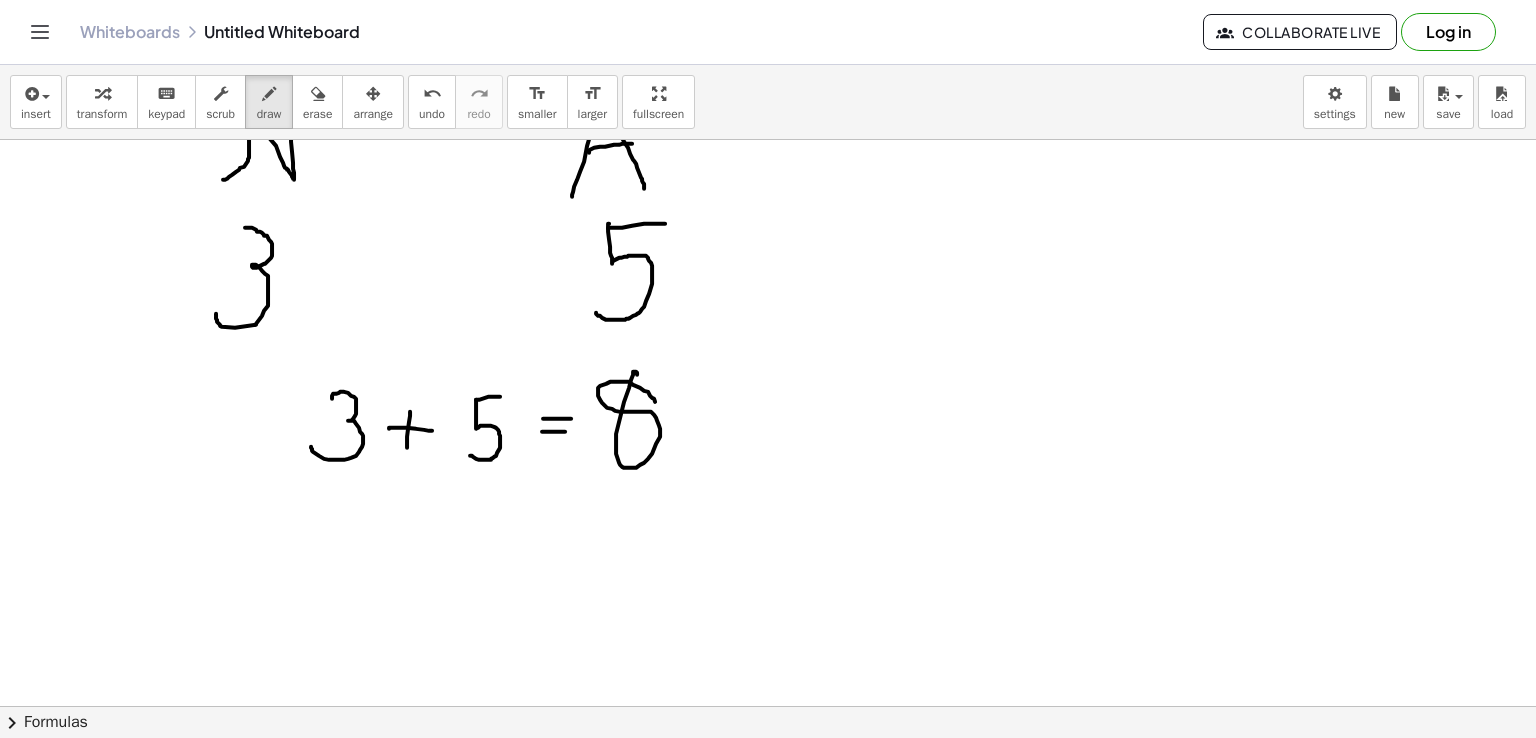 scroll, scrollTop: 88, scrollLeft: 0, axis: vertical 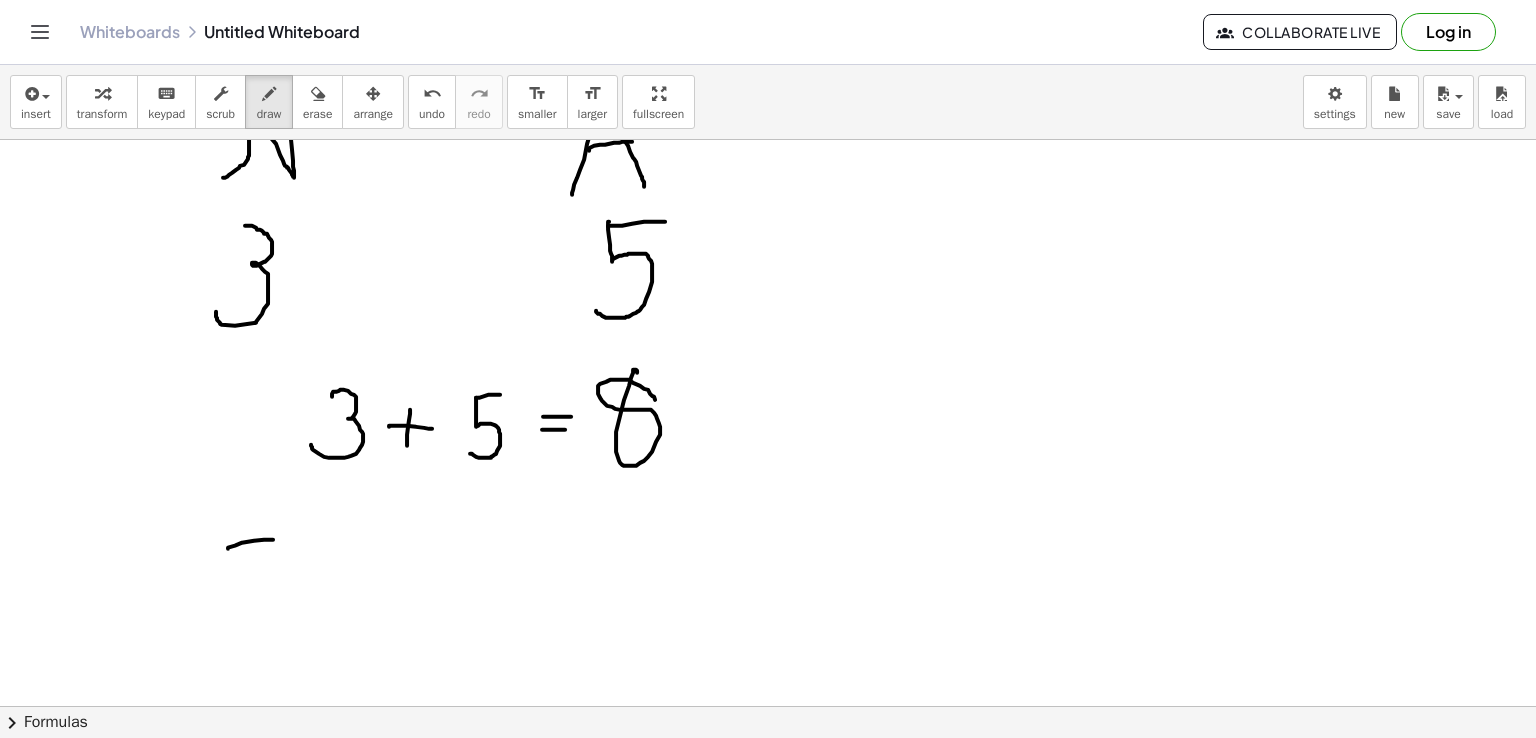 drag, startPoint x: 228, startPoint y: 547, endPoint x: 273, endPoint y: 538, distance: 45.891174 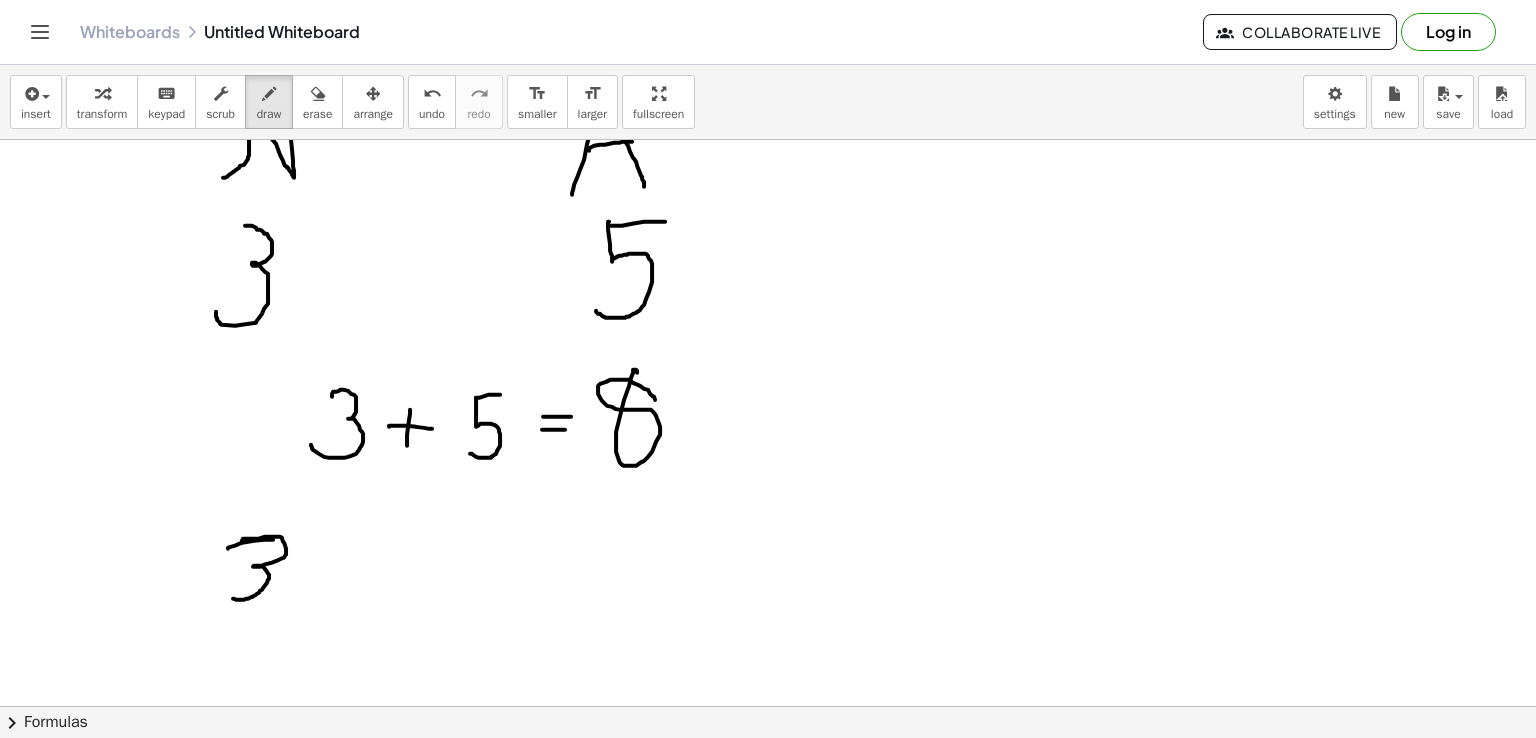 drag, startPoint x: 242, startPoint y: 540, endPoint x: 232, endPoint y: 596, distance: 56.88585 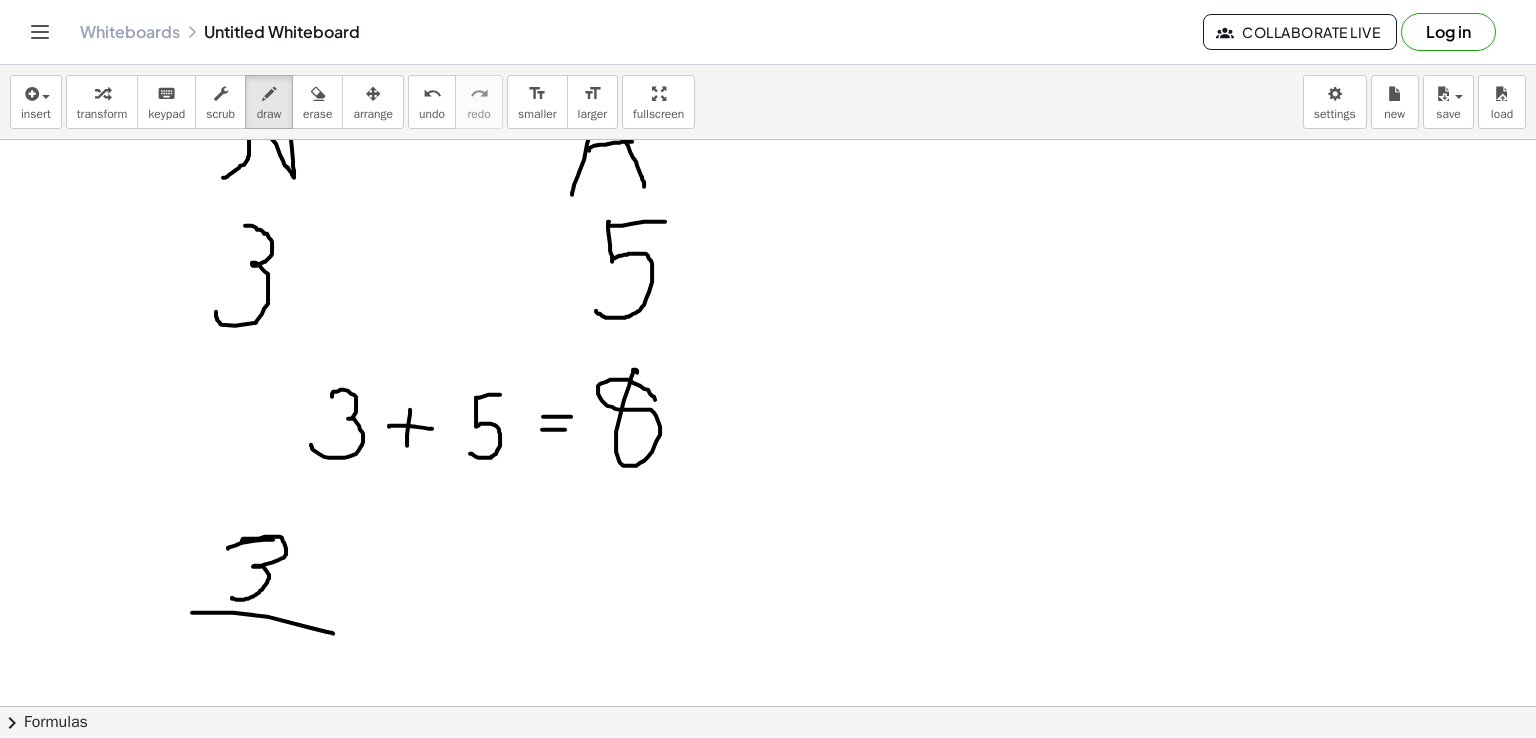 drag, startPoint x: 192, startPoint y: 611, endPoint x: 333, endPoint y: 632, distance: 142.55525 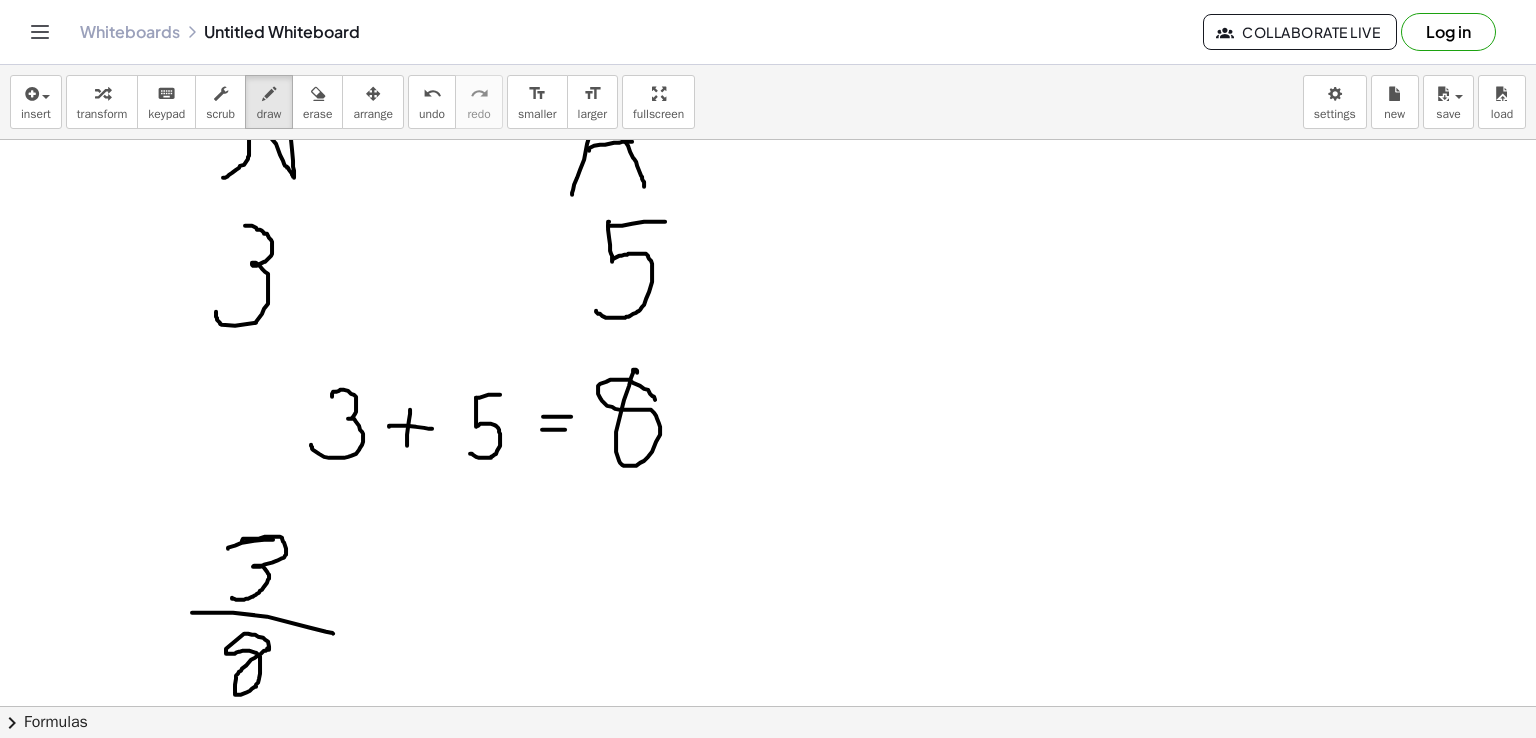 click at bounding box center [768, 692] 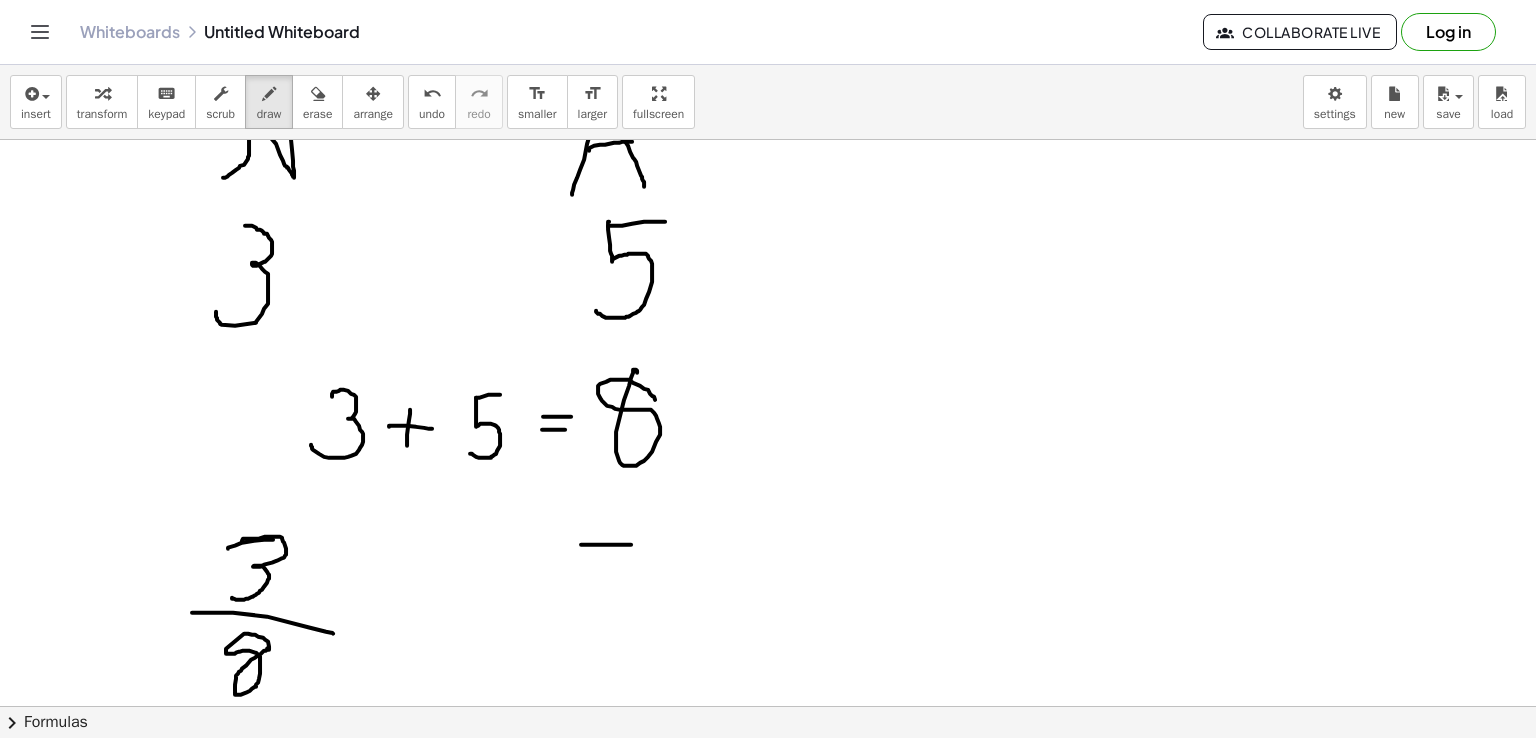 drag, startPoint x: 581, startPoint y: 543, endPoint x: 631, endPoint y: 543, distance: 50 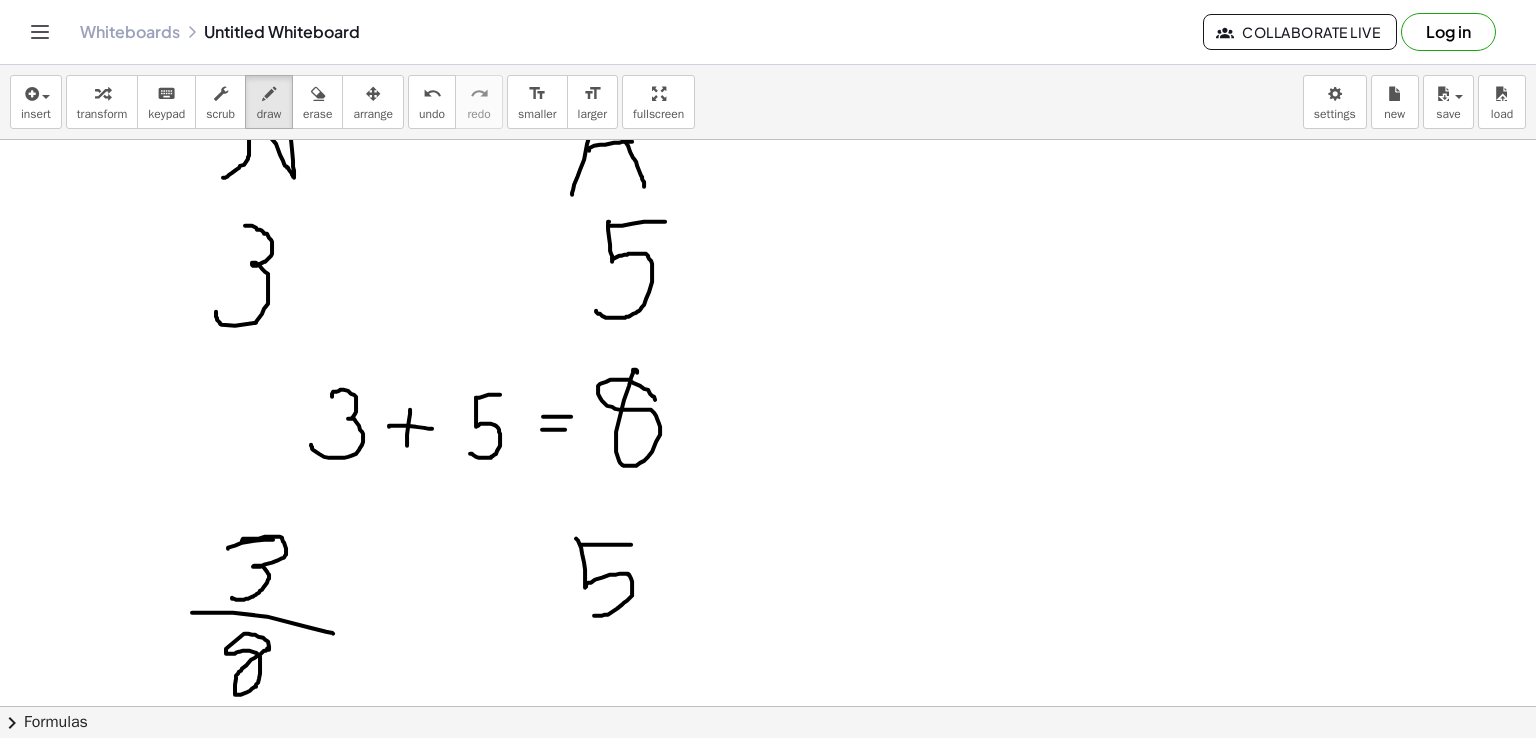 drag, startPoint x: 576, startPoint y: 537, endPoint x: 583, endPoint y: 609, distance: 72.33948 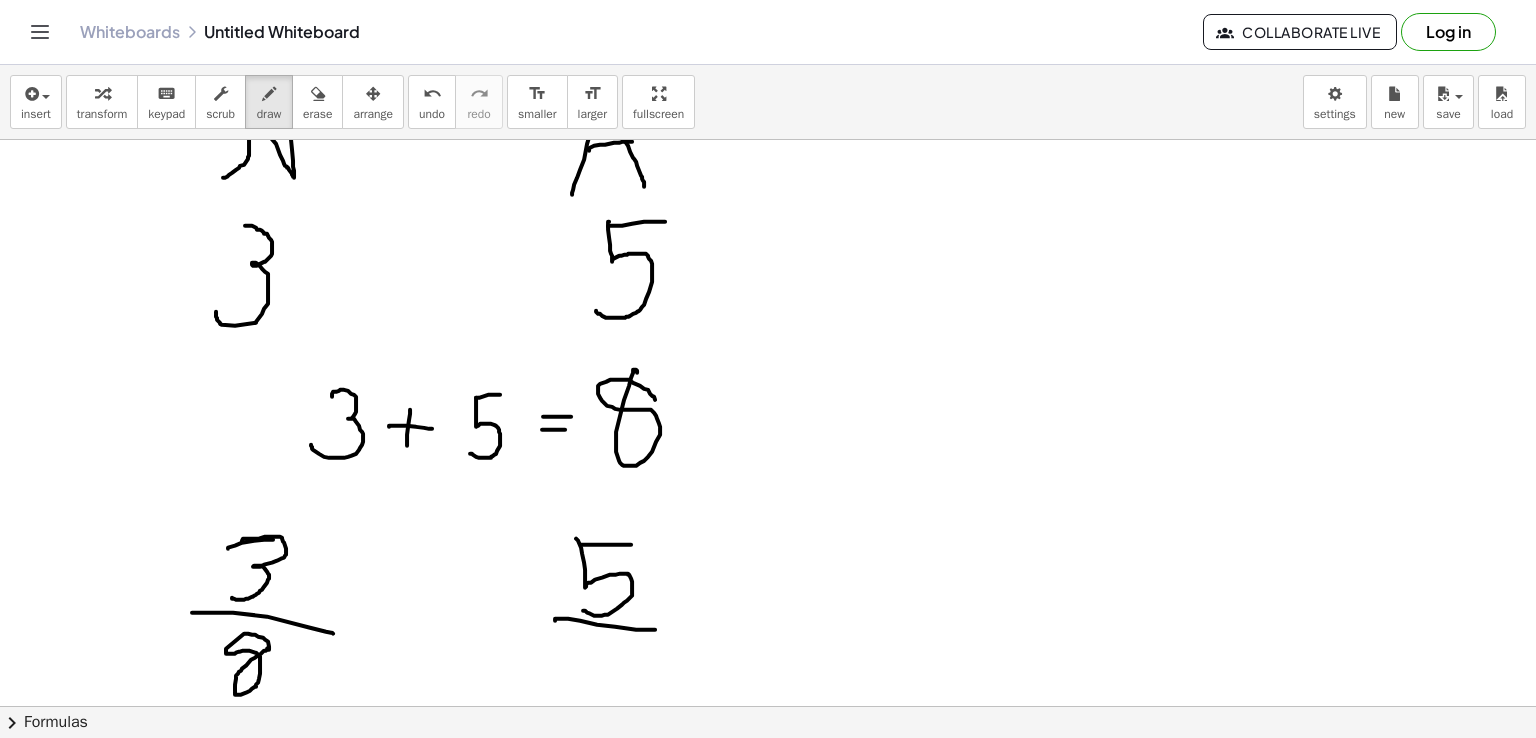drag, startPoint x: 555, startPoint y: 619, endPoint x: 656, endPoint y: 628, distance: 101.4002 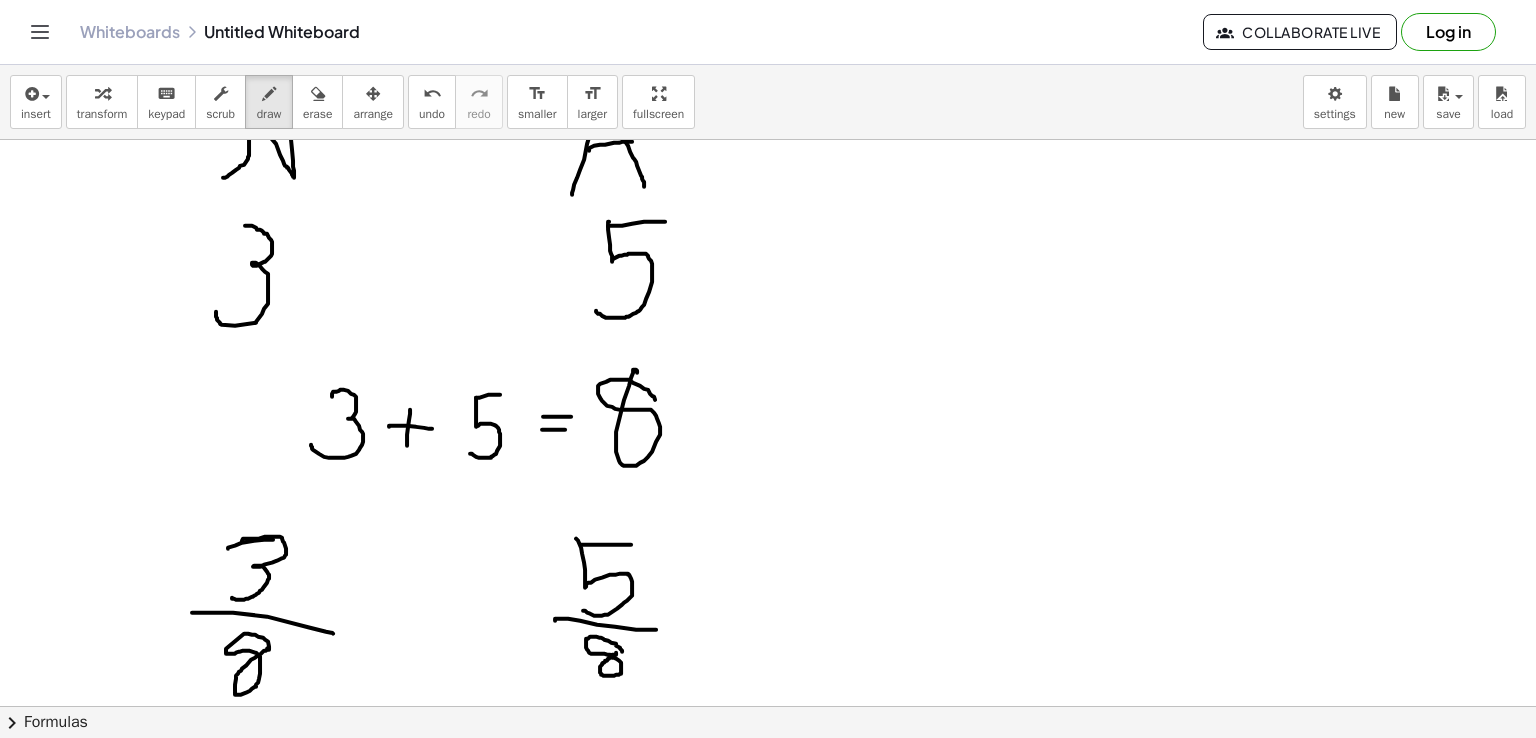 click at bounding box center (768, 692) 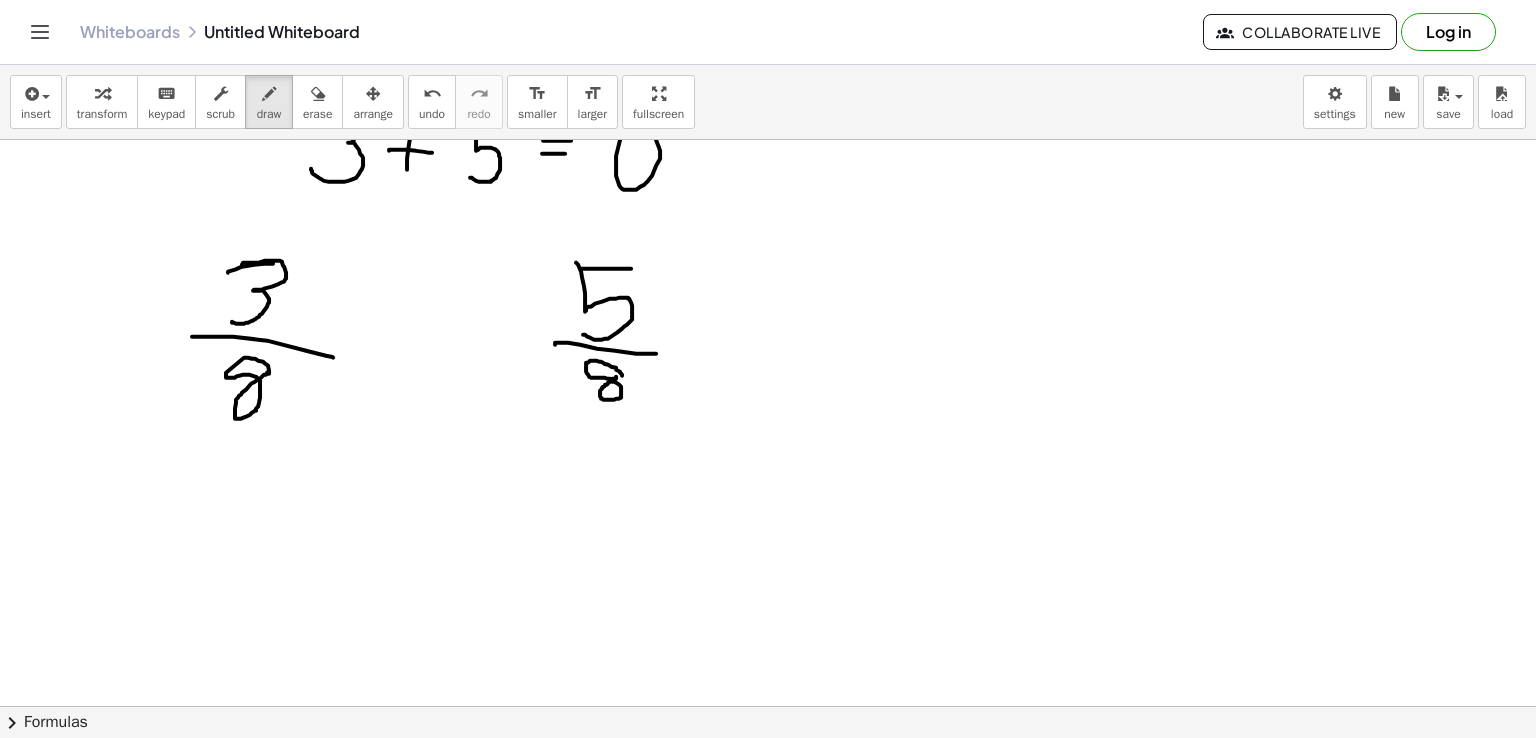 scroll, scrollTop: 385, scrollLeft: 0, axis: vertical 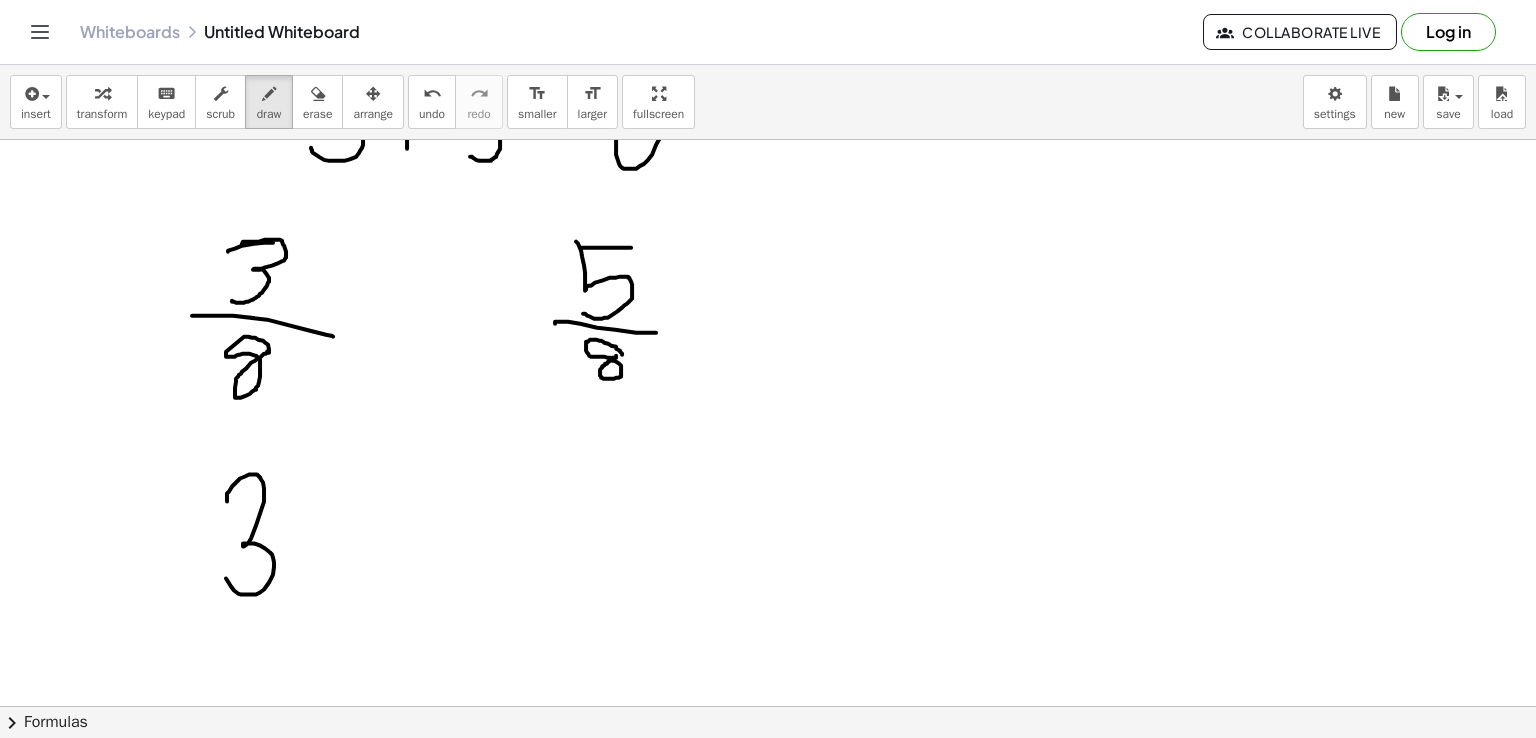 drag, startPoint x: 227, startPoint y: 500, endPoint x: 220, endPoint y: 565, distance: 65.37584 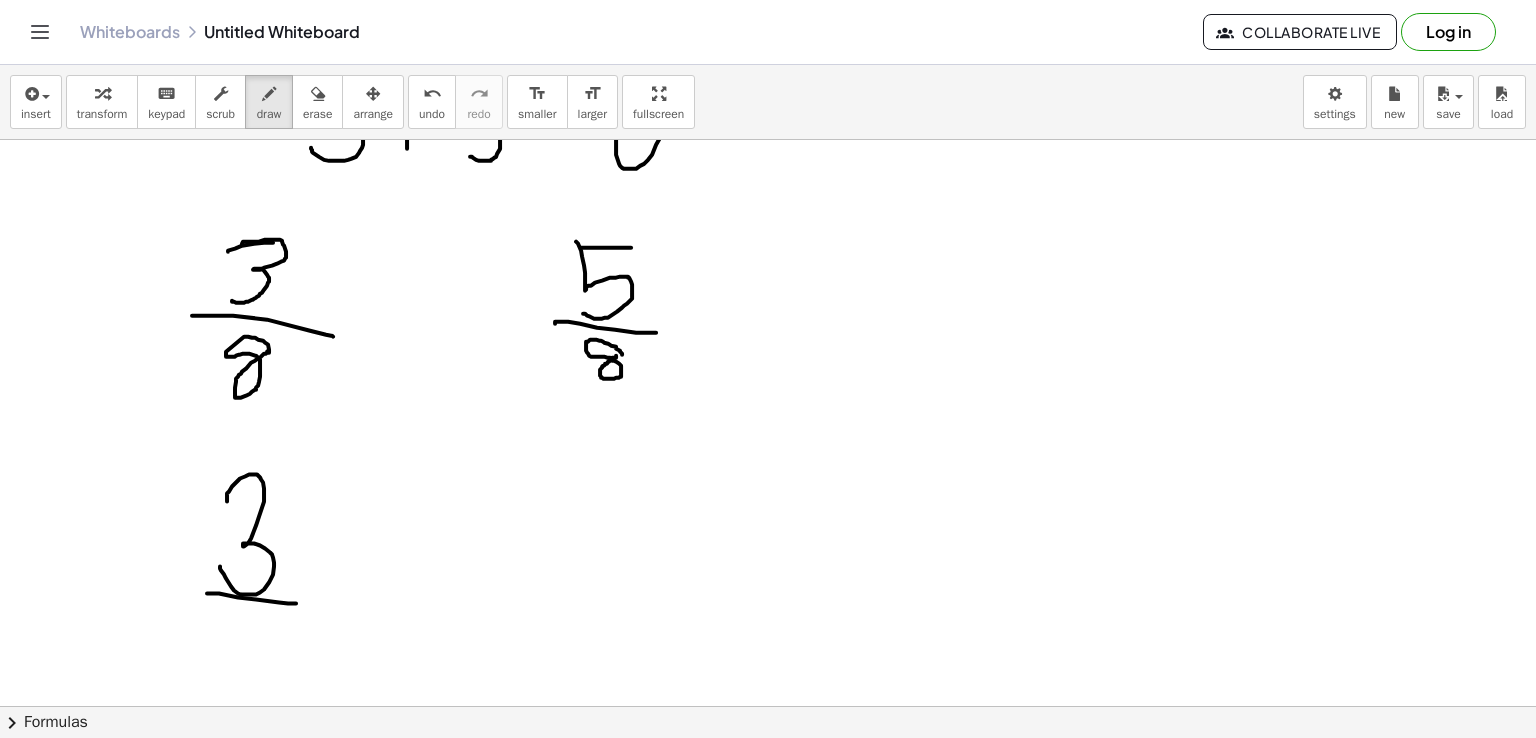 drag, startPoint x: 208, startPoint y: 592, endPoint x: 298, endPoint y: 602, distance: 90.55385 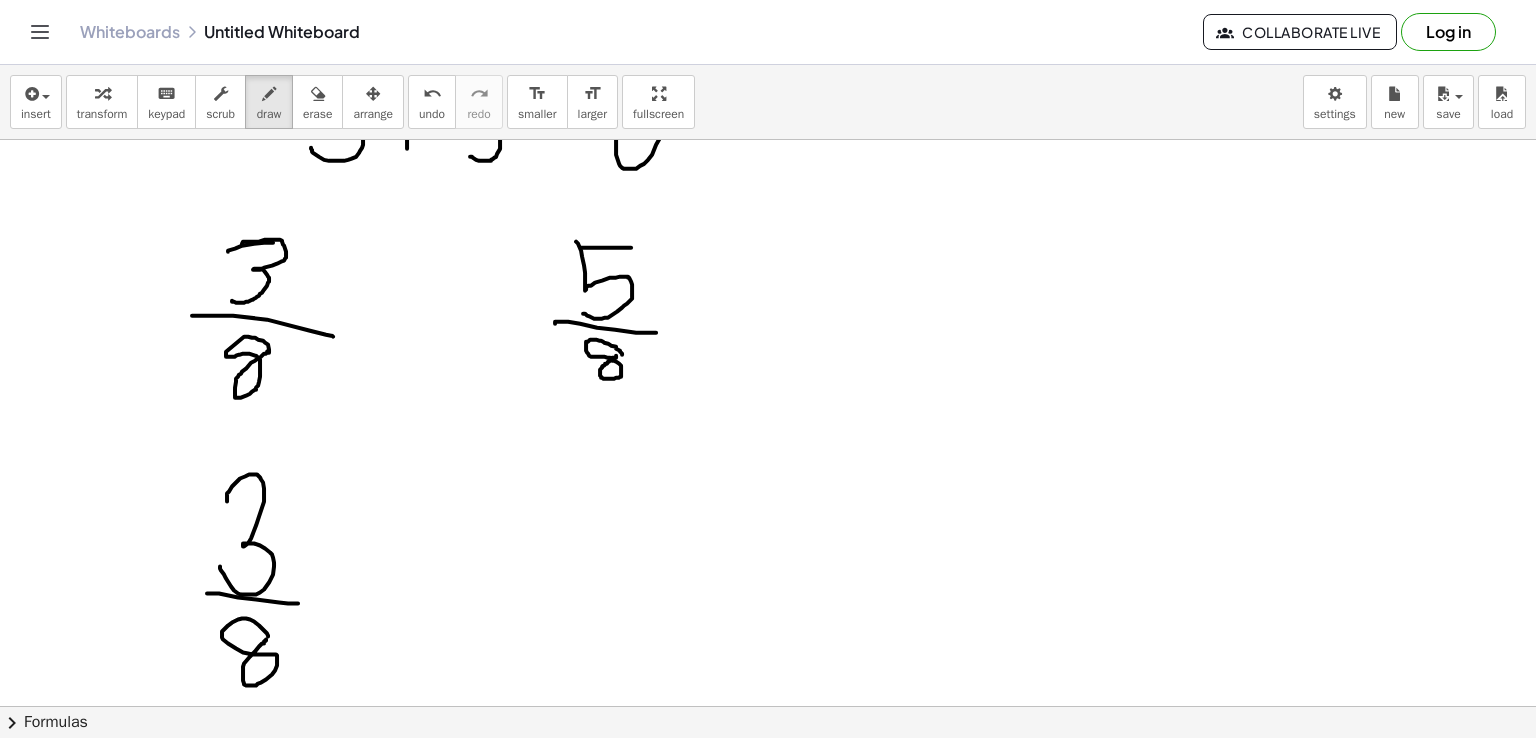 click at bounding box center (768, 395) 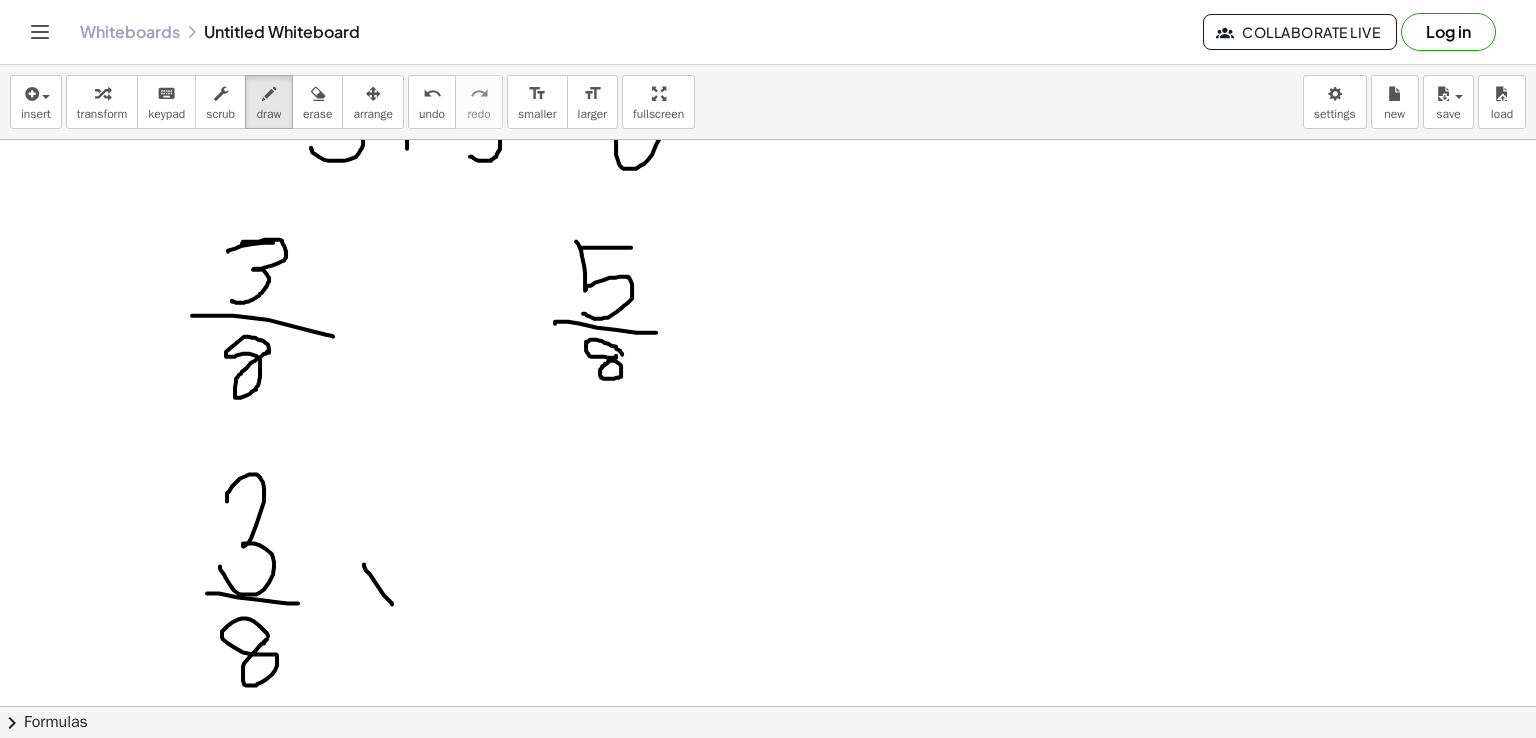 drag, startPoint x: 364, startPoint y: 563, endPoint x: 392, endPoint y: 603, distance: 48.82622 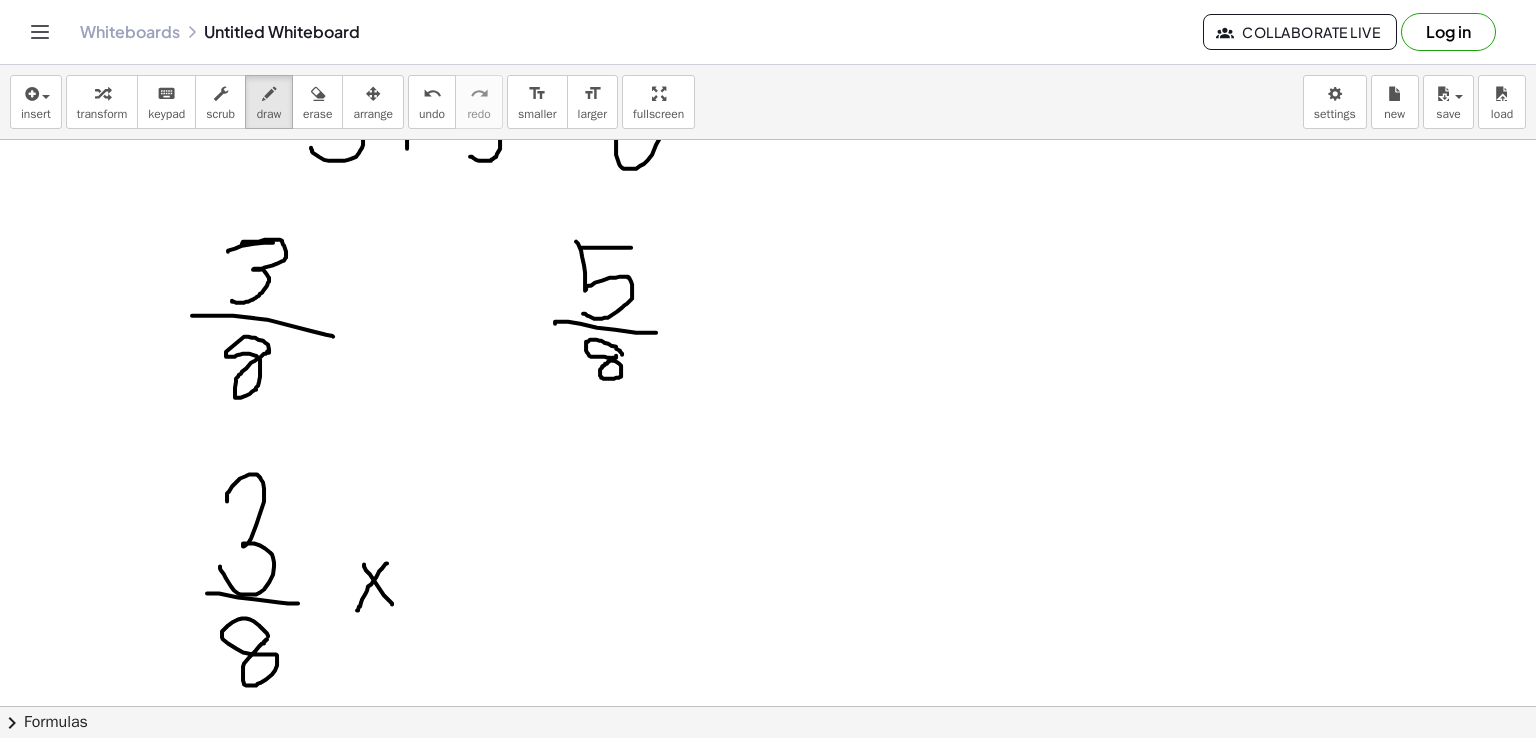 drag, startPoint x: 387, startPoint y: 562, endPoint x: 357, endPoint y: 609, distance: 55.758408 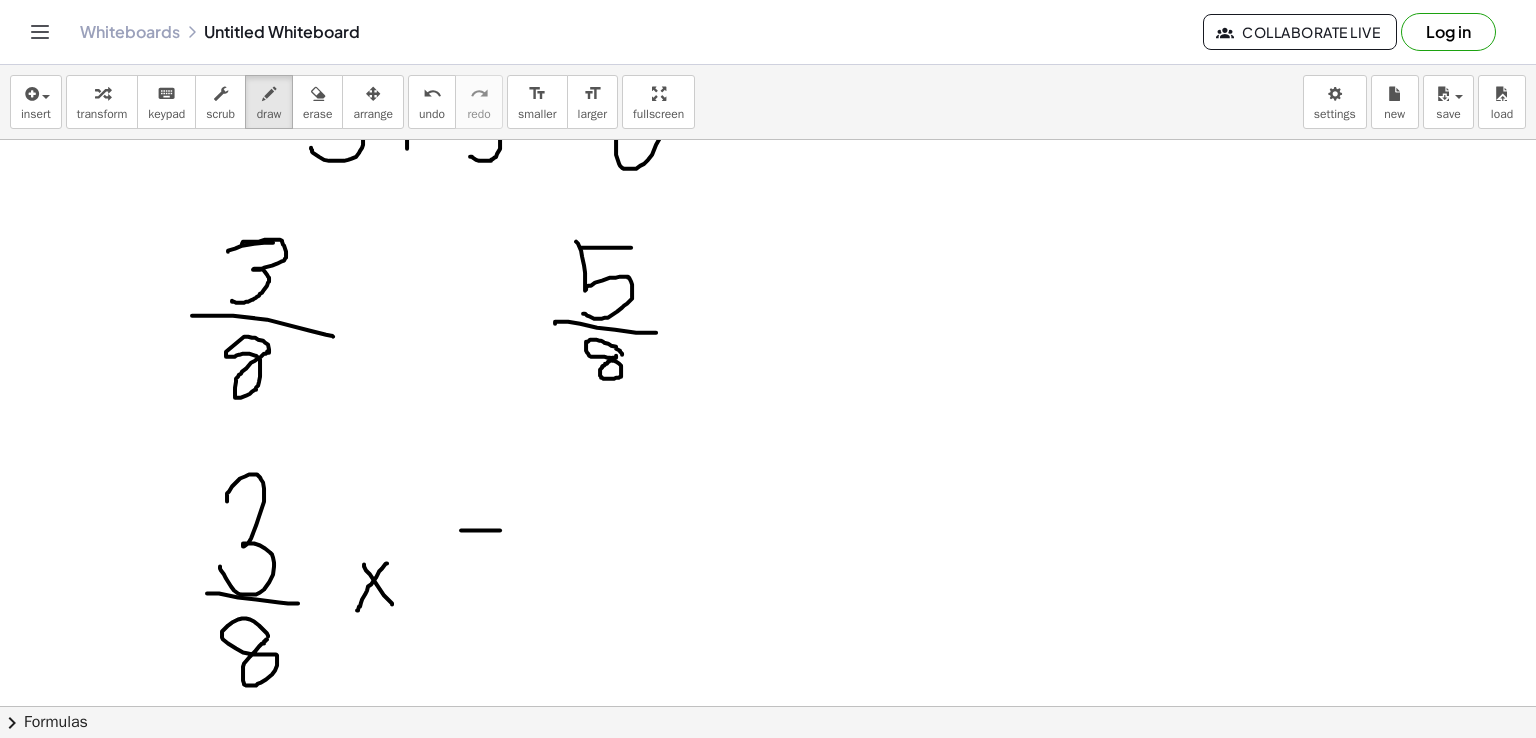 drag, startPoint x: 461, startPoint y: 529, endPoint x: 502, endPoint y: 529, distance: 41 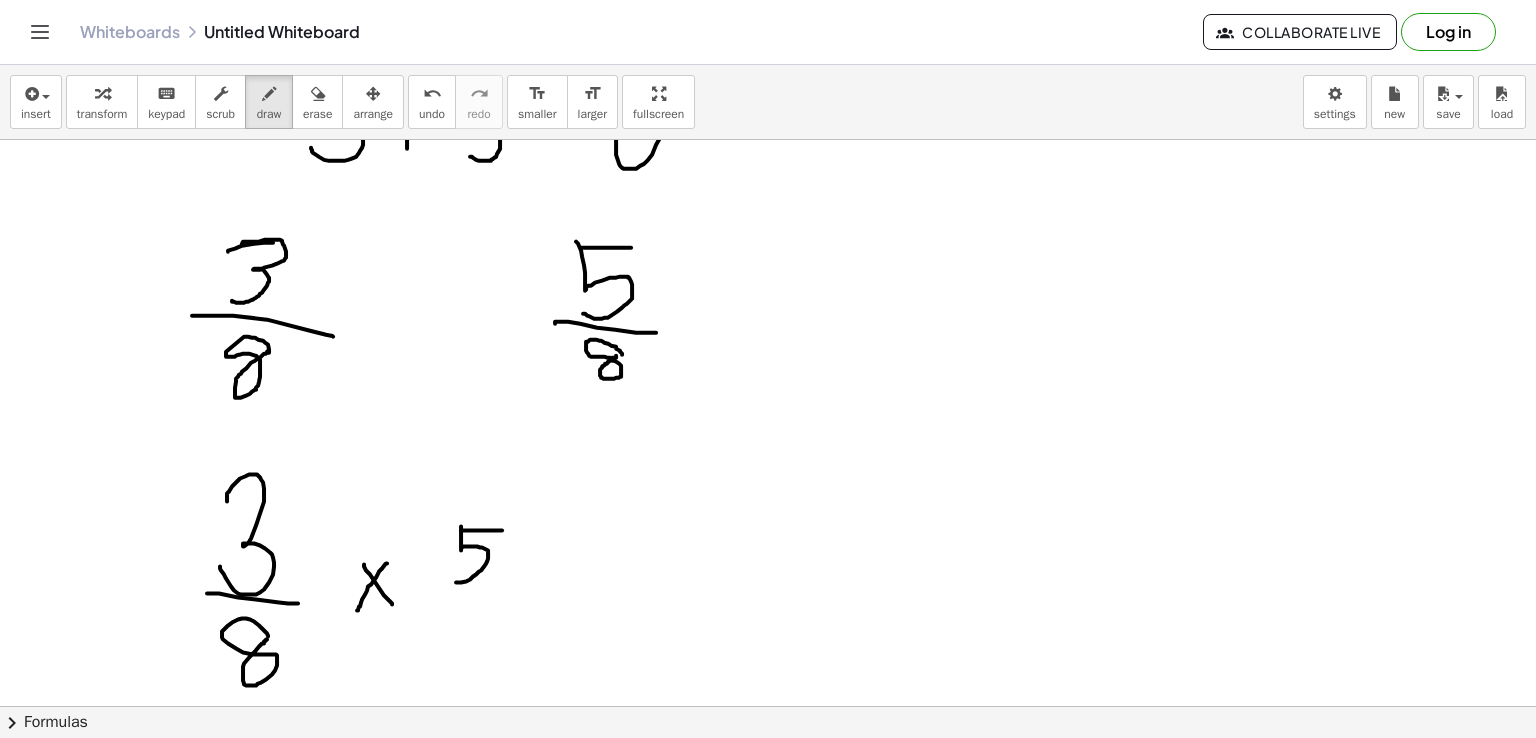 drag, startPoint x: 461, startPoint y: 525, endPoint x: 450, endPoint y: 580, distance: 56.089214 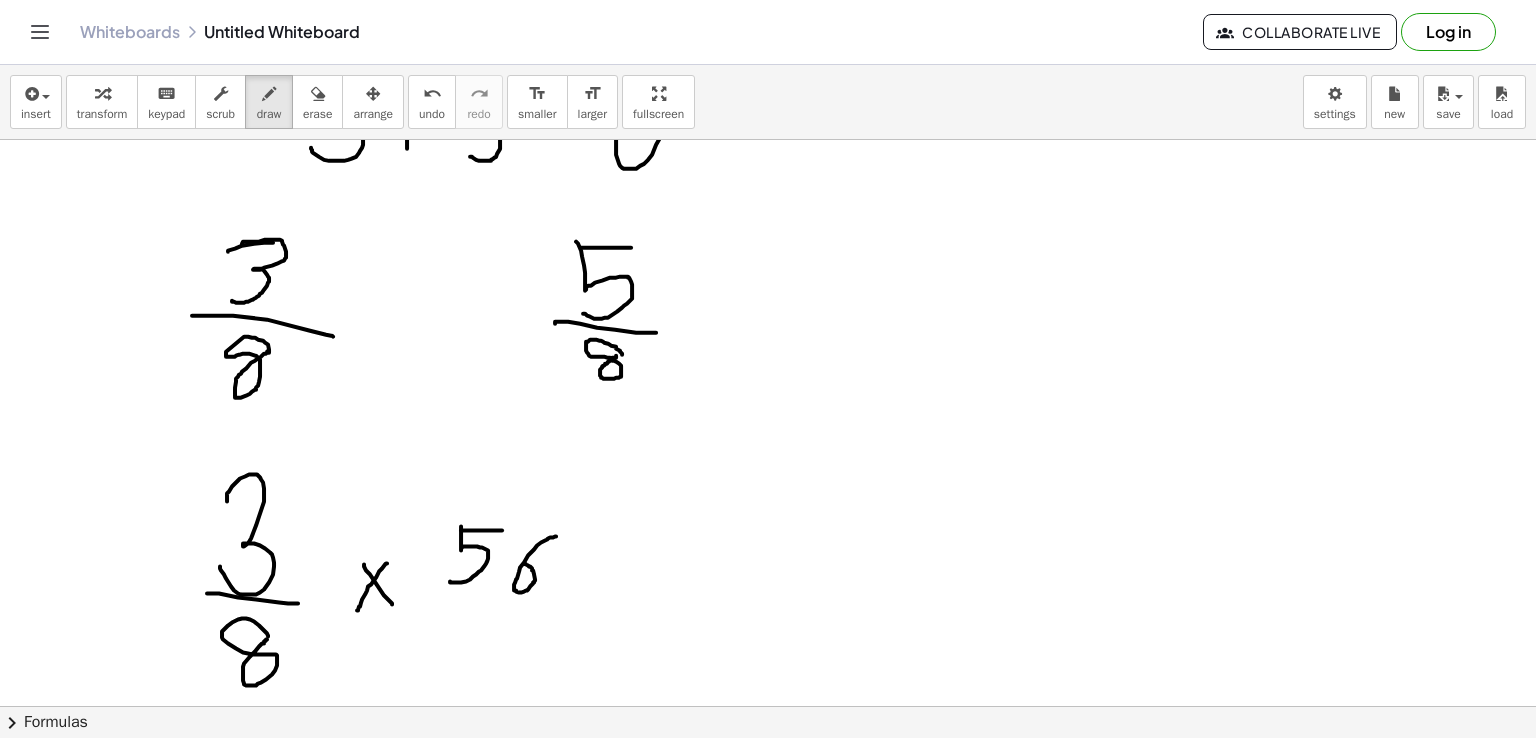 drag, startPoint x: 556, startPoint y: 535, endPoint x: 522, endPoint y: 561, distance: 42.80187 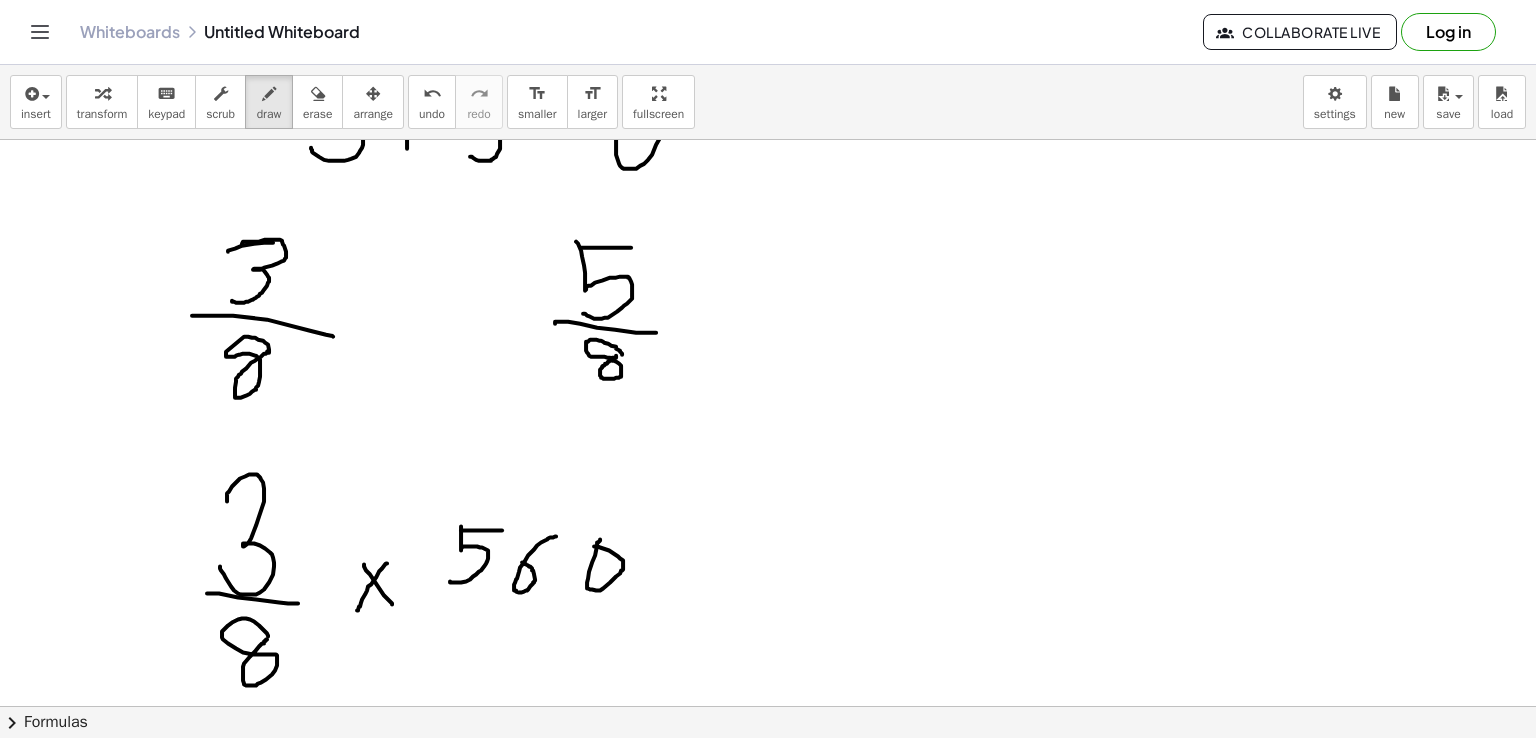 drag, startPoint x: 600, startPoint y: 538, endPoint x: 592, endPoint y: 545, distance: 10.630146 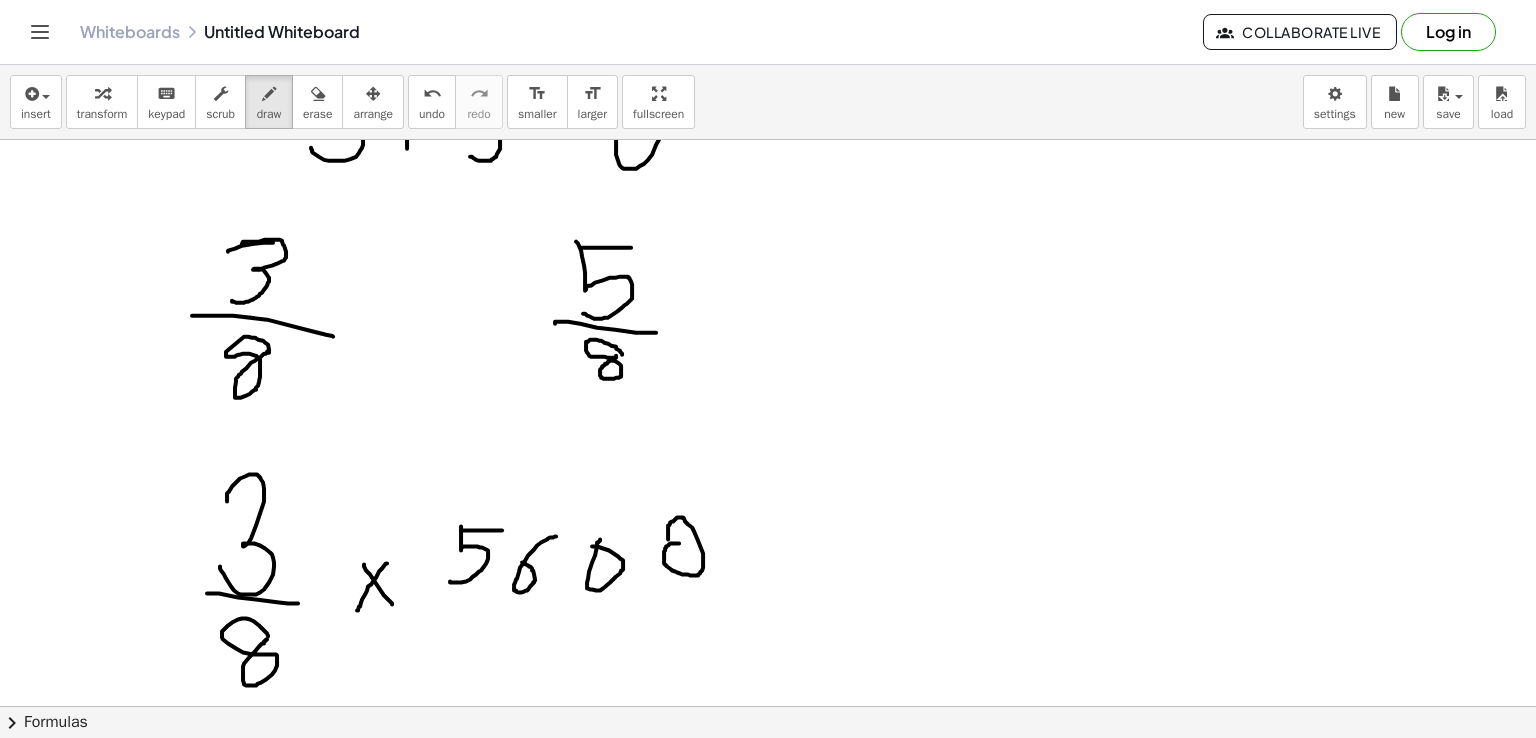 drag, startPoint x: 679, startPoint y: 542, endPoint x: 668, endPoint y: 541, distance: 11.045361 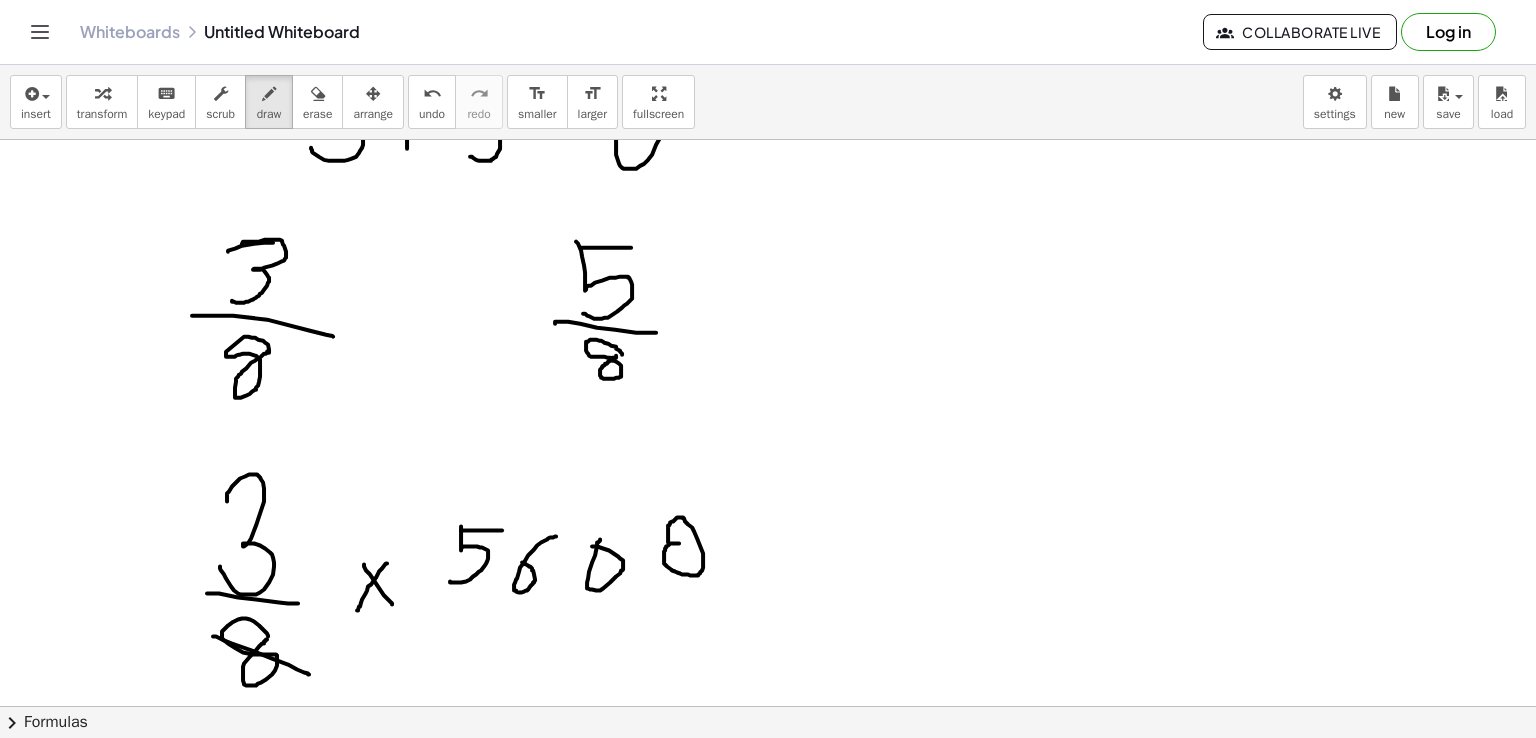 drag, startPoint x: 213, startPoint y: 635, endPoint x: 309, endPoint y: 673, distance: 103.24728 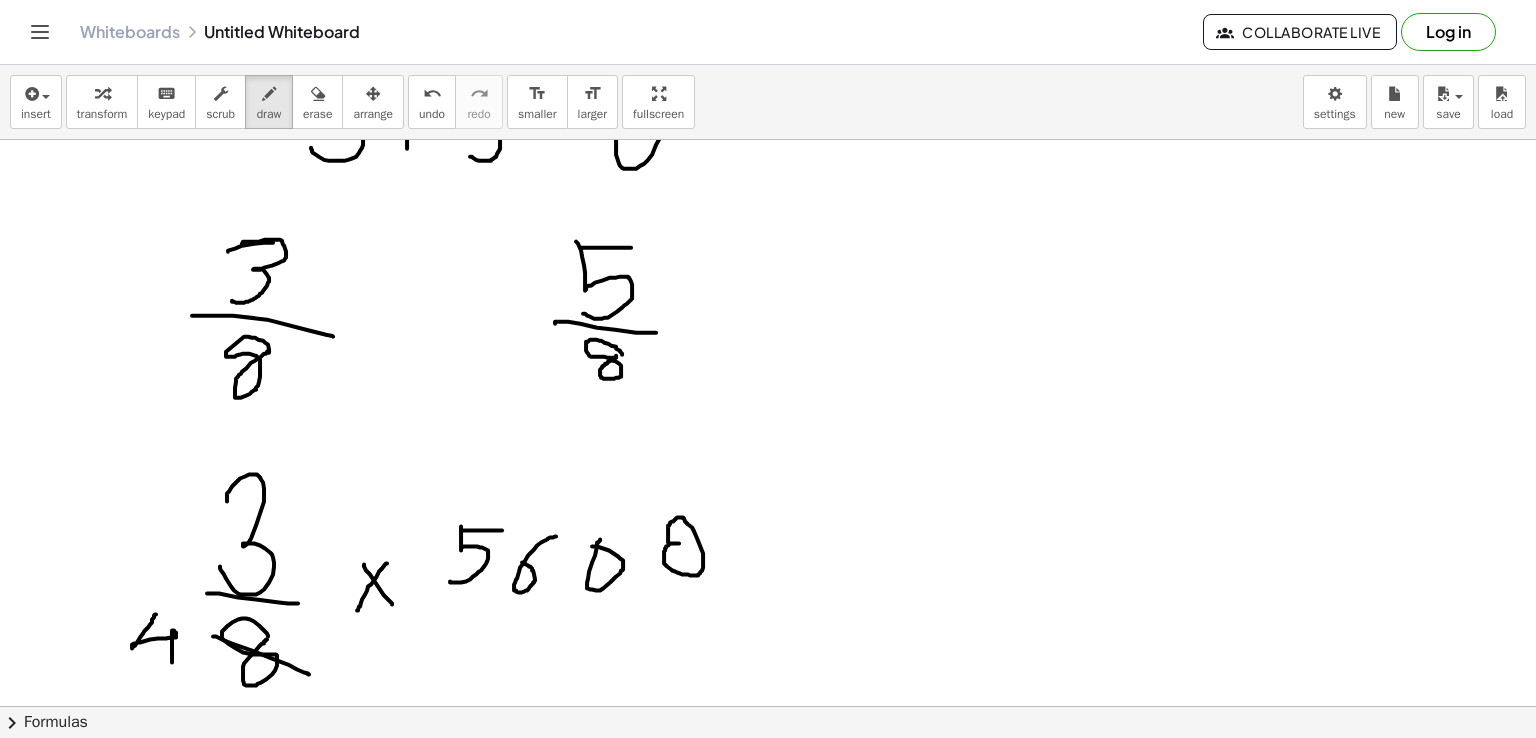 drag, startPoint x: 156, startPoint y: 613, endPoint x: 172, endPoint y: 661, distance: 50.596443 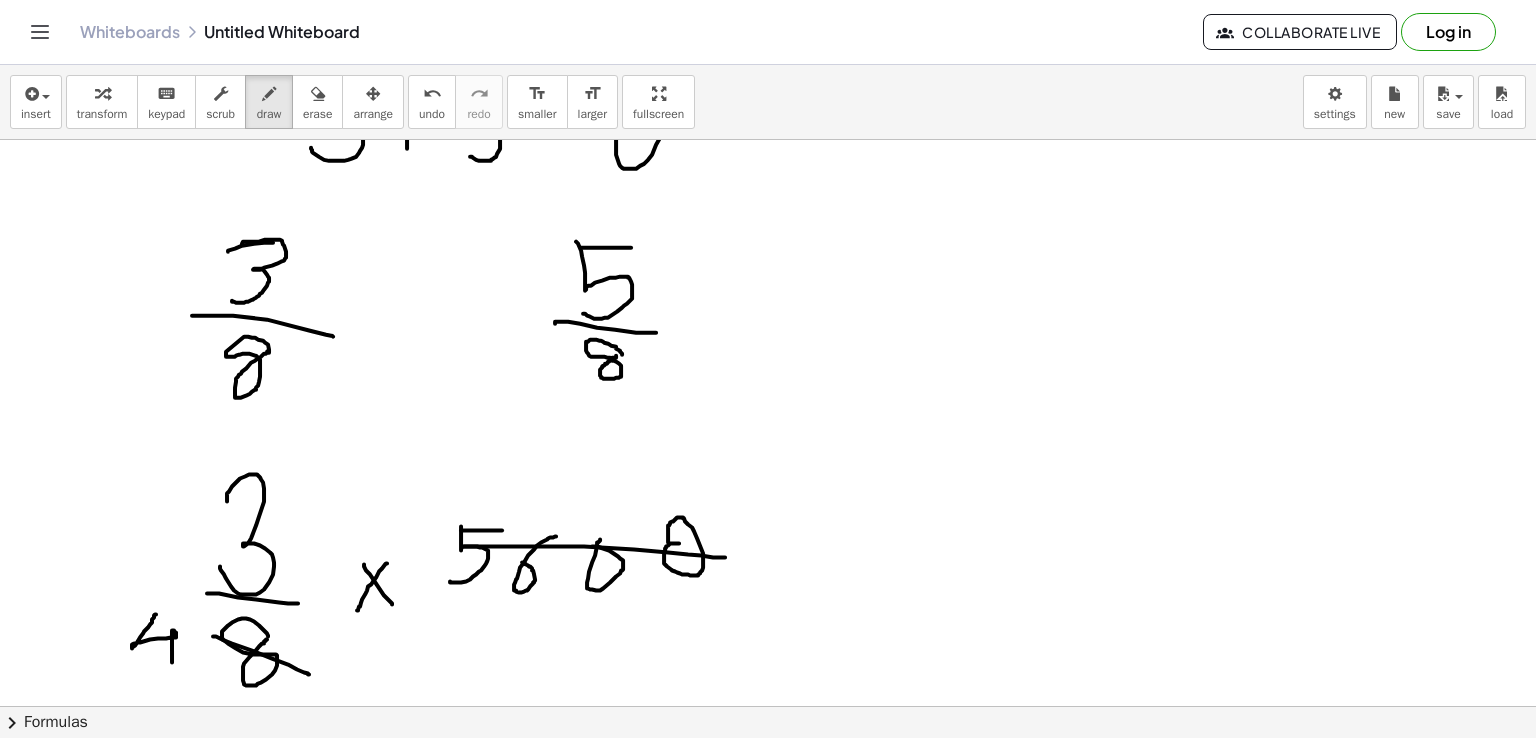 drag, startPoint x: 464, startPoint y: 545, endPoint x: 729, endPoint y: 557, distance: 265.27155 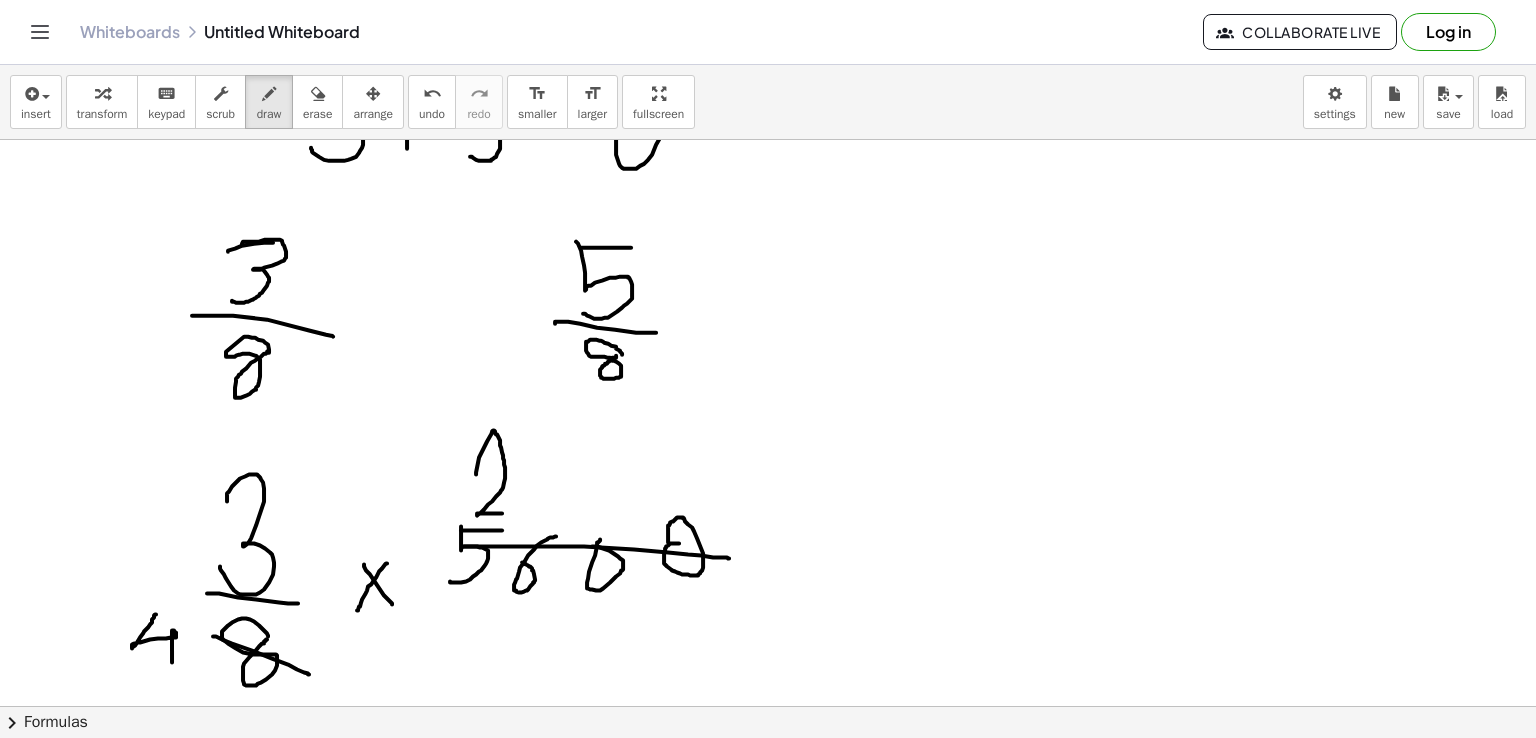drag, startPoint x: 476, startPoint y: 473, endPoint x: 504, endPoint y: 512, distance: 48.010414 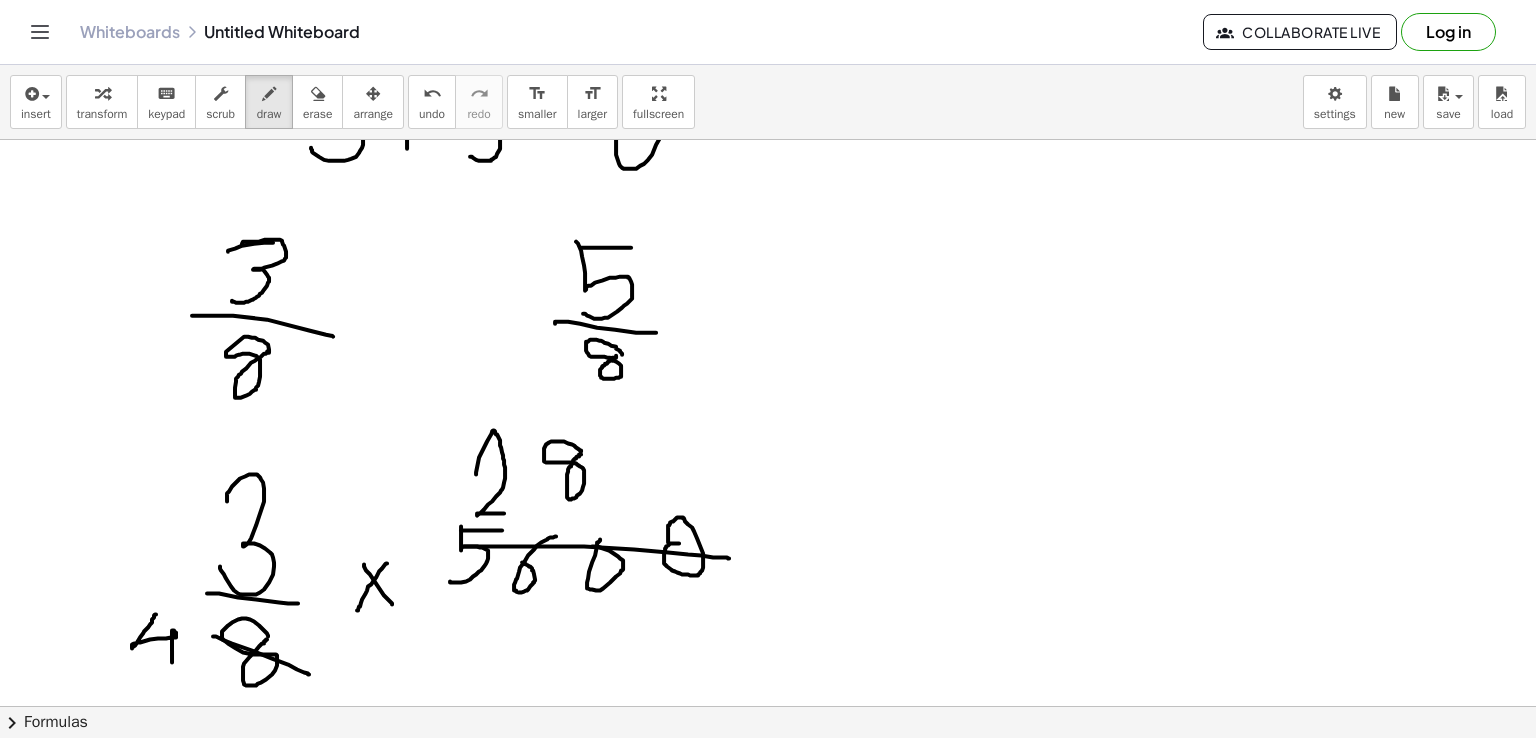 click at bounding box center [768, 395] 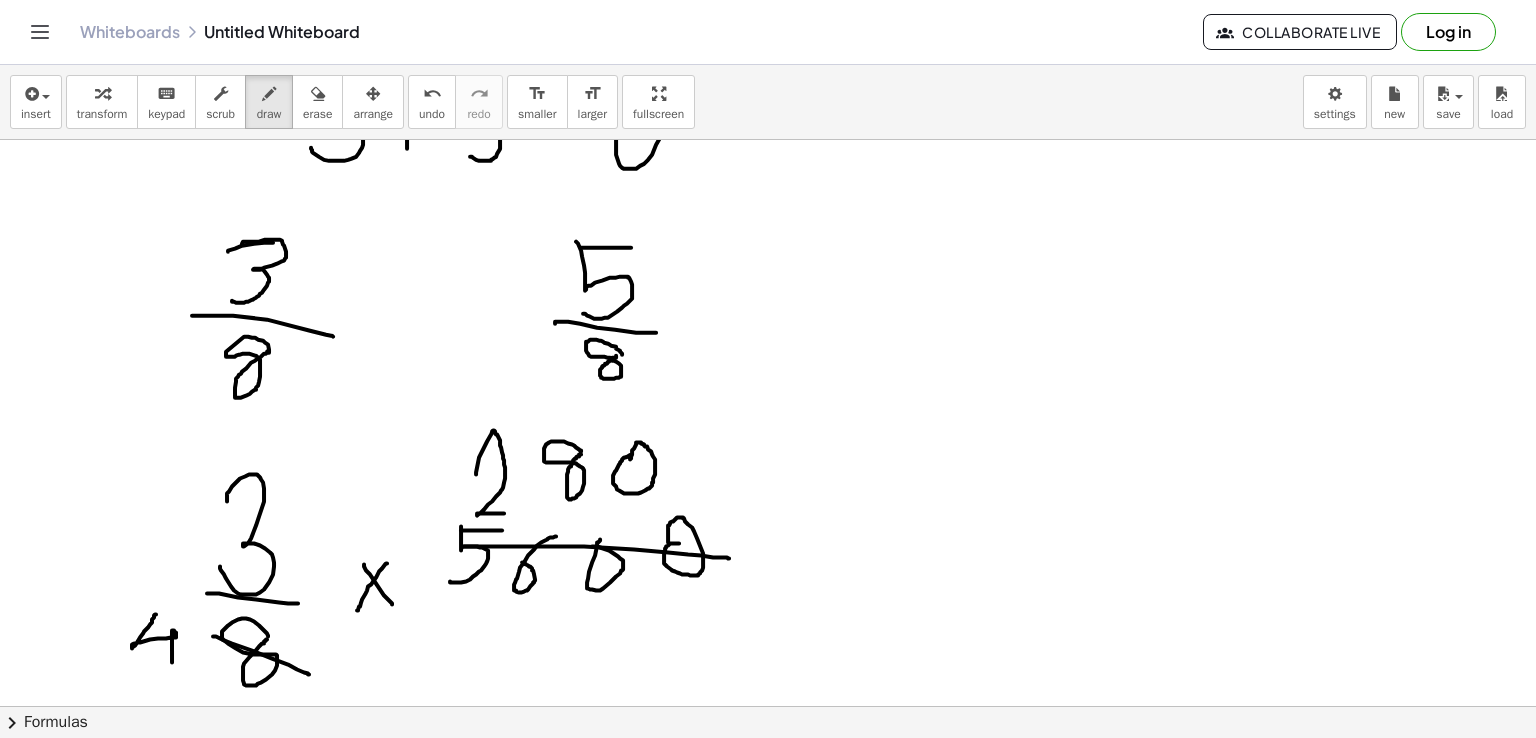 click at bounding box center (768, 395) 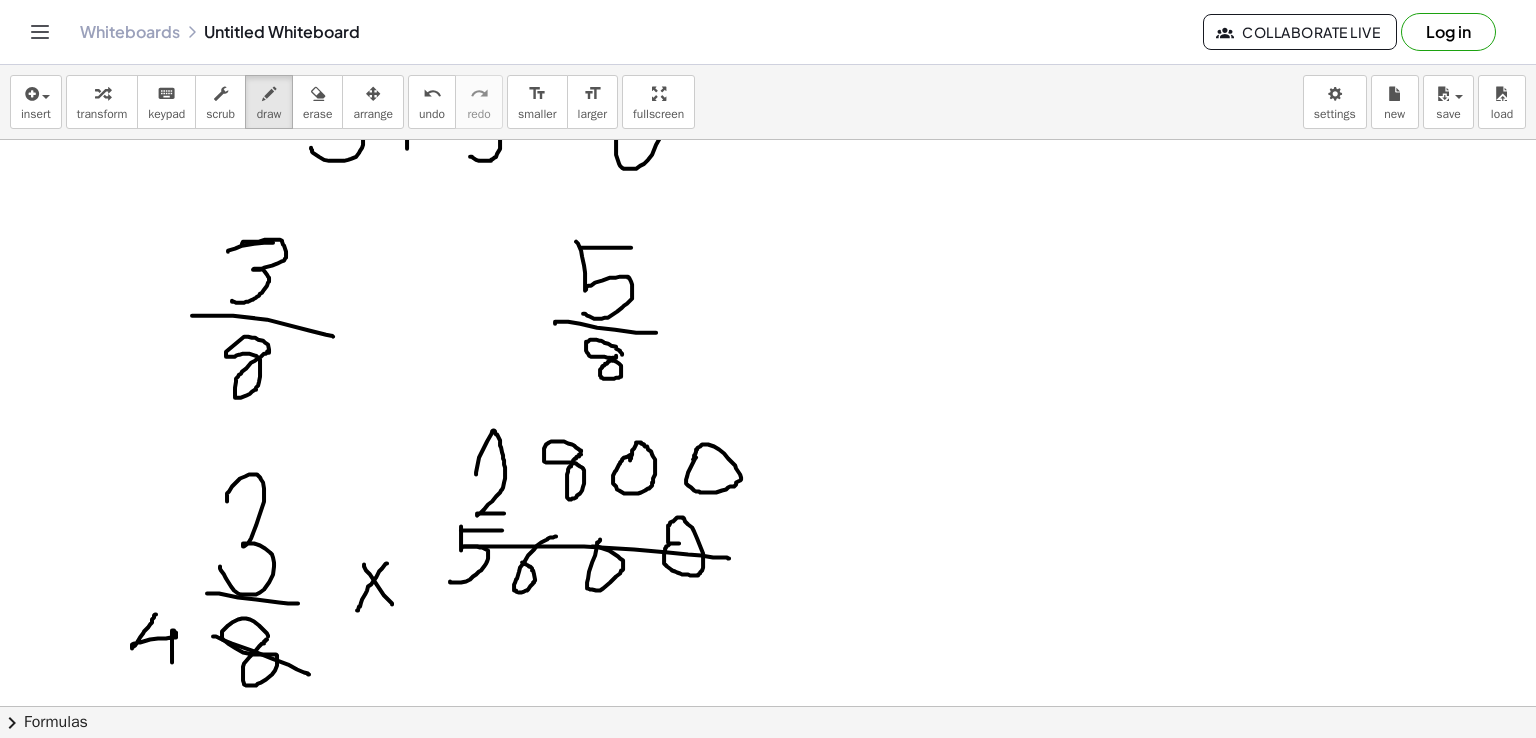 click at bounding box center [768, 395] 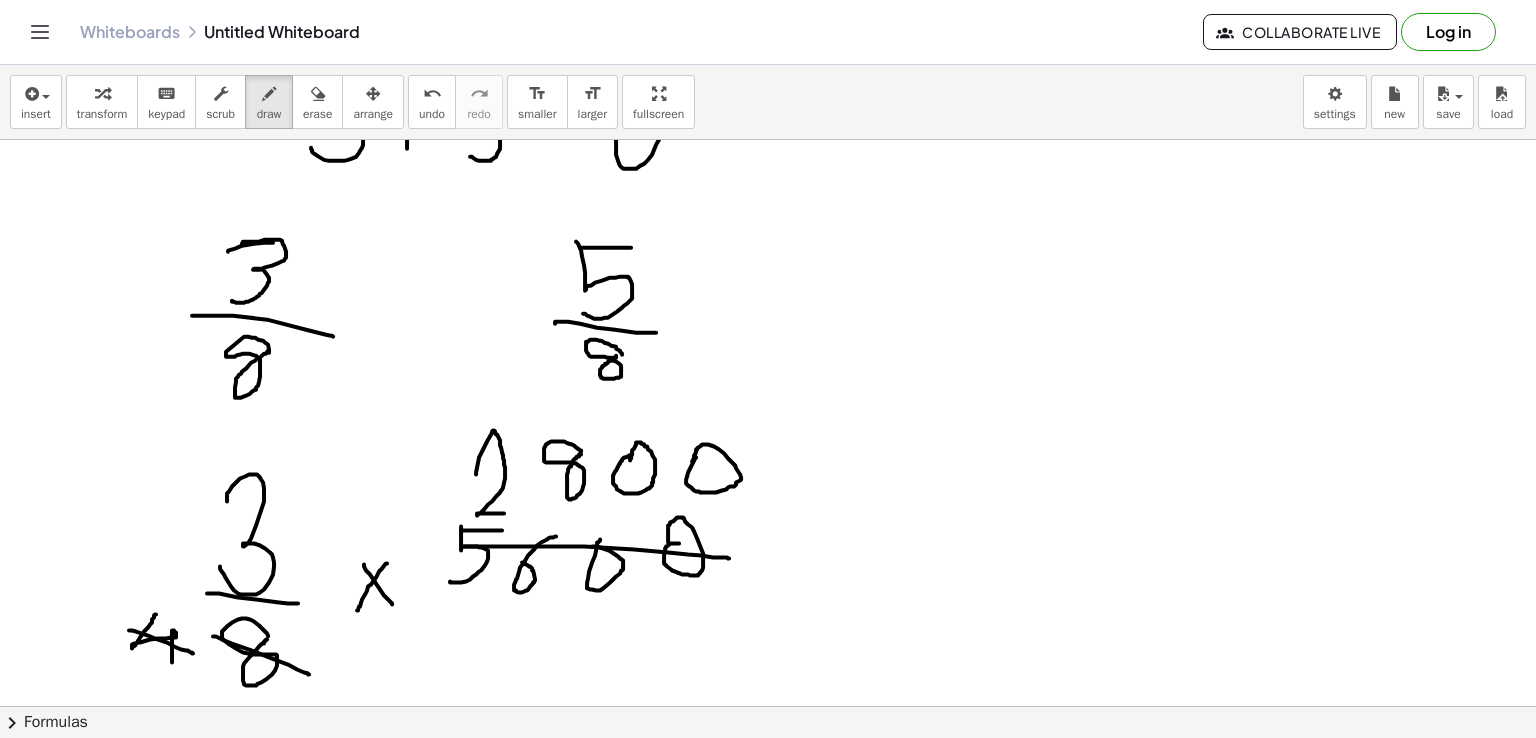 drag, startPoint x: 129, startPoint y: 629, endPoint x: 193, endPoint y: 652, distance: 68.007355 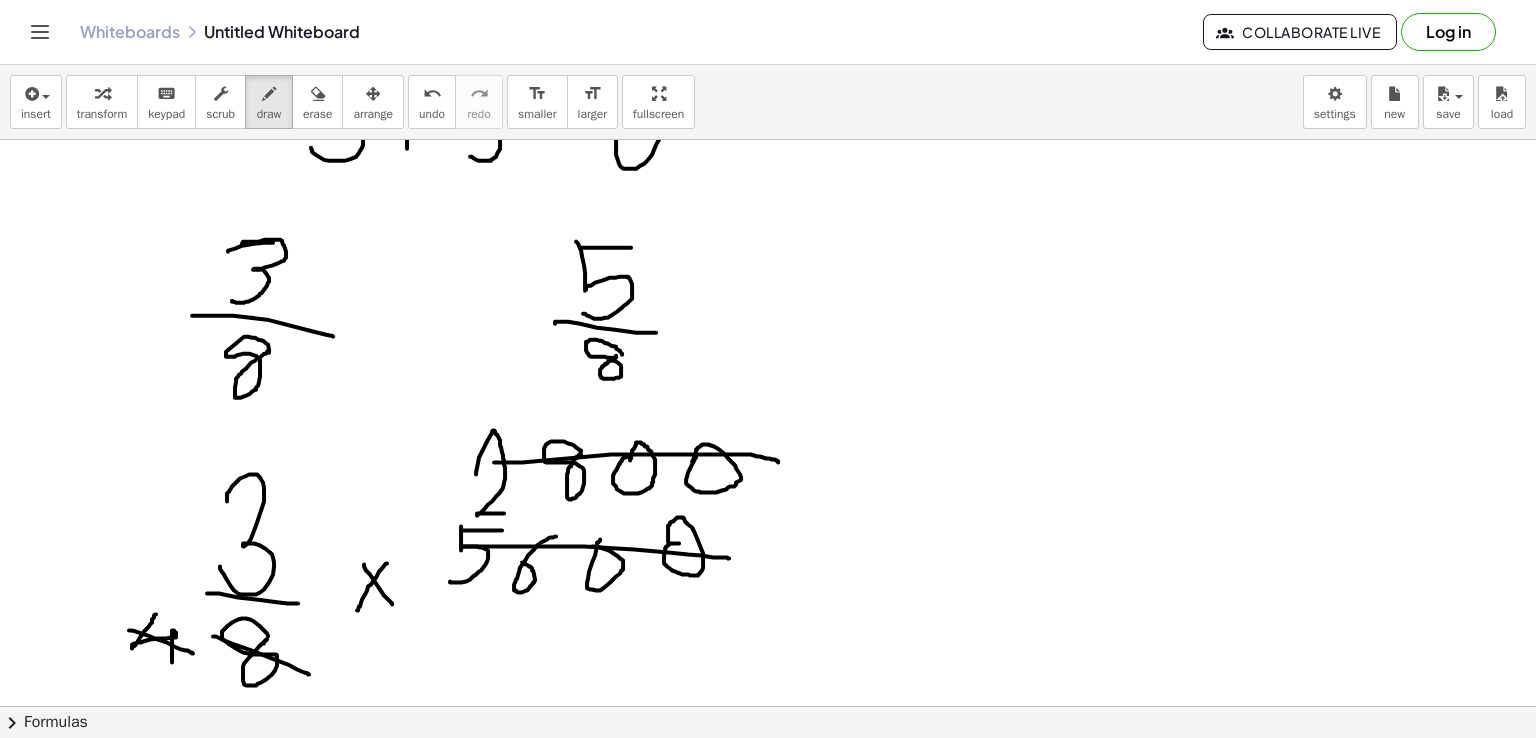 drag, startPoint x: 494, startPoint y: 461, endPoint x: 778, endPoint y: 461, distance: 284 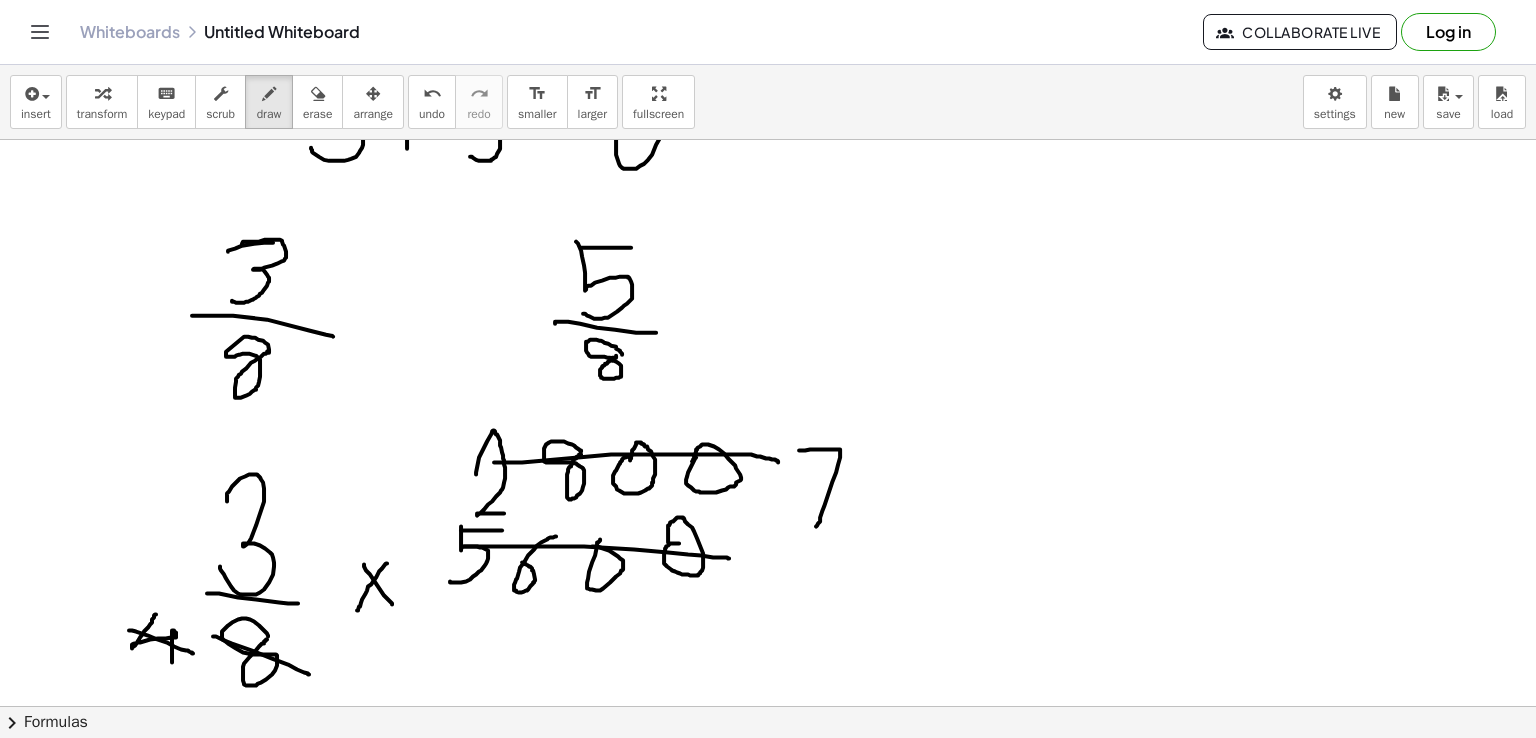 drag, startPoint x: 799, startPoint y: 449, endPoint x: 816, endPoint y: 525, distance: 77.87811 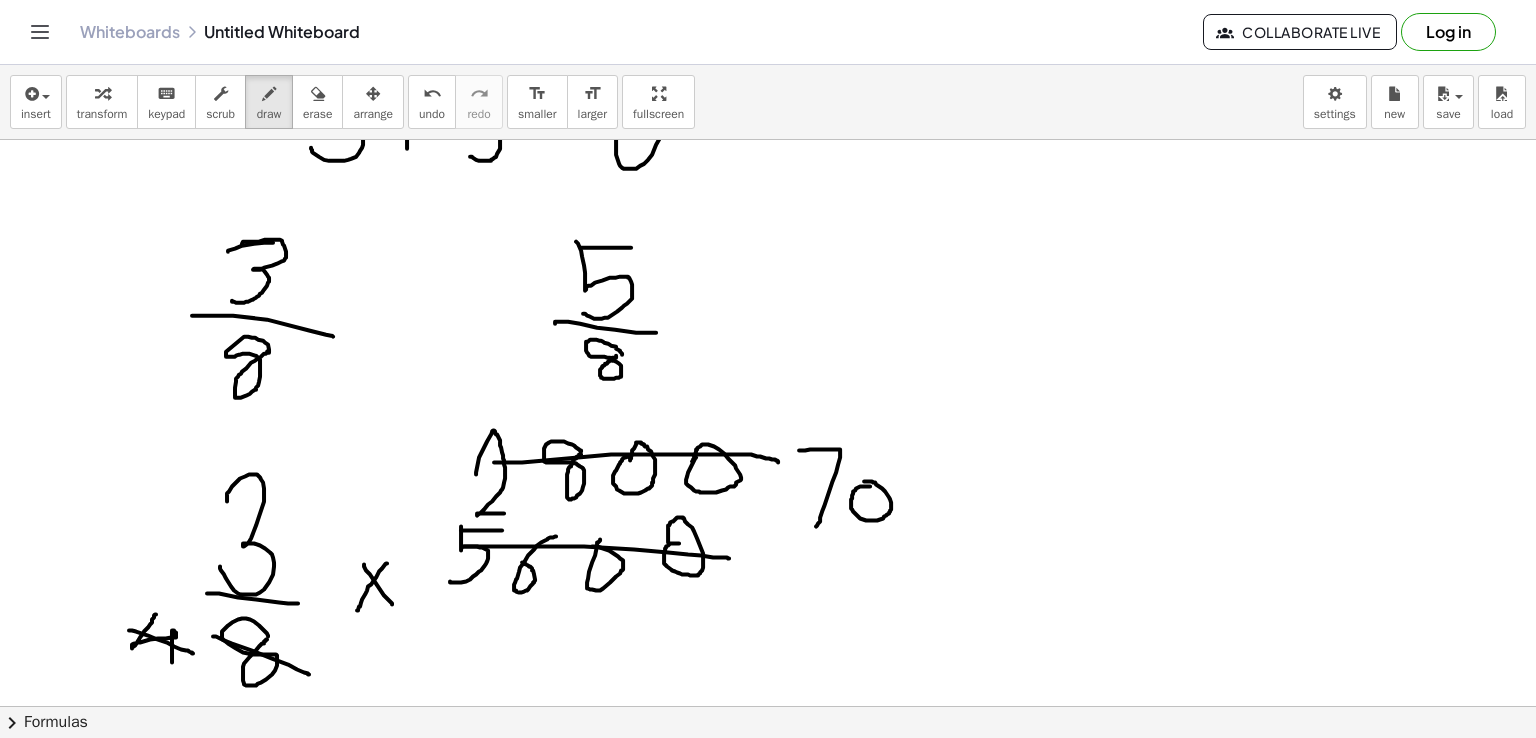 click at bounding box center [768, 395] 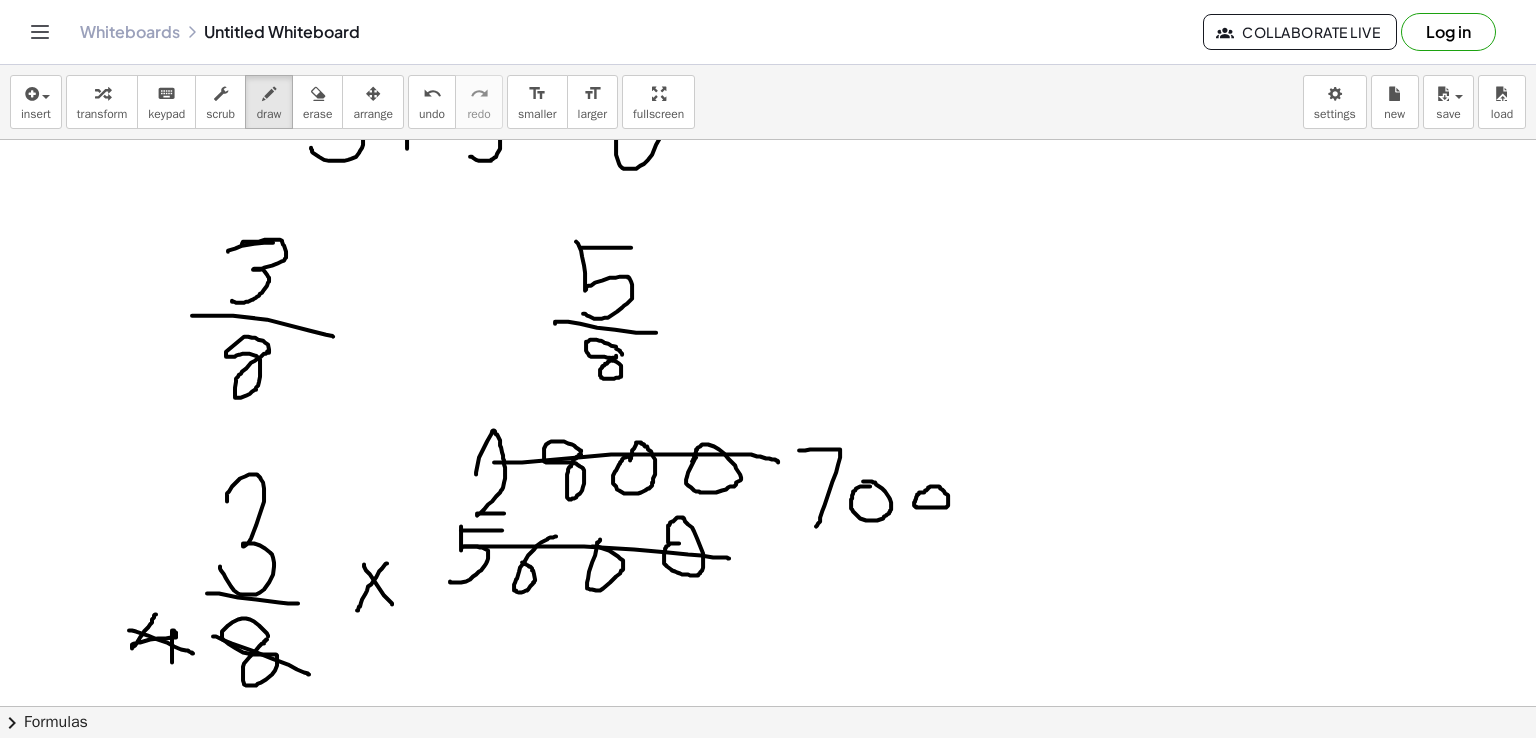 click at bounding box center [768, 395] 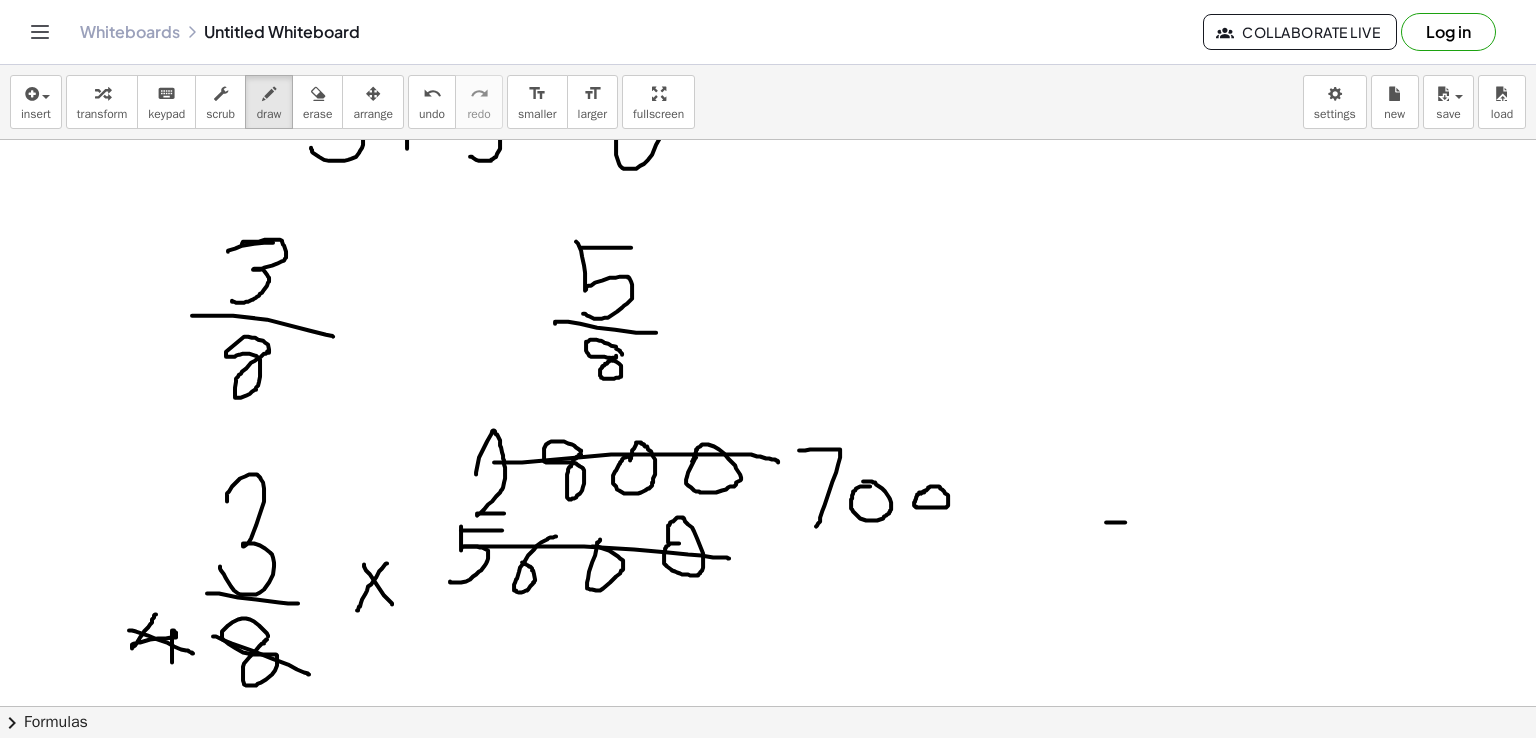 drag, startPoint x: 1106, startPoint y: 521, endPoint x: 1137, endPoint y: 521, distance: 31 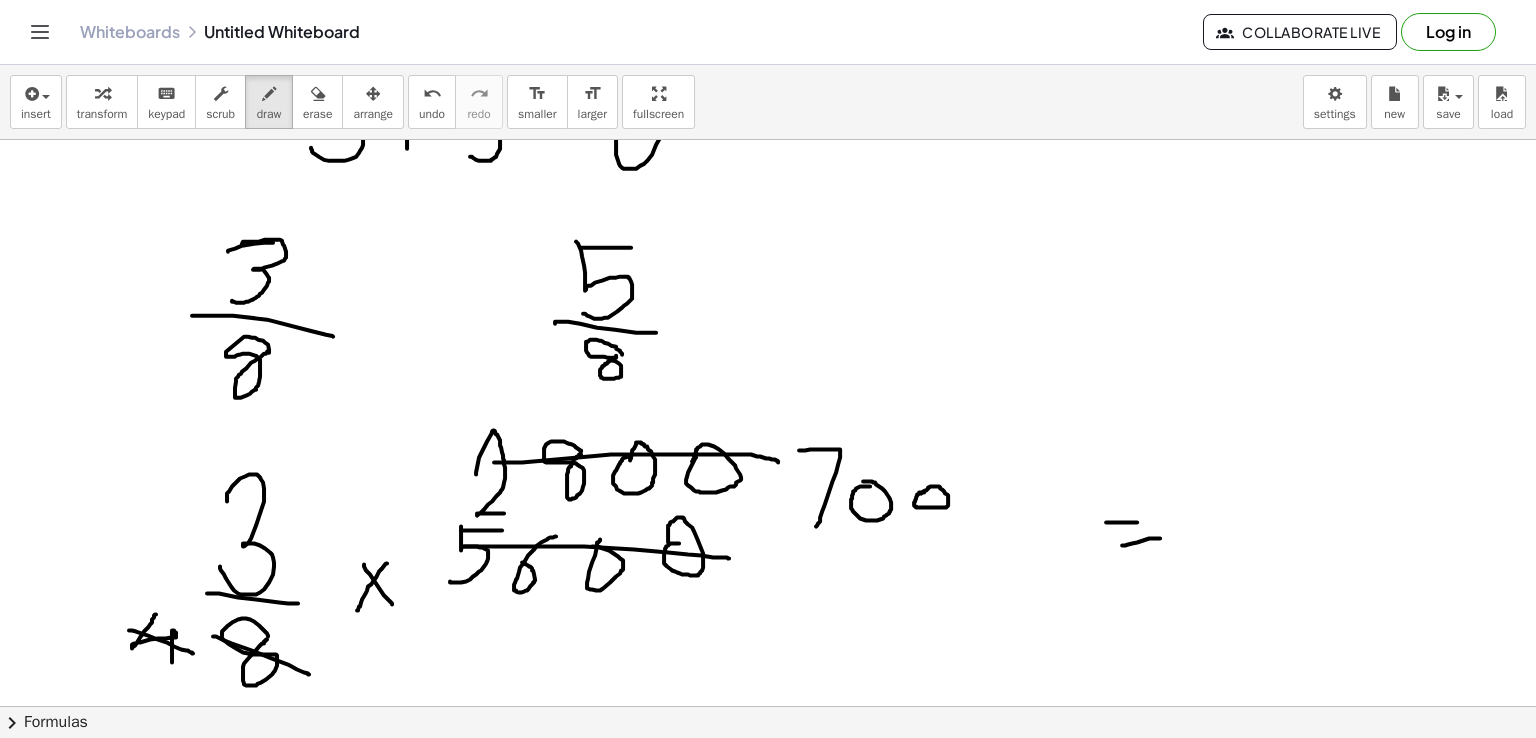 drag, startPoint x: 1122, startPoint y: 544, endPoint x: 1160, endPoint y: 537, distance: 38.63936 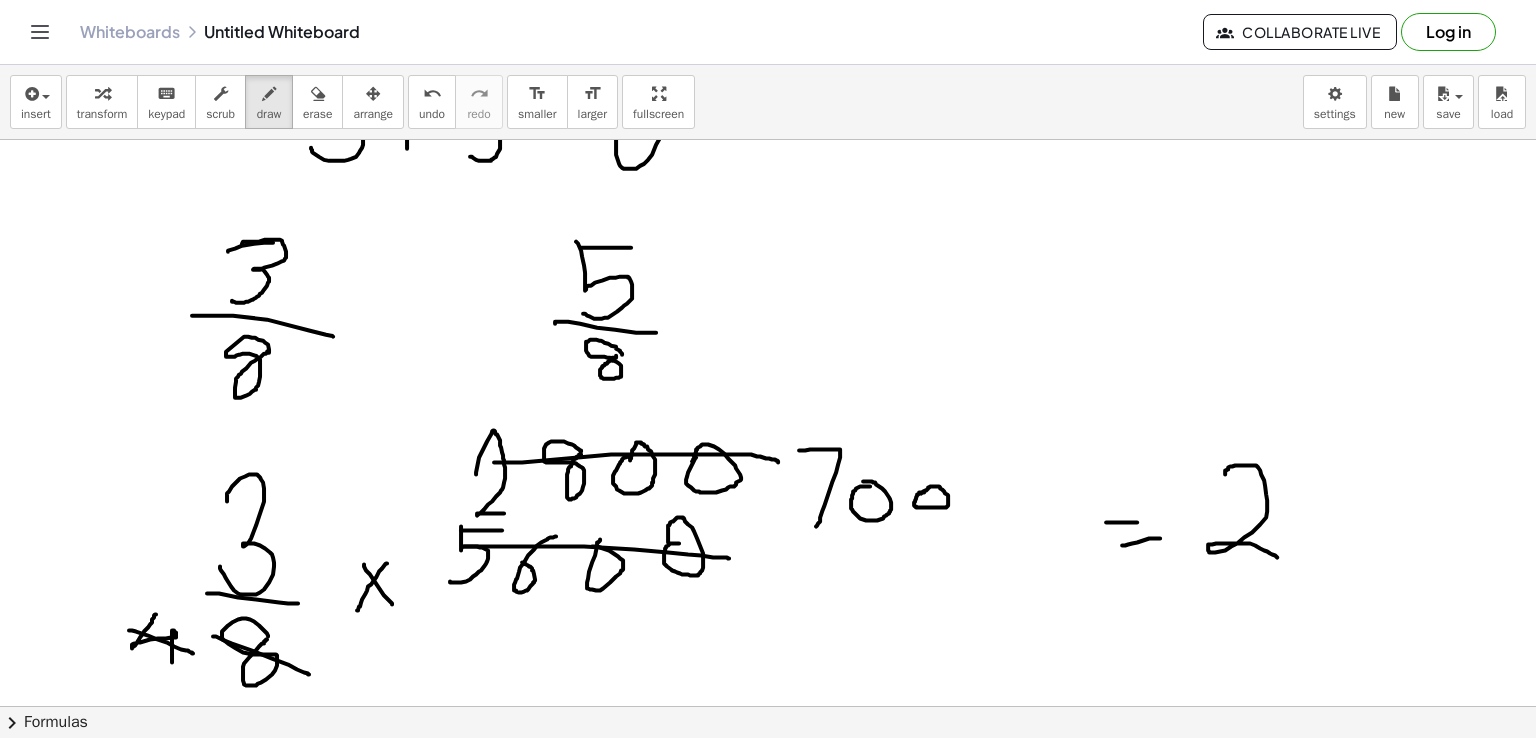 drag, startPoint x: 1225, startPoint y: 473, endPoint x: 1280, endPoint y: 557, distance: 100.40418 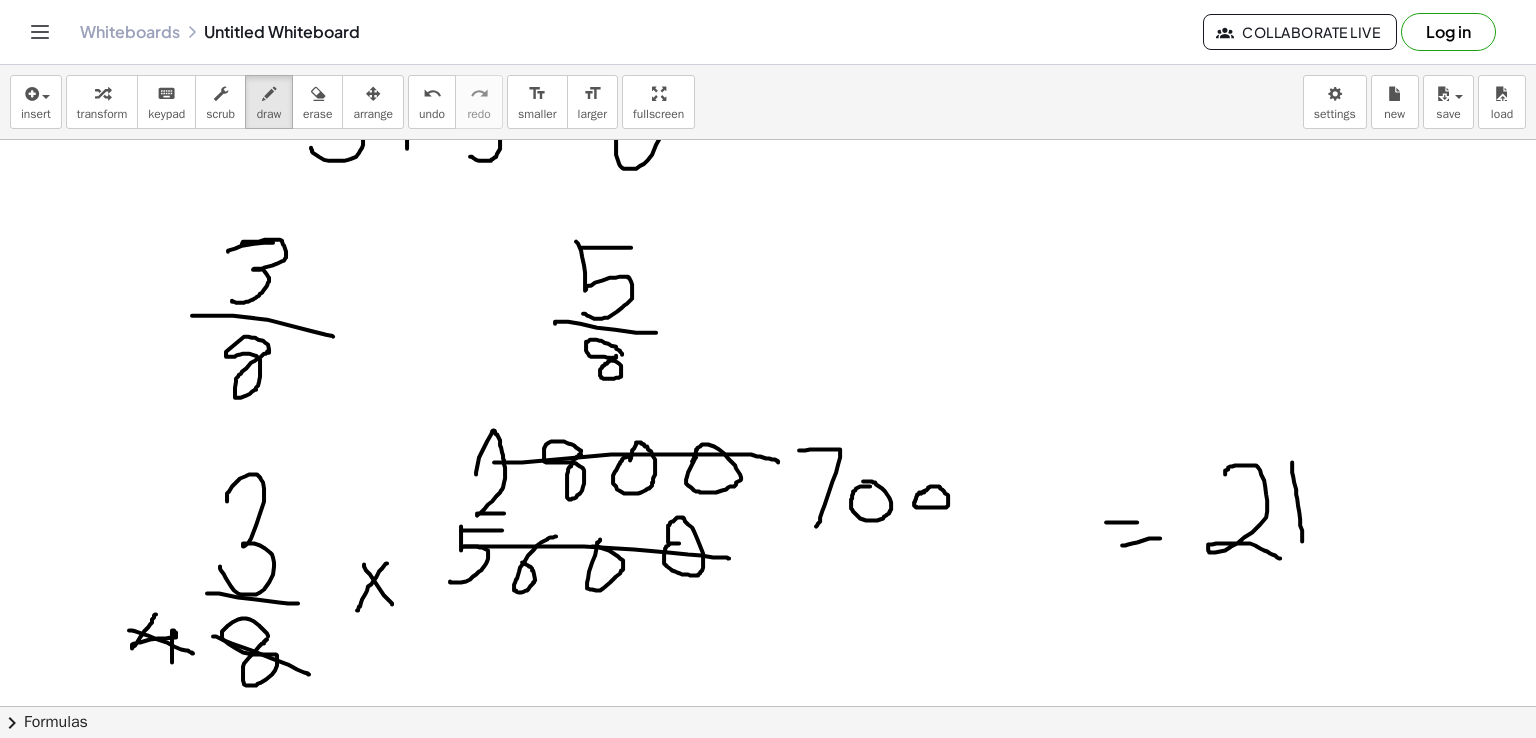 drag, startPoint x: 1292, startPoint y: 461, endPoint x: 1302, endPoint y: 540, distance: 79.630394 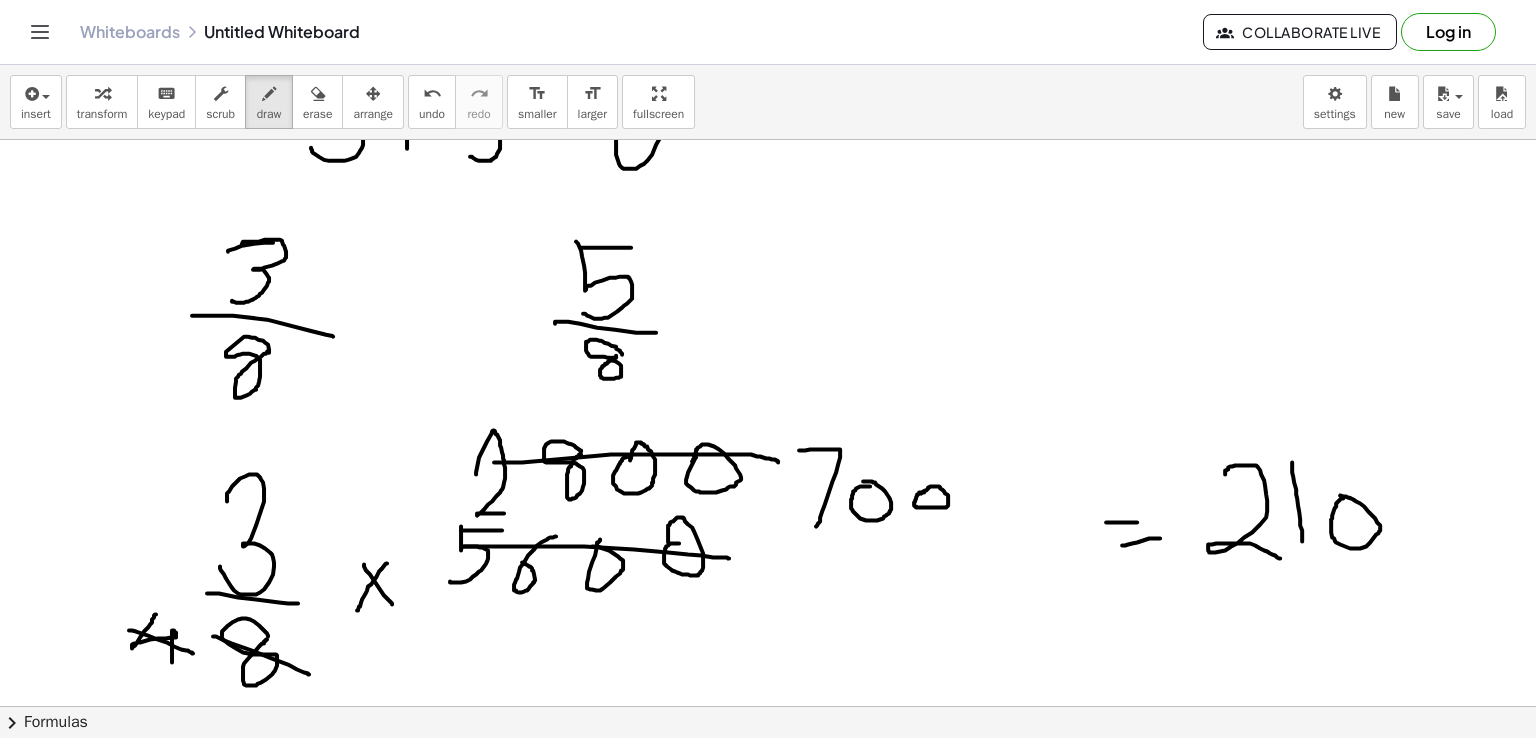 click at bounding box center (768, 395) 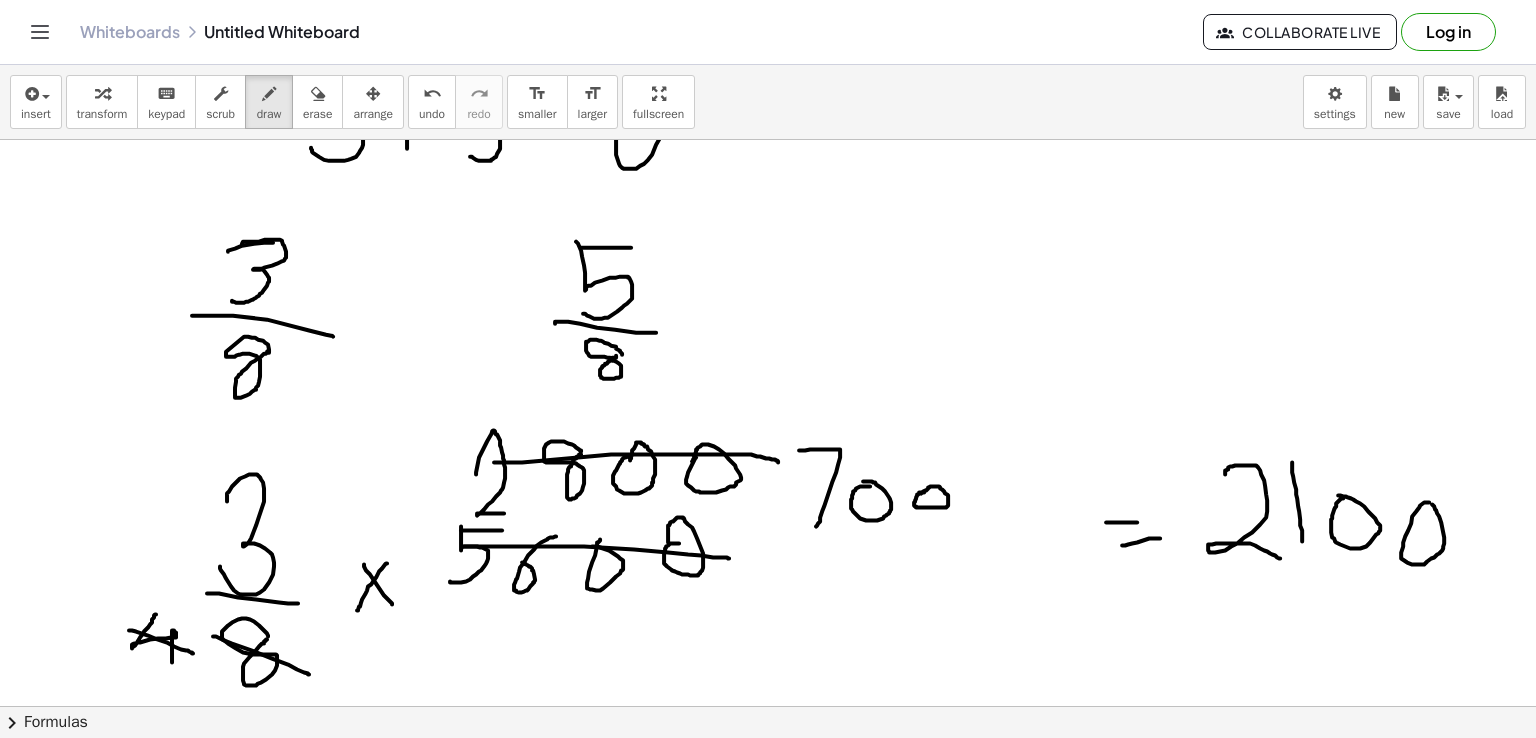 click at bounding box center [768, 395] 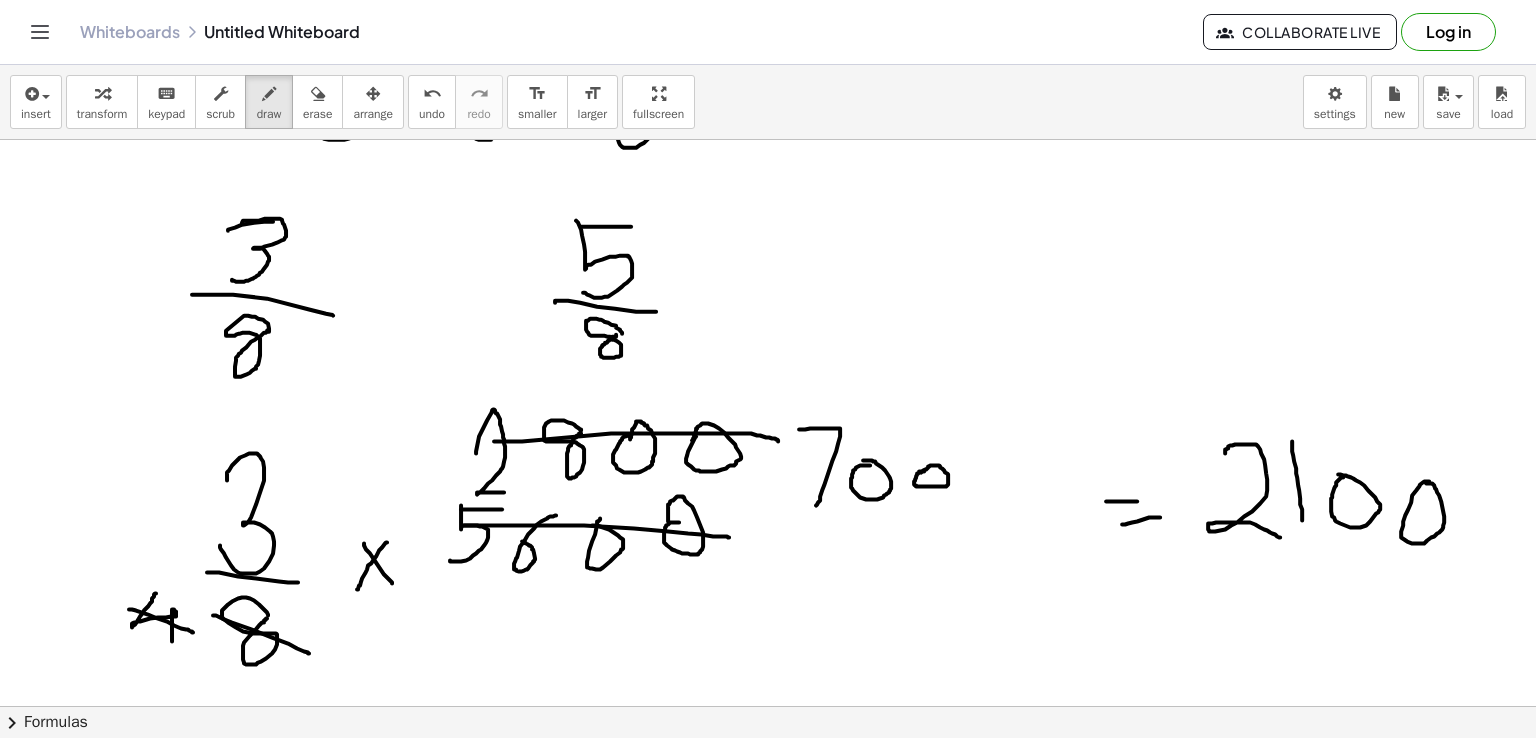 scroll, scrollTop: 409, scrollLeft: 0, axis: vertical 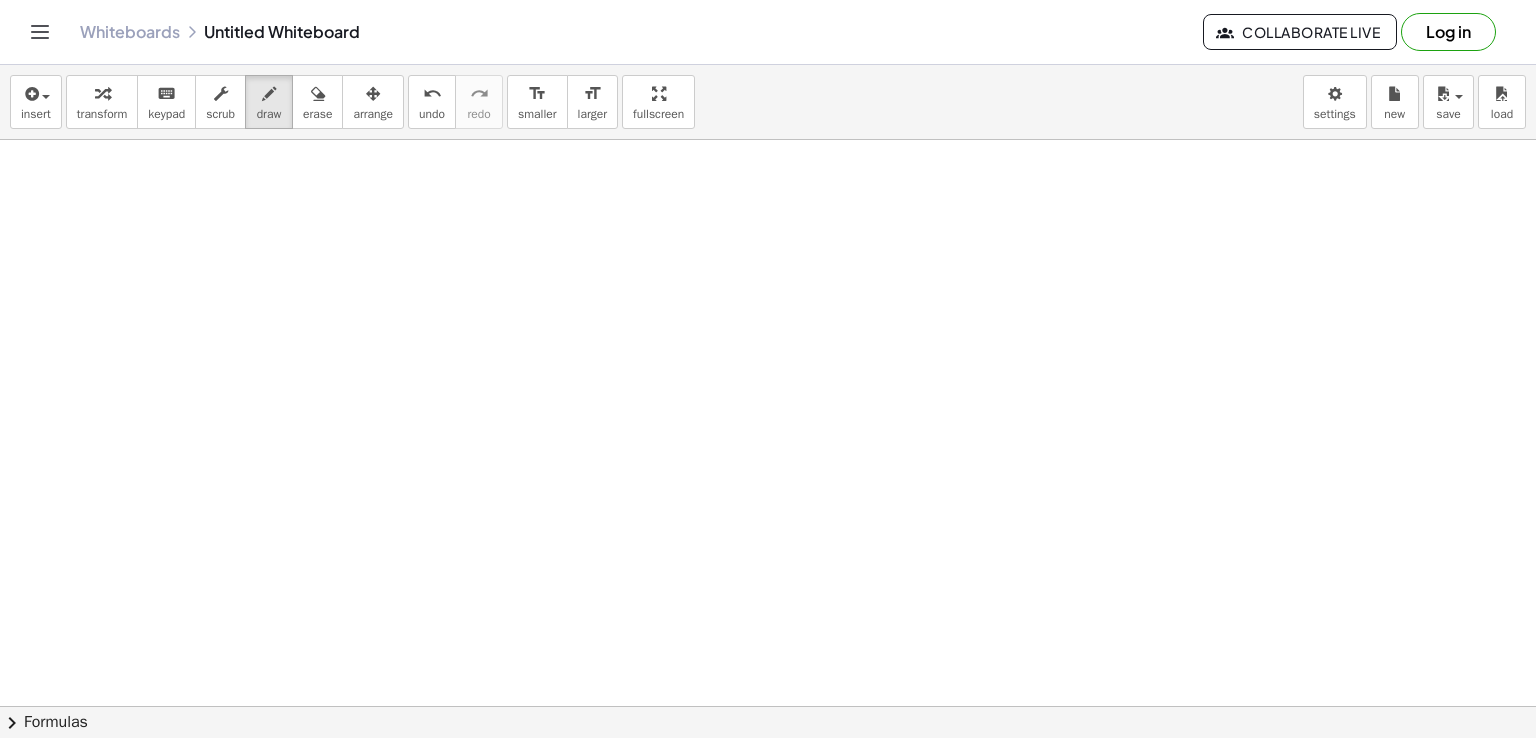 drag, startPoint x: 269, startPoint y: 87, endPoint x: 281, endPoint y: 209, distance: 122.588745 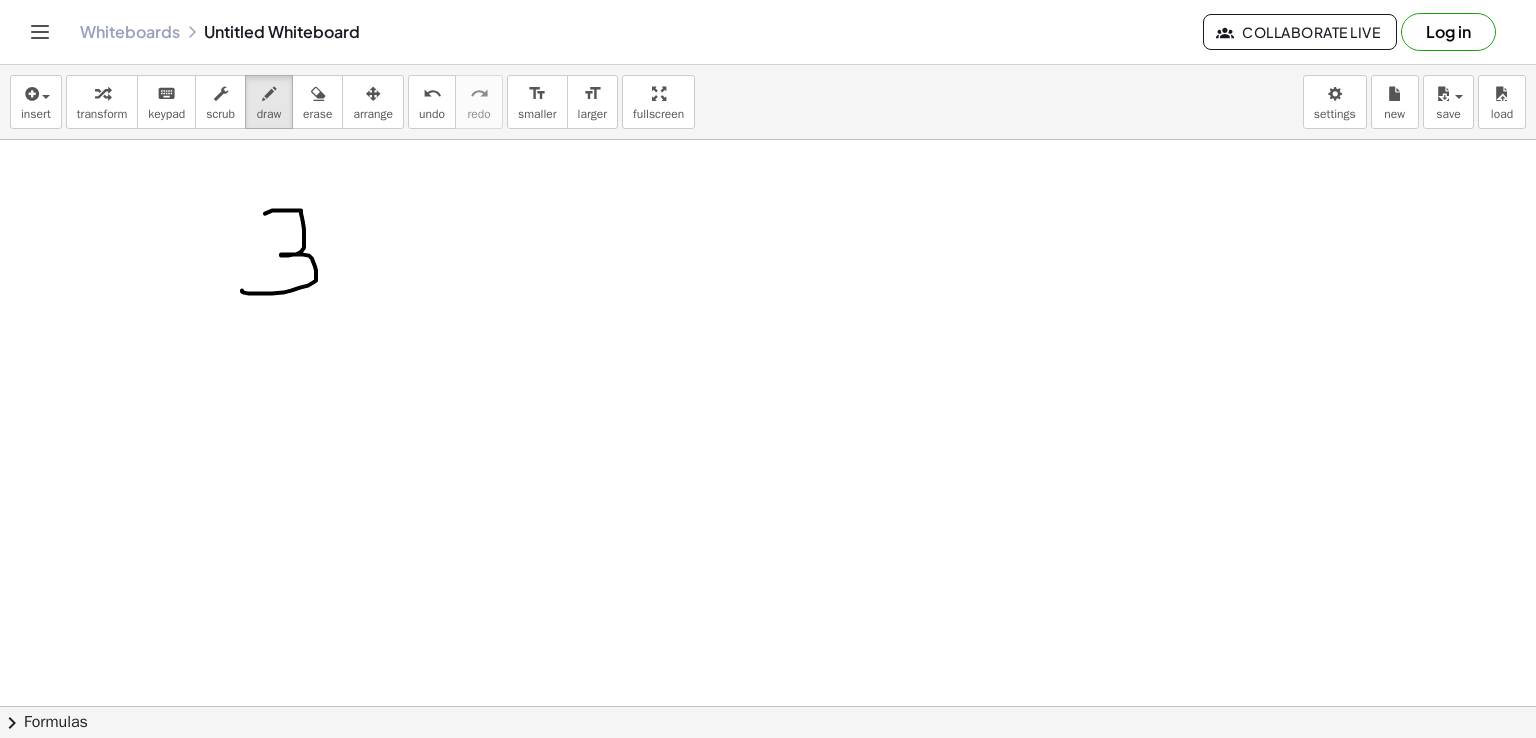 drag, startPoint x: 281, startPoint y: 209, endPoint x: 242, endPoint y: 289, distance: 89 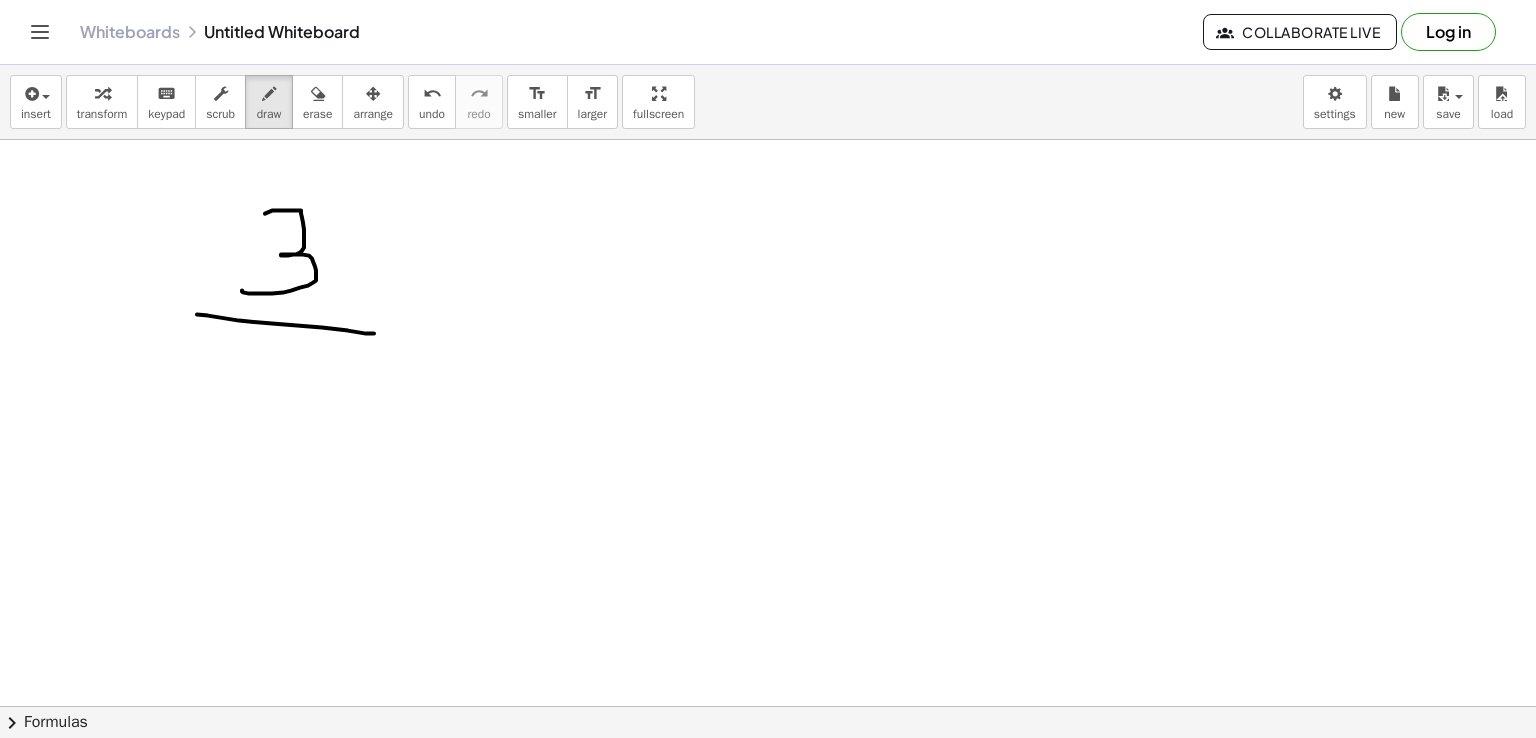 drag, startPoint x: 197, startPoint y: 313, endPoint x: 401, endPoint y: 334, distance: 205.07803 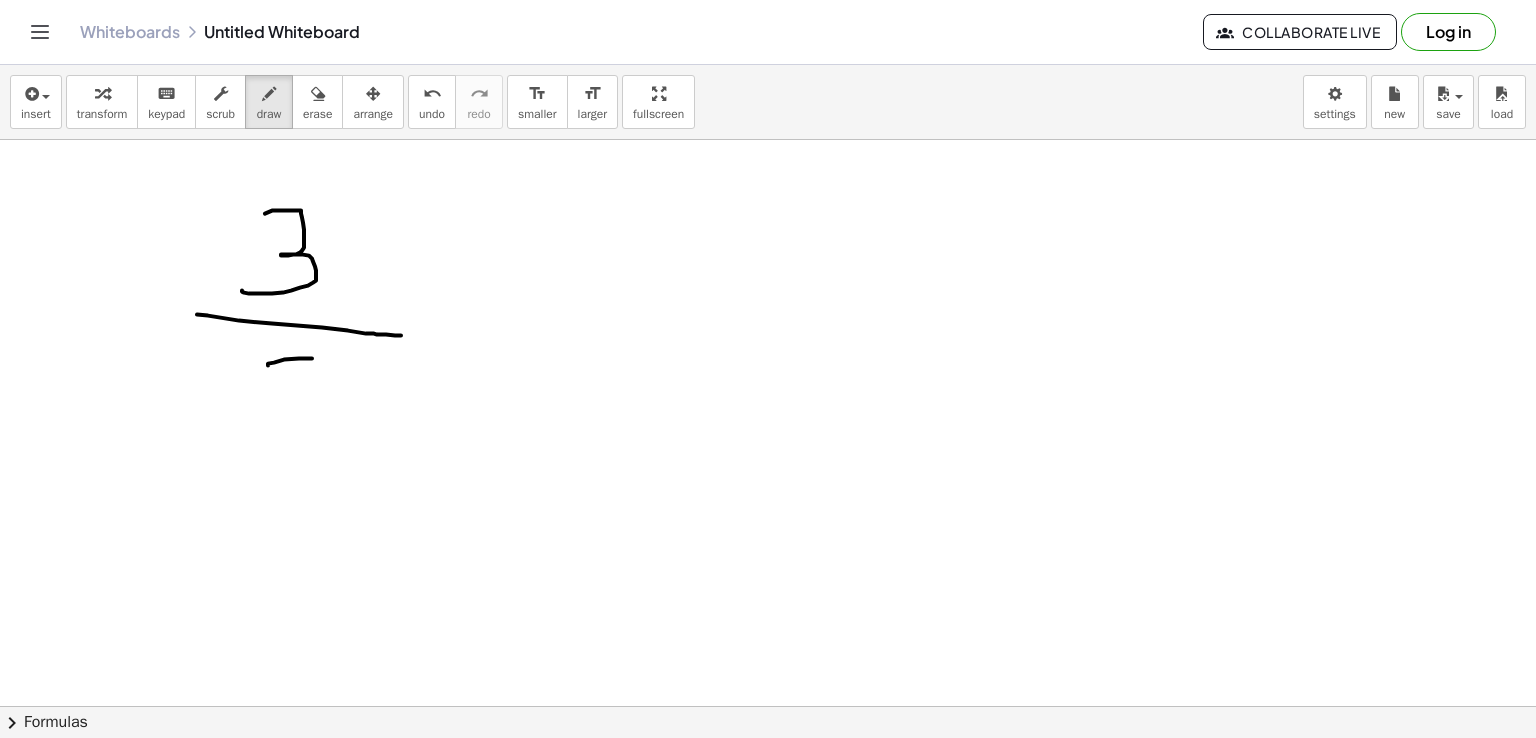 drag, startPoint x: 268, startPoint y: 364, endPoint x: 312, endPoint y: 357, distance: 44.553337 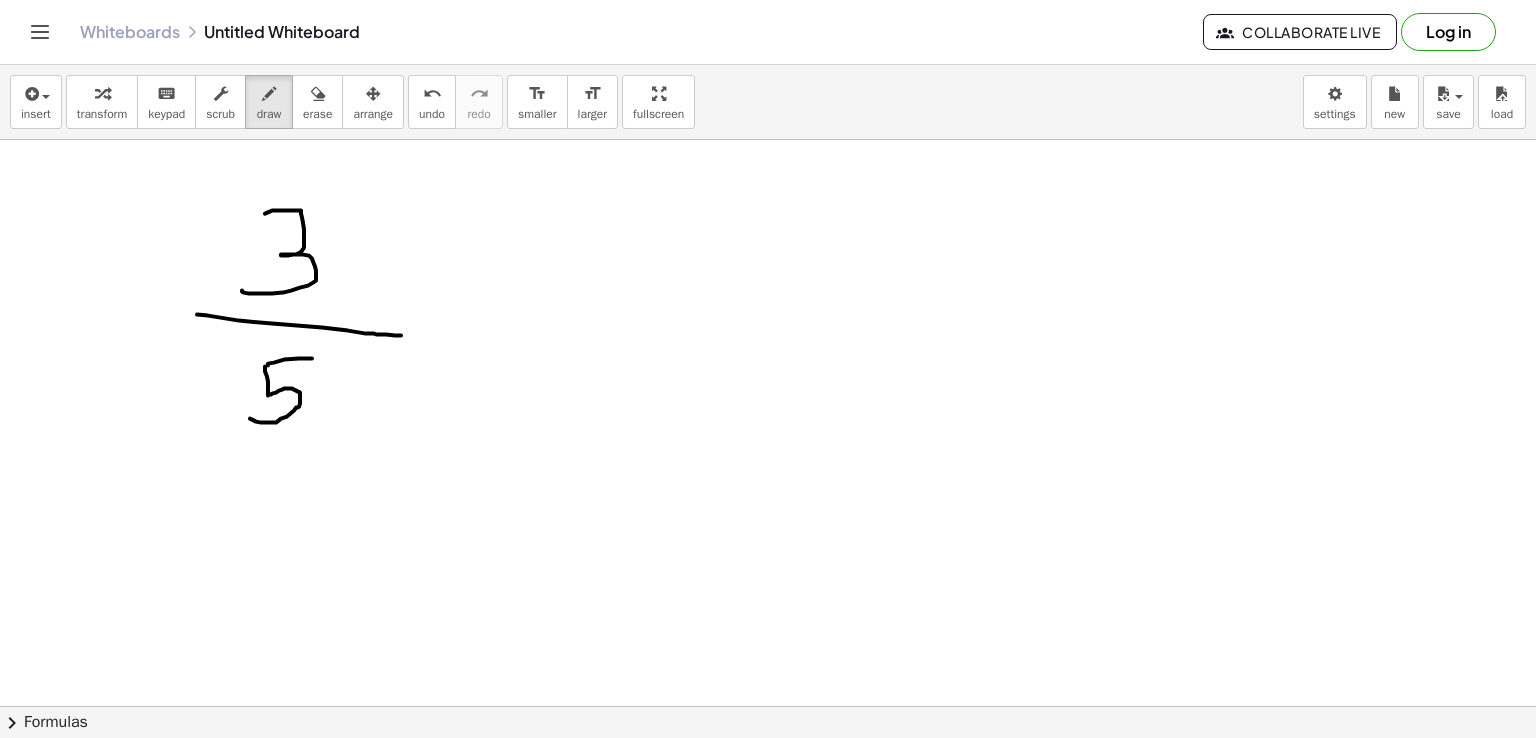 drag, startPoint x: 265, startPoint y: 365, endPoint x: 247, endPoint y: 417, distance: 55.027267 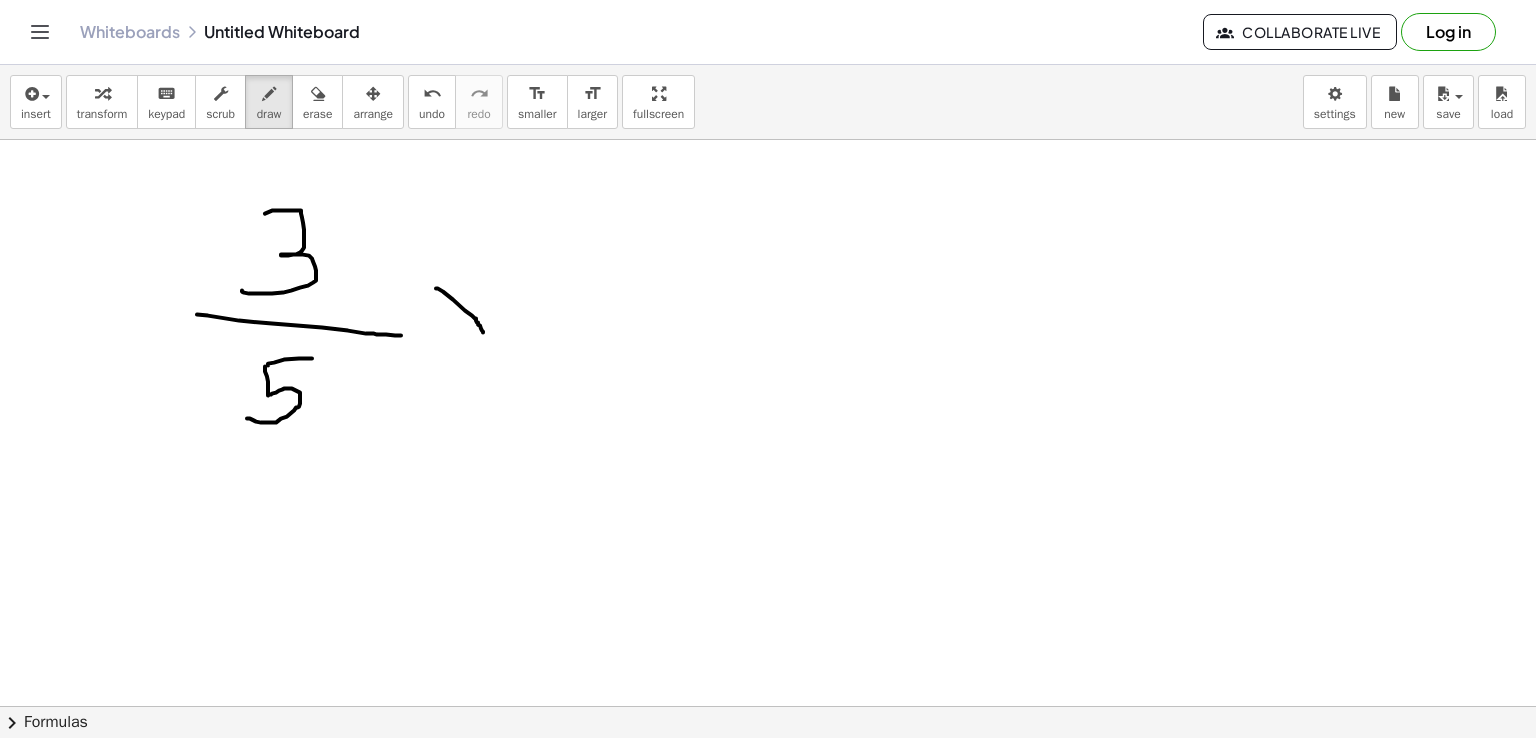 drag, startPoint x: 436, startPoint y: 287, endPoint x: 483, endPoint y: 331, distance: 64.381676 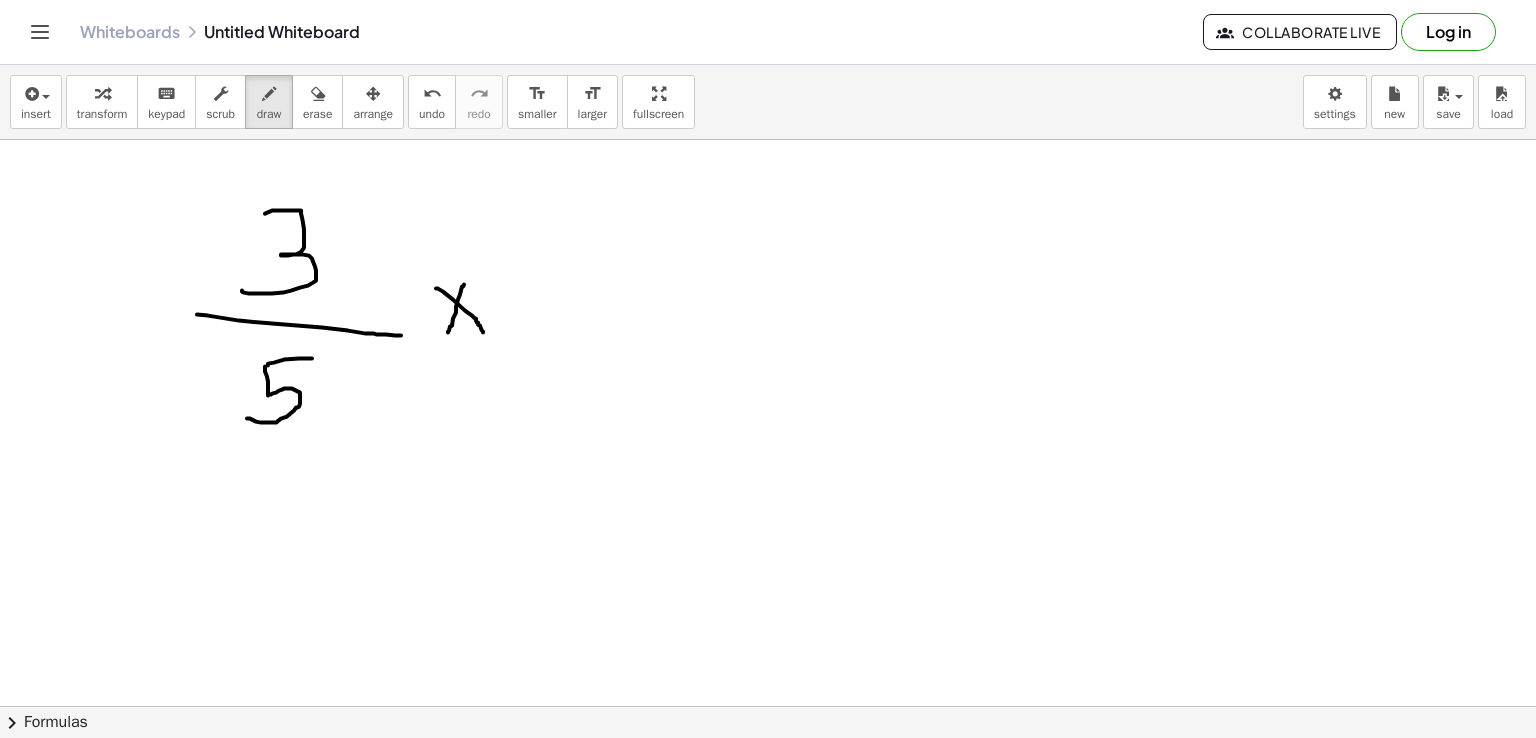 drag, startPoint x: 464, startPoint y: 283, endPoint x: 446, endPoint y: 337, distance: 56.920998 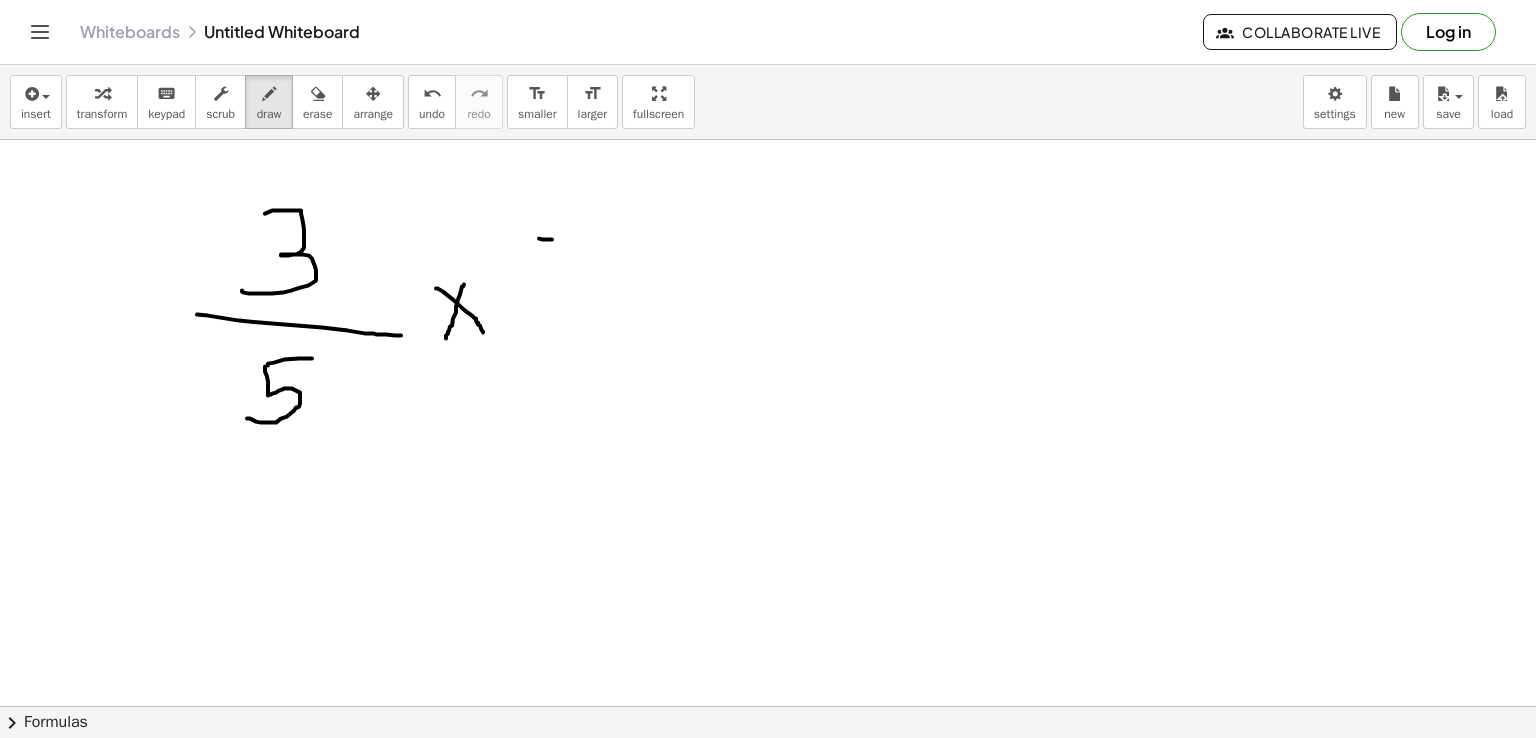 drag, startPoint x: 539, startPoint y: 237, endPoint x: 553, endPoint y: 238, distance: 14.035668 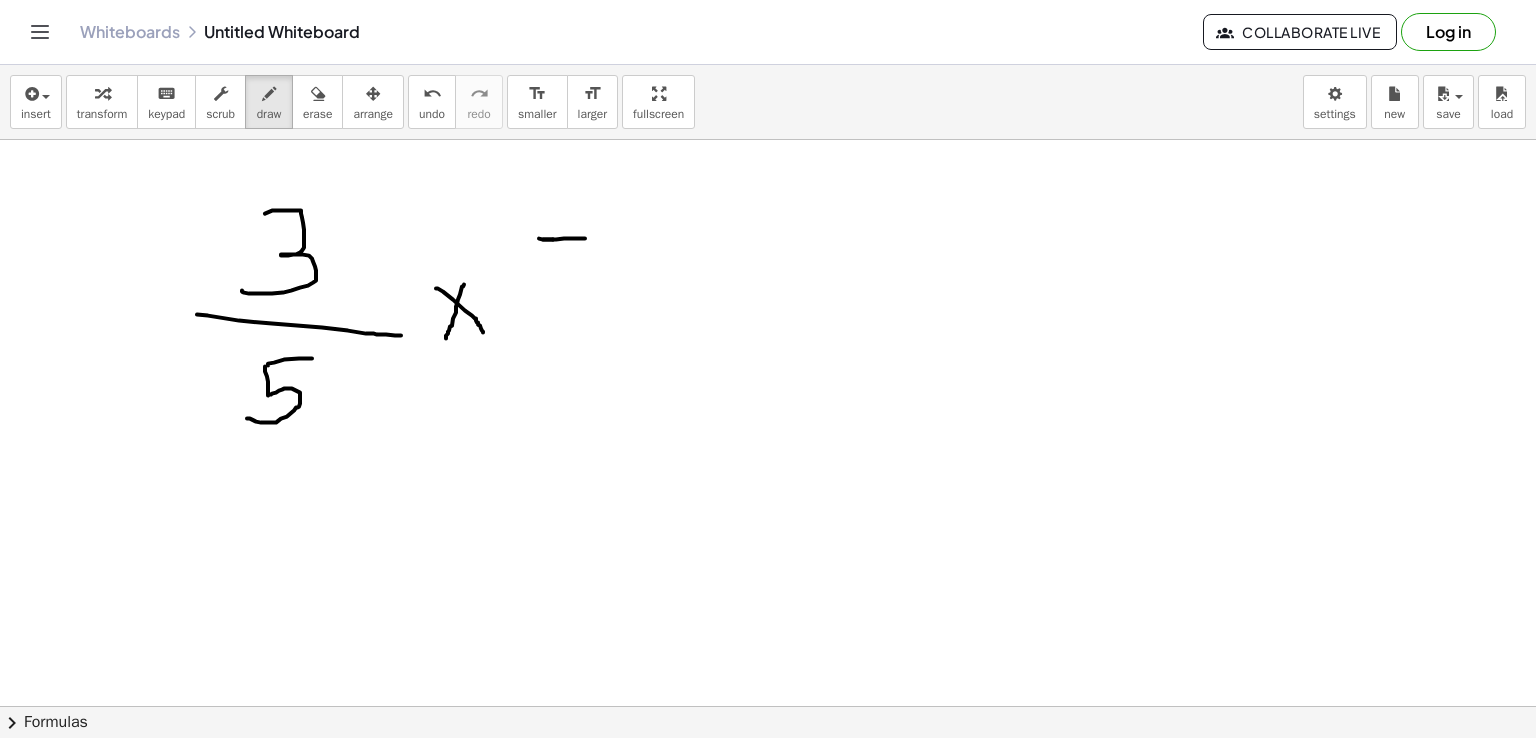 drag, startPoint x: 543, startPoint y: 238, endPoint x: 585, endPoint y: 237, distance: 42.0119 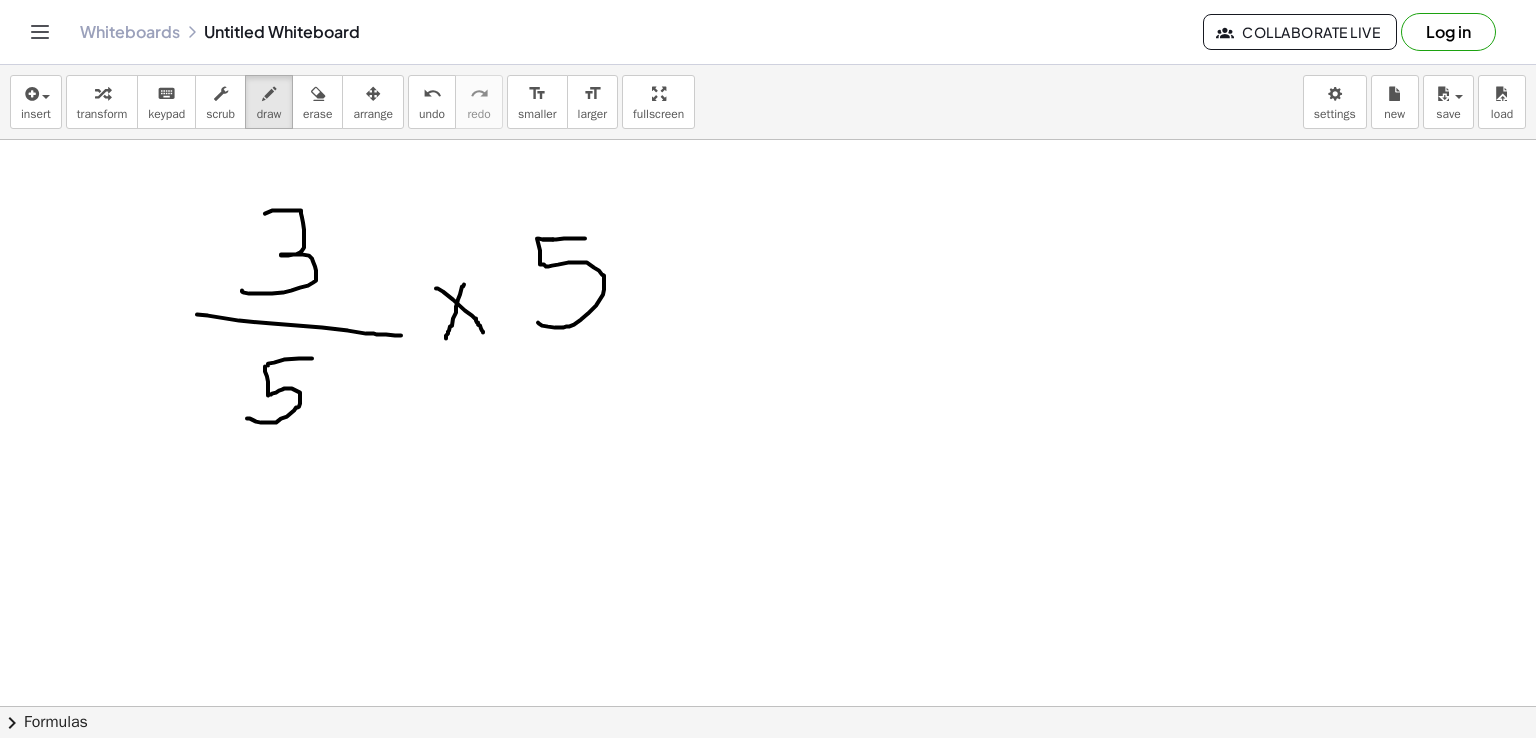 drag, startPoint x: 537, startPoint y: 237, endPoint x: 536, endPoint y: 320, distance: 83.00603 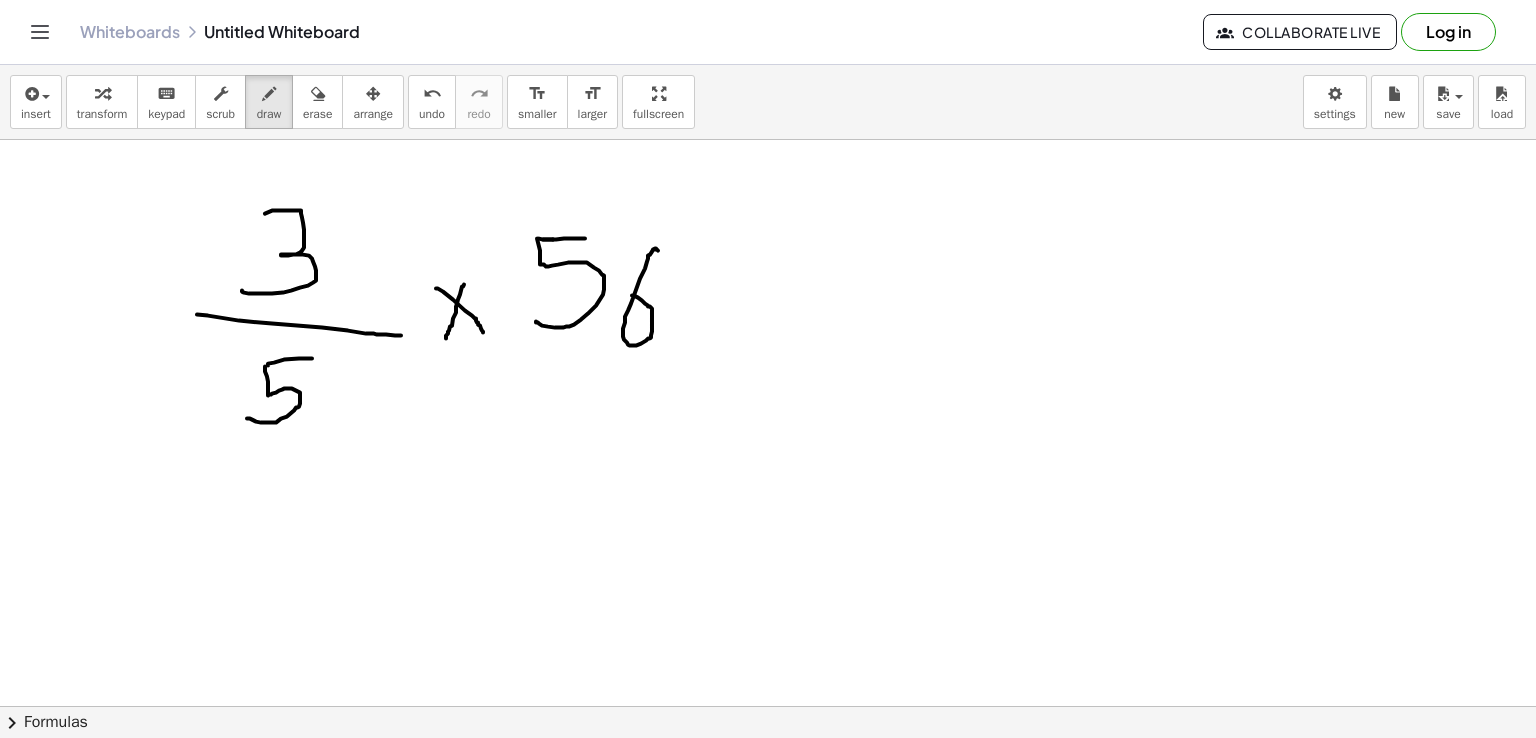 drag, startPoint x: 658, startPoint y: 249, endPoint x: 632, endPoint y: 295, distance: 52.83938 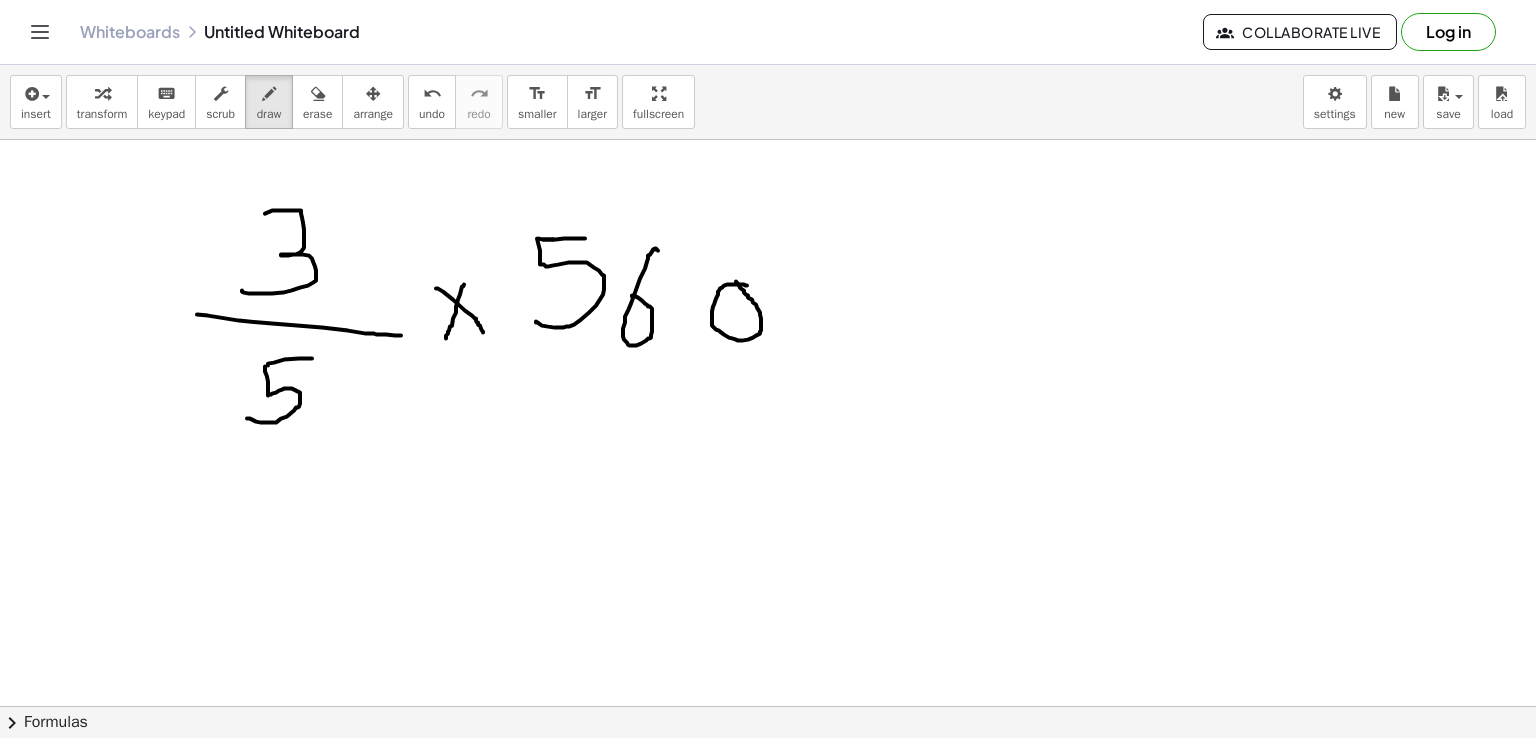 drag, startPoint x: 747, startPoint y: 284, endPoint x: 733, endPoint y: 278, distance: 15.231546 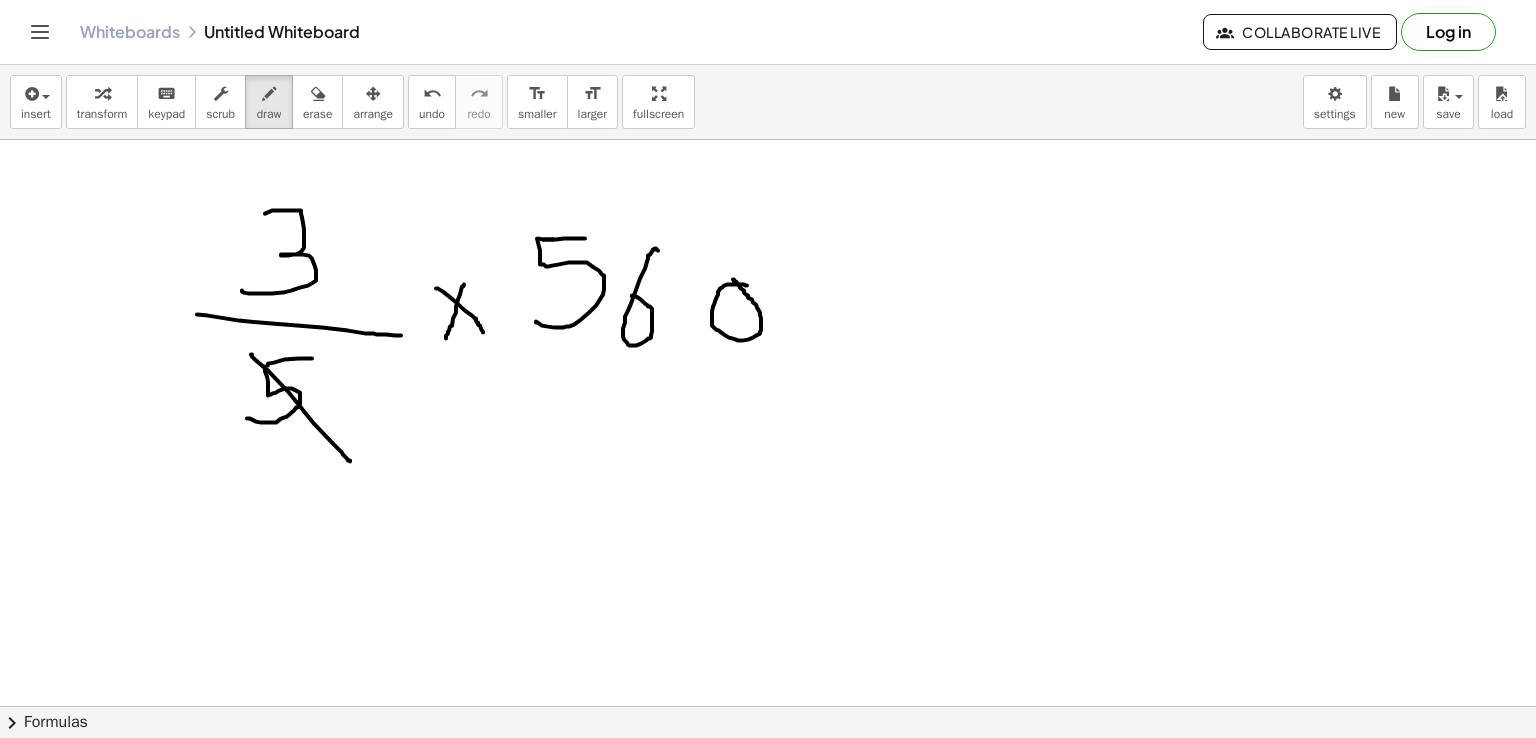 drag, startPoint x: 252, startPoint y: 353, endPoint x: 350, endPoint y: 460, distance: 145.09653 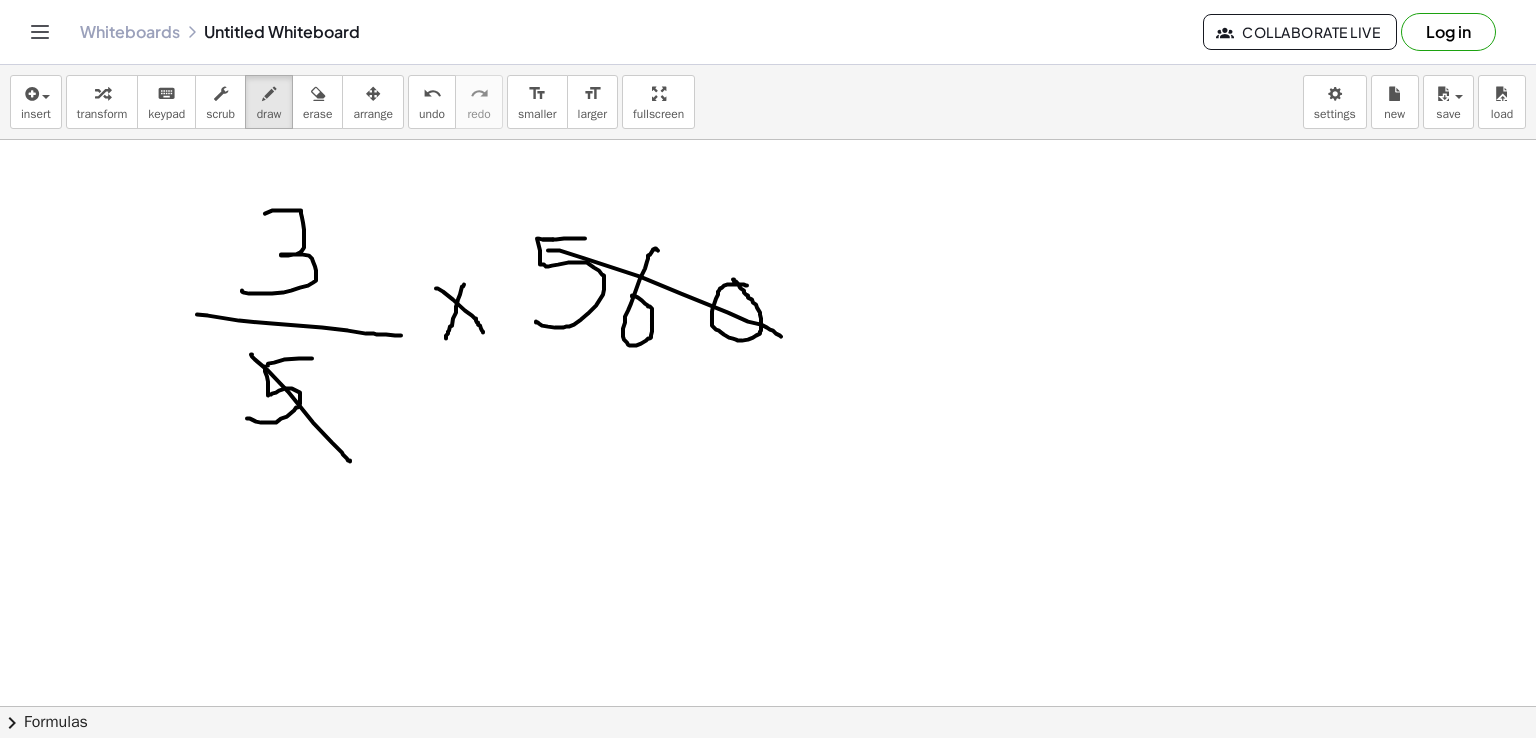 drag, startPoint x: 548, startPoint y: 249, endPoint x: 784, endPoint y: 335, distance: 251.18121 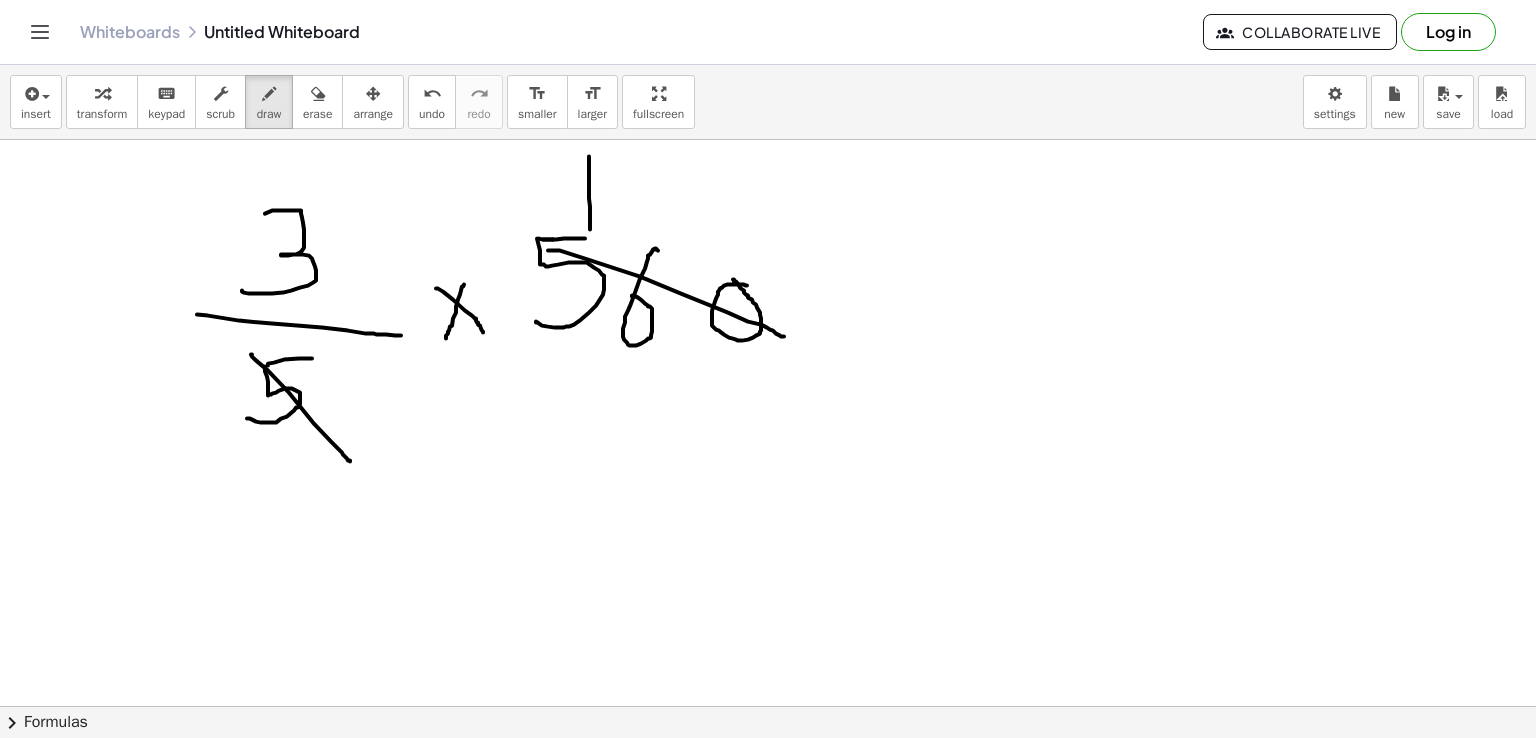 drag, startPoint x: 589, startPoint y: 155, endPoint x: 590, endPoint y: 234, distance: 79.00633 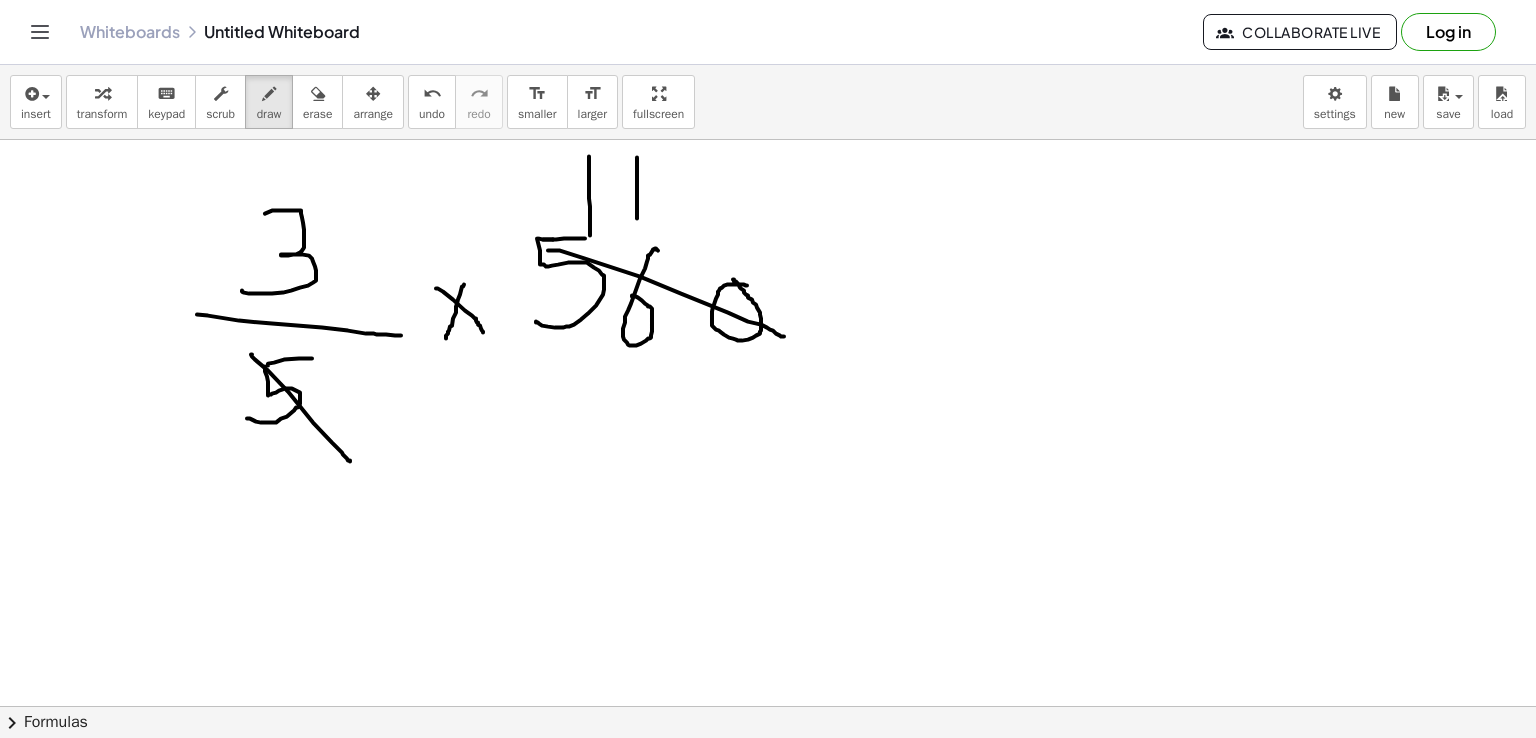 drag, startPoint x: 637, startPoint y: 156, endPoint x: 637, endPoint y: 217, distance: 61 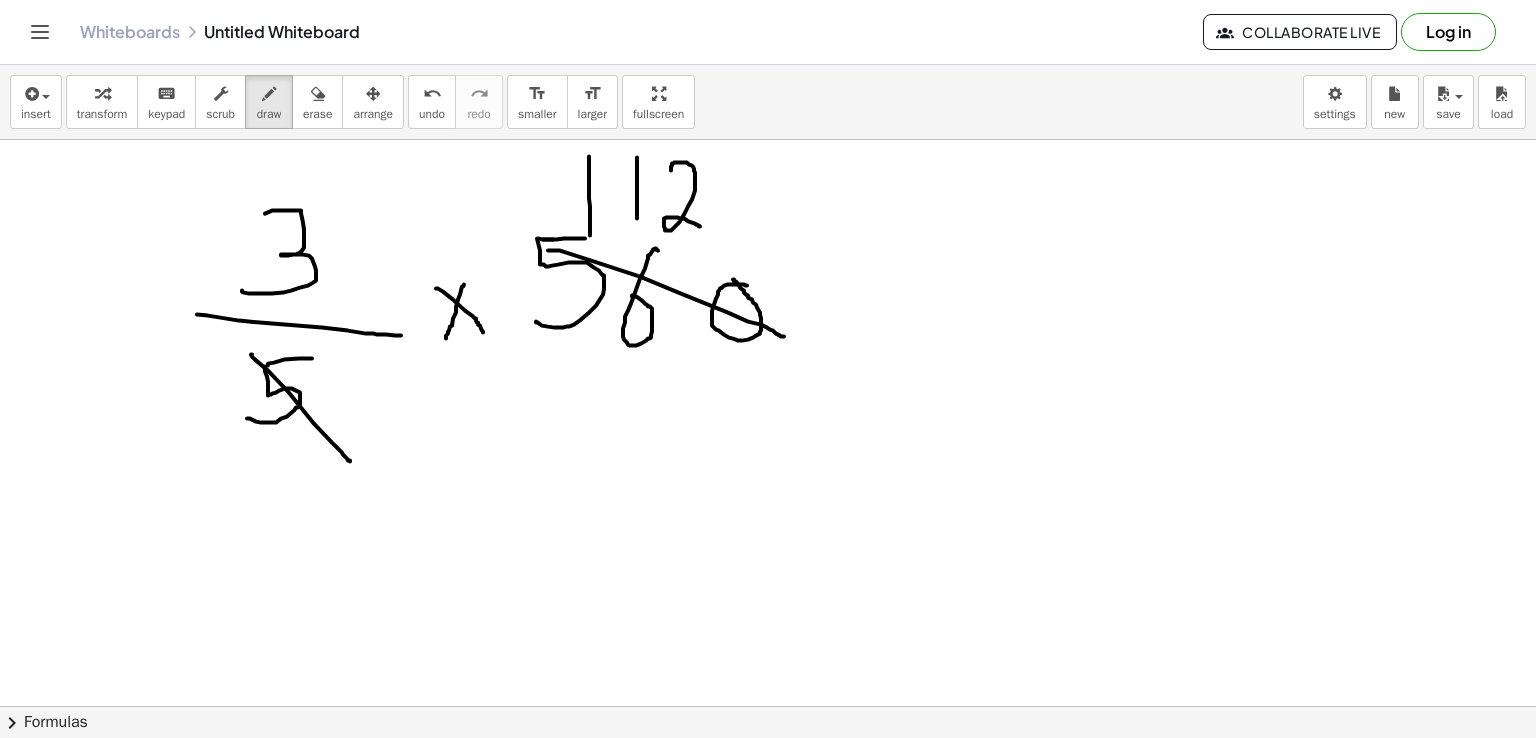 drag, startPoint x: 671, startPoint y: 169, endPoint x: 700, endPoint y: 225, distance: 63.06346 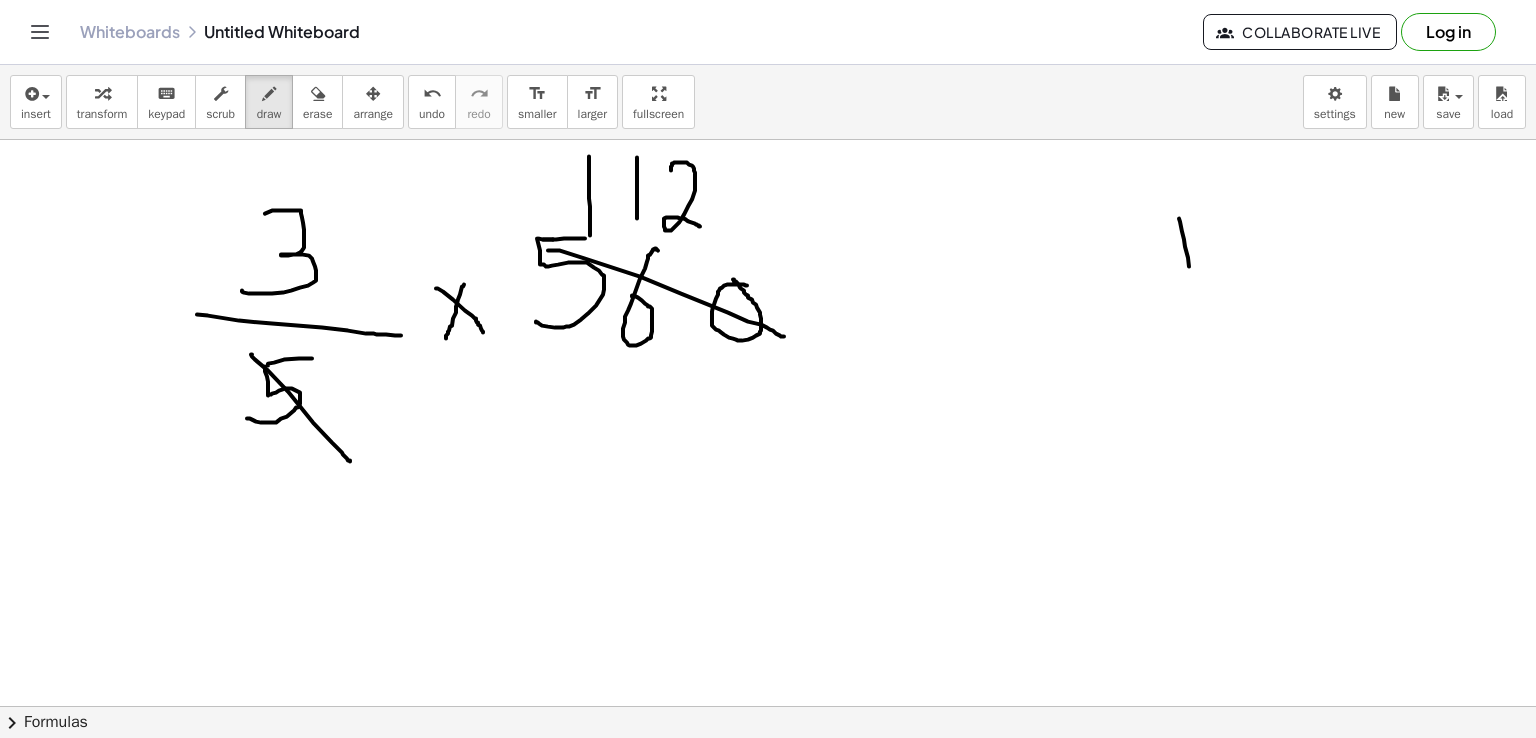 drag, startPoint x: 1179, startPoint y: 217, endPoint x: 1189, endPoint y: 285, distance: 68.73136 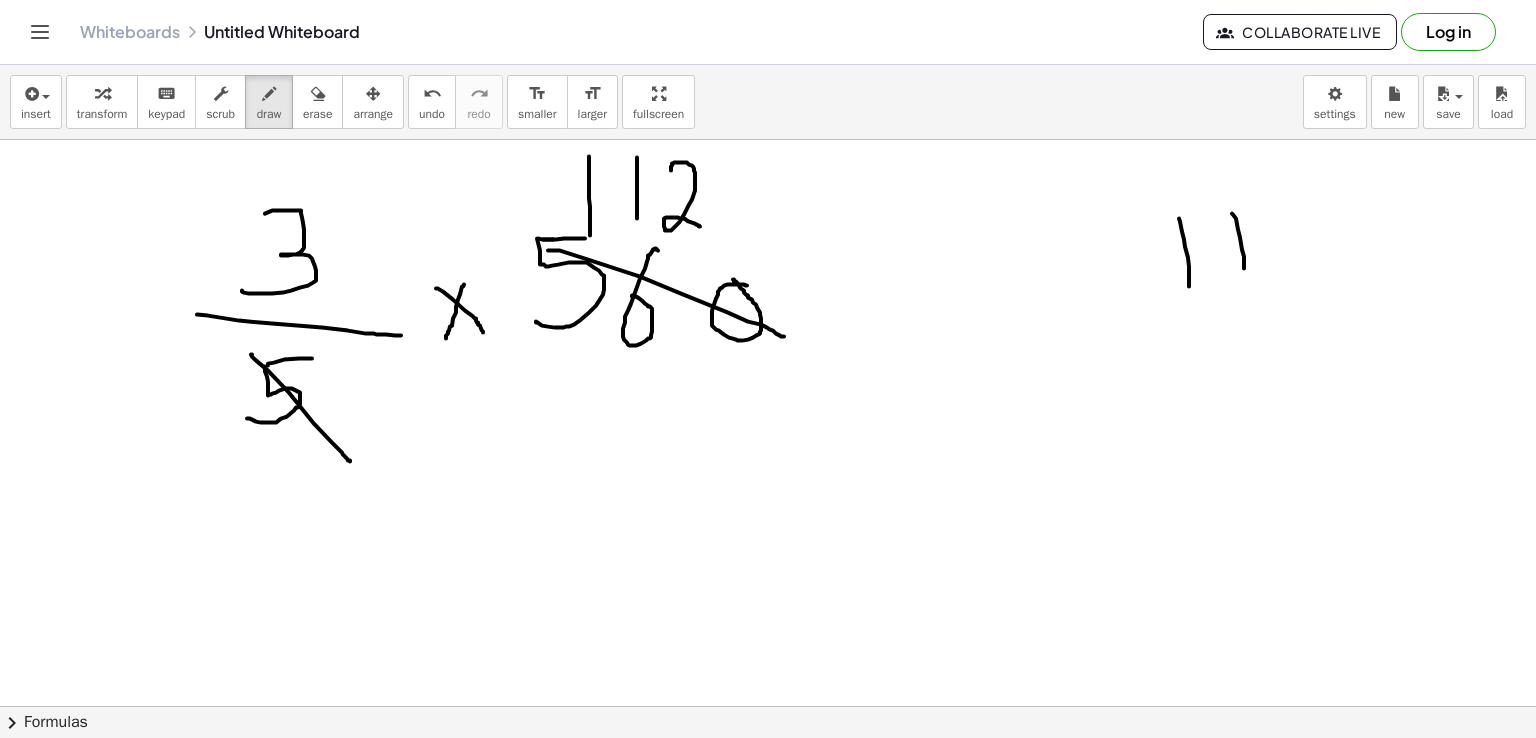 drag, startPoint x: 1232, startPoint y: 212, endPoint x: 1244, endPoint y: 267, distance: 56.293873 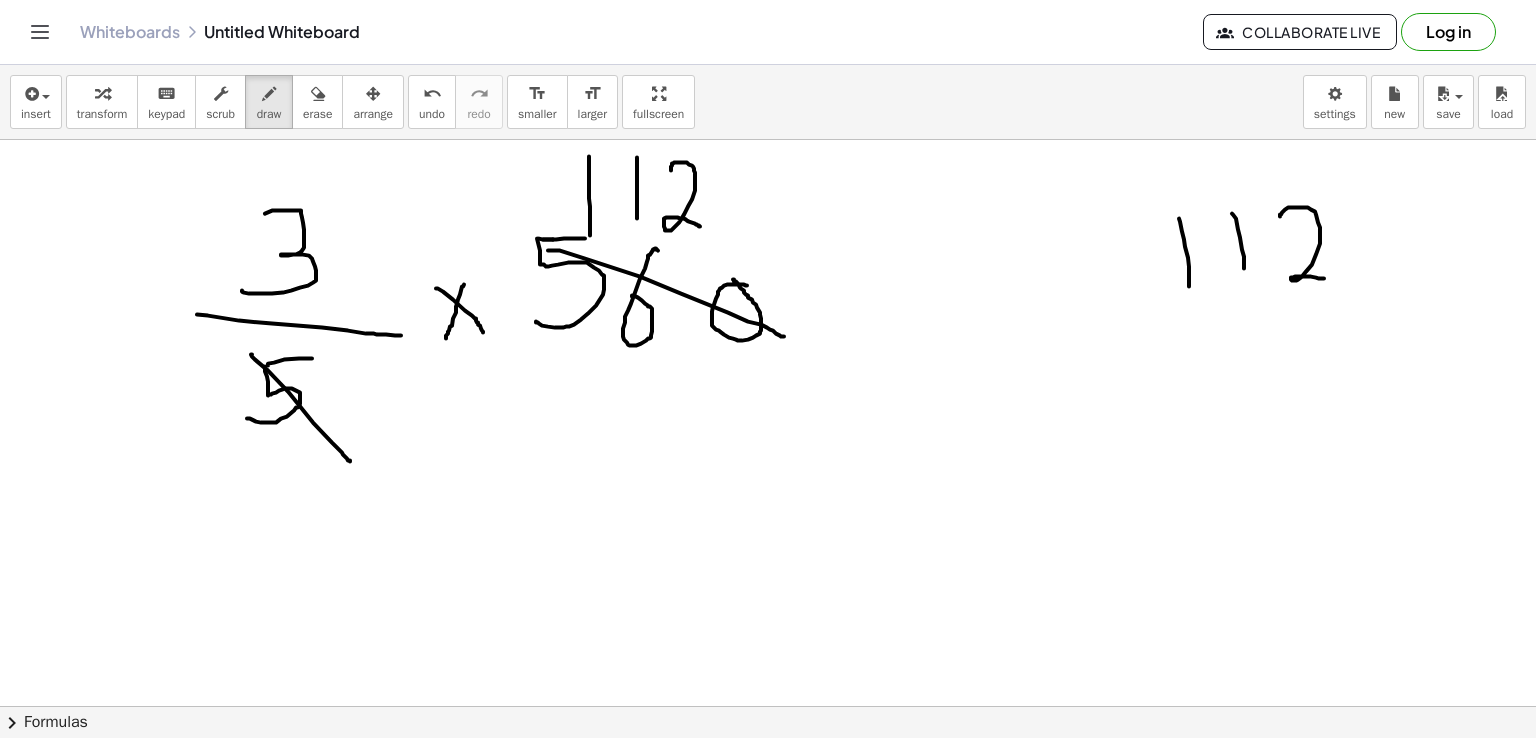 drag, startPoint x: 1280, startPoint y: 215, endPoint x: 1324, endPoint y: 277, distance: 76.02631 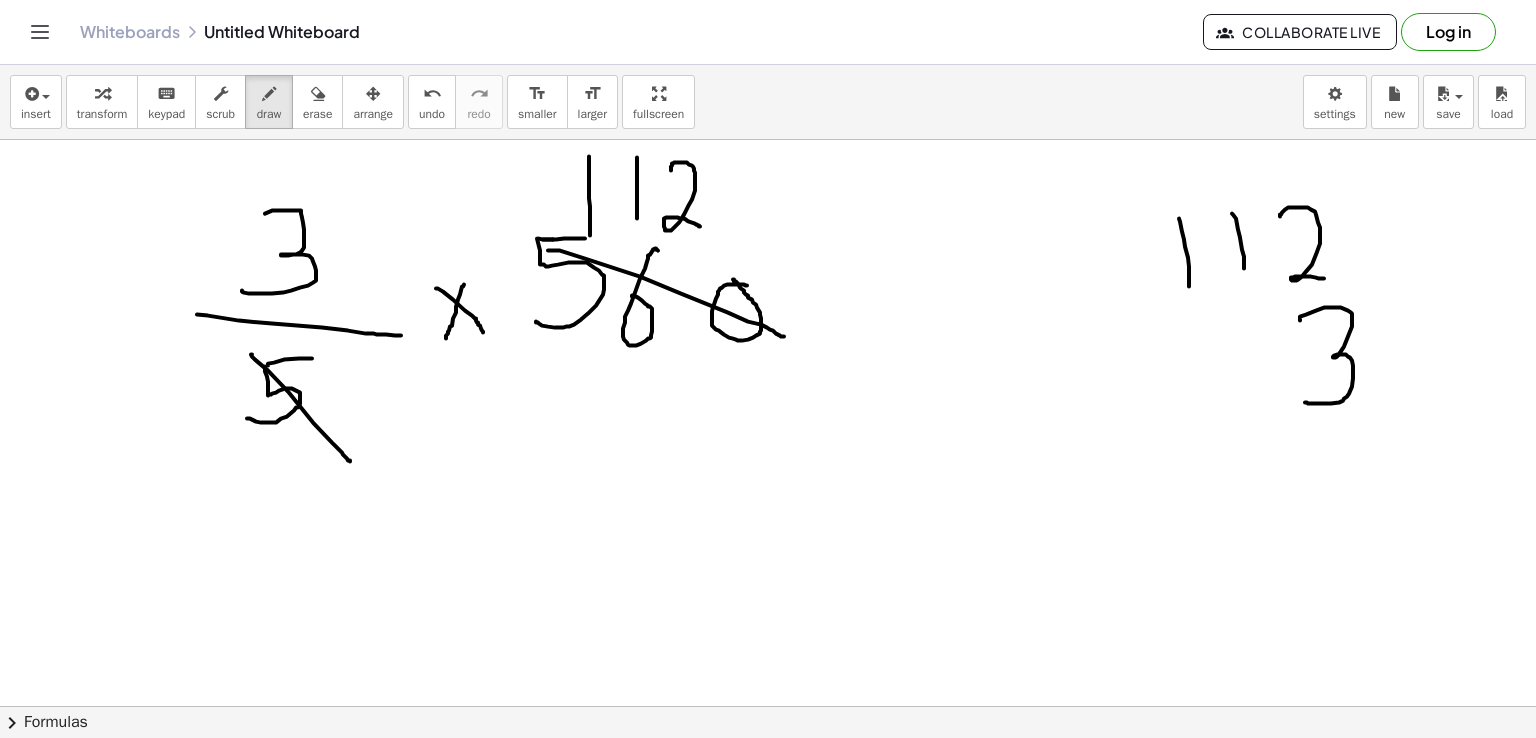 drag, startPoint x: 1300, startPoint y: 319, endPoint x: 1305, endPoint y: 401, distance: 82.1523 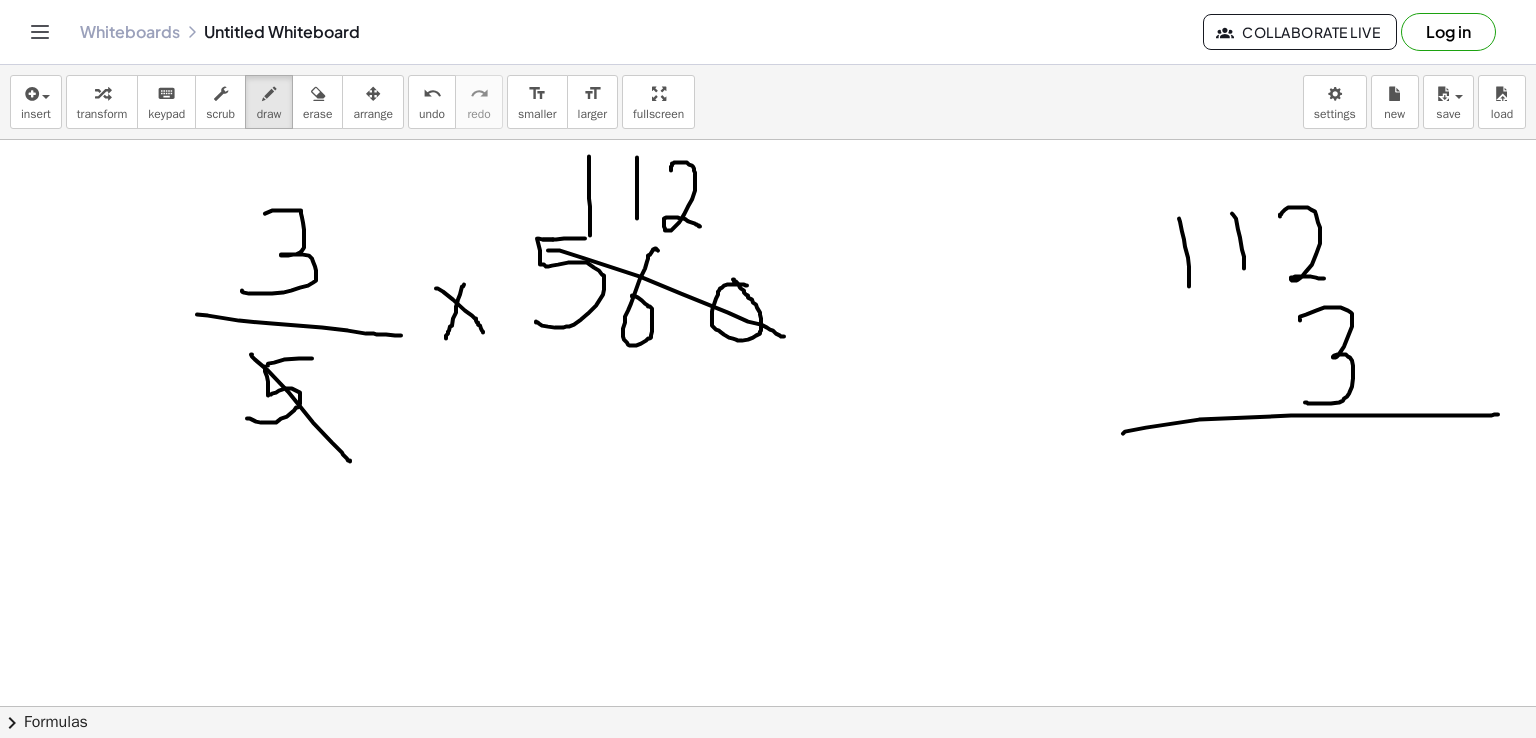 drag, startPoint x: 1123, startPoint y: 432, endPoint x: 1498, endPoint y: 413, distance: 375.48102 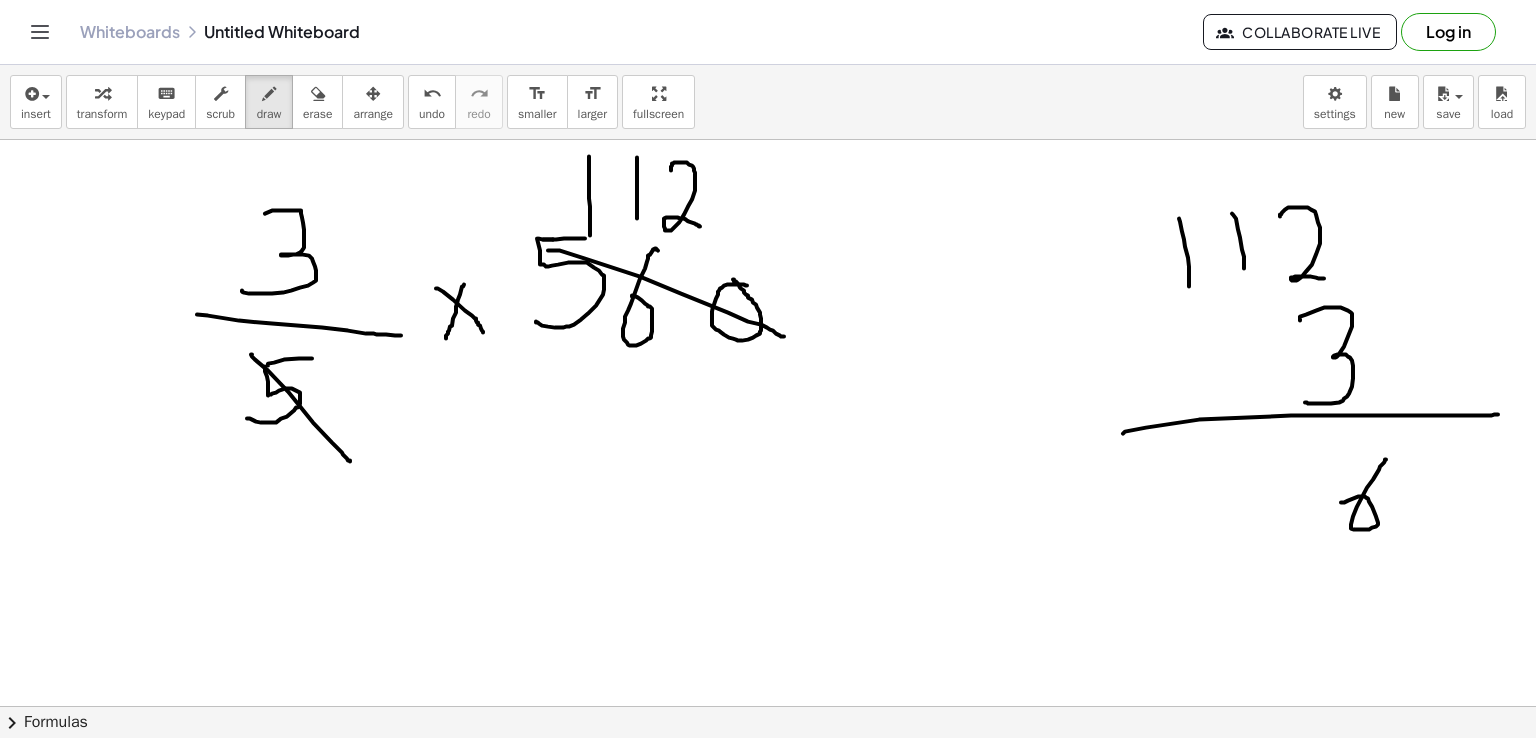 drag, startPoint x: 1386, startPoint y: 458, endPoint x: 1341, endPoint y: 501, distance: 62.241467 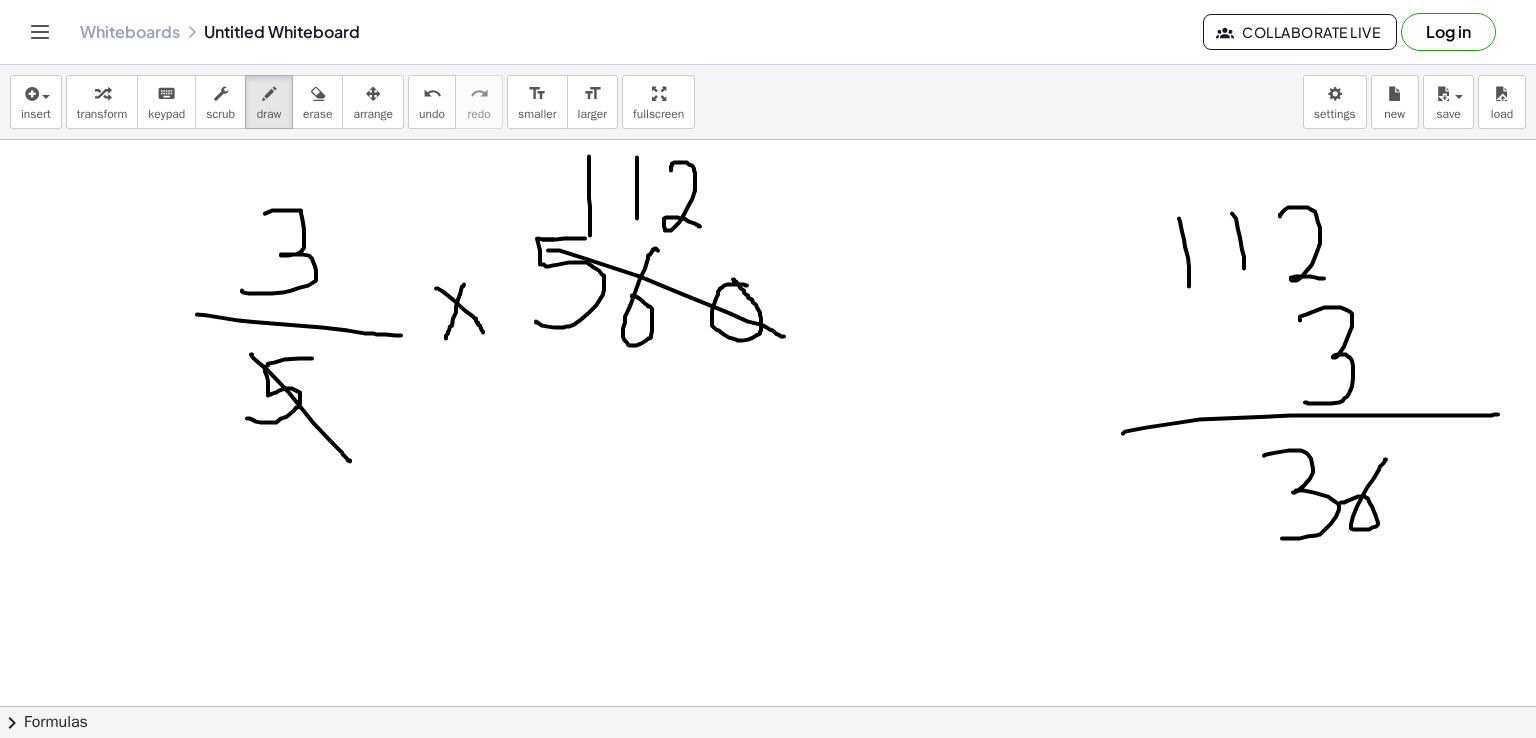 drag, startPoint x: 1264, startPoint y: 454, endPoint x: 1281, endPoint y: 537, distance: 84.723076 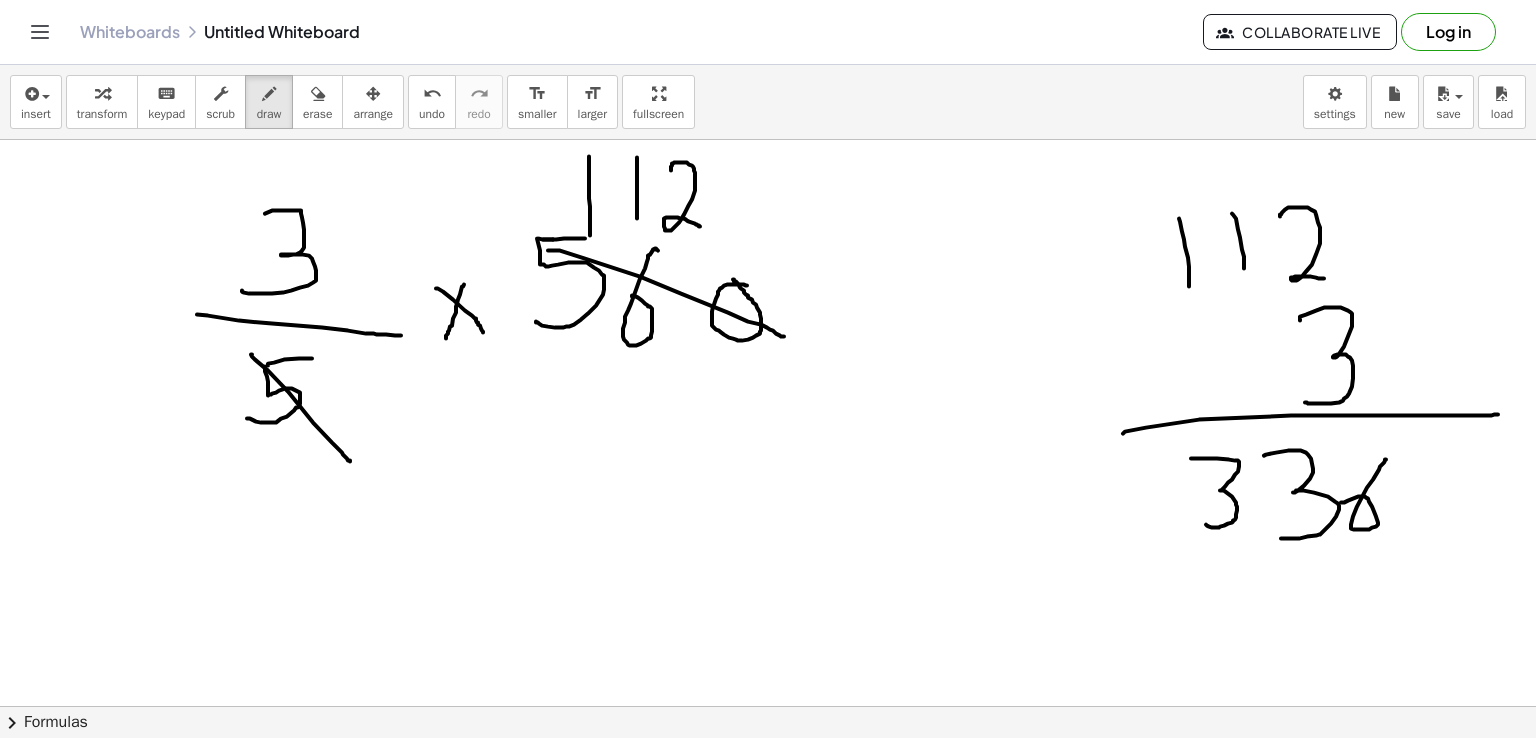 drag, startPoint x: 1191, startPoint y: 457, endPoint x: 1204, endPoint y: 521, distance: 65.30697 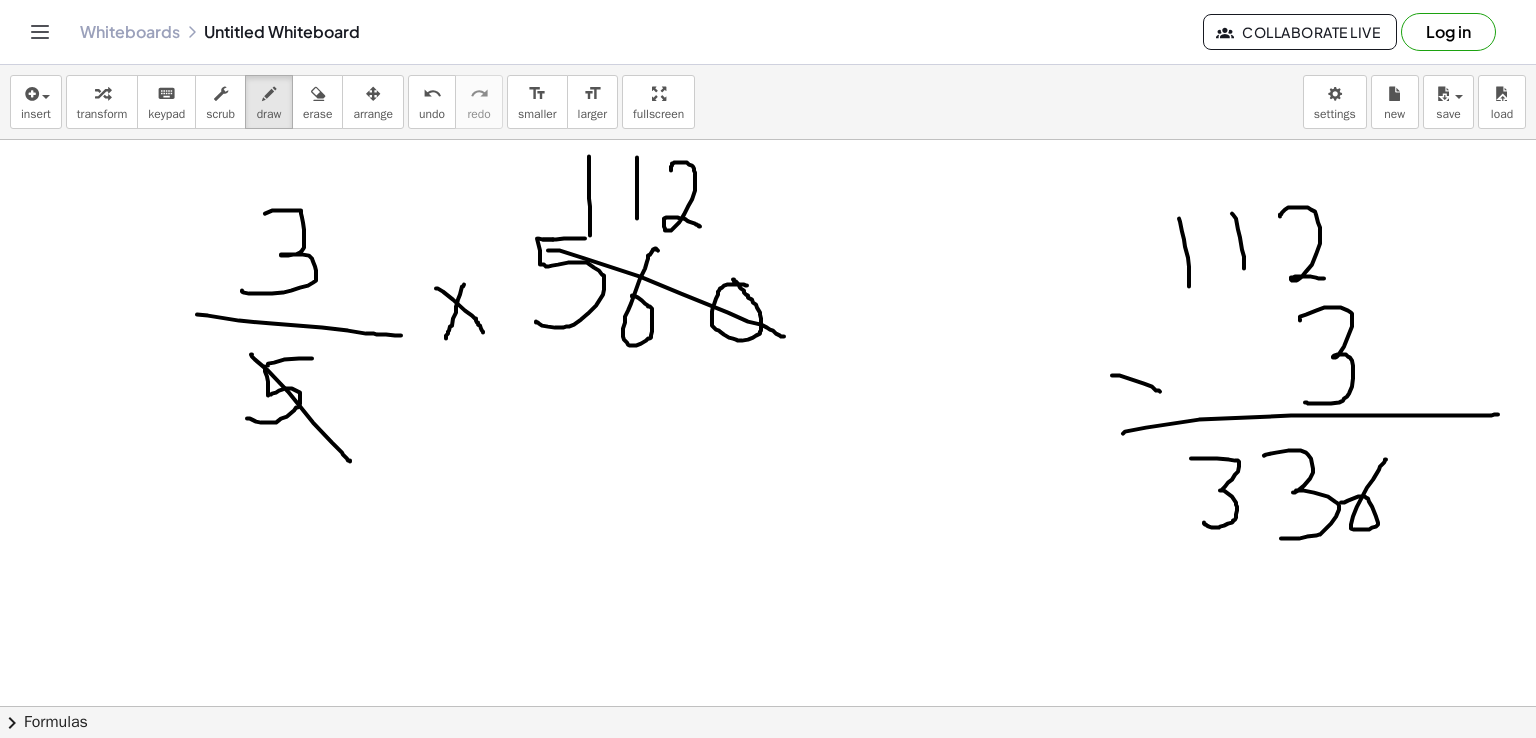 drag, startPoint x: 1112, startPoint y: 374, endPoint x: 1160, endPoint y: 391, distance: 50.92151 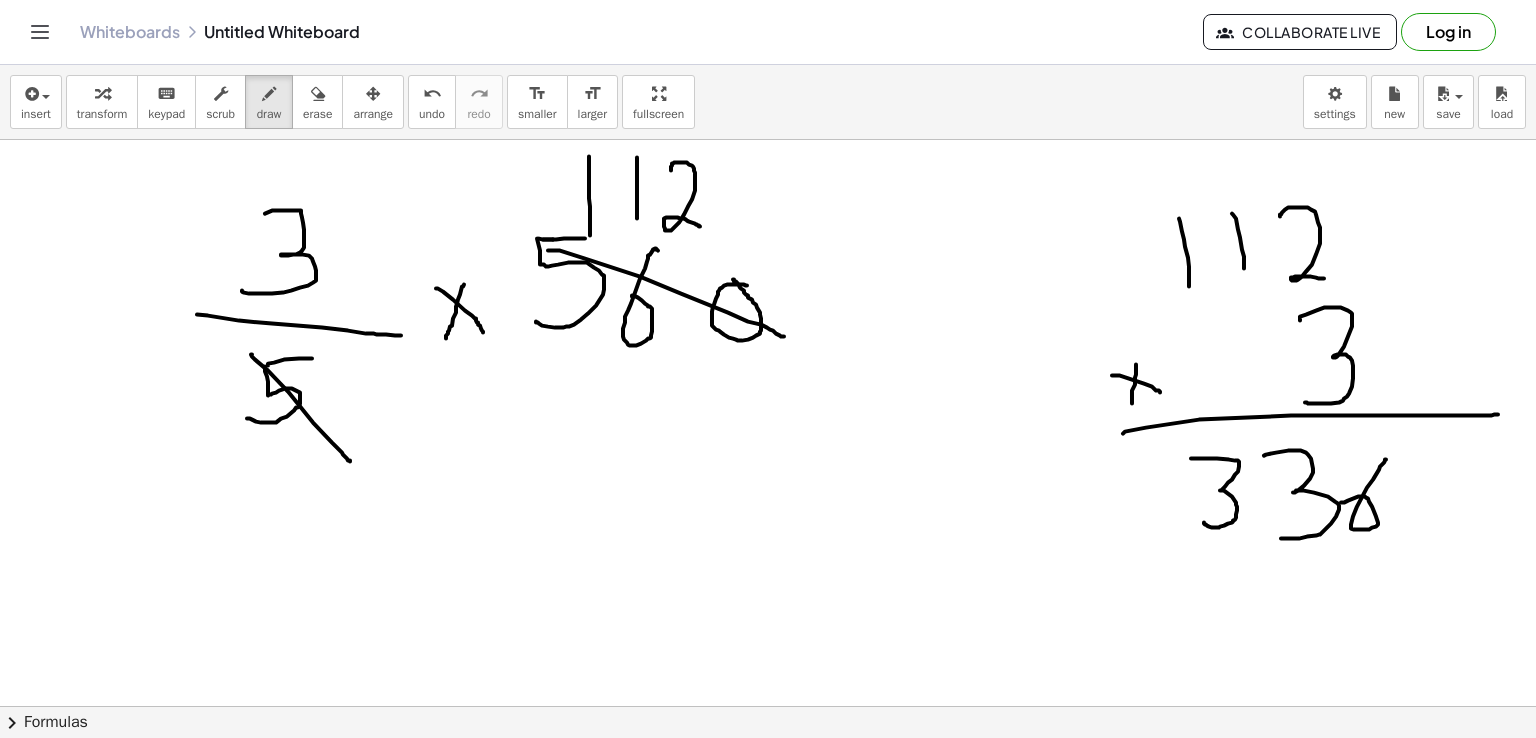 drag, startPoint x: 1136, startPoint y: 363, endPoint x: 1132, endPoint y: 402, distance: 39.20459 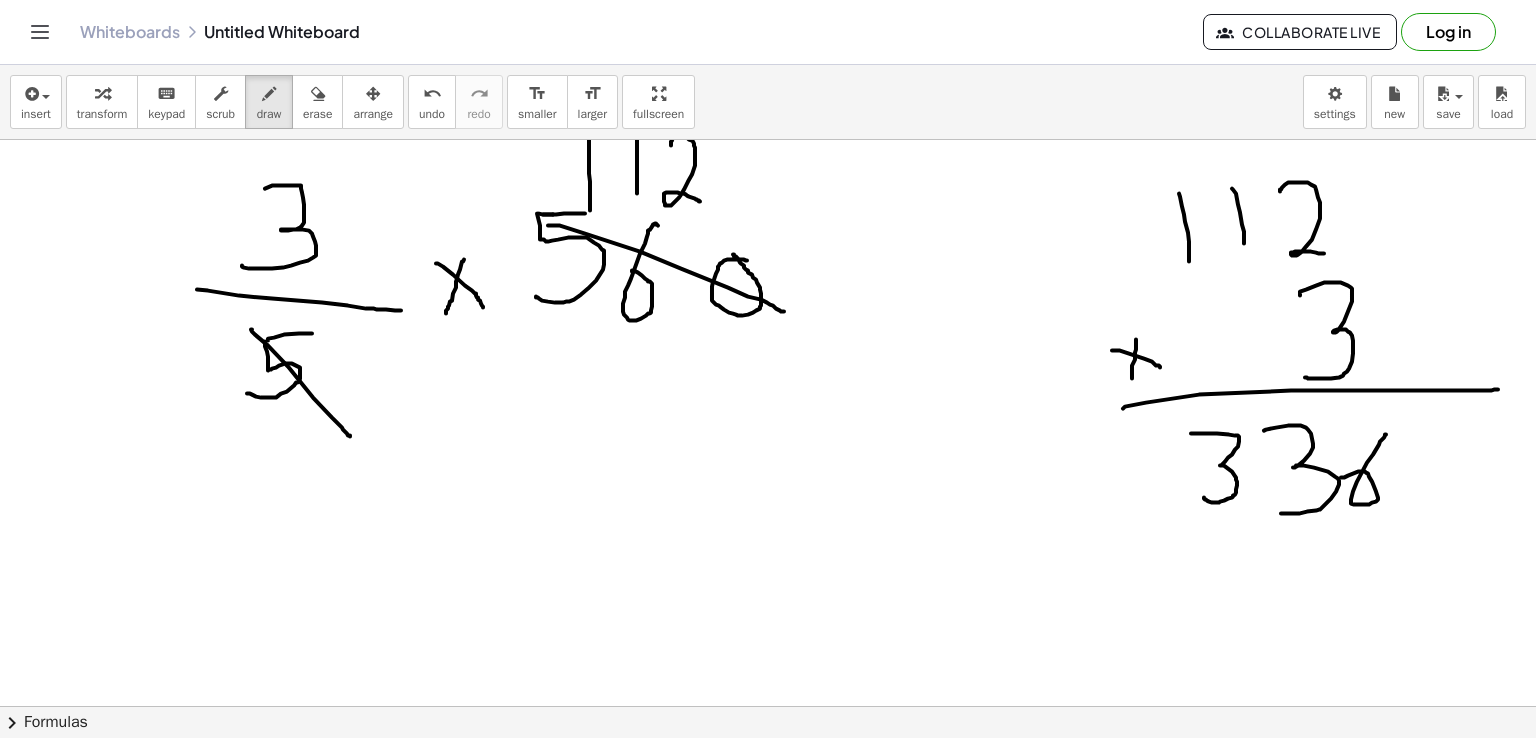 scroll, scrollTop: 995, scrollLeft: 0, axis: vertical 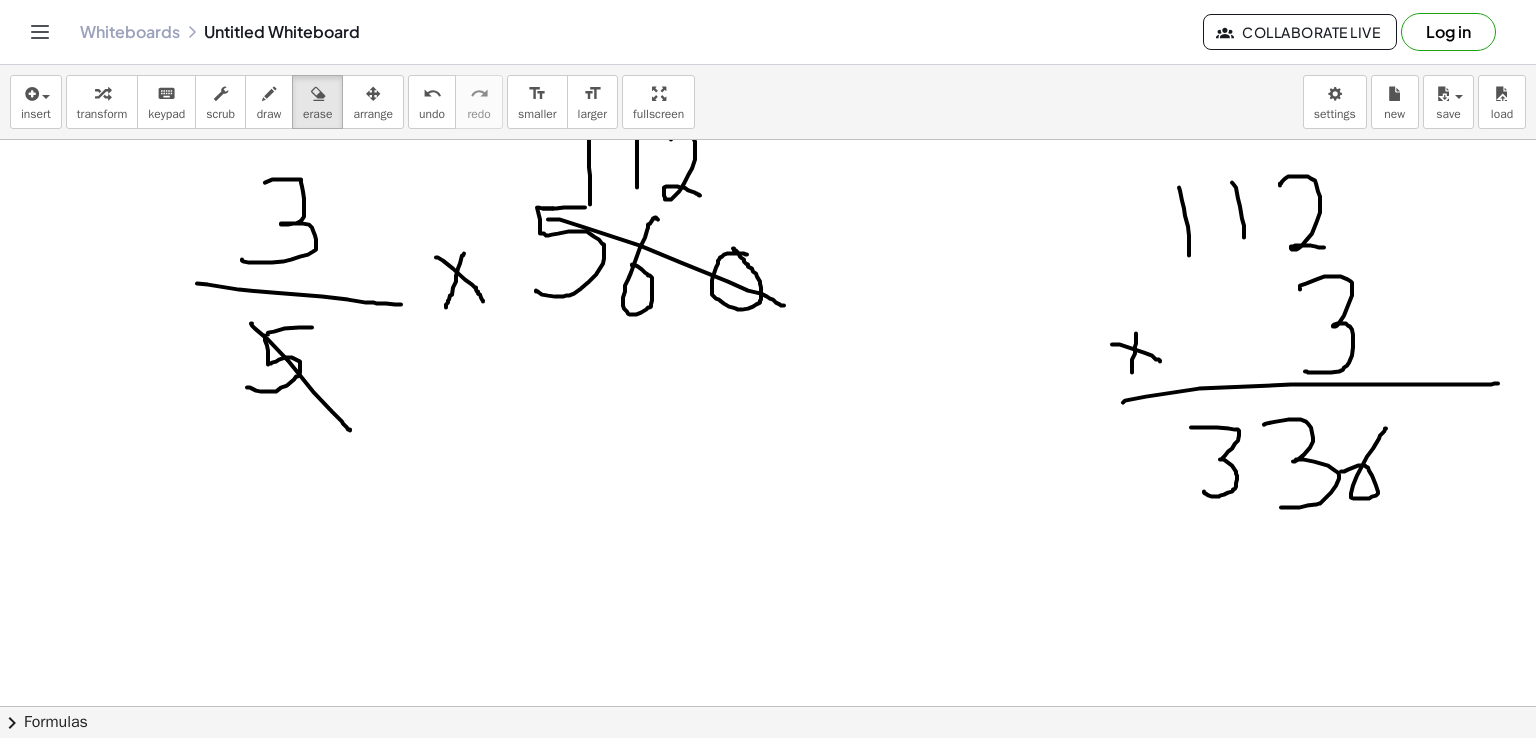 drag, startPoint x: 300, startPoint y: 99, endPoint x: 406, endPoint y: 228, distance: 166.96407 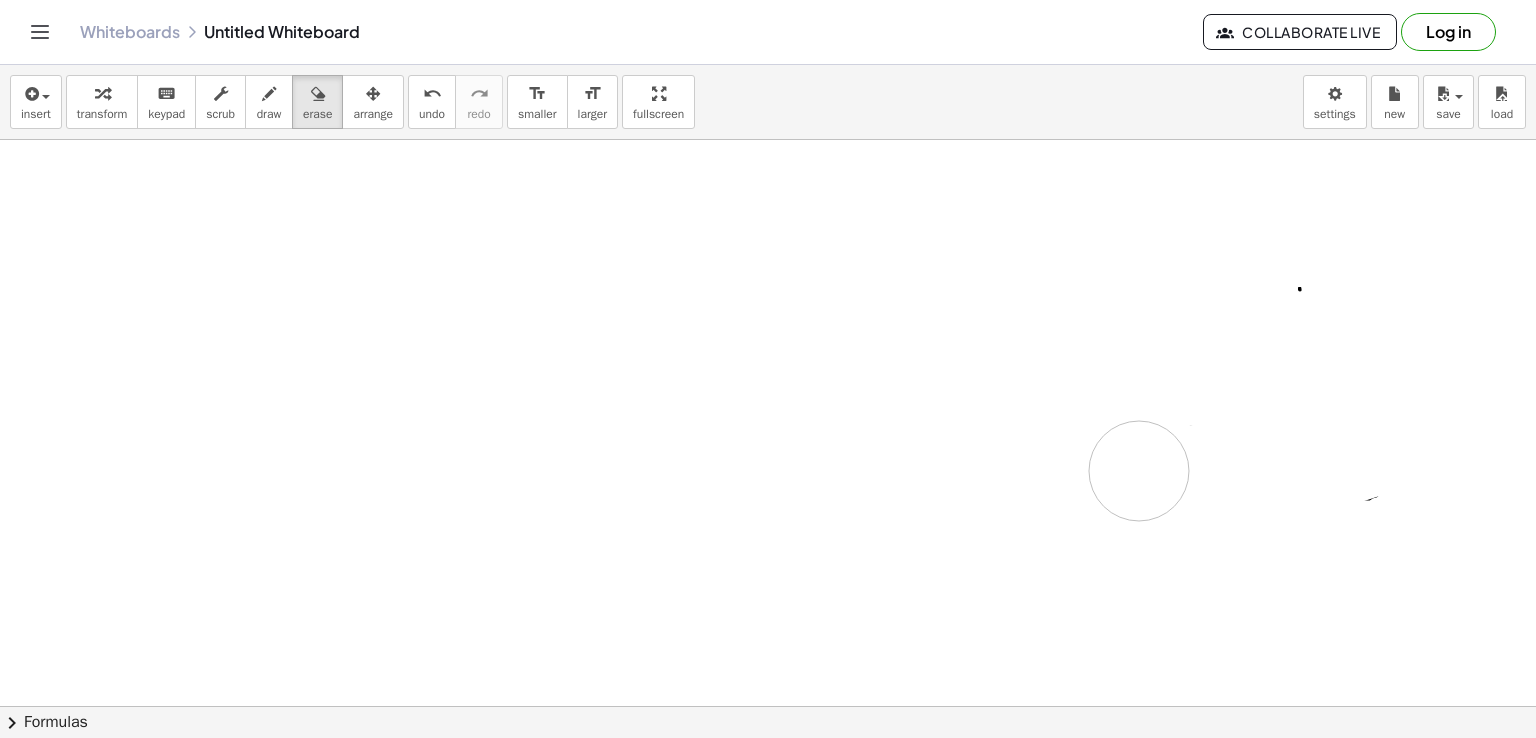 drag, startPoint x: 406, startPoint y: 228, endPoint x: 1139, endPoint y: 470, distance: 771.91516 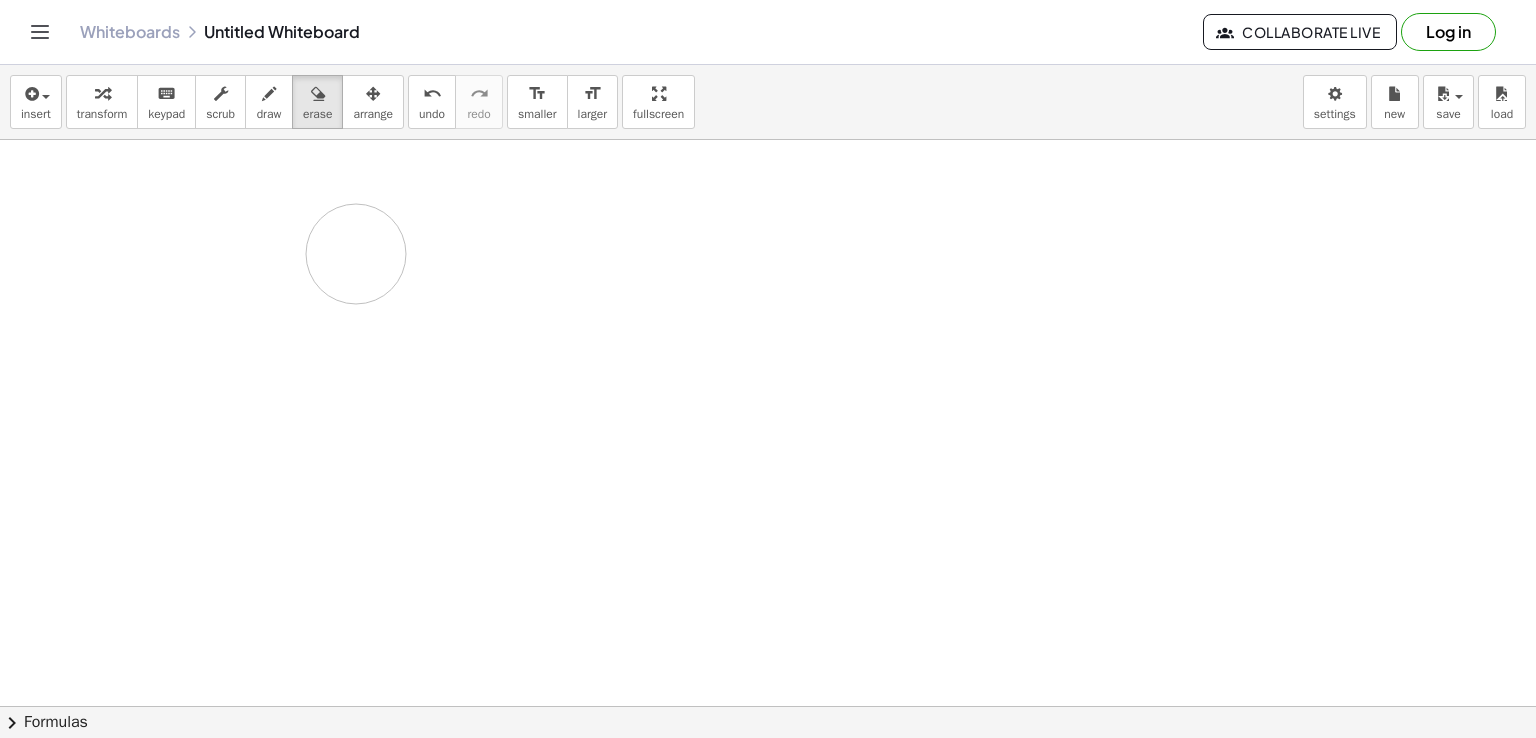 drag, startPoint x: 350, startPoint y: 183, endPoint x: 356, endPoint y: 255, distance: 72.249565 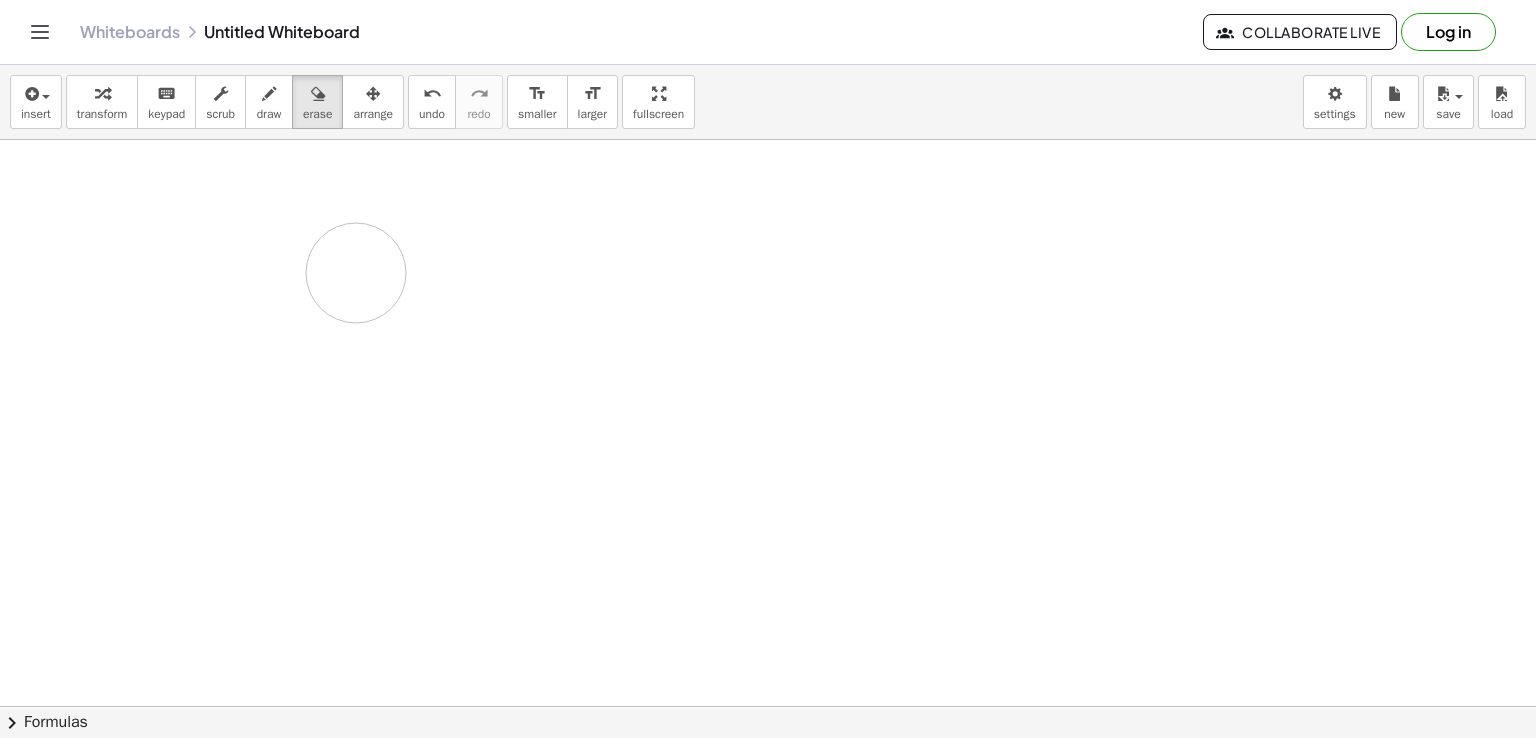 drag, startPoint x: 355, startPoint y: 185, endPoint x: 356, endPoint y: 272, distance: 87.005745 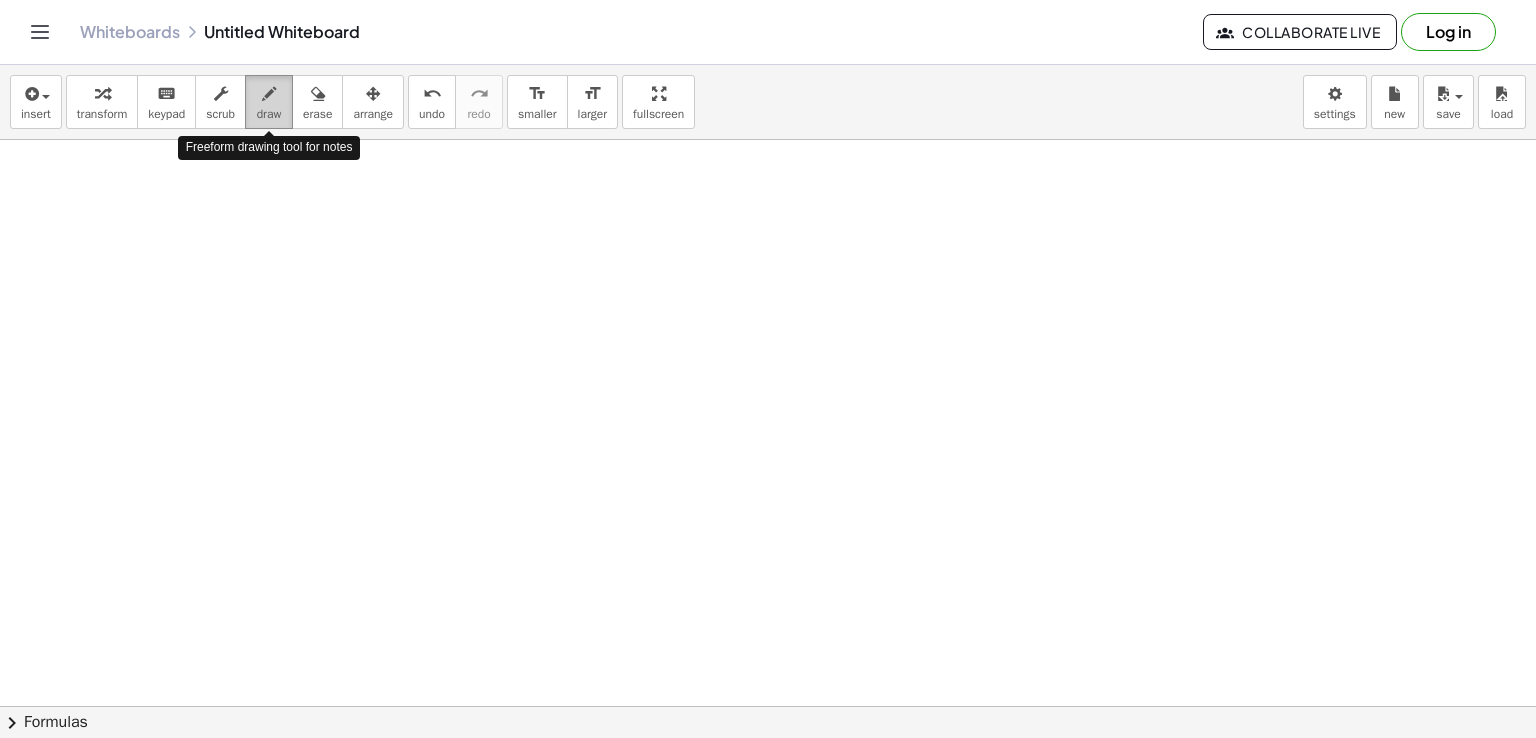 click on "draw" at bounding box center [269, 114] 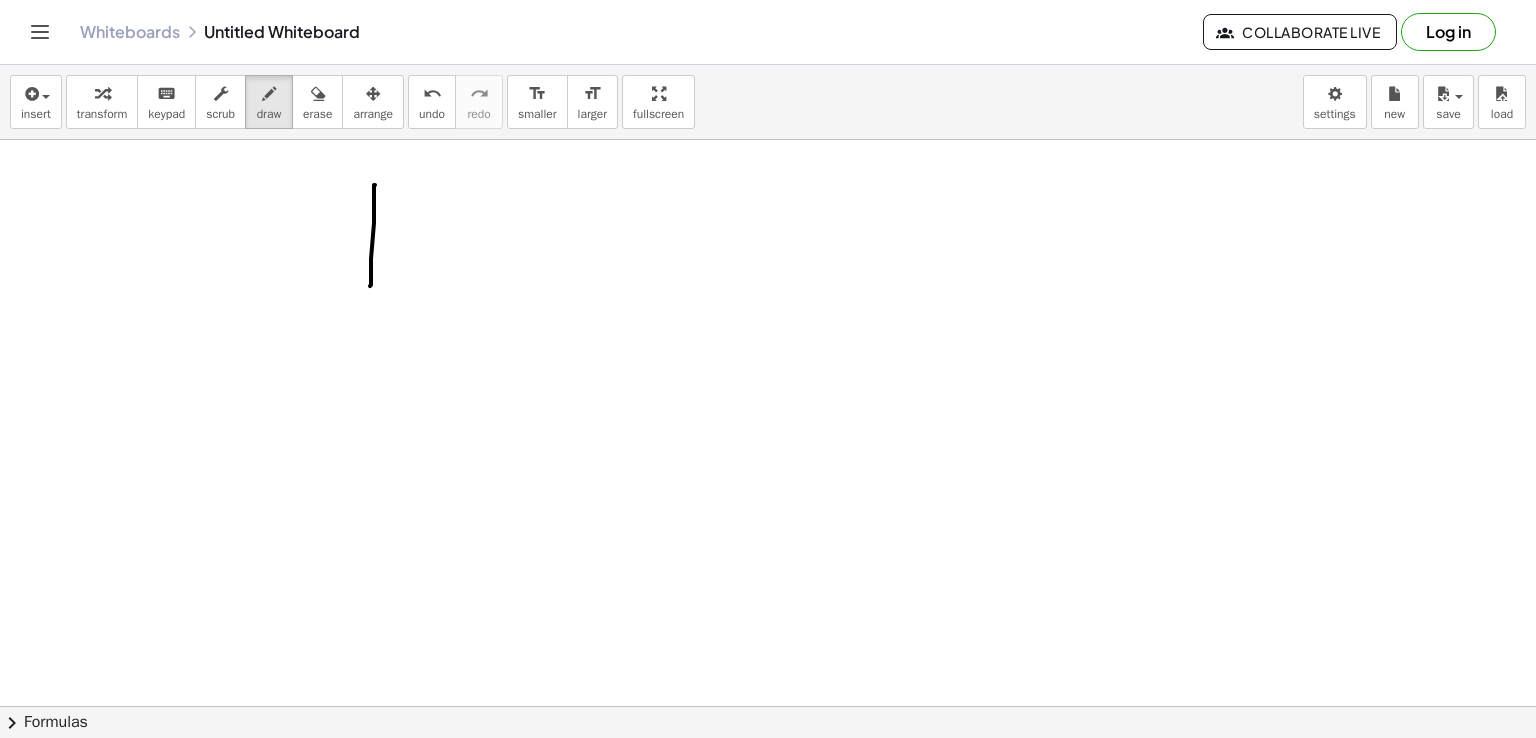 drag, startPoint x: 375, startPoint y: 184, endPoint x: 370, endPoint y: 285, distance: 101.12369 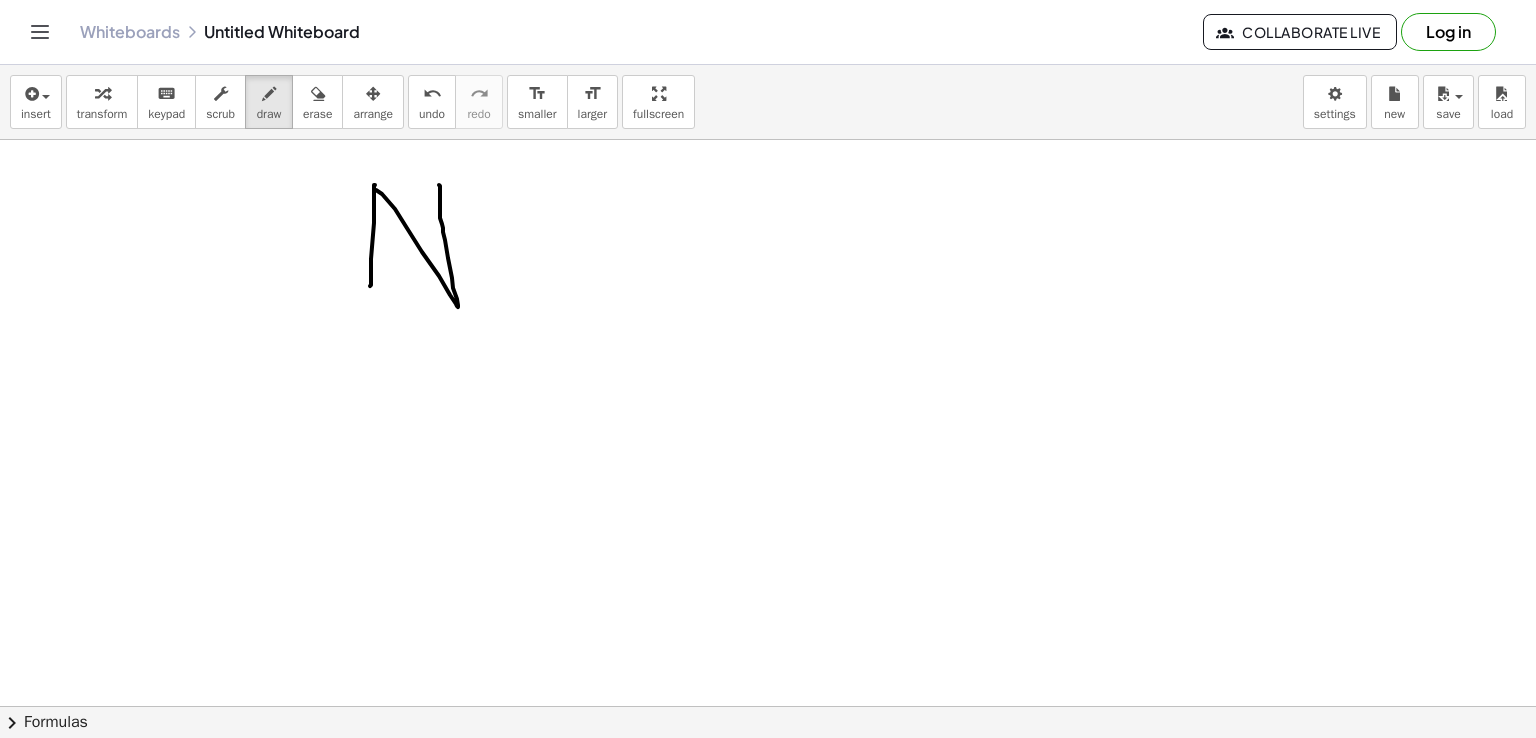 drag, startPoint x: 376, startPoint y: 189, endPoint x: 439, endPoint y: 182, distance: 63.387695 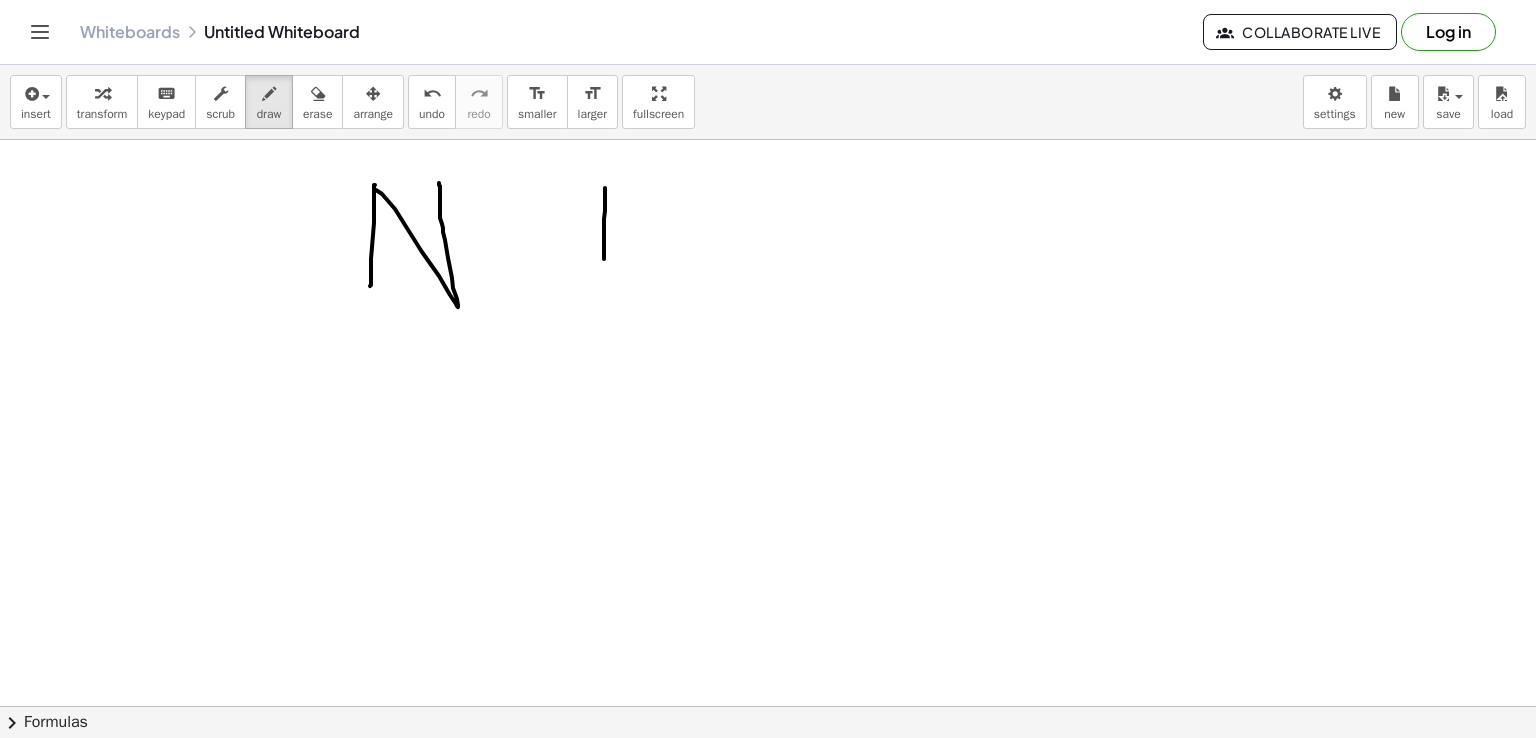 drag, startPoint x: 605, startPoint y: 187, endPoint x: 604, endPoint y: 260, distance: 73.00685 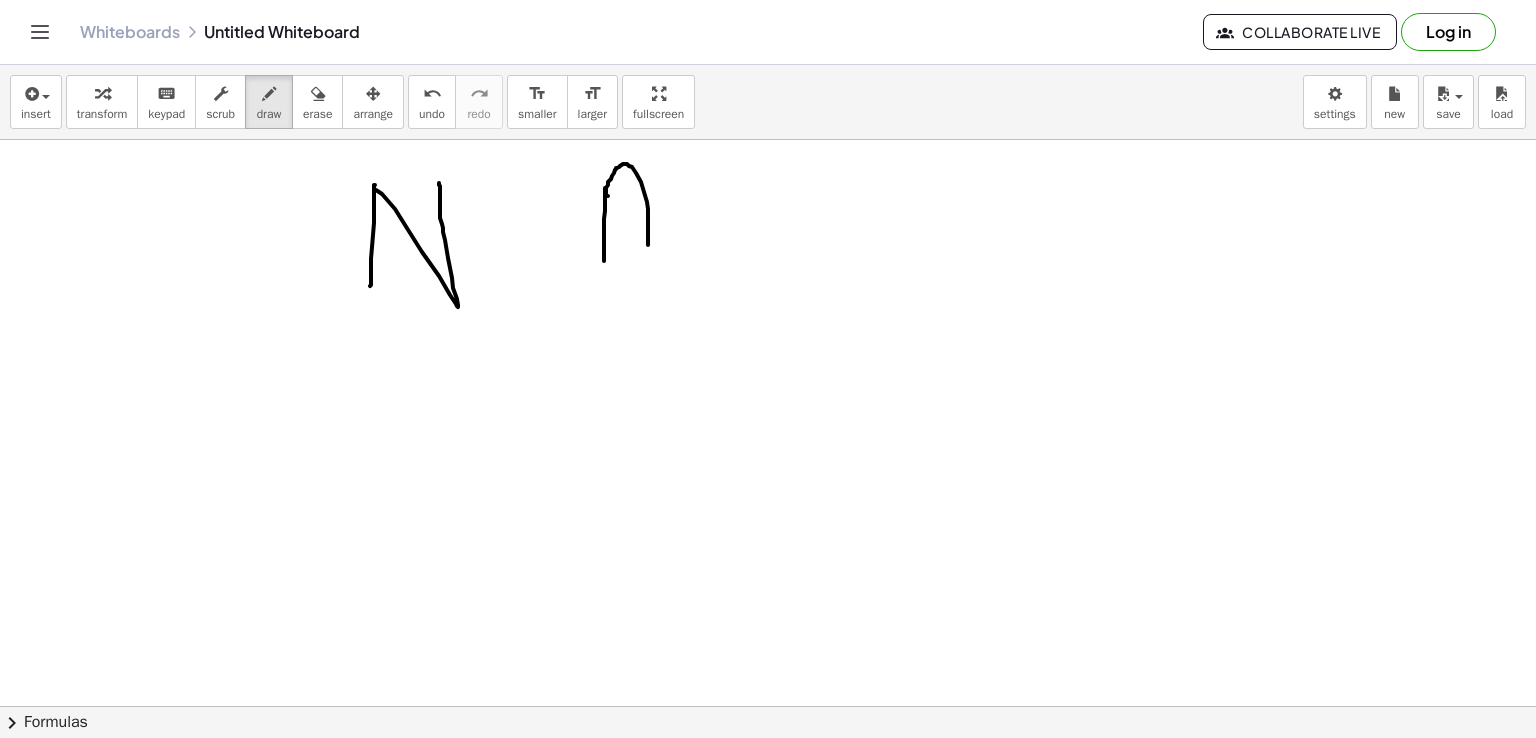 drag, startPoint x: 608, startPoint y: 195, endPoint x: 652, endPoint y: 248, distance: 68.88396 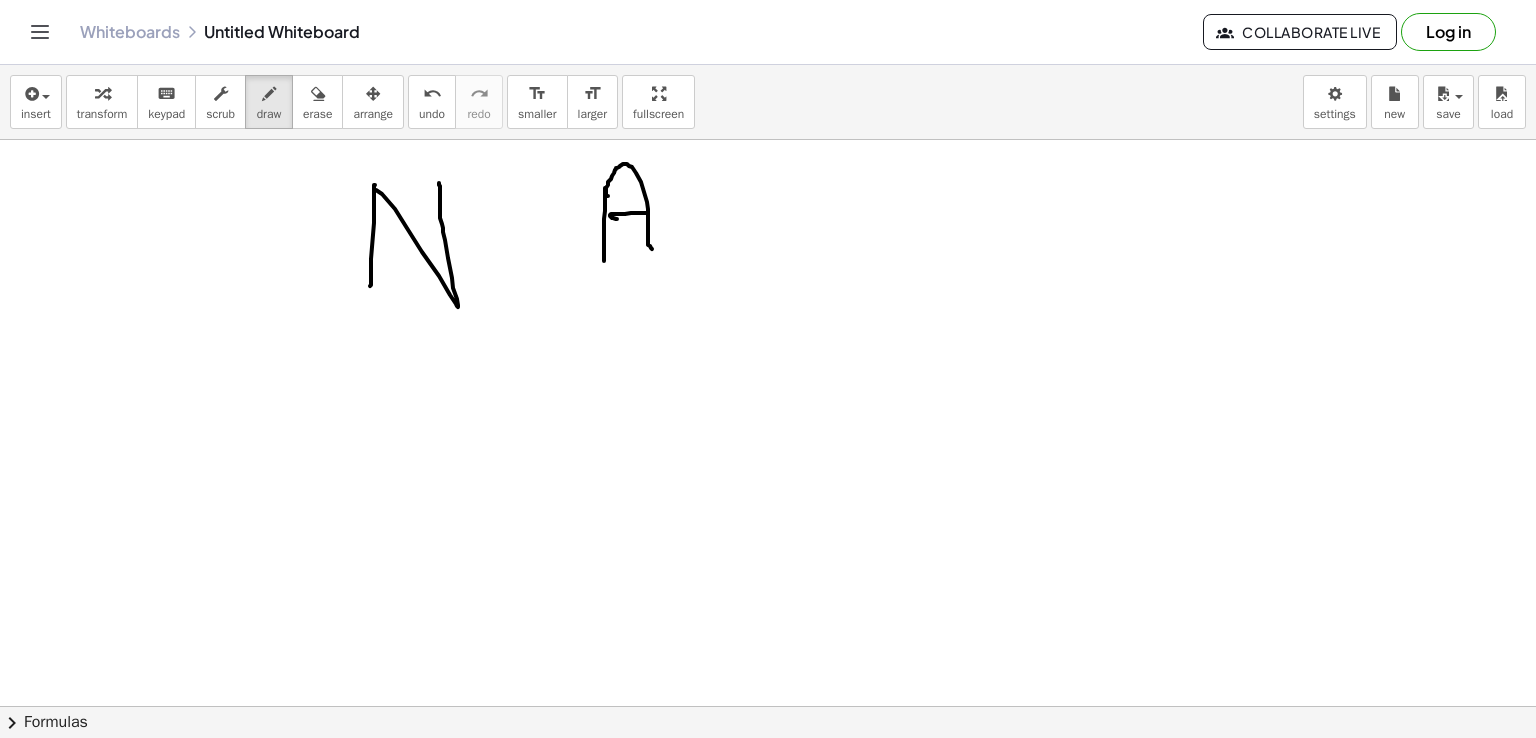 drag, startPoint x: 611, startPoint y: 216, endPoint x: 648, endPoint y: 212, distance: 37.215588 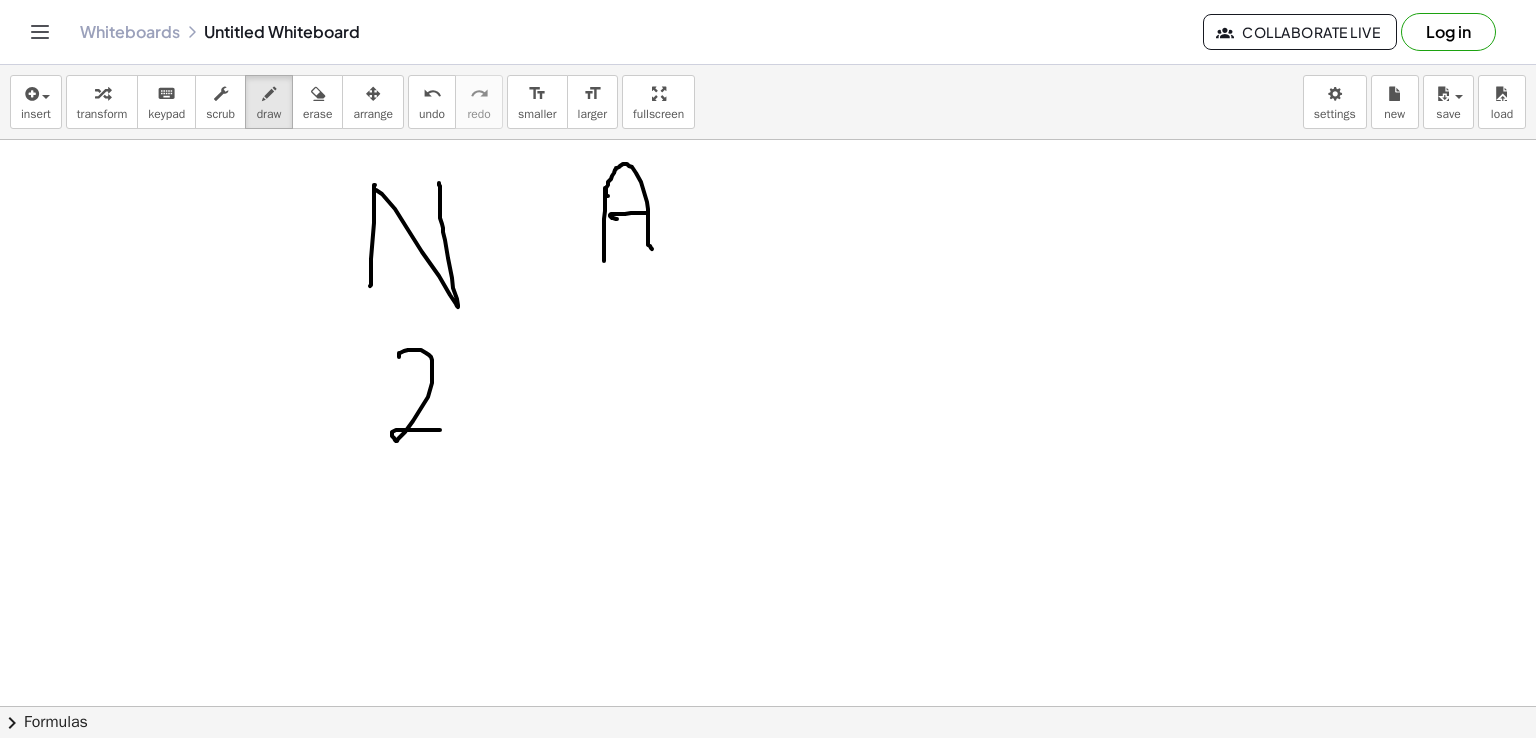 drag, startPoint x: 399, startPoint y: 356, endPoint x: 440, endPoint y: 429, distance: 83.725746 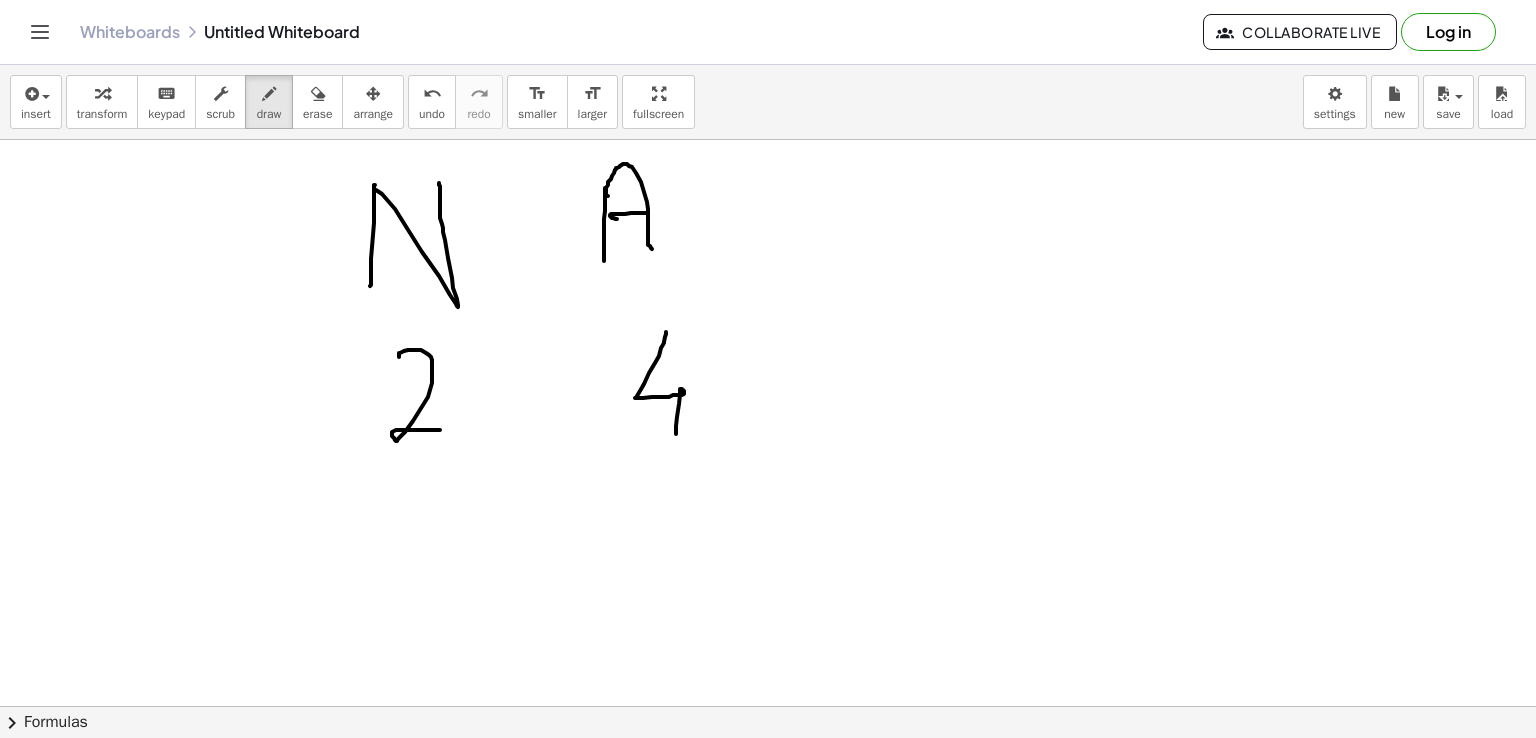 drag, startPoint x: 666, startPoint y: 331, endPoint x: 676, endPoint y: 433, distance: 102.48902 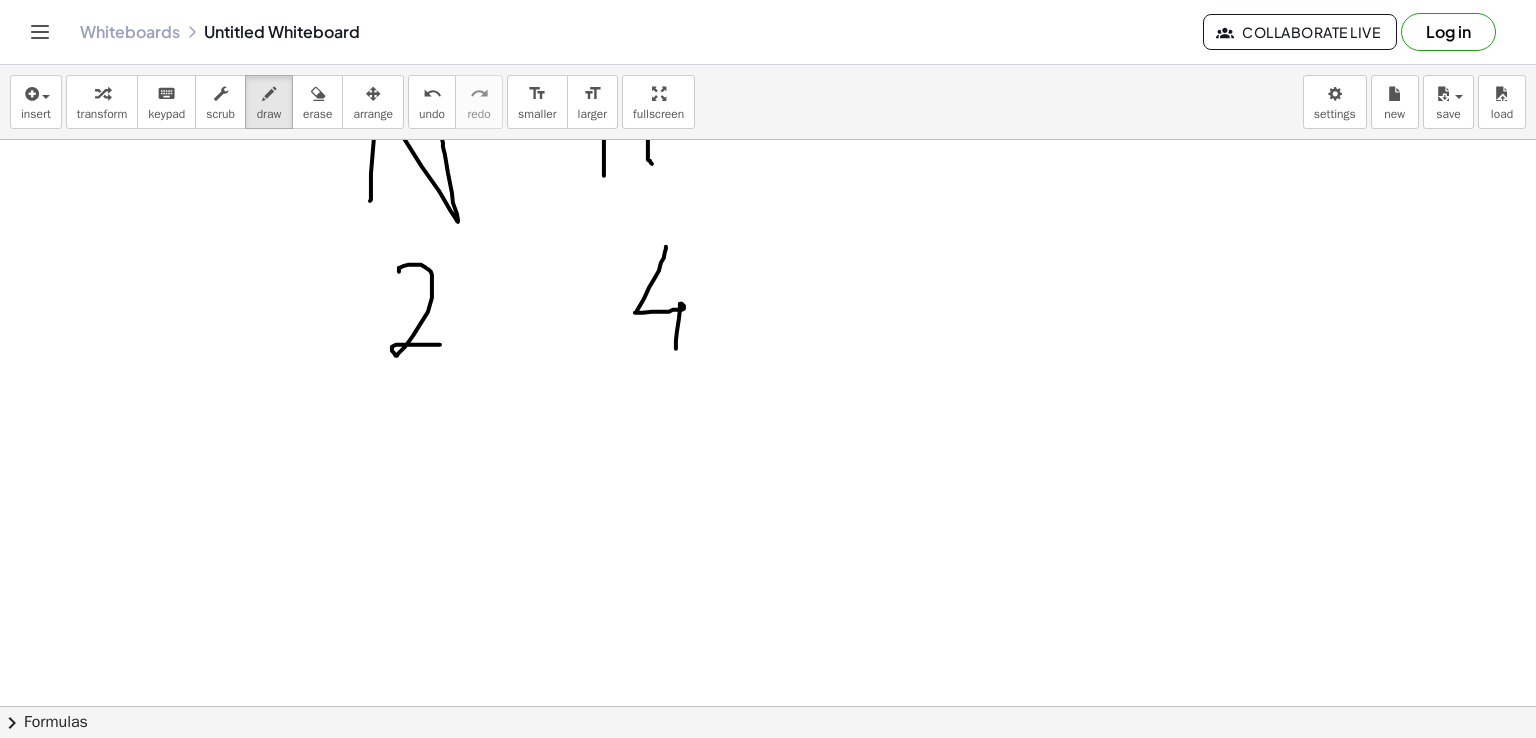 scroll, scrollTop: 1042, scrollLeft: 0, axis: vertical 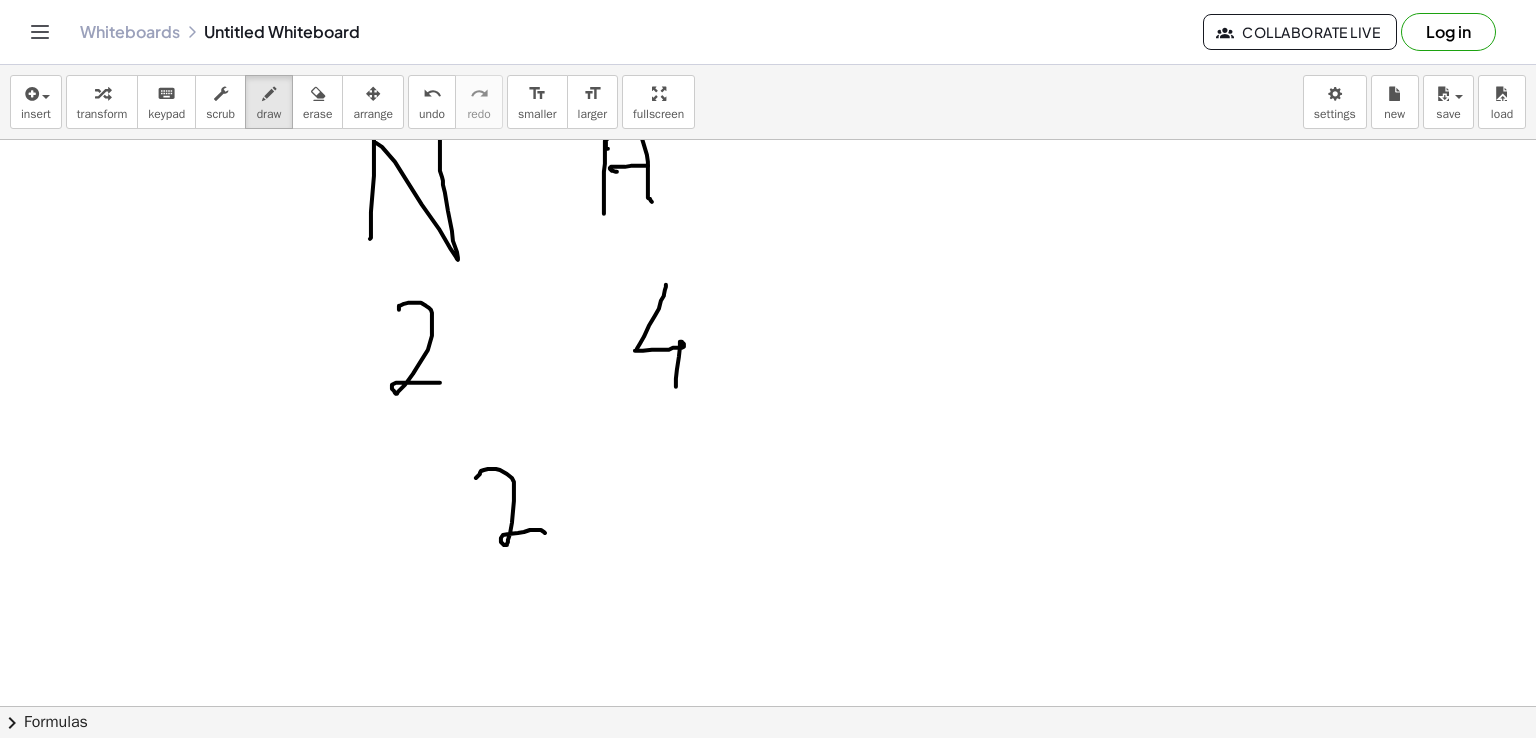 drag, startPoint x: 476, startPoint y: 477, endPoint x: 549, endPoint y: 533, distance: 92.00543 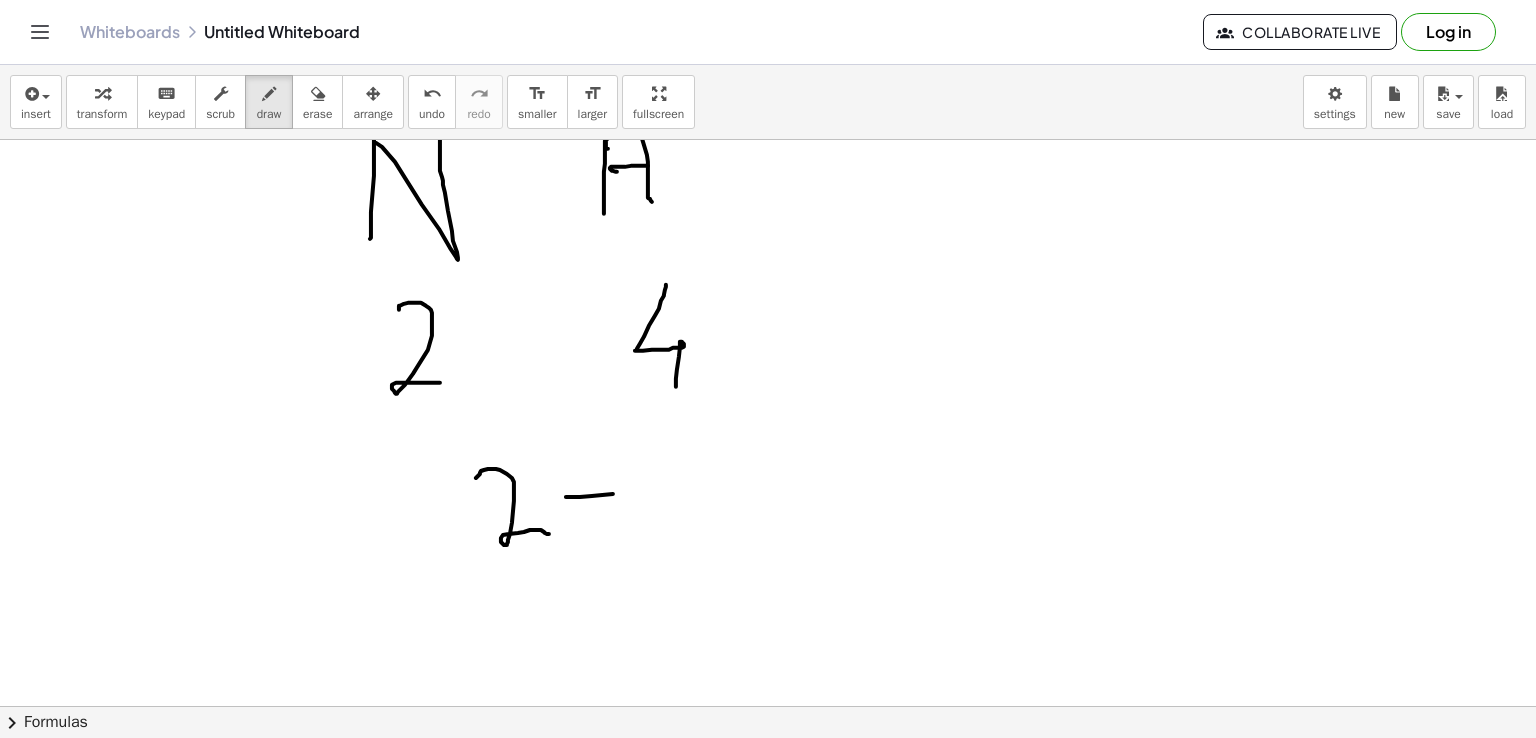 drag, startPoint x: 566, startPoint y: 496, endPoint x: 628, endPoint y: 489, distance: 62.39391 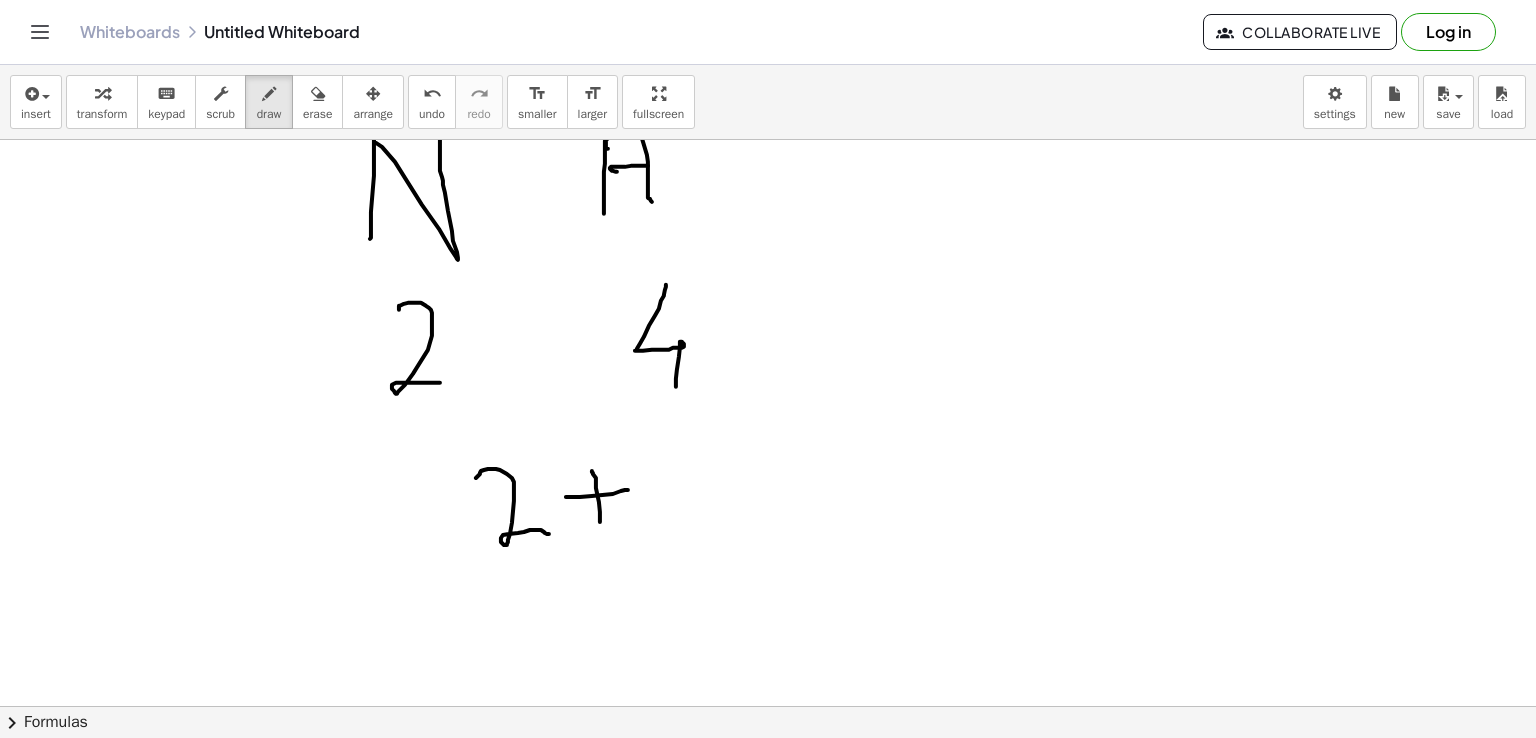 drag, startPoint x: 592, startPoint y: 470, endPoint x: 600, endPoint y: 521, distance: 51.62364 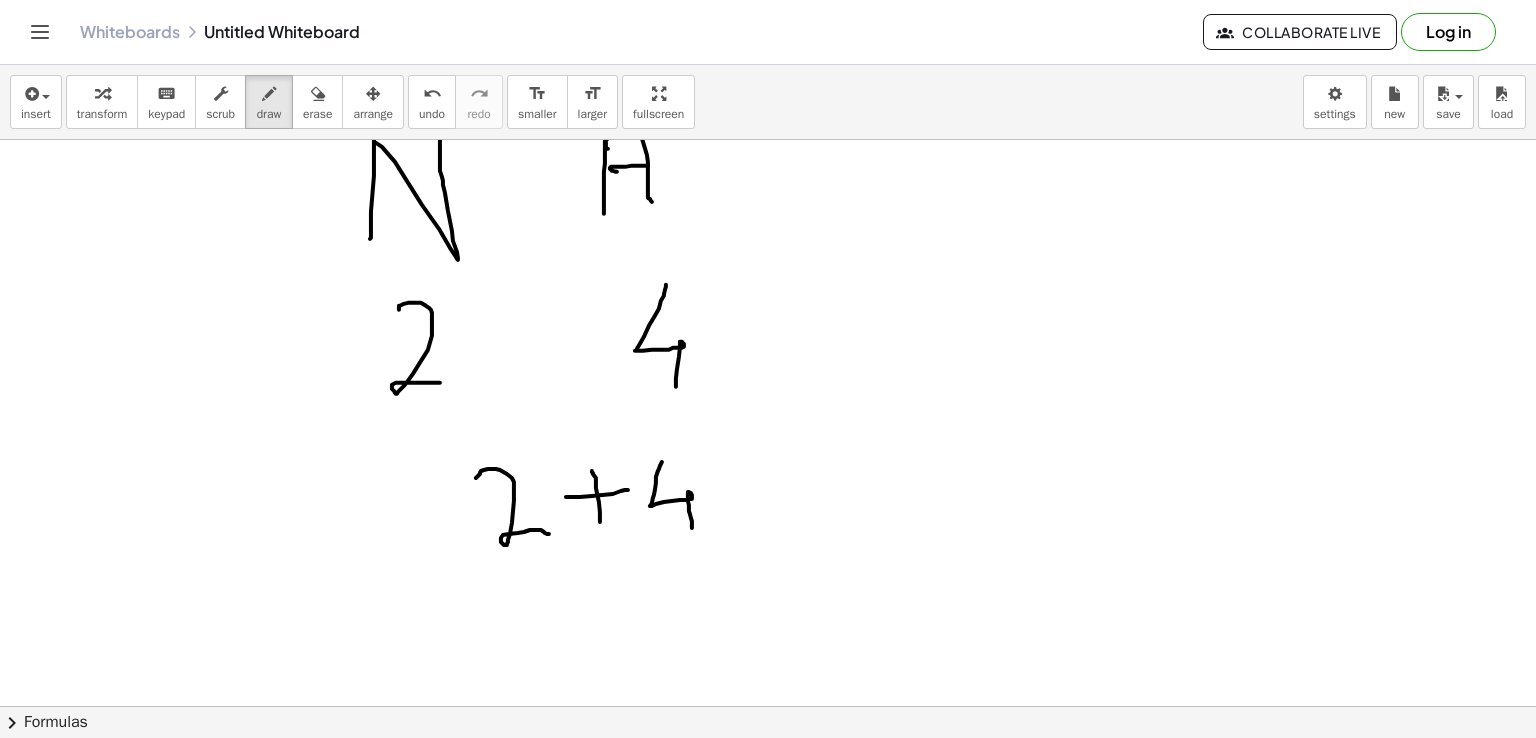 drag, startPoint x: 662, startPoint y: 461, endPoint x: 692, endPoint y: 529, distance: 74.323616 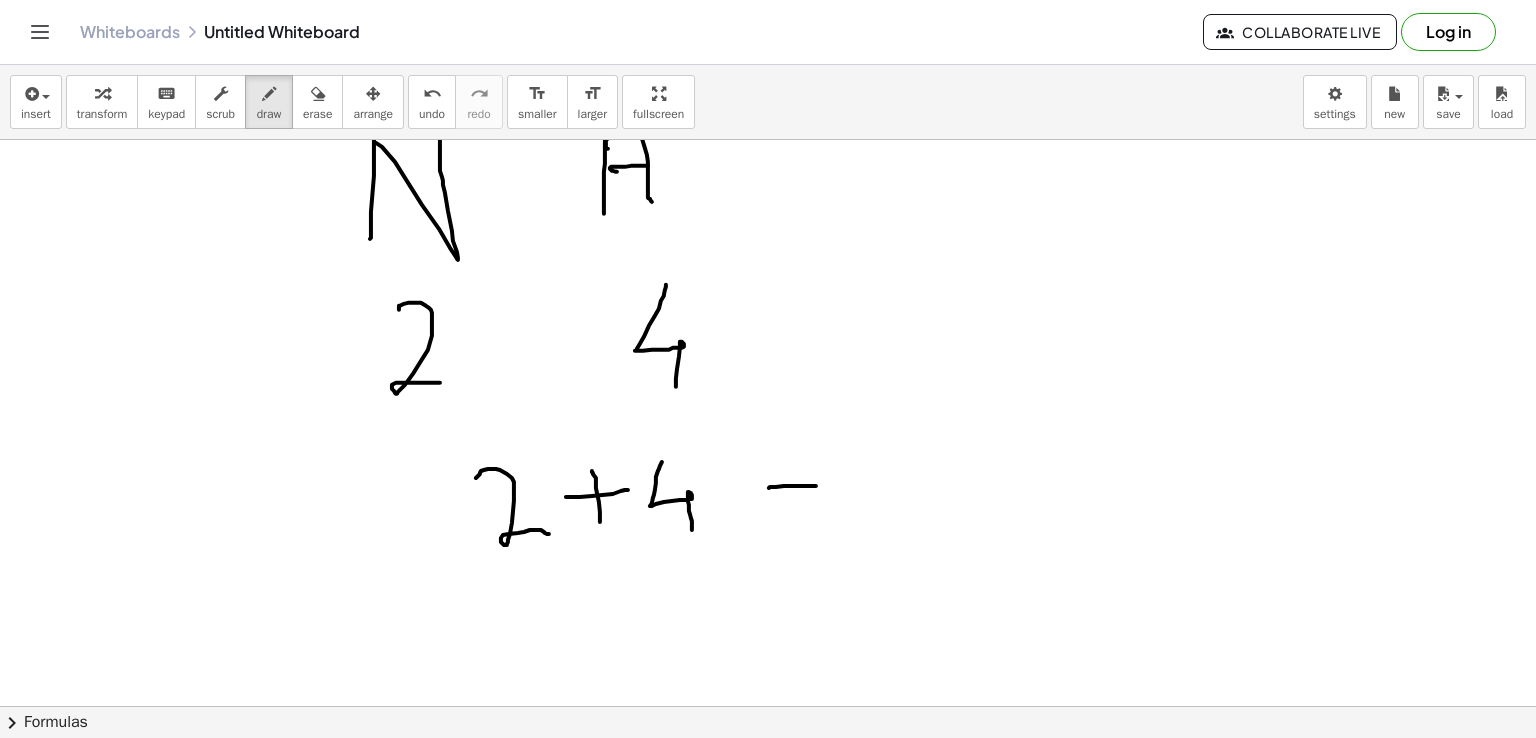 drag, startPoint x: 769, startPoint y: 487, endPoint x: 819, endPoint y: 485, distance: 50.039986 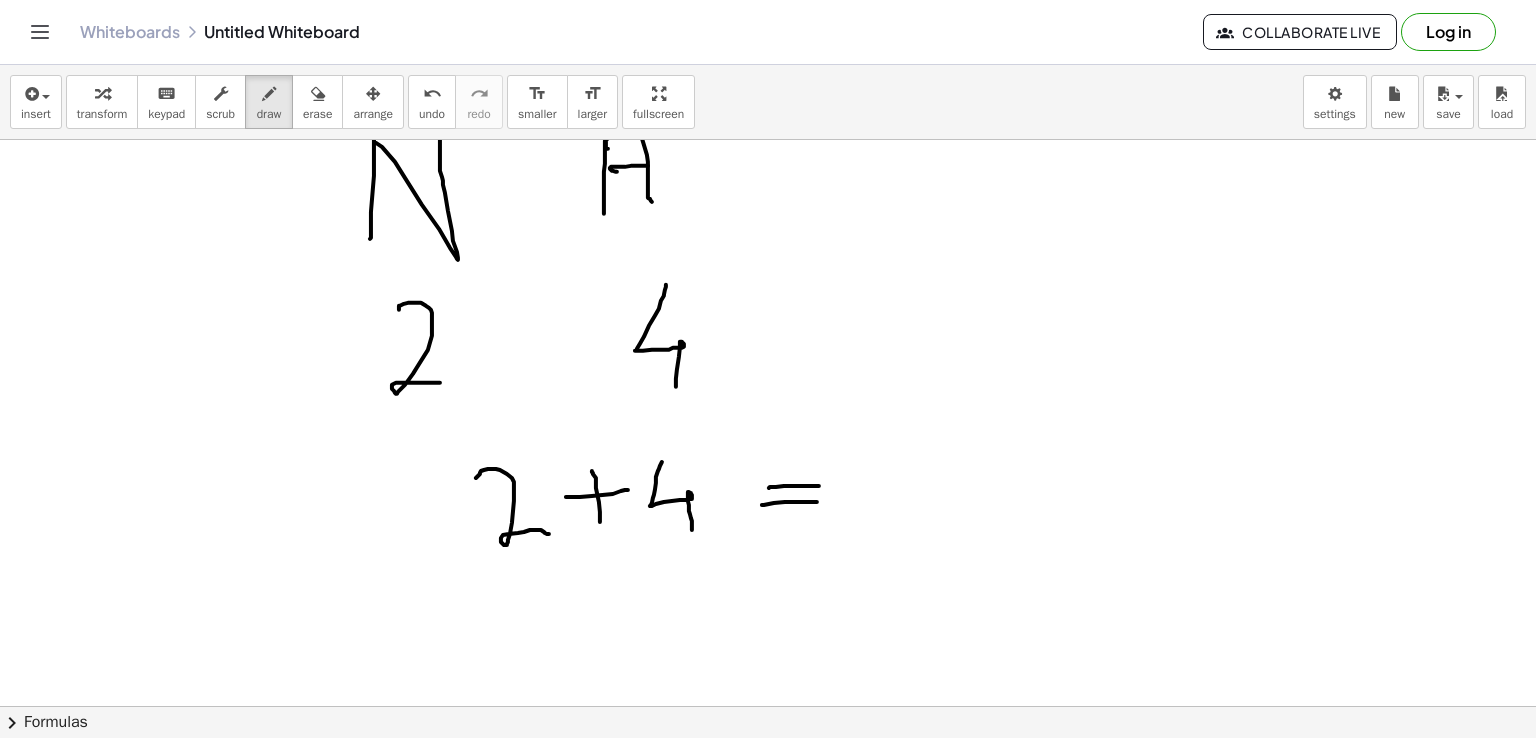 drag, startPoint x: 762, startPoint y: 504, endPoint x: 817, endPoint y: 501, distance: 55.081757 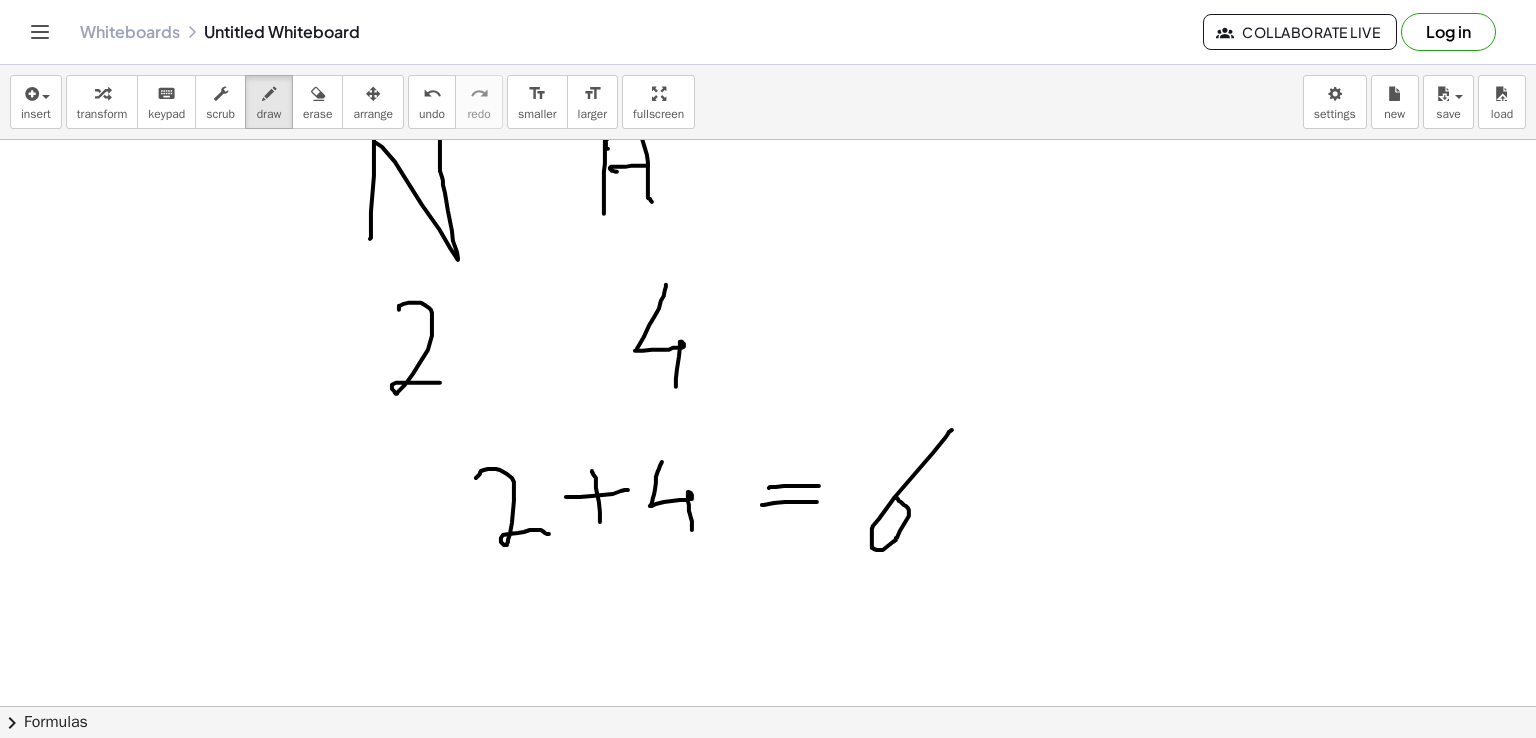 drag, startPoint x: 952, startPoint y: 429, endPoint x: 893, endPoint y: 497, distance: 90.02777 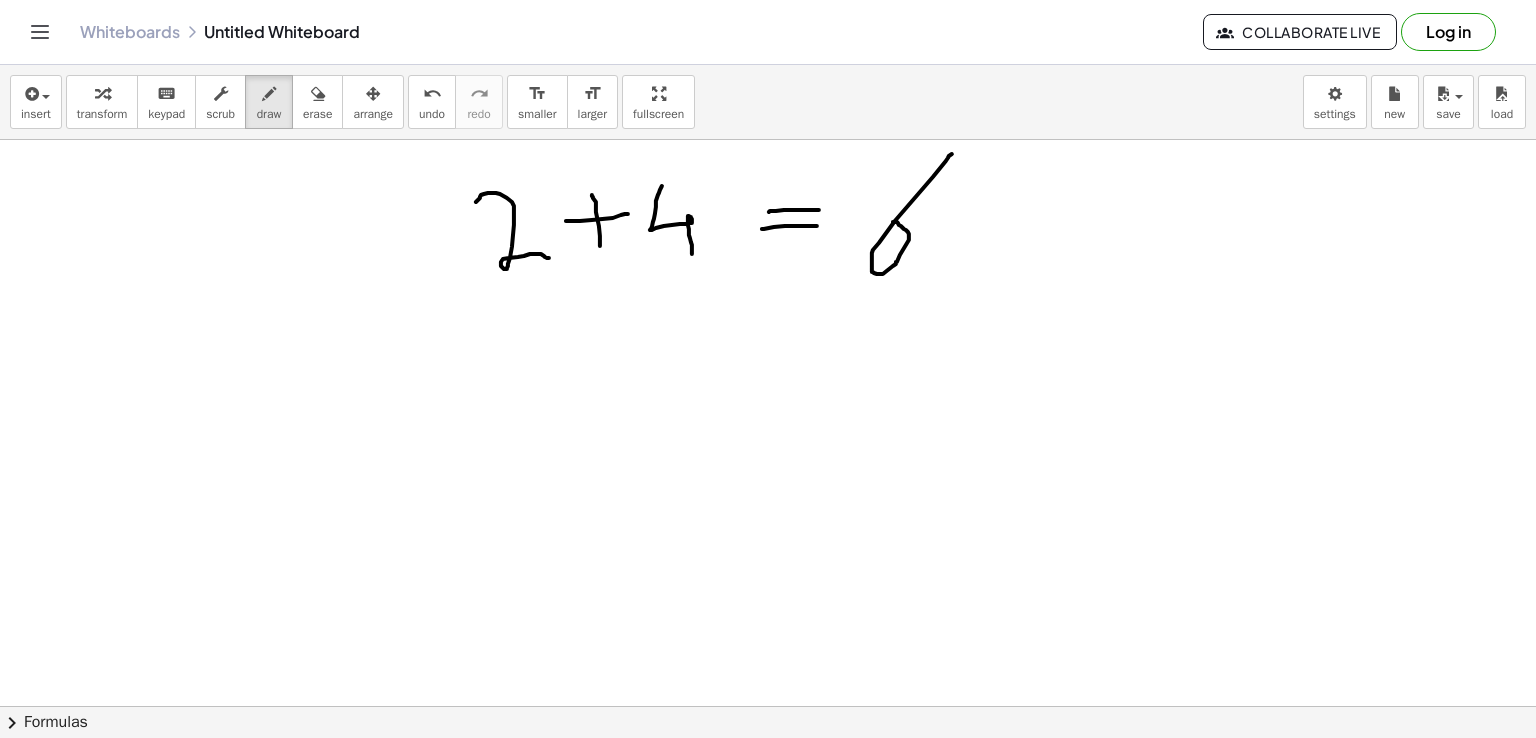 scroll, scrollTop: 1339, scrollLeft: 0, axis: vertical 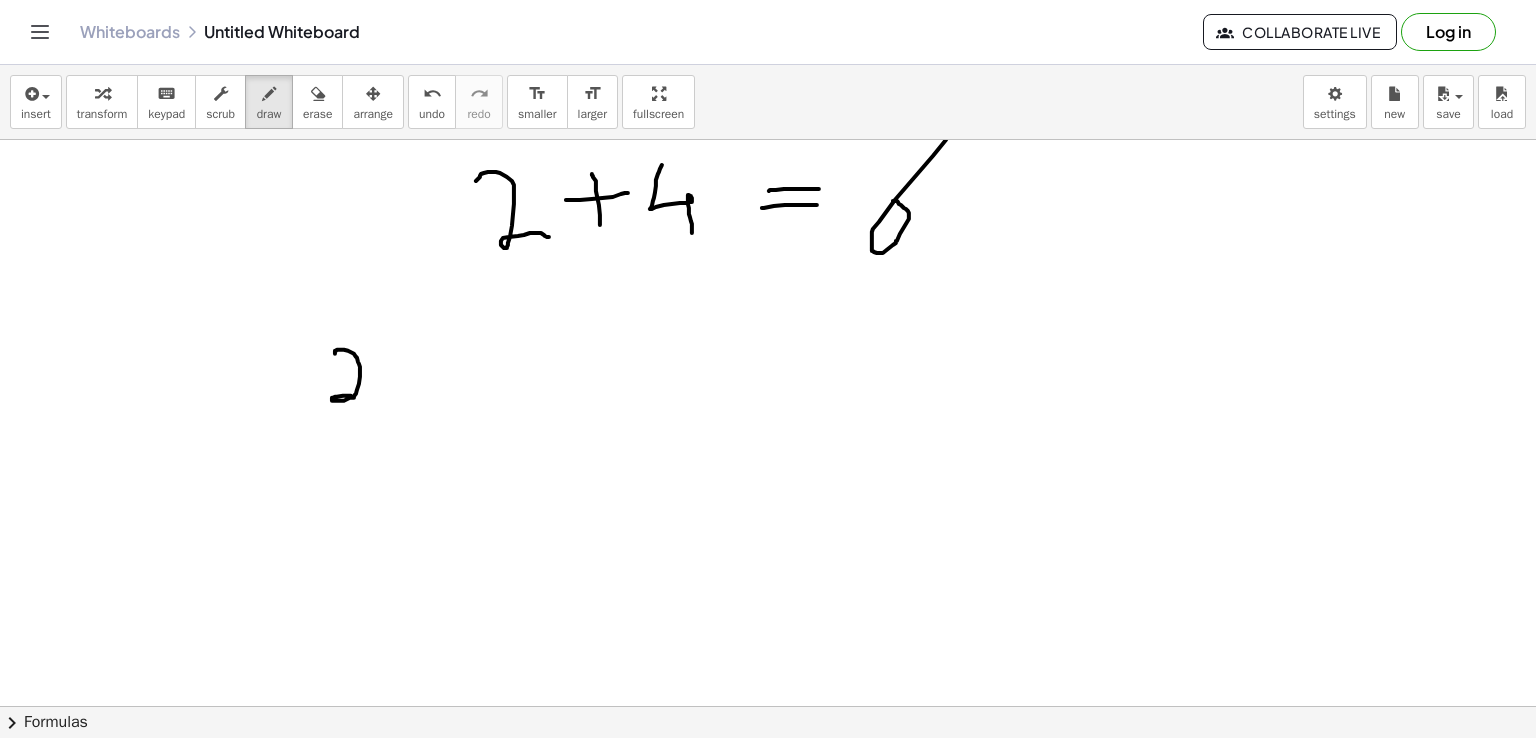 drag, startPoint x: 335, startPoint y: 353, endPoint x: 384, endPoint y: 397, distance: 65.8559 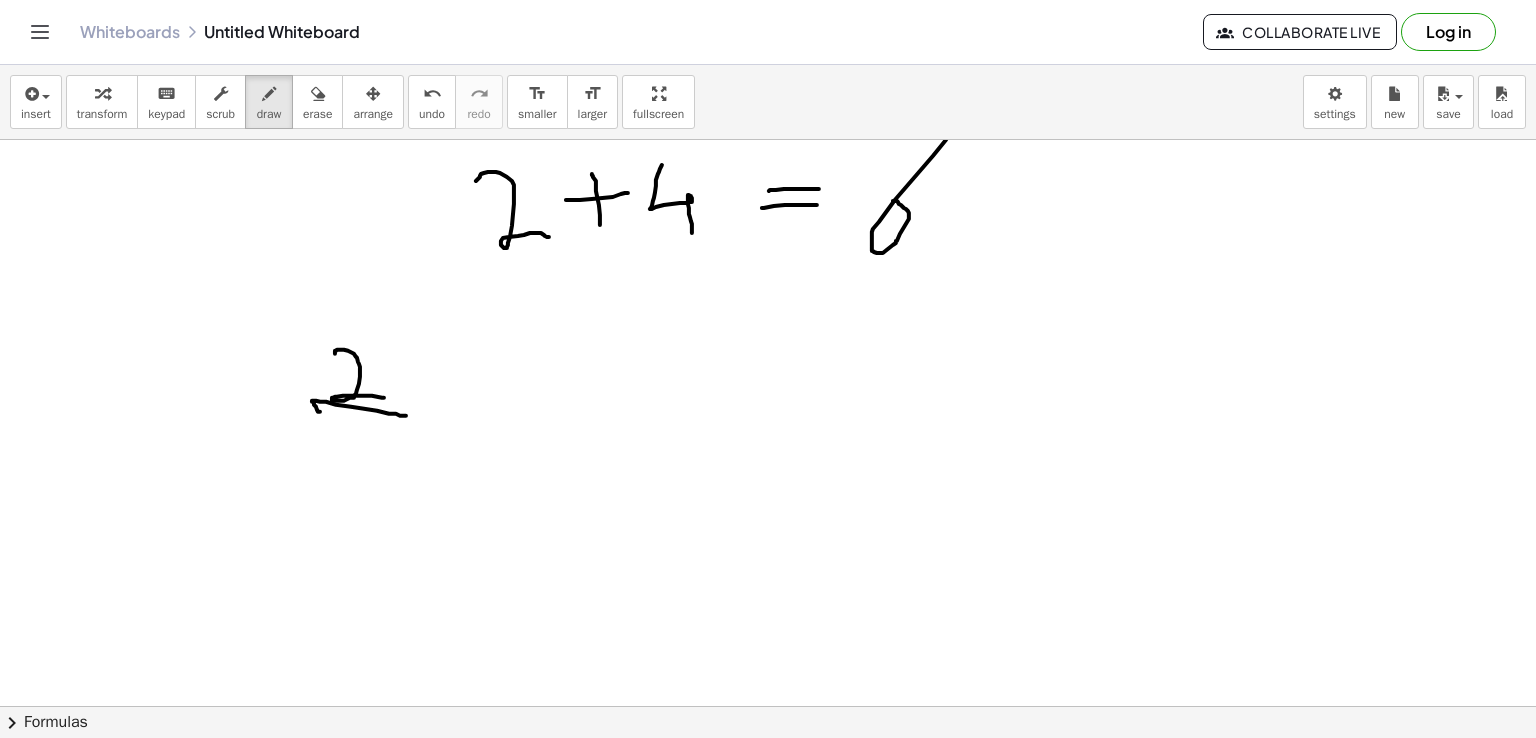 drag, startPoint x: 320, startPoint y: 411, endPoint x: 412, endPoint y: 415, distance: 92.086914 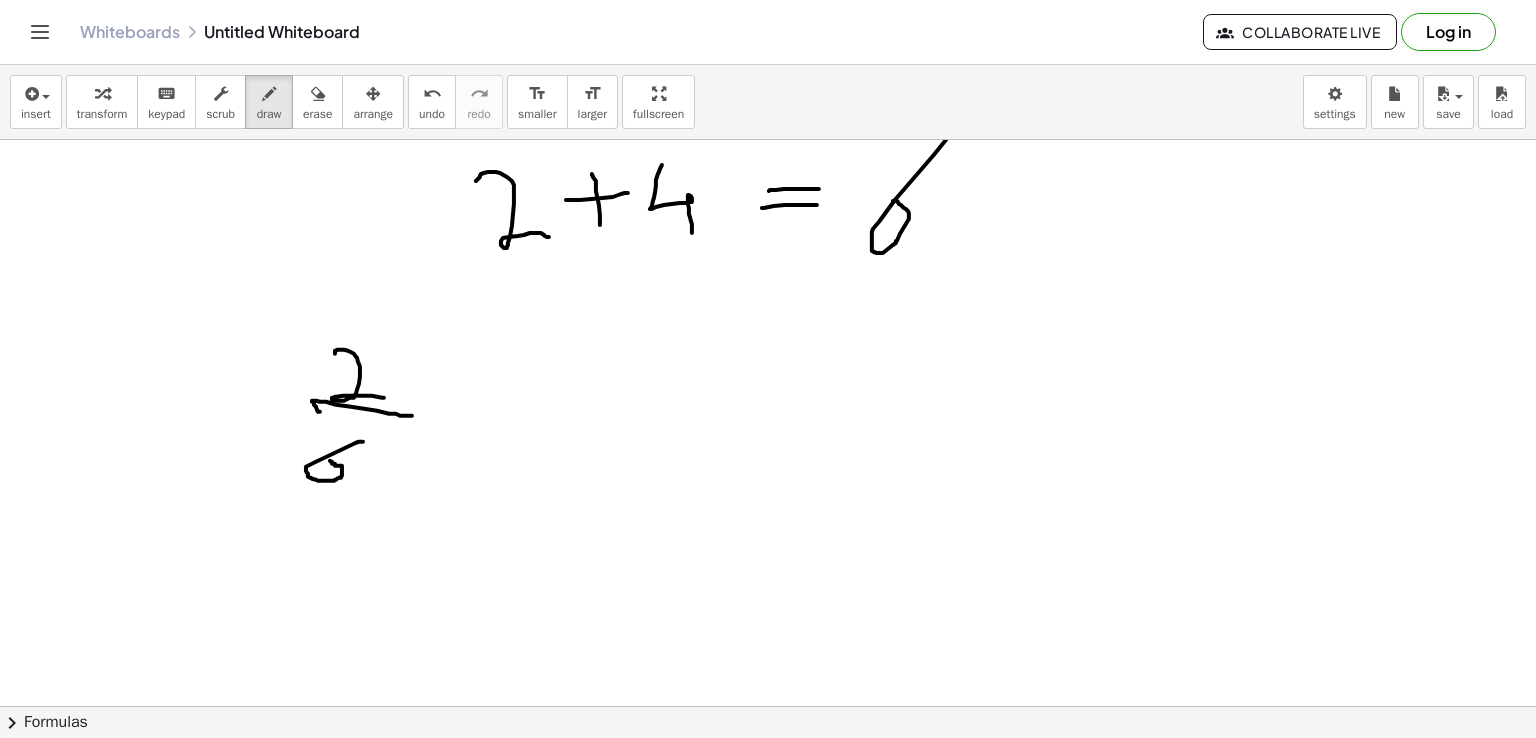 drag, startPoint x: 363, startPoint y: 441, endPoint x: 330, endPoint y: 458, distance: 37.12142 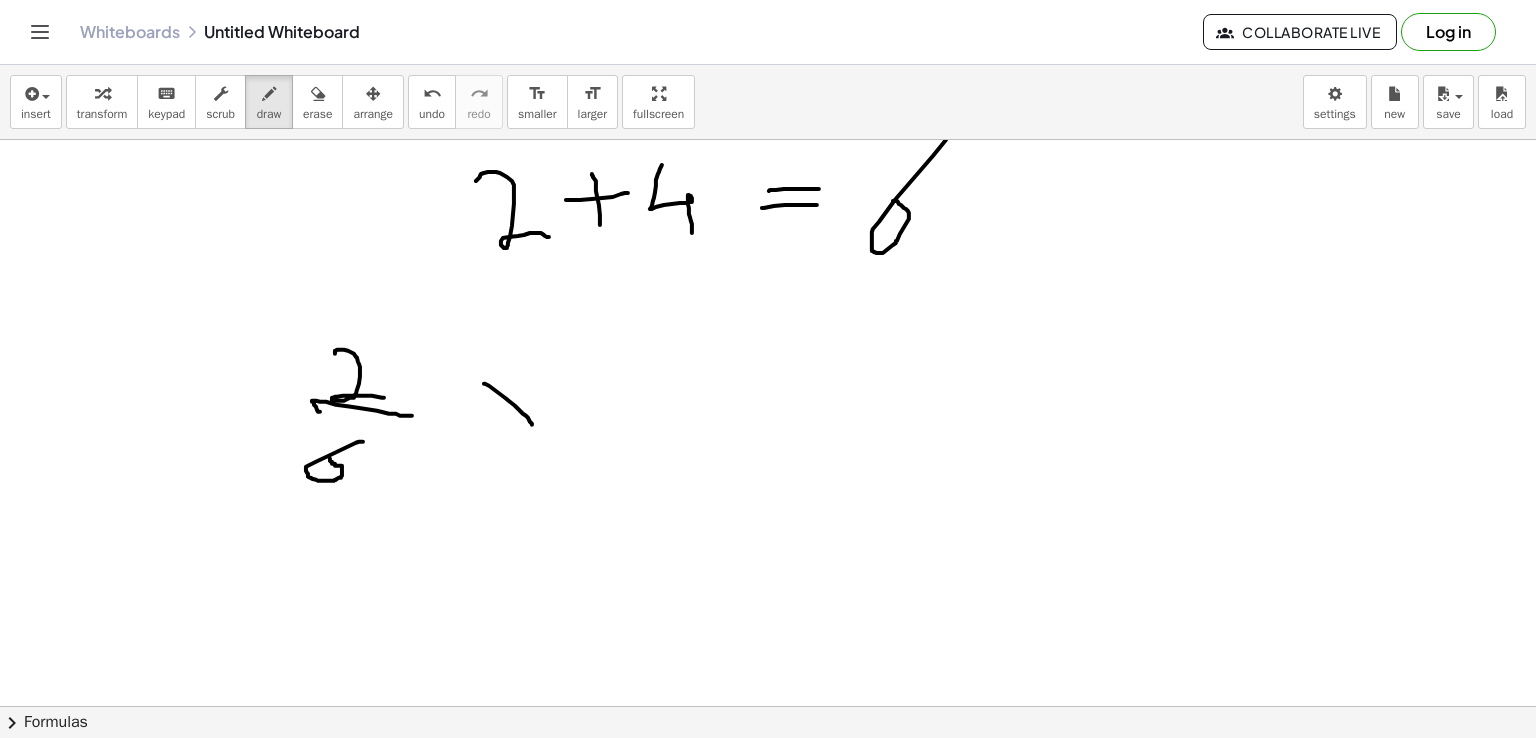drag, startPoint x: 484, startPoint y: 383, endPoint x: 532, endPoint y: 424, distance: 63.126858 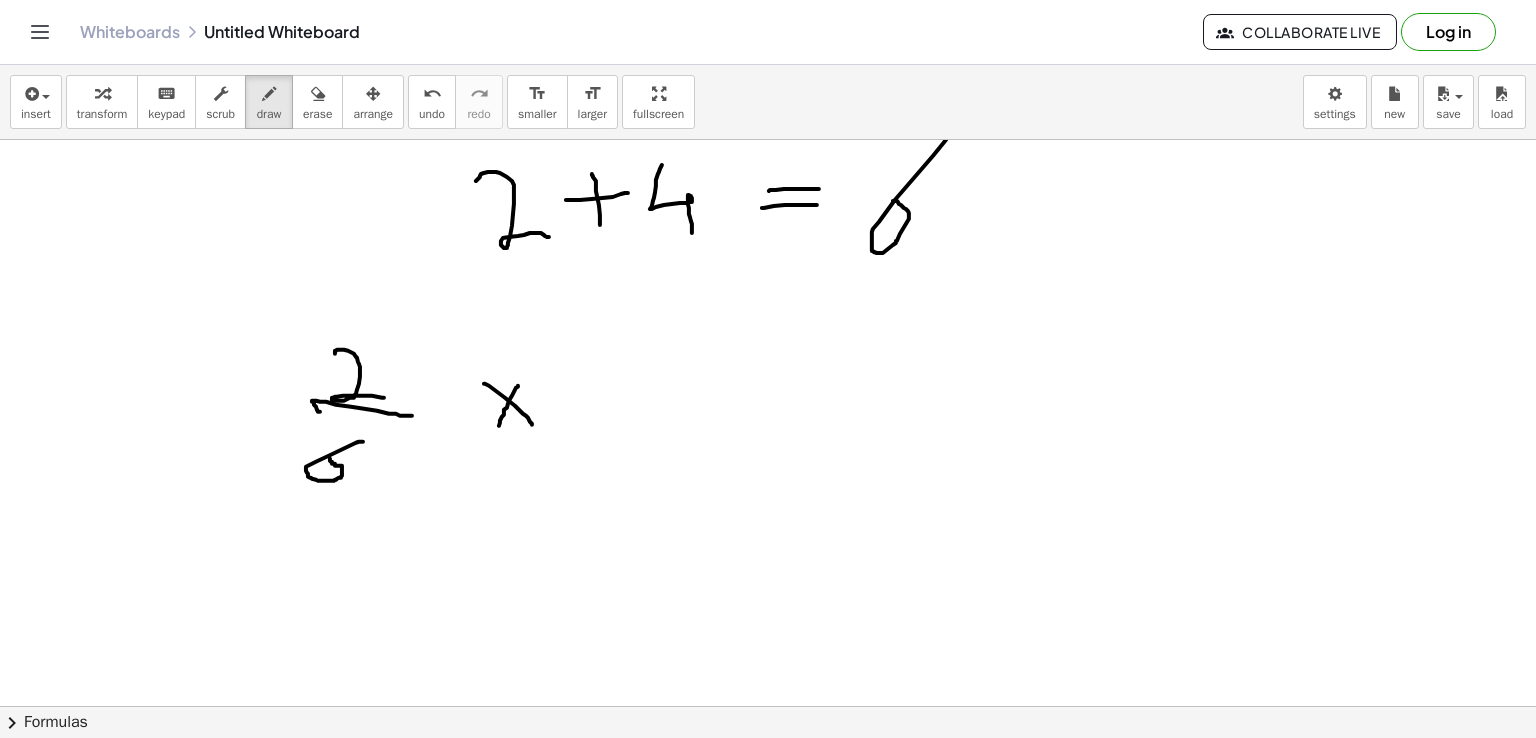 drag, startPoint x: 518, startPoint y: 385, endPoint x: 496, endPoint y: 427, distance: 47.41308 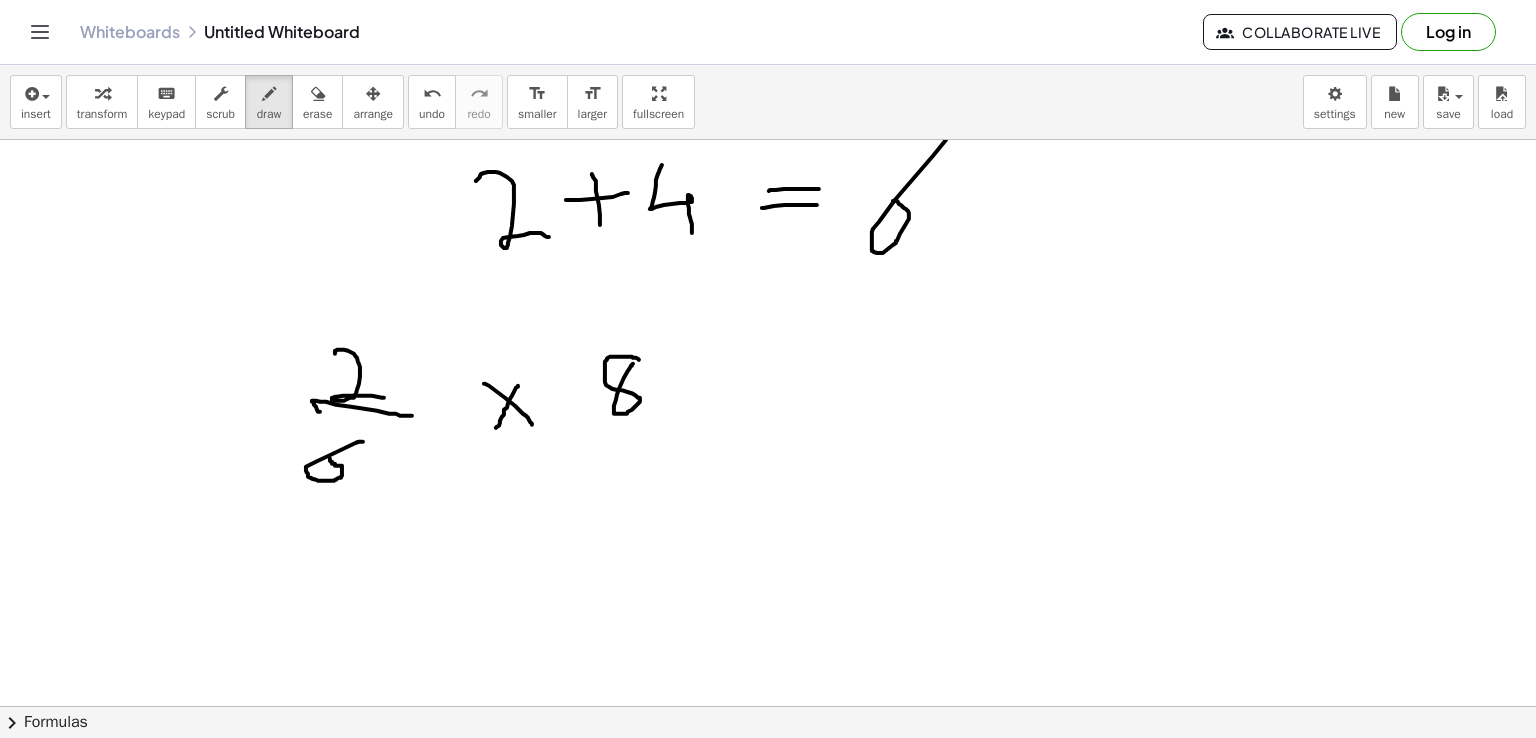 click at bounding box center [768, -66] 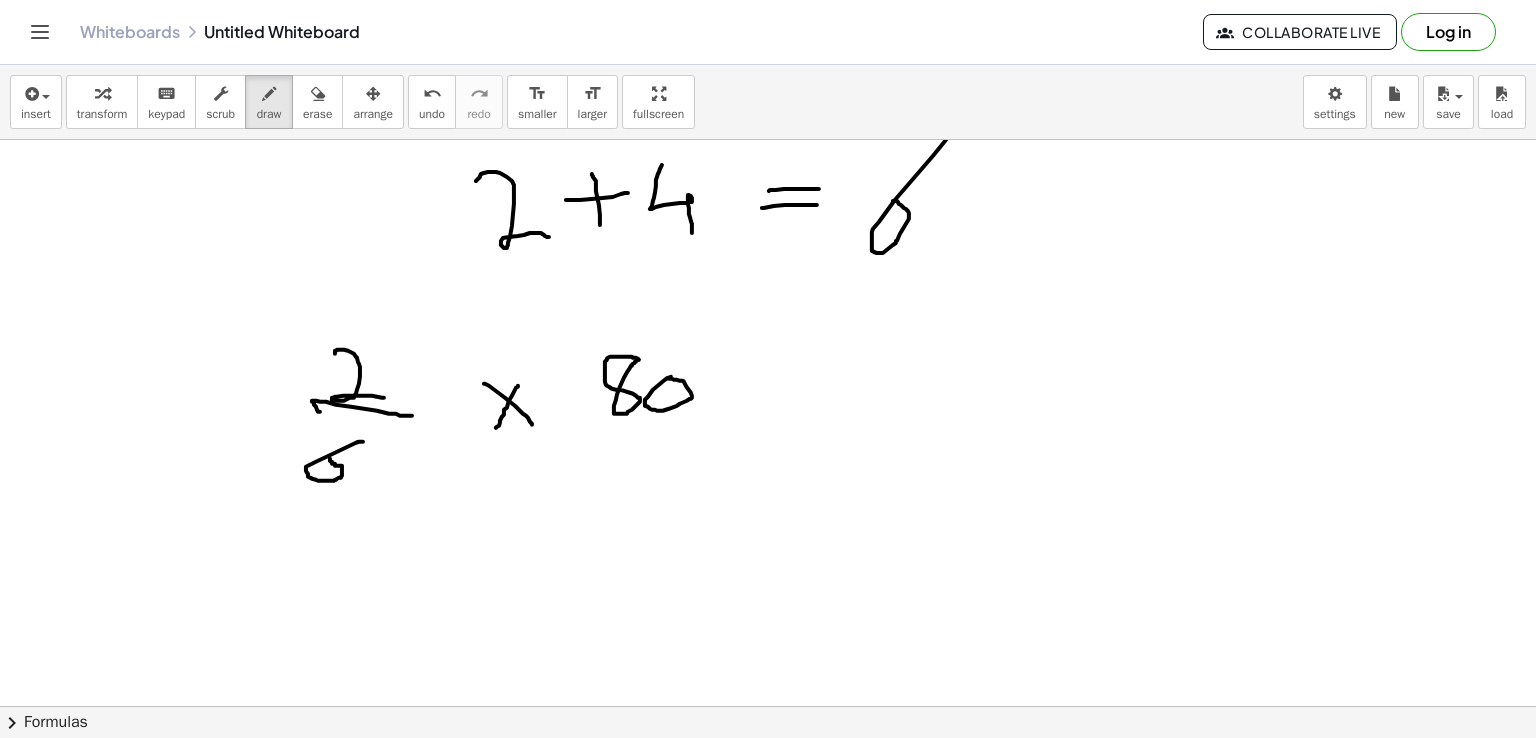 click at bounding box center [768, -66] 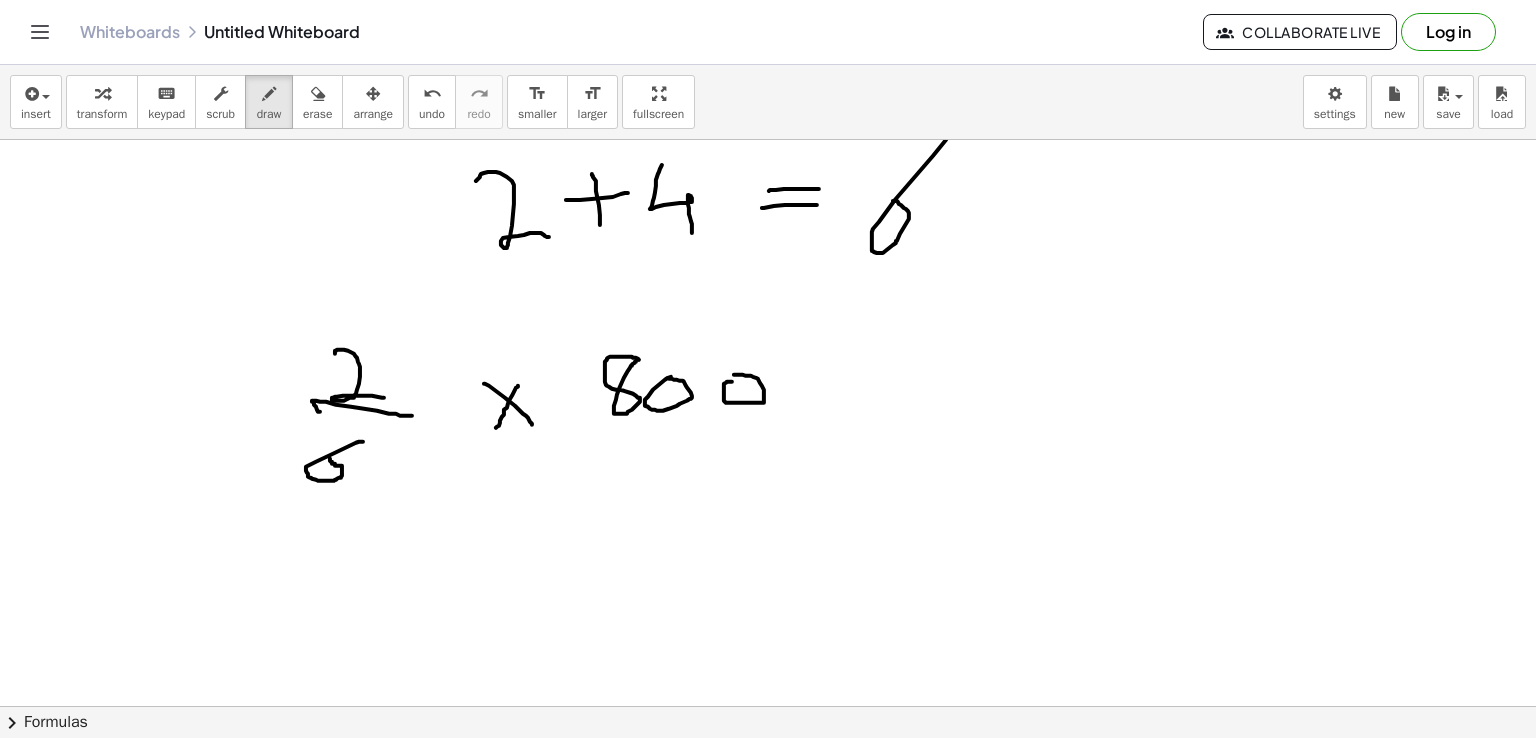 click at bounding box center [768, -66] 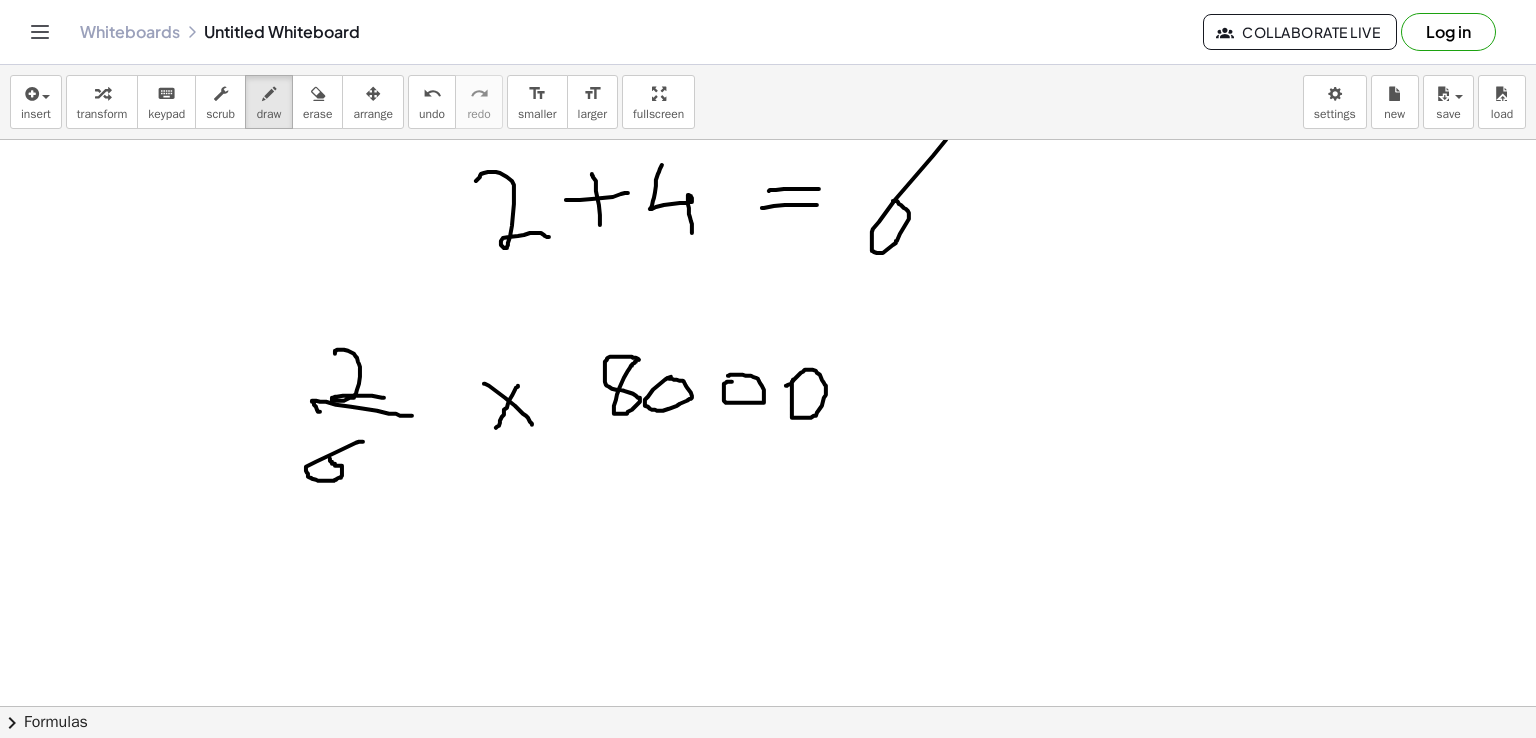 drag, startPoint x: 795, startPoint y: 378, endPoint x: 786, endPoint y: 385, distance: 11.401754 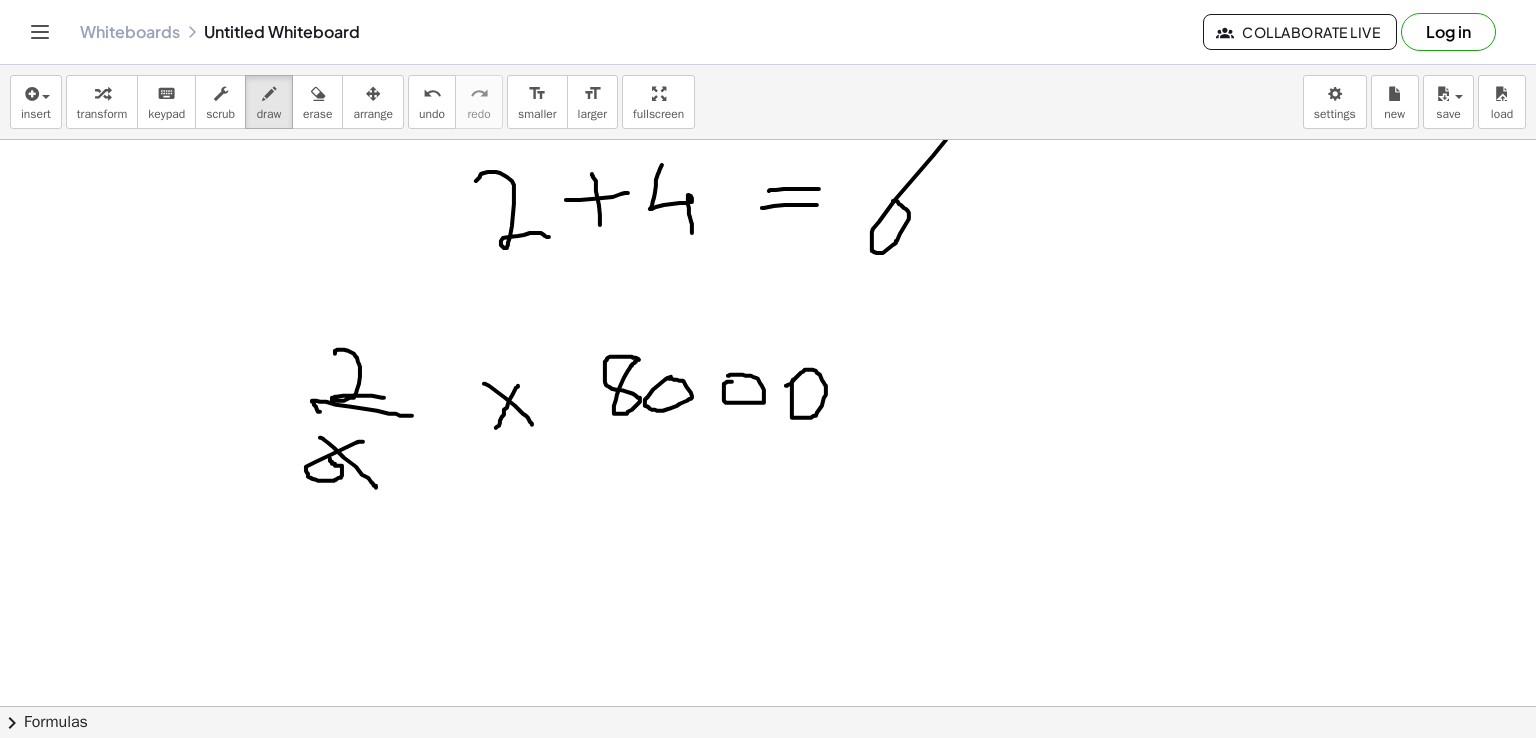drag, startPoint x: 320, startPoint y: 437, endPoint x: 376, endPoint y: 487, distance: 75.073296 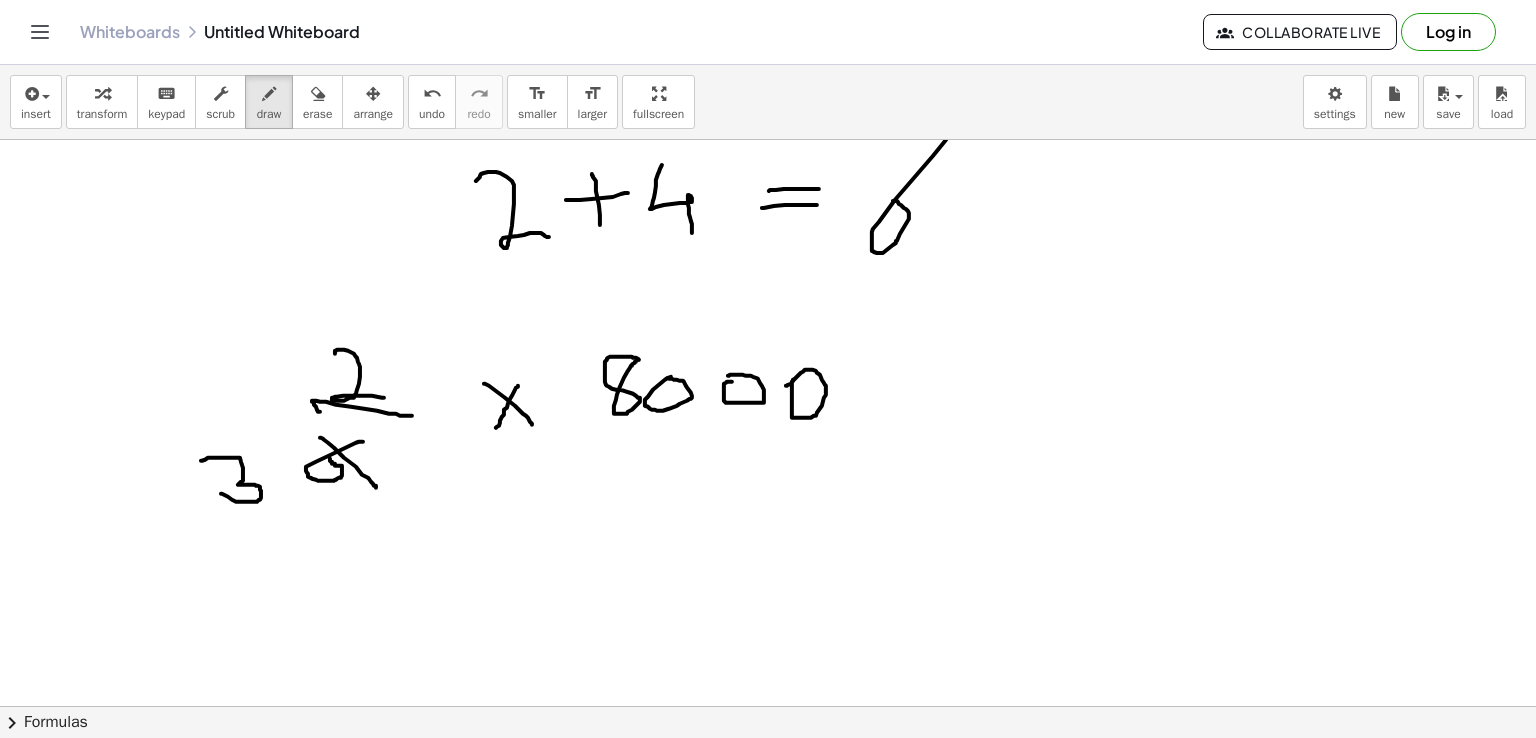 drag, startPoint x: 201, startPoint y: 460, endPoint x: 220, endPoint y: 492, distance: 37.215588 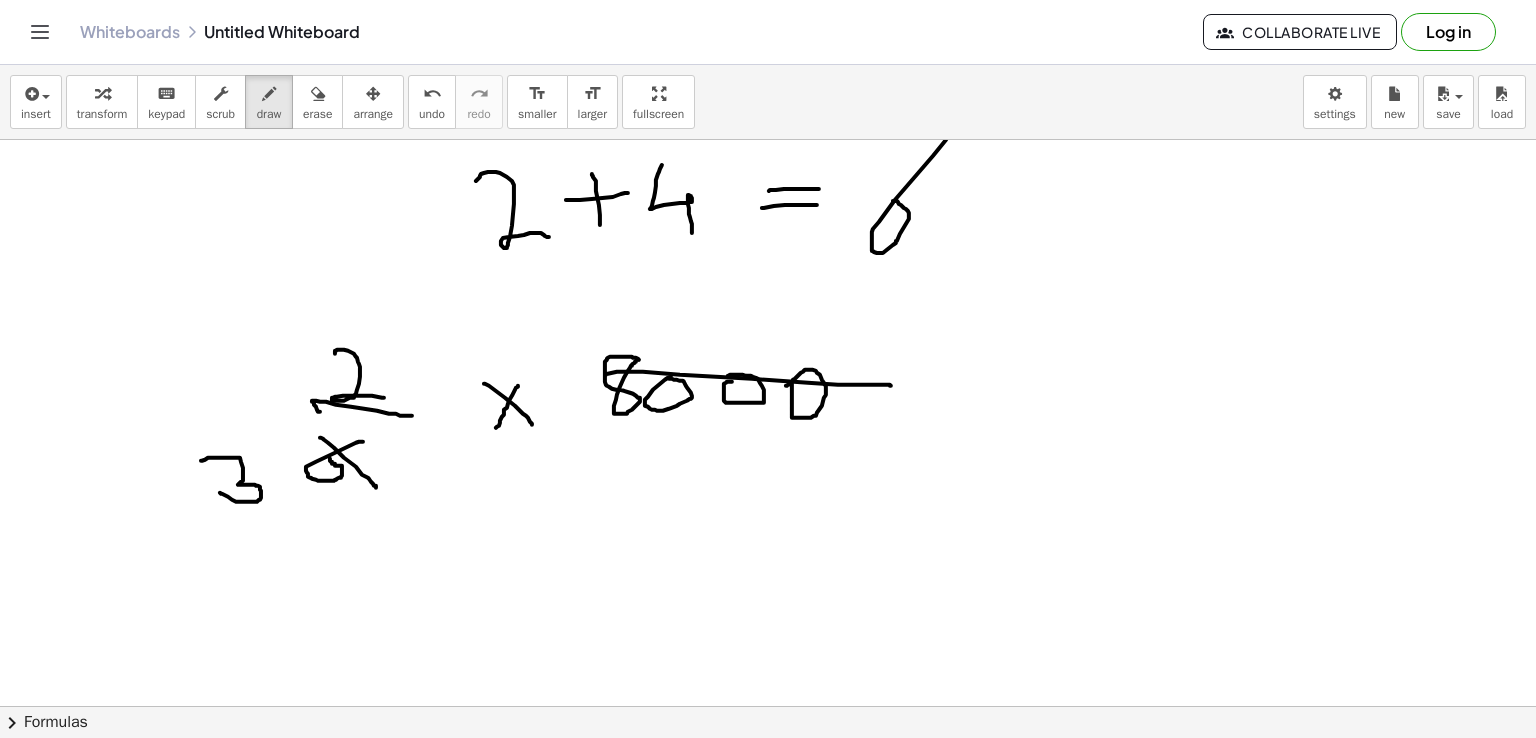 drag, startPoint x: 606, startPoint y: 374, endPoint x: 891, endPoint y: 385, distance: 285.2122 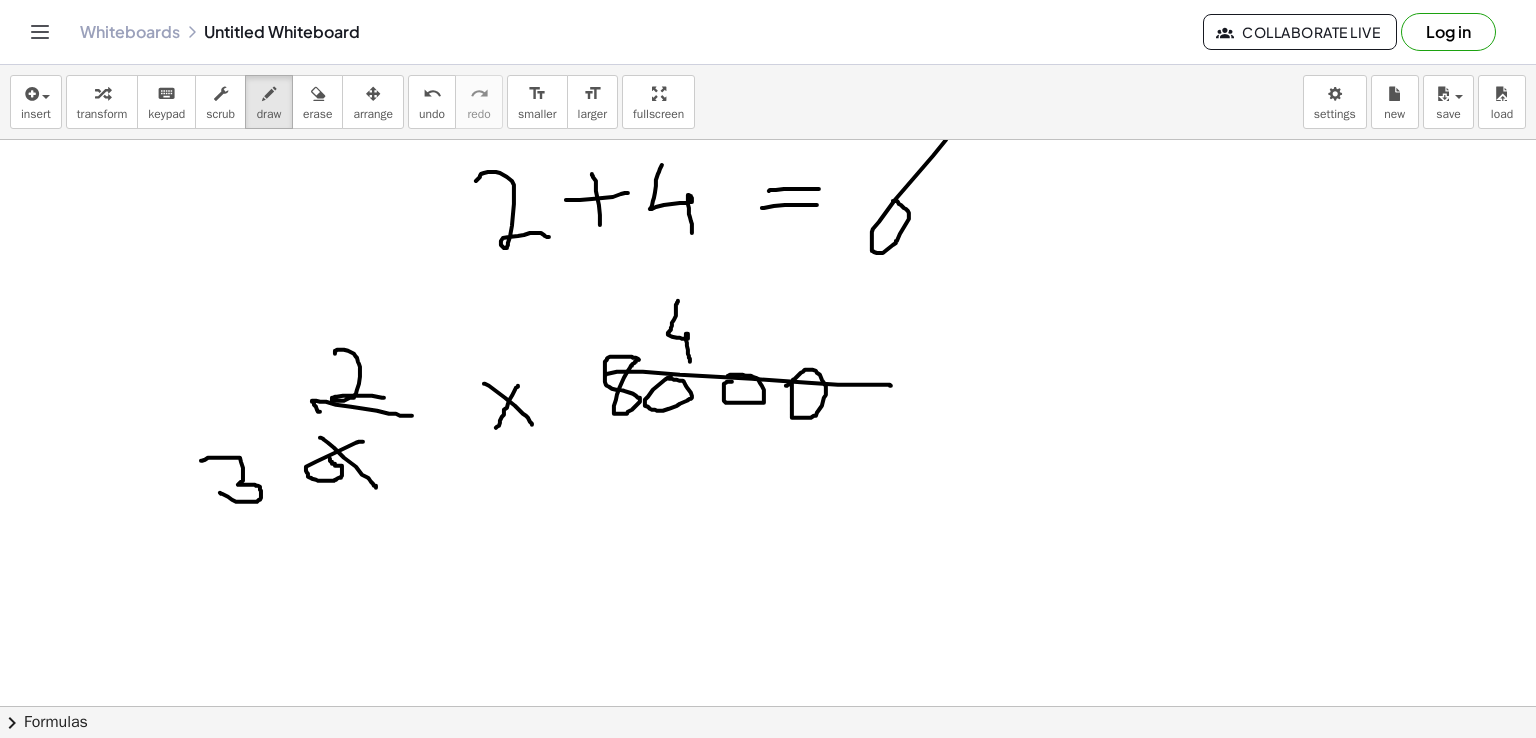 drag, startPoint x: 678, startPoint y: 301, endPoint x: 690, endPoint y: 363, distance: 63.15061 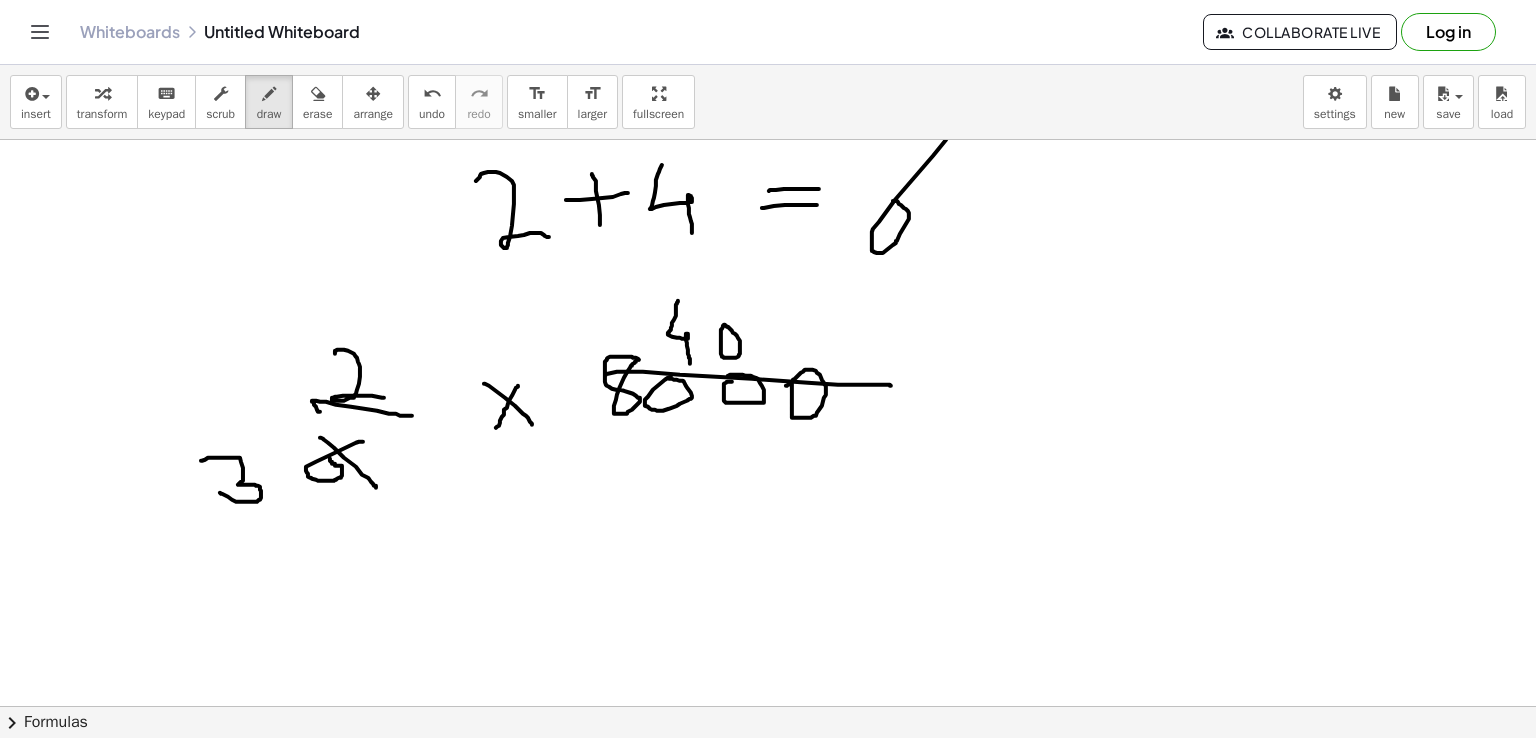 click at bounding box center (768, -66) 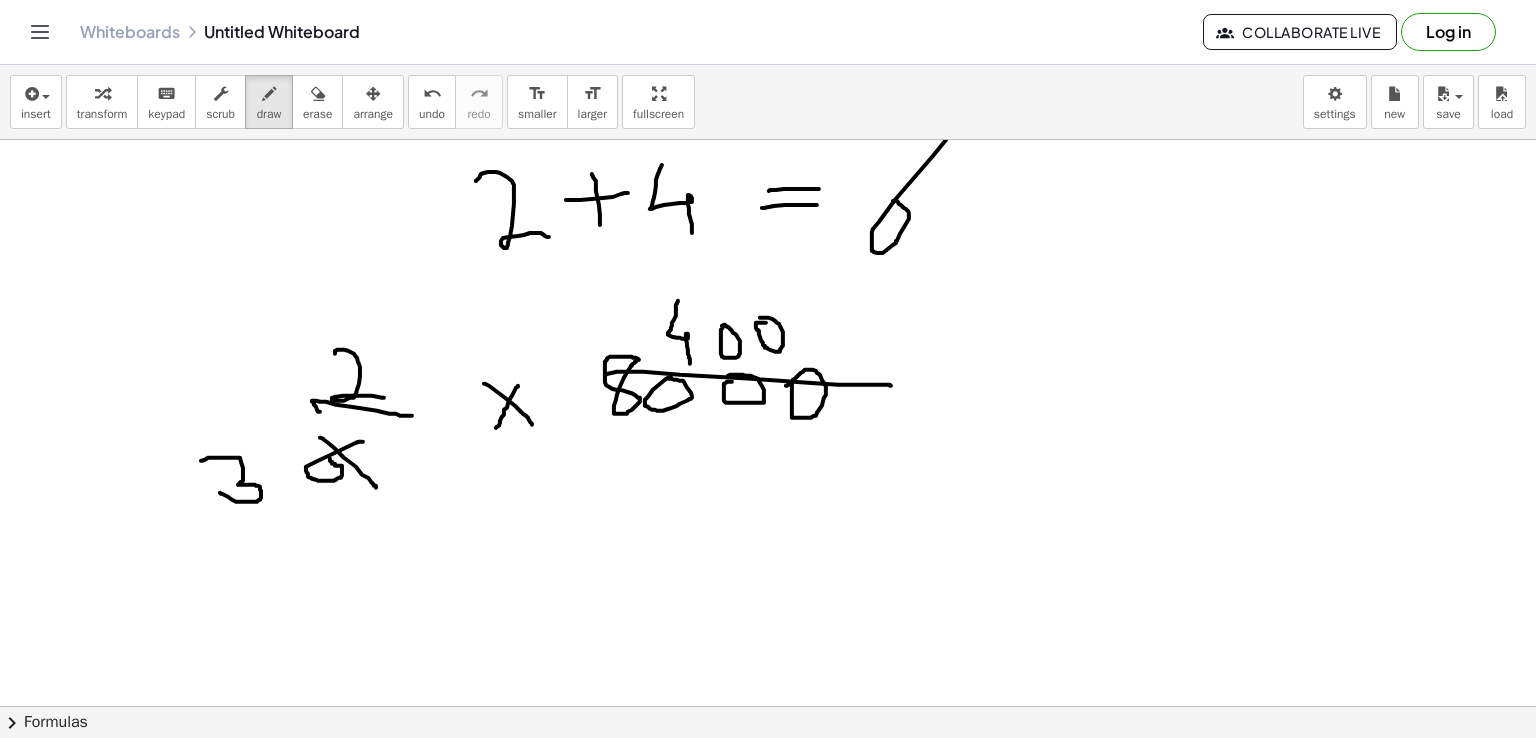 click at bounding box center (768, -66) 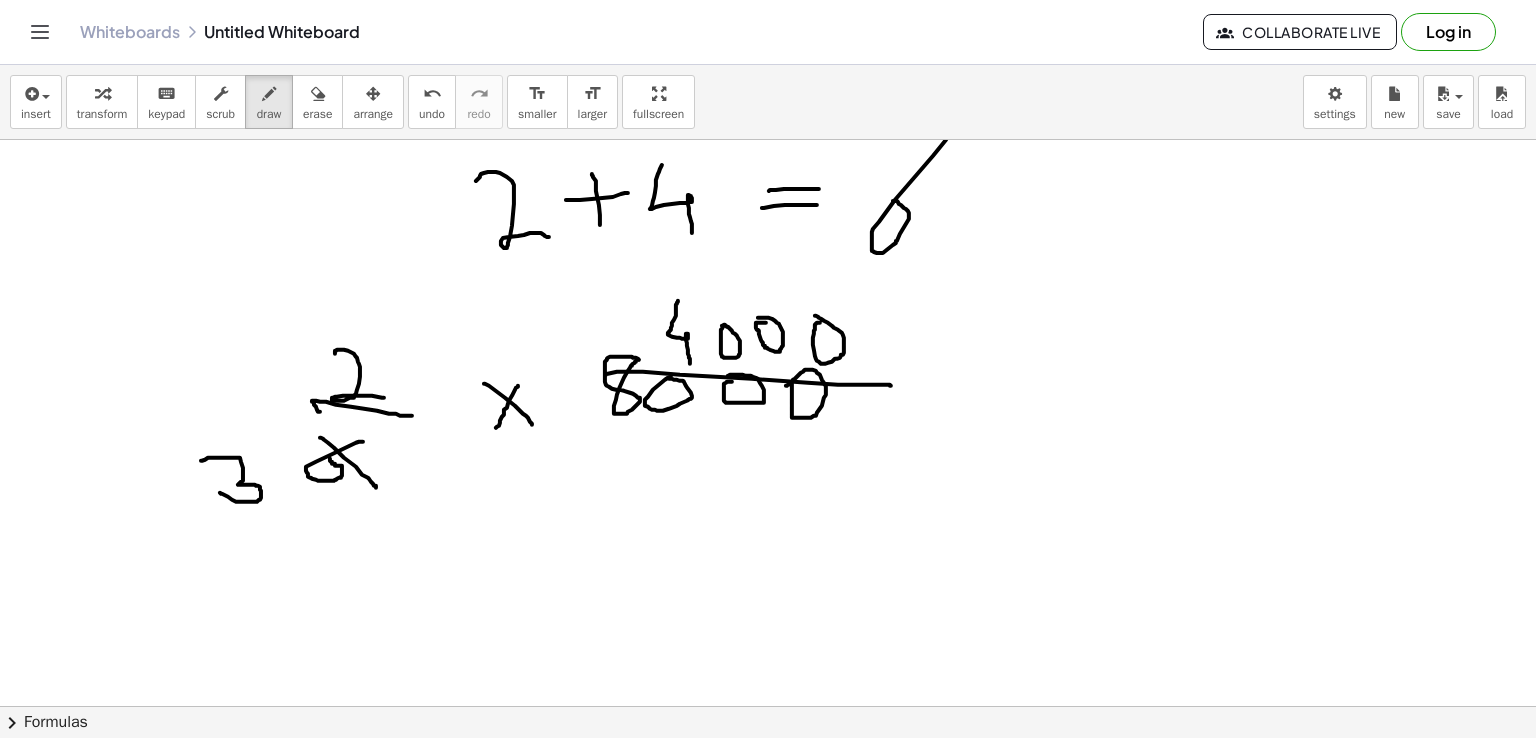 drag, startPoint x: 820, startPoint y: 322, endPoint x: 812, endPoint y: 315, distance: 10.630146 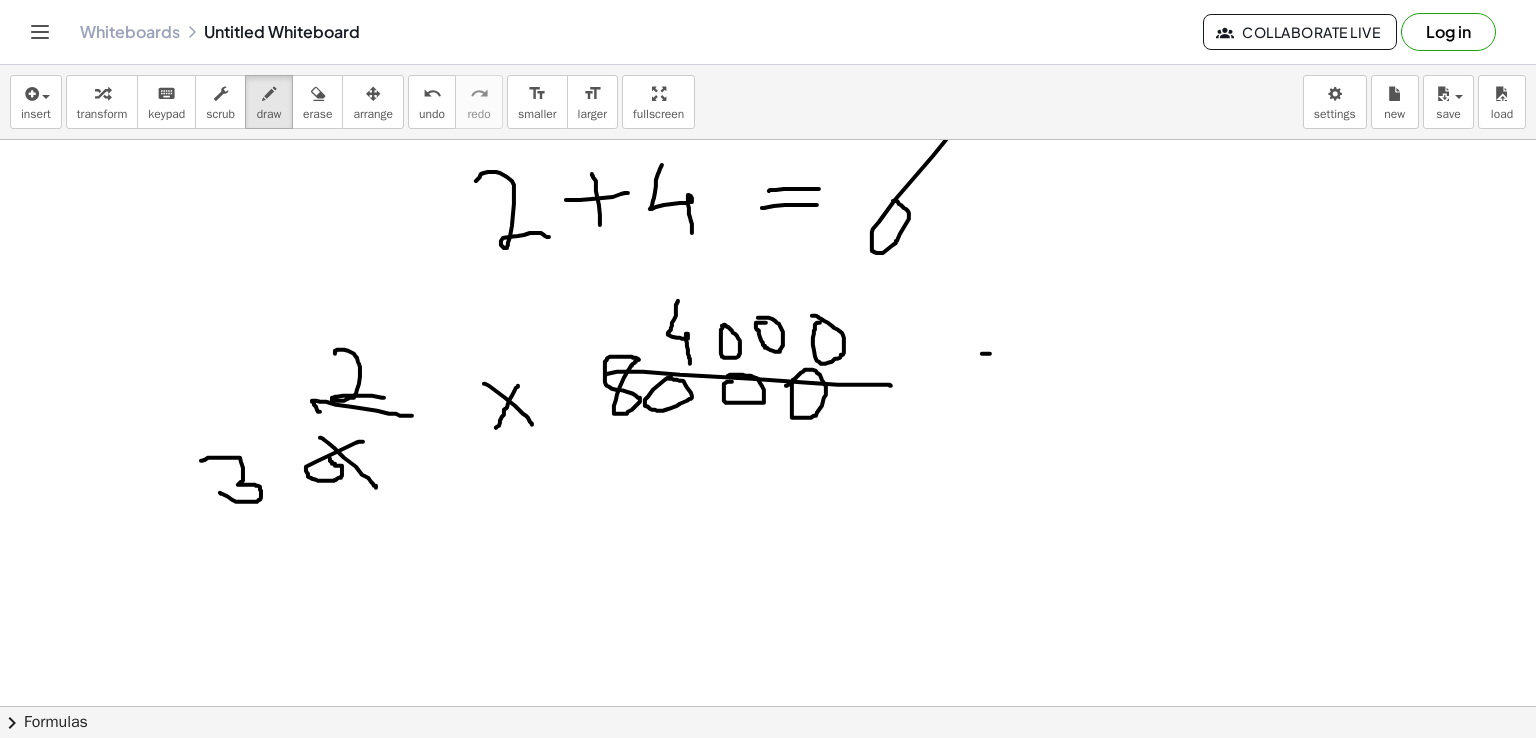 drag, startPoint x: 982, startPoint y: 353, endPoint x: 1016, endPoint y: 353, distance: 34 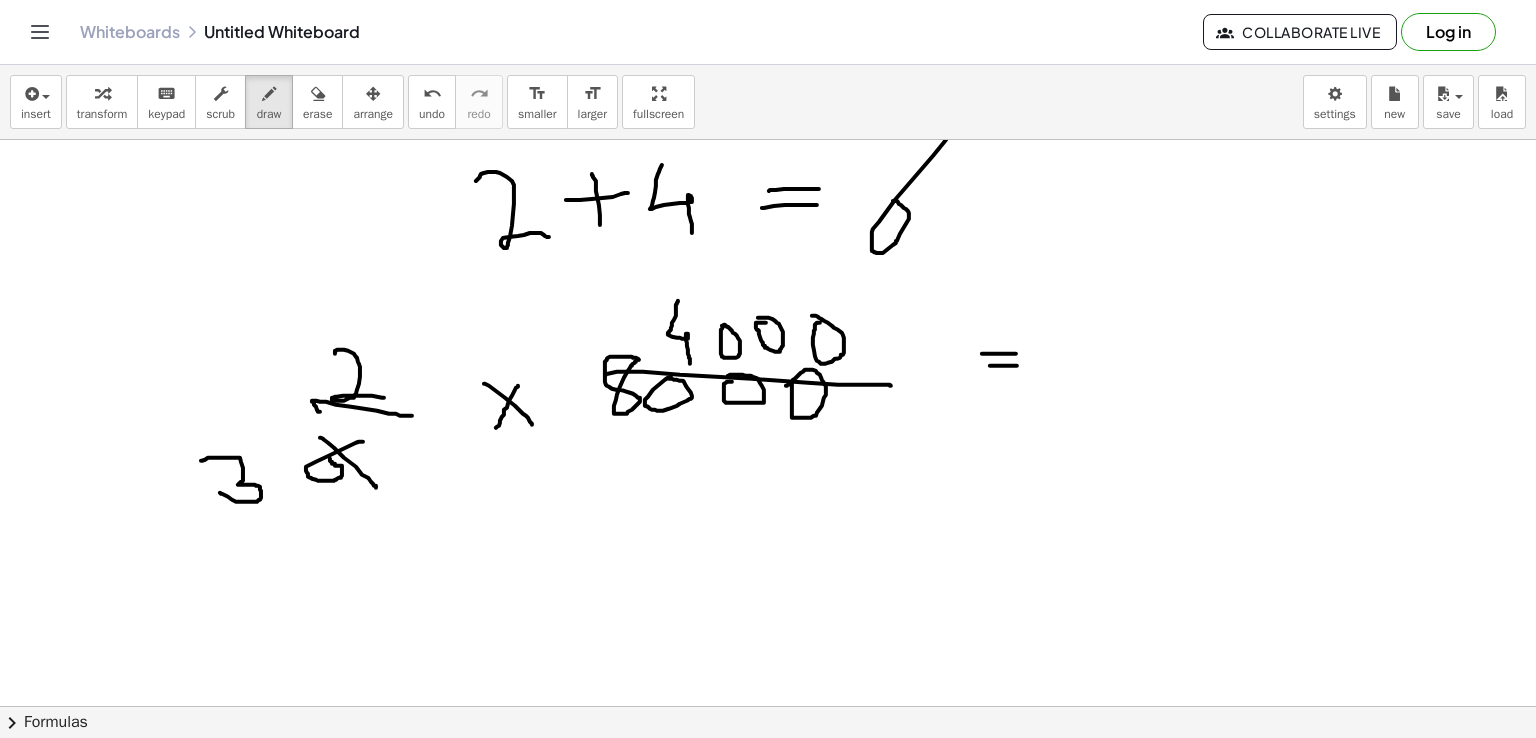 drag, startPoint x: 990, startPoint y: 365, endPoint x: 1017, endPoint y: 365, distance: 27 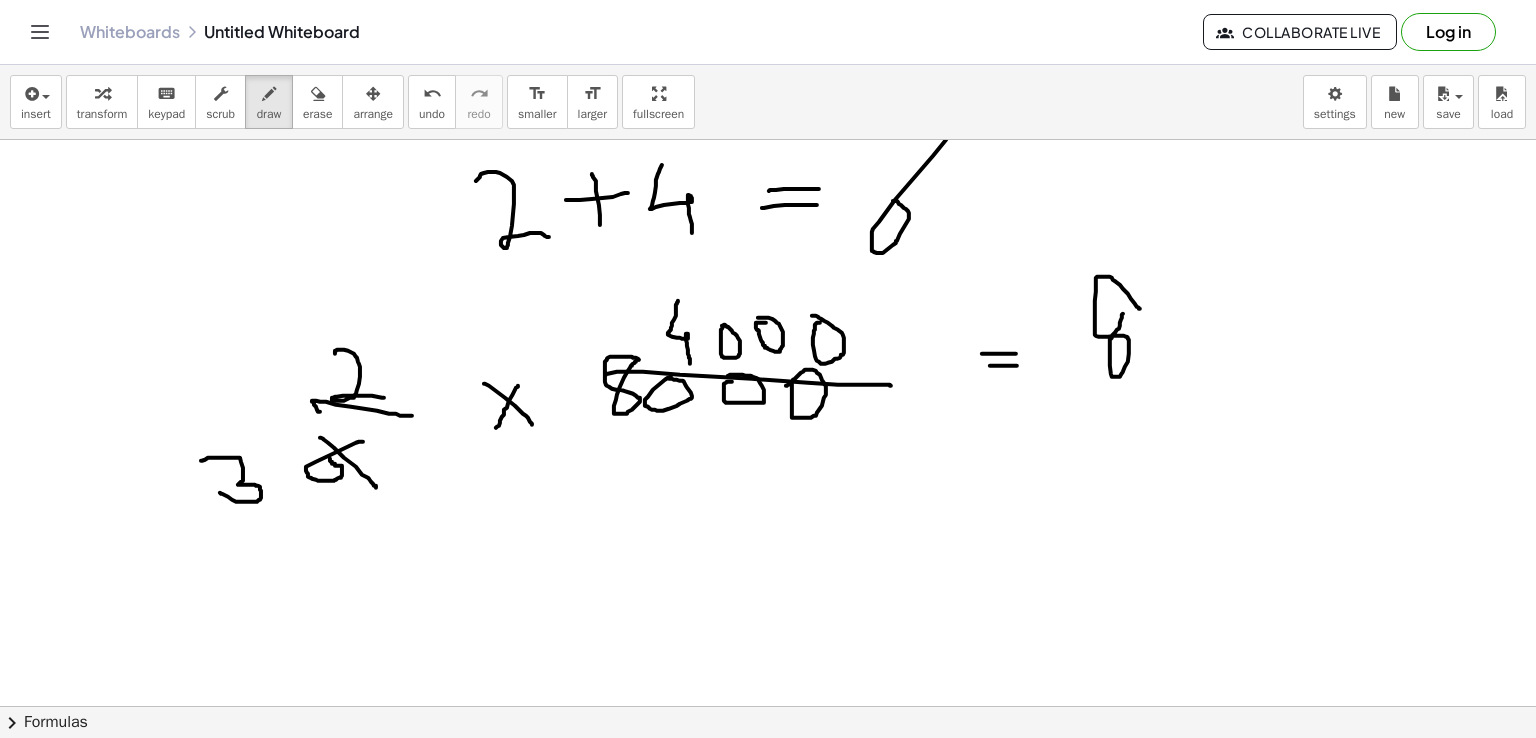 drag, startPoint x: 1140, startPoint y: 308, endPoint x: 1123, endPoint y: 307, distance: 17.029387 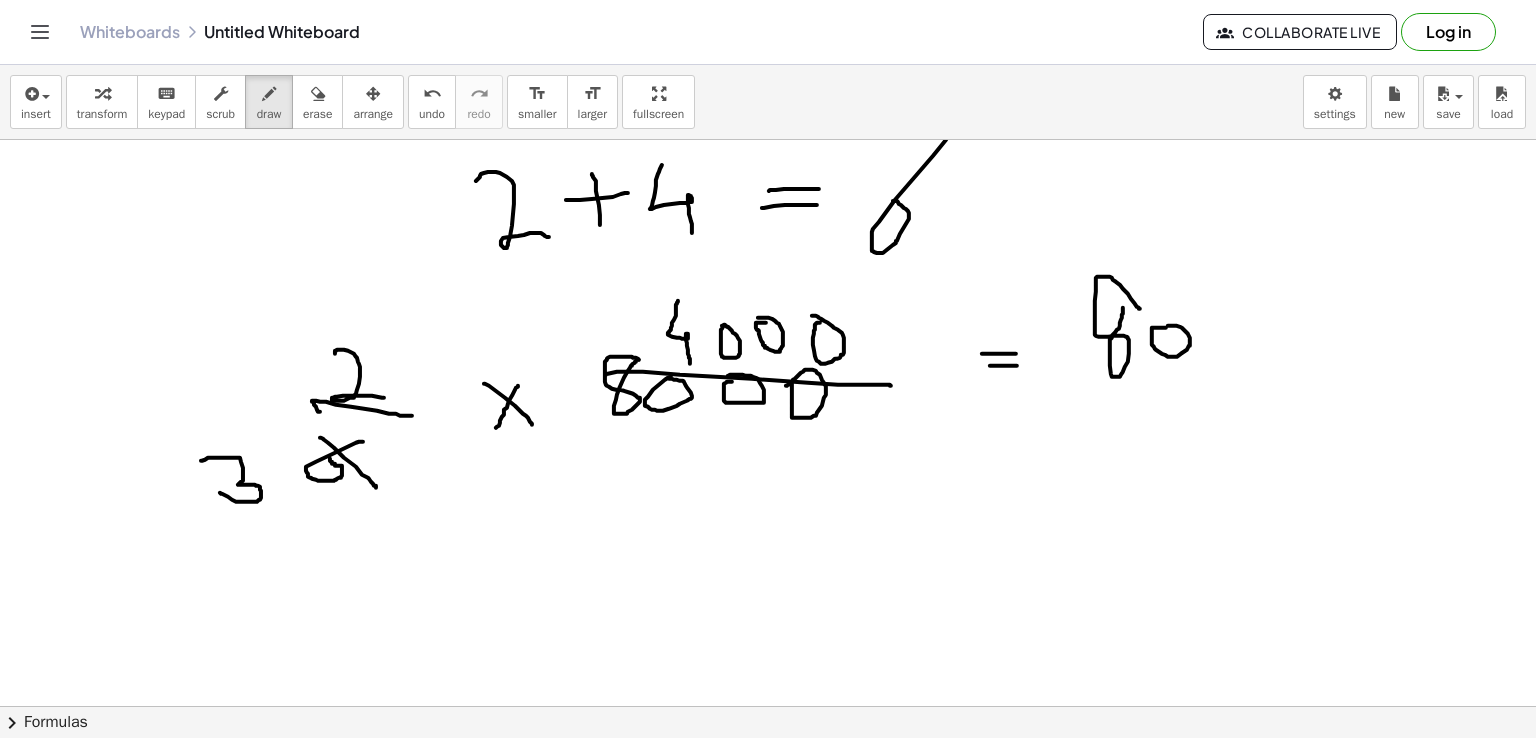 drag, startPoint x: 1156, startPoint y: 327, endPoint x: 1168, endPoint y: 325, distance: 12.165525 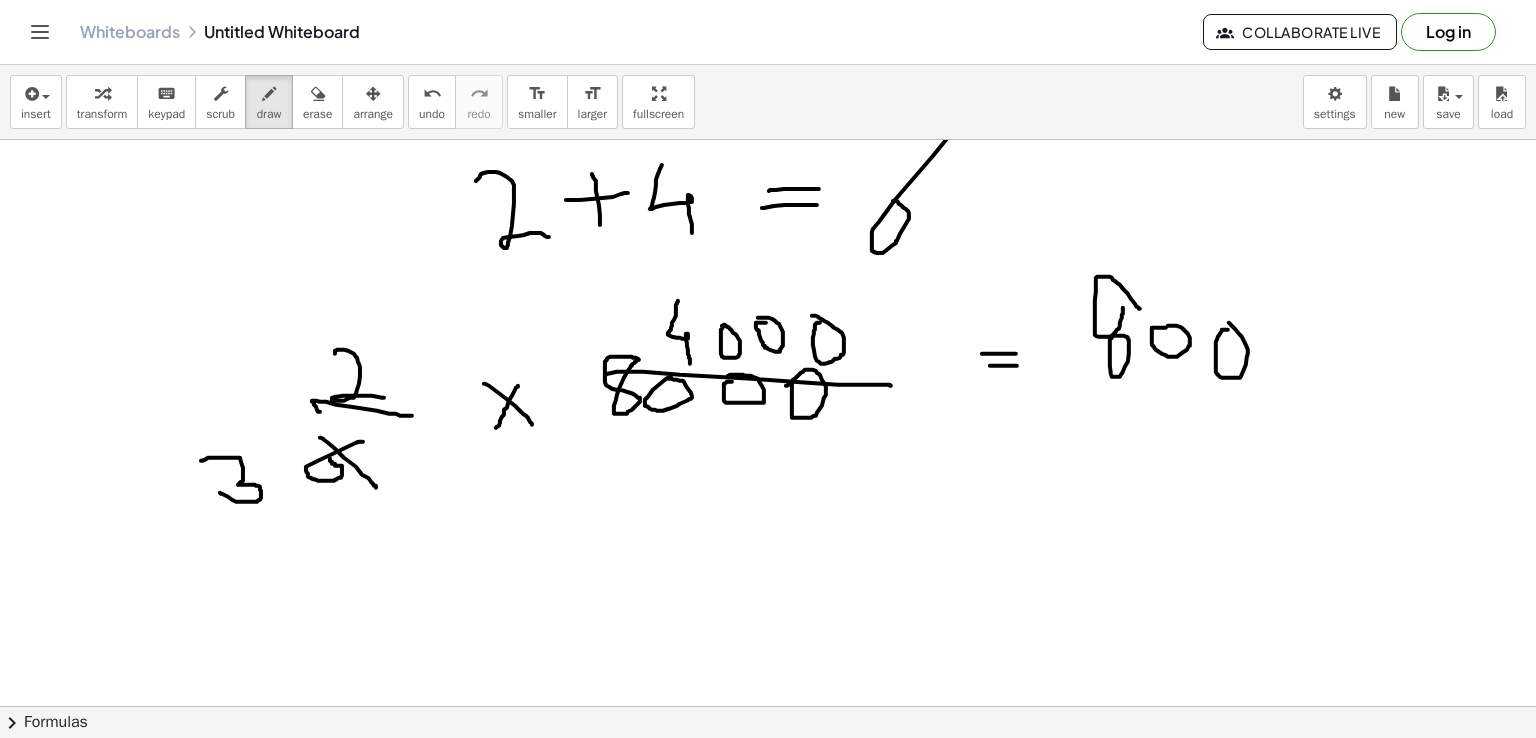 drag, startPoint x: 1228, startPoint y: 329, endPoint x: 1220, endPoint y: 320, distance: 12.0415945 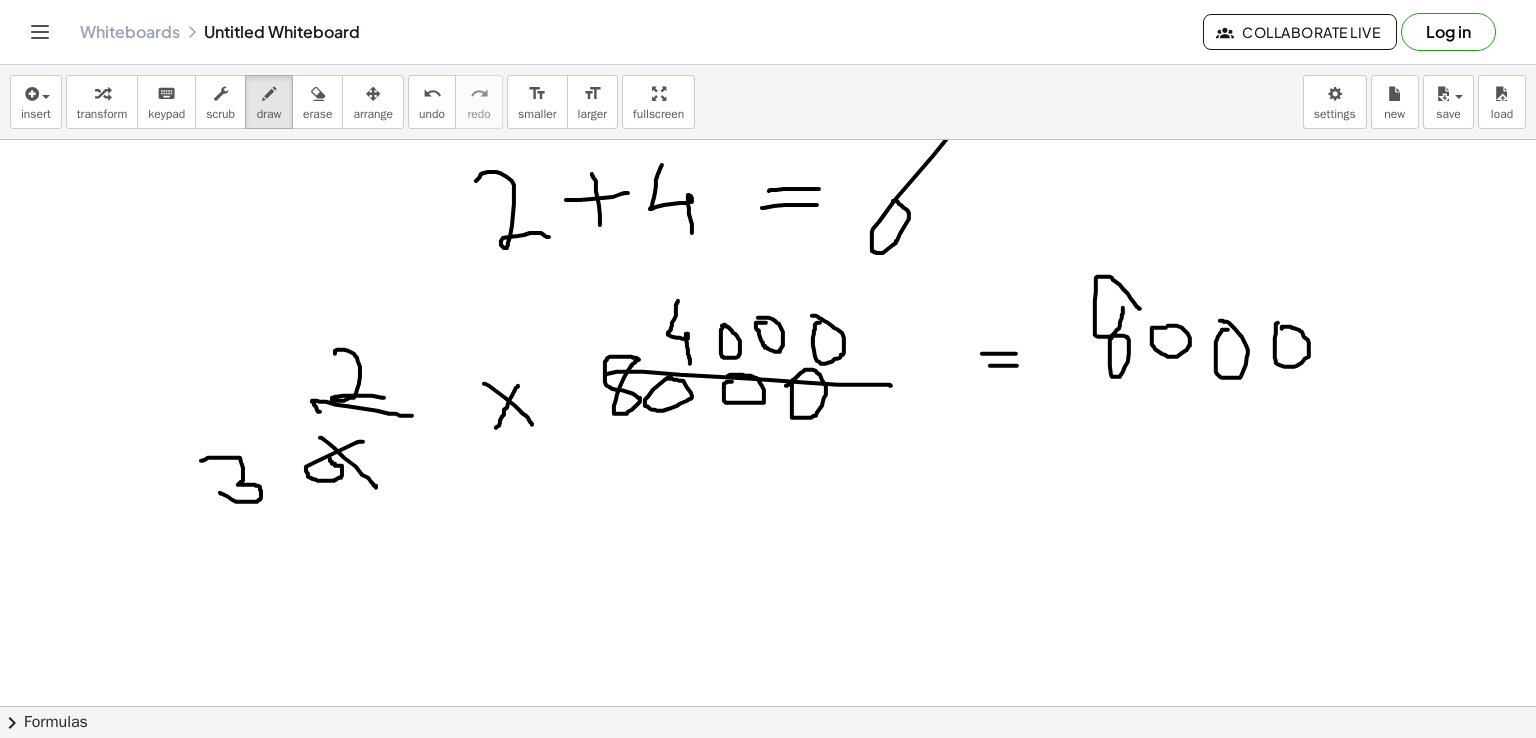 click at bounding box center [768, -66] 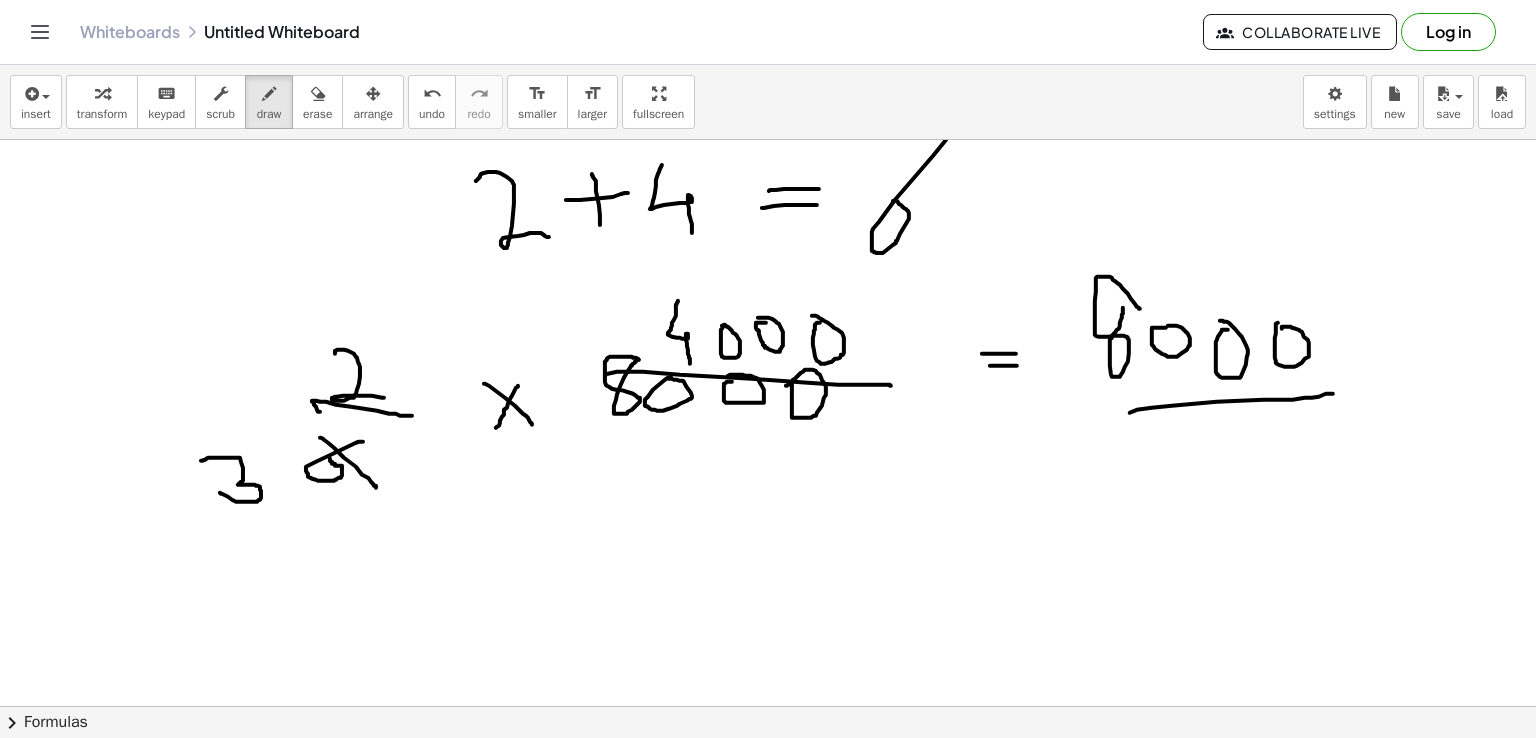 drag, startPoint x: 1130, startPoint y: 412, endPoint x: 1333, endPoint y: 393, distance: 203.88722 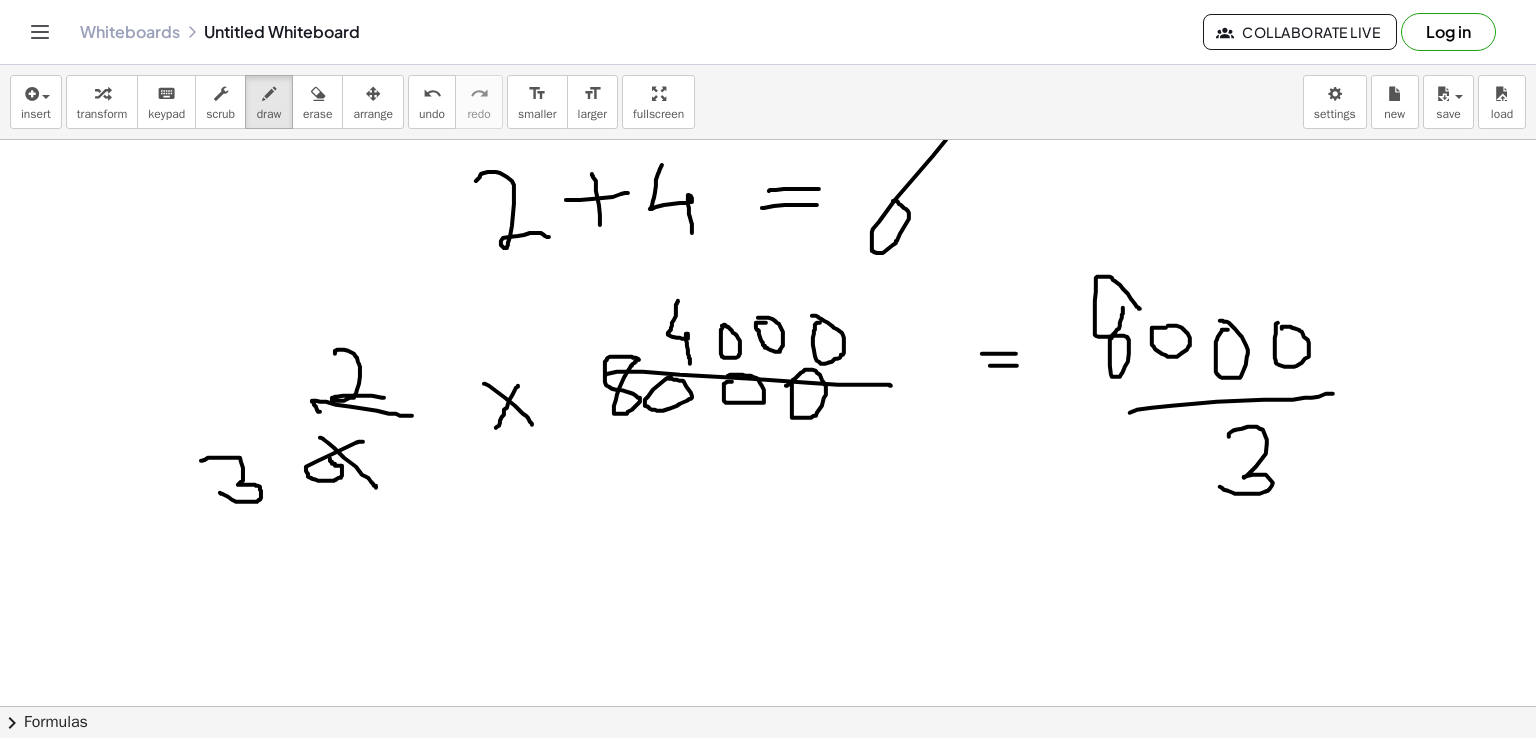 drag, startPoint x: 1229, startPoint y: 436, endPoint x: 1220, endPoint y: 485, distance: 49.819675 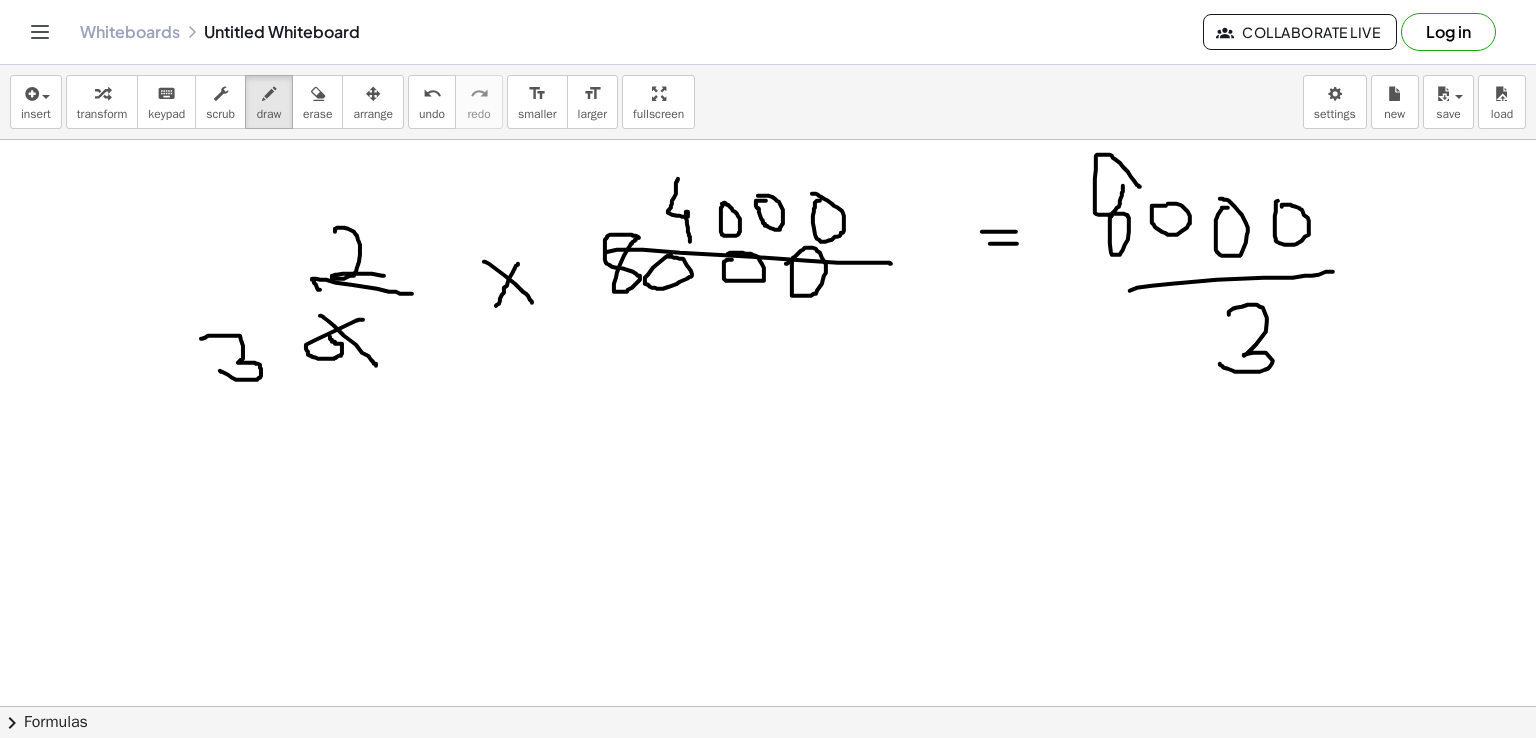 scroll, scrollTop: 1468, scrollLeft: 0, axis: vertical 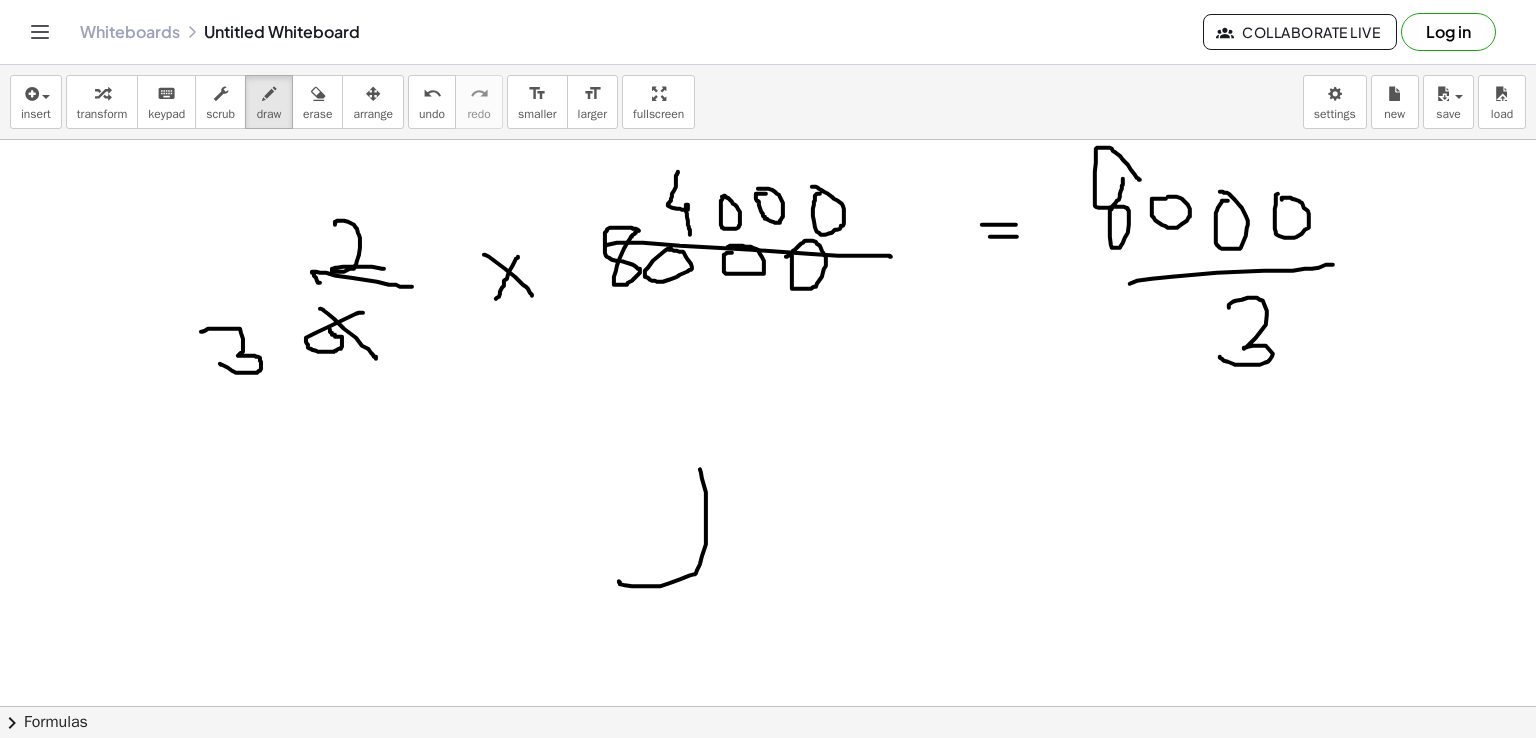 drag, startPoint x: 700, startPoint y: 468, endPoint x: 619, endPoint y: 580, distance: 138.22084 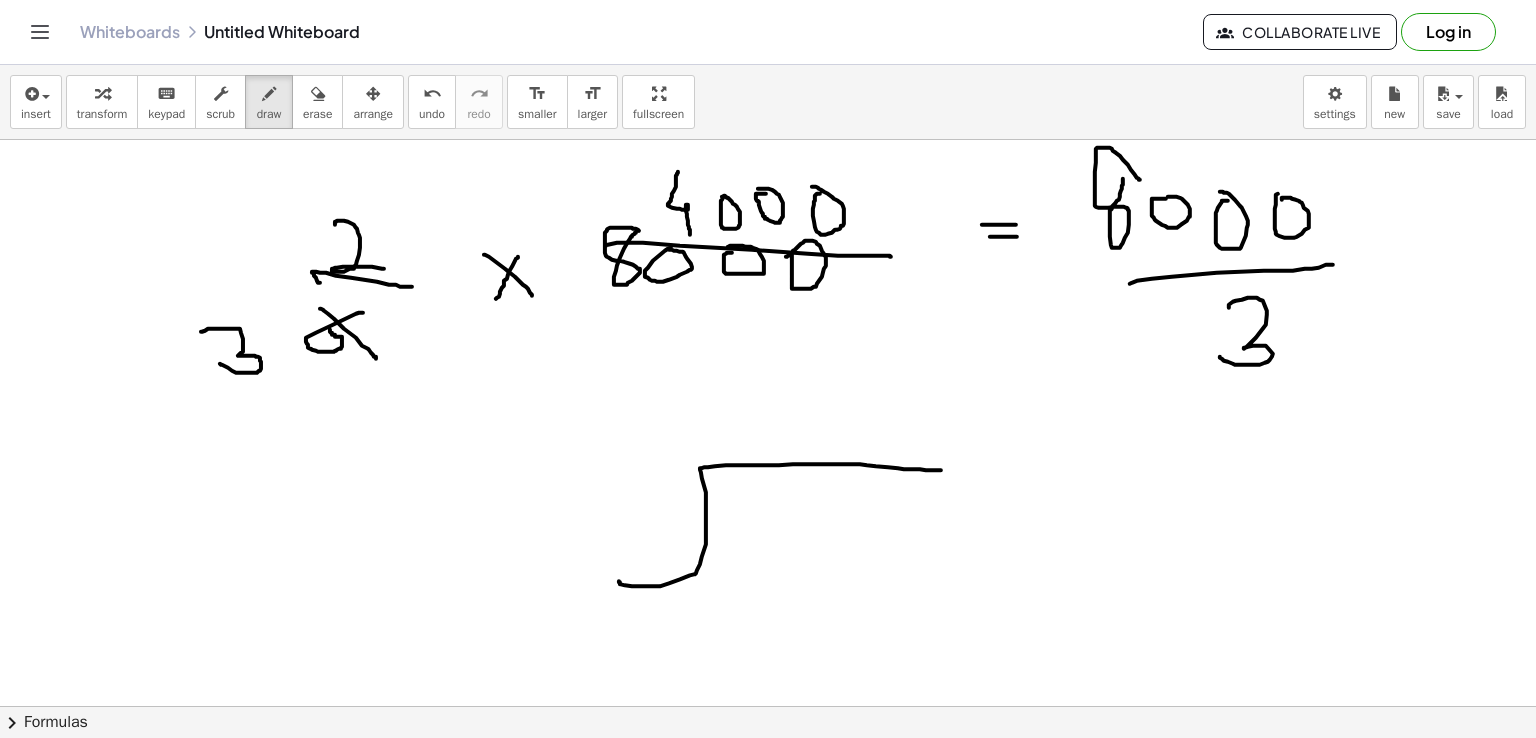 drag, startPoint x: 700, startPoint y: 467, endPoint x: 941, endPoint y: 469, distance: 241.0083 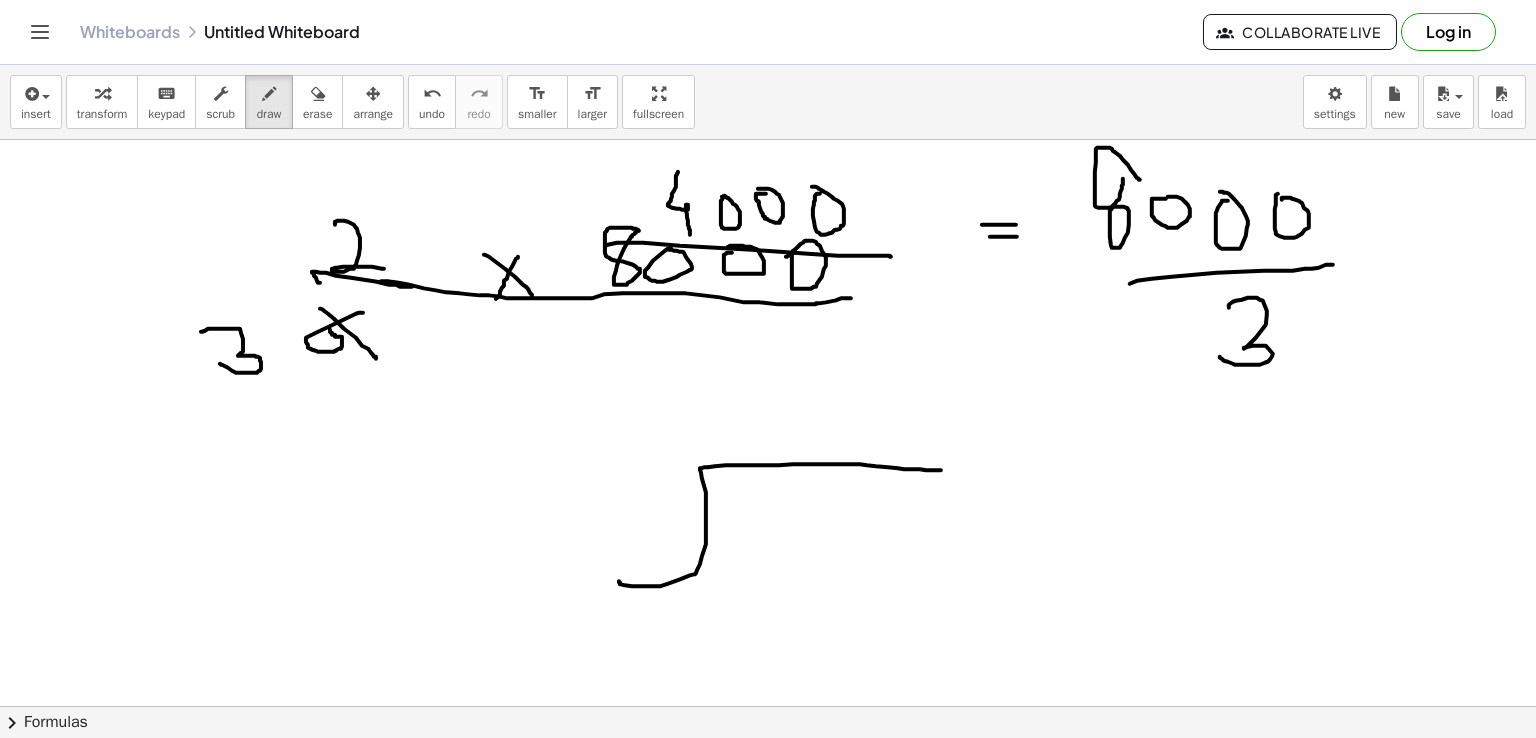 drag, startPoint x: 381, startPoint y: 280, endPoint x: 851, endPoint y: 297, distance: 470.30734 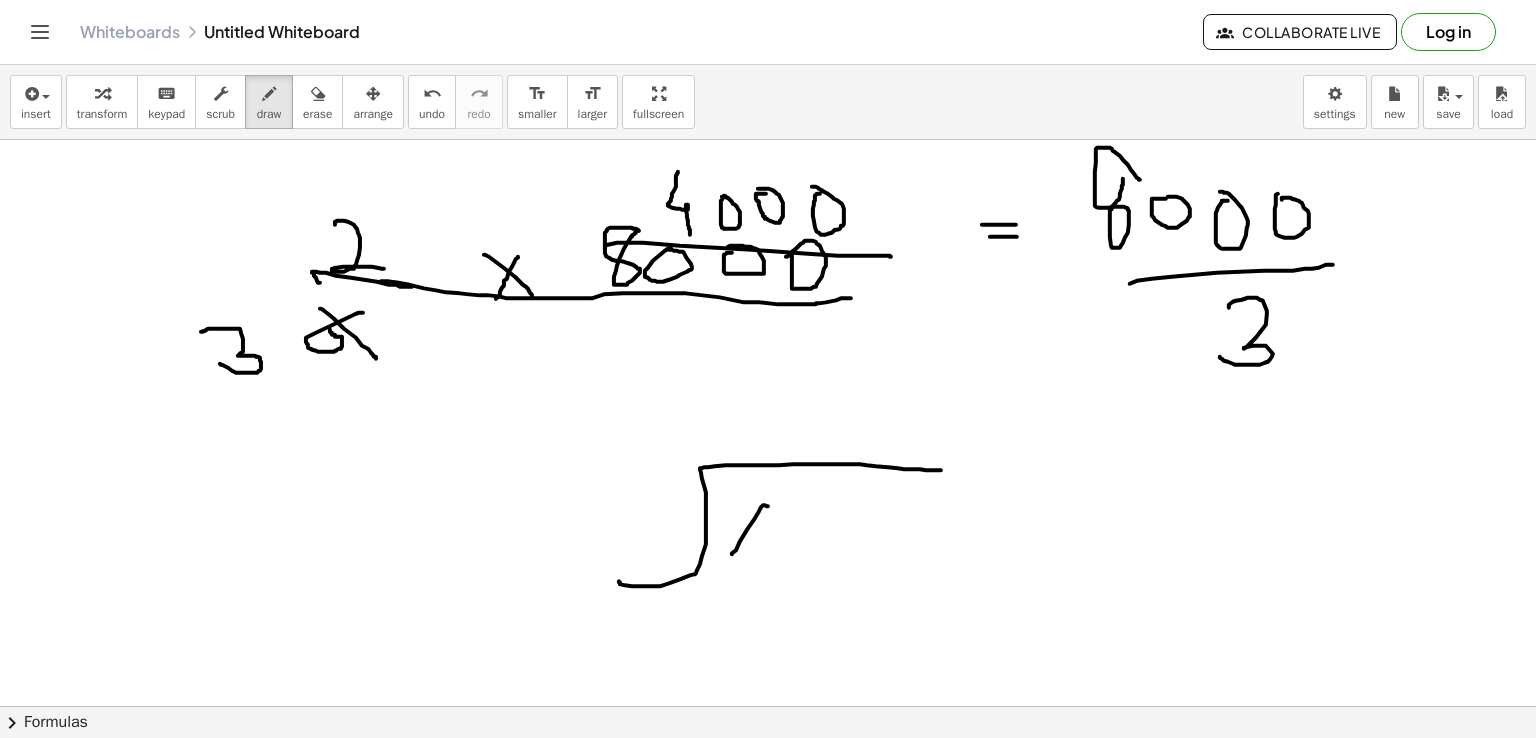 drag, startPoint x: 768, startPoint y: 505, endPoint x: 732, endPoint y: 553, distance: 60 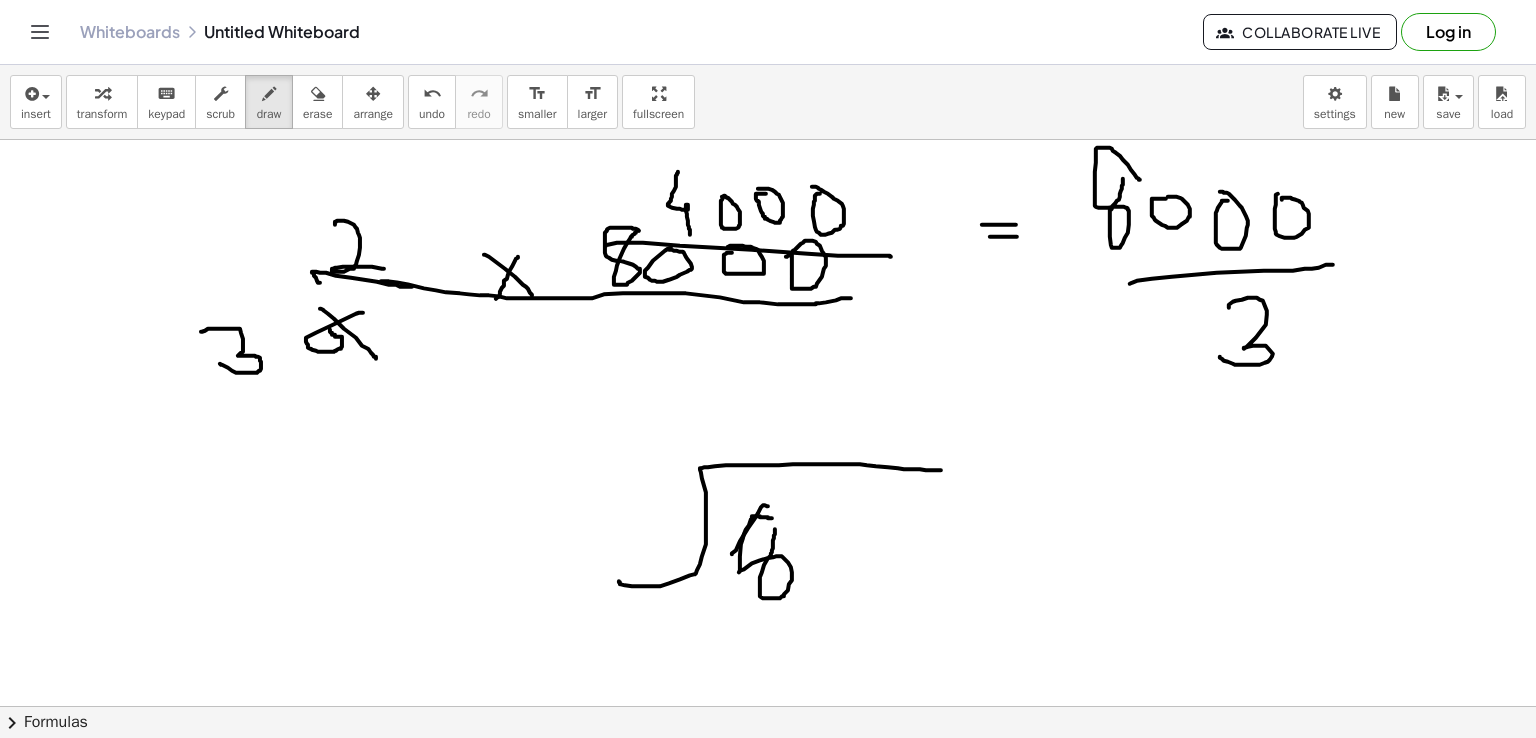 drag, startPoint x: 772, startPoint y: 517, endPoint x: 774, endPoint y: 527, distance: 10.198039 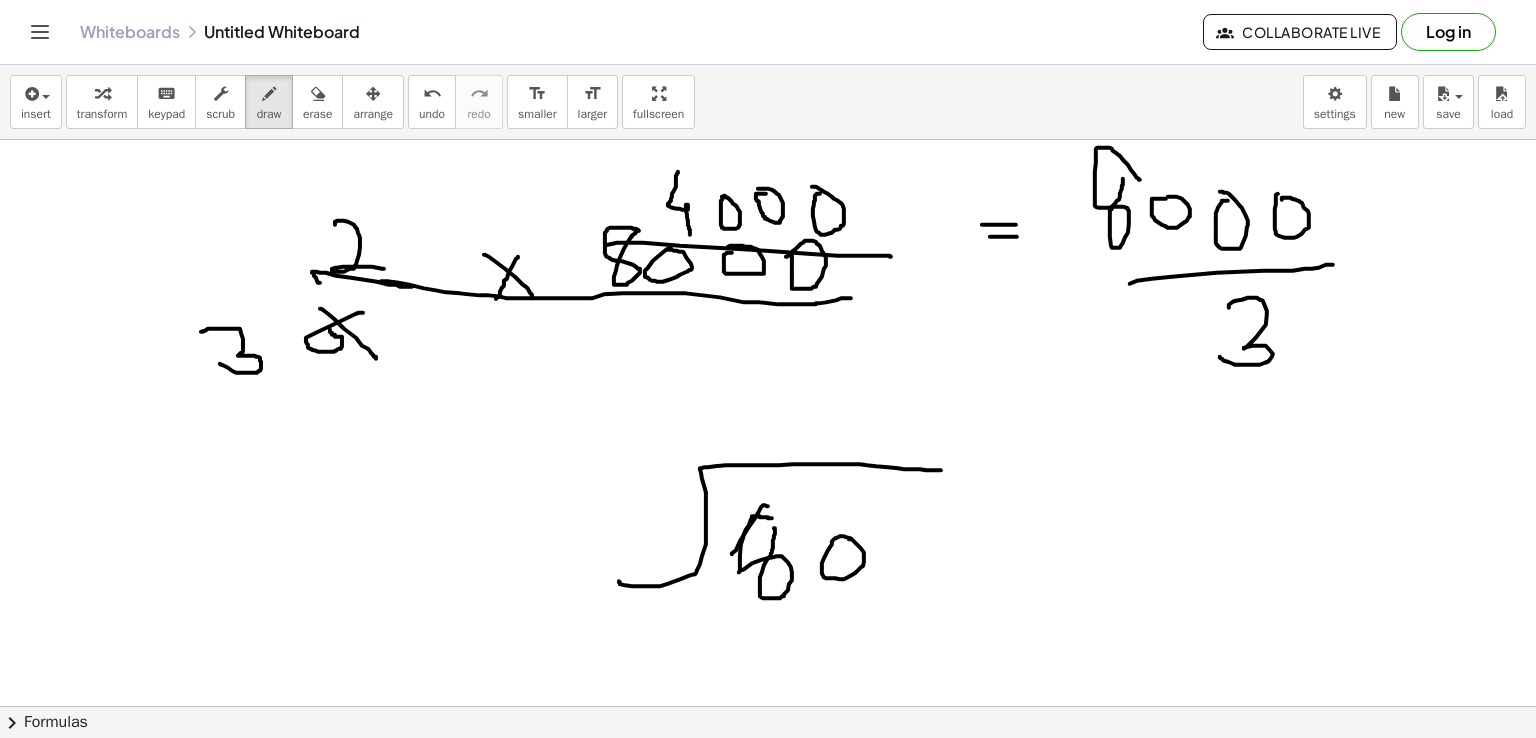 click at bounding box center (768, -195) 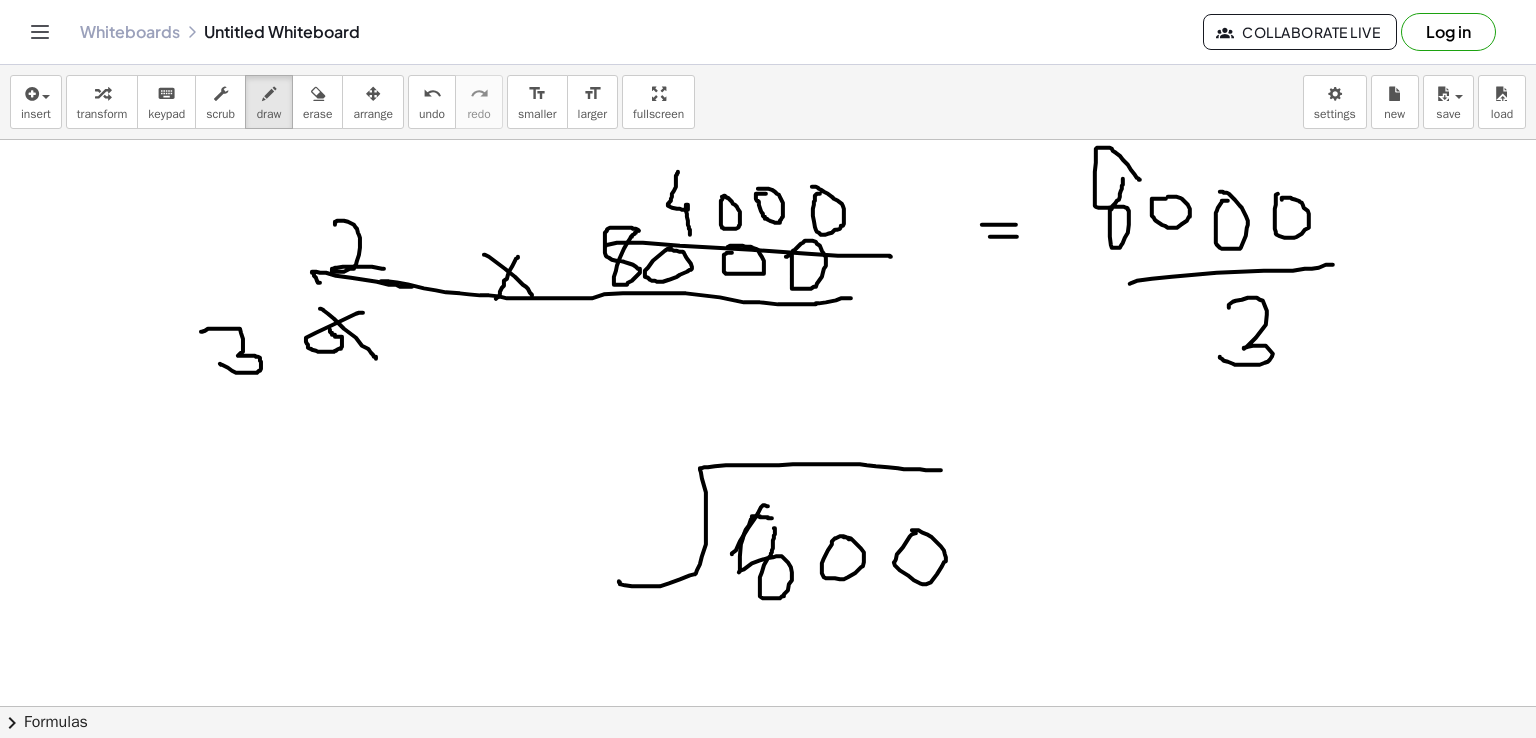 drag, startPoint x: 916, startPoint y: 532, endPoint x: 906, endPoint y: 529, distance: 10.440307 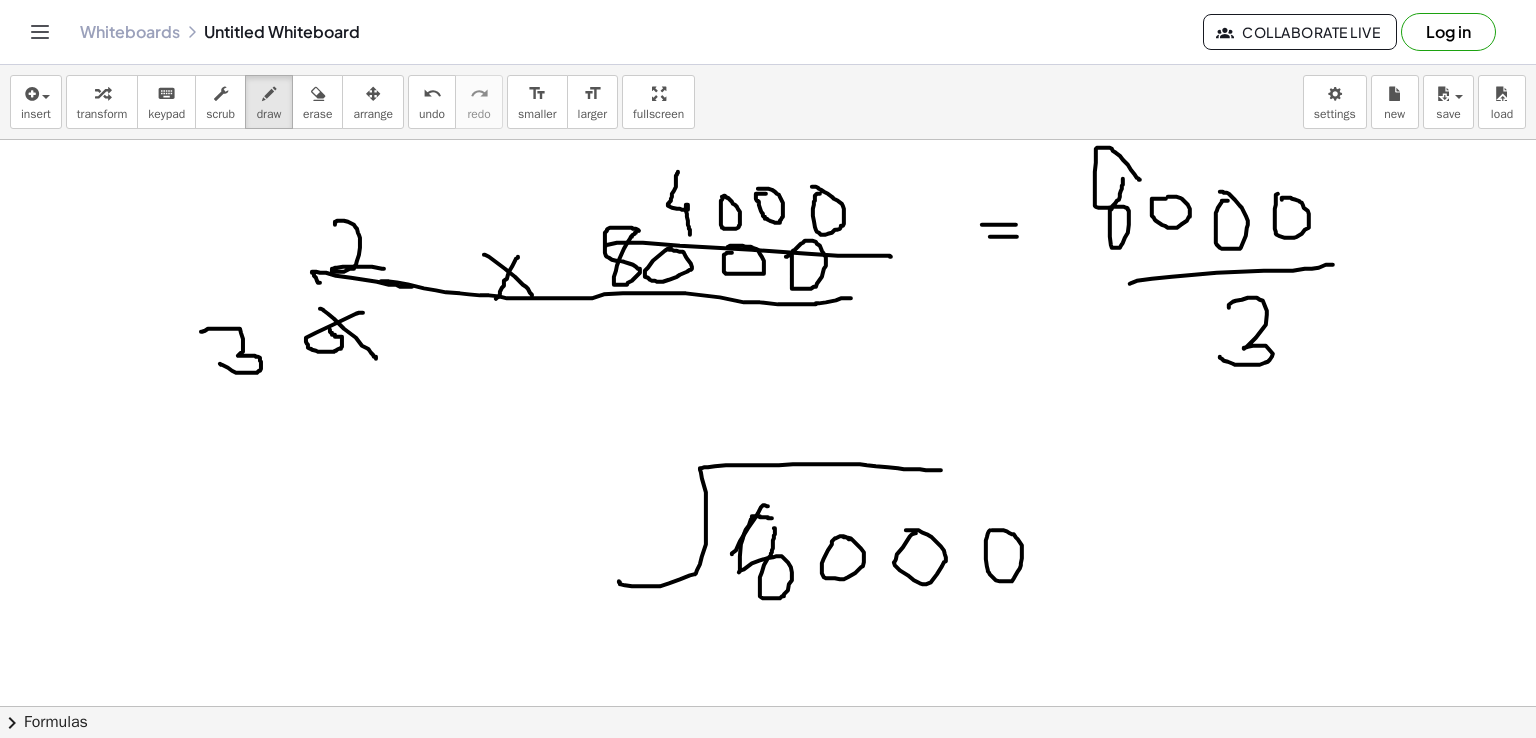 click at bounding box center (768, -195) 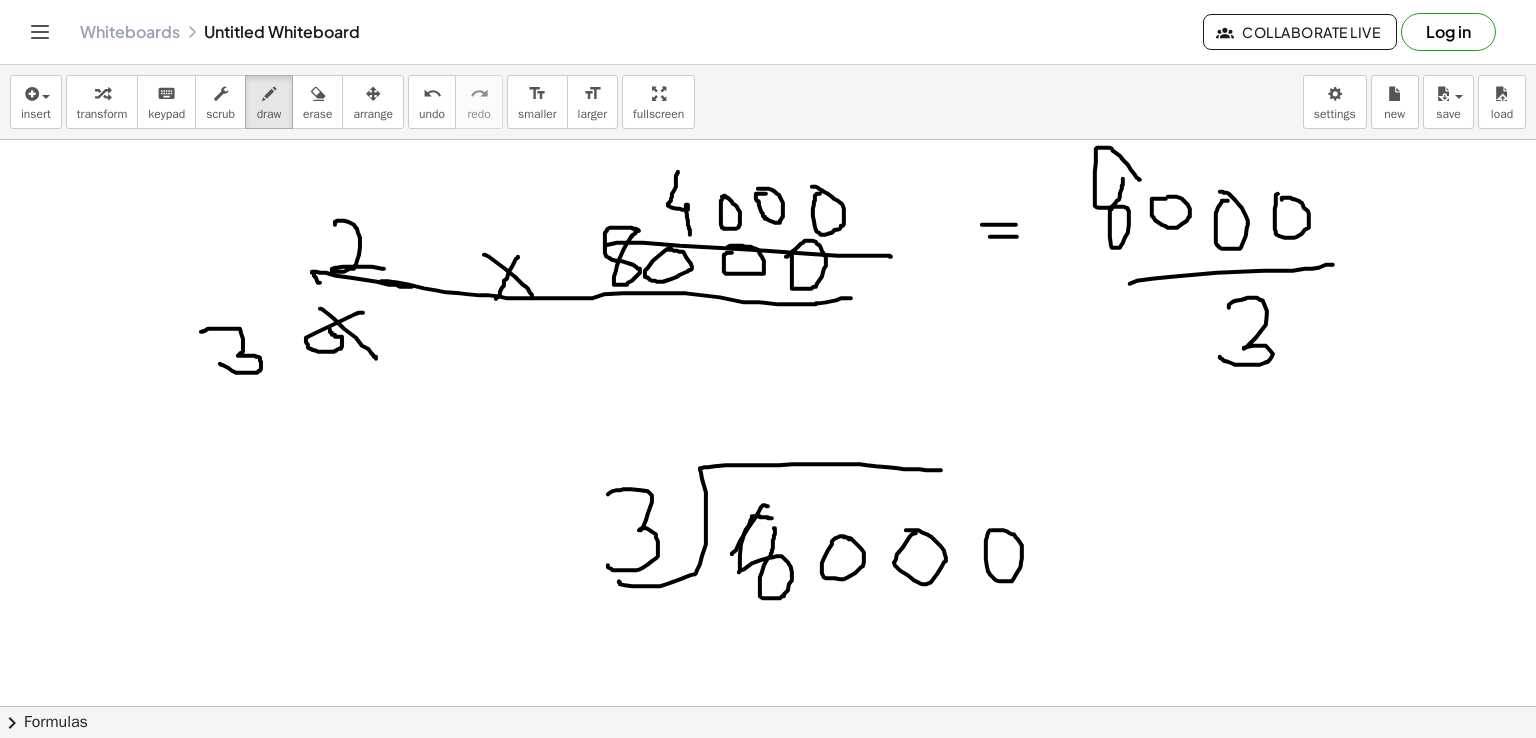 drag, startPoint x: 608, startPoint y: 493, endPoint x: 608, endPoint y: 564, distance: 71 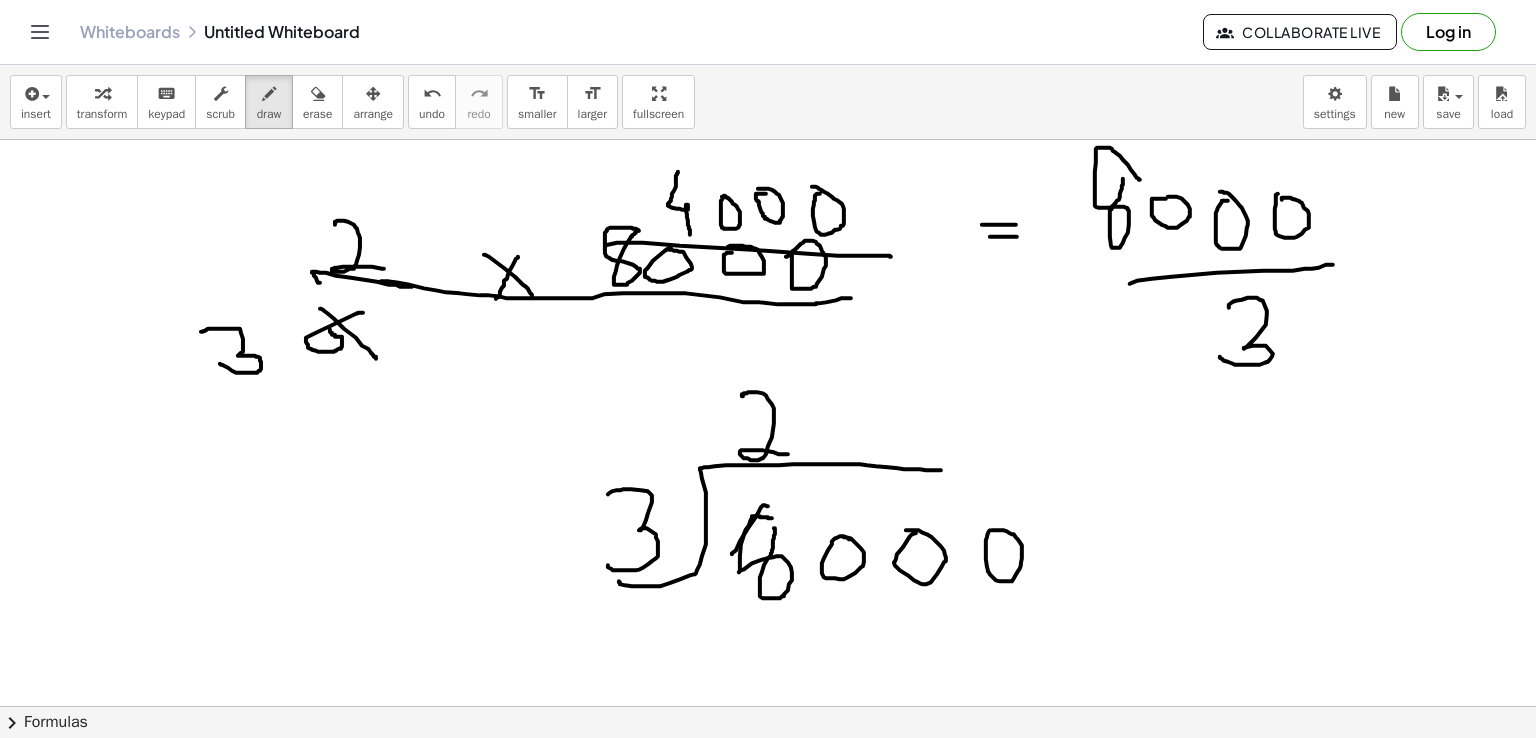 drag, startPoint x: 743, startPoint y: 395, endPoint x: 789, endPoint y: 453, distance: 74.02702 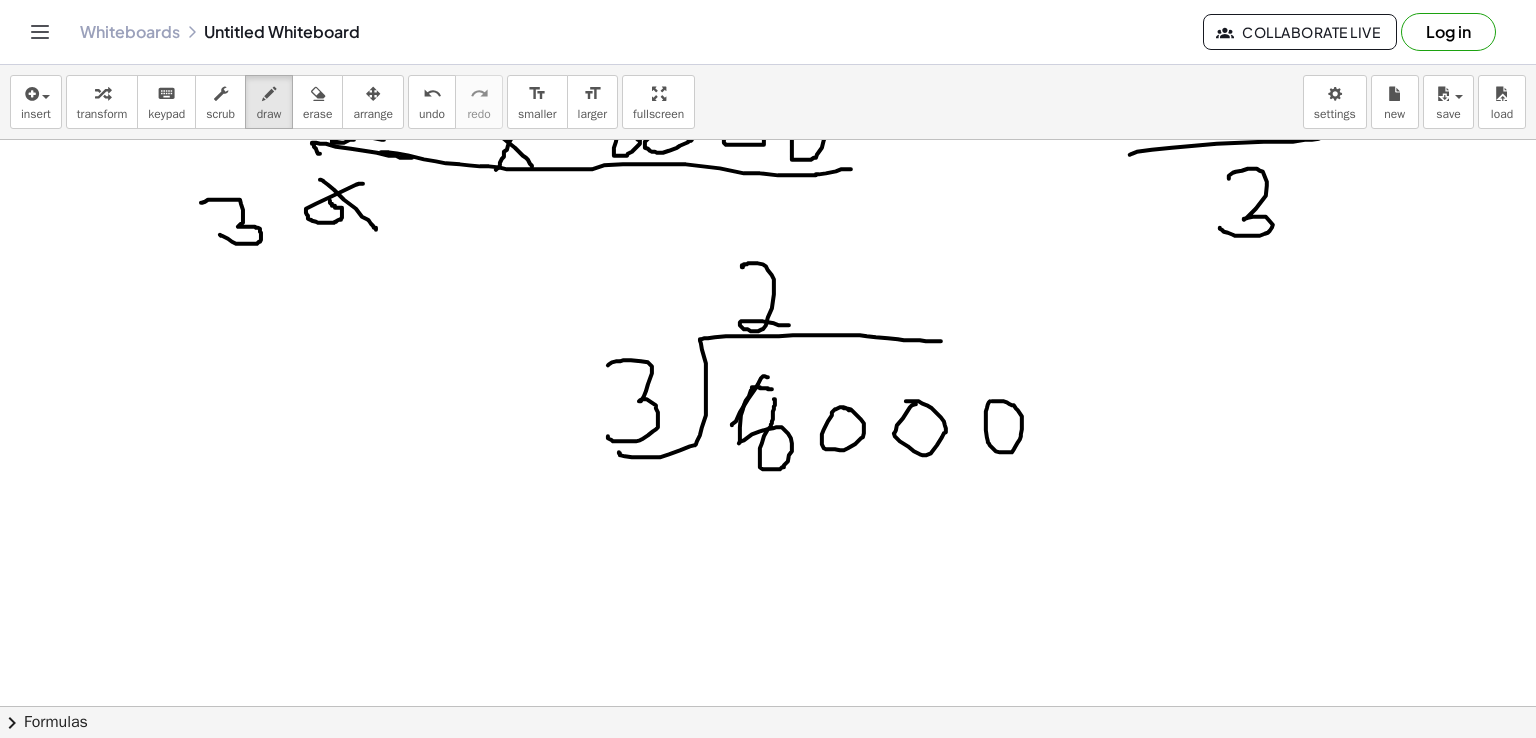 scroll, scrollTop: 1594, scrollLeft: 0, axis: vertical 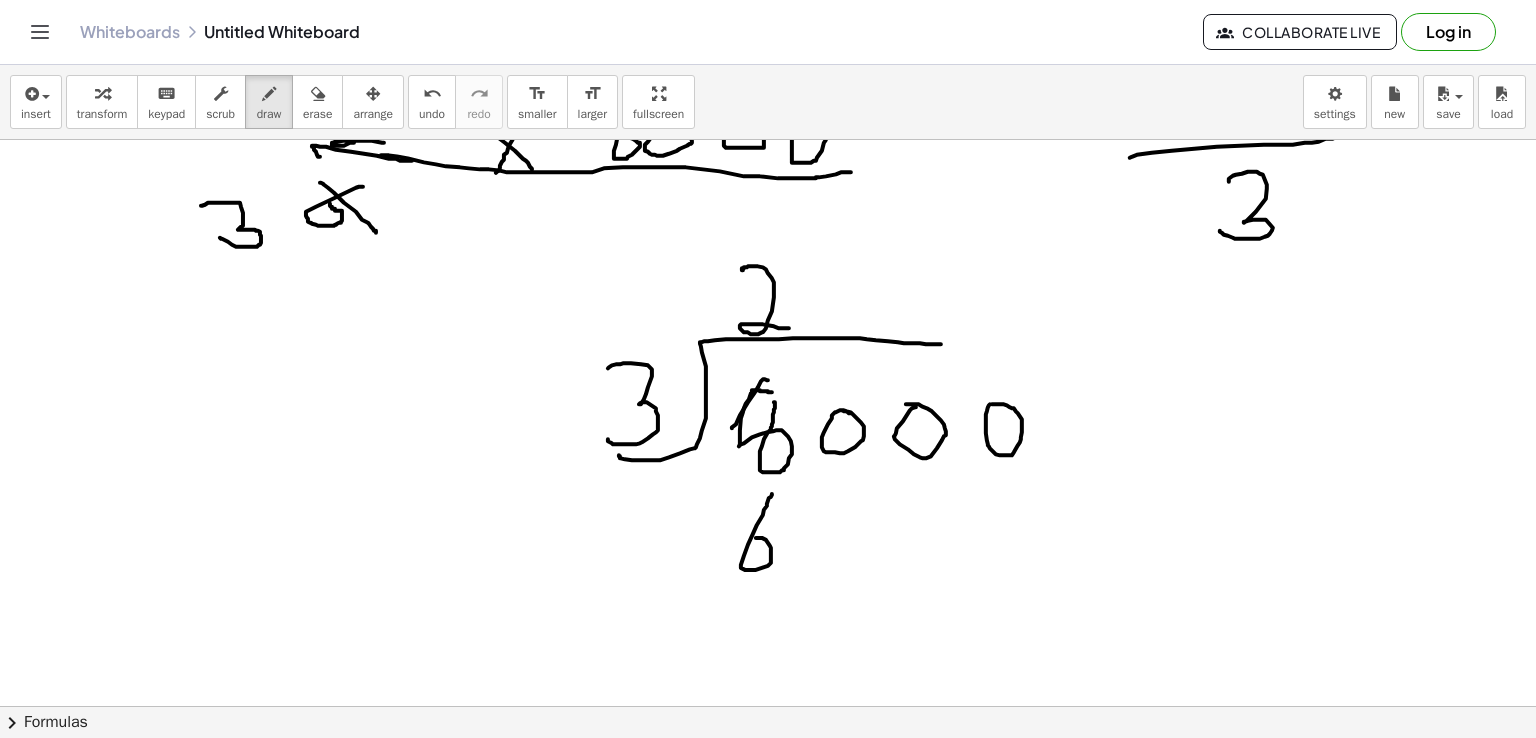 drag, startPoint x: 772, startPoint y: 493, endPoint x: 750, endPoint y: 537, distance: 49.193497 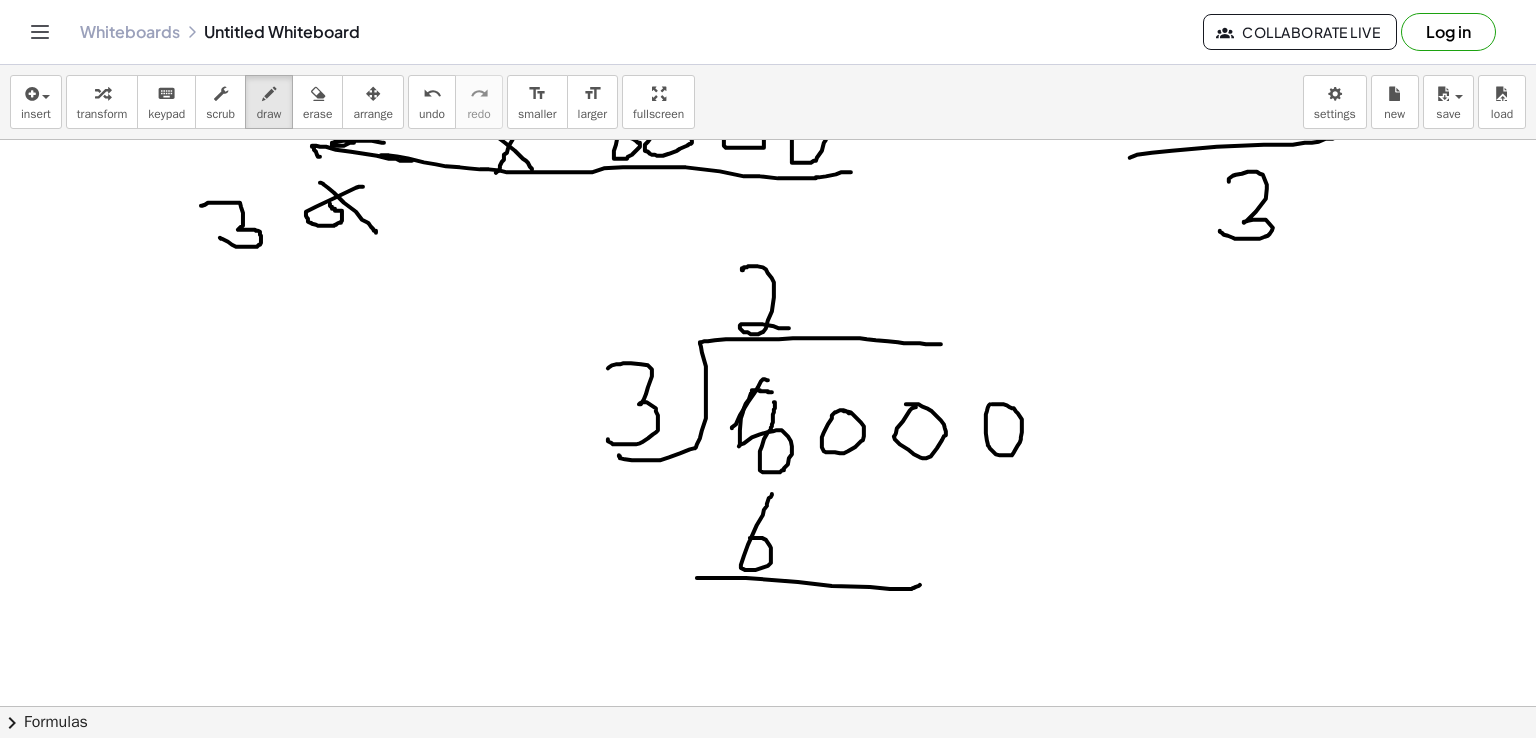 drag, startPoint x: 697, startPoint y: 577, endPoint x: 920, endPoint y: 584, distance: 223.10983 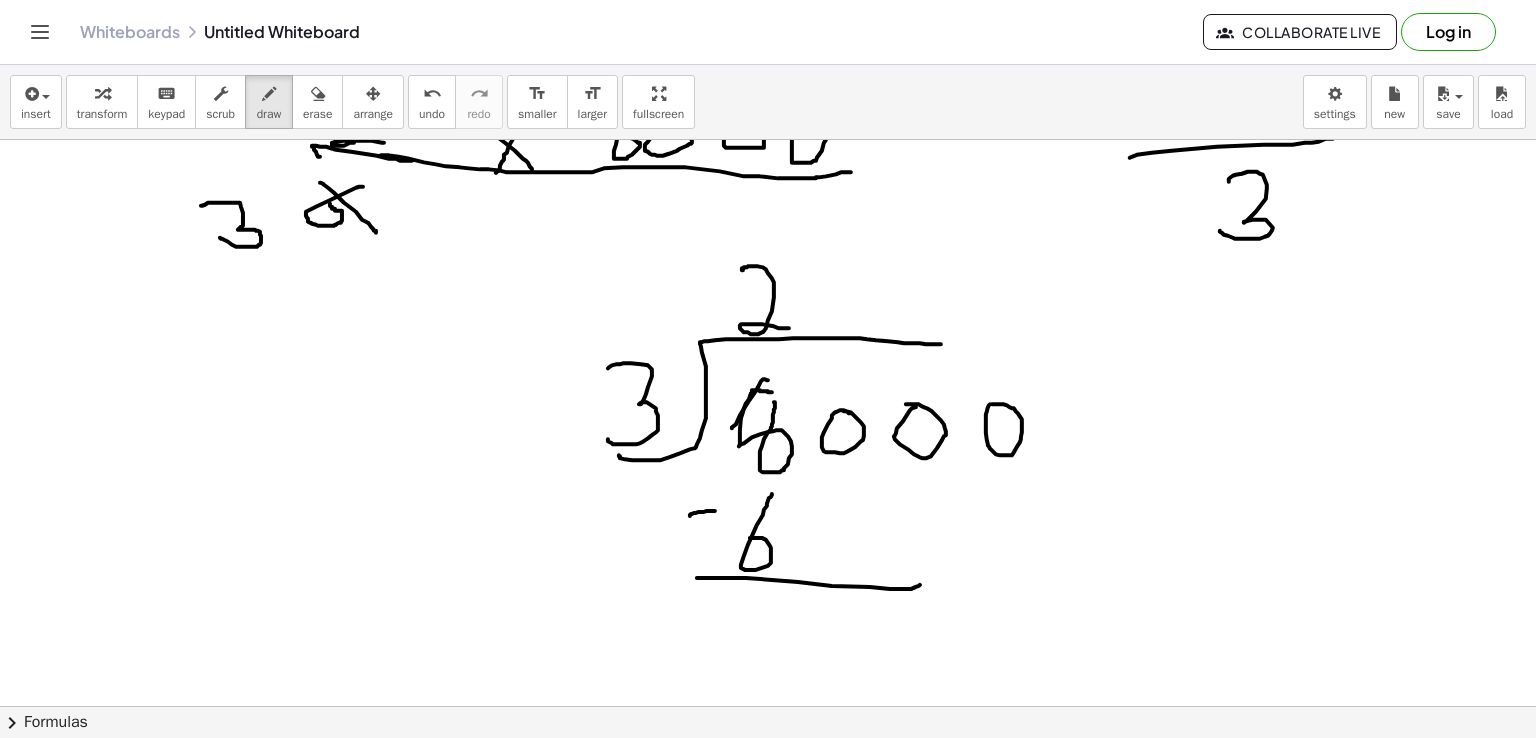 drag, startPoint x: 690, startPoint y: 515, endPoint x: 715, endPoint y: 510, distance: 25.495098 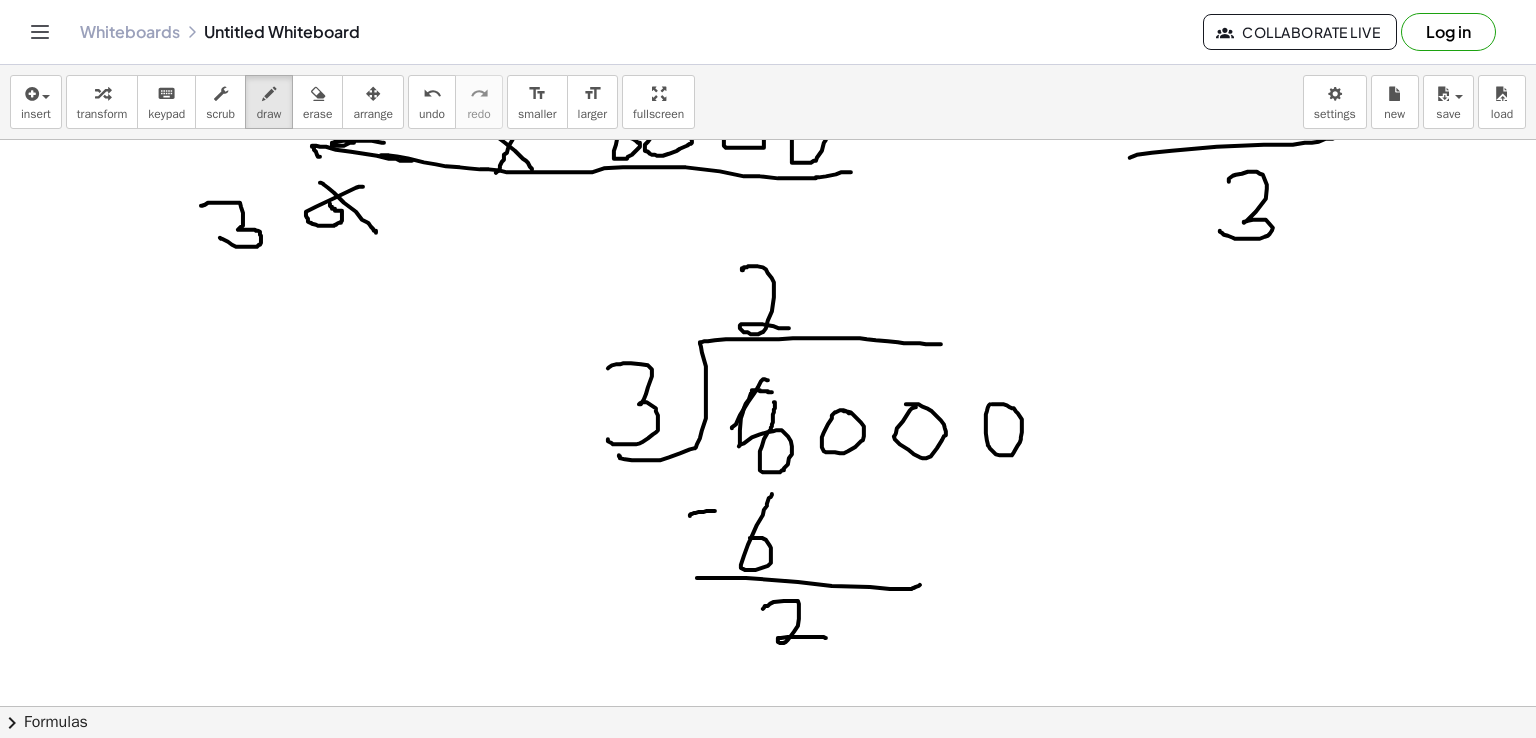 drag, startPoint x: 763, startPoint y: 608, endPoint x: 826, endPoint y: 637, distance: 69.354164 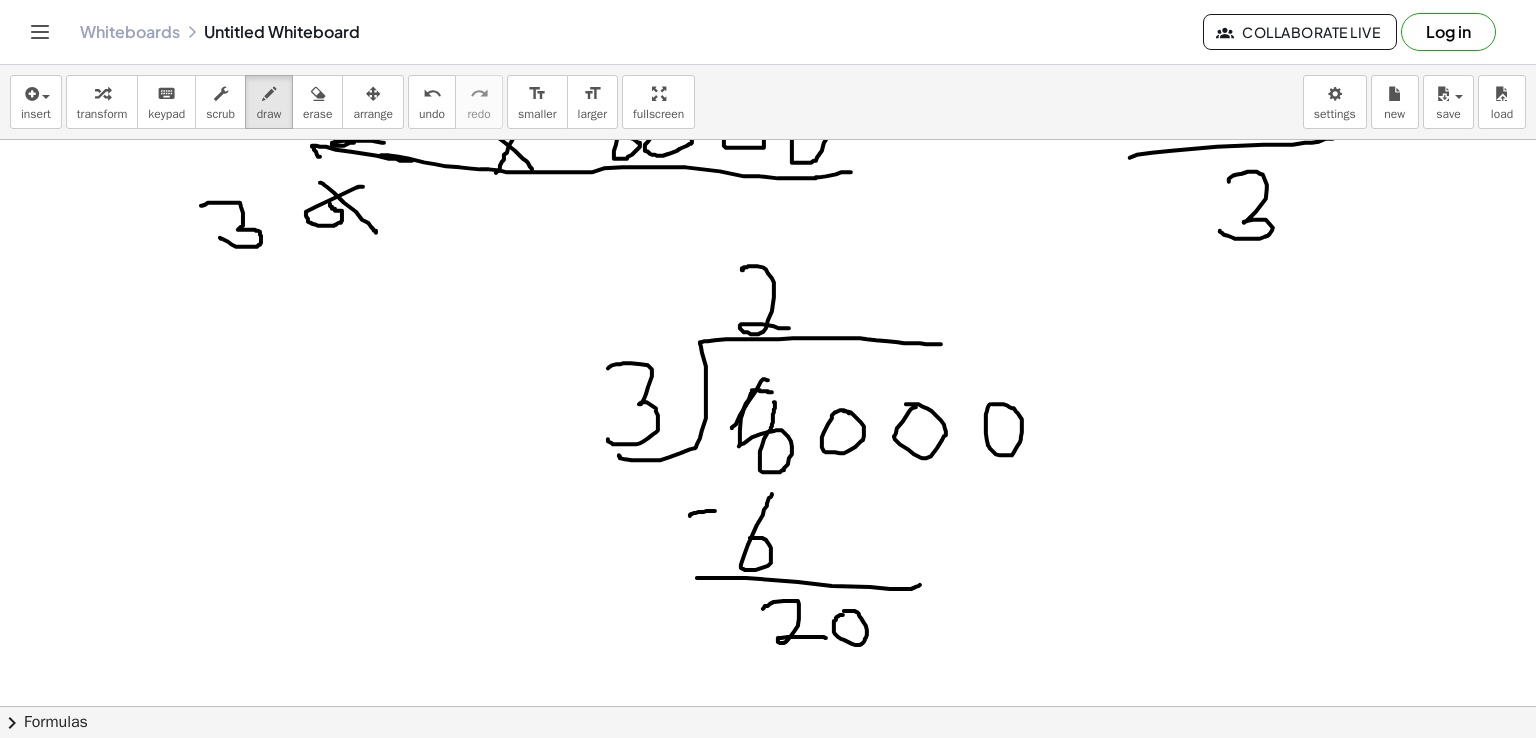 click at bounding box center (768, -321) 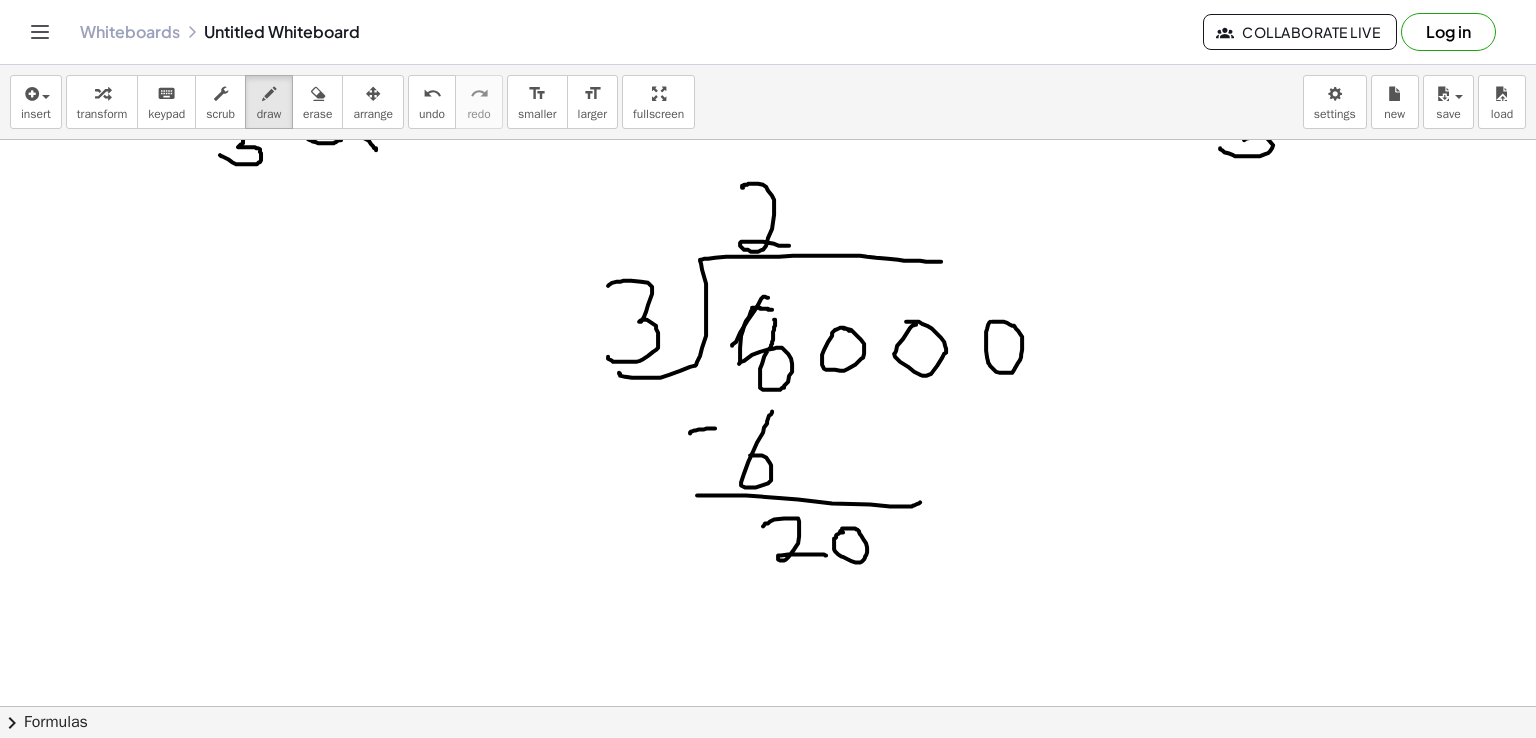 scroll, scrollTop: 1673, scrollLeft: 0, axis: vertical 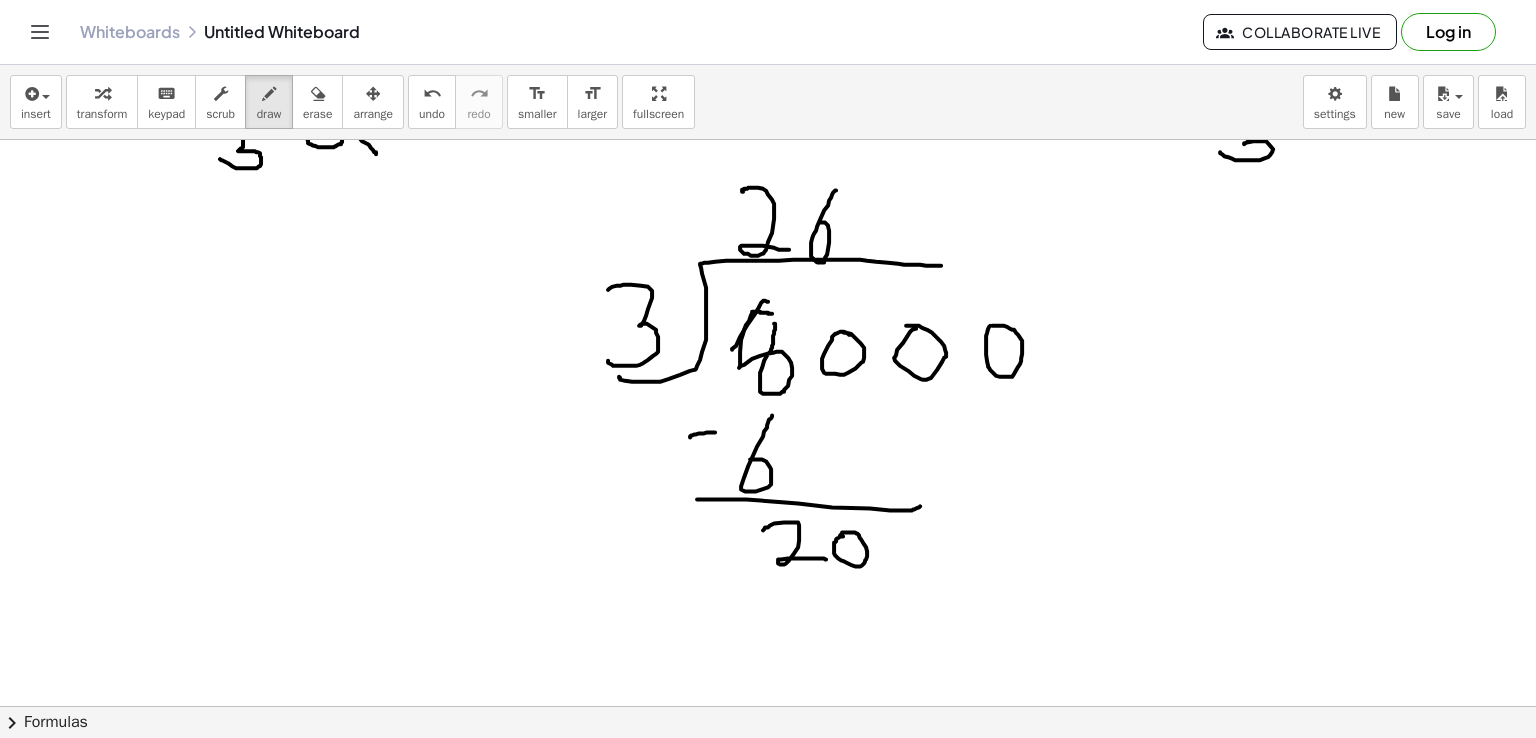 drag, startPoint x: 836, startPoint y: 189, endPoint x: 818, endPoint y: 221, distance: 36.71512 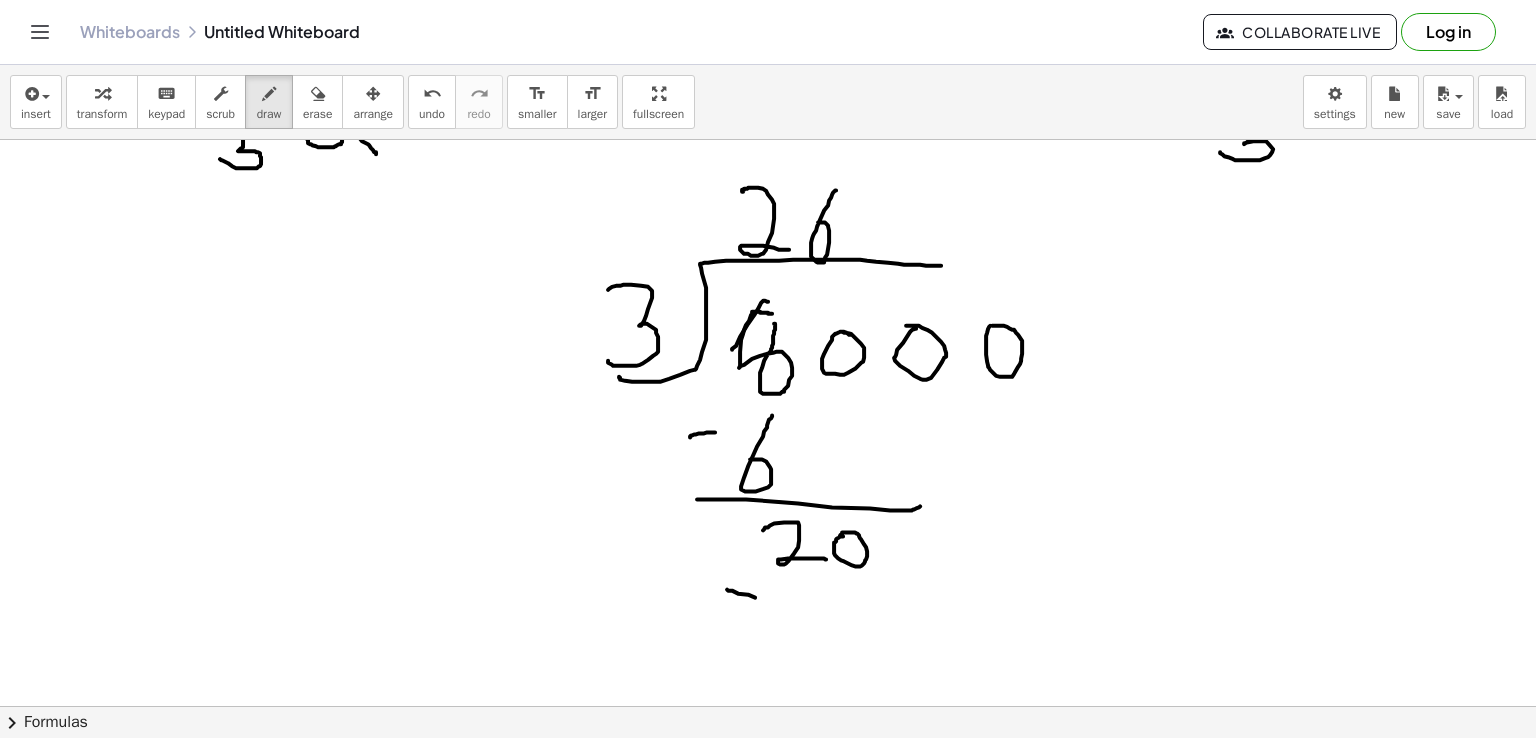 drag, startPoint x: 727, startPoint y: 588, endPoint x: 763, endPoint y: 599, distance: 37.64306 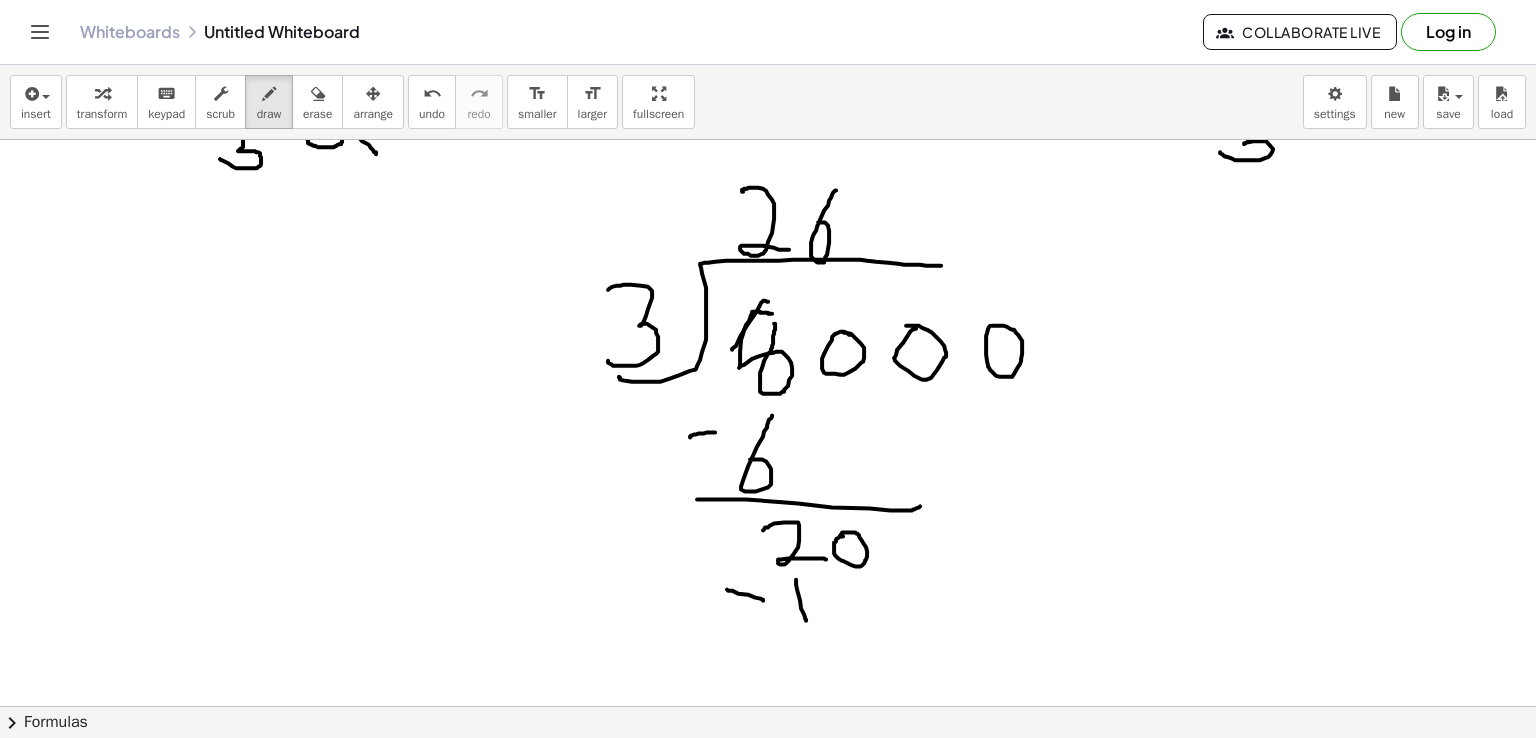 drag, startPoint x: 796, startPoint y: 578, endPoint x: 806, endPoint y: 619, distance: 42.201897 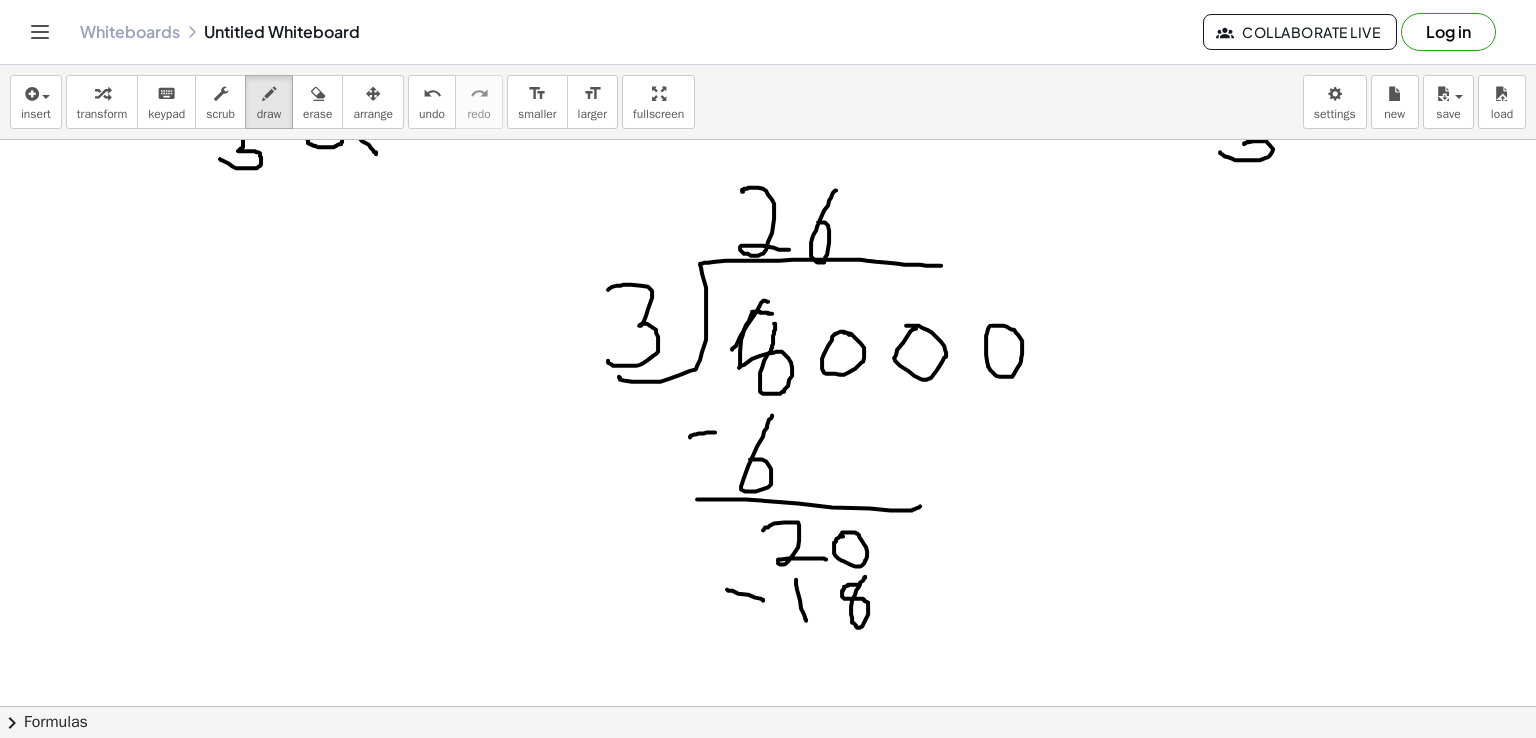 drag, startPoint x: 858, startPoint y: 583, endPoint x: 865, endPoint y: 575, distance: 10.630146 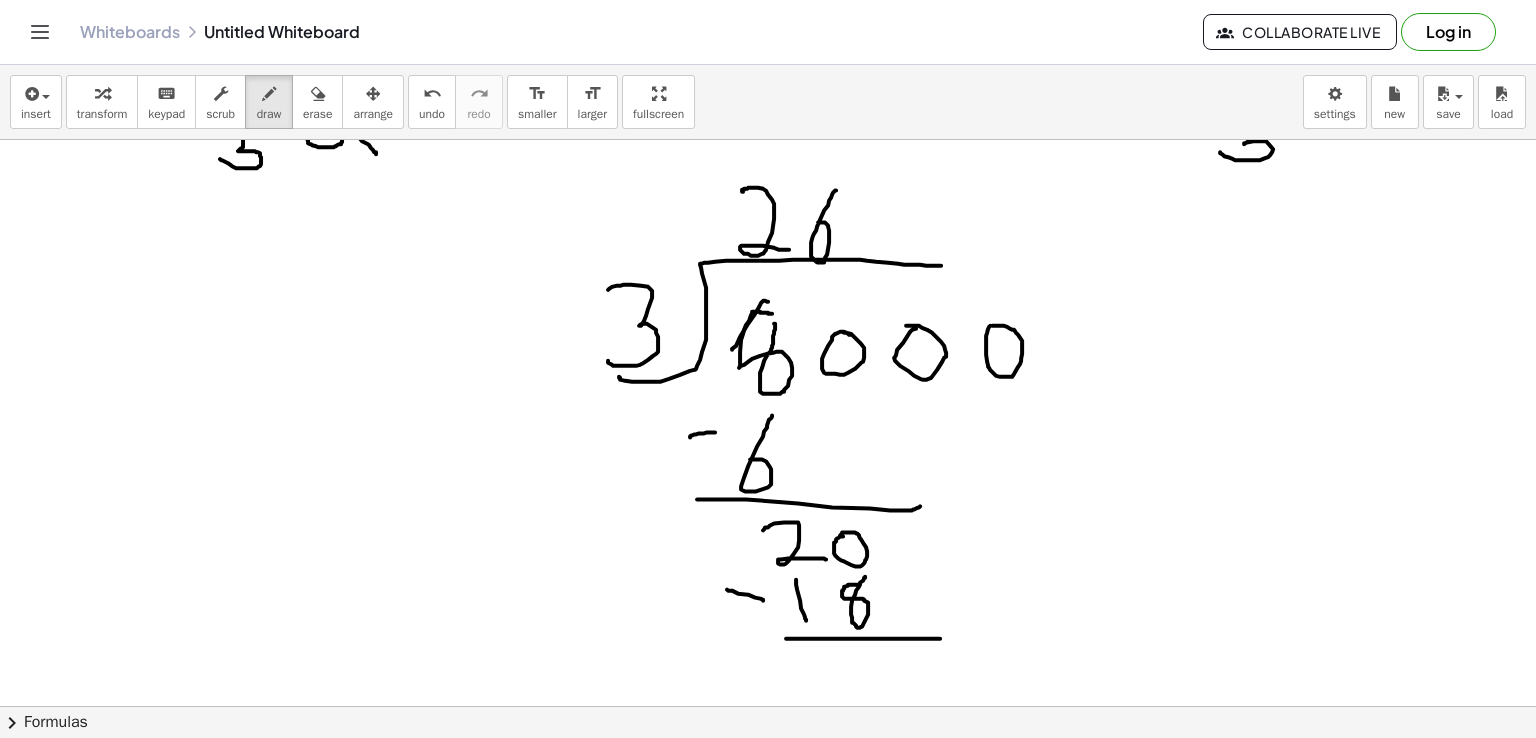 drag, startPoint x: 786, startPoint y: 637, endPoint x: 940, endPoint y: 637, distance: 154 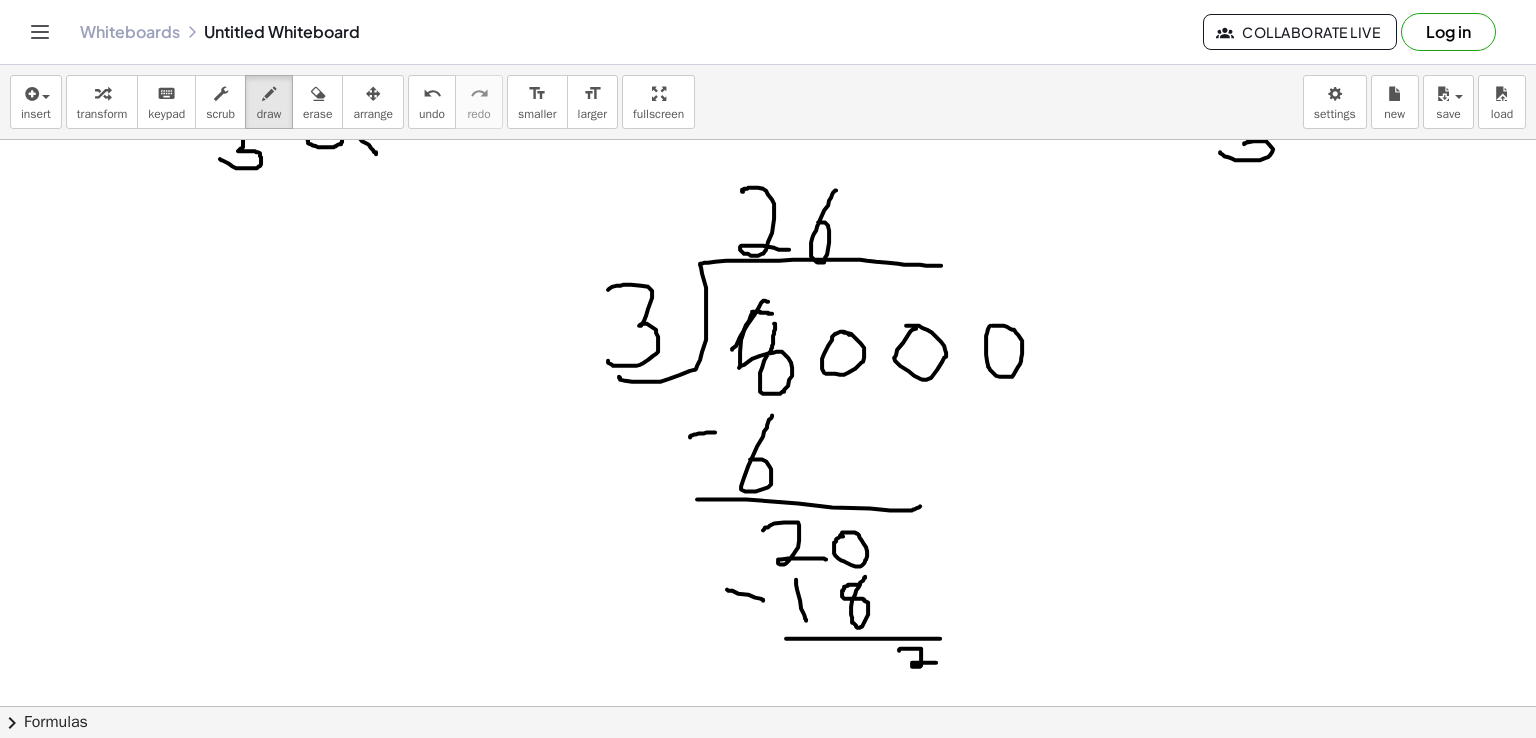 drag, startPoint x: 899, startPoint y: 649, endPoint x: 936, endPoint y: 661, distance: 38.8973 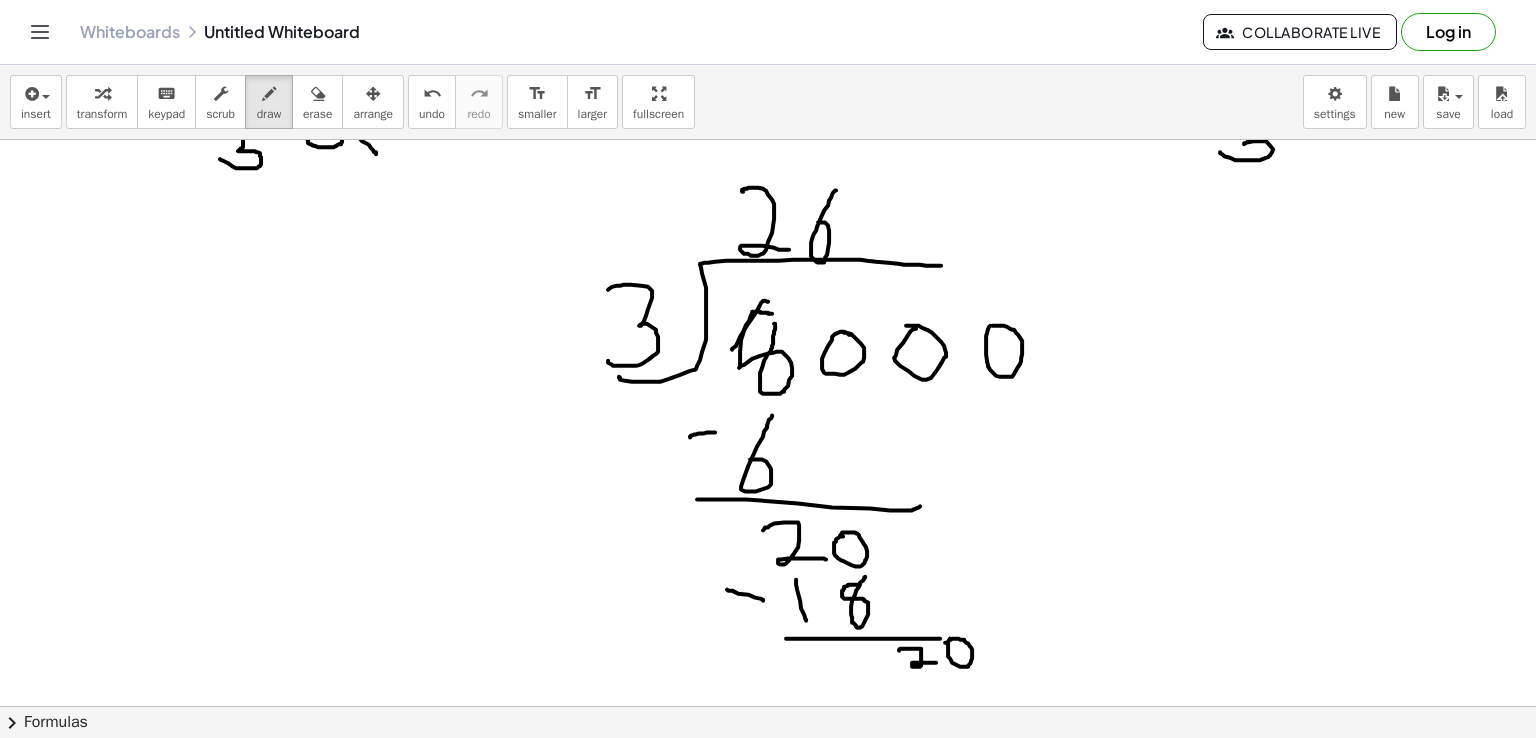 click at bounding box center [768, -117] 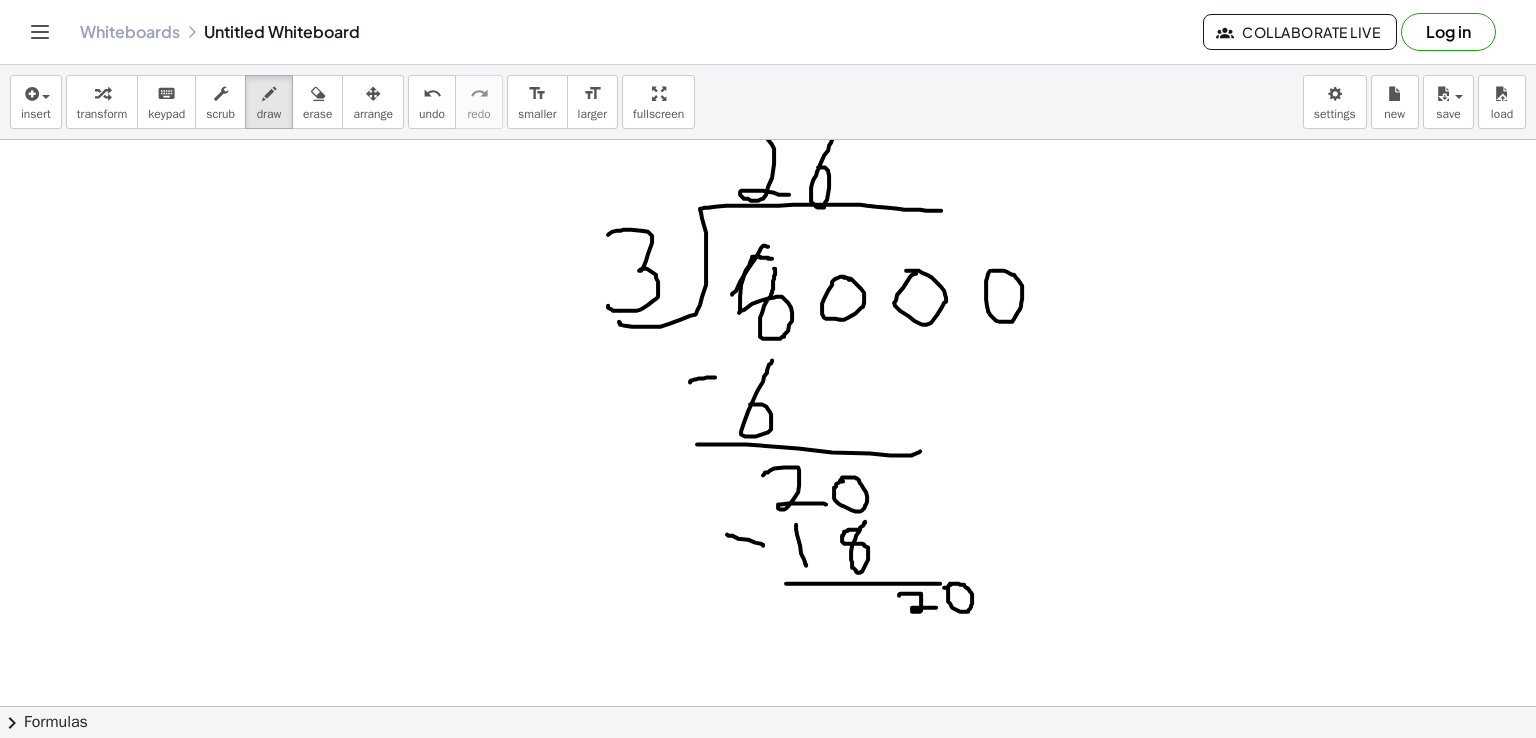 scroll, scrollTop: 1715, scrollLeft: 0, axis: vertical 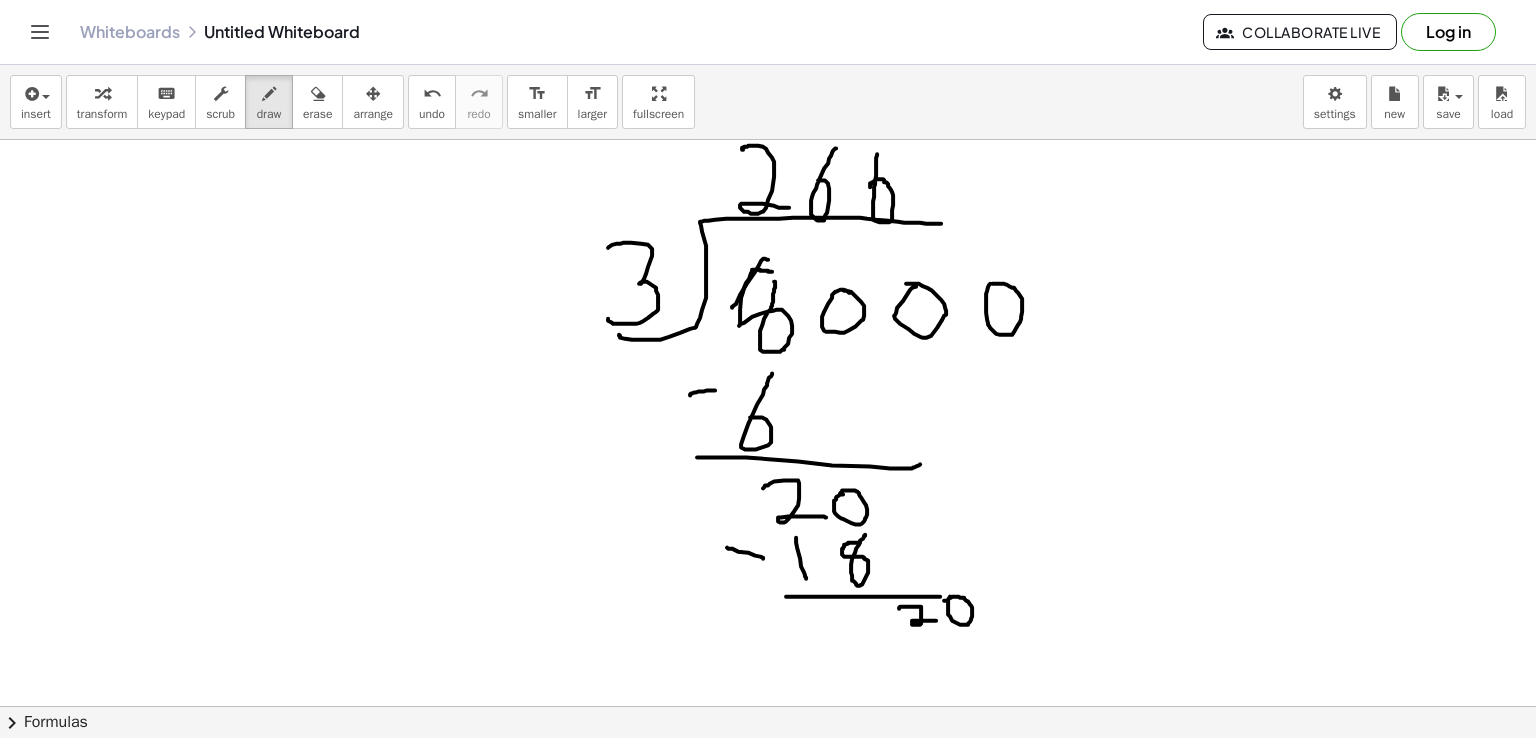 drag, startPoint x: 877, startPoint y: 153, endPoint x: 872, endPoint y: 186, distance: 33.37664 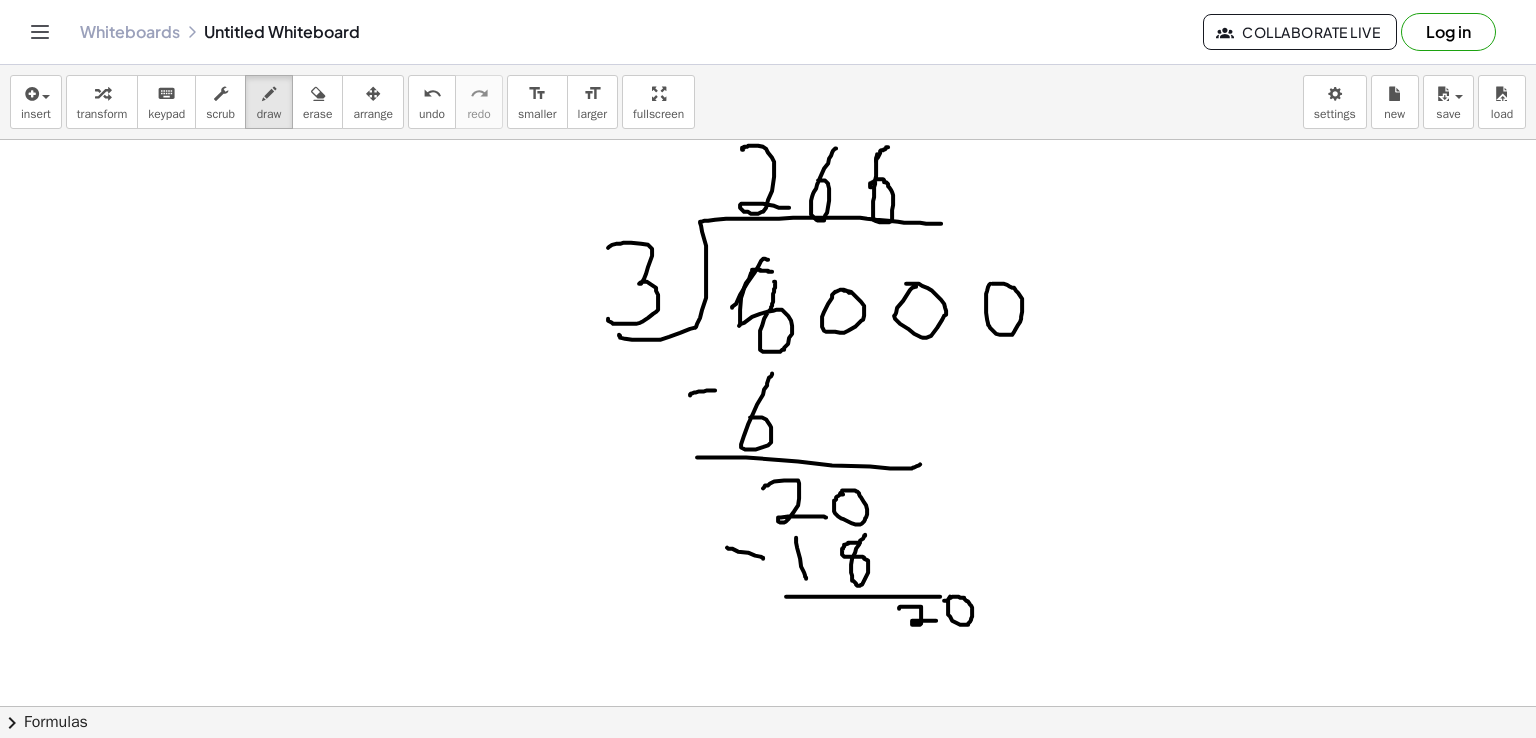 drag, startPoint x: 876, startPoint y: 160, endPoint x: 888, endPoint y: 145, distance: 19.209373 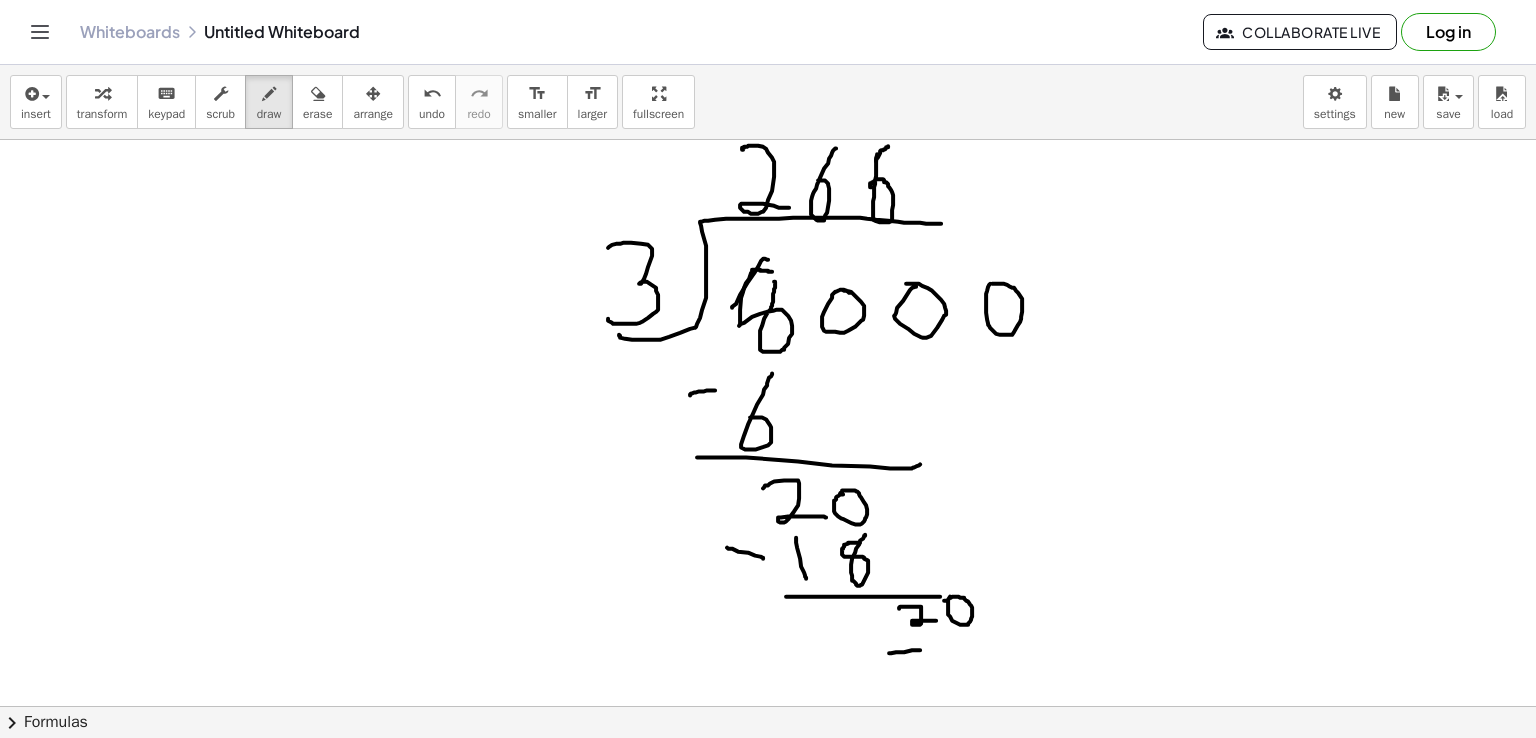 drag, startPoint x: 889, startPoint y: 652, endPoint x: 920, endPoint y: 649, distance: 31.144823 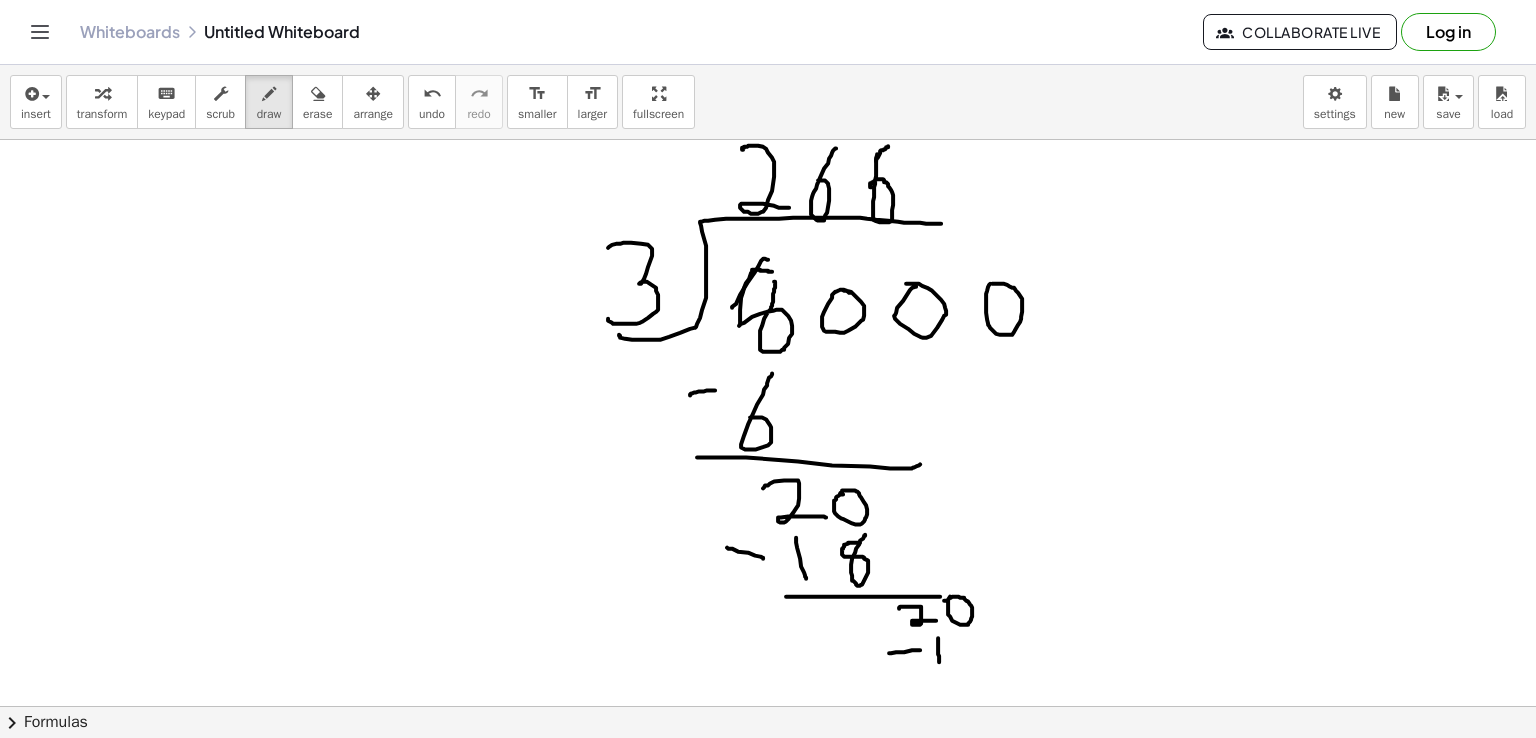 drag, startPoint x: 938, startPoint y: 637, endPoint x: 939, endPoint y: 661, distance: 24.020824 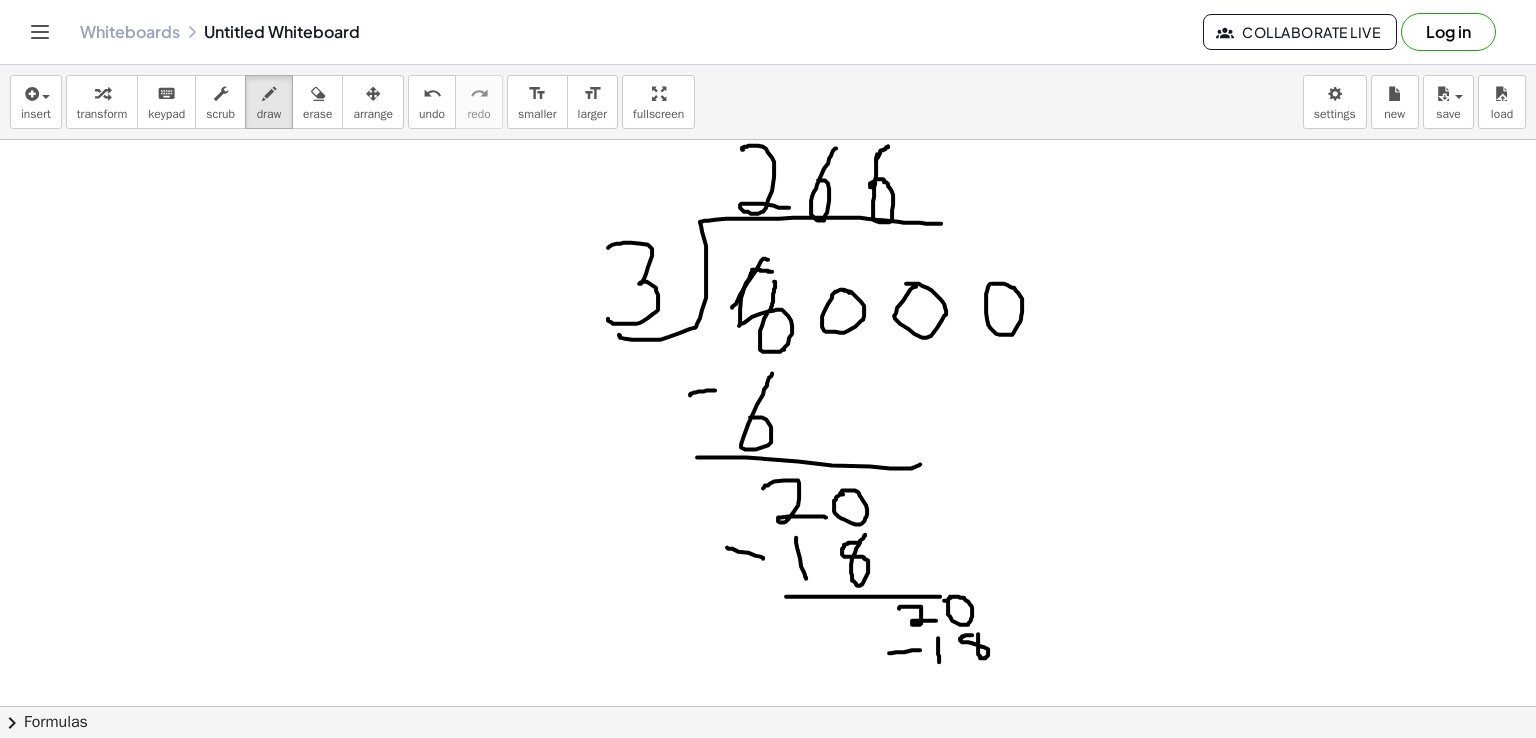 click at bounding box center (768, -159) 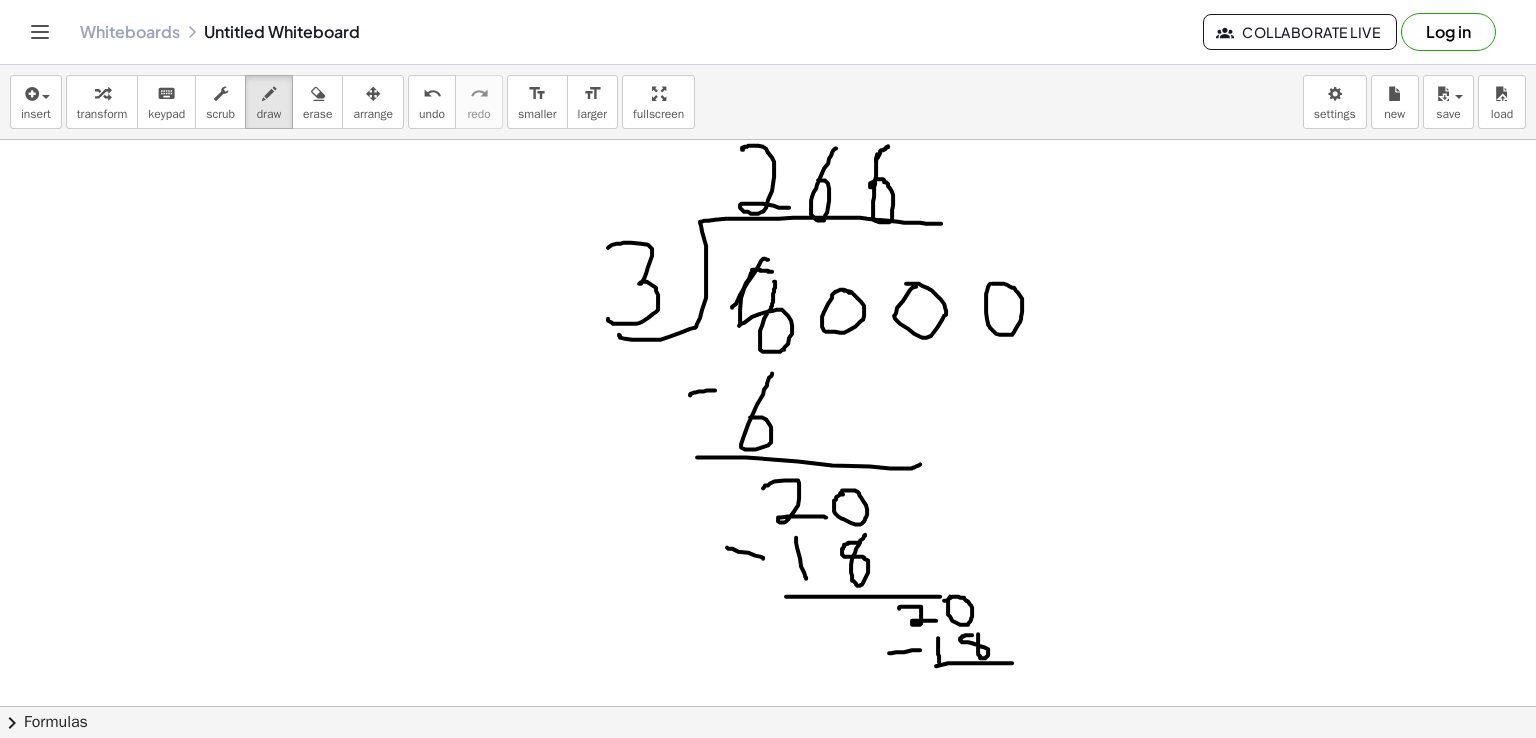 drag, startPoint x: 936, startPoint y: 665, endPoint x: 1012, endPoint y: 662, distance: 76.05919 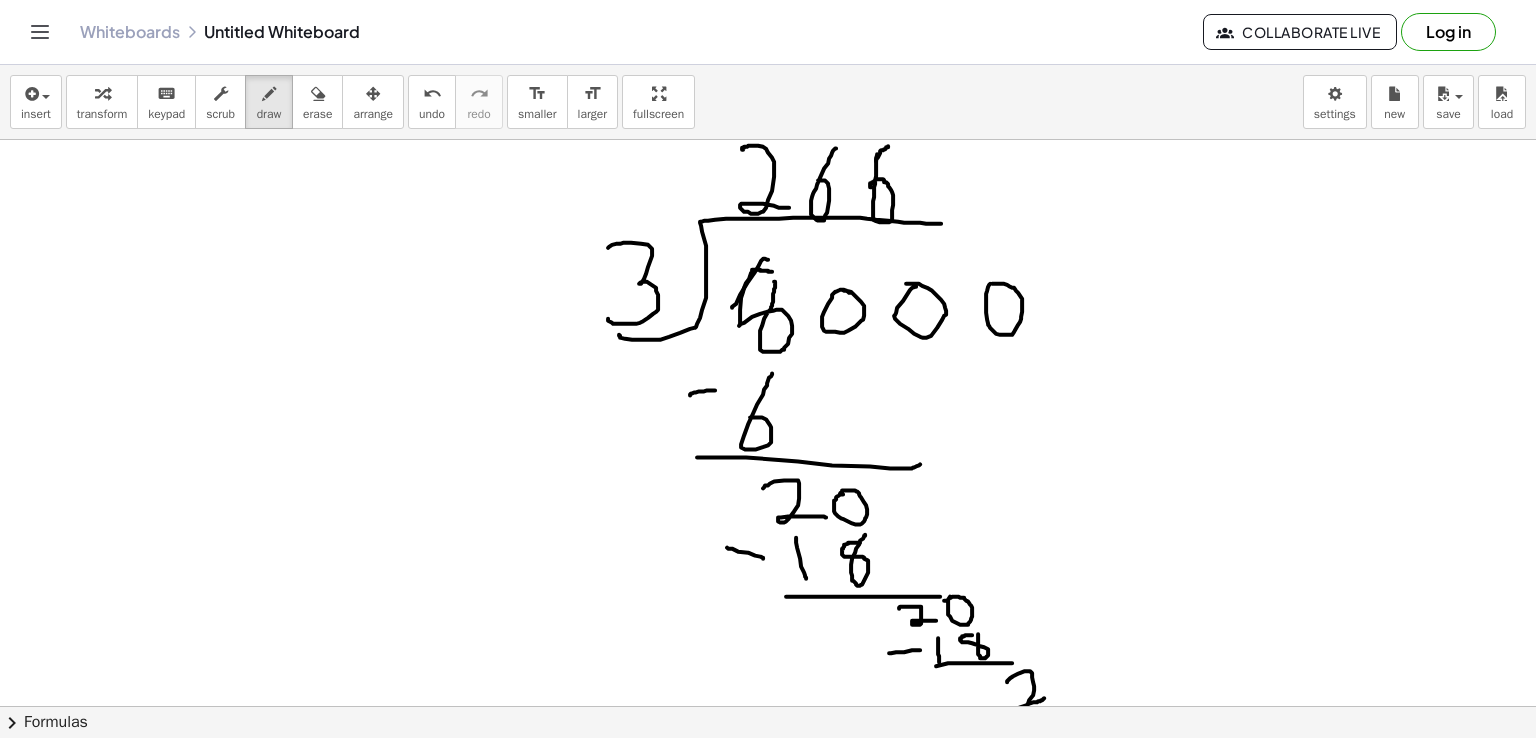 drag, startPoint x: 1007, startPoint y: 681, endPoint x: 1044, endPoint y: 697, distance: 40.311287 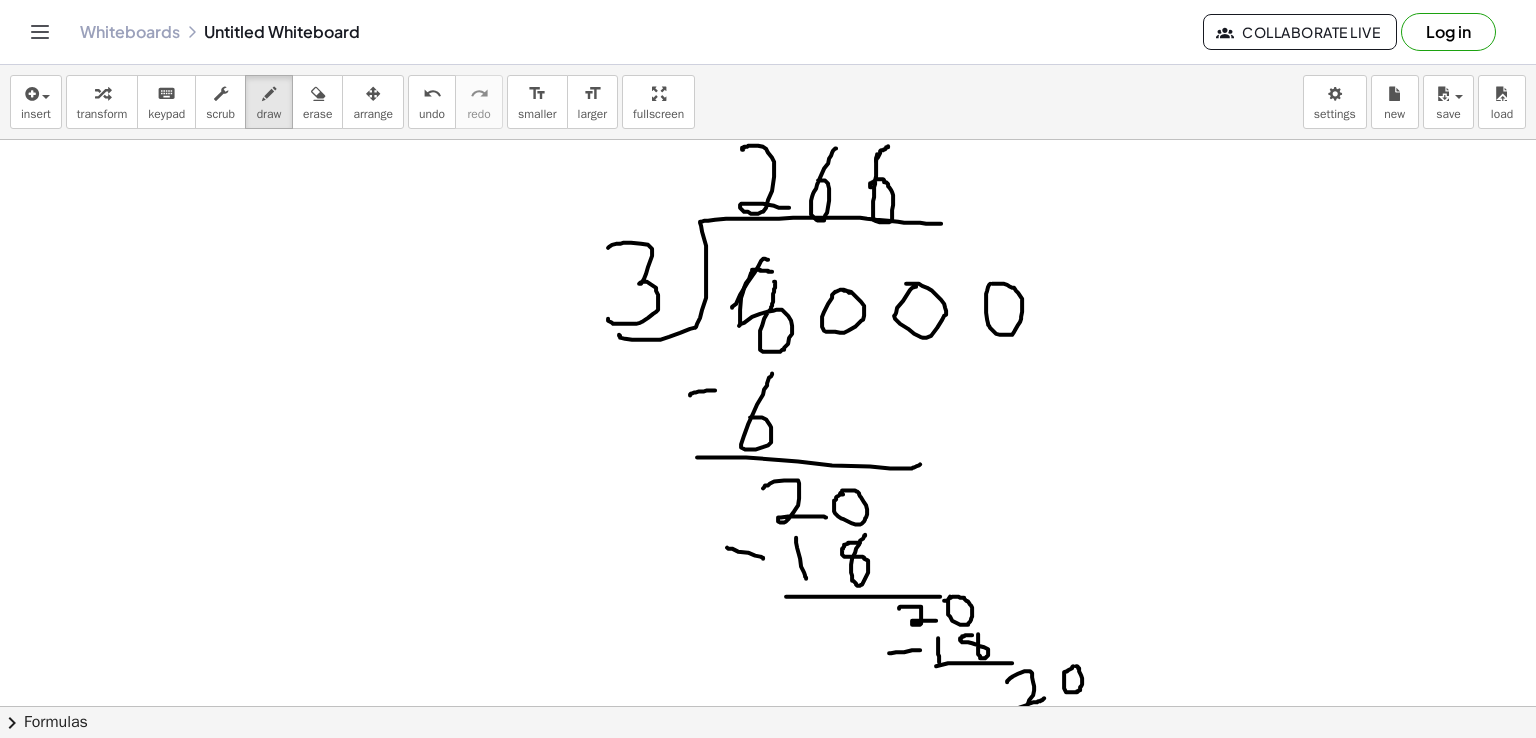click at bounding box center (768, -159) 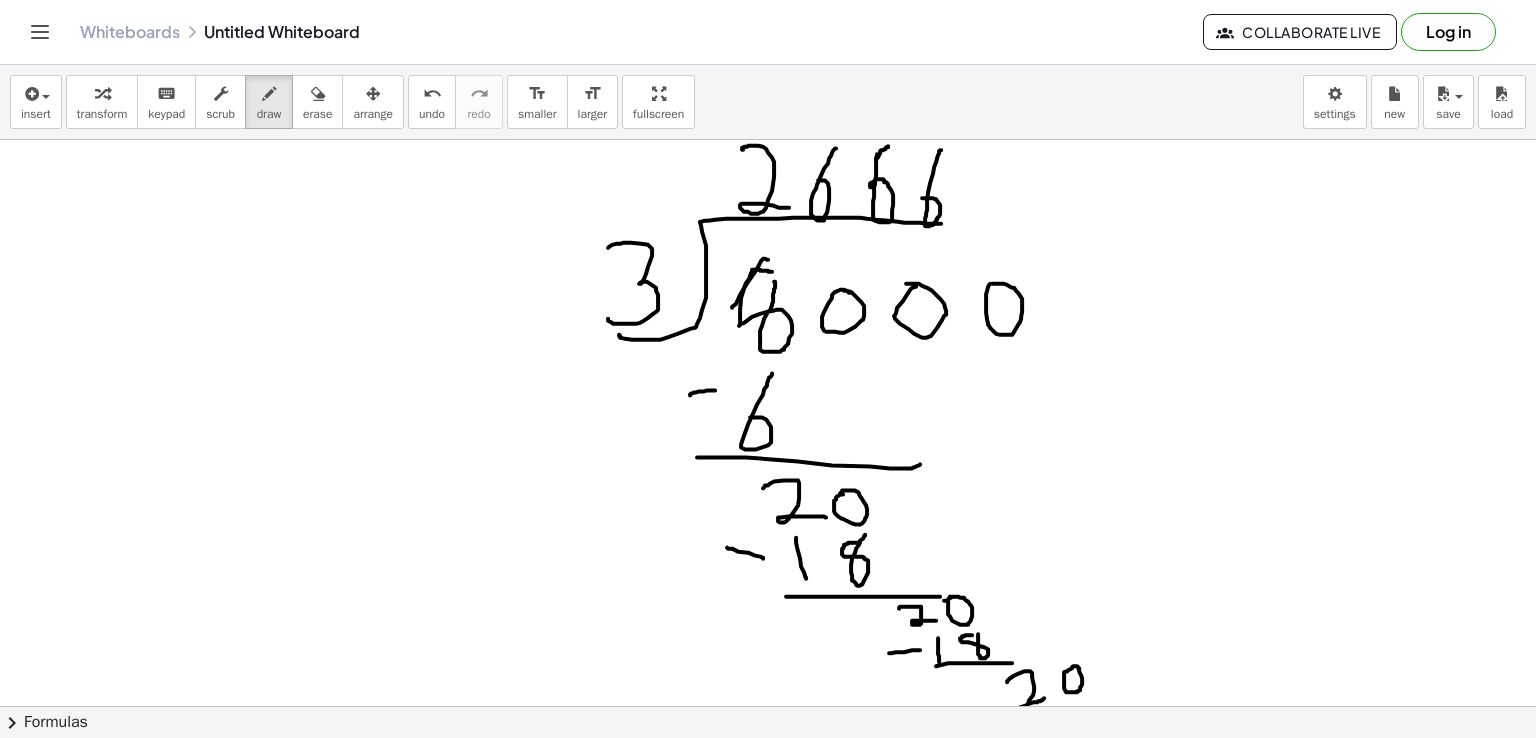 drag, startPoint x: 941, startPoint y: 149, endPoint x: 920, endPoint y: 197, distance: 52.392746 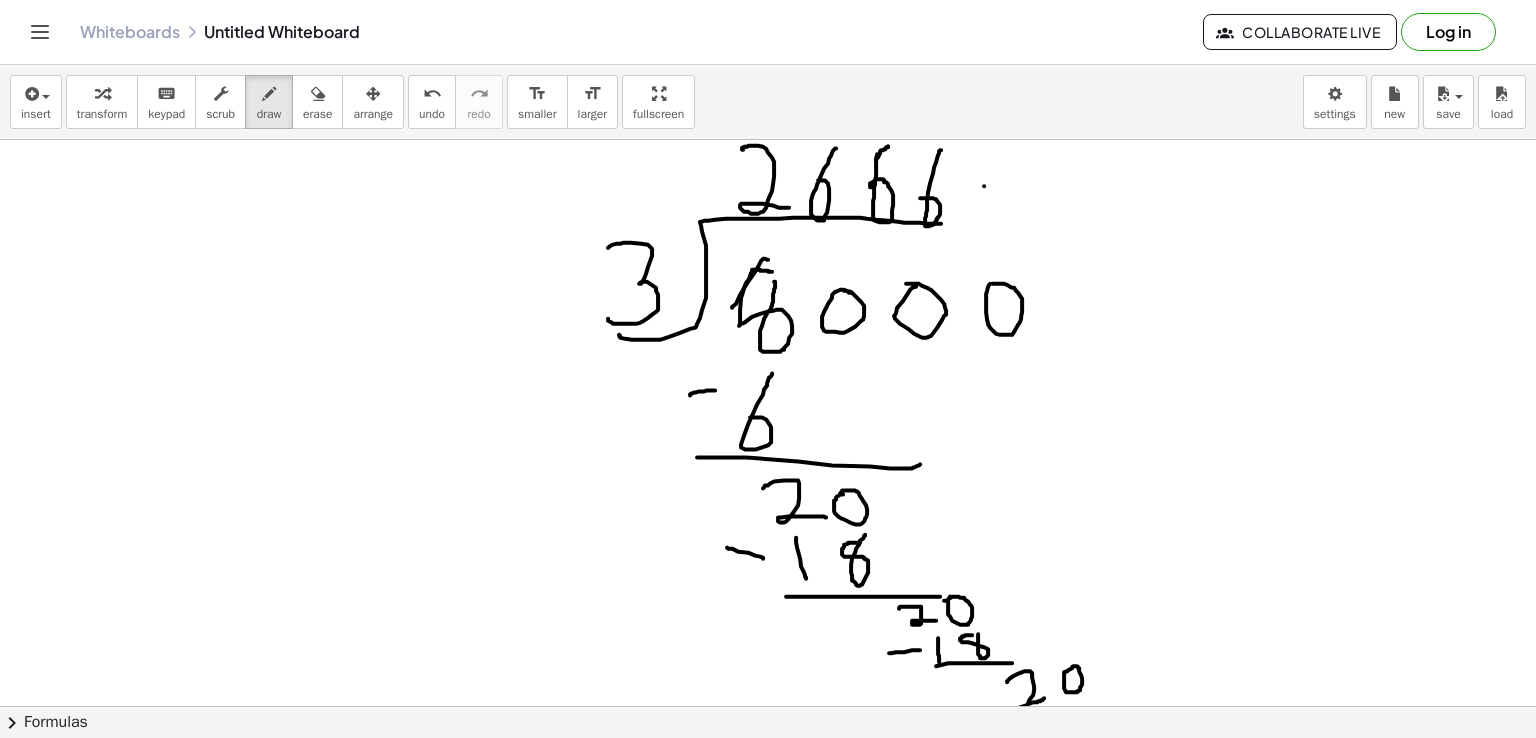 click at bounding box center (768, -159) 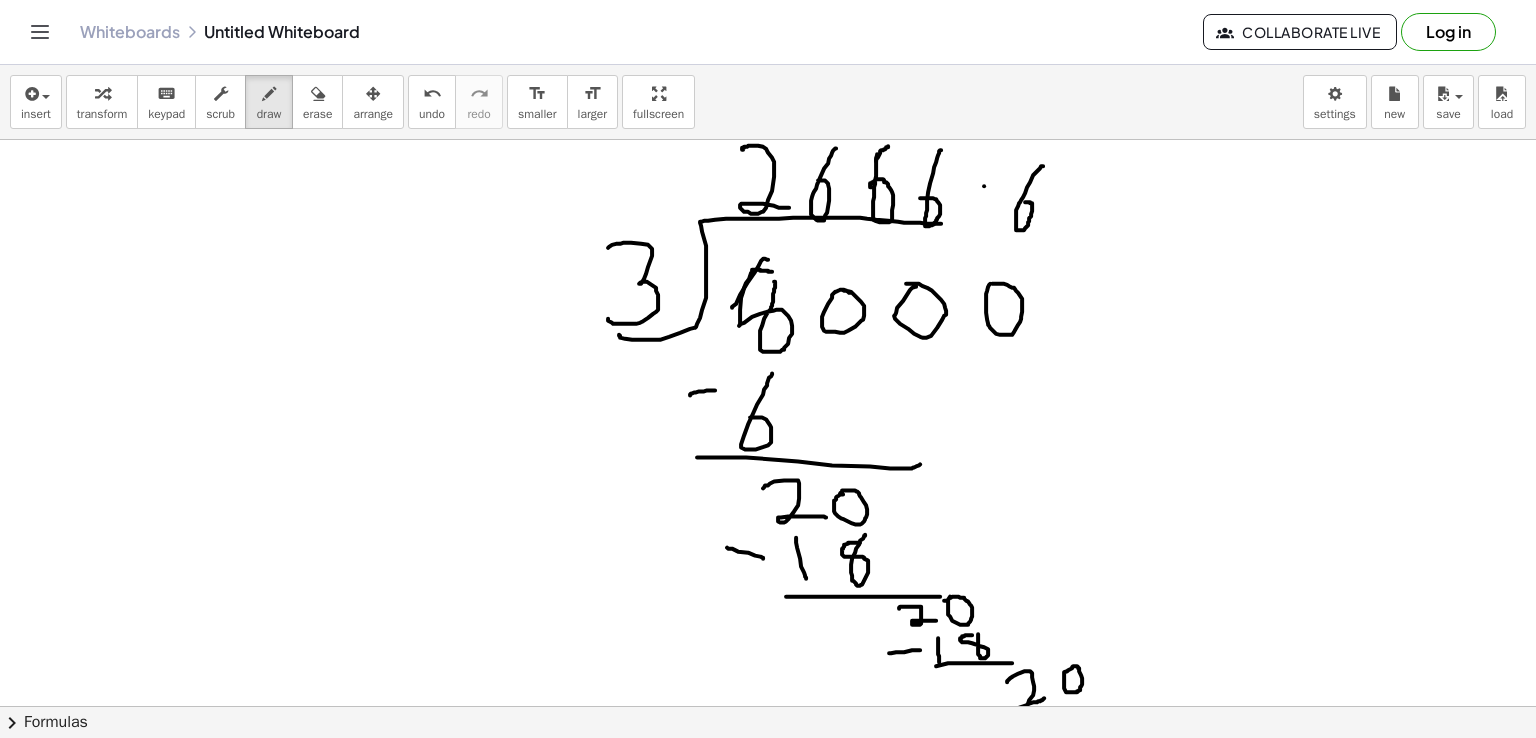 drag, startPoint x: 1043, startPoint y: 165, endPoint x: 1024, endPoint y: 201, distance: 40.706264 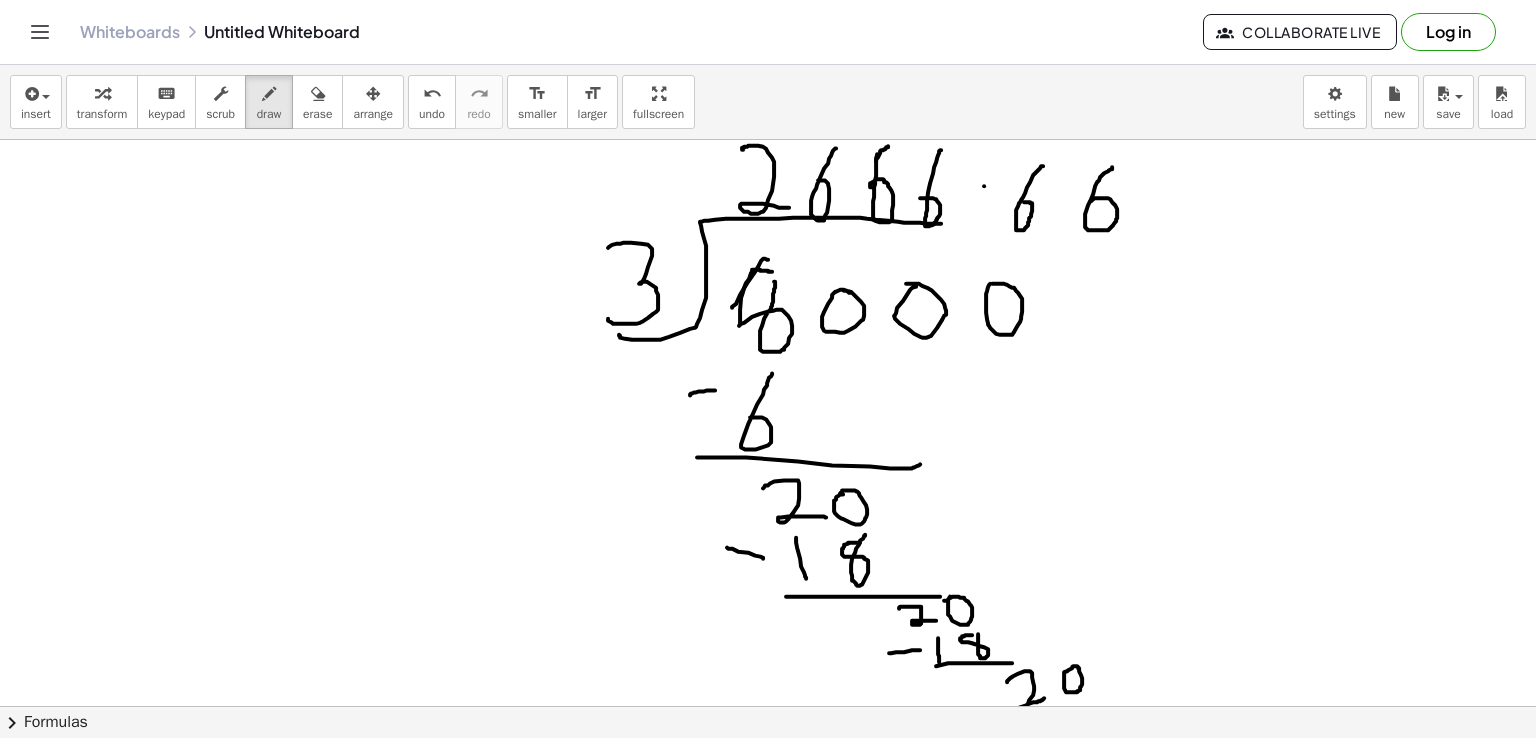 drag, startPoint x: 1112, startPoint y: 166, endPoint x: 1090, endPoint y: 200, distance: 40.496914 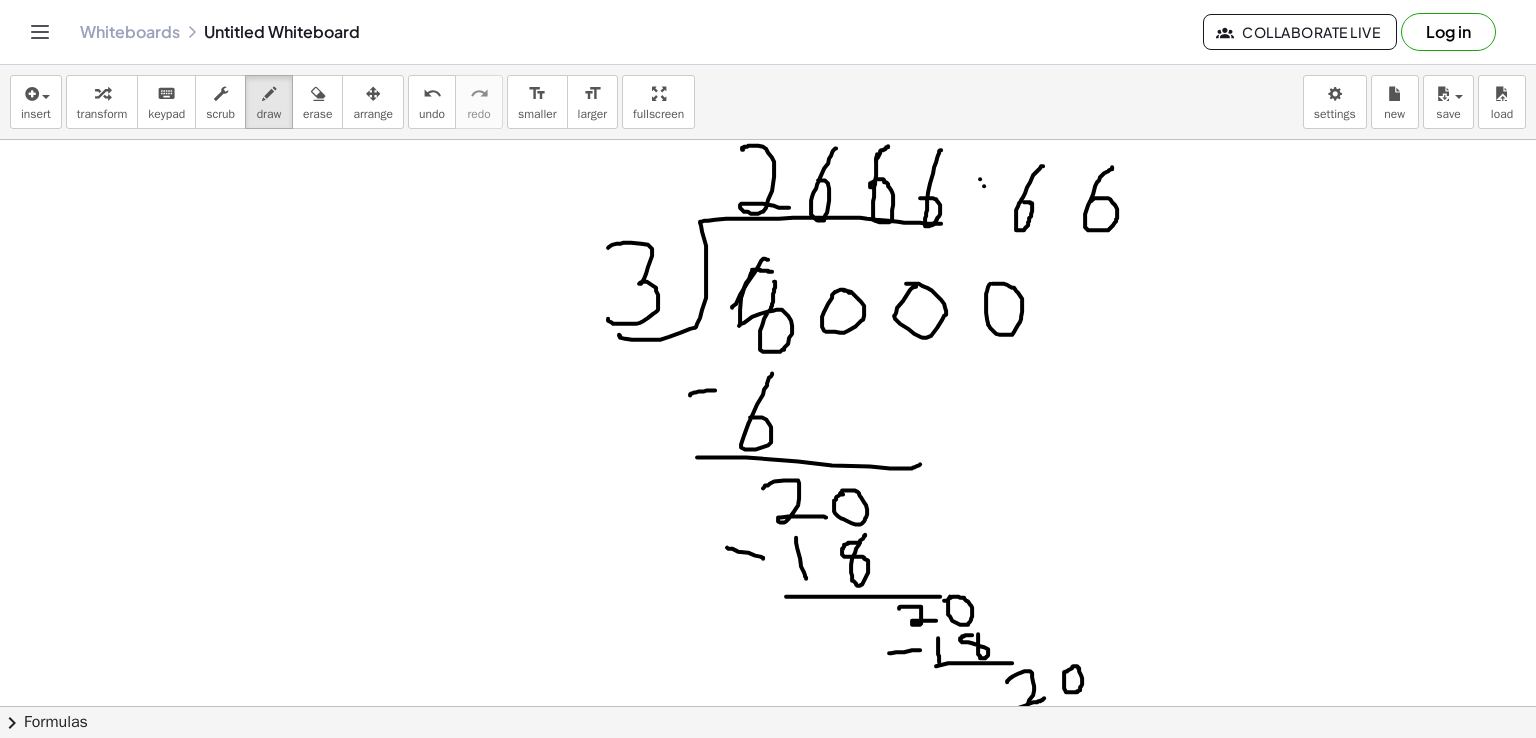 click at bounding box center [768, -159] 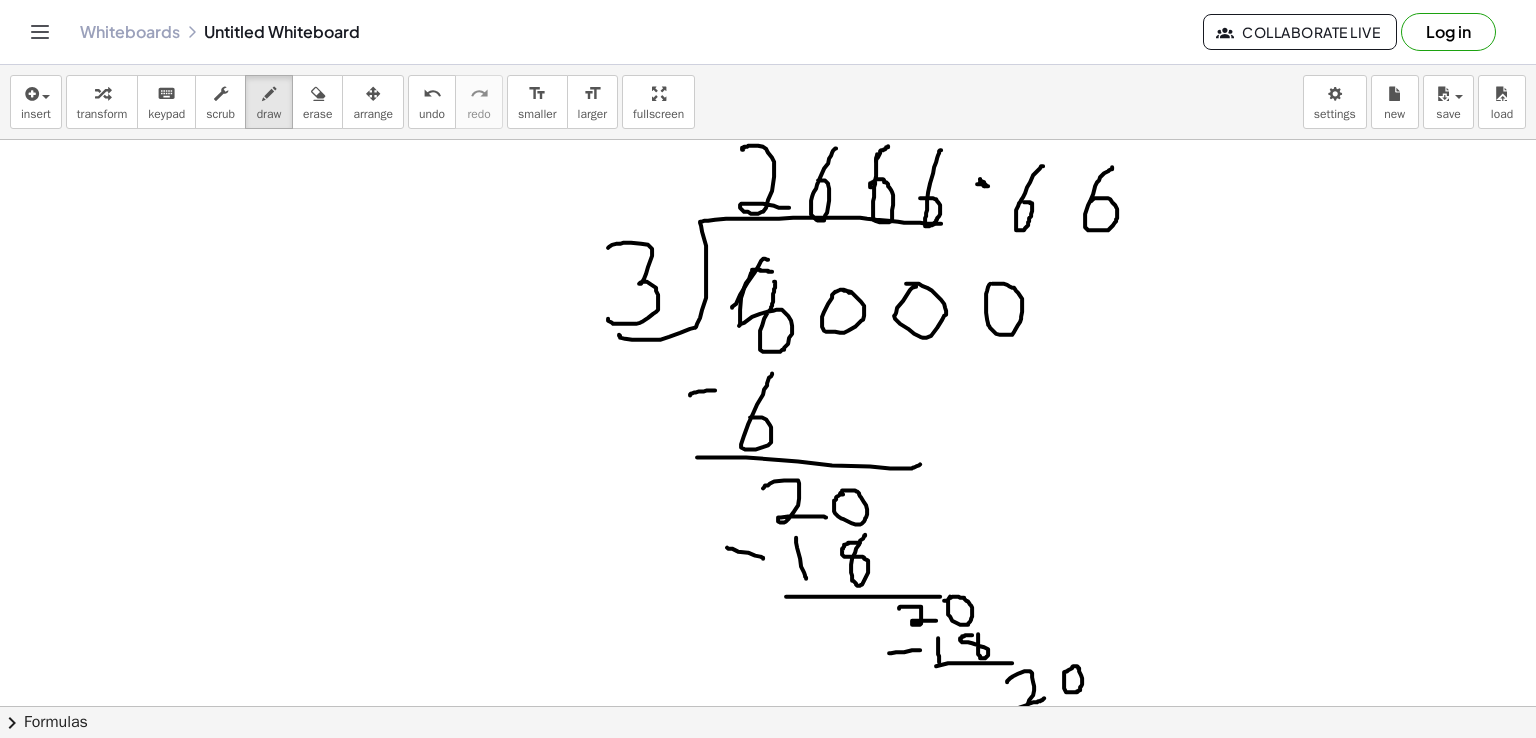 click at bounding box center [768, -159] 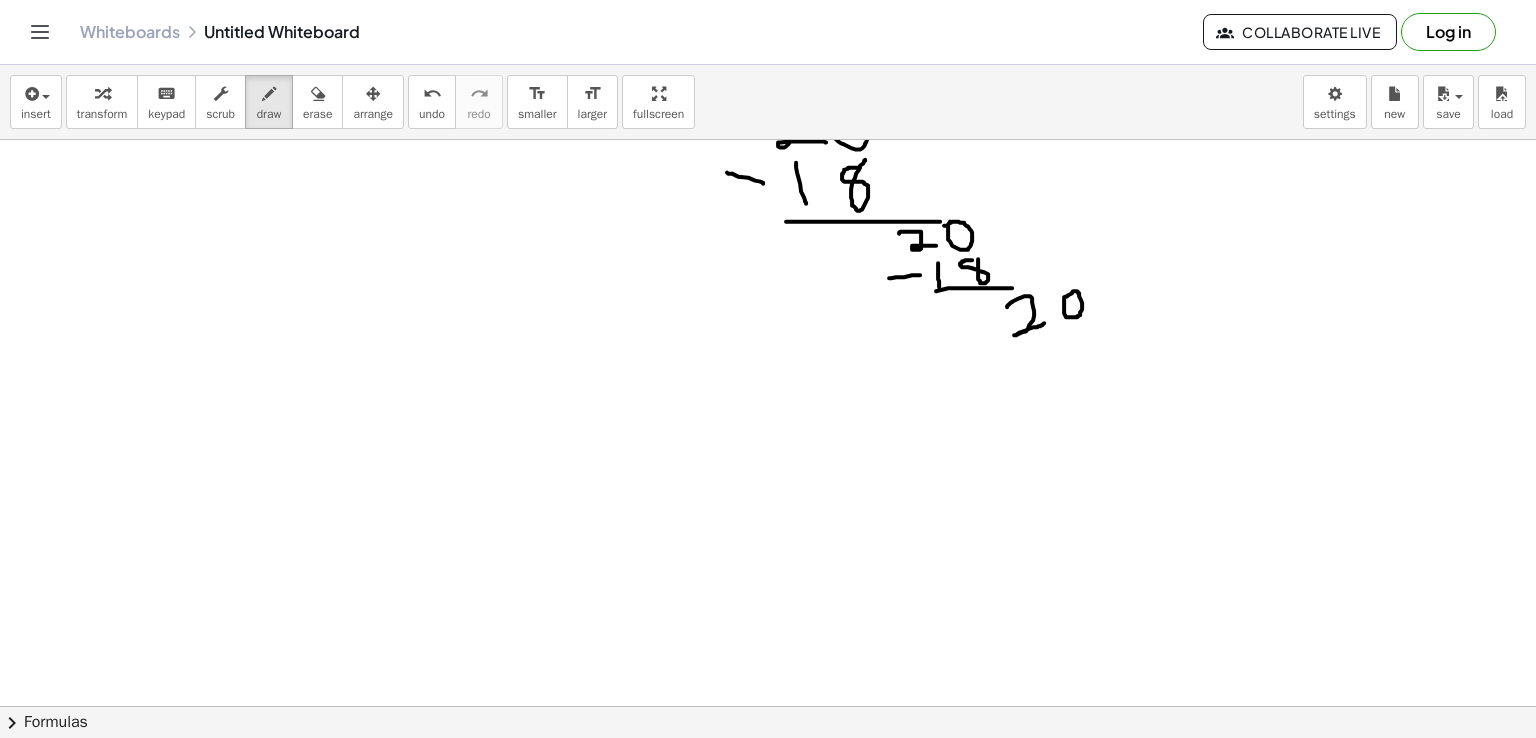 scroll, scrollTop: 2112, scrollLeft: 0, axis: vertical 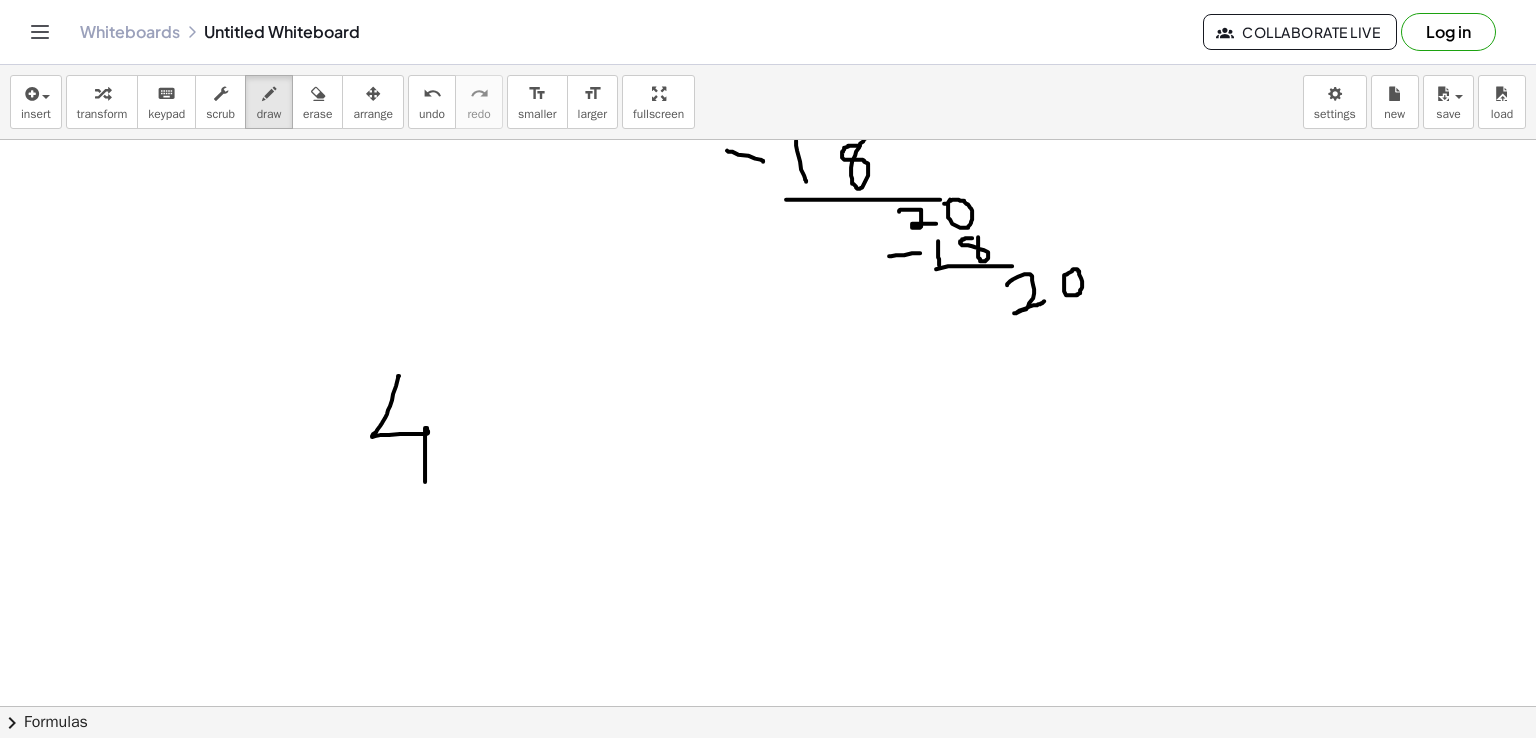 drag, startPoint x: 399, startPoint y: 375, endPoint x: 425, endPoint y: 482, distance: 110.11358 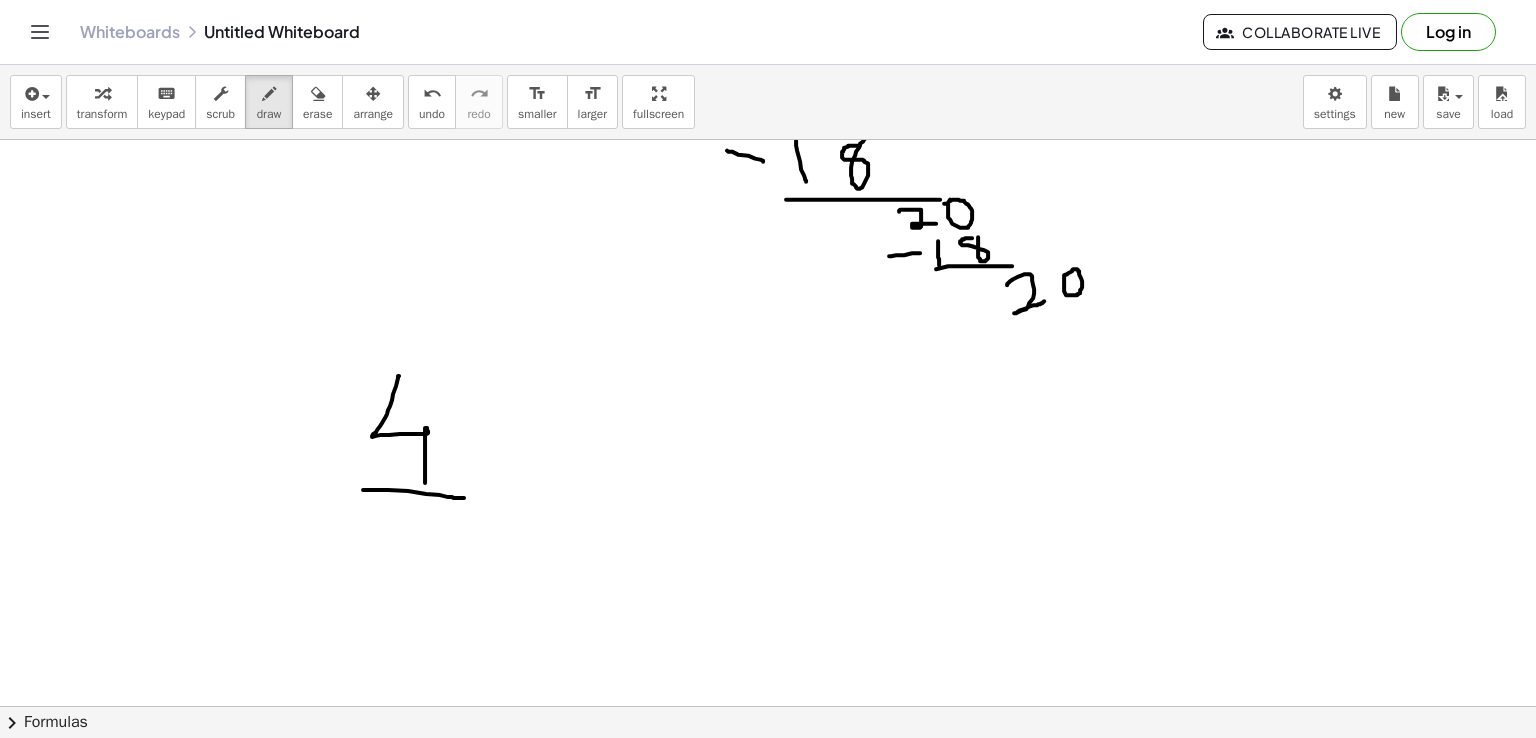 drag, startPoint x: 363, startPoint y: 489, endPoint x: 464, endPoint y: 497, distance: 101.31634 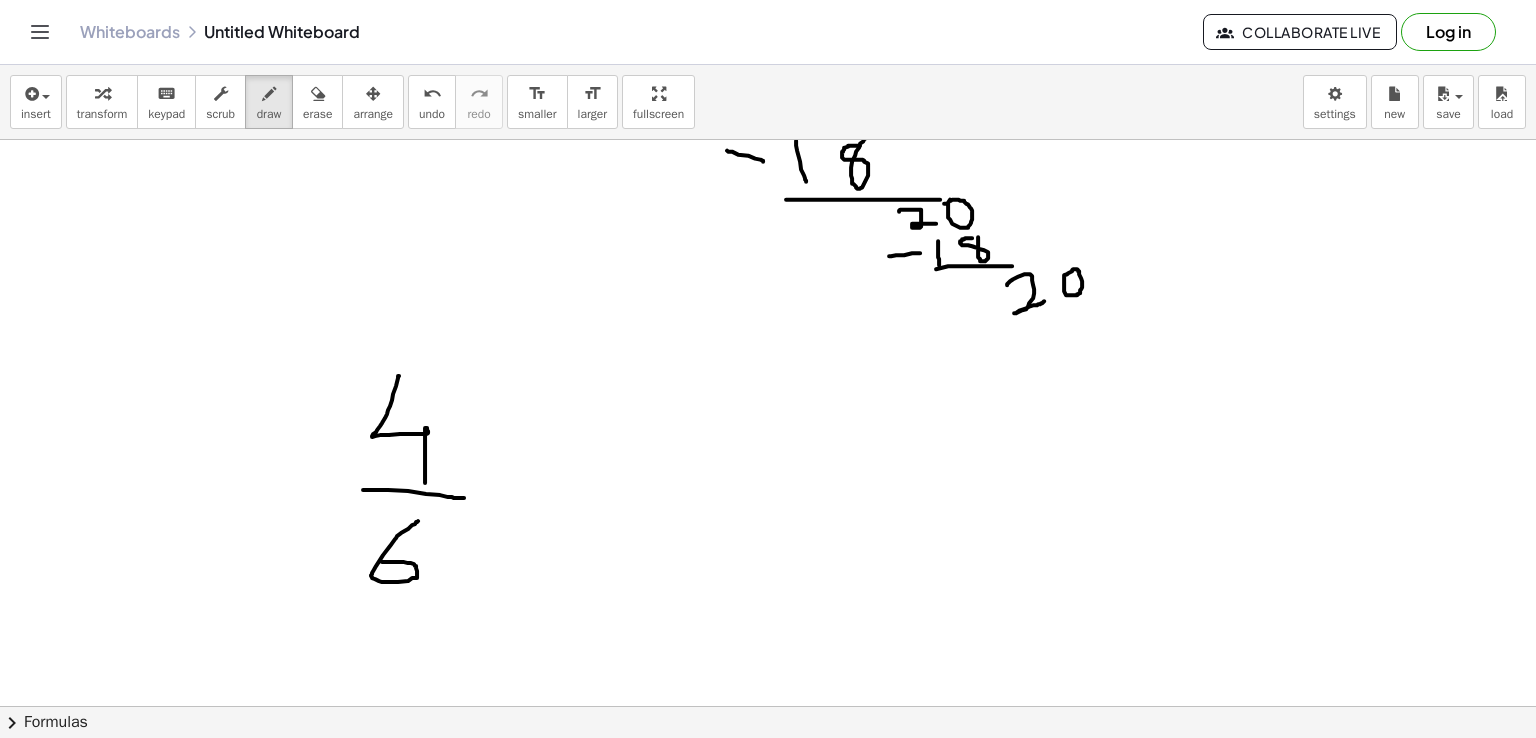 drag, startPoint x: 418, startPoint y: 520, endPoint x: 382, endPoint y: 561, distance: 54.56189 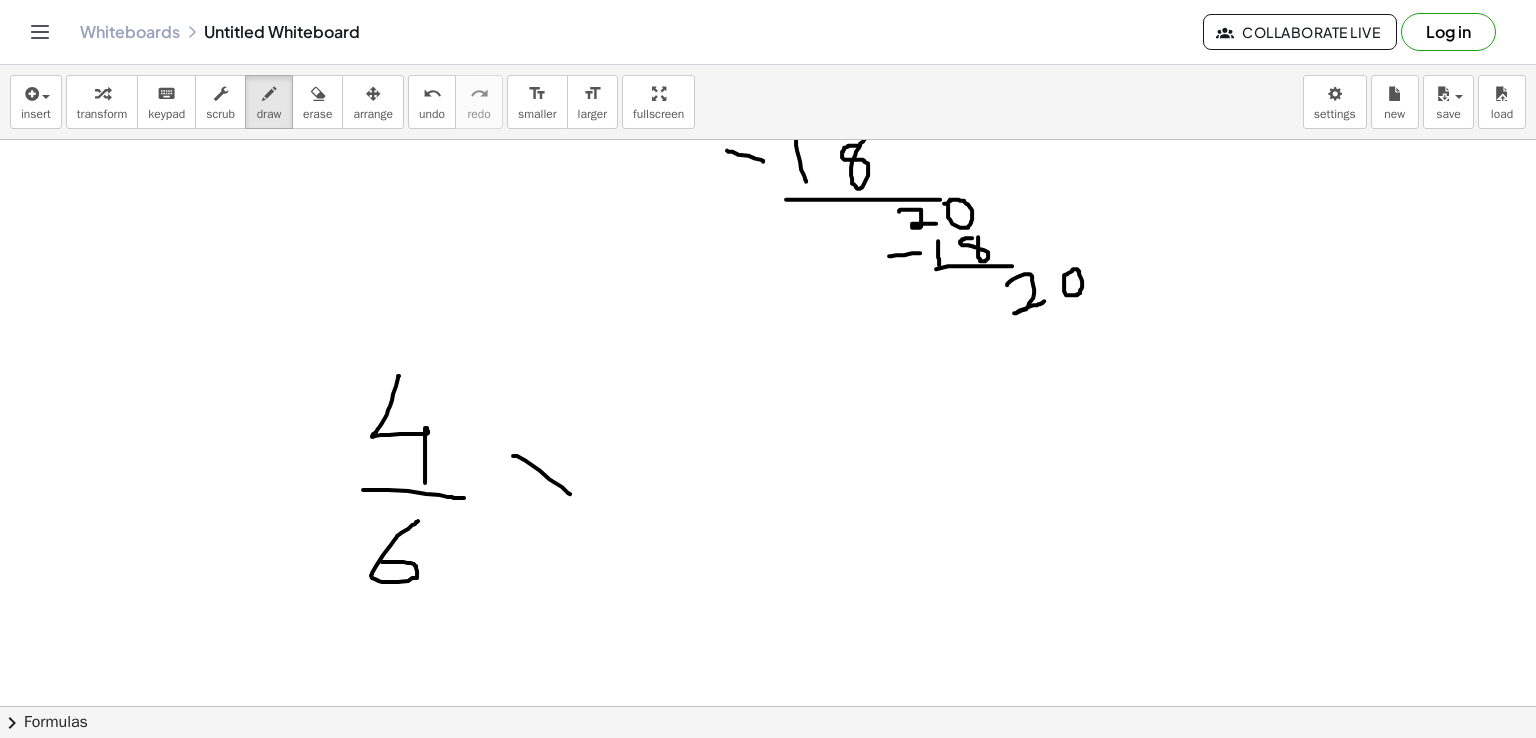 drag, startPoint x: 513, startPoint y: 455, endPoint x: 570, endPoint y: 493, distance: 68.50548 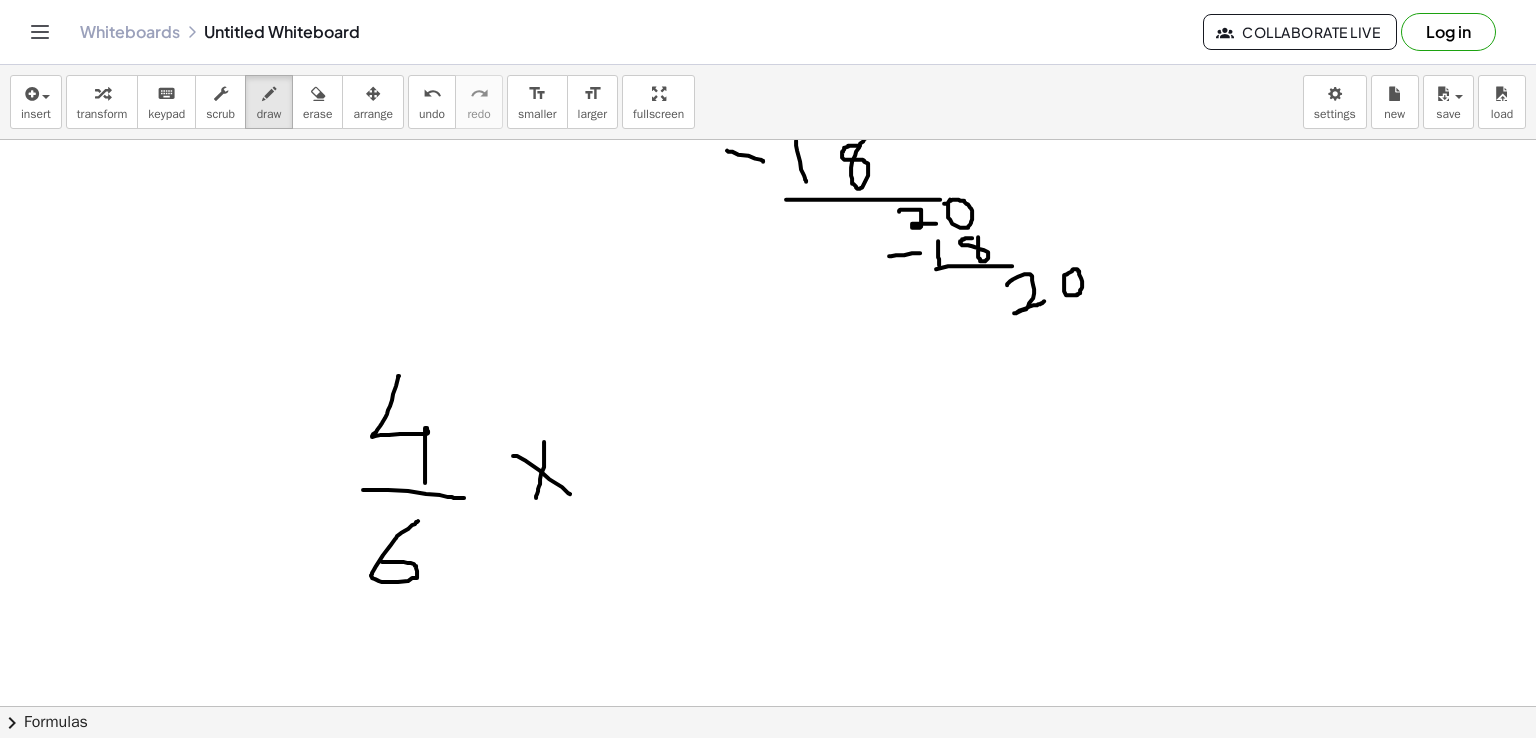 drag, startPoint x: 544, startPoint y: 446, endPoint x: 536, endPoint y: 498, distance: 52.611786 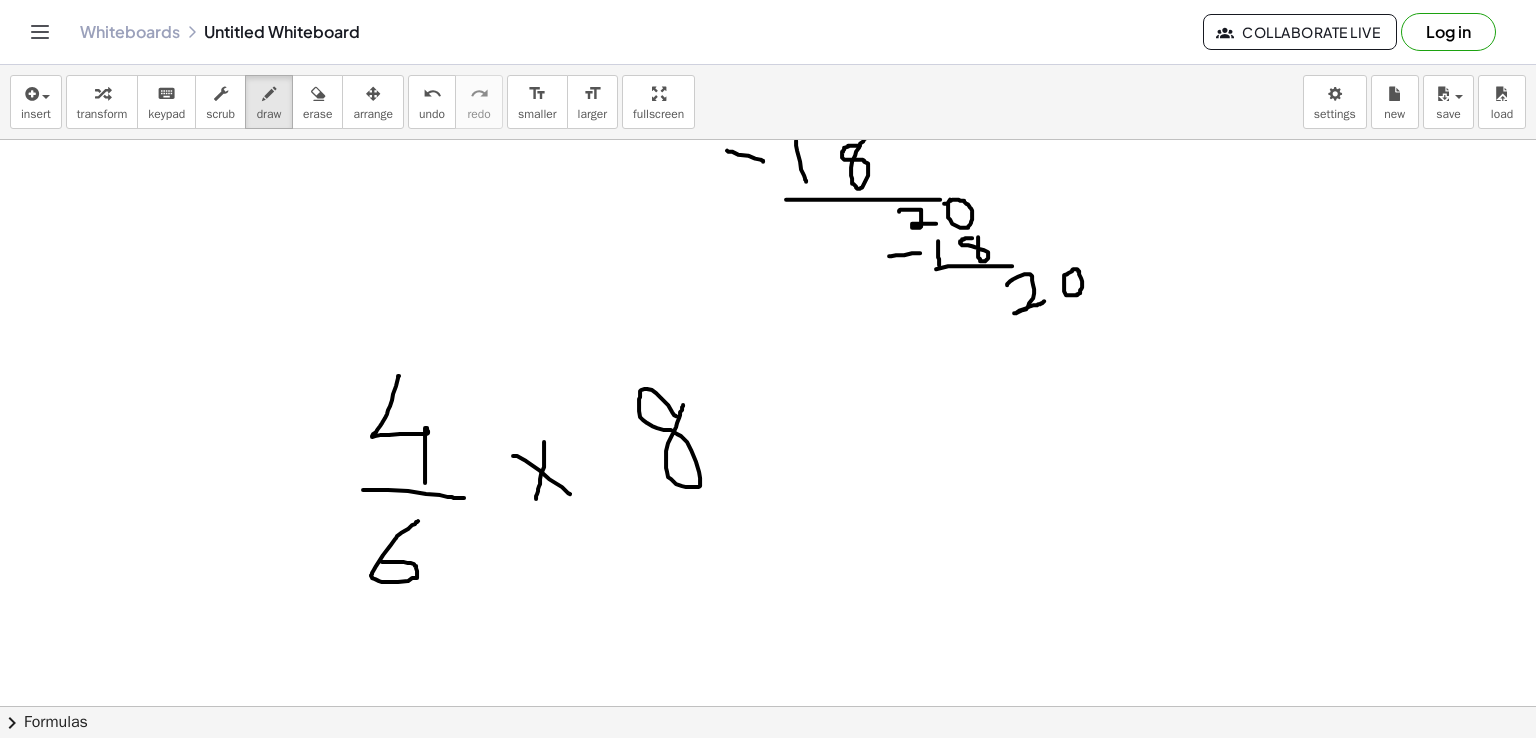 drag, startPoint x: 676, startPoint y: 415, endPoint x: 683, endPoint y: 404, distance: 13.038404 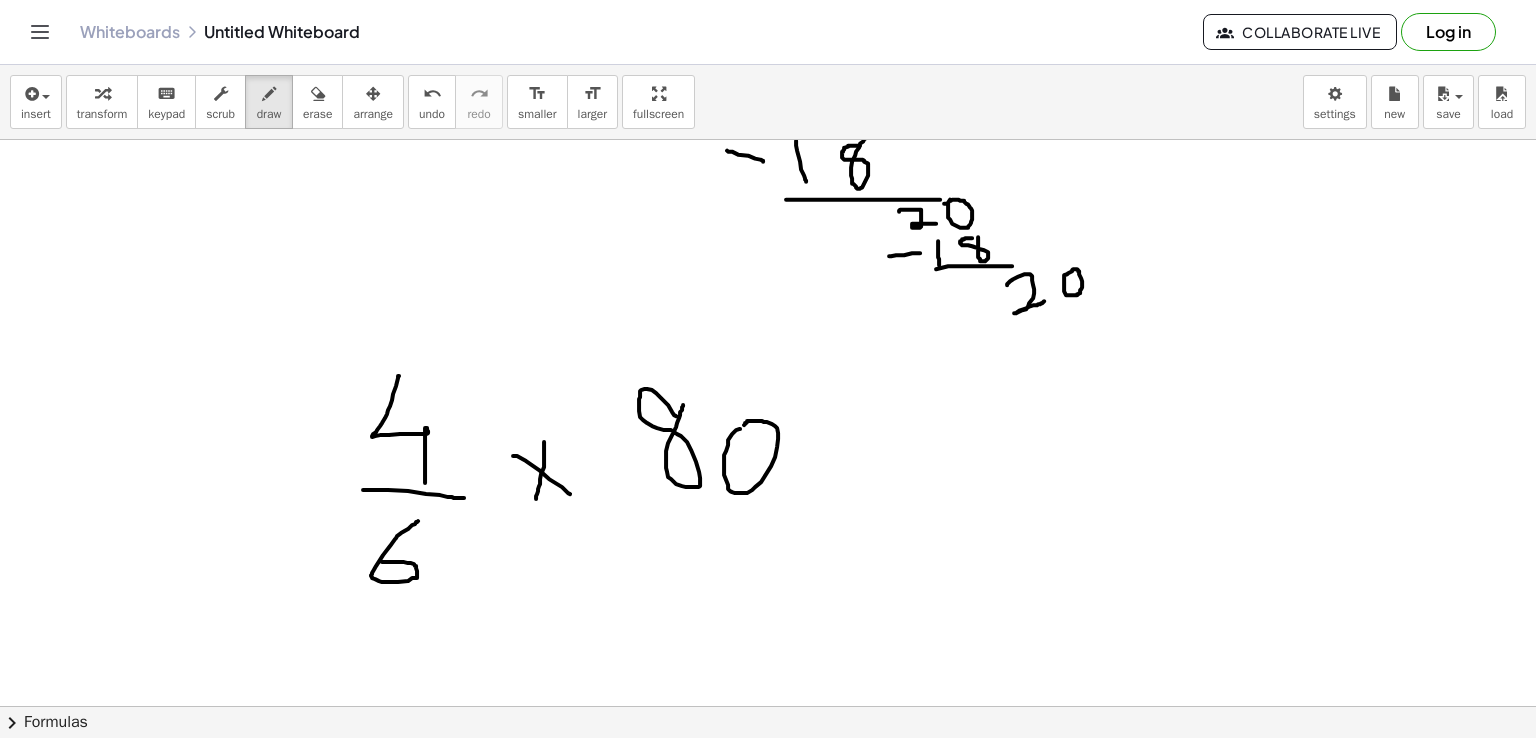click at bounding box center [768, -556] 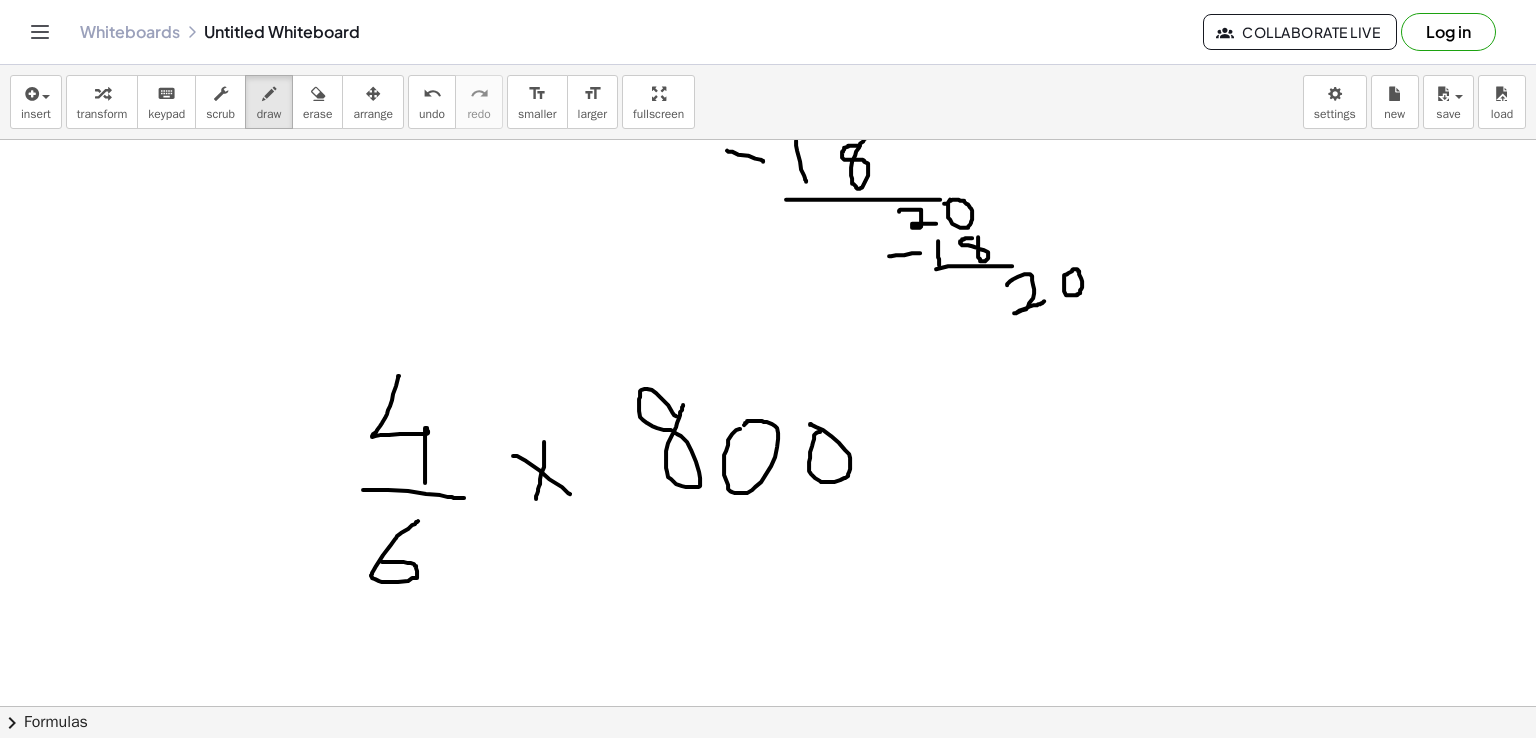 drag, startPoint x: 820, startPoint y: 431, endPoint x: 810, endPoint y: 424, distance: 12.206555 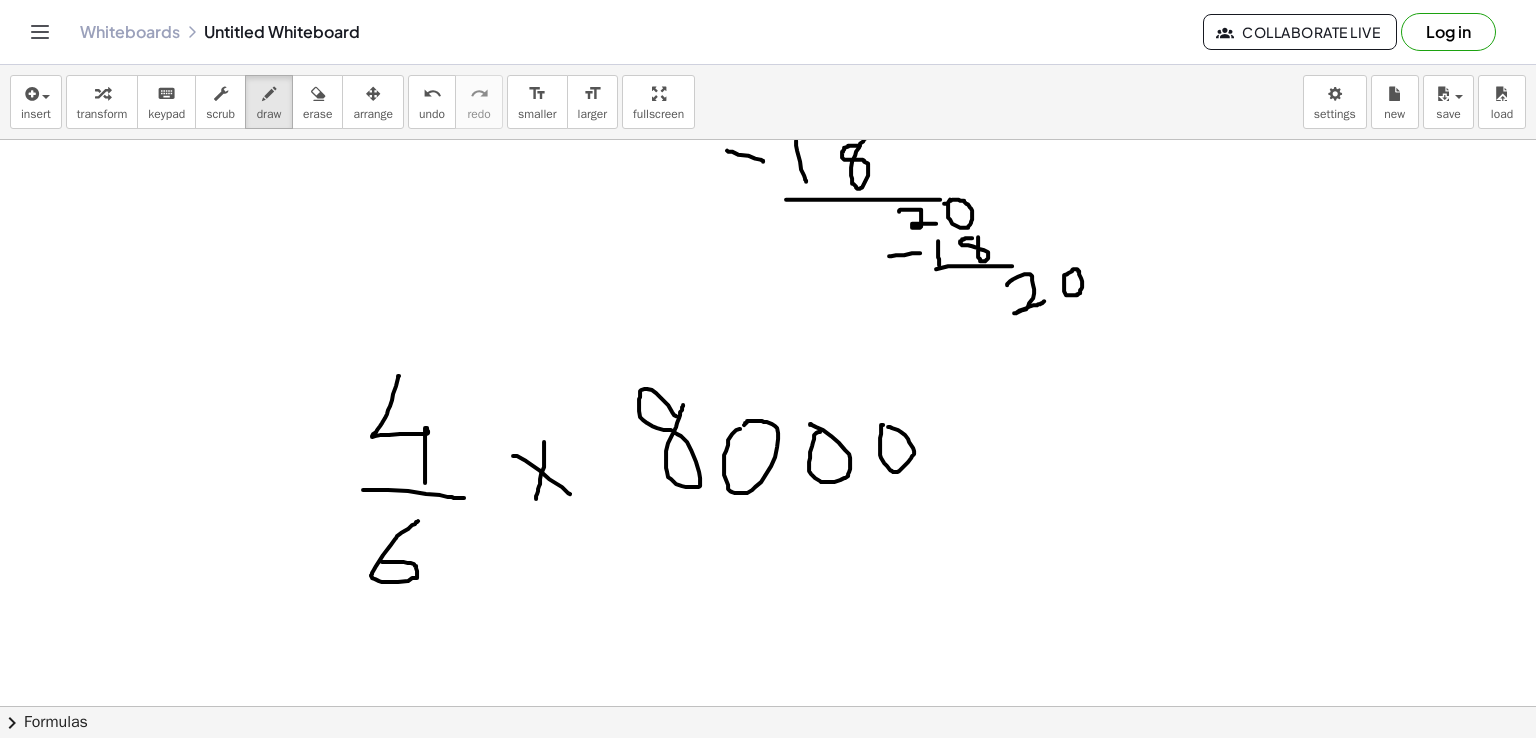 click at bounding box center [768, -556] 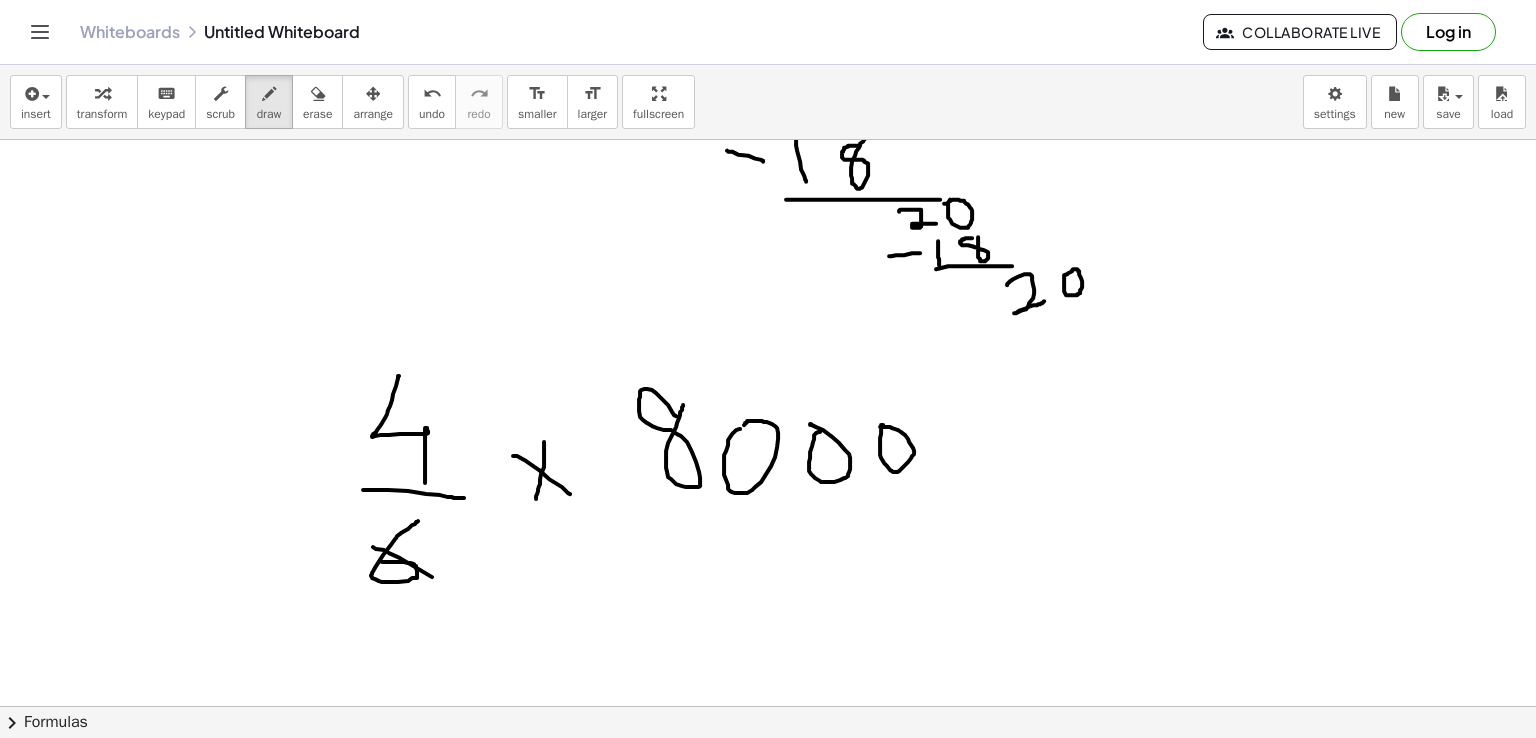 drag, startPoint x: 373, startPoint y: 546, endPoint x: 484, endPoint y: 611, distance: 128.63126 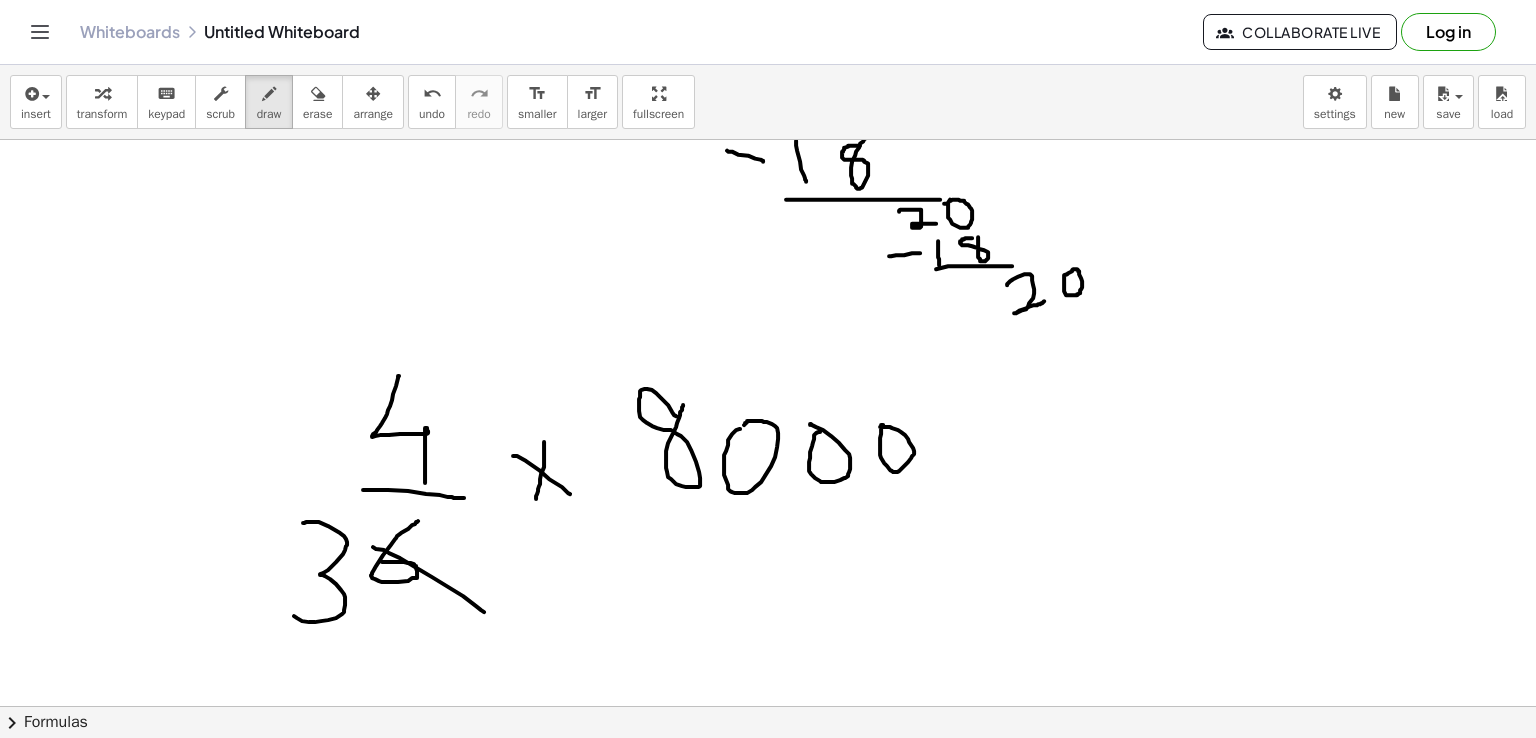 drag, startPoint x: 303, startPoint y: 522, endPoint x: 292, endPoint y: 612, distance: 90.66973 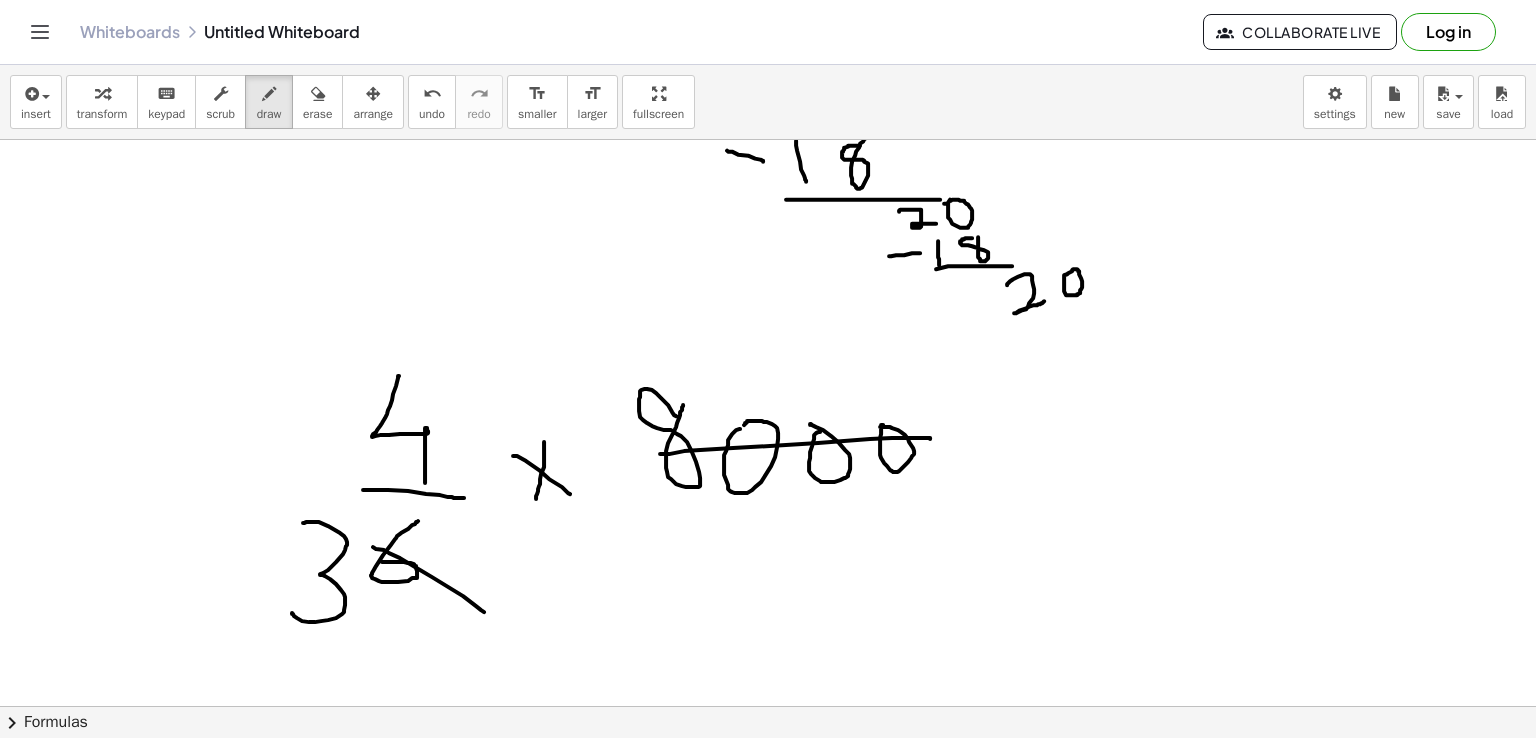 drag, startPoint x: 660, startPoint y: 453, endPoint x: 930, endPoint y: 438, distance: 270.41635 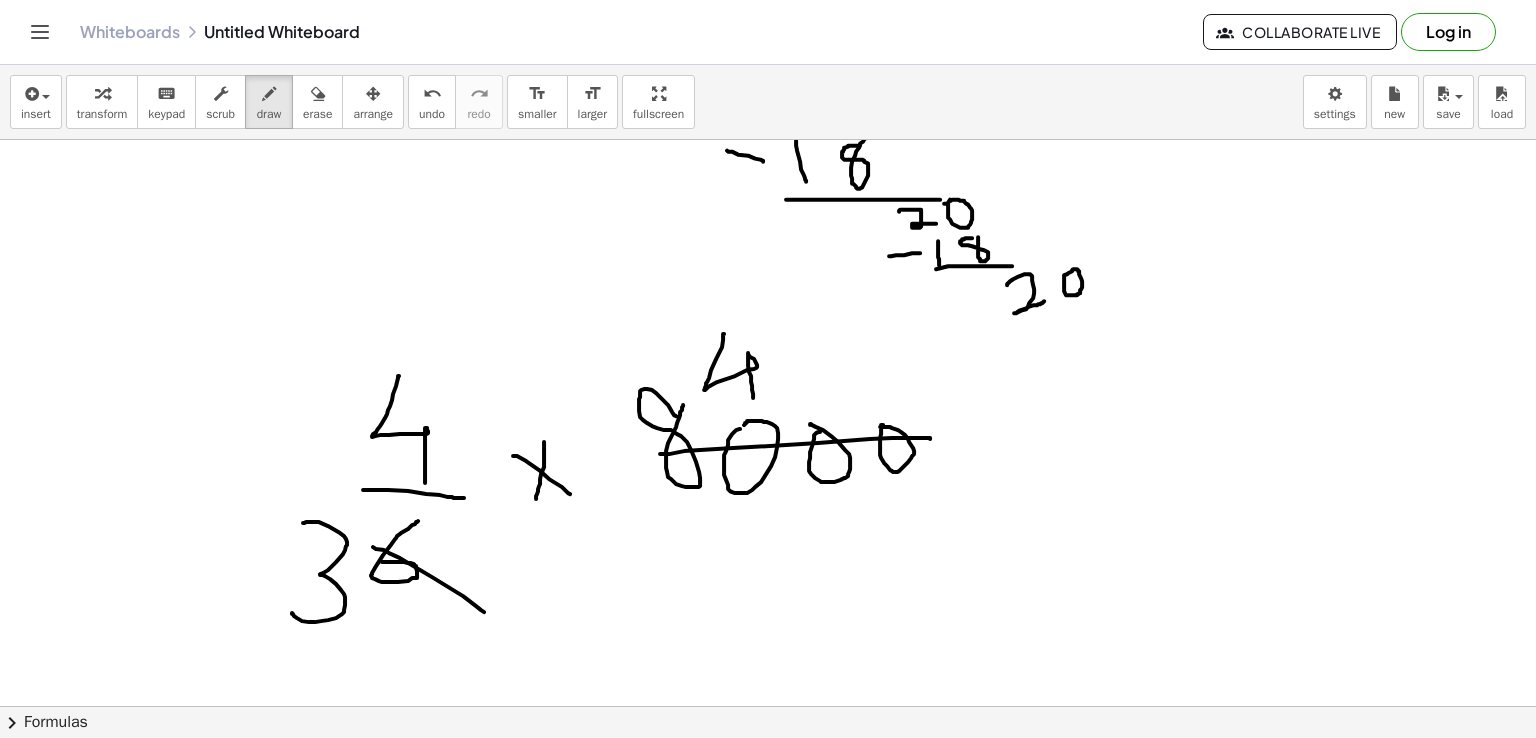 drag, startPoint x: 724, startPoint y: 333, endPoint x: 753, endPoint y: 397, distance: 70.26379 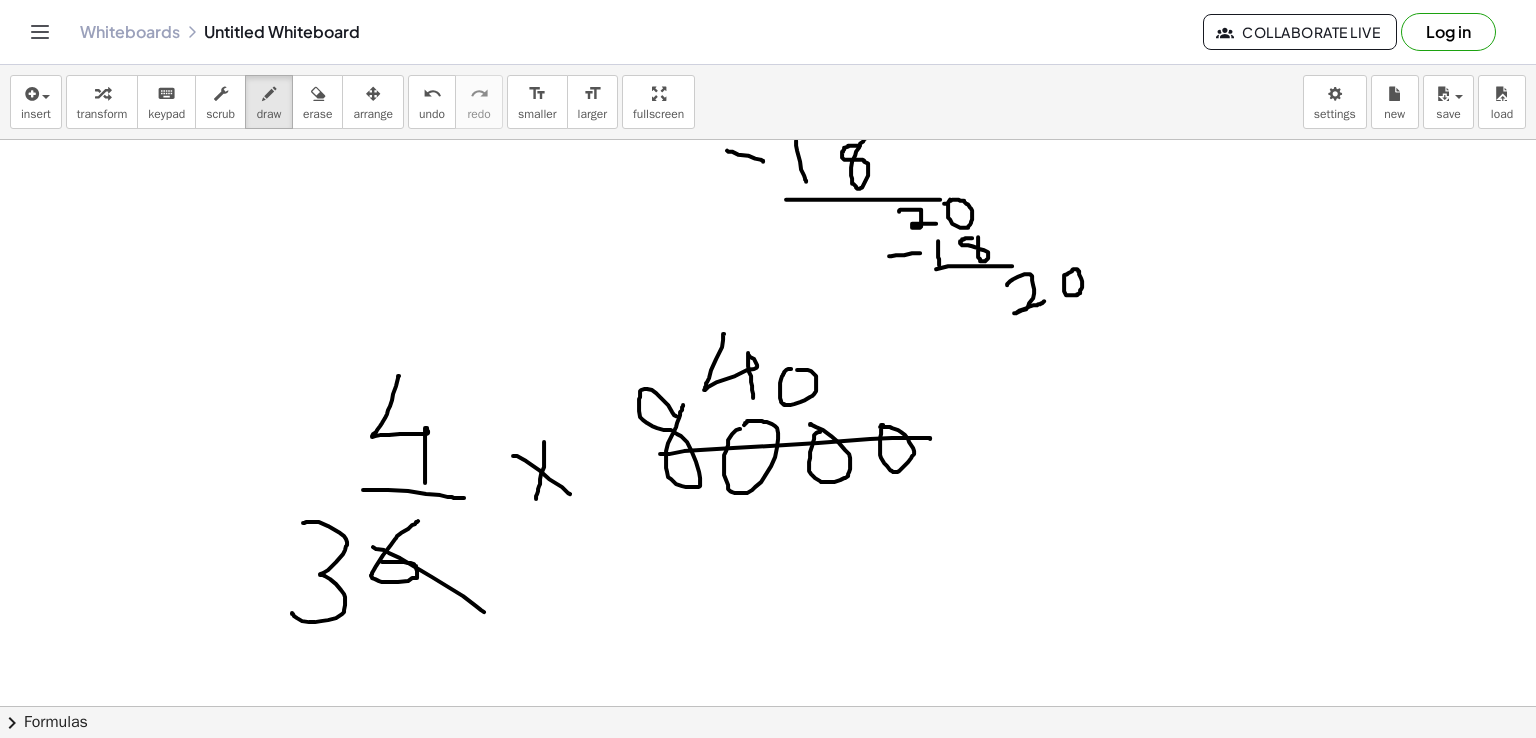 click at bounding box center (768, -556) 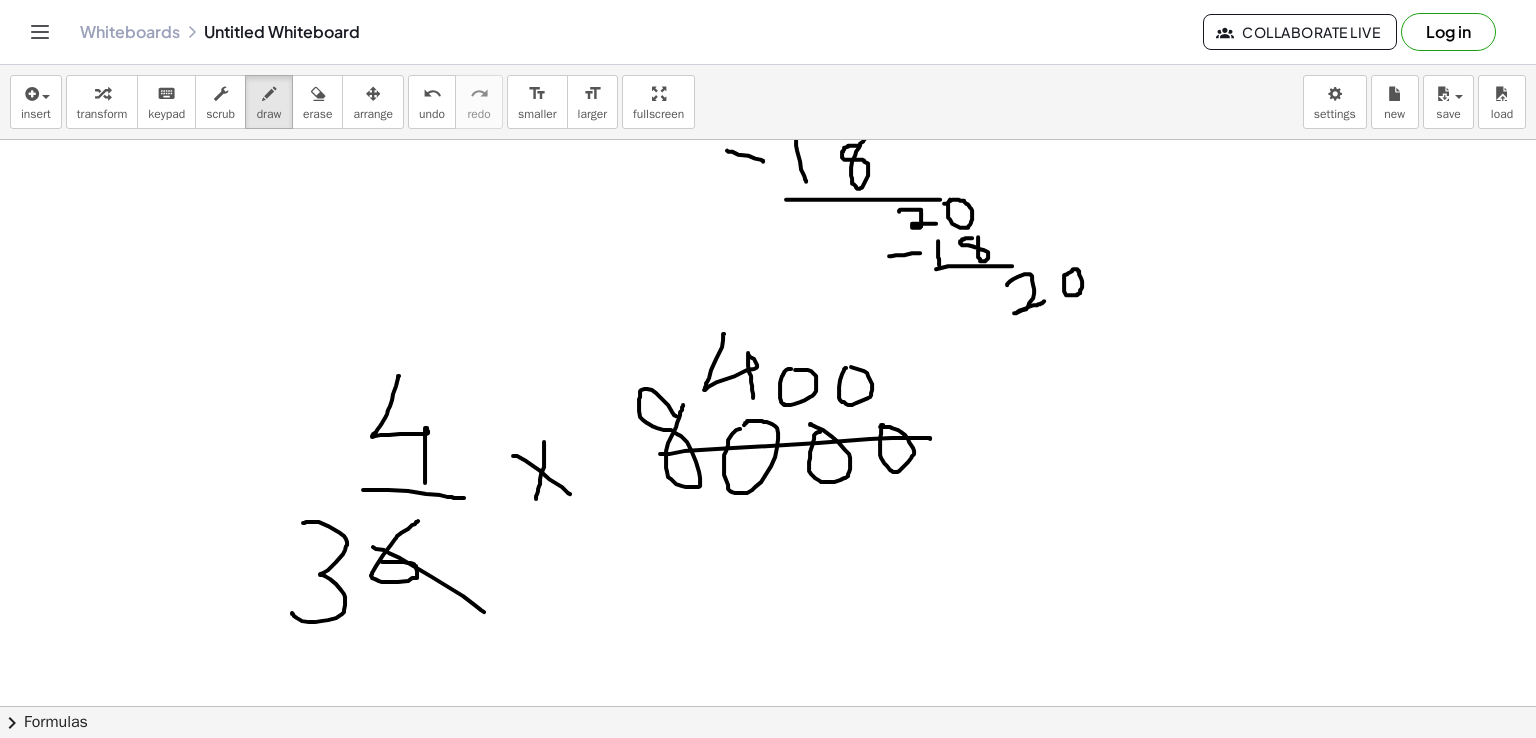 click at bounding box center [768, -556] 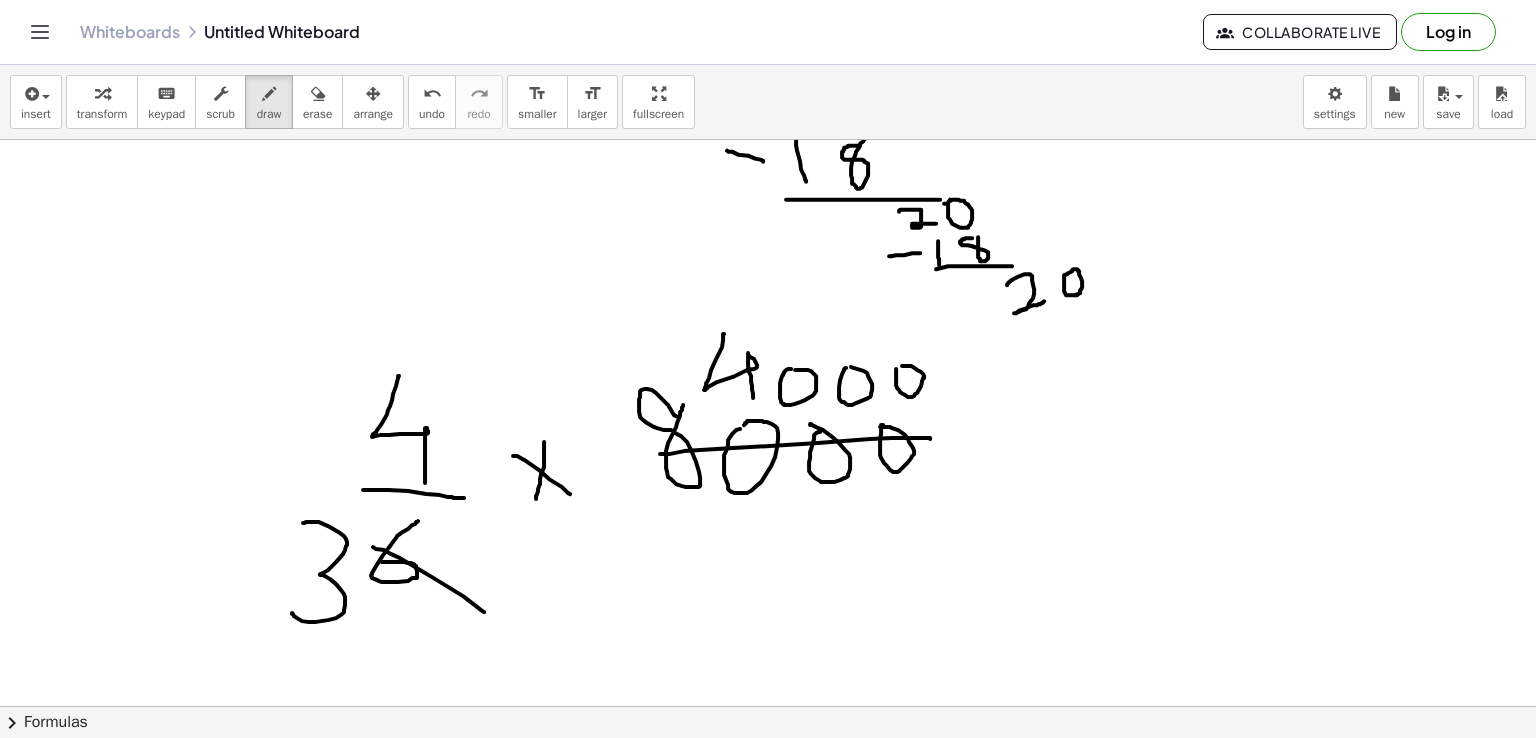 click at bounding box center (768, -556) 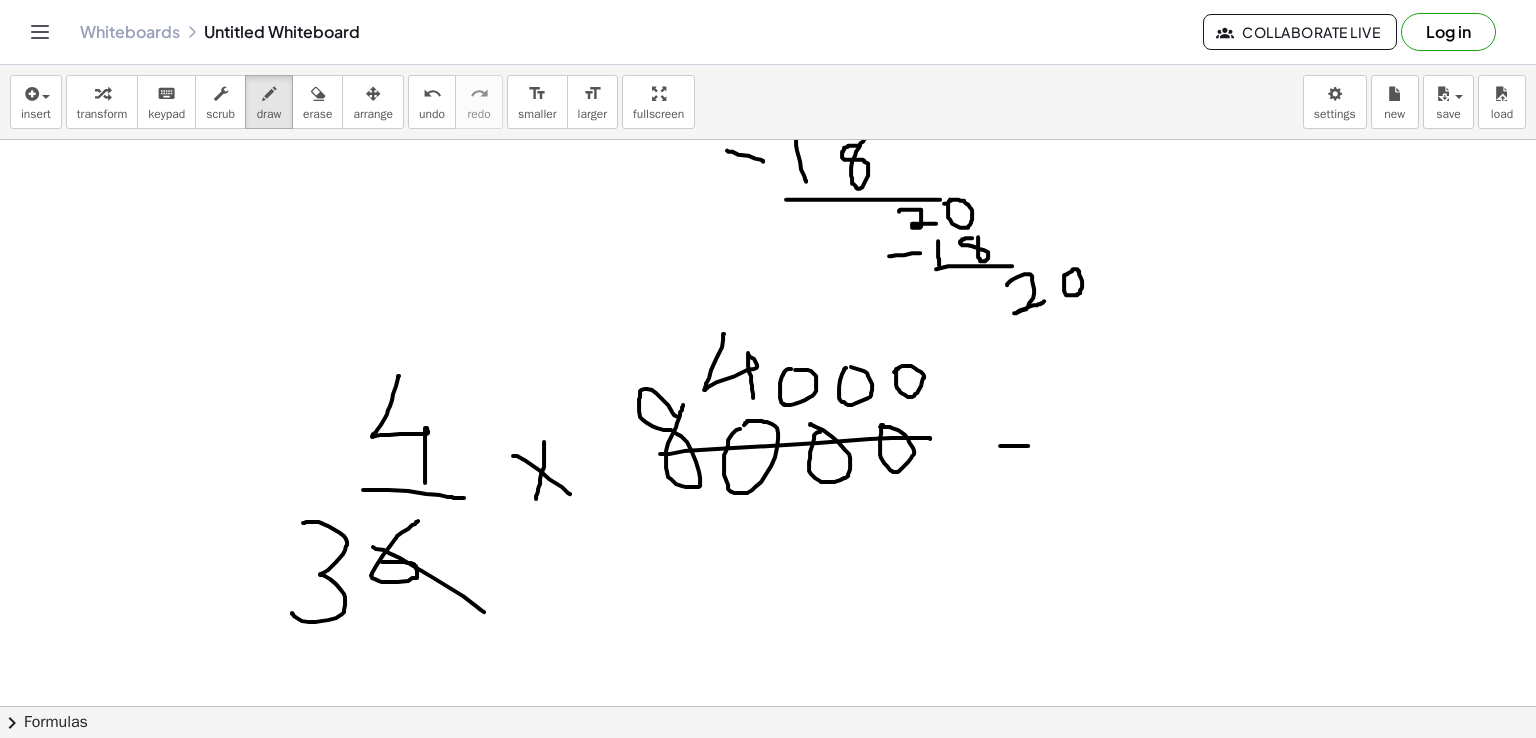drag, startPoint x: 1000, startPoint y: 445, endPoint x: 1028, endPoint y: 445, distance: 28 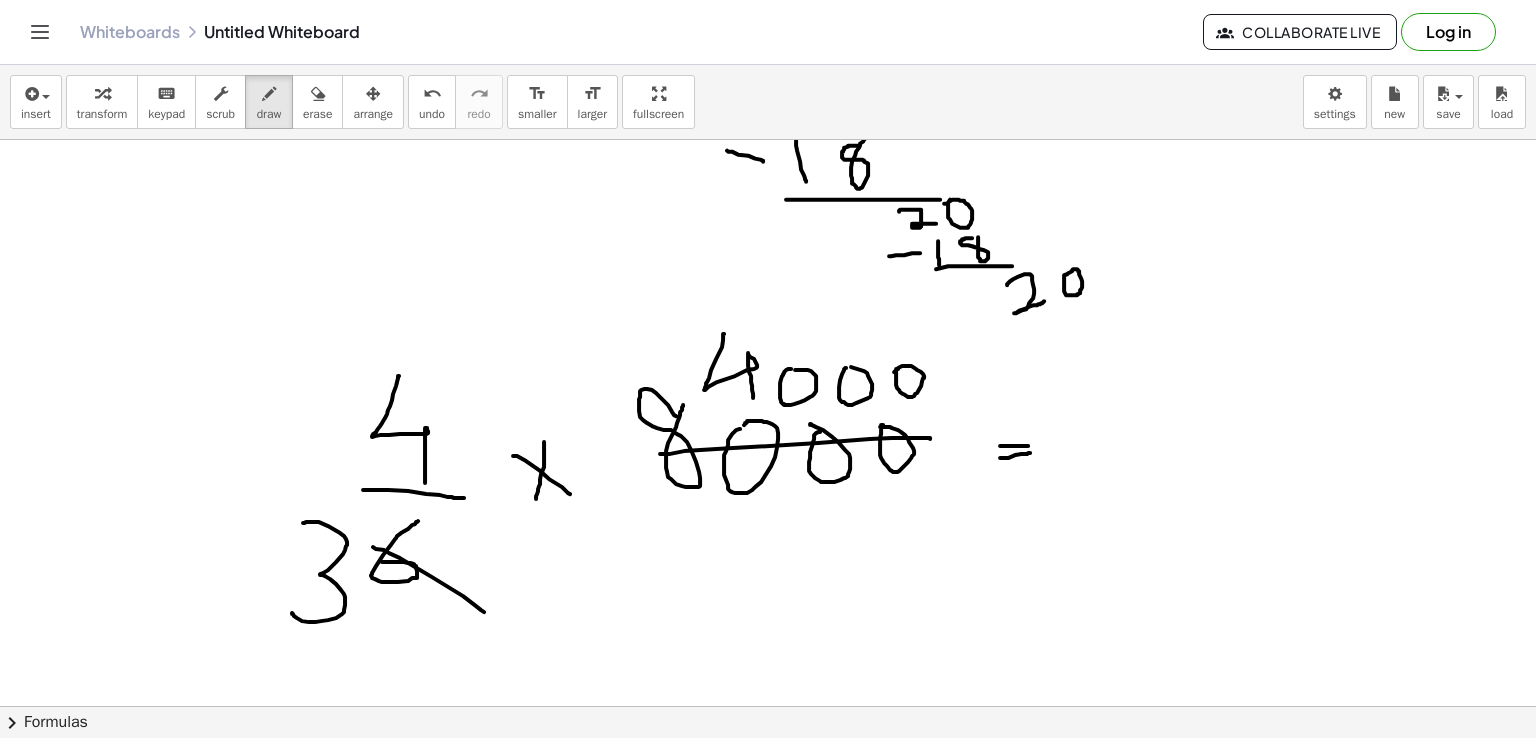 drag, startPoint x: 1000, startPoint y: 457, endPoint x: 1030, endPoint y: 452, distance: 30.413813 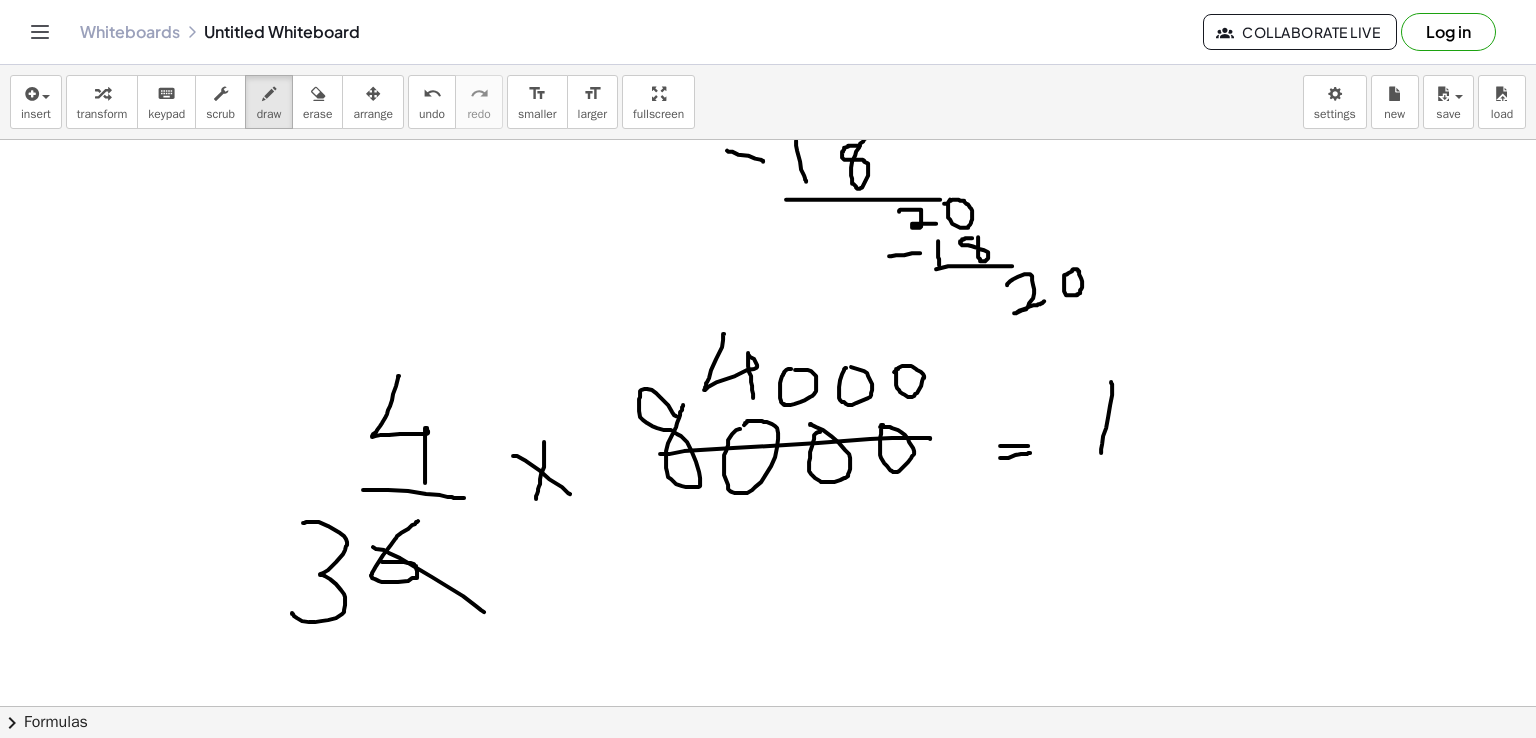 drag, startPoint x: 1111, startPoint y: 381, endPoint x: 1101, endPoint y: 452, distance: 71.70077 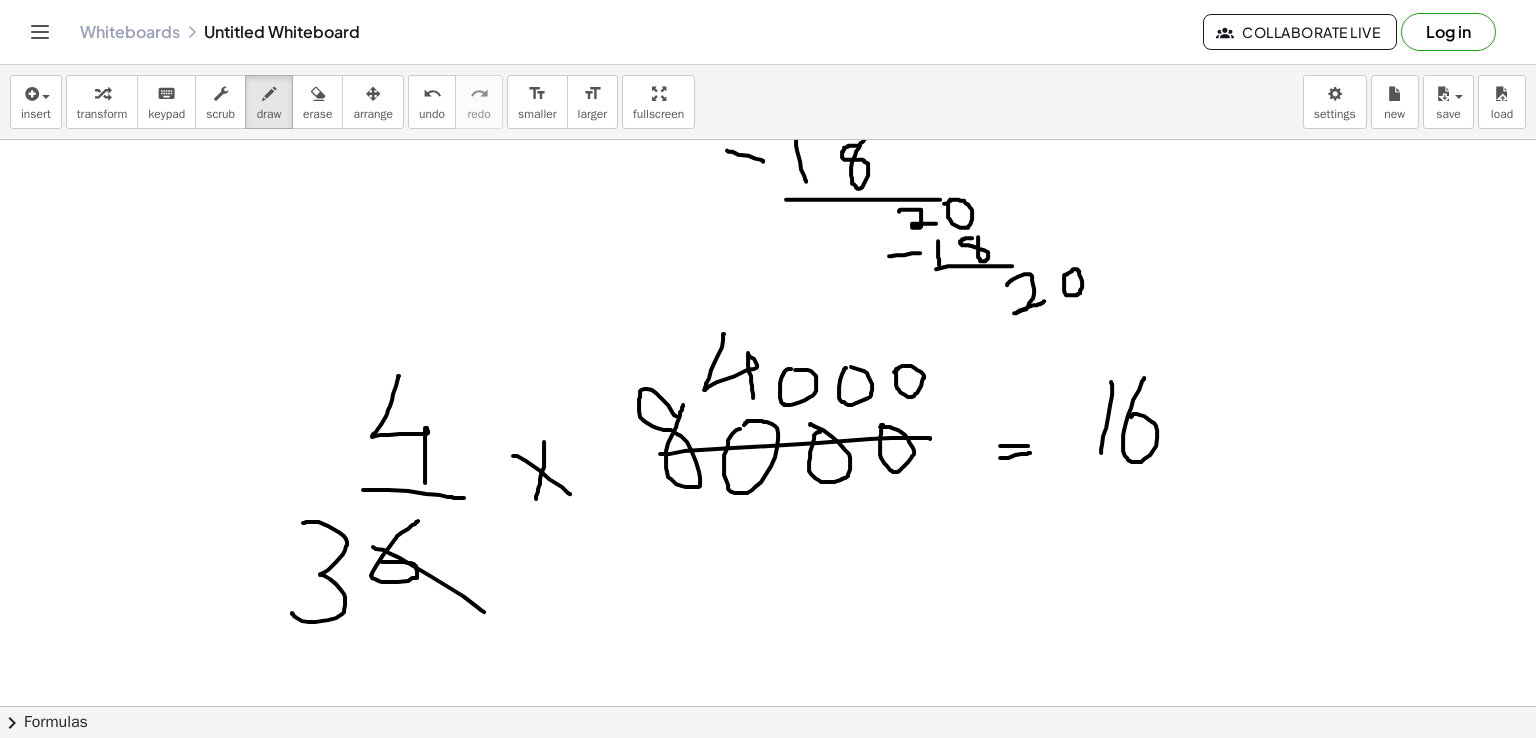 drag, startPoint x: 1144, startPoint y: 377, endPoint x: 1130, endPoint y: 416, distance: 41.4367 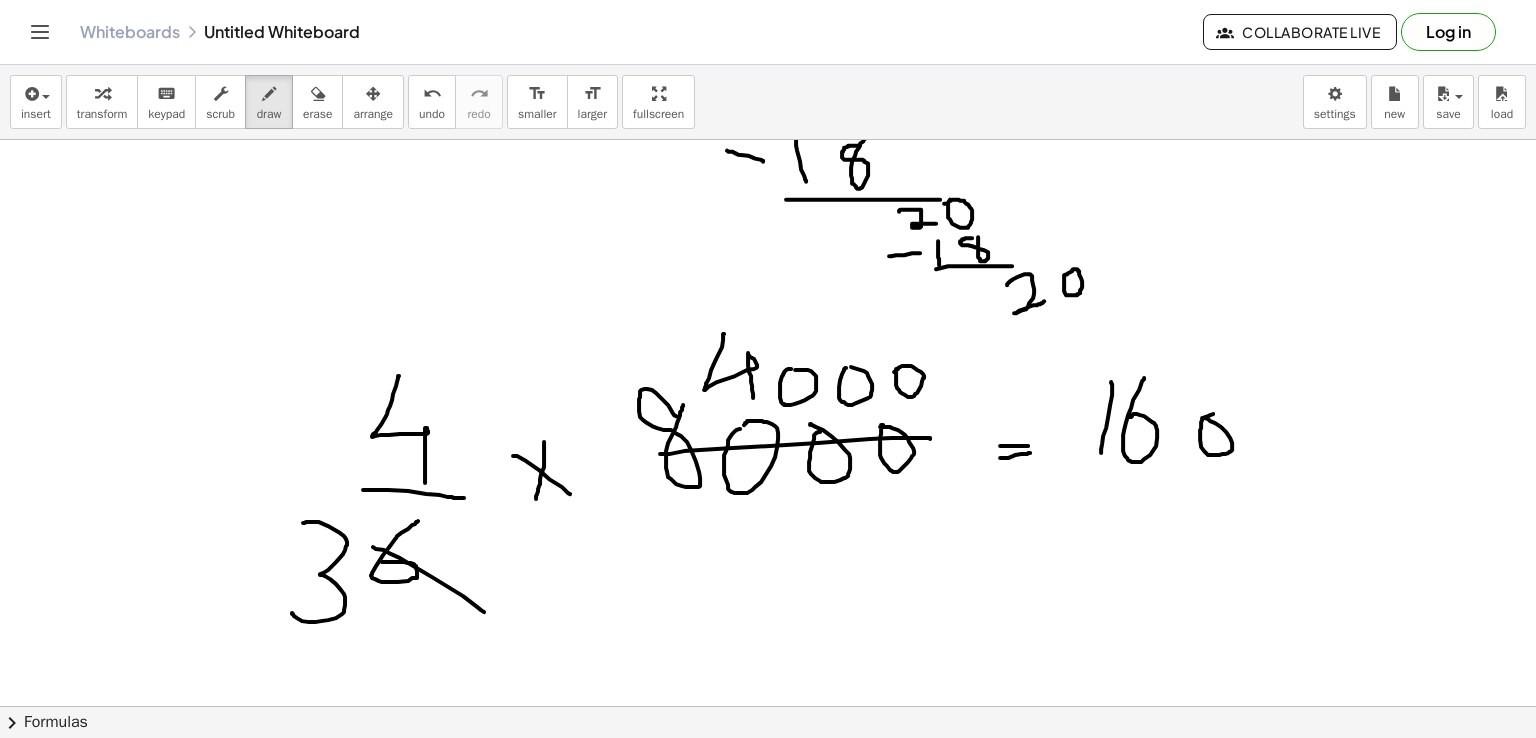drag, startPoint x: 1208, startPoint y: 415, endPoint x: 1194, endPoint y: 416, distance: 14.035668 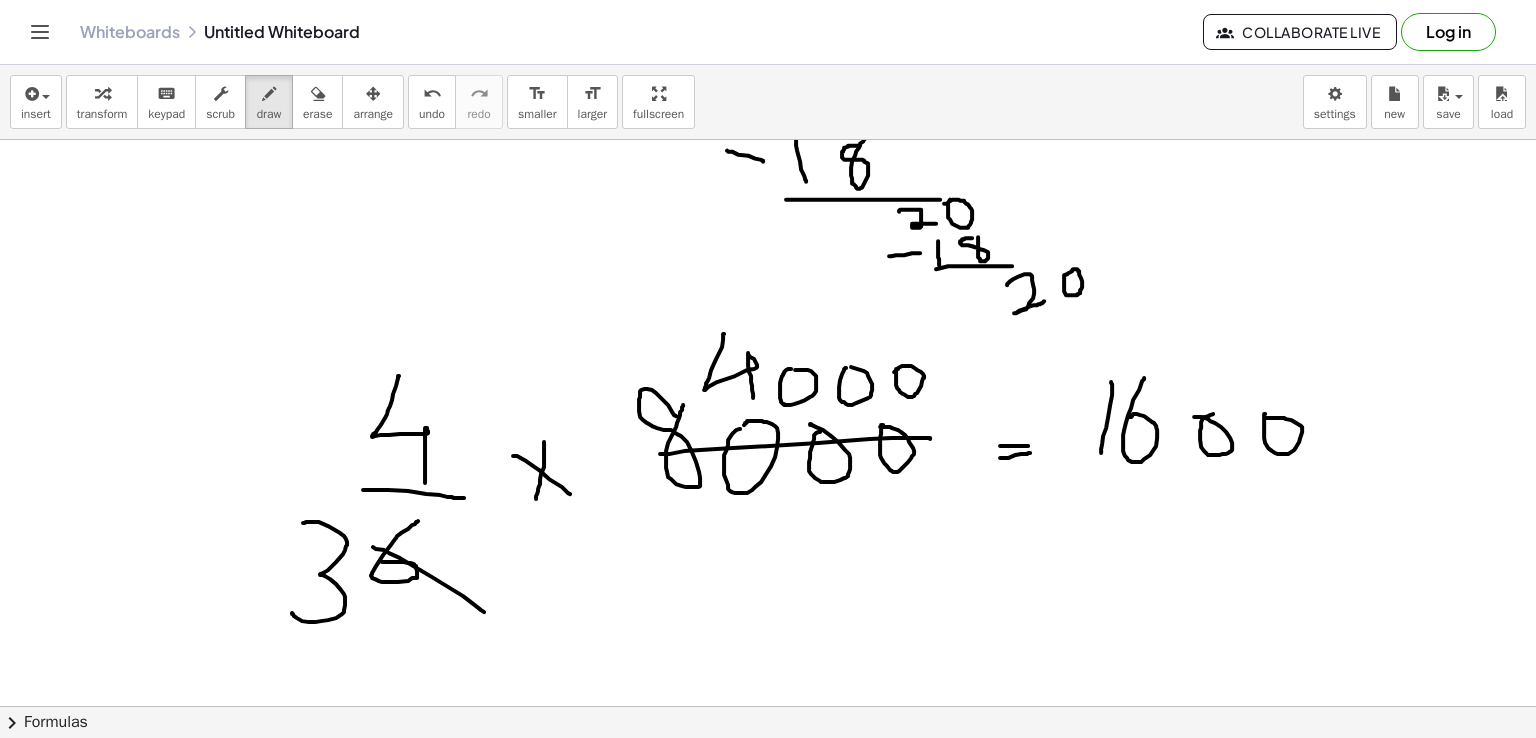 click at bounding box center [768, -556] 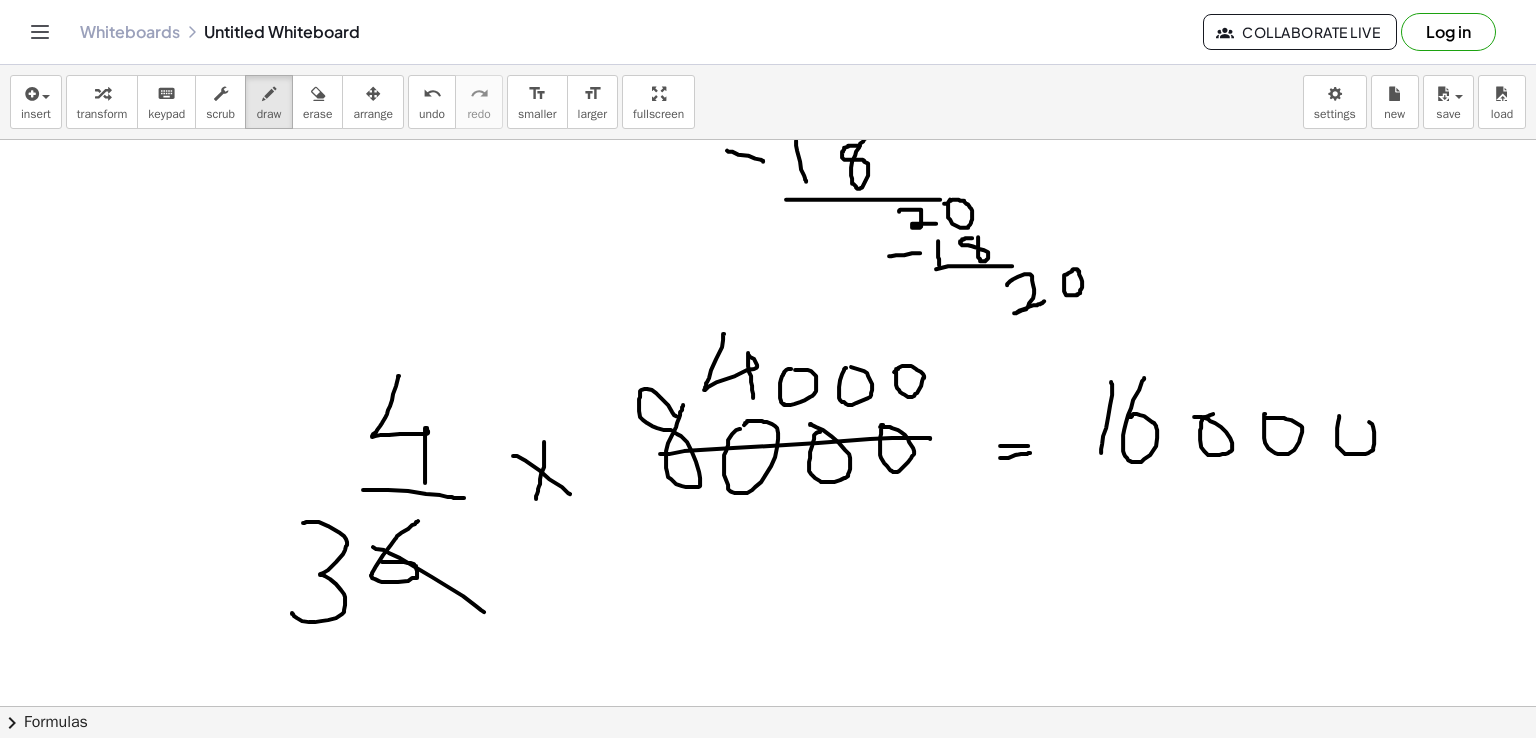 click at bounding box center (768, -556) 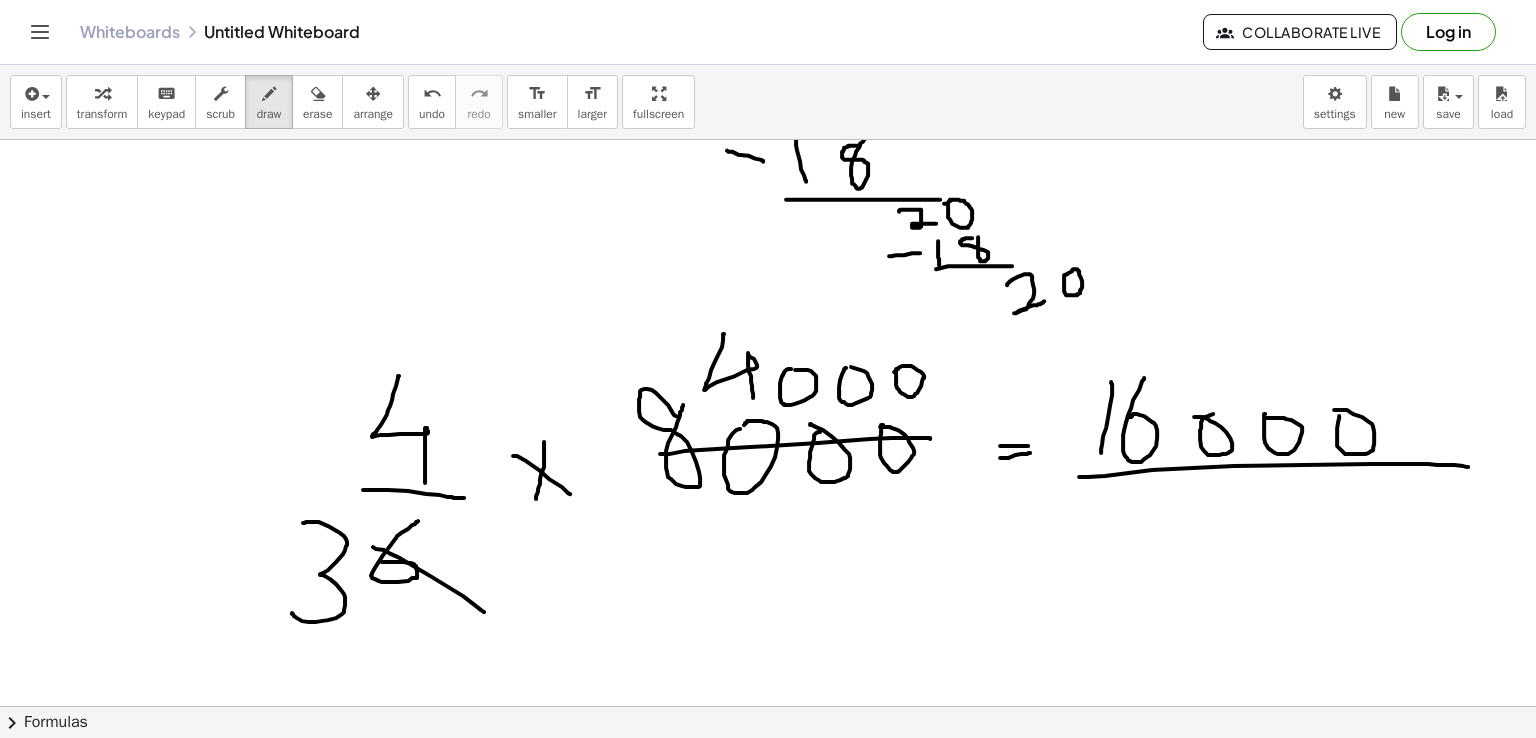 drag, startPoint x: 1079, startPoint y: 476, endPoint x: 1469, endPoint y: 466, distance: 390.12817 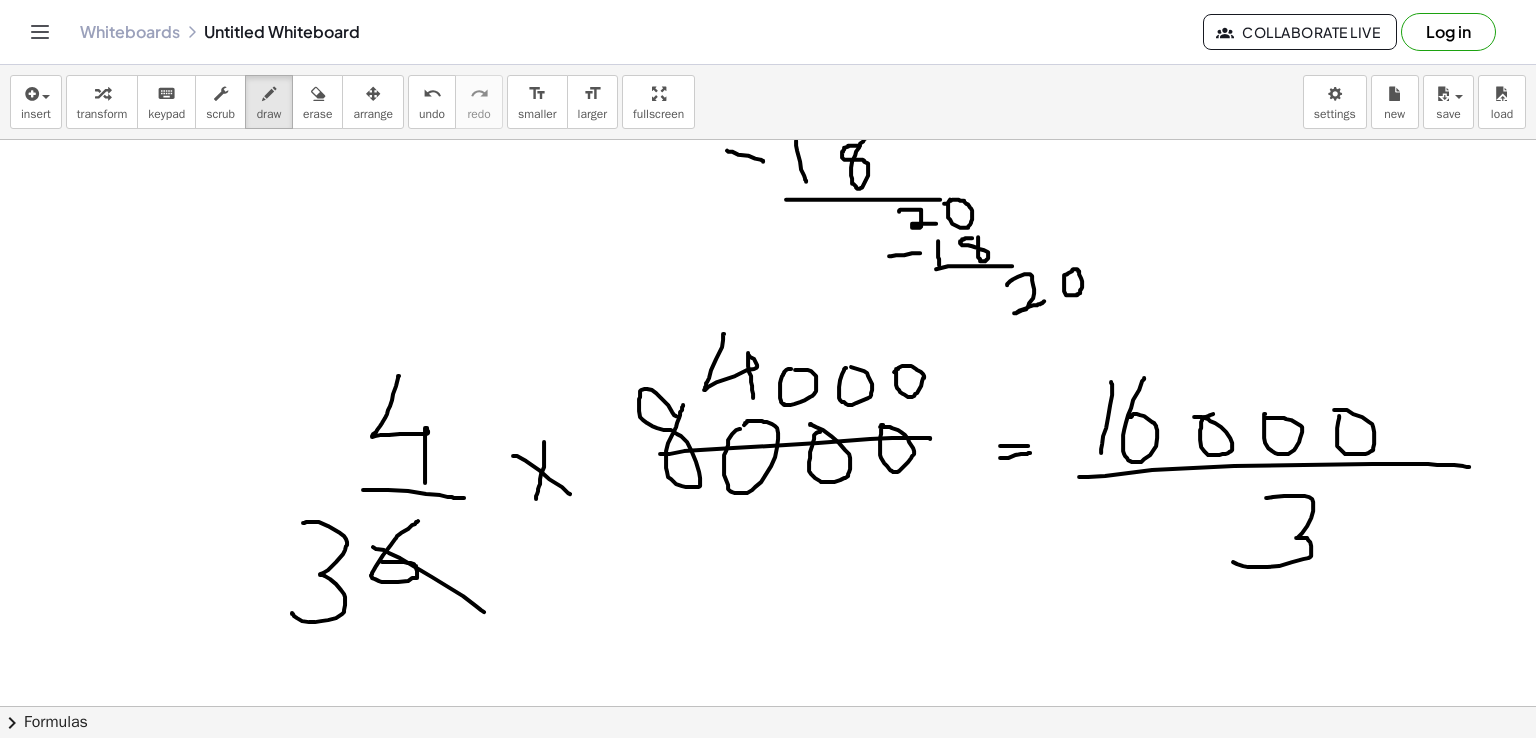 drag, startPoint x: 1266, startPoint y: 497, endPoint x: 1230, endPoint y: 559, distance: 71.693794 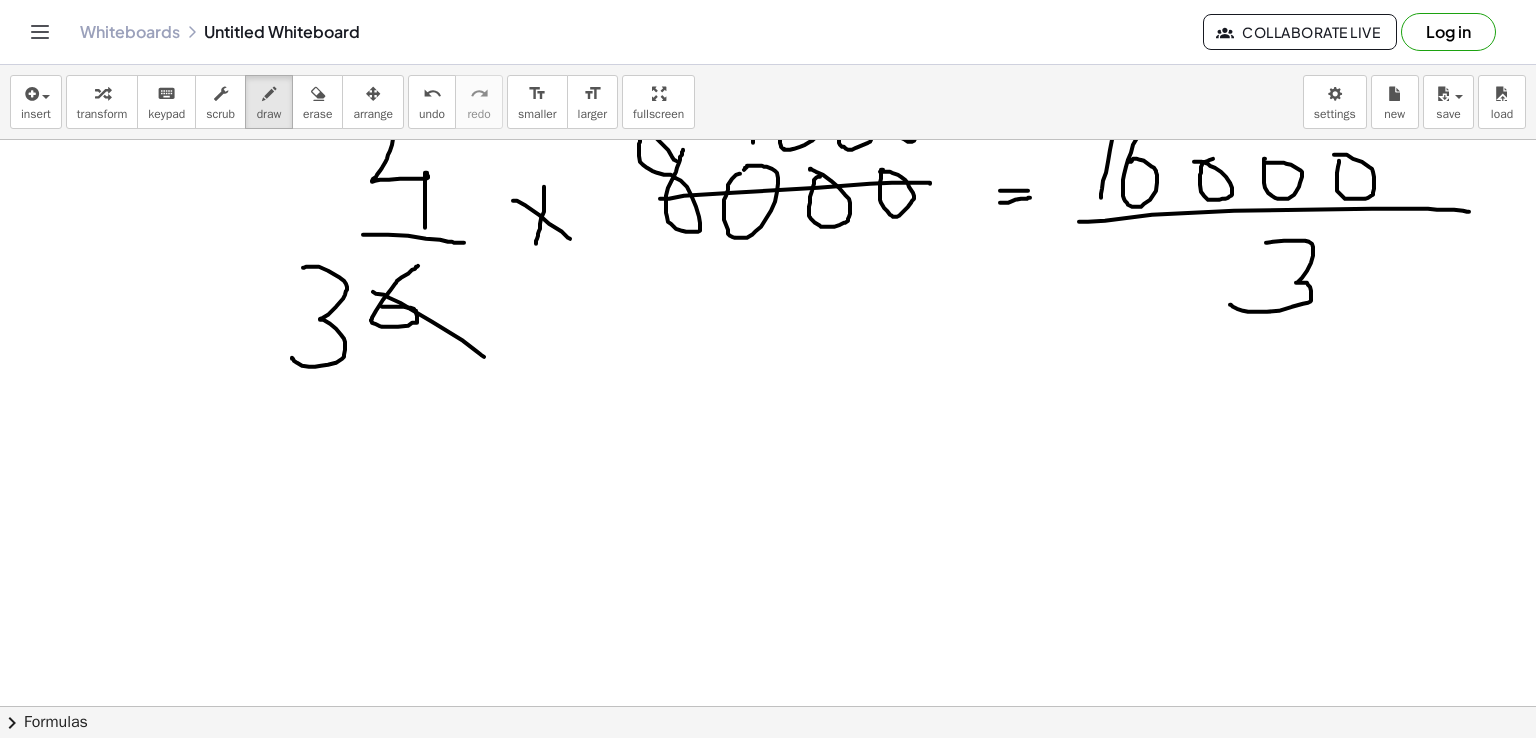 scroll, scrollTop: 2377, scrollLeft: 0, axis: vertical 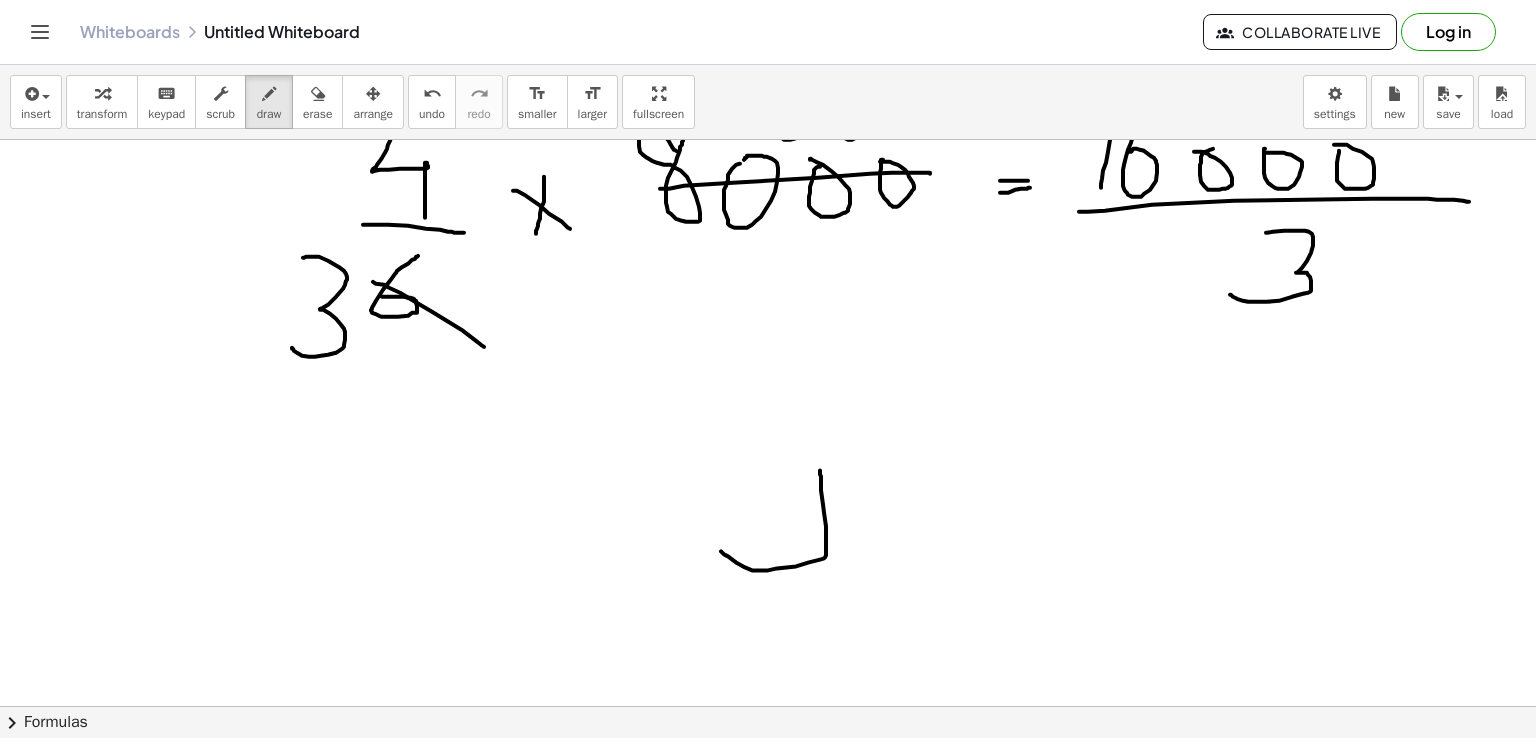 drag, startPoint x: 820, startPoint y: 469, endPoint x: 721, endPoint y: 550, distance: 127.91403 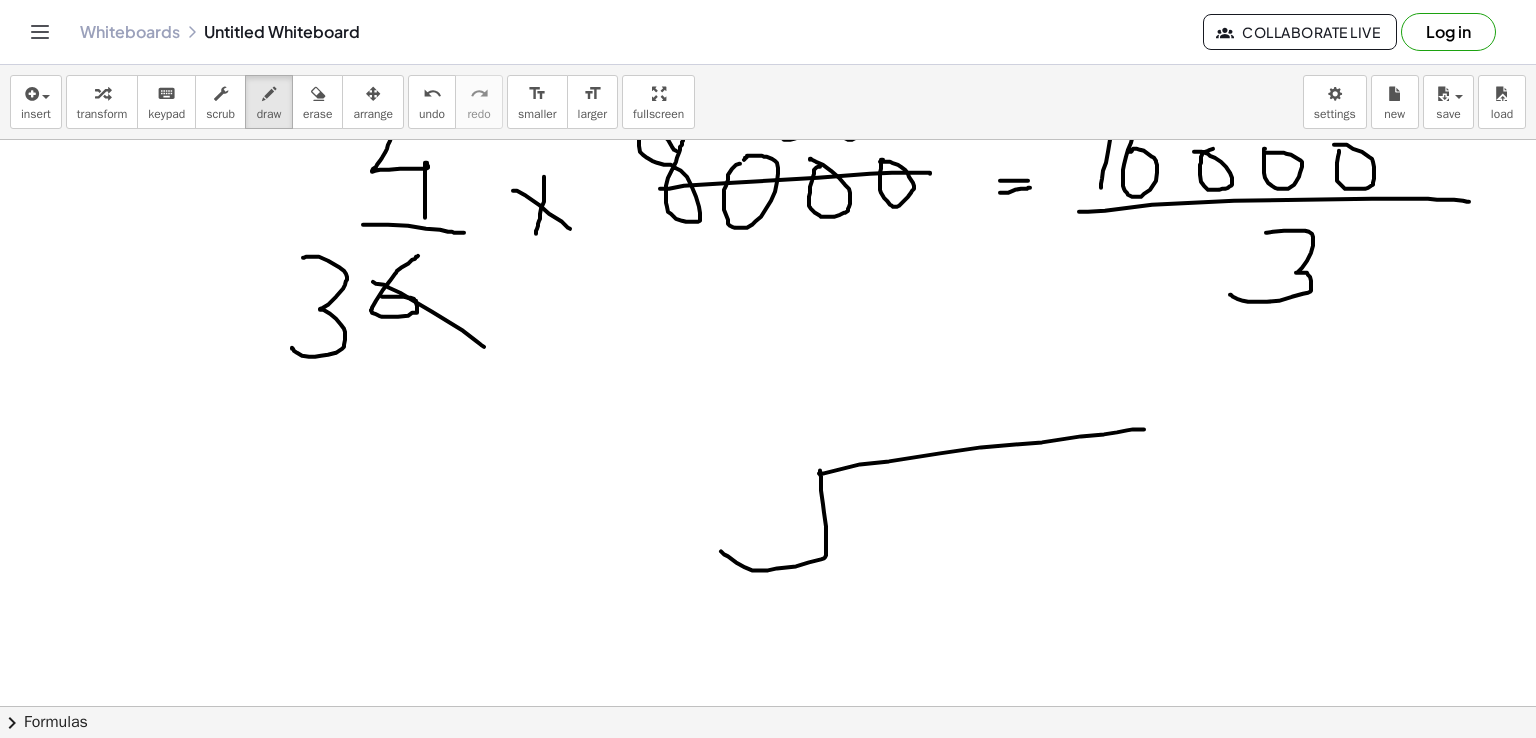 drag, startPoint x: 819, startPoint y: 472, endPoint x: 1144, endPoint y: 428, distance: 327.96494 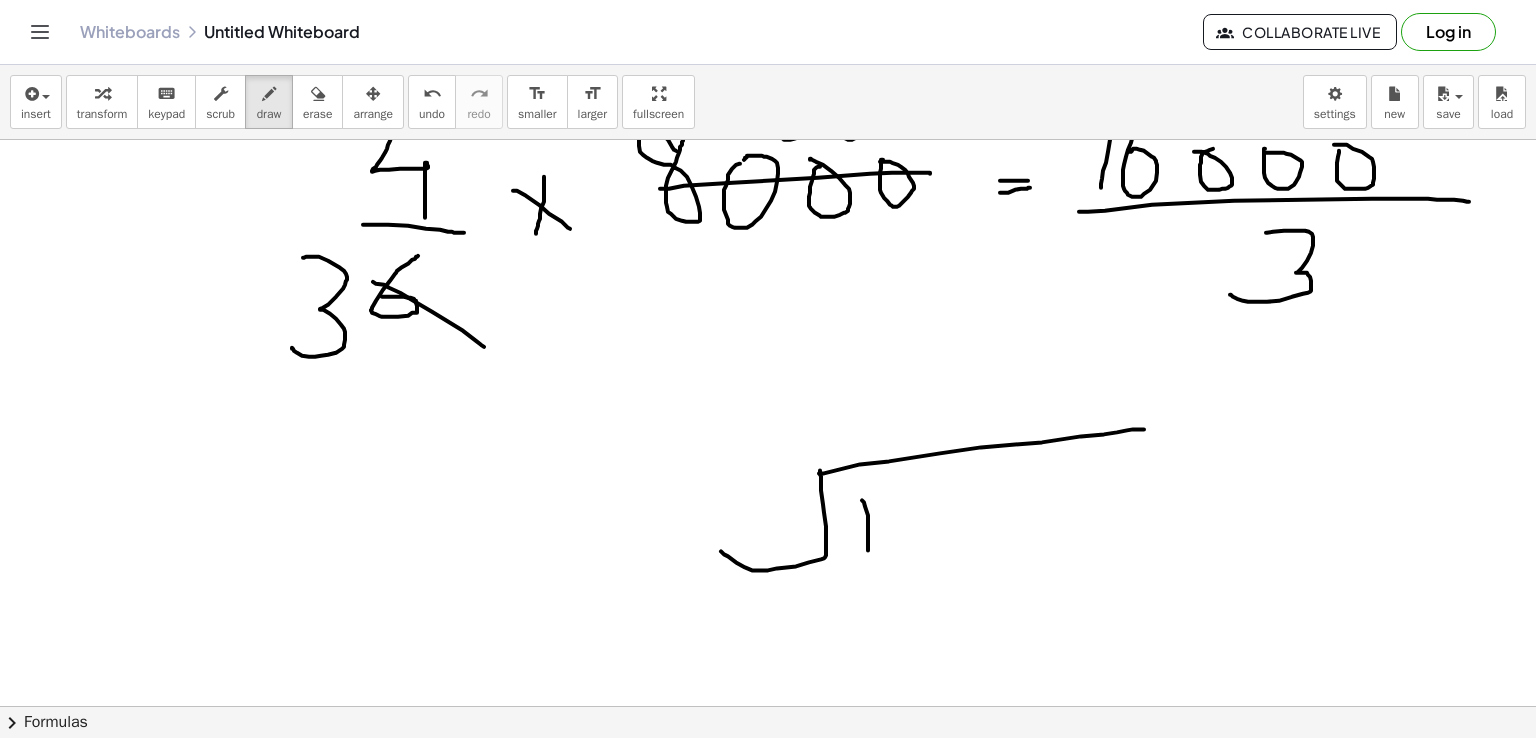 drag, startPoint x: 862, startPoint y: 499, endPoint x: 868, endPoint y: 571, distance: 72.249565 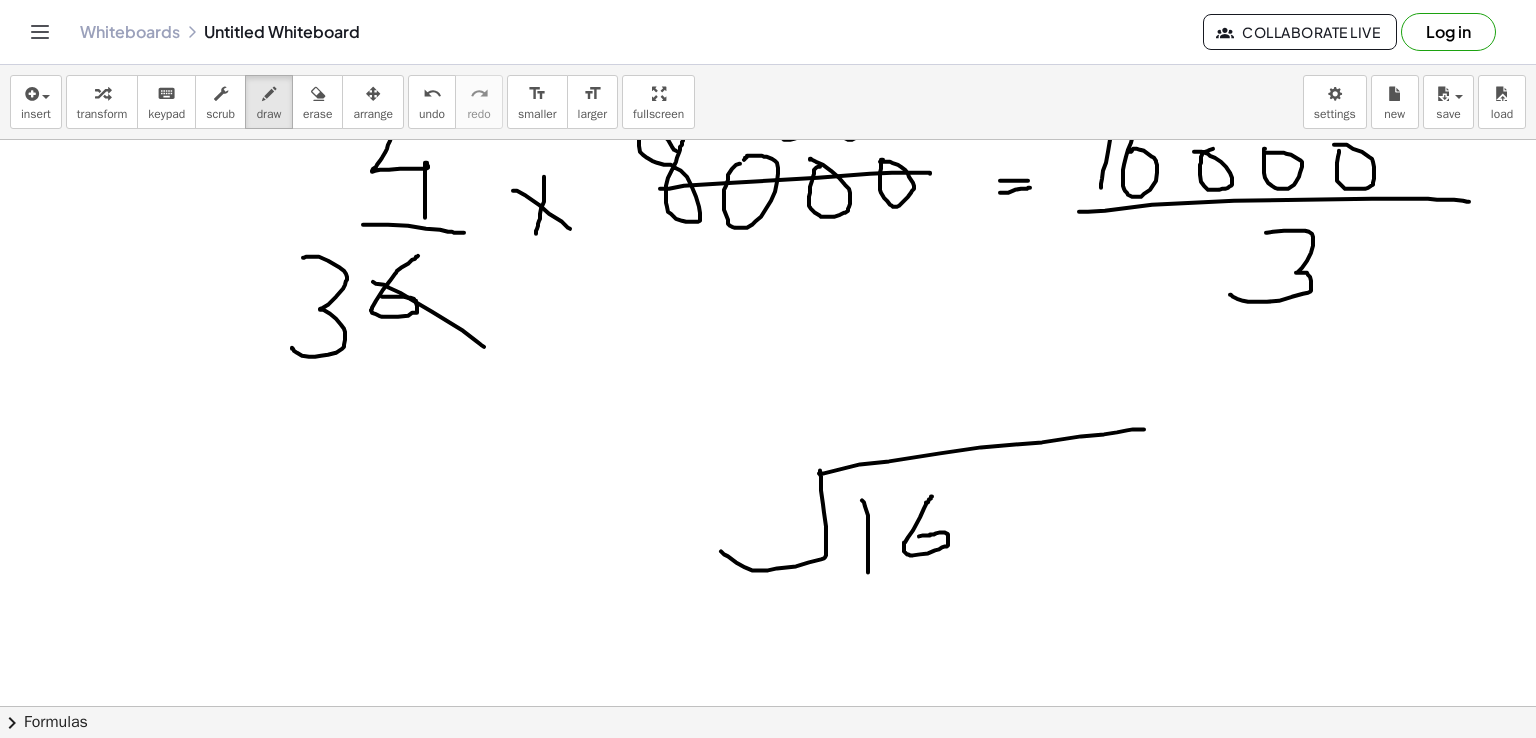 drag, startPoint x: 932, startPoint y: 495, endPoint x: 914, endPoint y: 535, distance: 43.863426 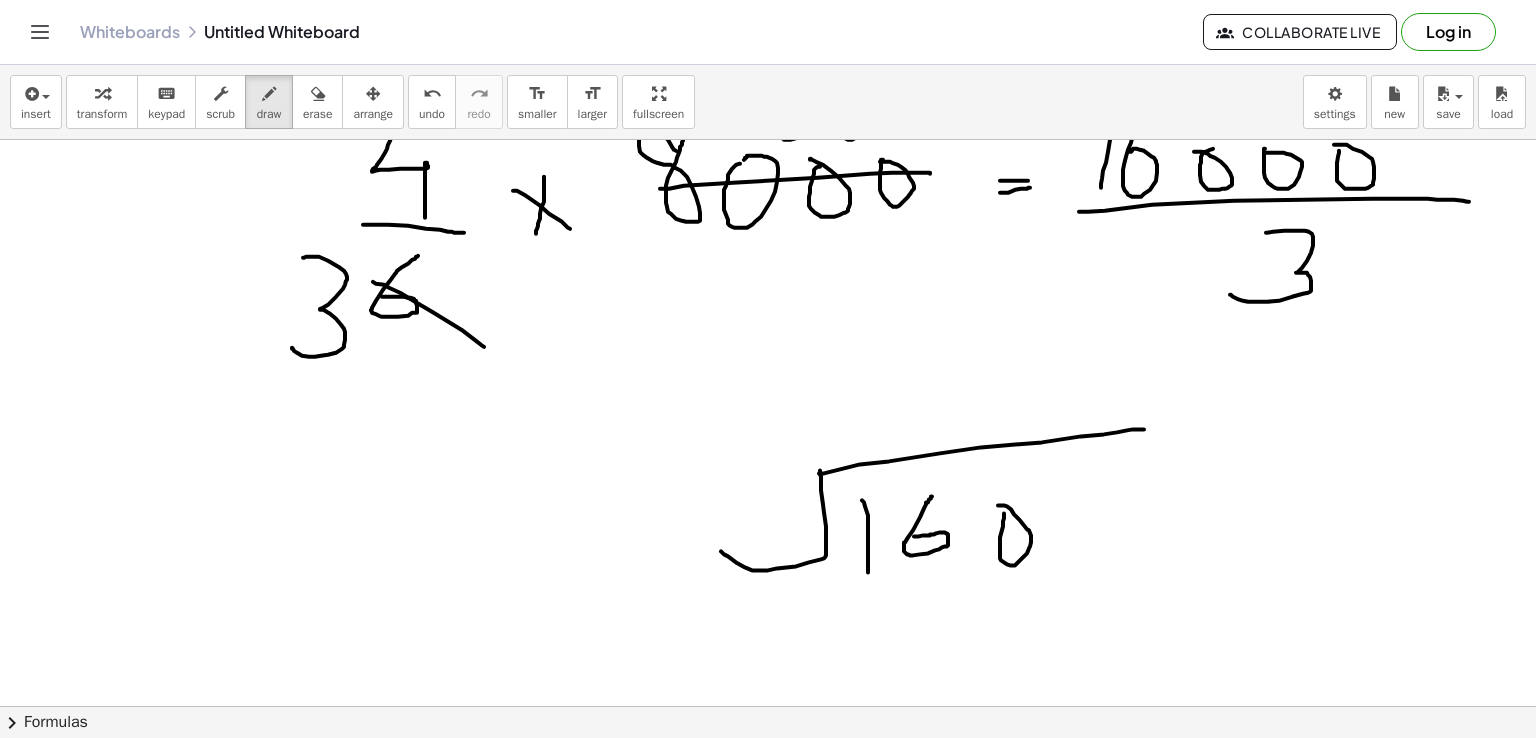 drag, startPoint x: 1004, startPoint y: 512, endPoint x: 992, endPoint y: 507, distance: 13 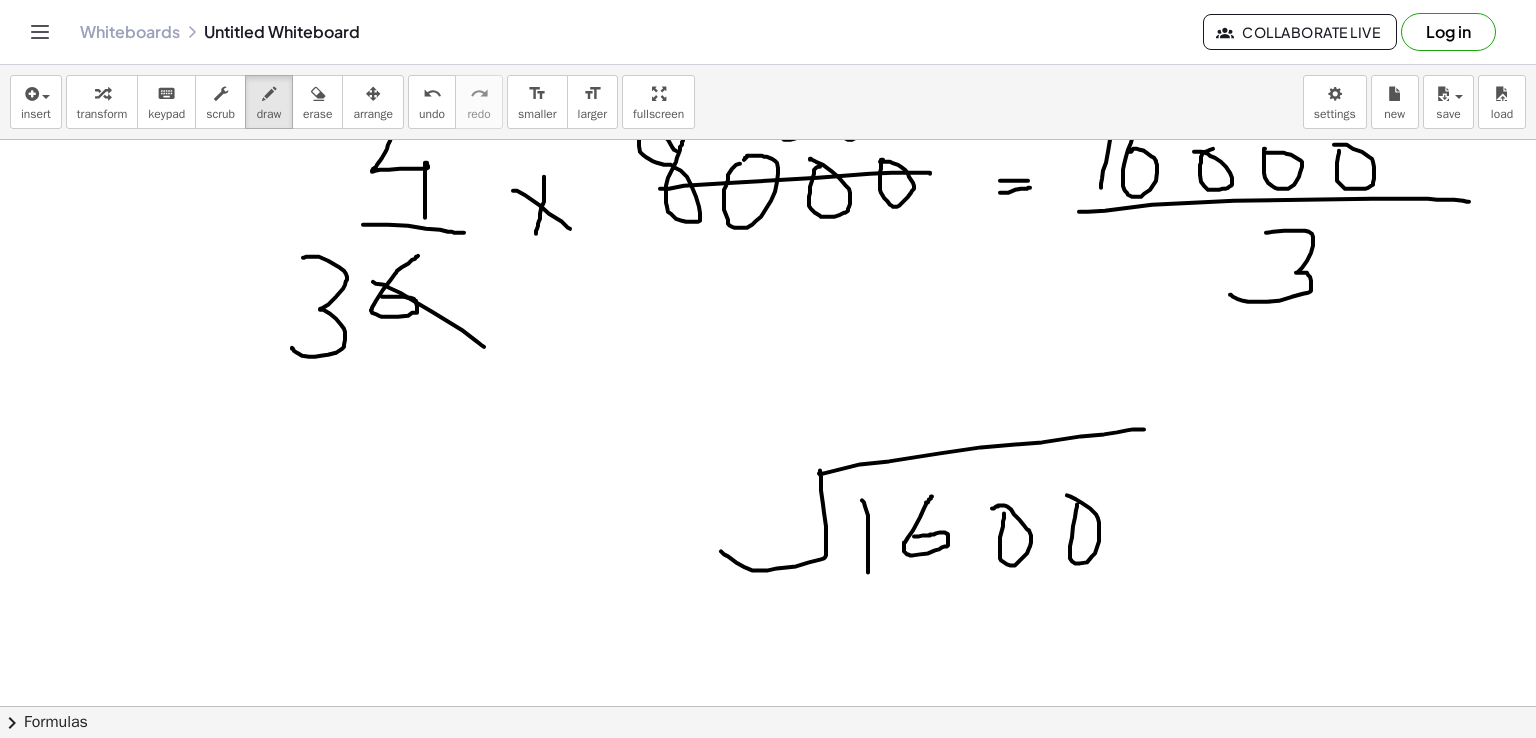 drag, startPoint x: 1077, startPoint y: 503, endPoint x: 1063, endPoint y: 493, distance: 17.20465 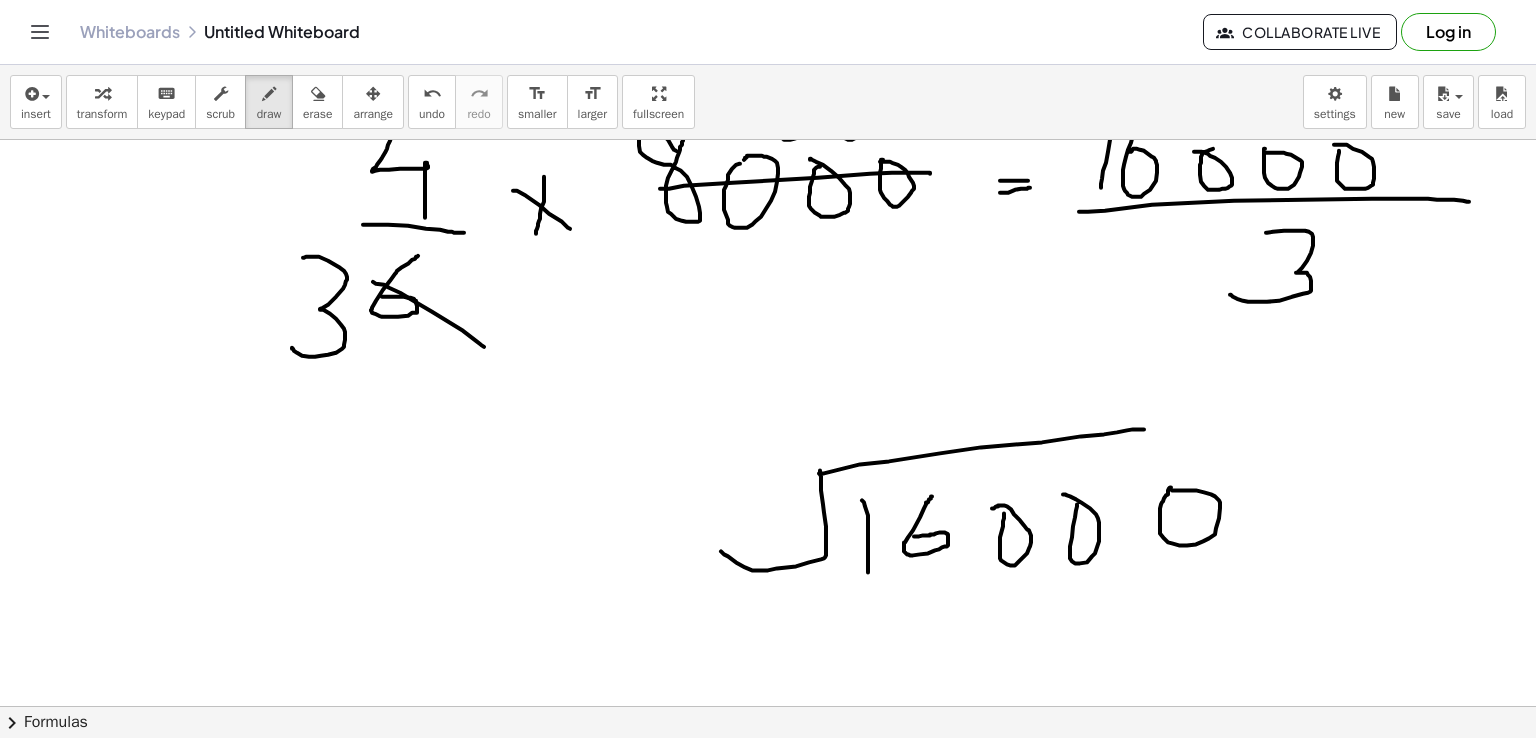 click at bounding box center [768, -538] 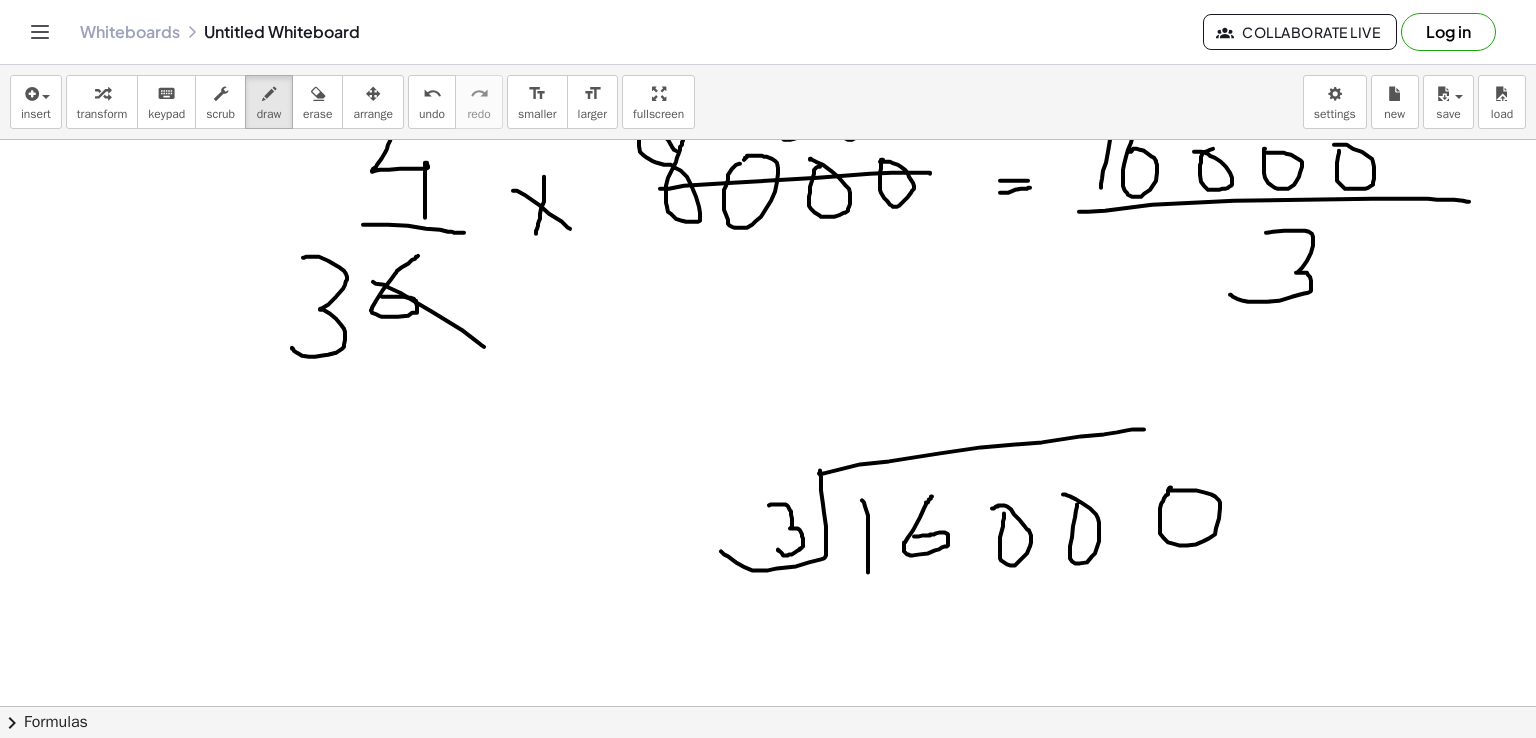 drag, startPoint x: 769, startPoint y: 504, endPoint x: 776, endPoint y: 547, distance: 43.56604 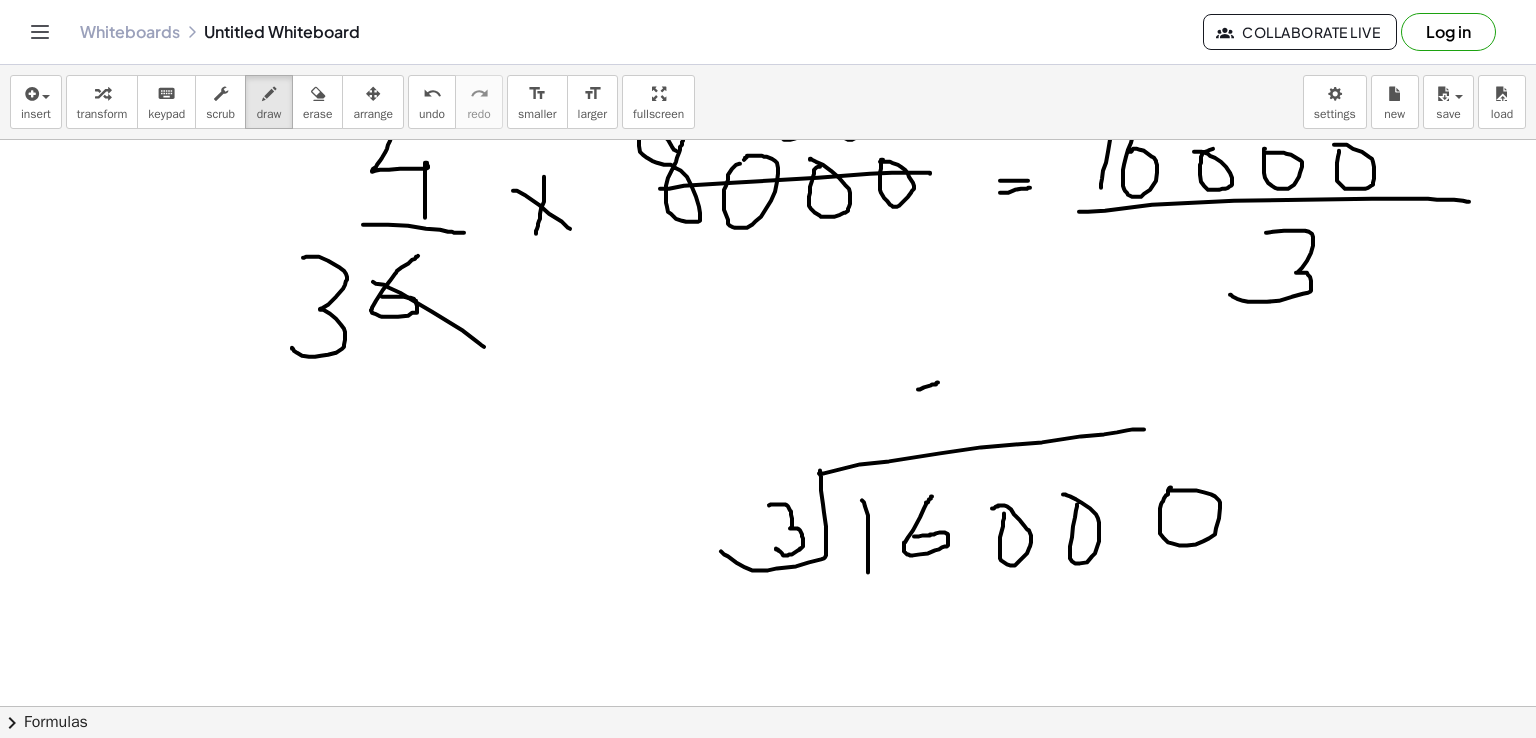 drag, startPoint x: 918, startPoint y: 388, endPoint x: 938, endPoint y: 381, distance: 21.189621 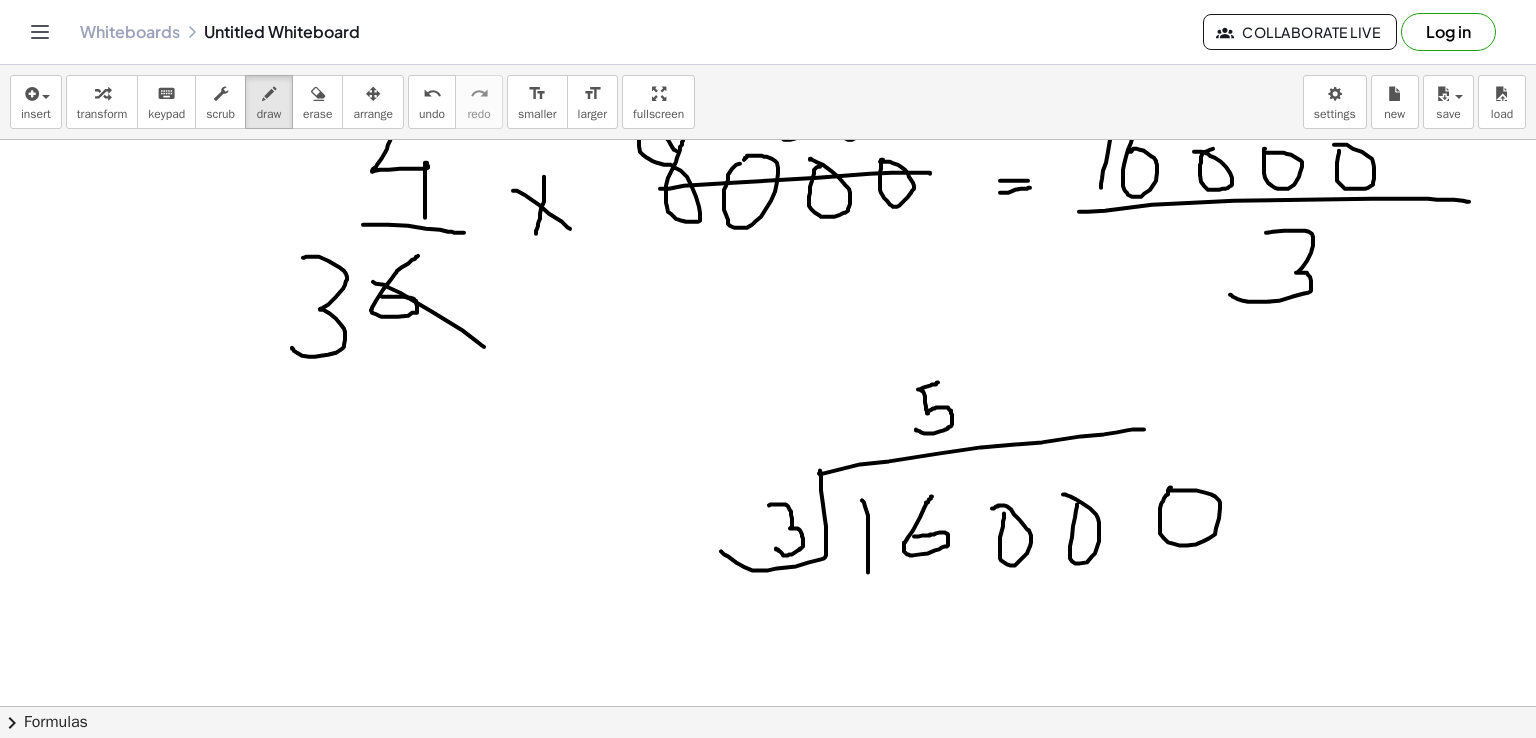 drag, startPoint x: 921, startPoint y: 389, endPoint x: 914, endPoint y: 428, distance: 39.623226 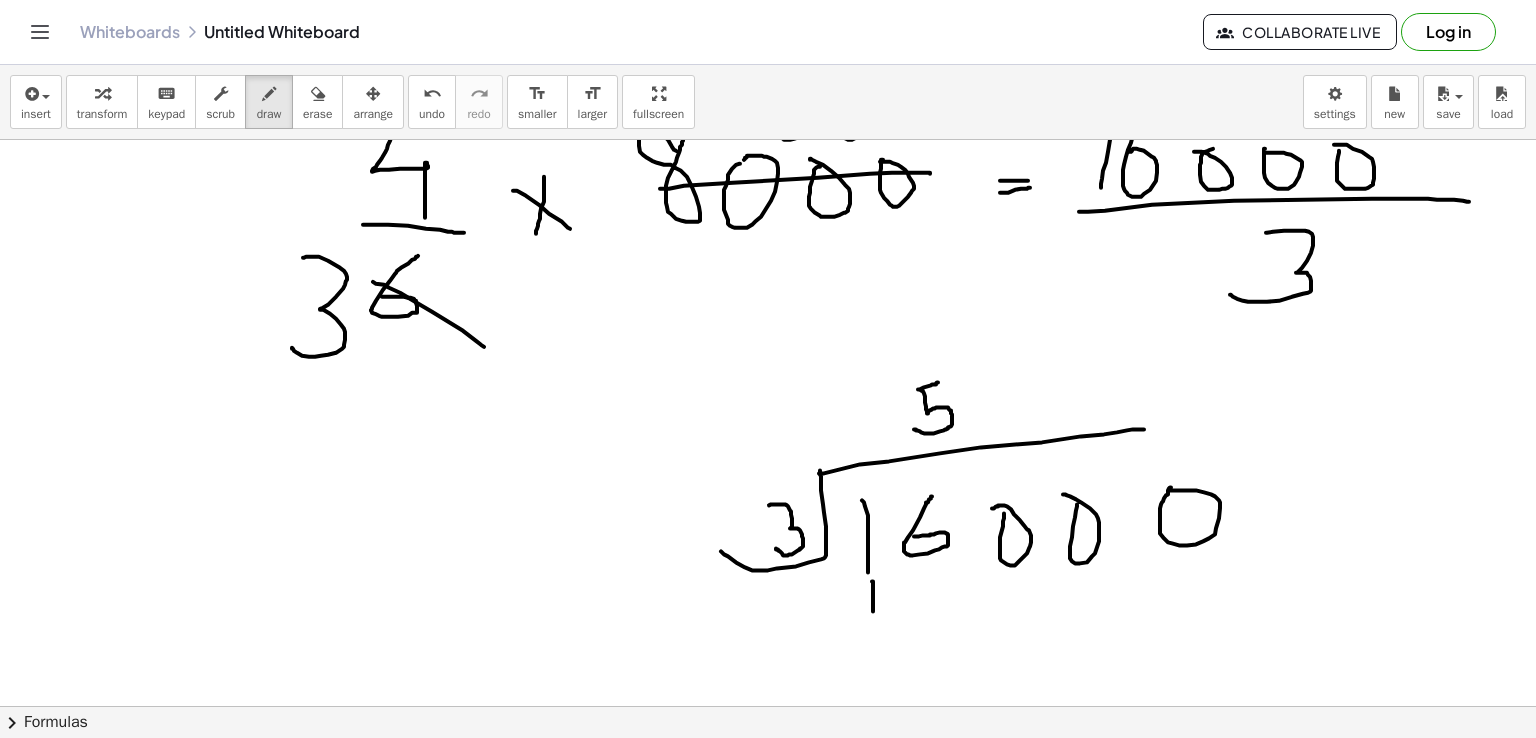 drag, startPoint x: 872, startPoint y: 580, endPoint x: 873, endPoint y: 610, distance: 30.016663 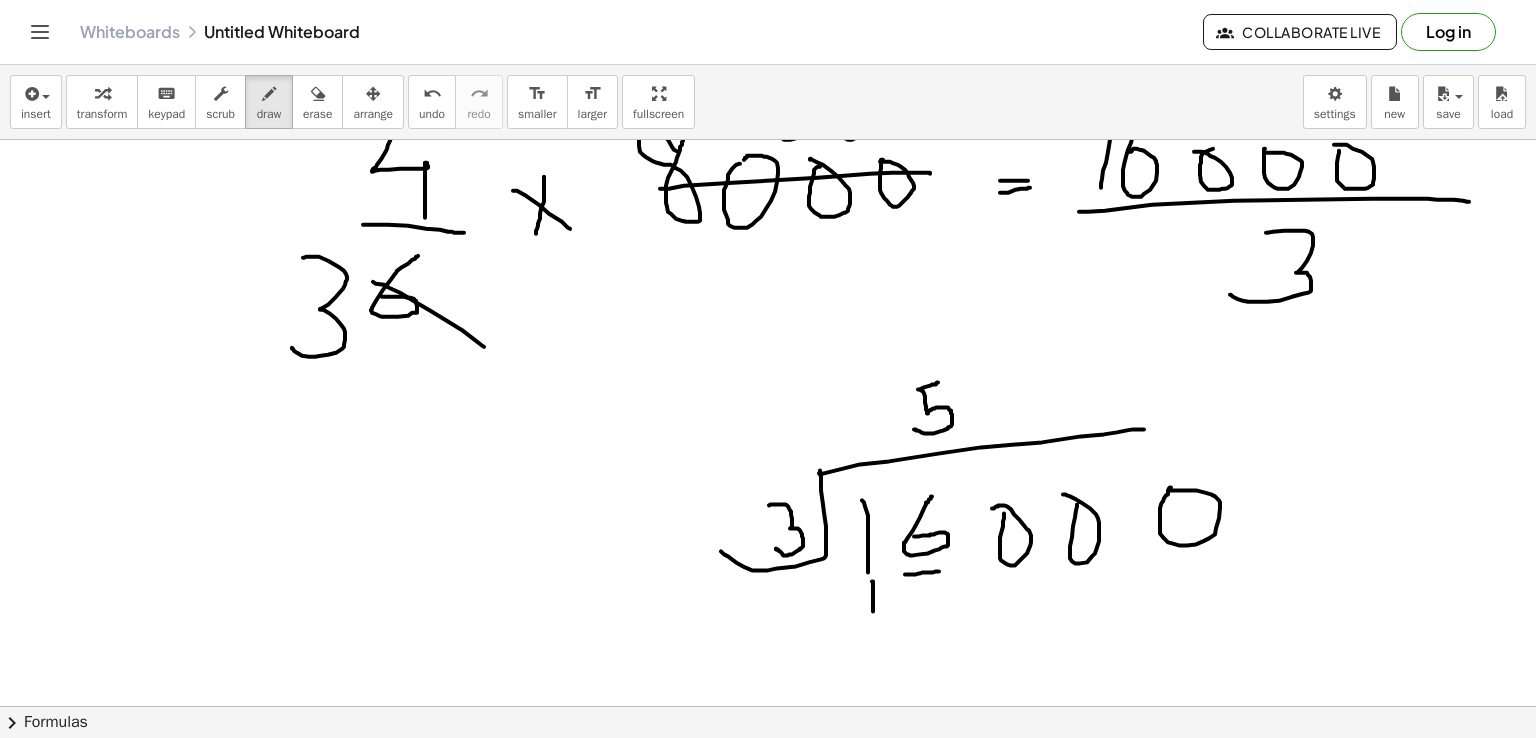 drag, startPoint x: 905, startPoint y: 573, endPoint x: 939, endPoint y: 570, distance: 34.132095 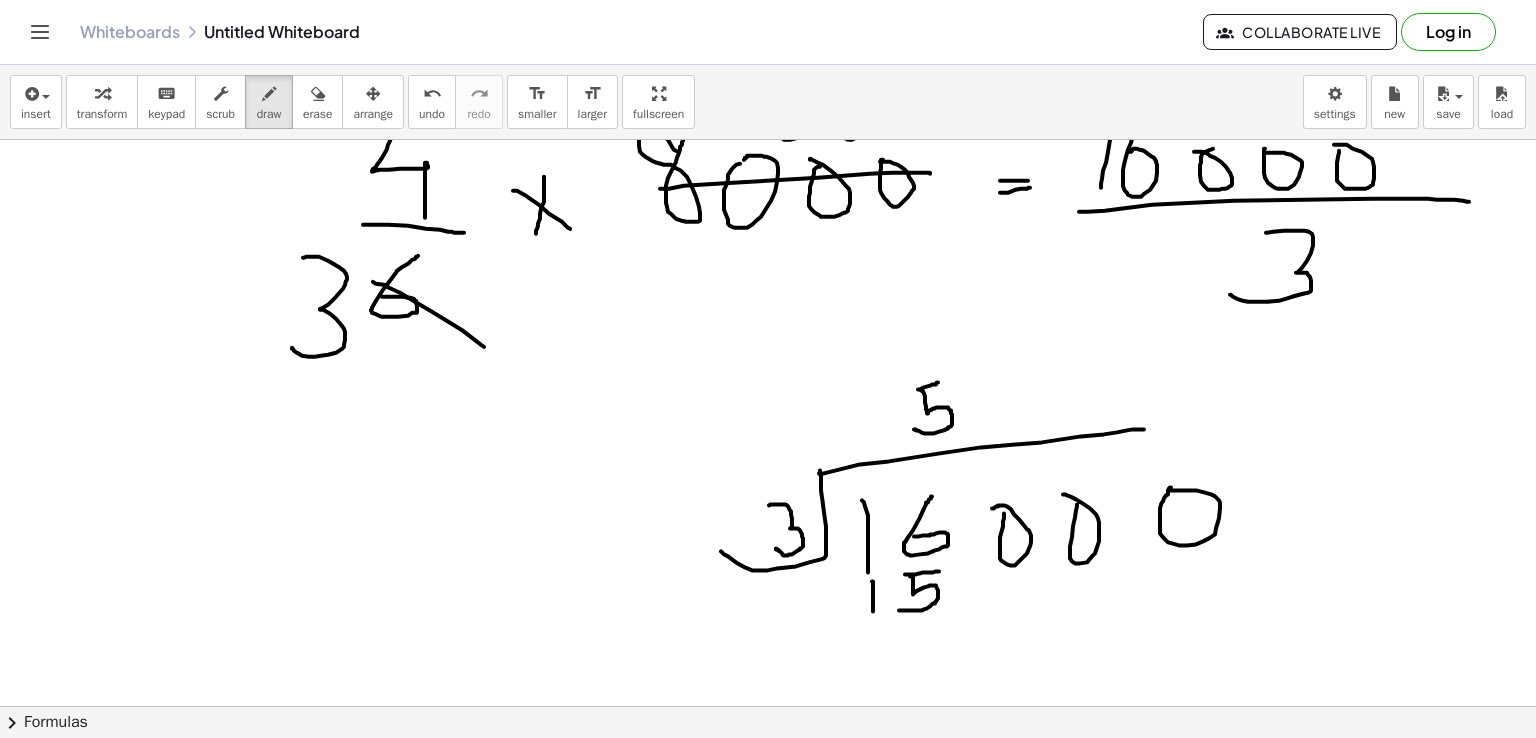 drag, startPoint x: 910, startPoint y: 575, endPoint x: 899, endPoint y: 609, distance: 35.735138 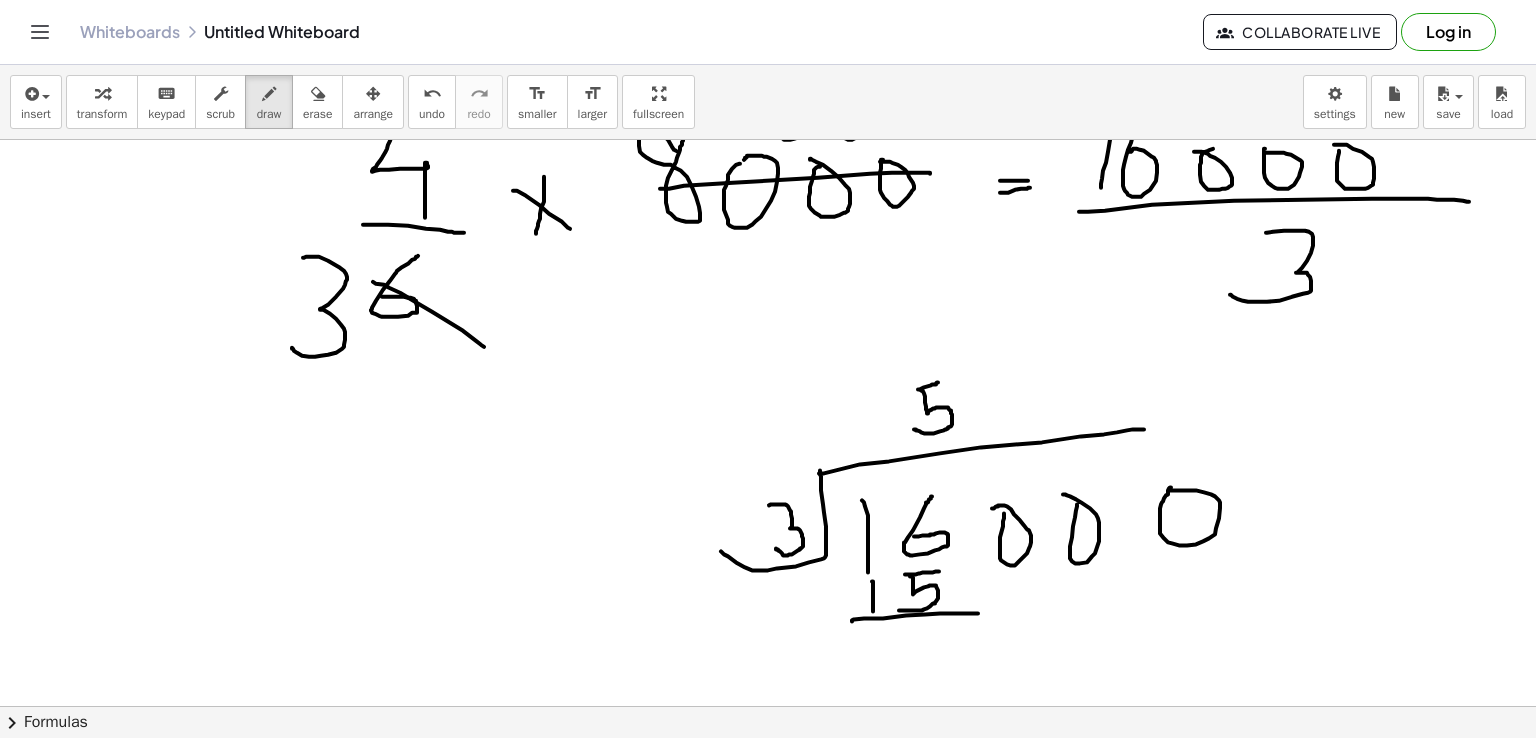 drag, startPoint x: 852, startPoint y: 620, endPoint x: 979, endPoint y: 612, distance: 127.25172 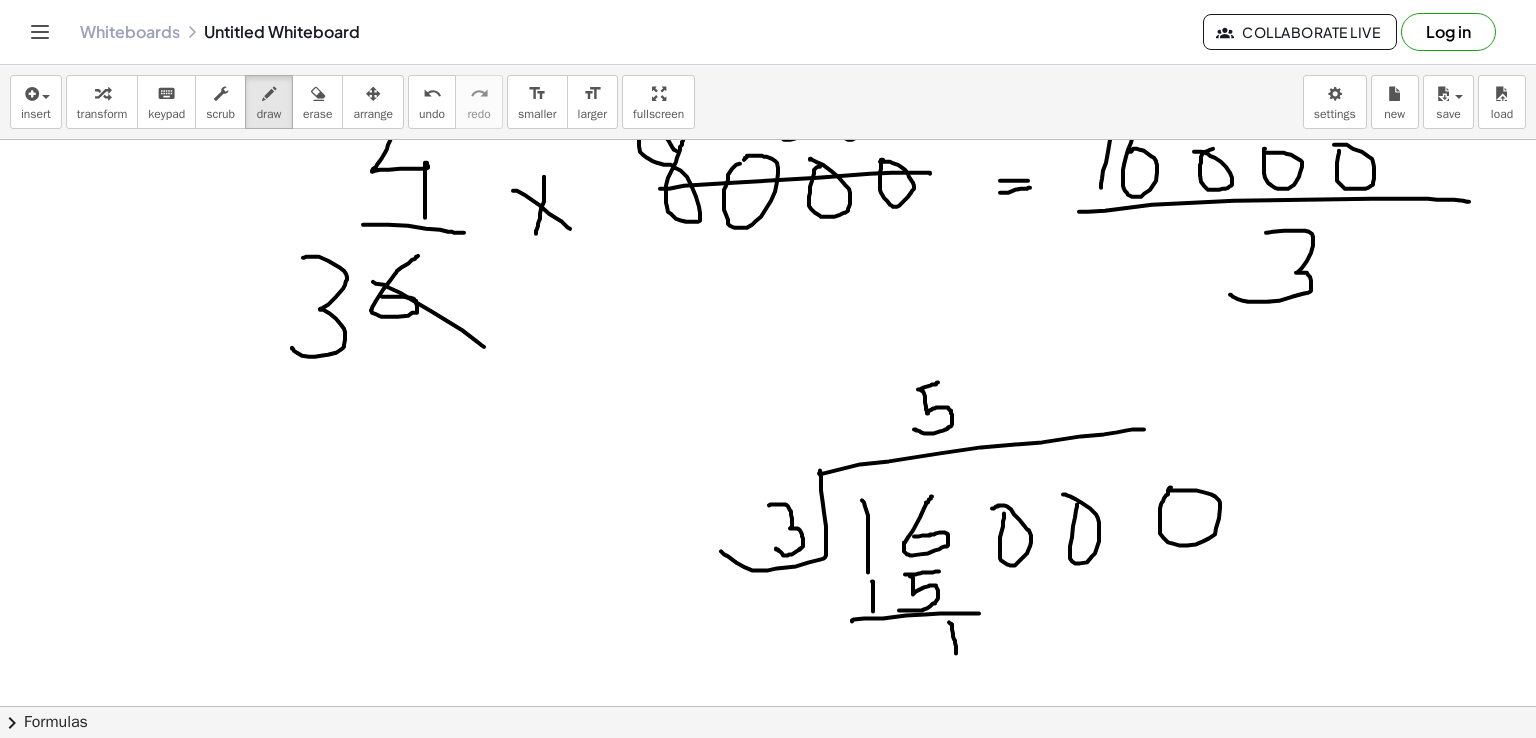 drag, startPoint x: 949, startPoint y: 621, endPoint x: 956, endPoint y: 653, distance: 32.75668 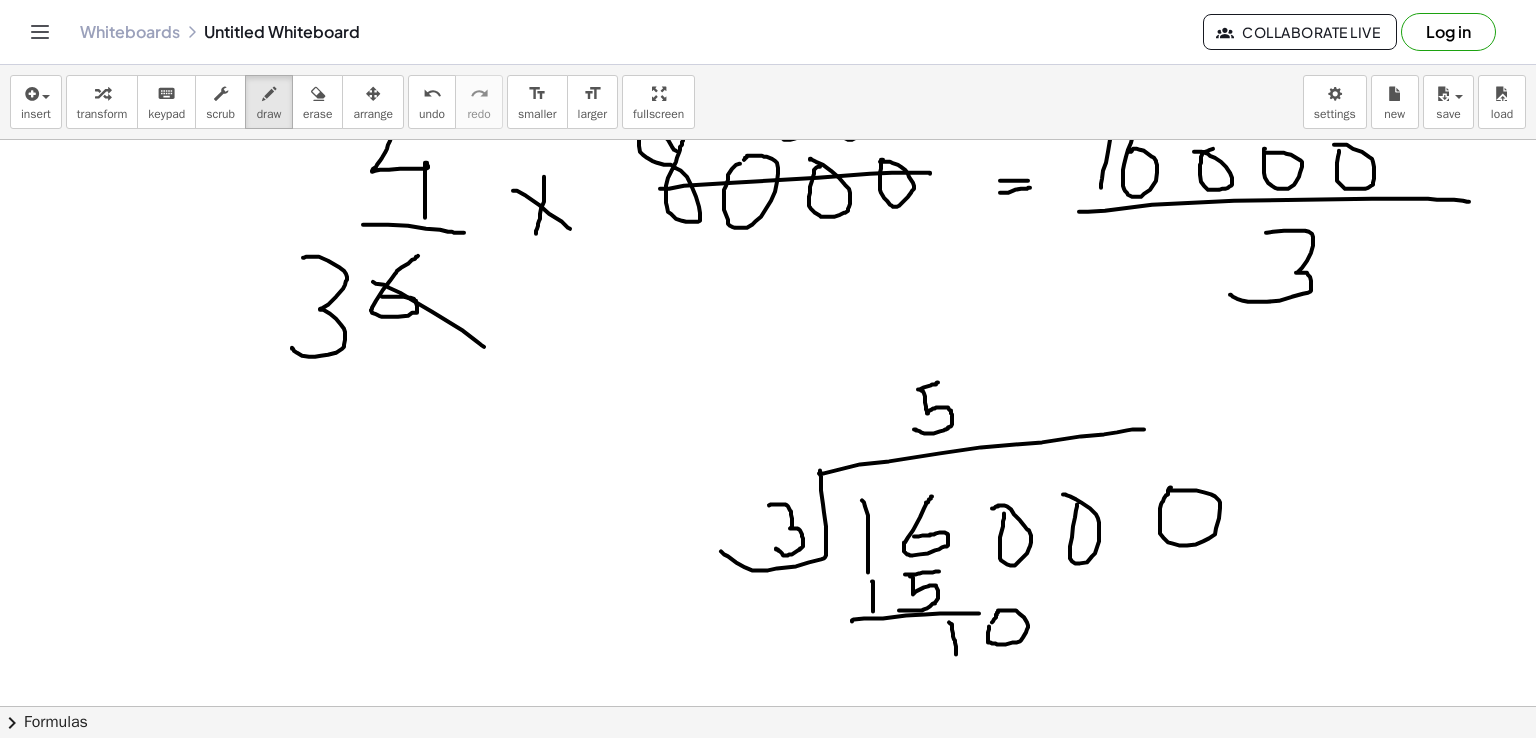 click at bounding box center [768, -538] 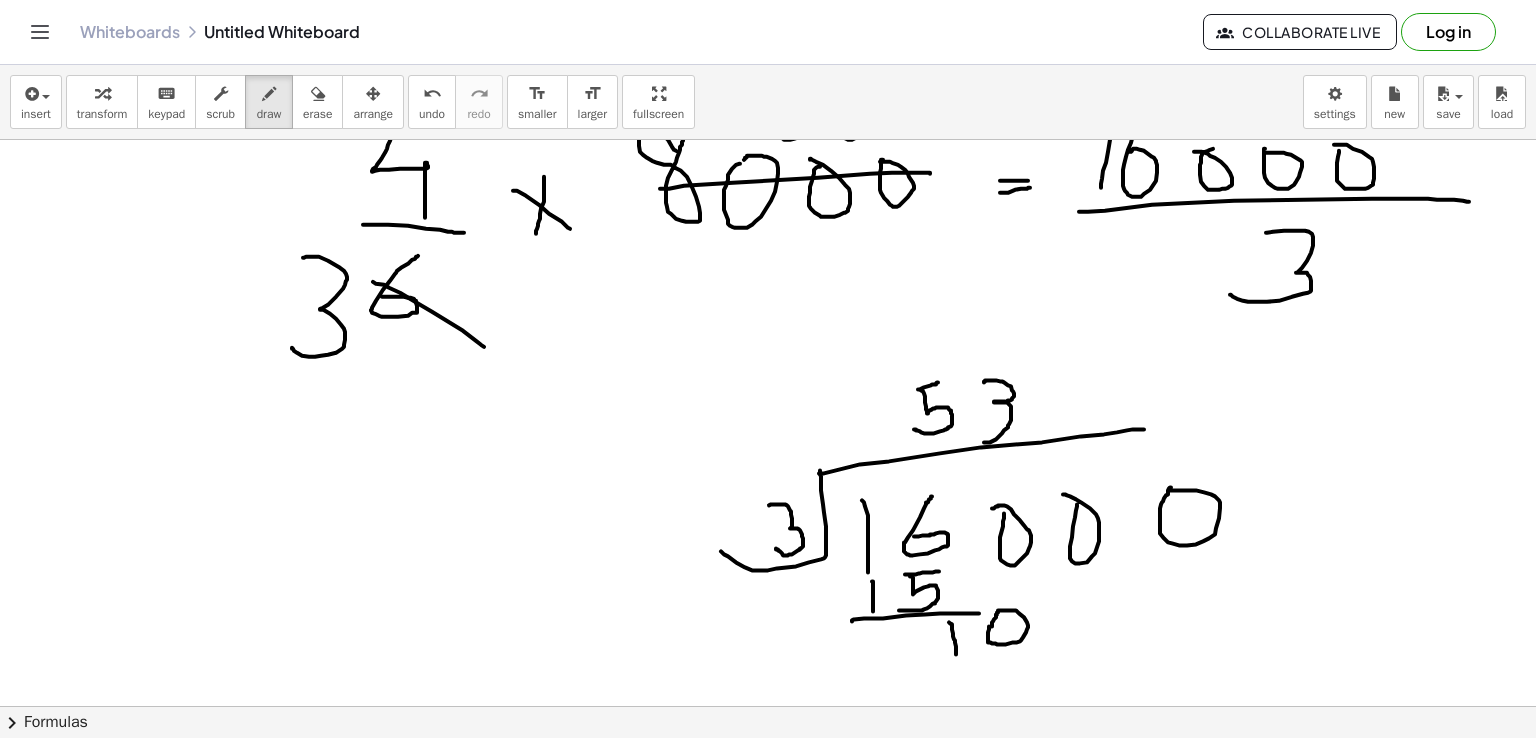 drag, startPoint x: 984, startPoint y: 381, endPoint x: 983, endPoint y: 441, distance: 60.00833 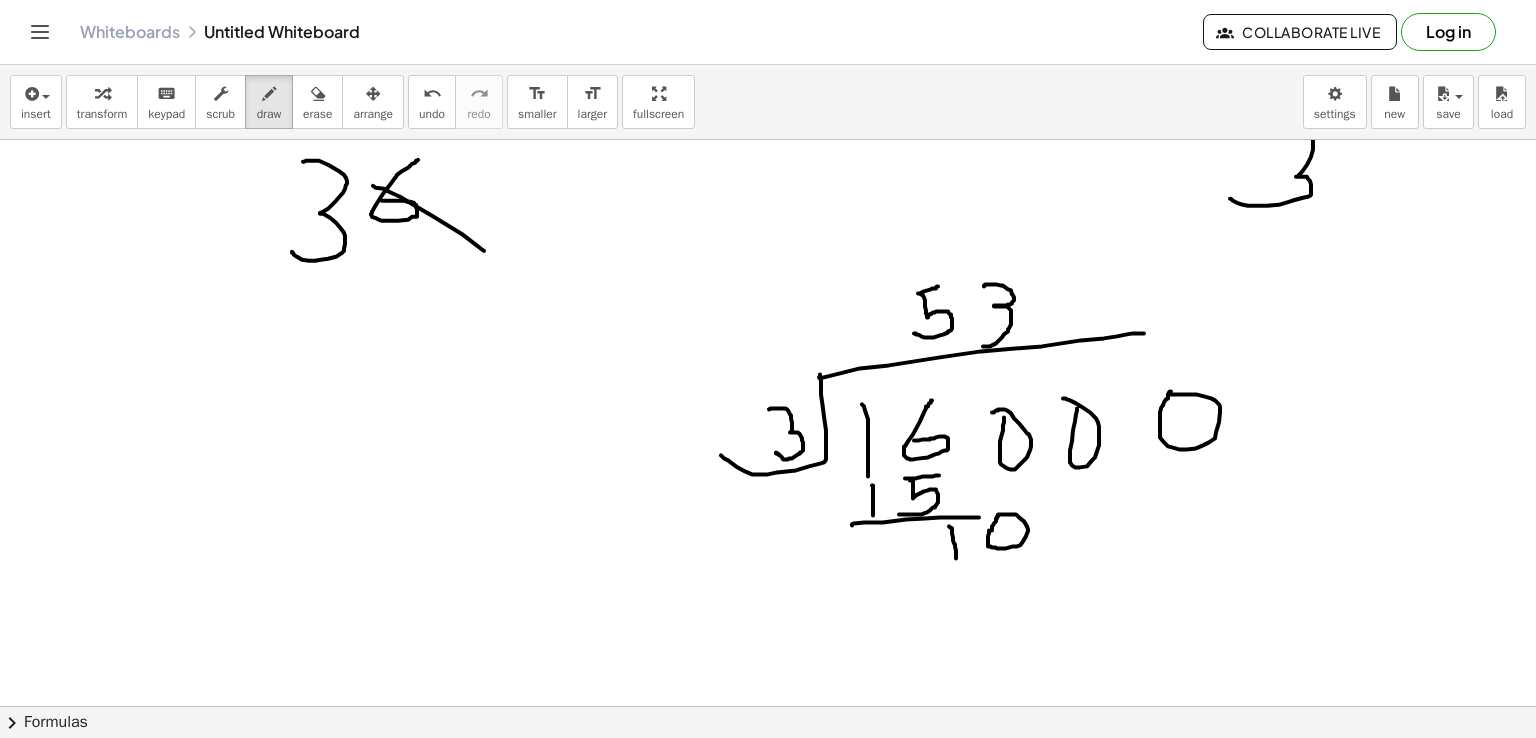scroll, scrollTop: 2493, scrollLeft: 0, axis: vertical 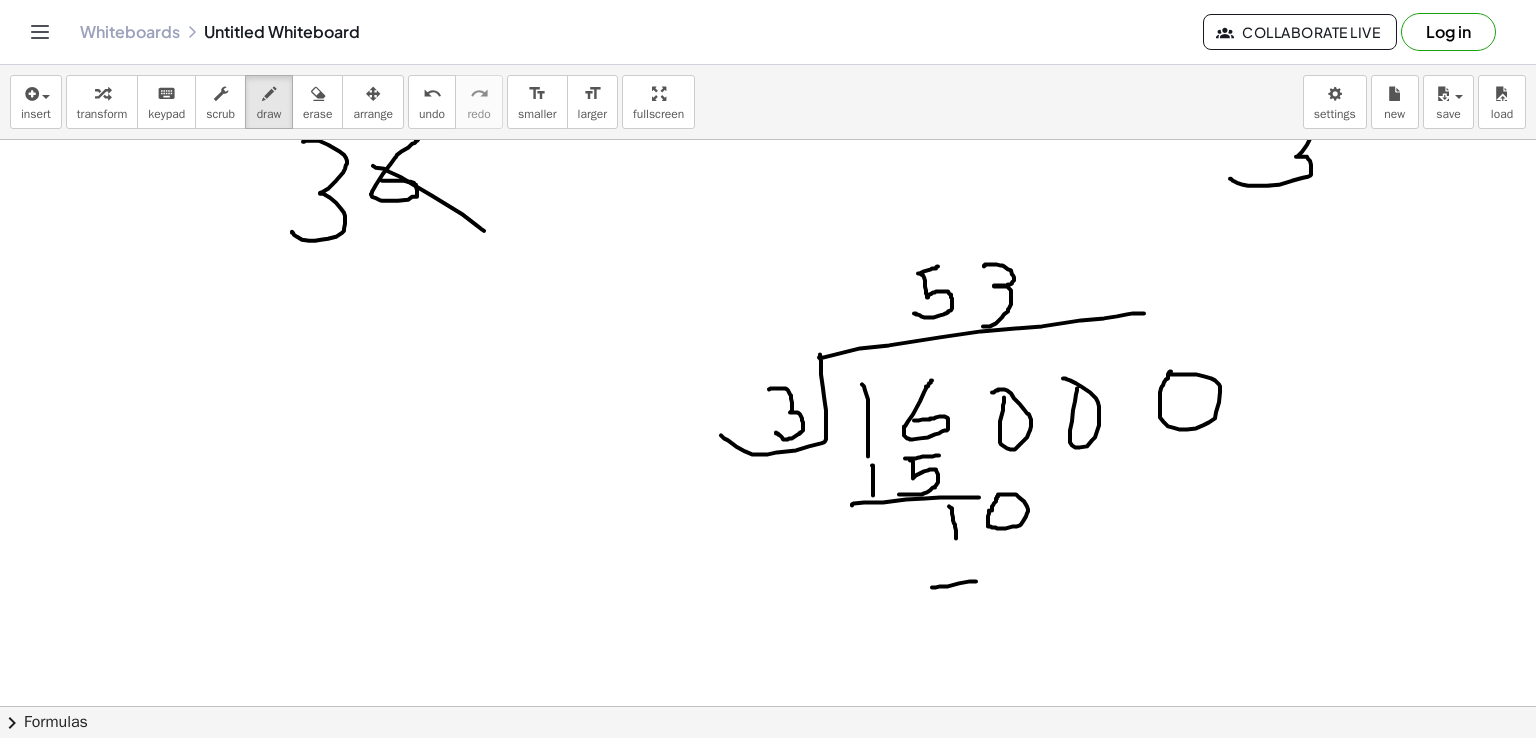 drag, startPoint x: 932, startPoint y: 586, endPoint x: 976, endPoint y: 580, distance: 44.407207 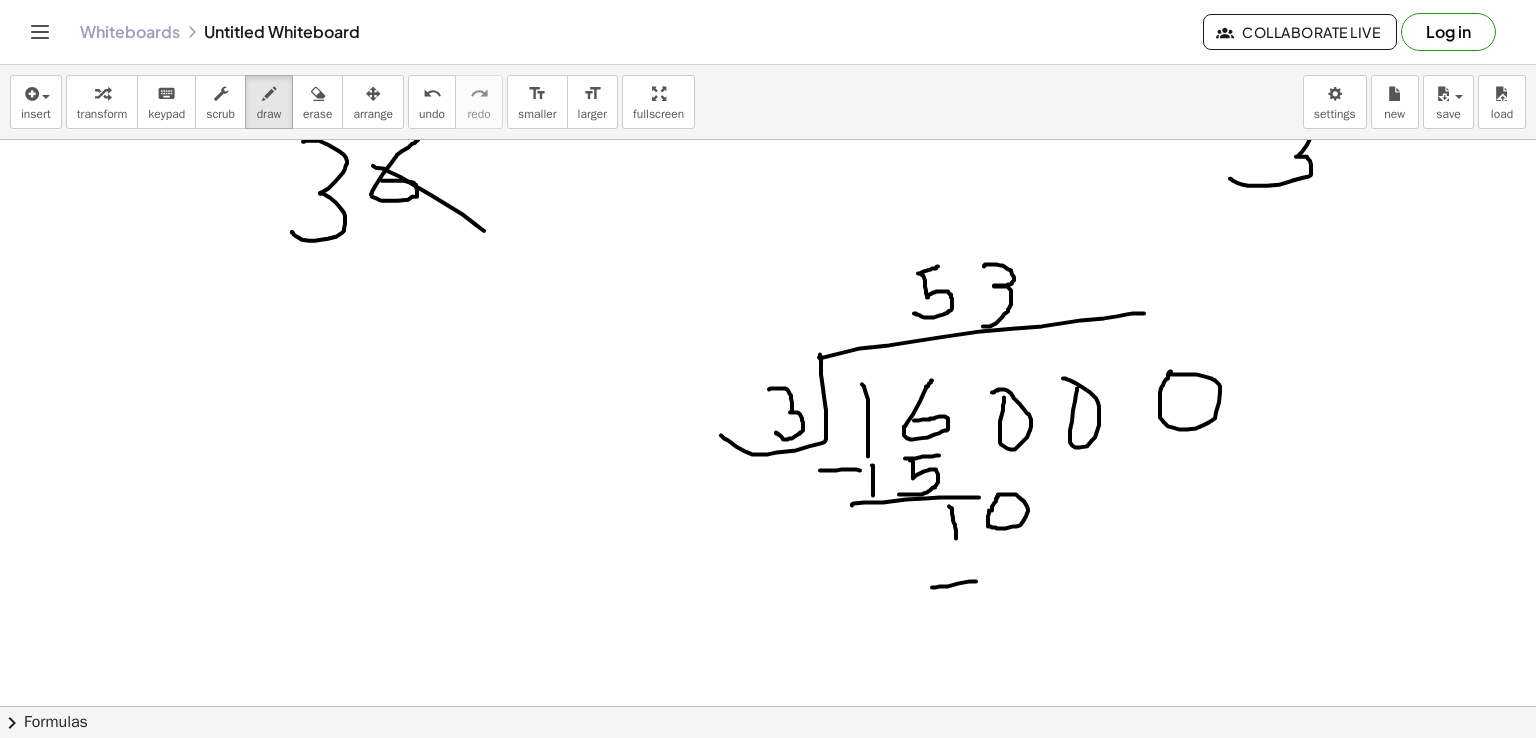drag, startPoint x: 820, startPoint y: 469, endPoint x: 860, endPoint y: 469, distance: 40 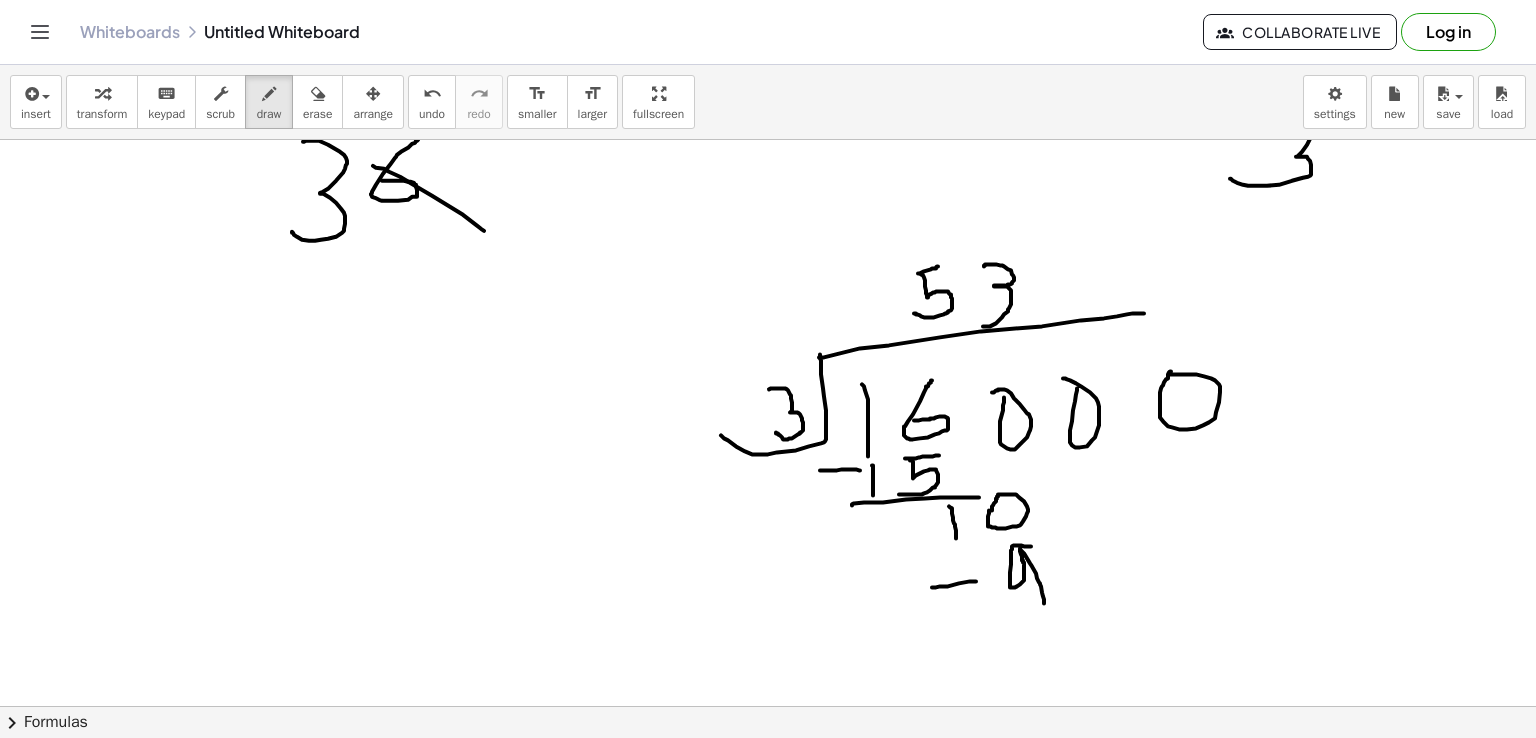 drag, startPoint x: 1031, startPoint y: 545, endPoint x: 1044, endPoint y: 602, distance: 58.463665 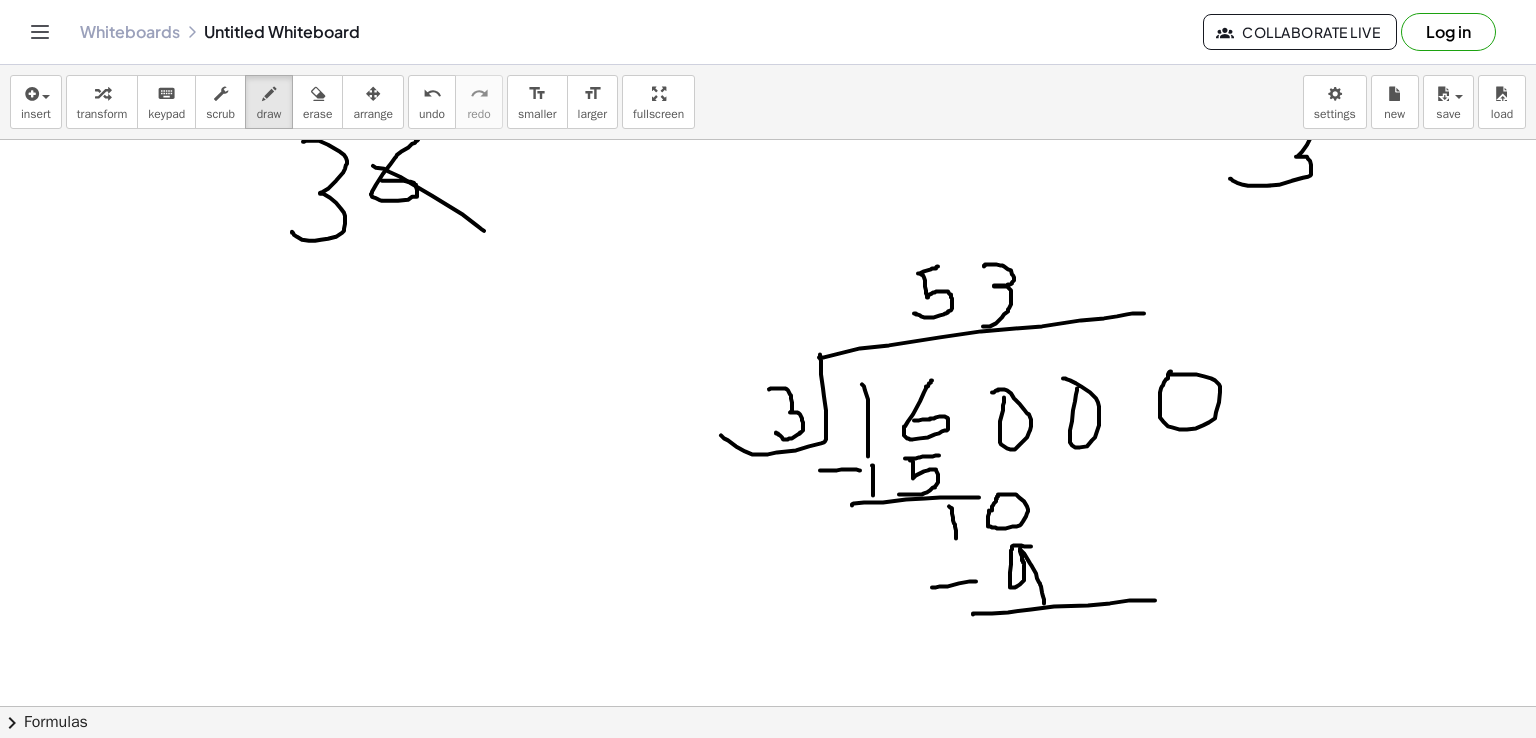 drag, startPoint x: 973, startPoint y: 613, endPoint x: 1155, endPoint y: 599, distance: 182.53767 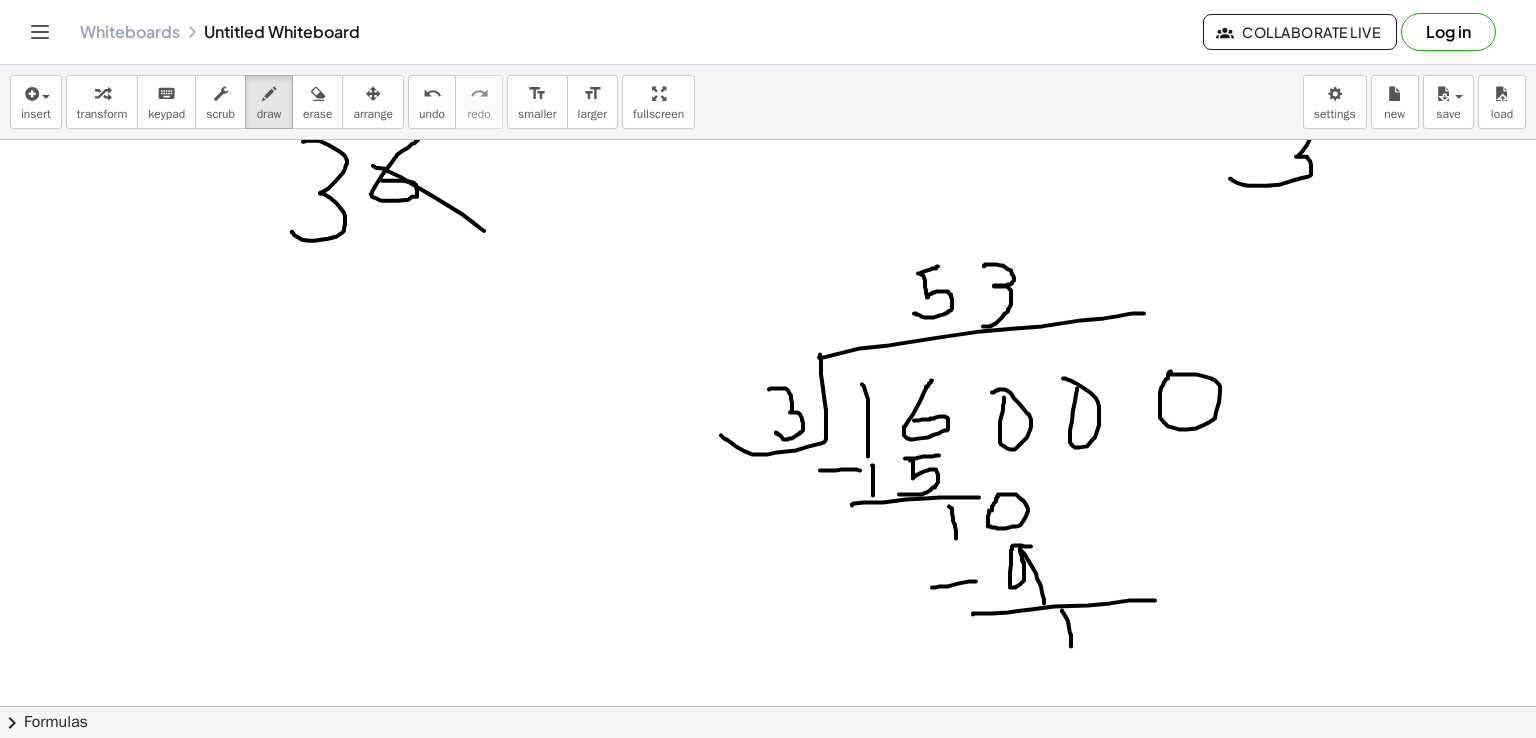 drag, startPoint x: 1062, startPoint y: 609, endPoint x: 1071, endPoint y: 645, distance: 37.107952 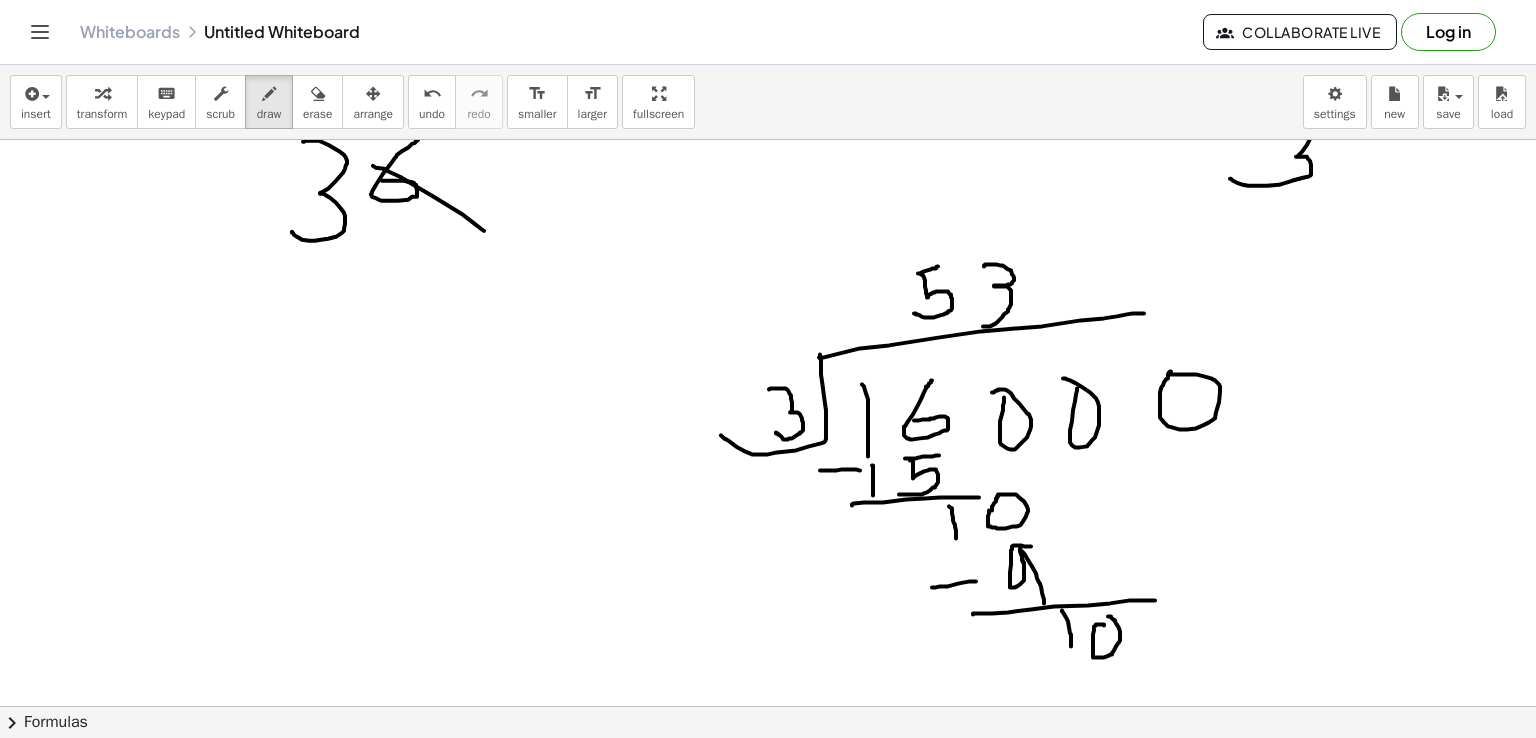 click at bounding box center (768, -654) 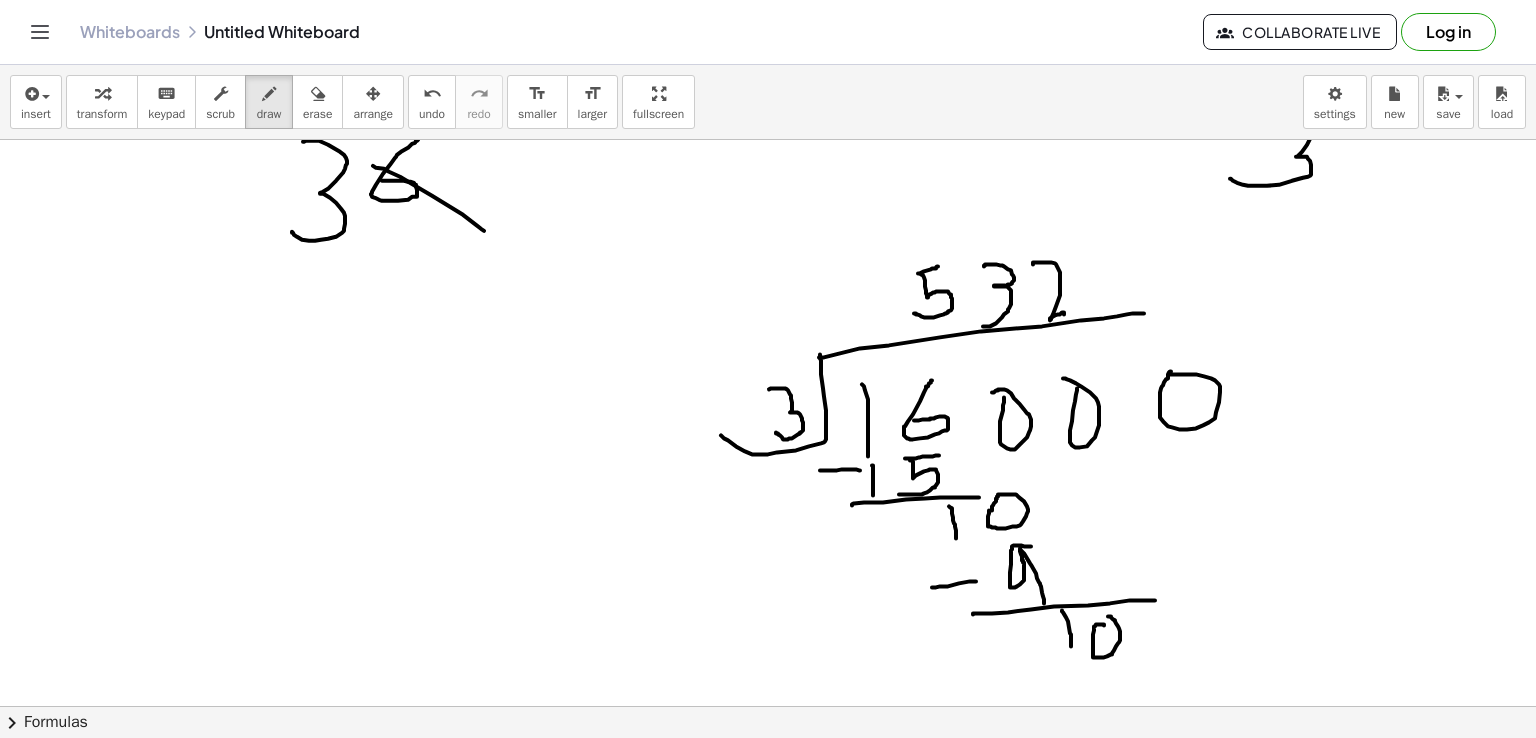 drag, startPoint x: 1033, startPoint y: 263, endPoint x: 1064, endPoint y: 313, distance: 58.830265 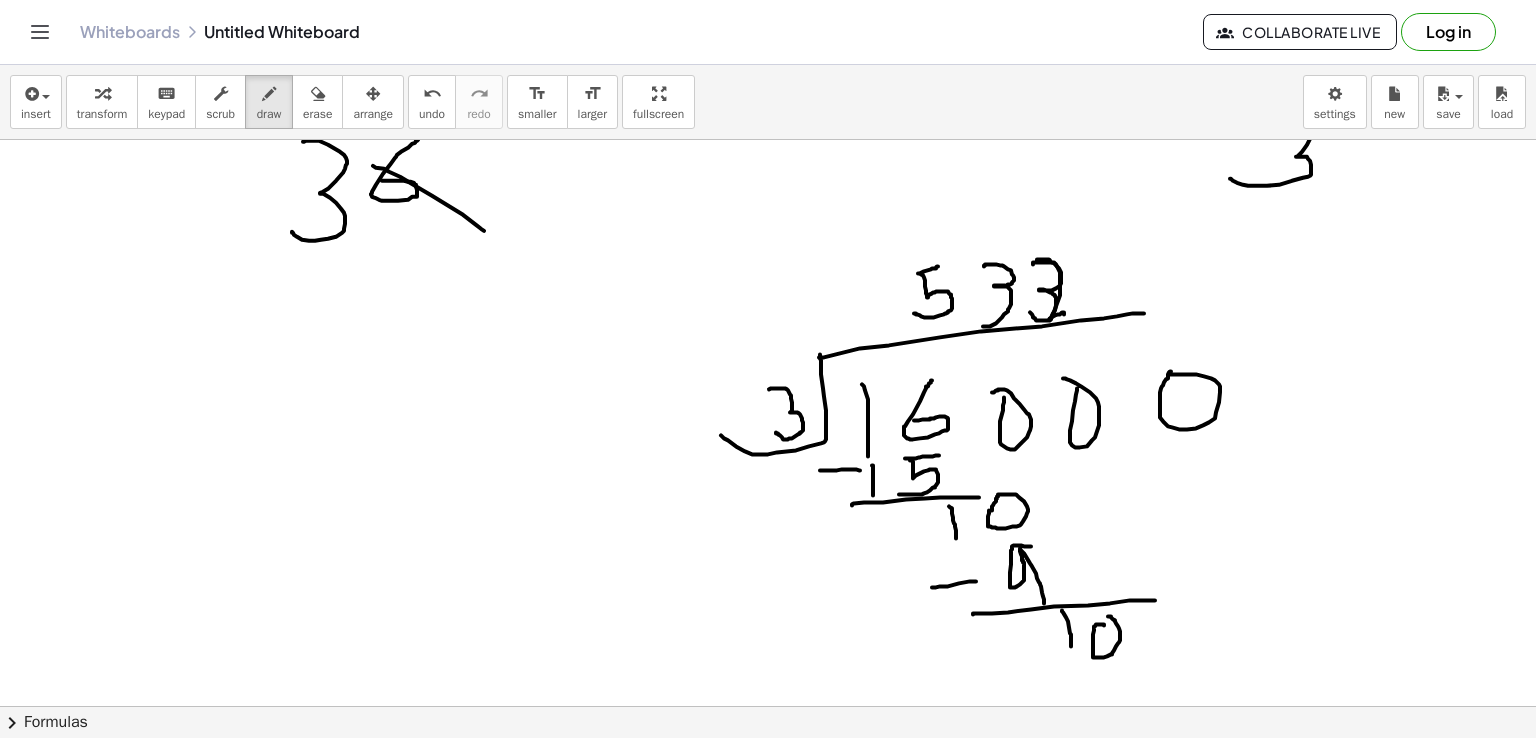 drag, startPoint x: 1037, startPoint y: 260, endPoint x: 1030, endPoint y: 311, distance: 51.47815 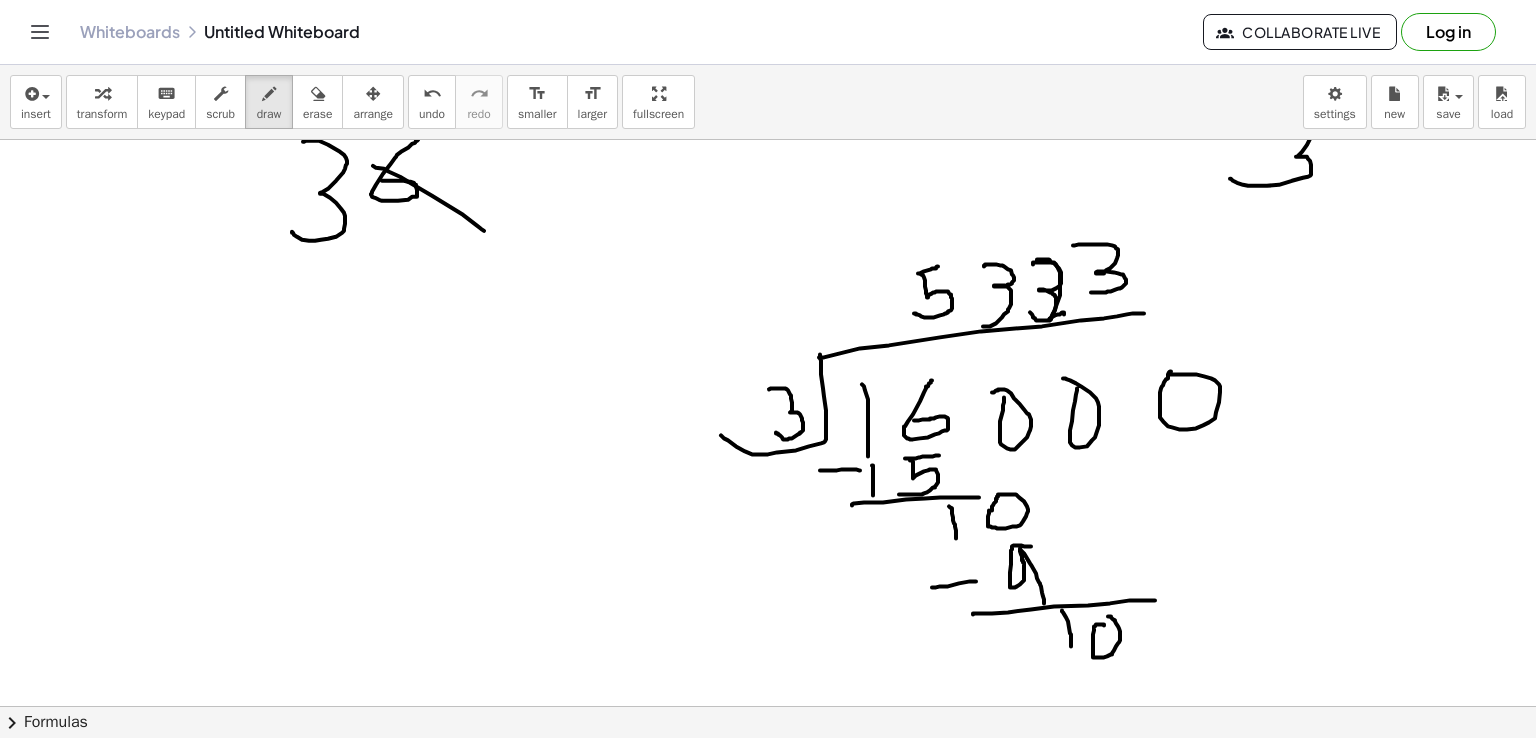drag, startPoint x: 1073, startPoint y: 244, endPoint x: 1091, endPoint y: 291, distance: 50.32892 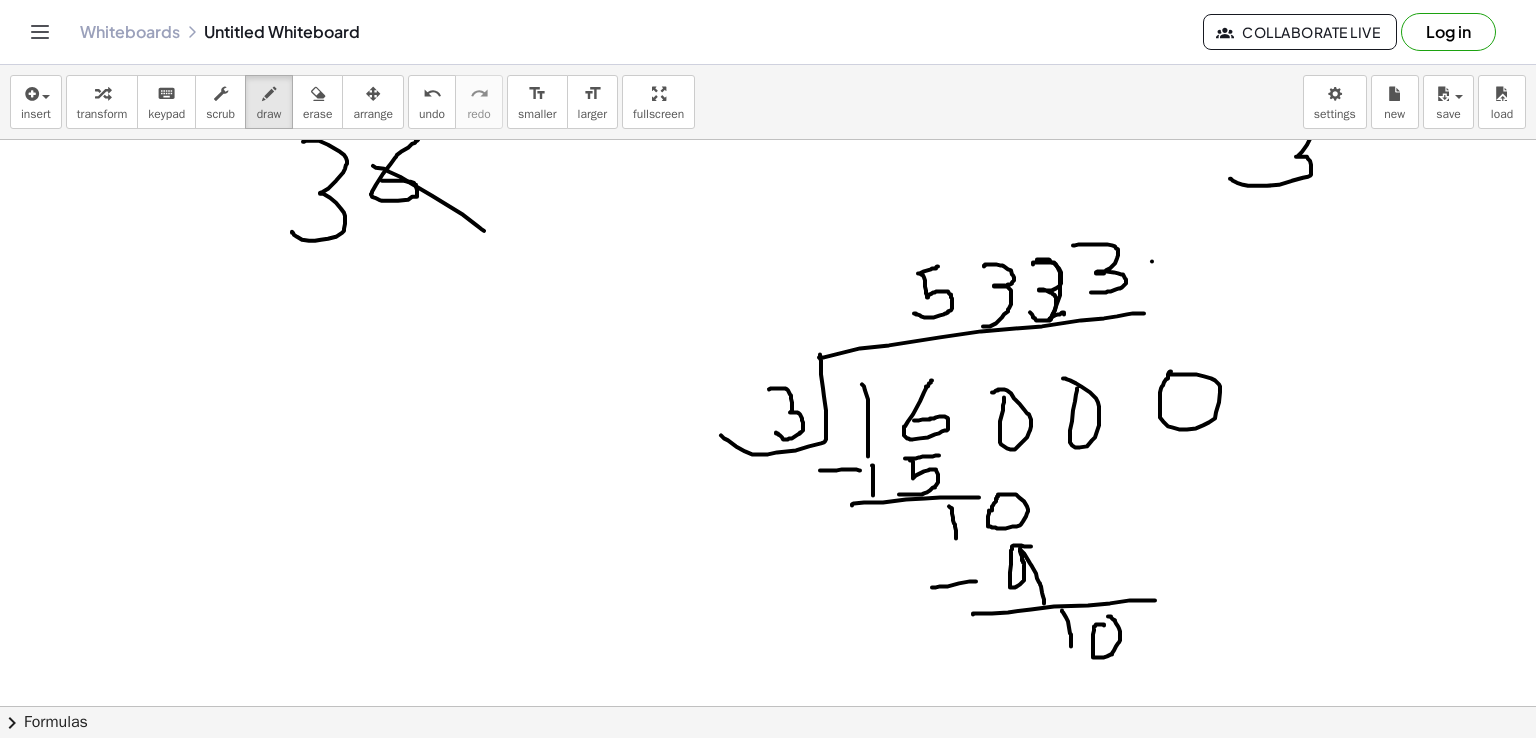 click at bounding box center [768, -654] 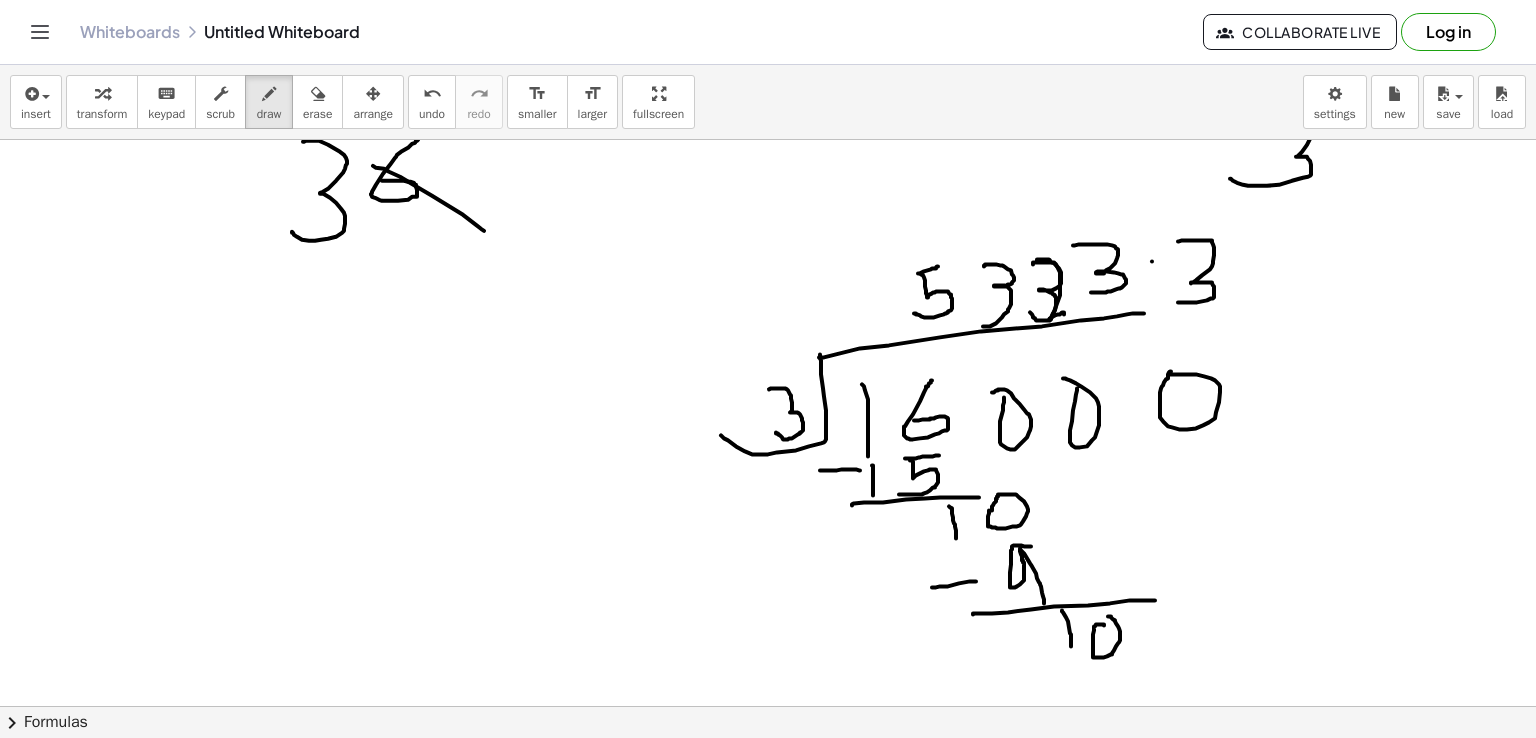 drag, startPoint x: 1178, startPoint y: 240, endPoint x: 1176, endPoint y: 300, distance: 60.033325 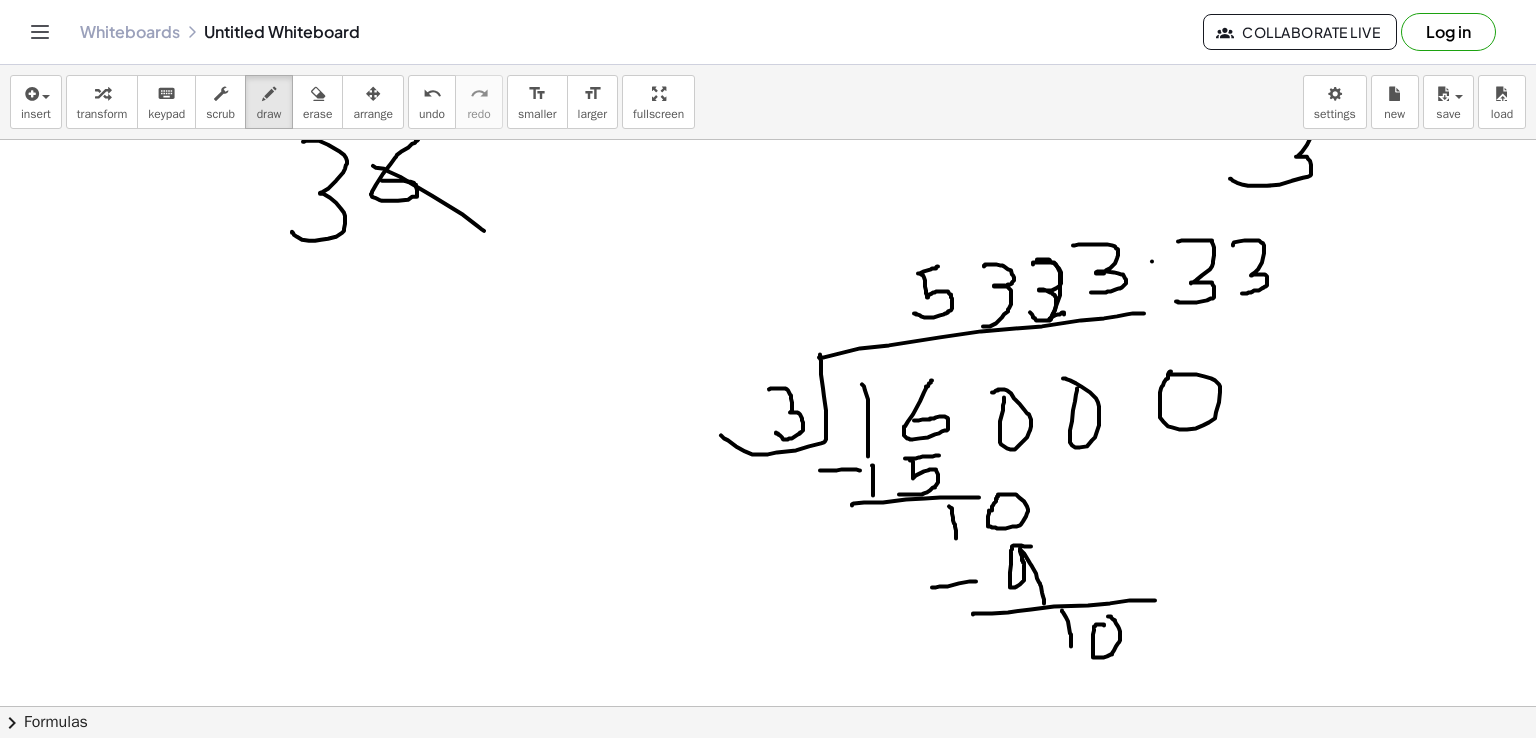 drag, startPoint x: 1233, startPoint y: 244, endPoint x: 1239, endPoint y: 292, distance: 48.373547 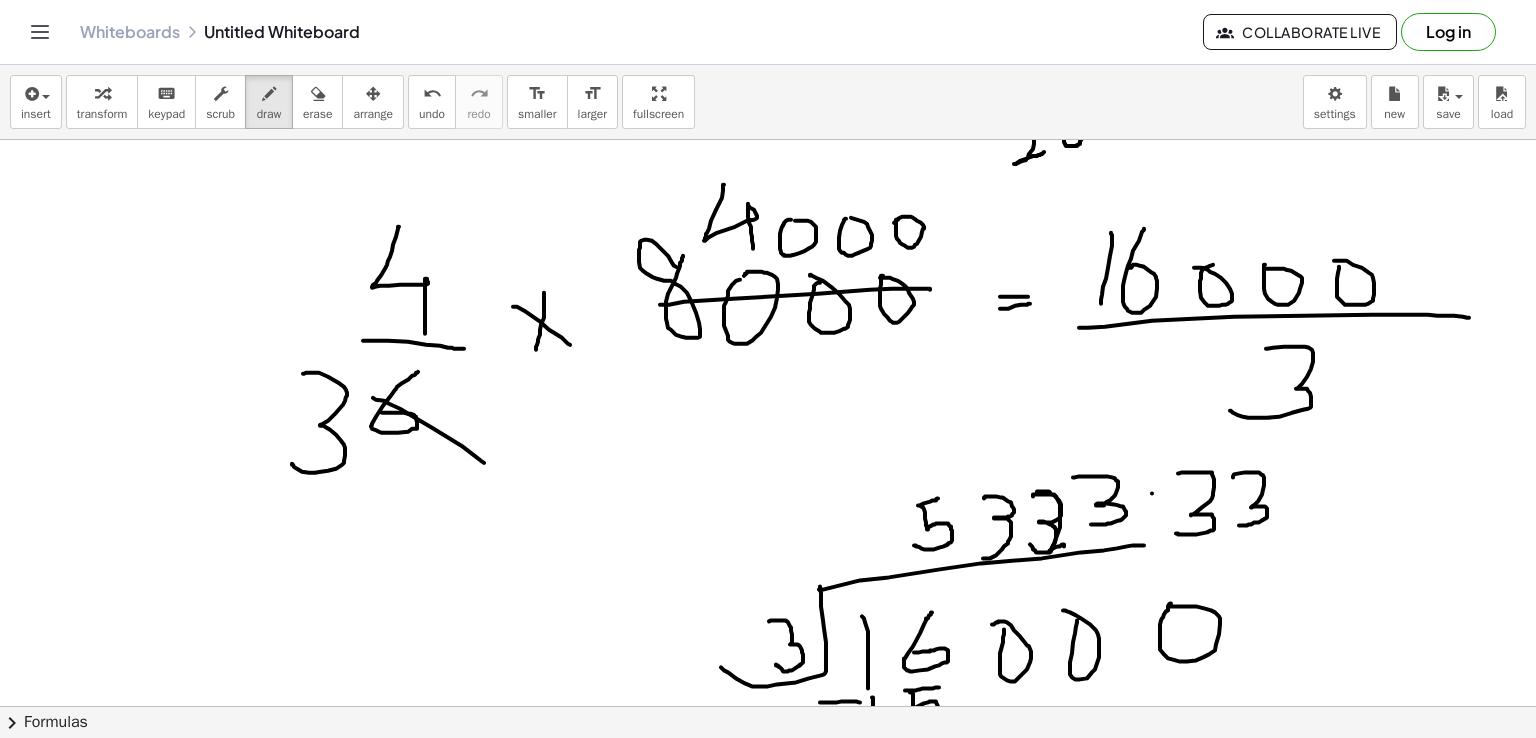 scroll, scrollTop: 2256, scrollLeft: 0, axis: vertical 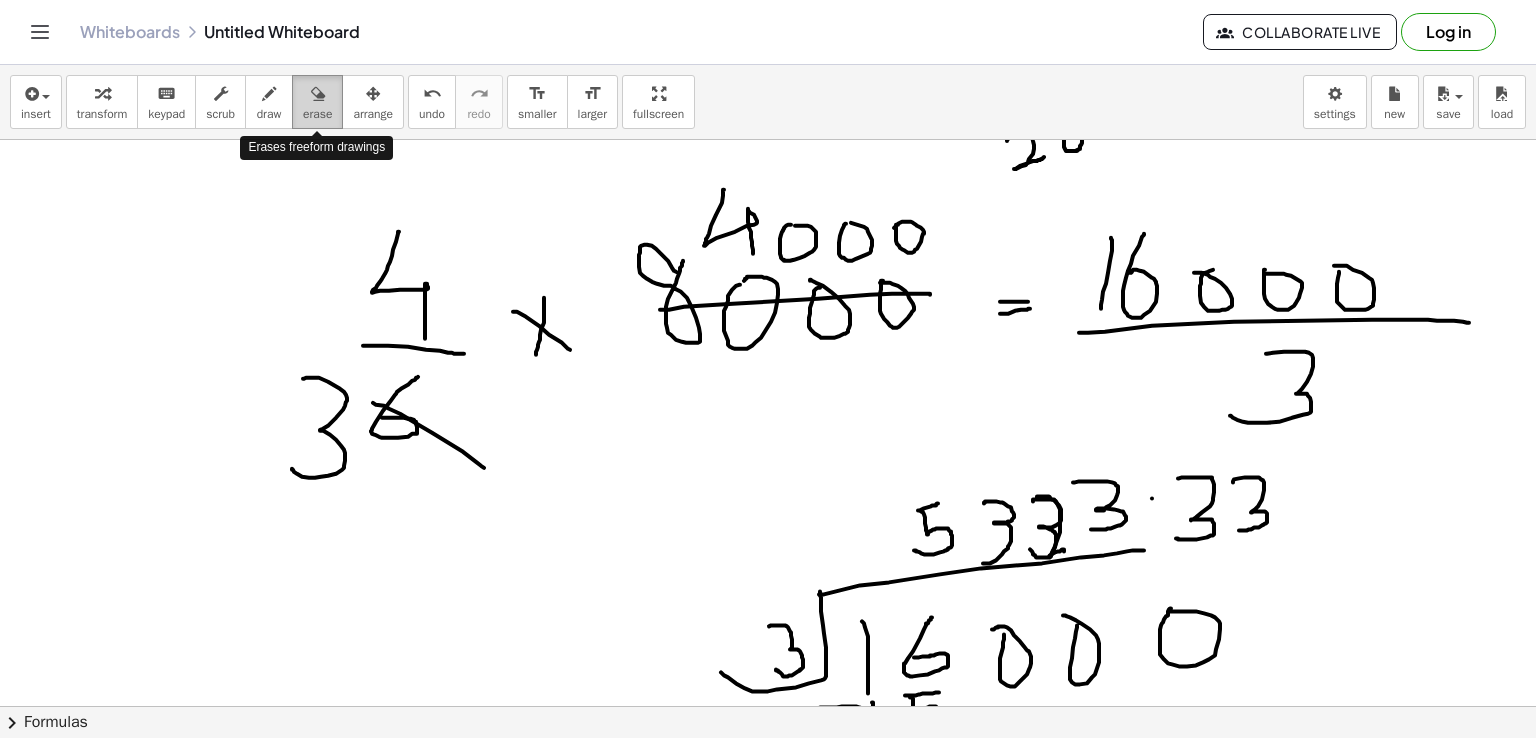 click at bounding box center (318, 94) 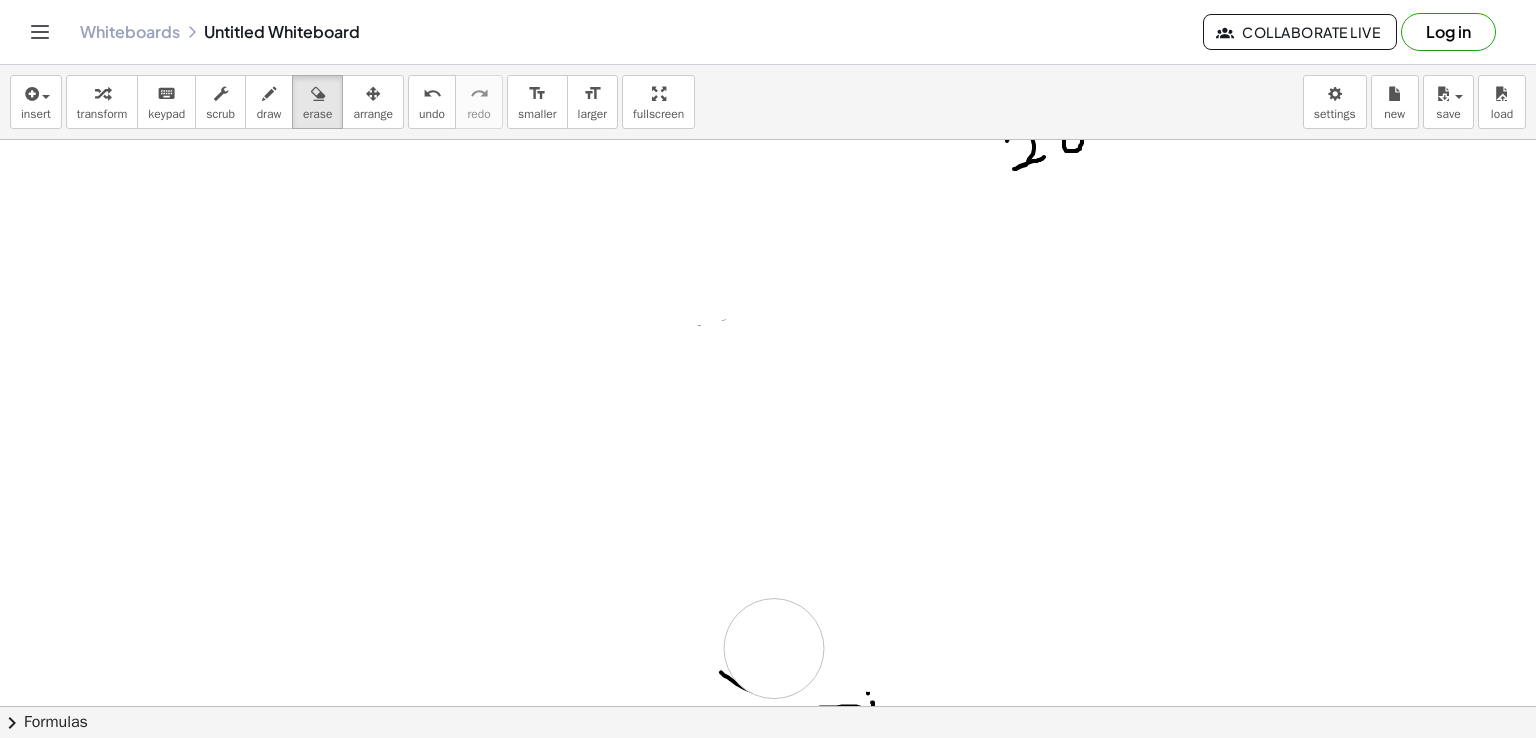 drag, startPoint x: 330, startPoint y: 217, endPoint x: 772, endPoint y: 647, distance: 616.6555 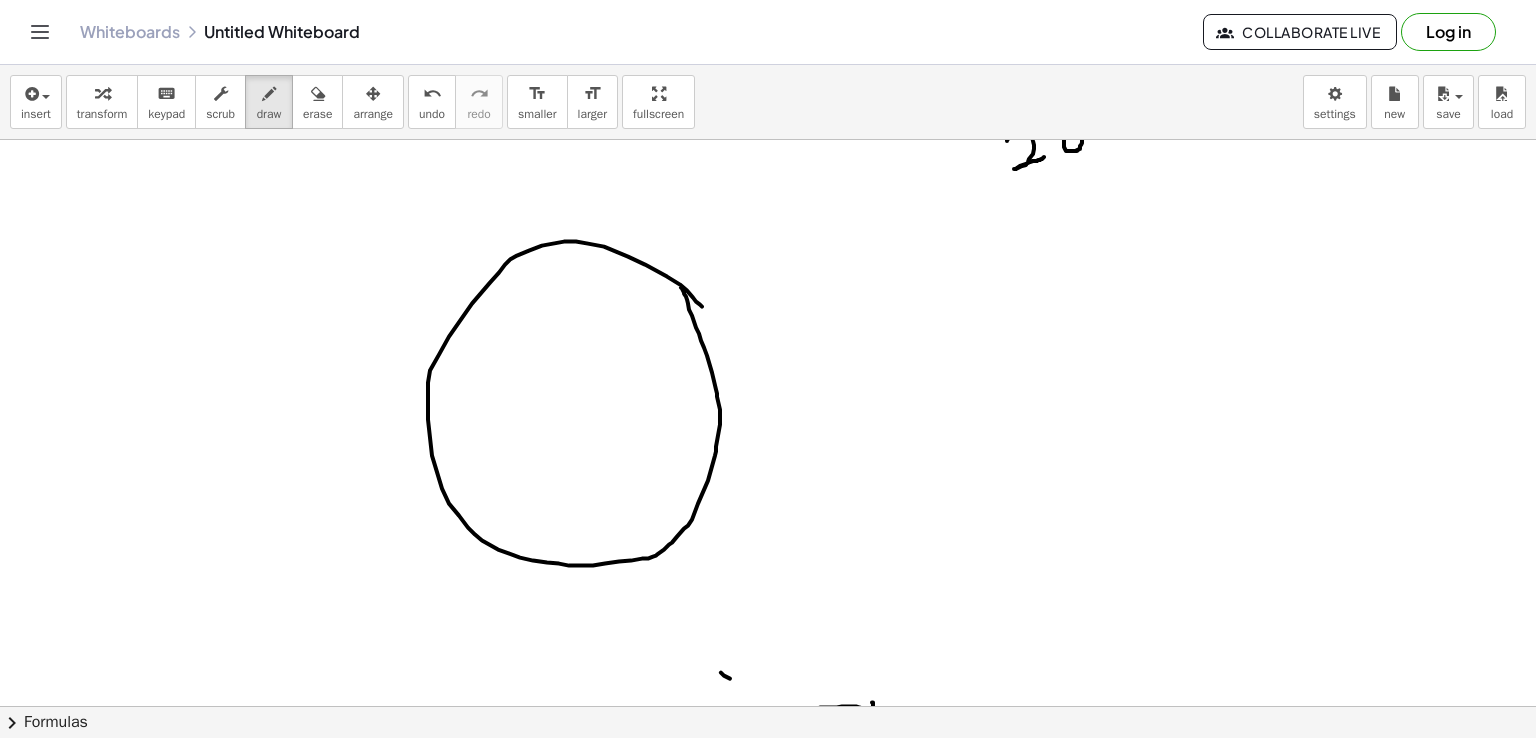 drag, startPoint x: 702, startPoint y: 305, endPoint x: 680, endPoint y: 285, distance: 29.732138 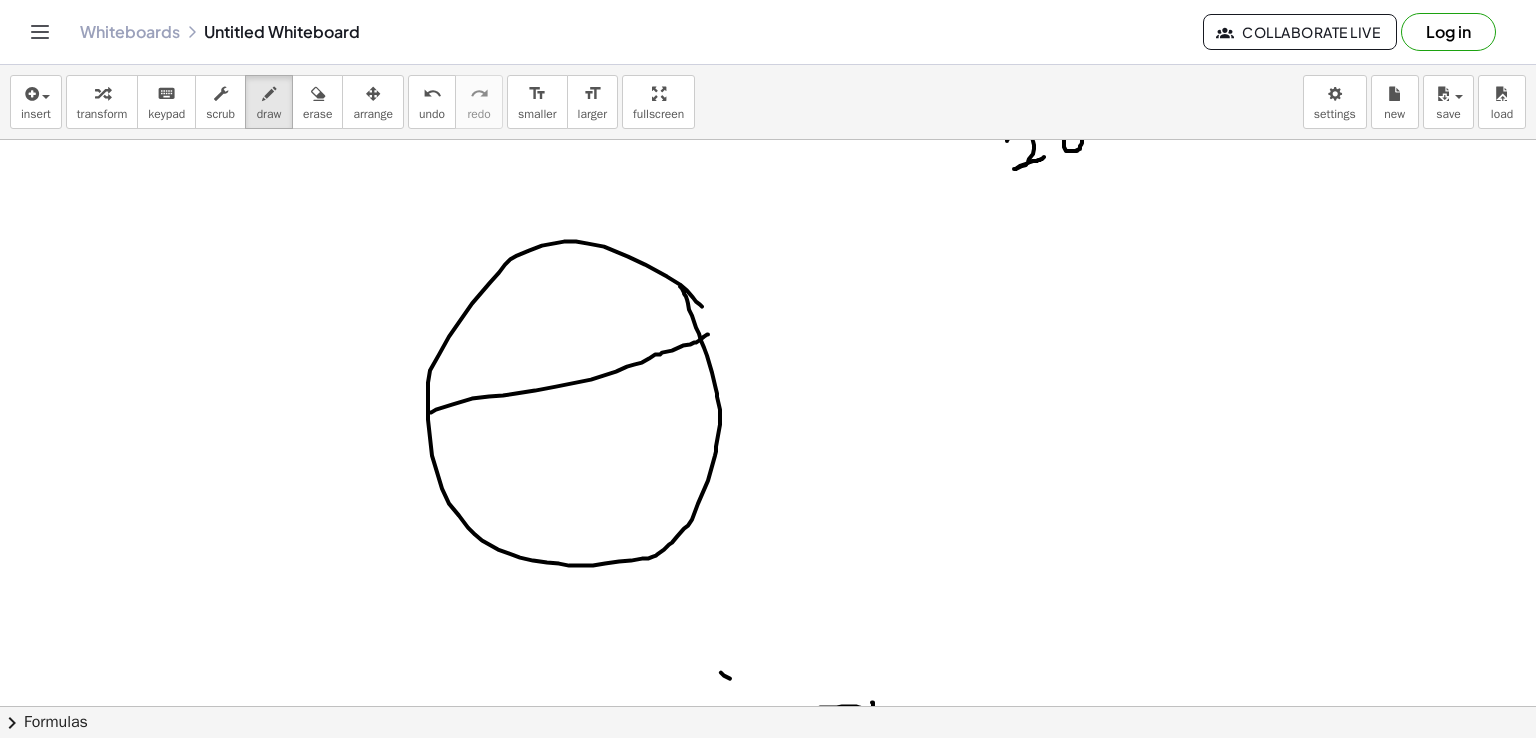 drag, startPoint x: 428, startPoint y: 411, endPoint x: 708, endPoint y: 333, distance: 290.66132 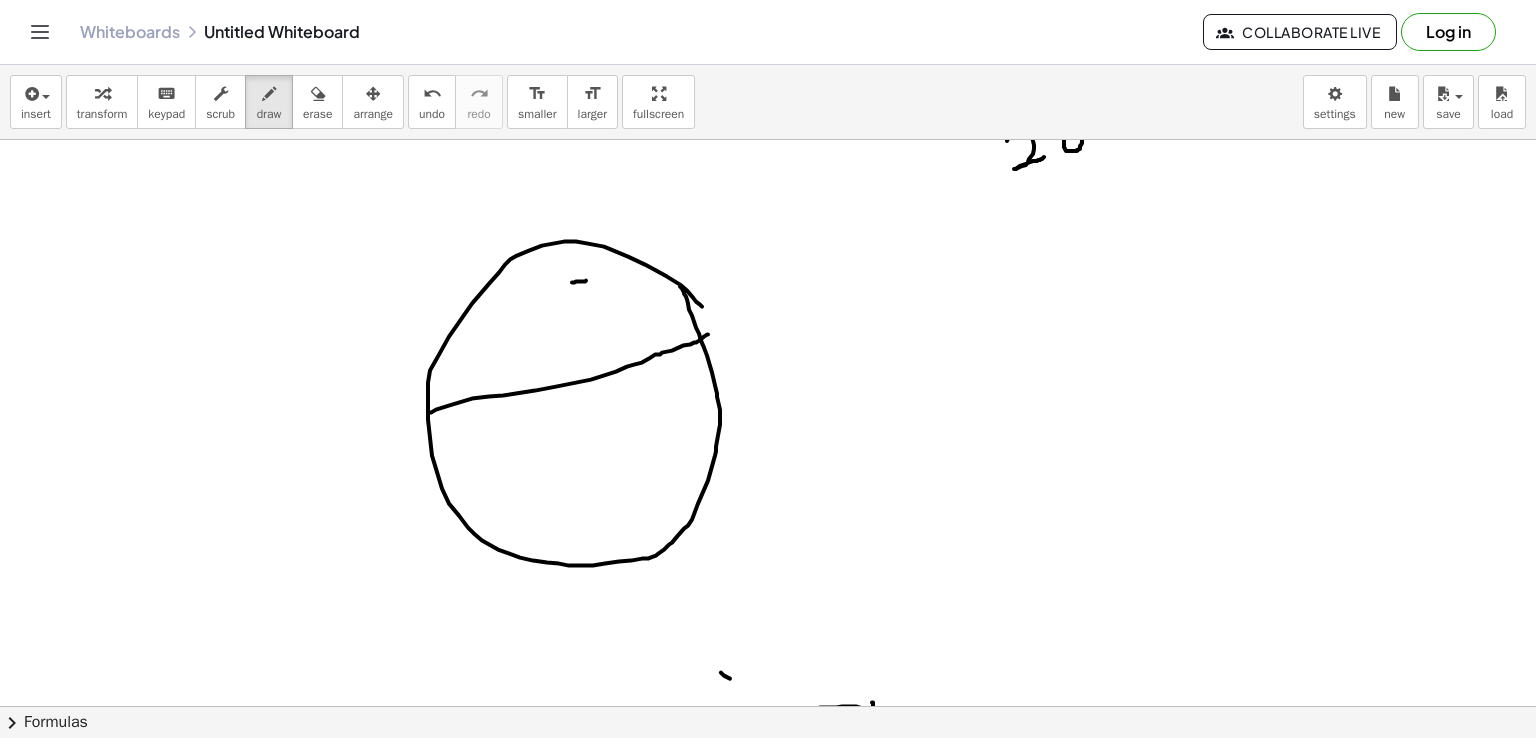 drag, startPoint x: 572, startPoint y: 281, endPoint x: 588, endPoint y: 279, distance: 16.124516 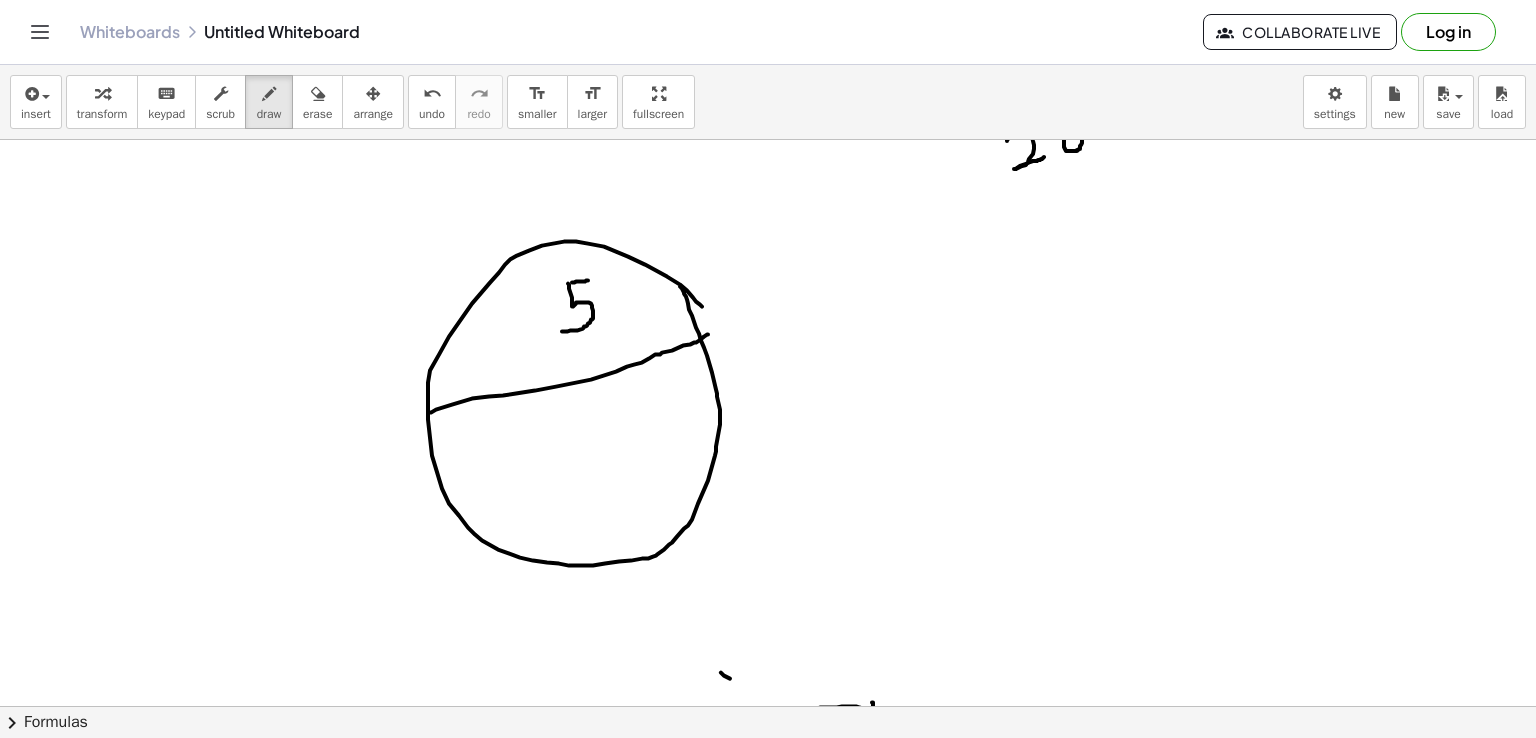 drag, startPoint x: 568, startPoint y: 282, endPoint x: 549, endPoint y: 329, distance: 50.695168 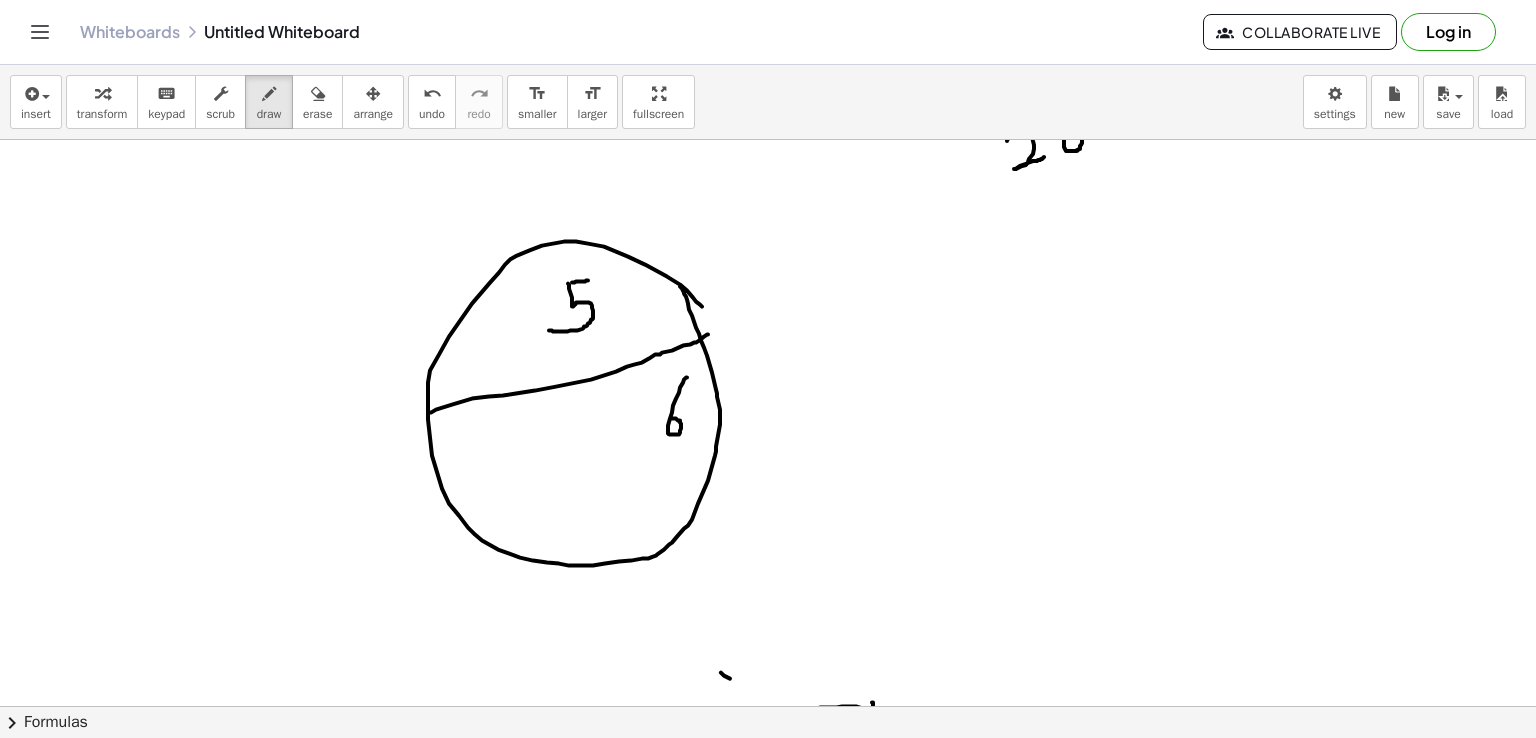 drag, startPoint x: 687, startPoint y: 376, endPoint x: 671, endPoint y: 417, distance: 44.011364 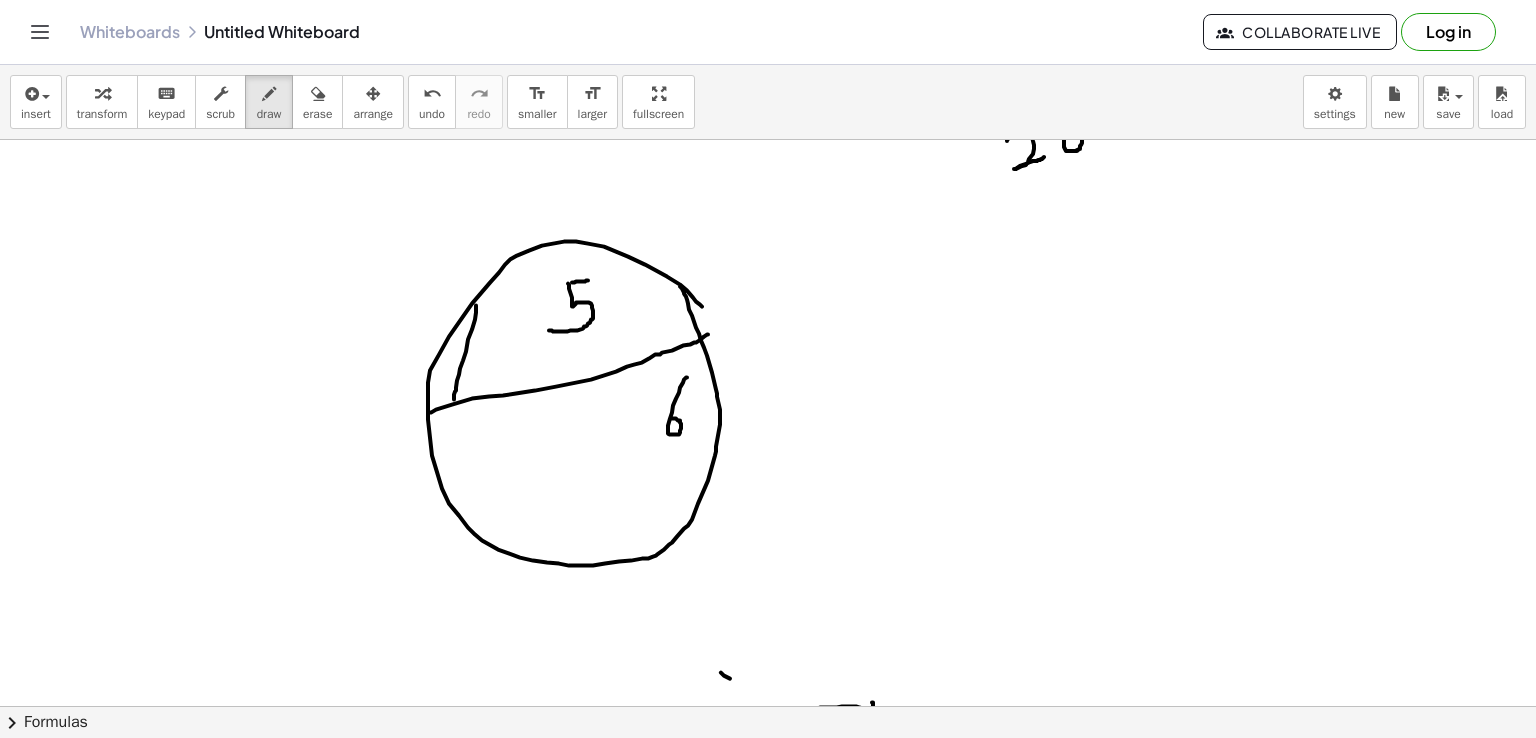 drag, startPoint x: 476, startPoint y: 304, endPoint x: 454, endPoint y: 398, distance: 96.540146 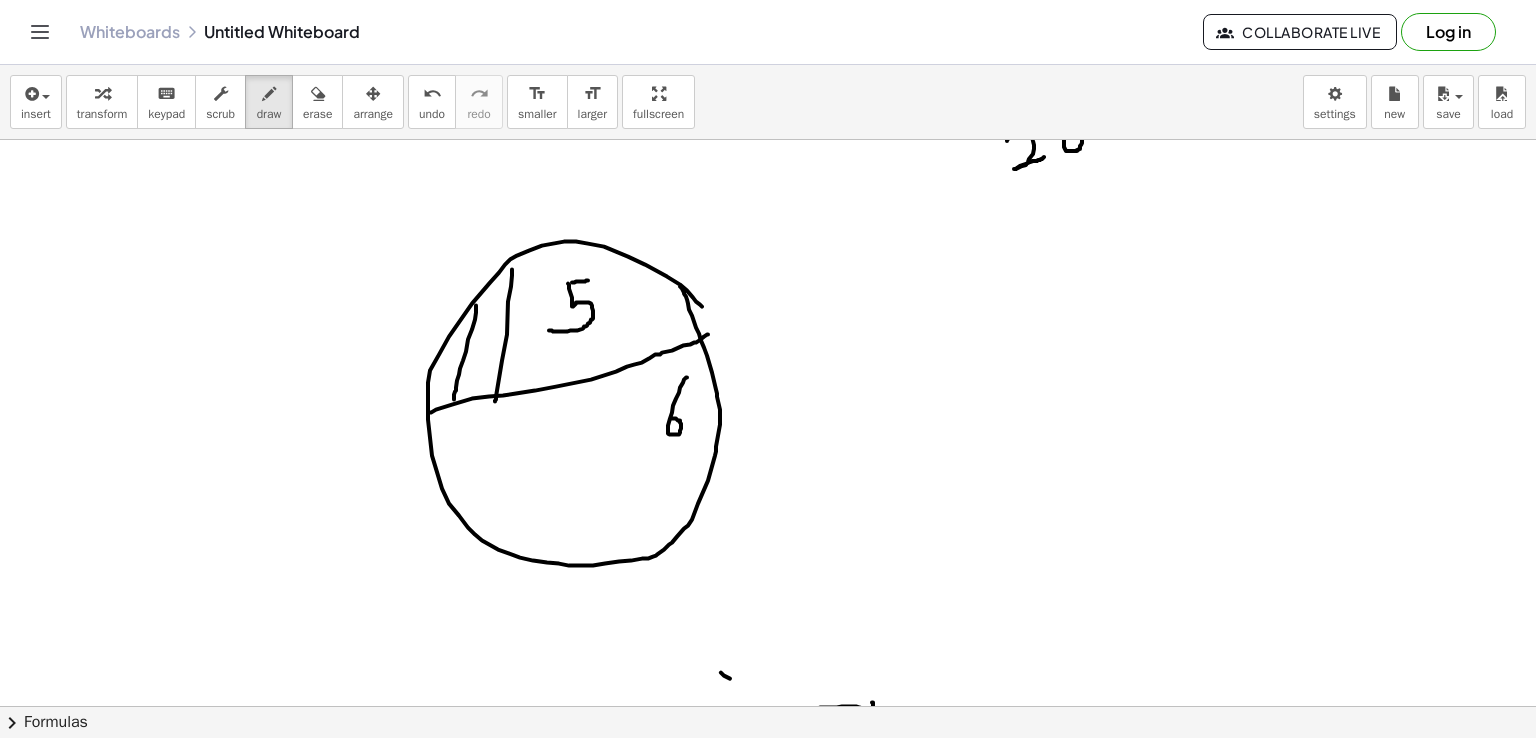drag, startPoint x: 512, startPoint y: 268, endPoint x: 495, endPoint y: 400, distance: 133.0902 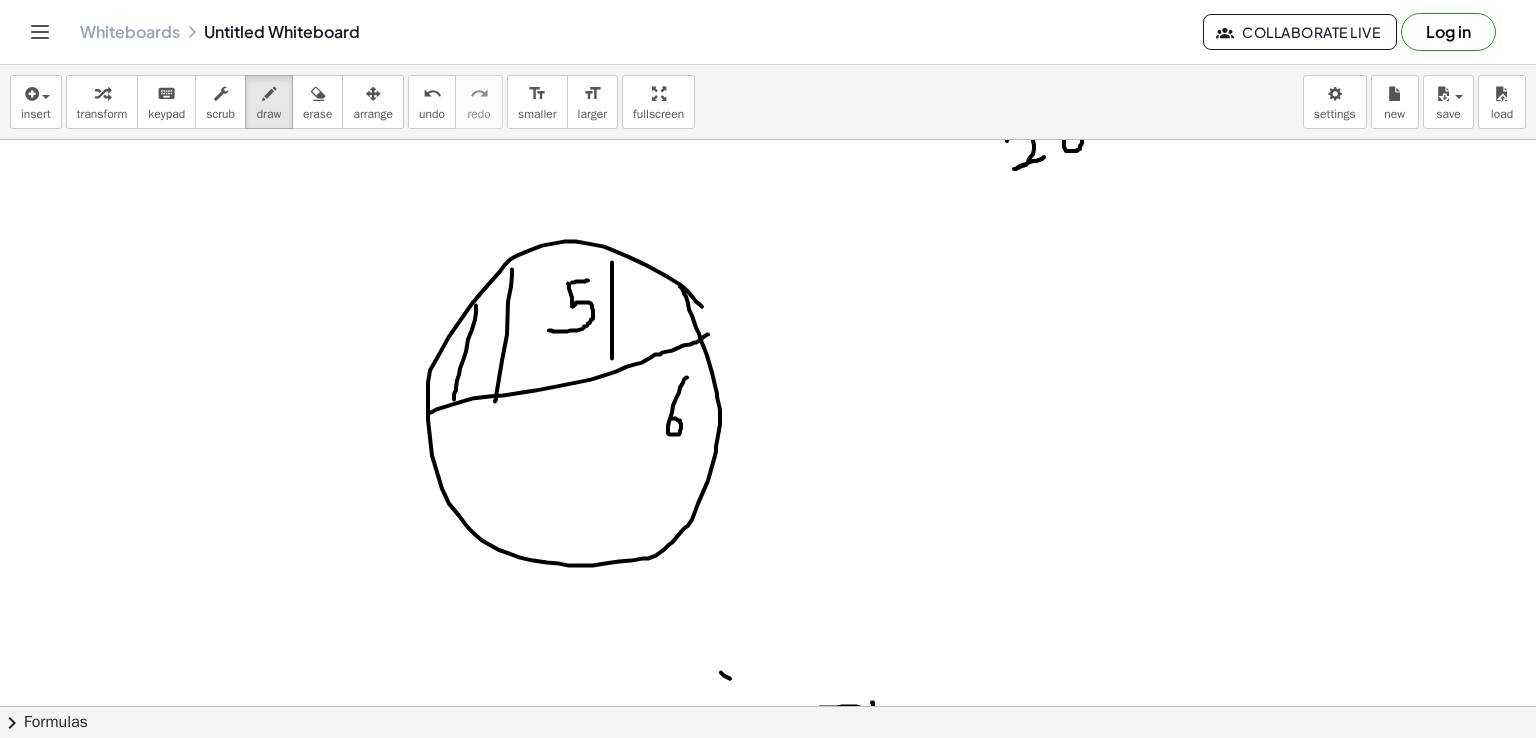 drag, startPoint x: 612, startPoint y: 261, endPoint x: 612, endPoint y: 357, distance: 96 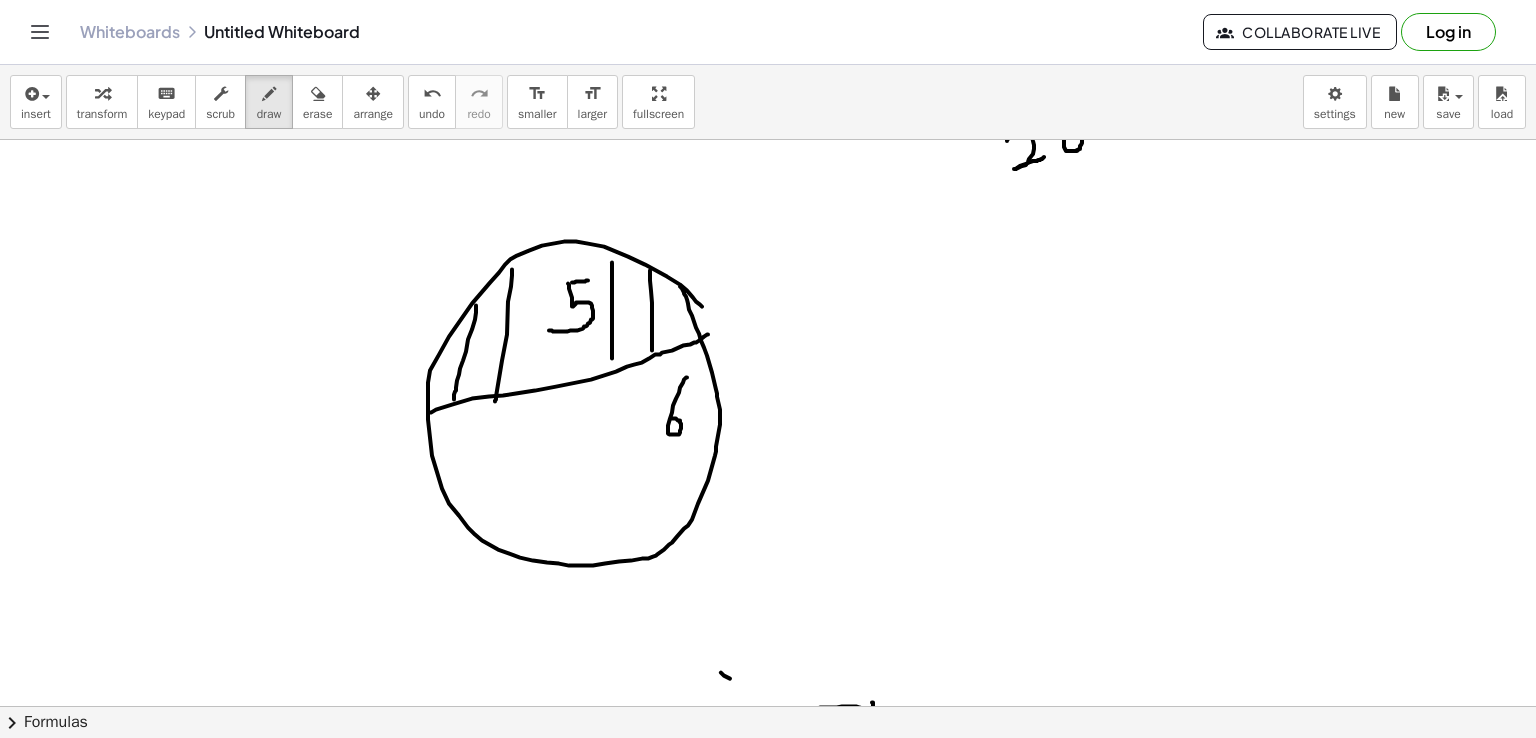 drag, startPoint x: 650, startPoint y: 269, endPoint x: 652, endPoint y: 353, distance: 84.0238 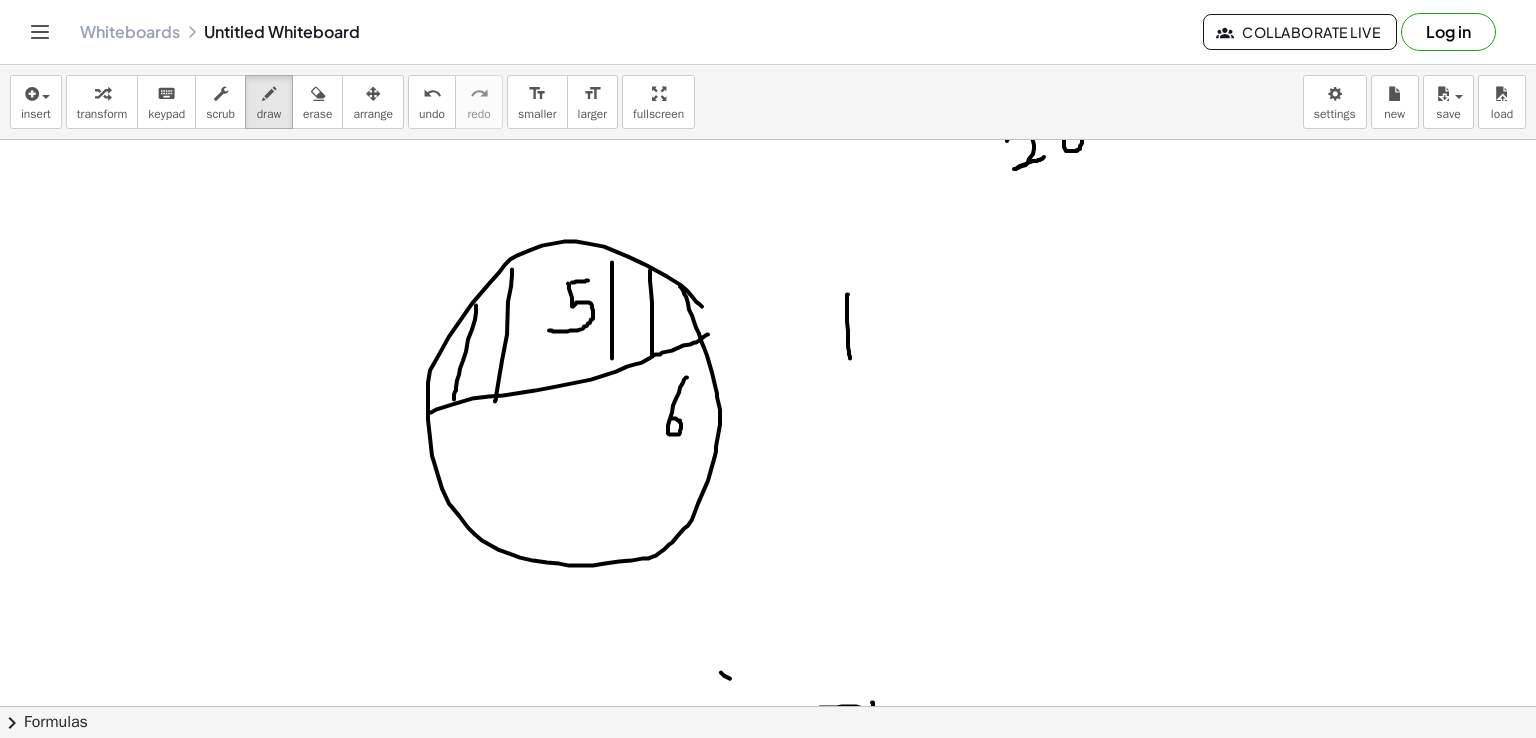 drag, startPoint x: 848, startPoint y: 293, endPoint x: 850, endPoint y: 357, distance: 64.03124 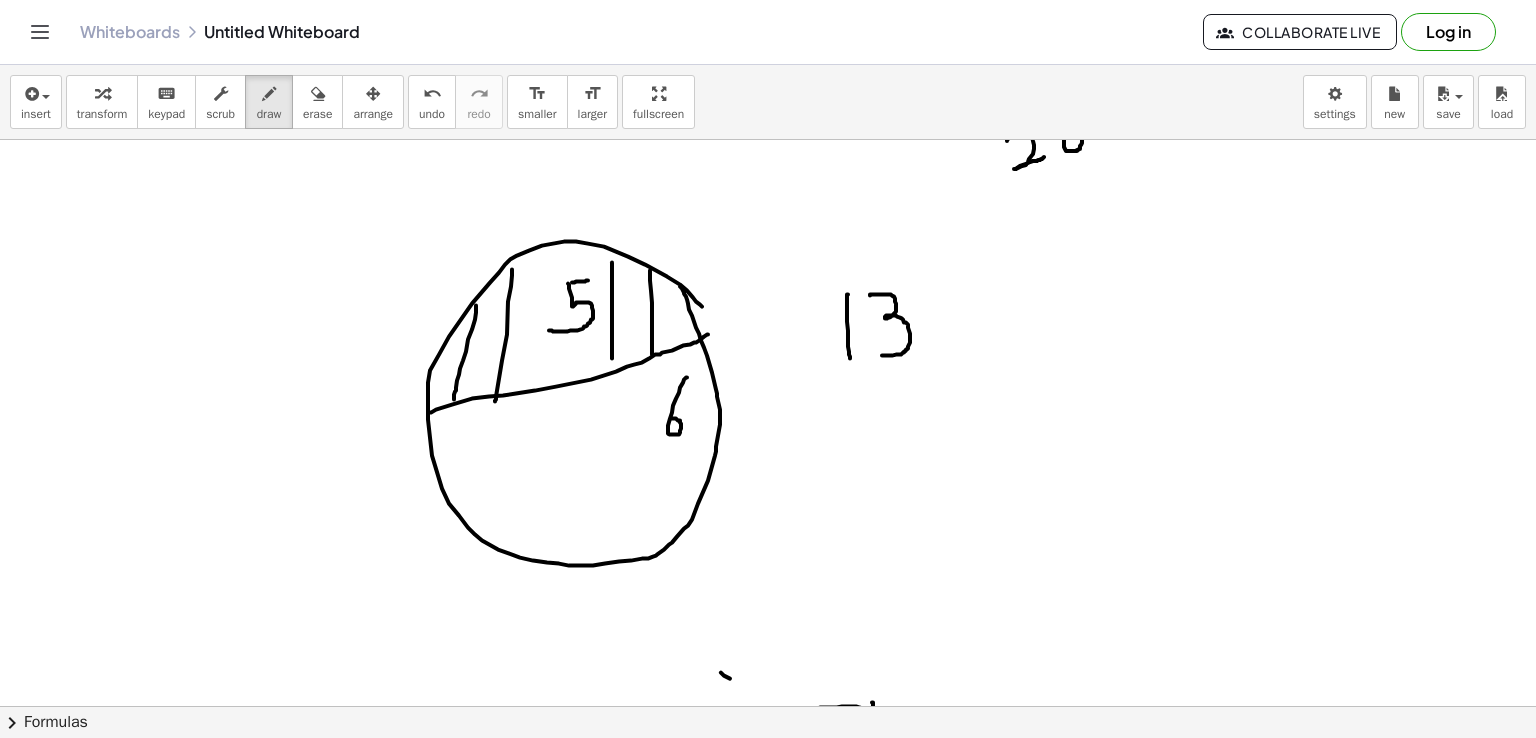 drag, startPoint x: 870, startPoint y: 294, endPoint x: 874, endPoint y: 348, distance: 54.147945 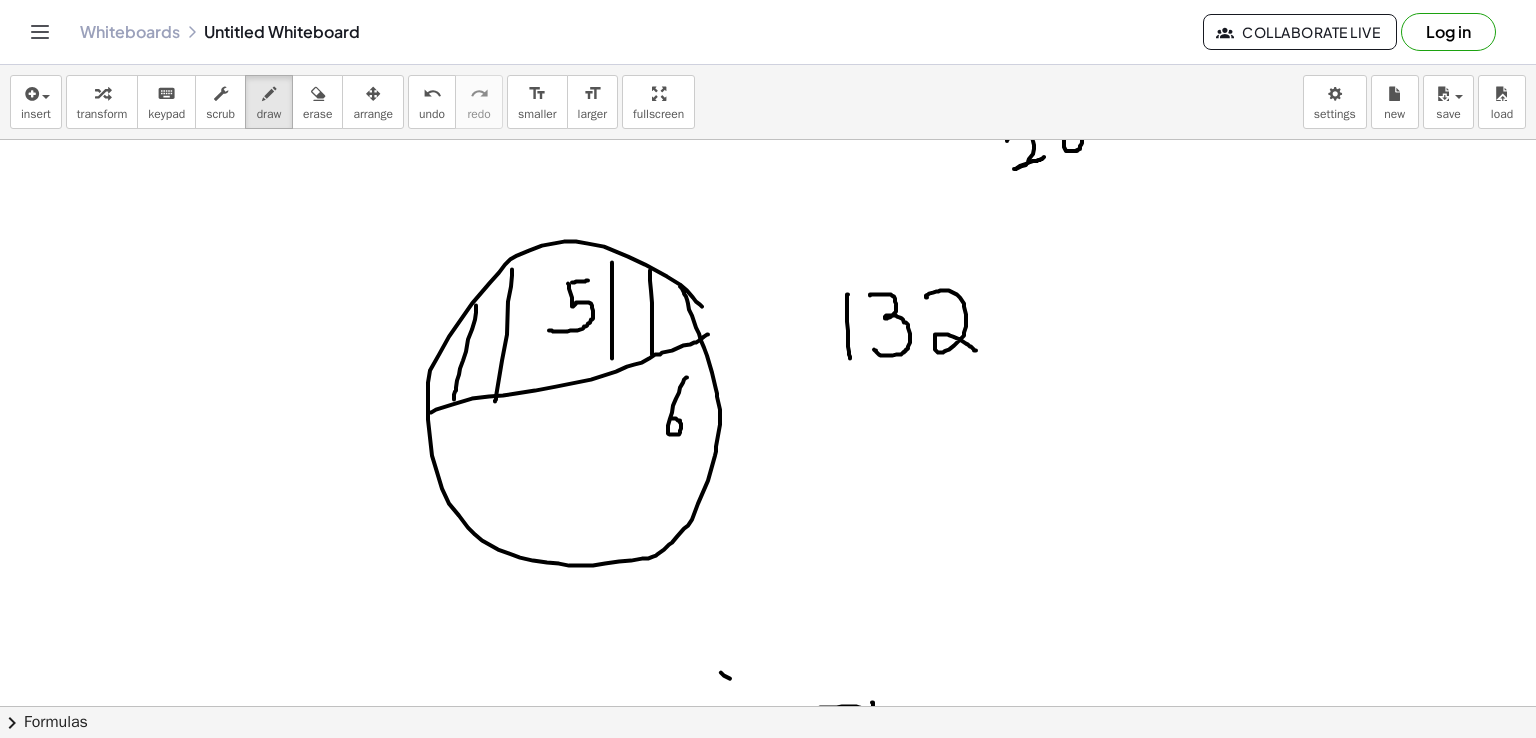 drag, startPoint x: 927, startPoint y: 296, endPoint x: 976, endPoint y: 349, distance: 72.18033 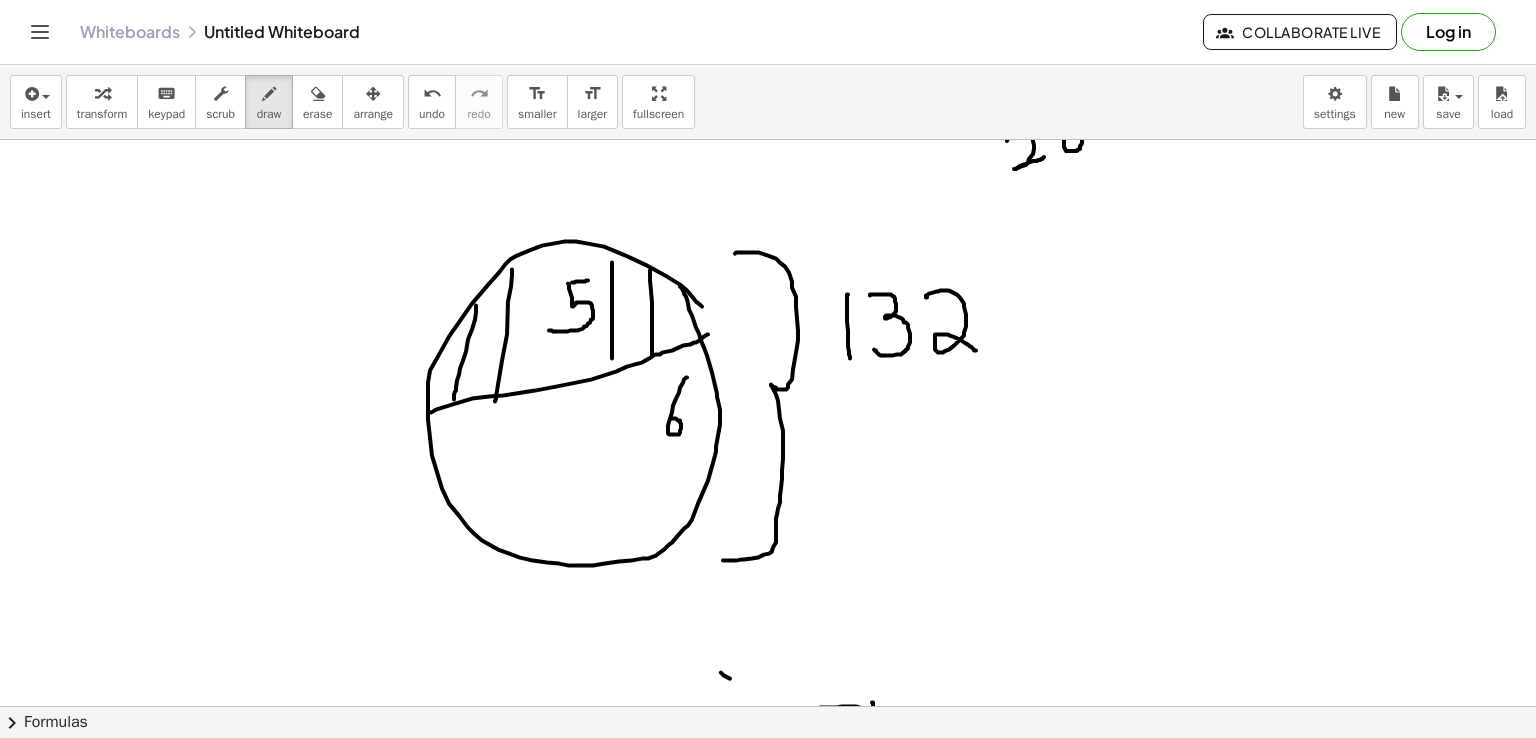 drag, startPoint x: 735, startPoint y: 252, endPoint x: 721, endPoint y: 558, distance: 306.3201 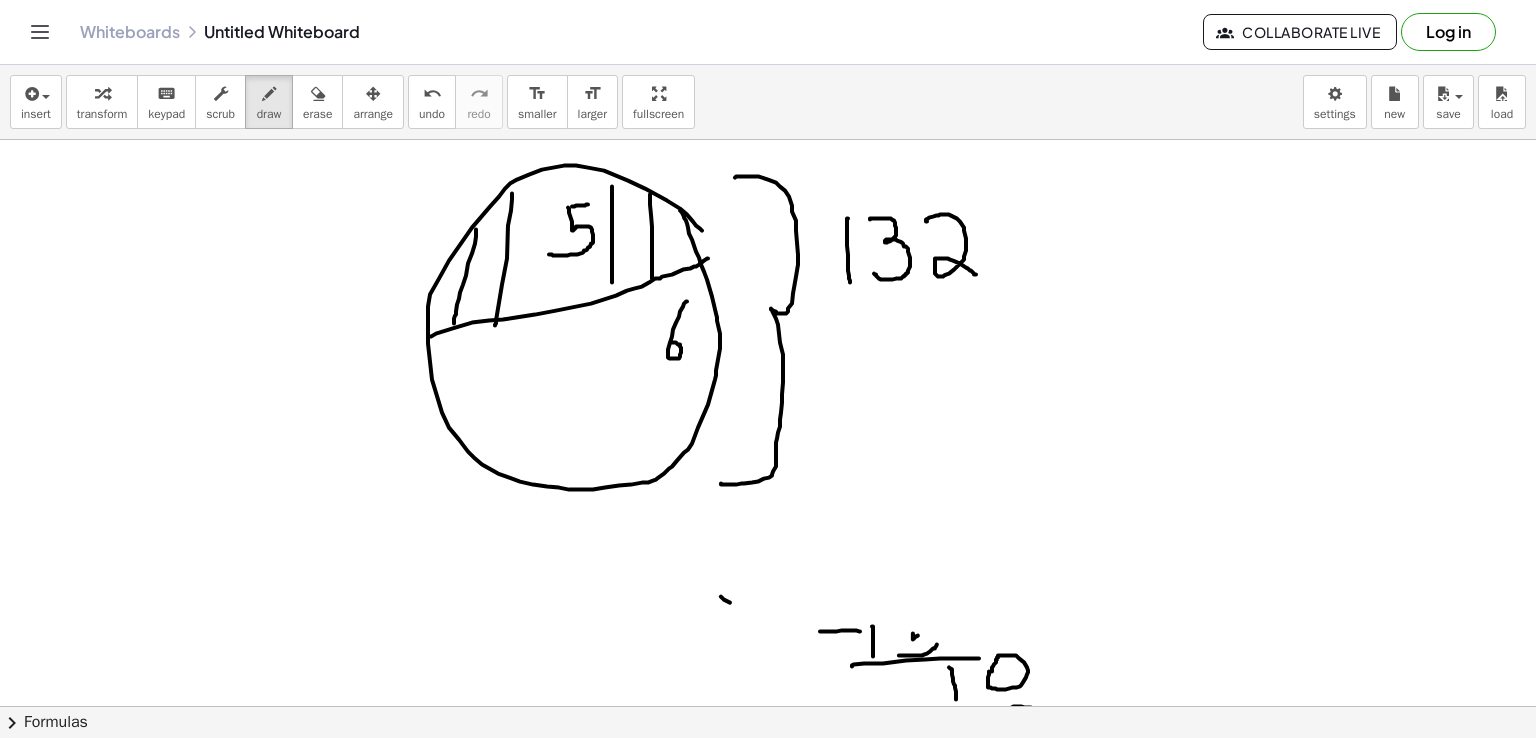 scroll, scrollTop: 2348, scrollLeft: 0, axis: vertical 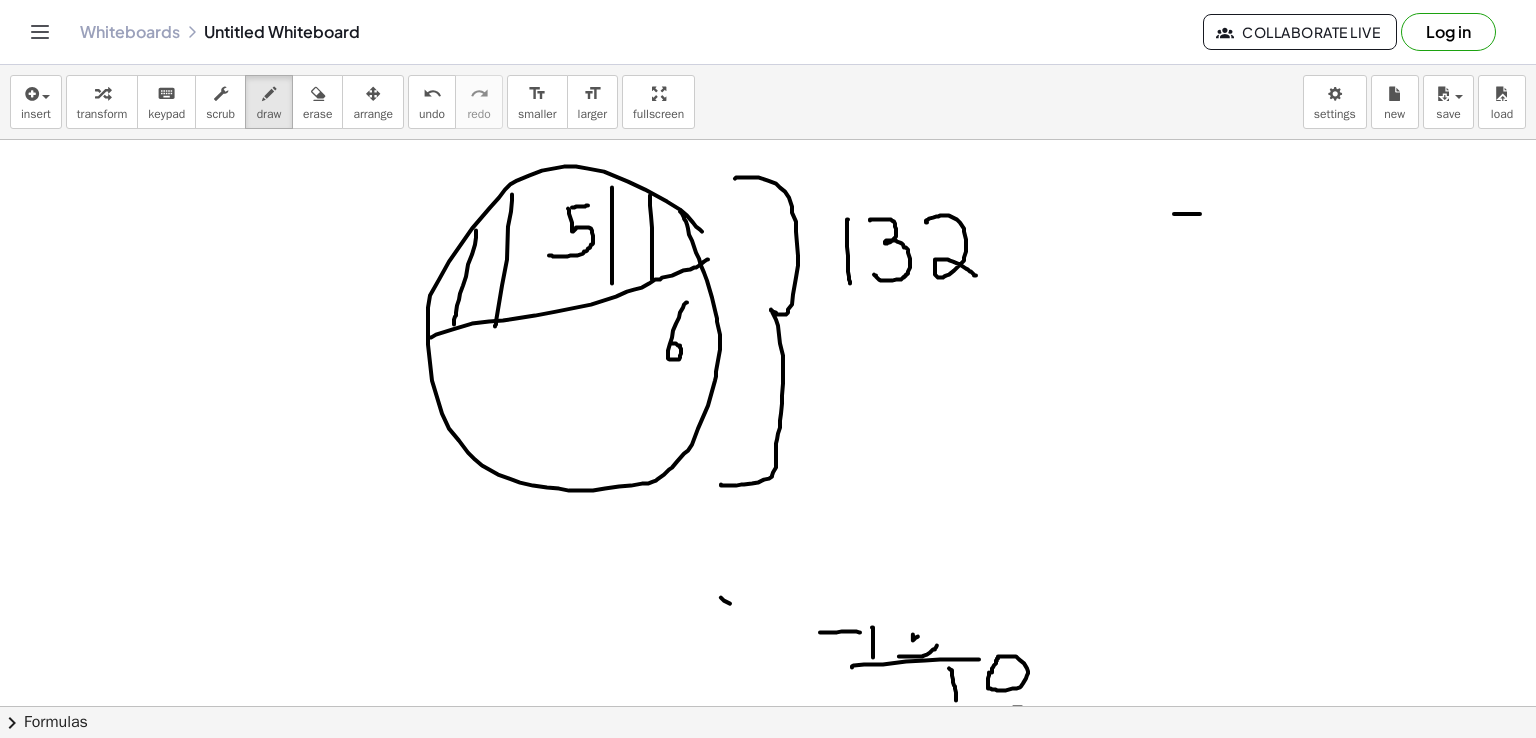 drag, startPoint x: 1174, startPoint y: 213, endPoint x: 1200, endPoint y: 213, distance: 26 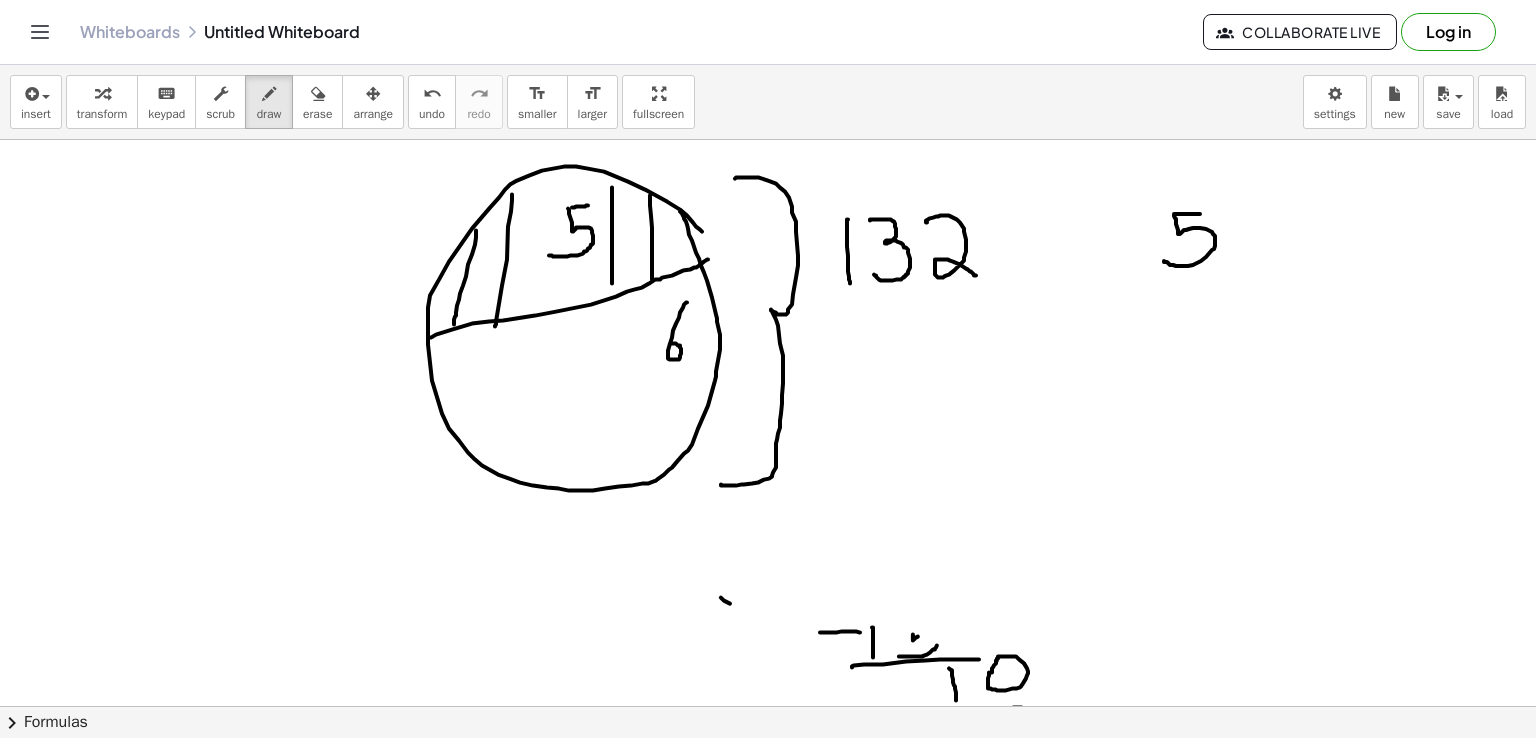 drag, startPoint x: 1174, startPoint y: 215, endPoint x: 1162, endPoint y: 258, distance: 44.64303 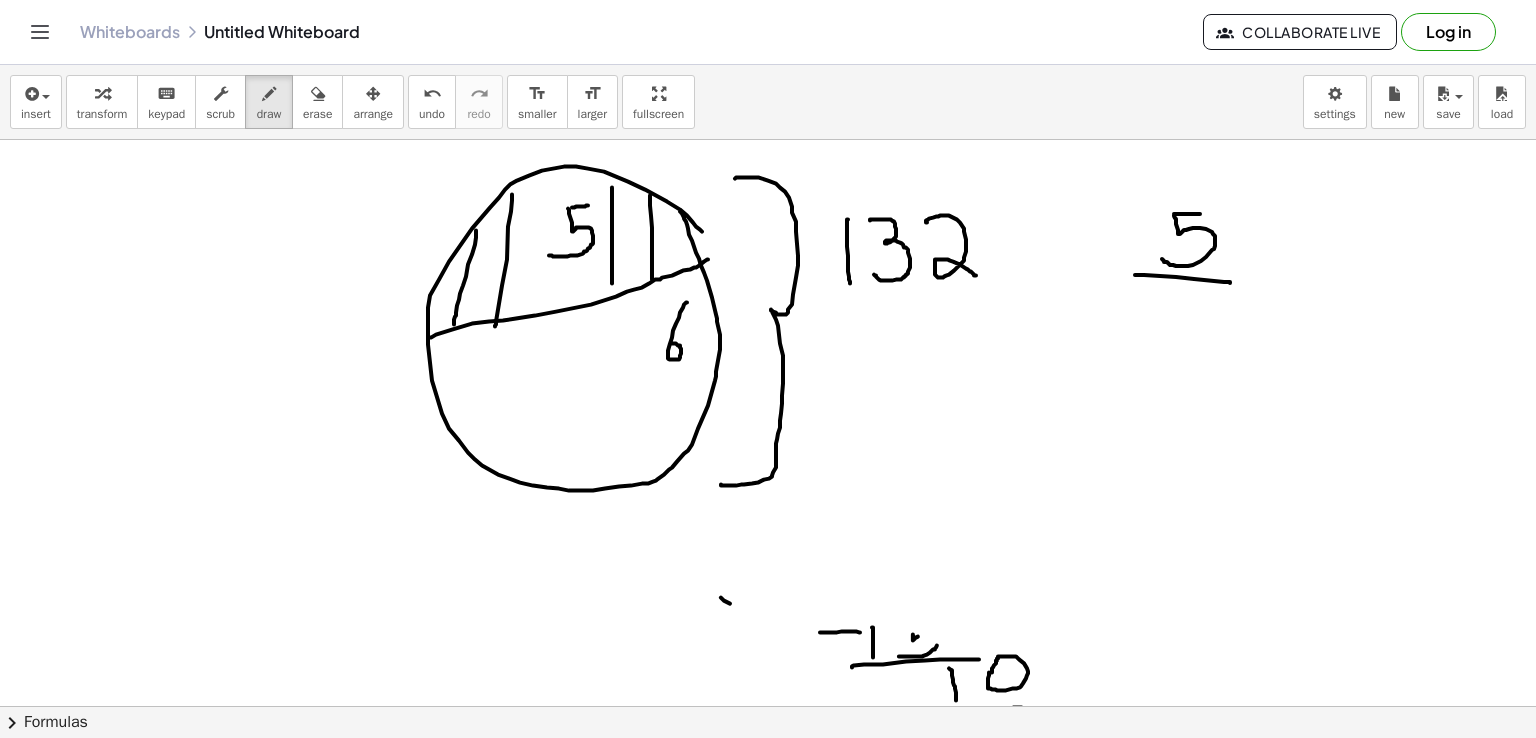 drag, startPoint x: 1135, startPoint y: 274, endPoint x: 1230, endPoint y: 282, distance: 95.33625 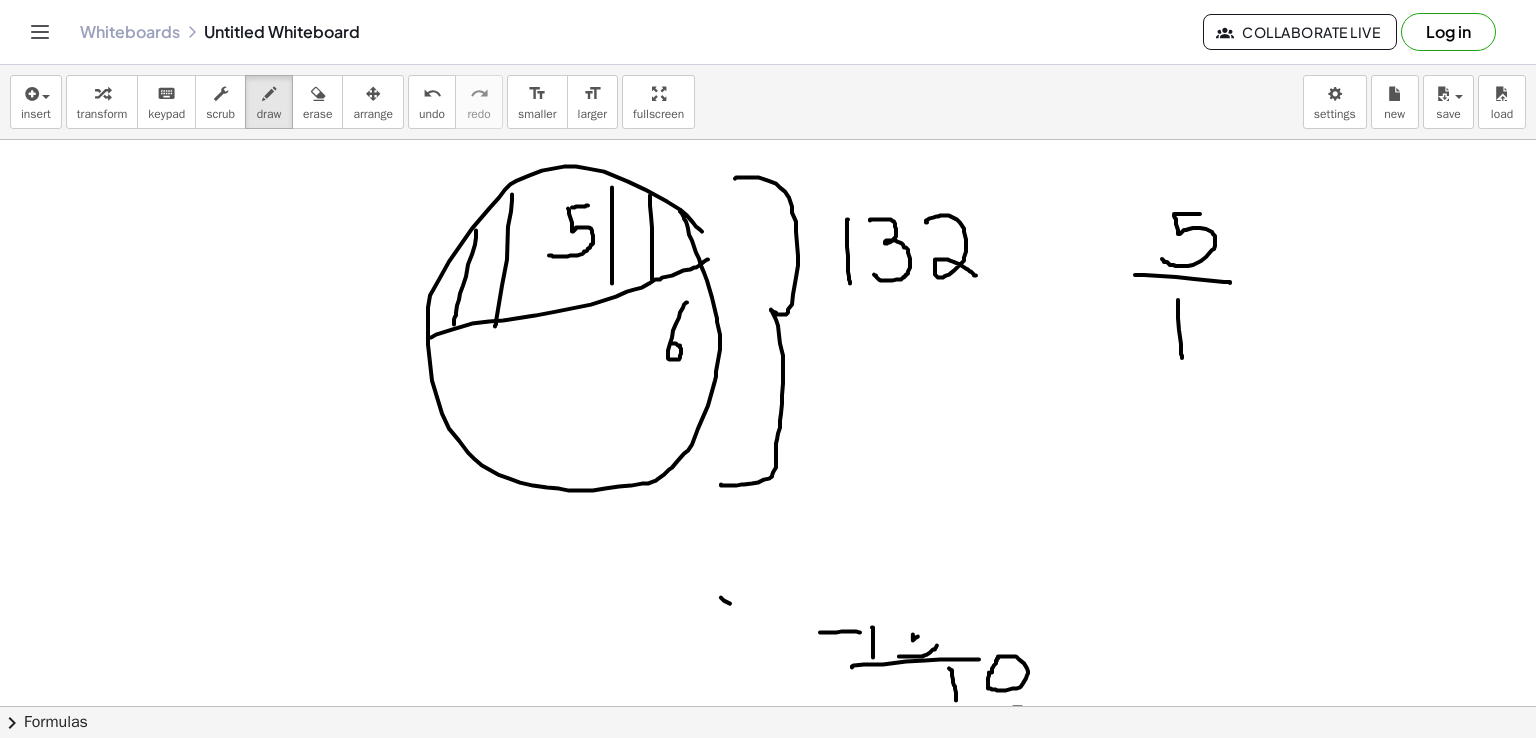 drag, startPoint x: 1178, startPoint y: 299, endPoint x: 1182, endPoint y: 357, distance: 58.137768 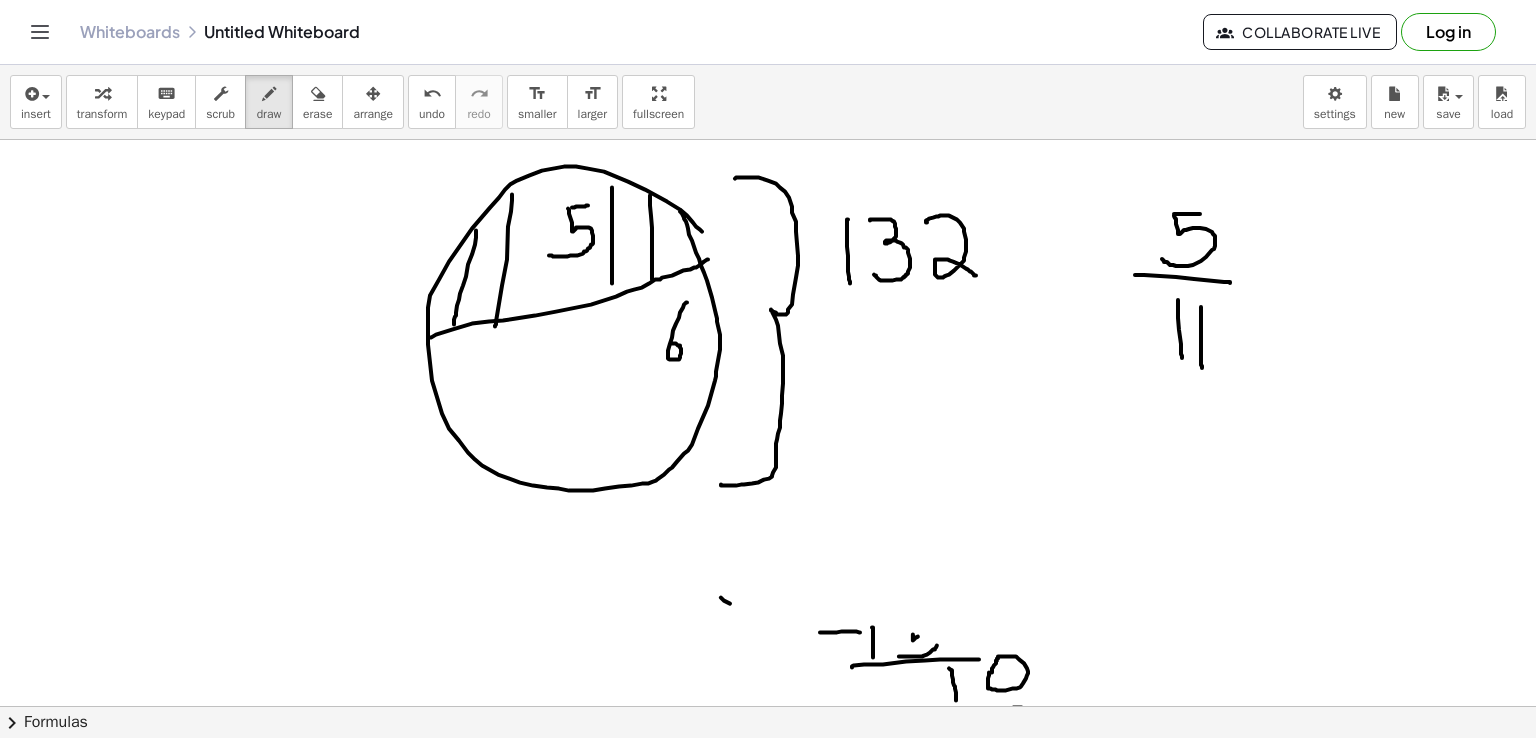 drag, startPoint x: 1201, startPoint y: 306, endPoint x: 1202, endPoint y: 368, distance: 62.008064 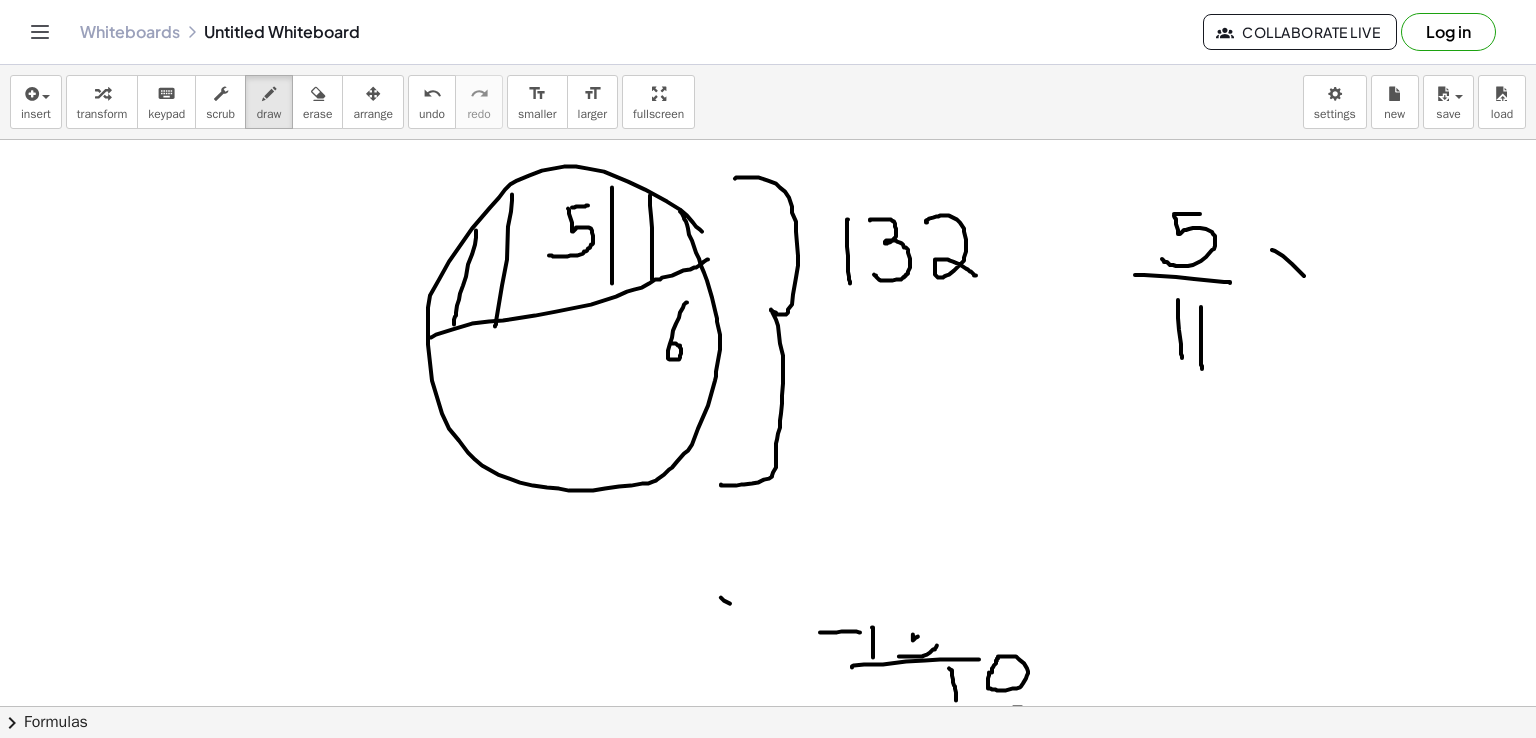drag, startPoint x: 1272, startPoint y: 249, endPoint x: 1322, endPoint y: 291, distance: 65.29931 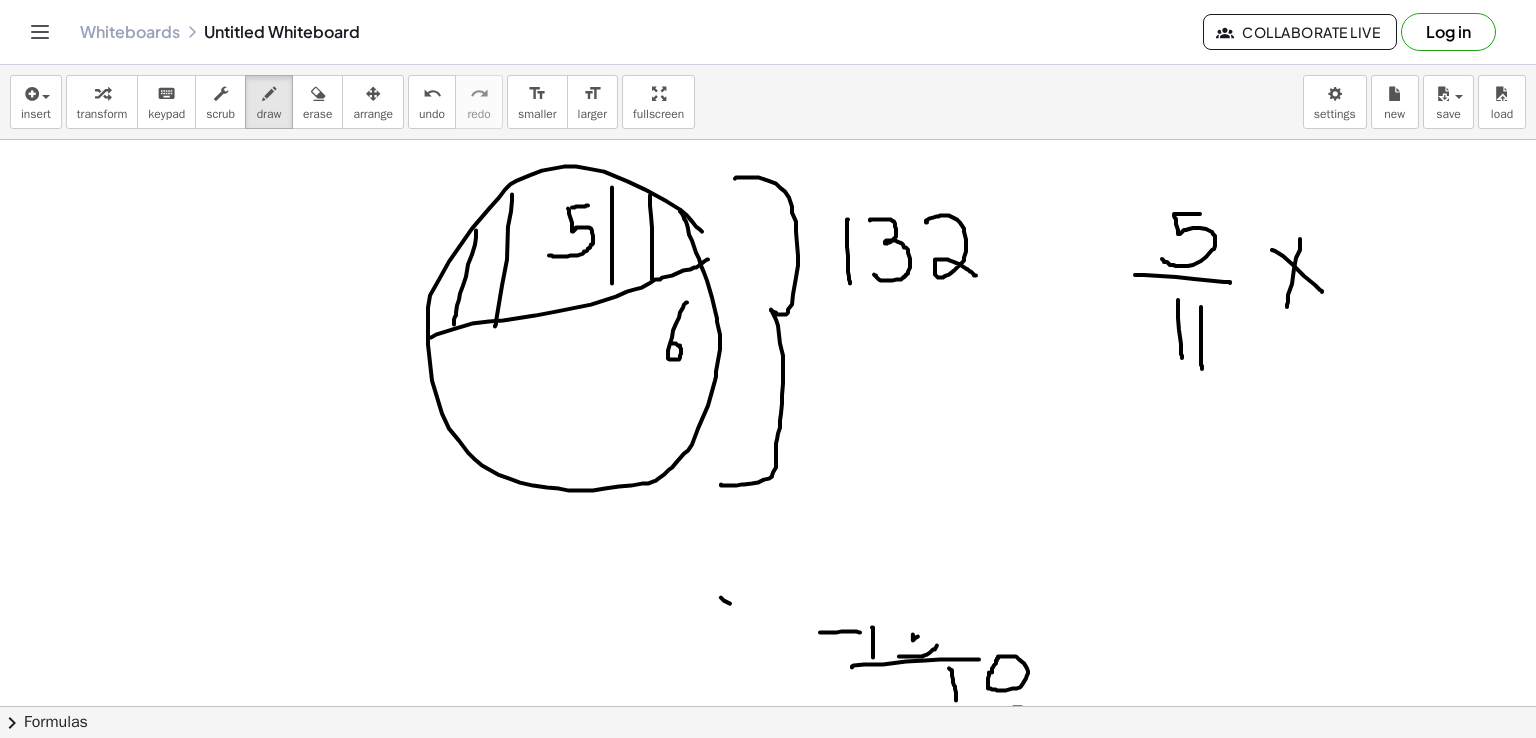 drag, startPoint x: 1300, startPoint y: 238, endPoint x: 1286, endPoint y: 306, distance: 69.426216 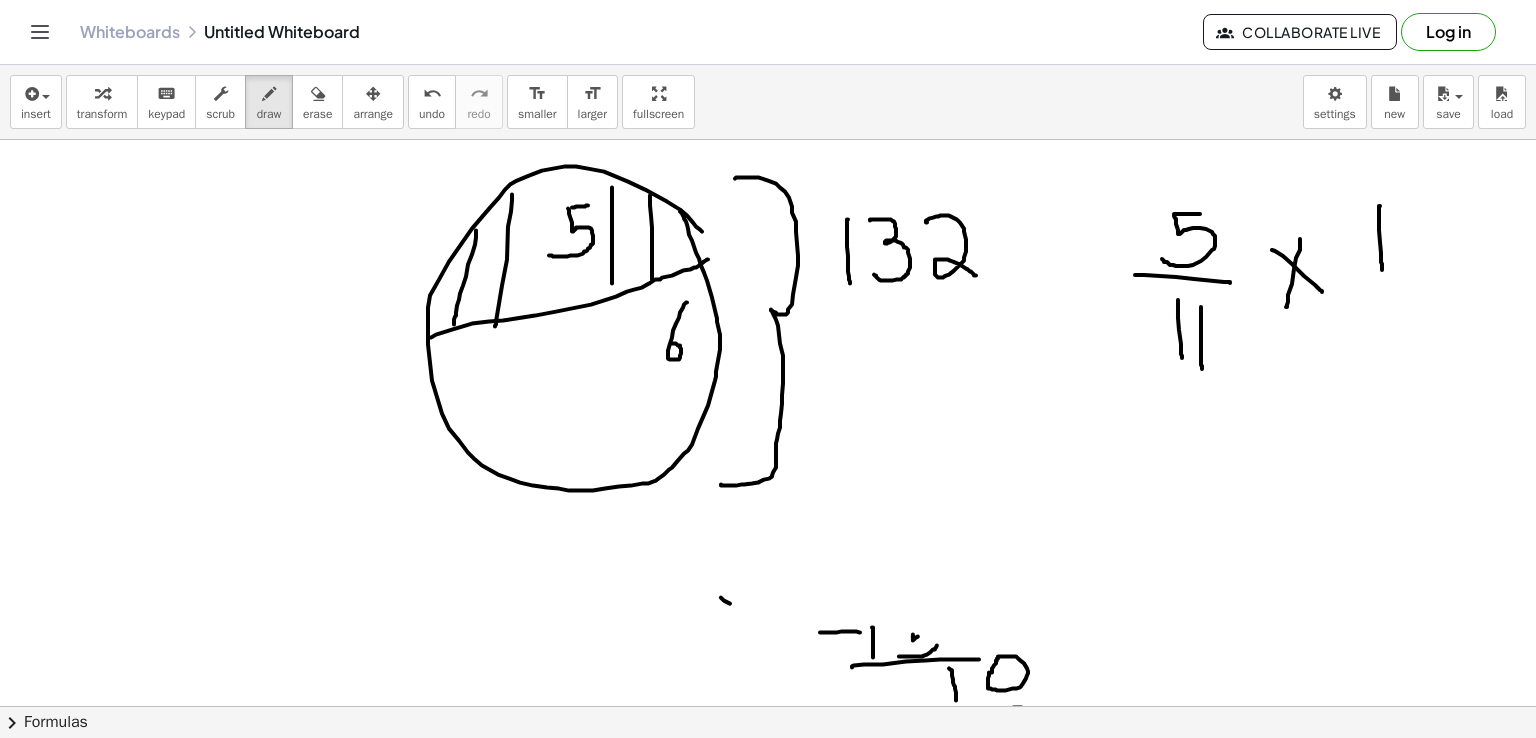 drag, startPoint x: 1380, startPoint y: 205, endPoint x: 1382, endPoint y: 269, distance: 64.03124 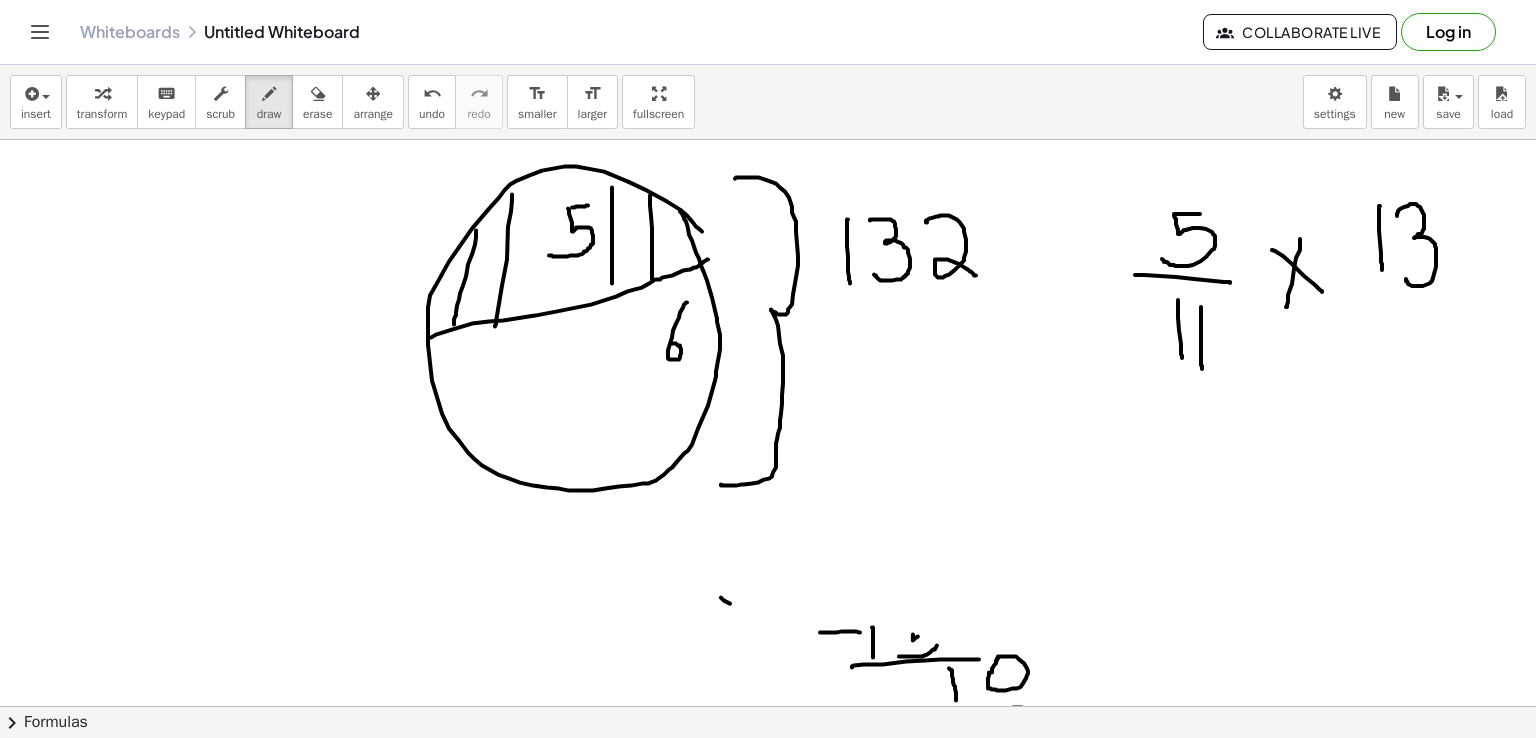 drag, startPoint x: 1397, startPoint y: 215, endPoint x: 1404, endPoint y: 276, distance: 61.400326 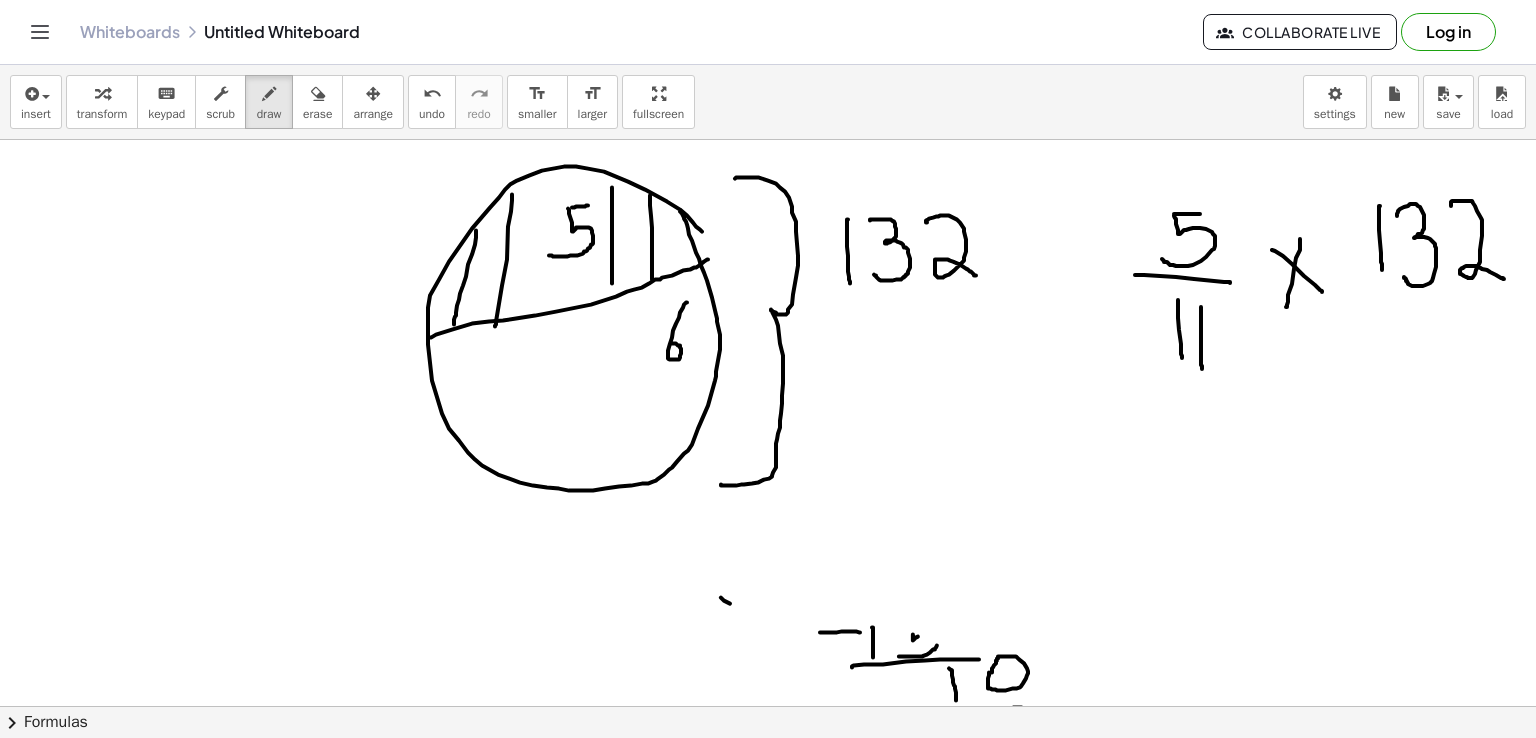 drag, startPoint x: 1451, startPoint y: 205, endPoint x: 1504, endPoint y: 278, distance: 90.21086 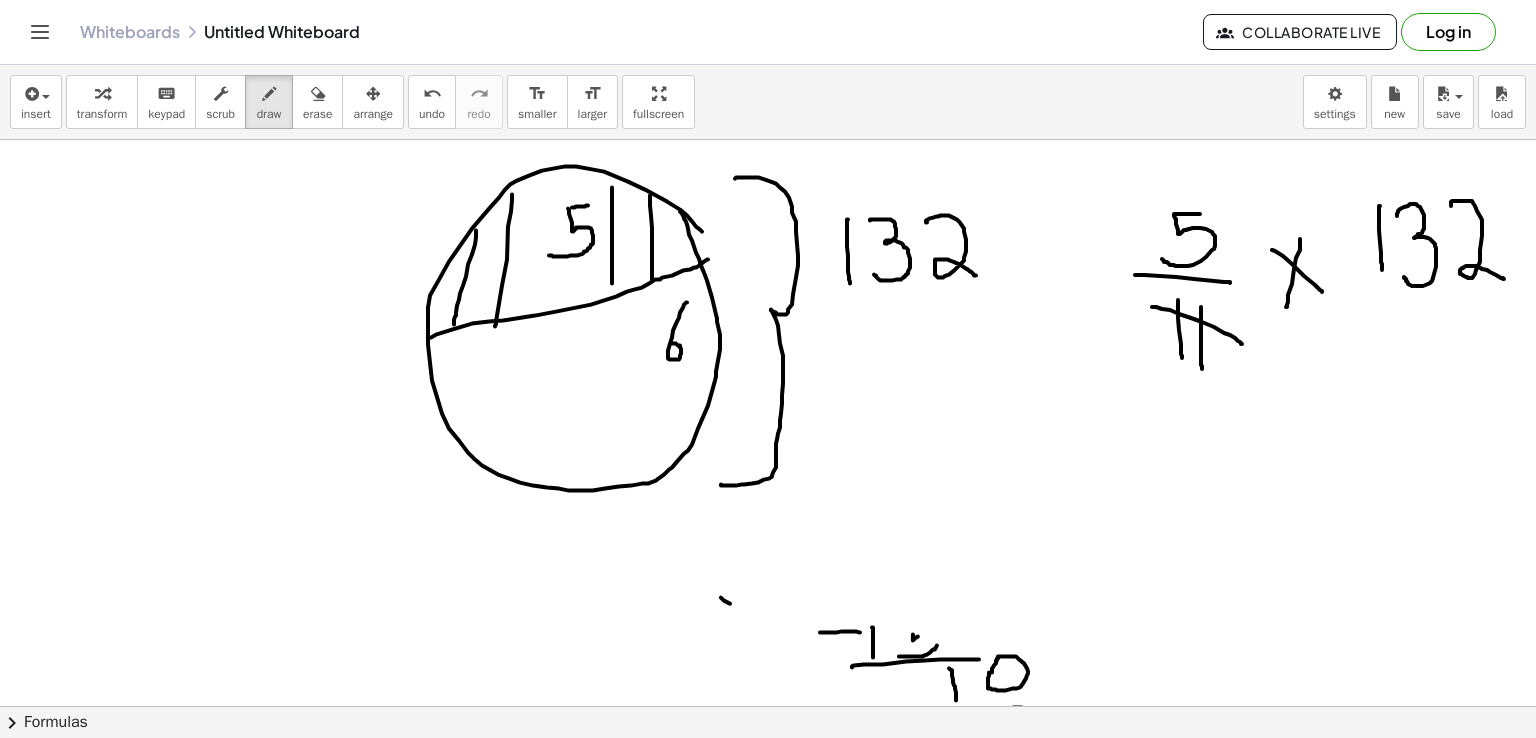 drag, startPoint x: 1152, startPoint y: 306, endPoint x: 1242, endPoint y: 343, distance: 97.308784 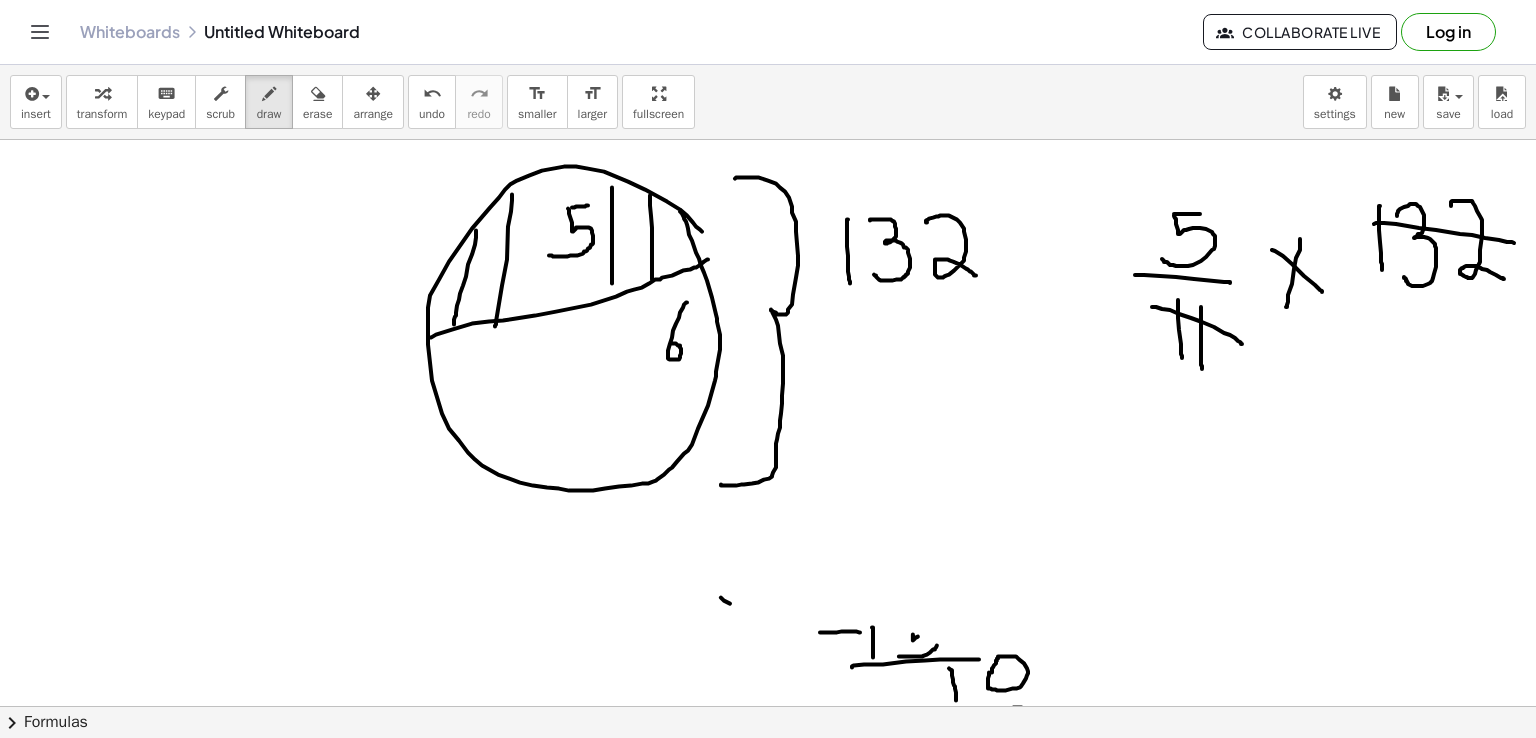 drag, startPoint x: 1374, startPoint y: 223, endPoint x: 1514, endPoint y: 242, distance: 141.2834 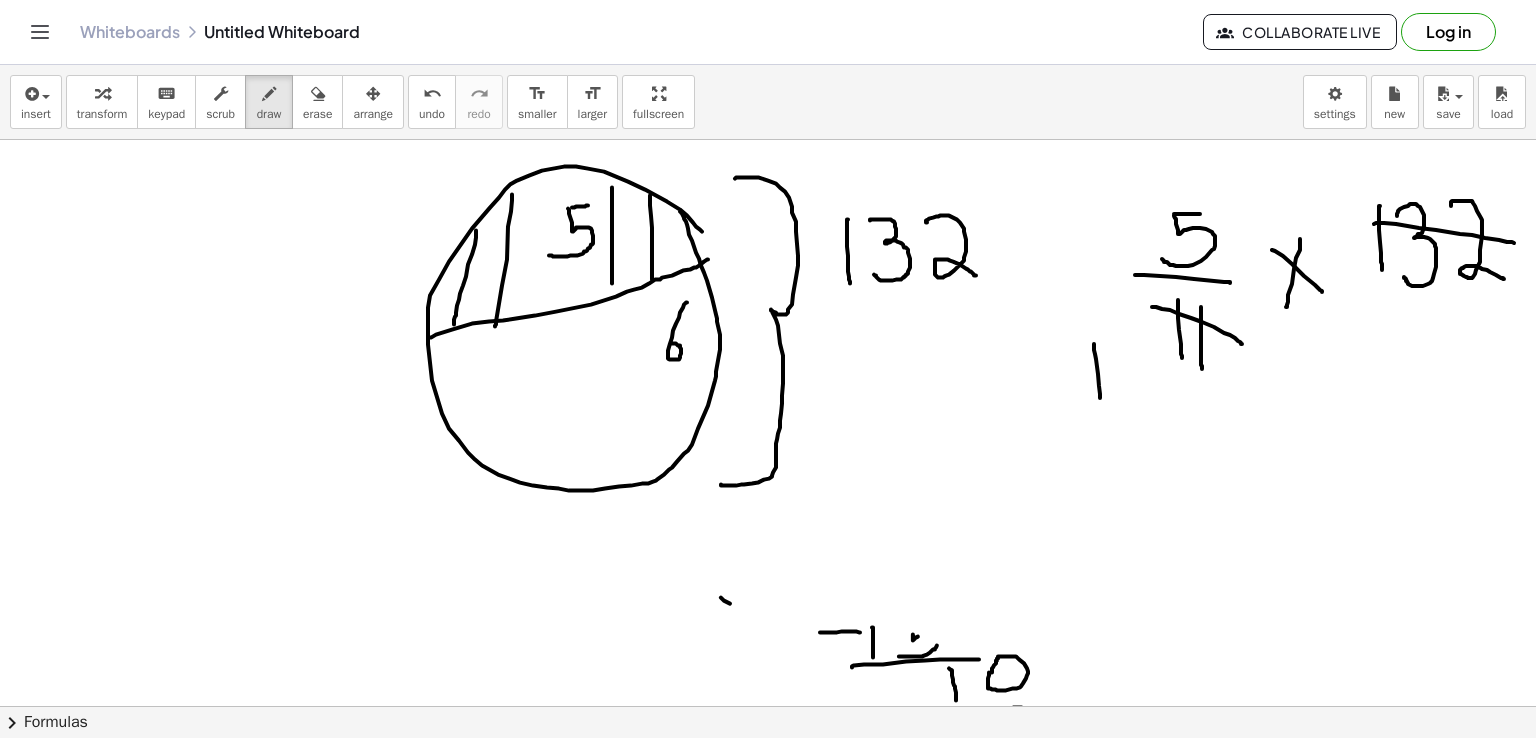 drag, startPoint x: 1094, startPoint y: 343, endPoint x: 1100, endPoint y: 397, distance: 54.33231 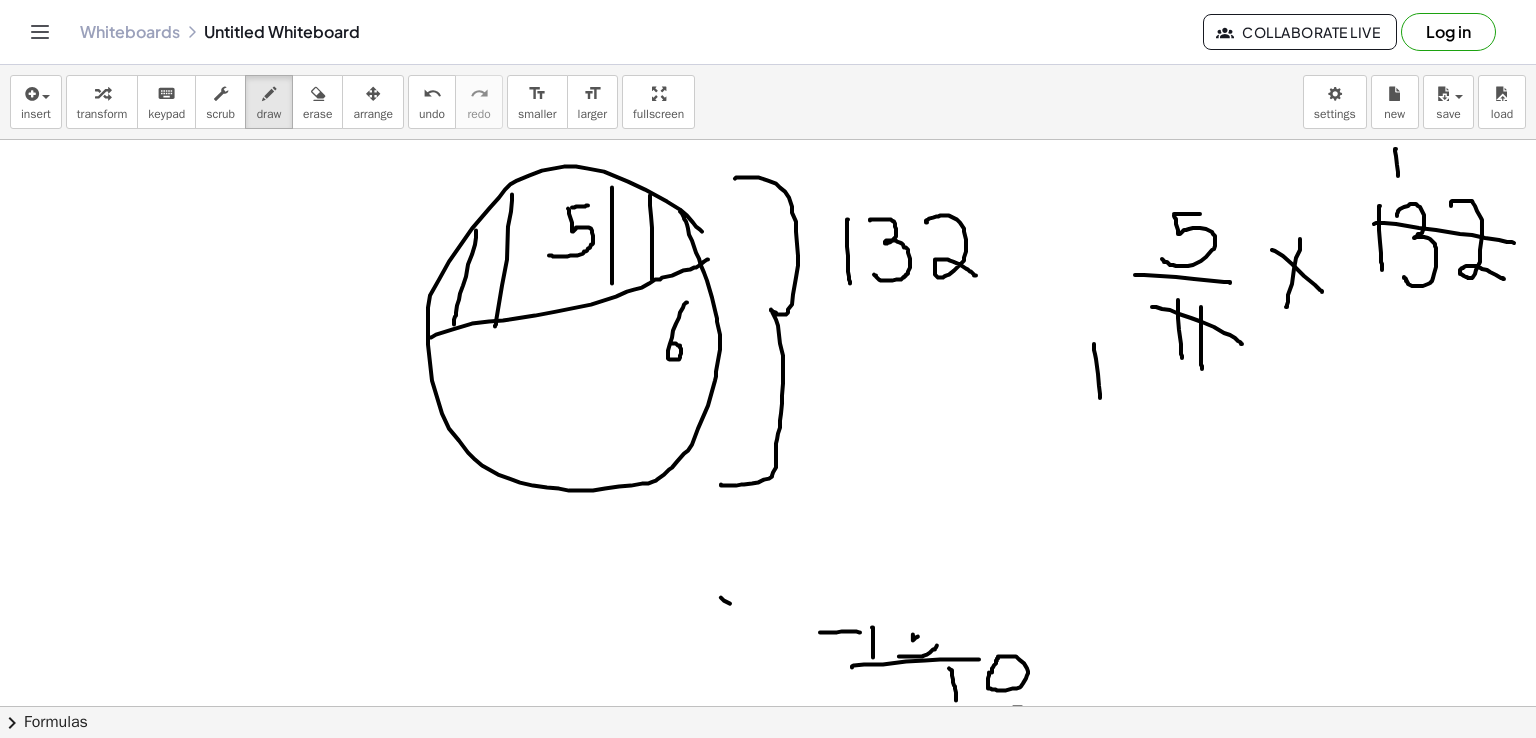 drag, startPoint x: 1396, startPoint y: 148, endPoint x: 1398, endPoint y: 175, distance: 27.073973 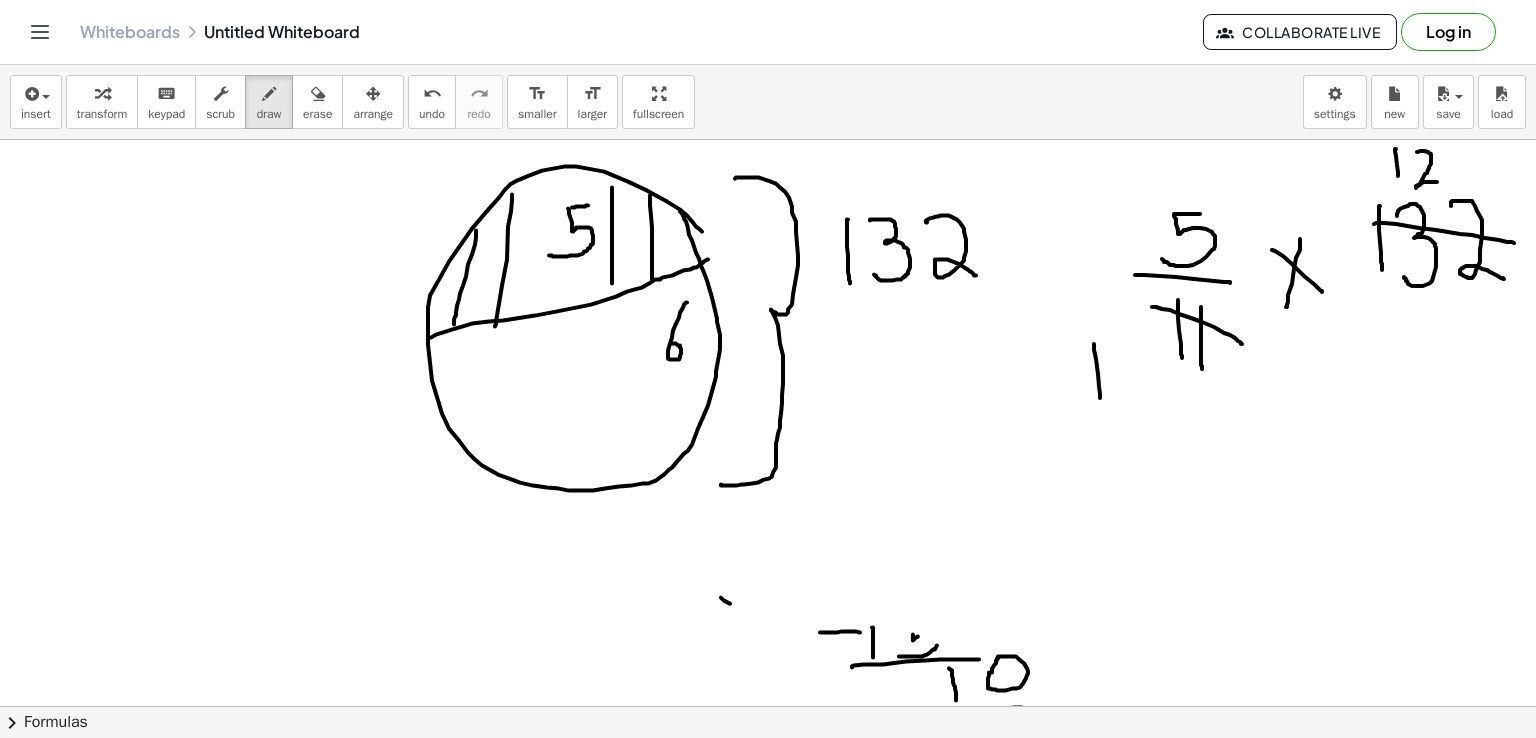 drag, startPoint x: 1417, startPoint y: 151, endPoint x: 1437, endPoint y: 181, distance: 36.05551 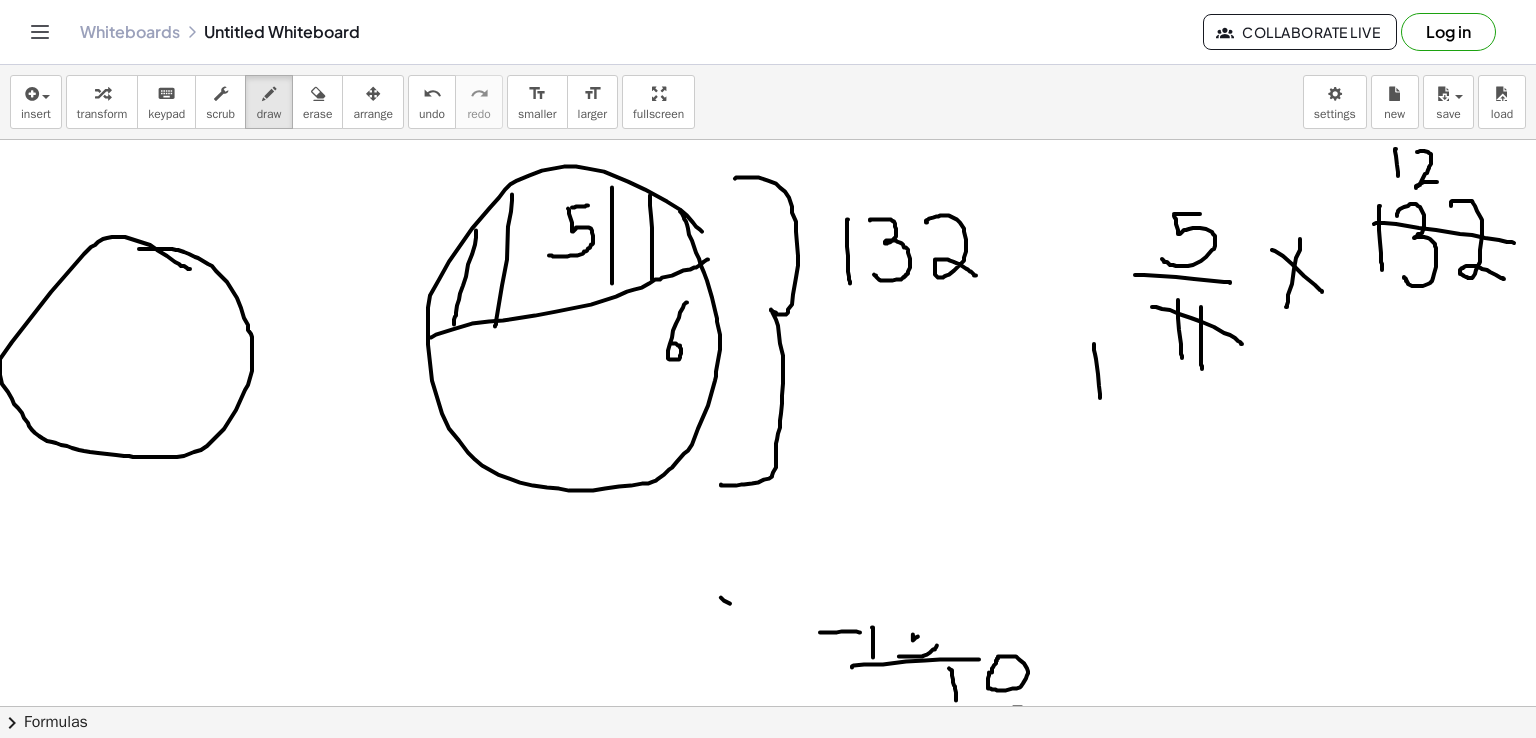 drag, startPoint x: 190, startPoint y: 268, endPoint x: 125, endPoint y: 245, distance: 68.94926 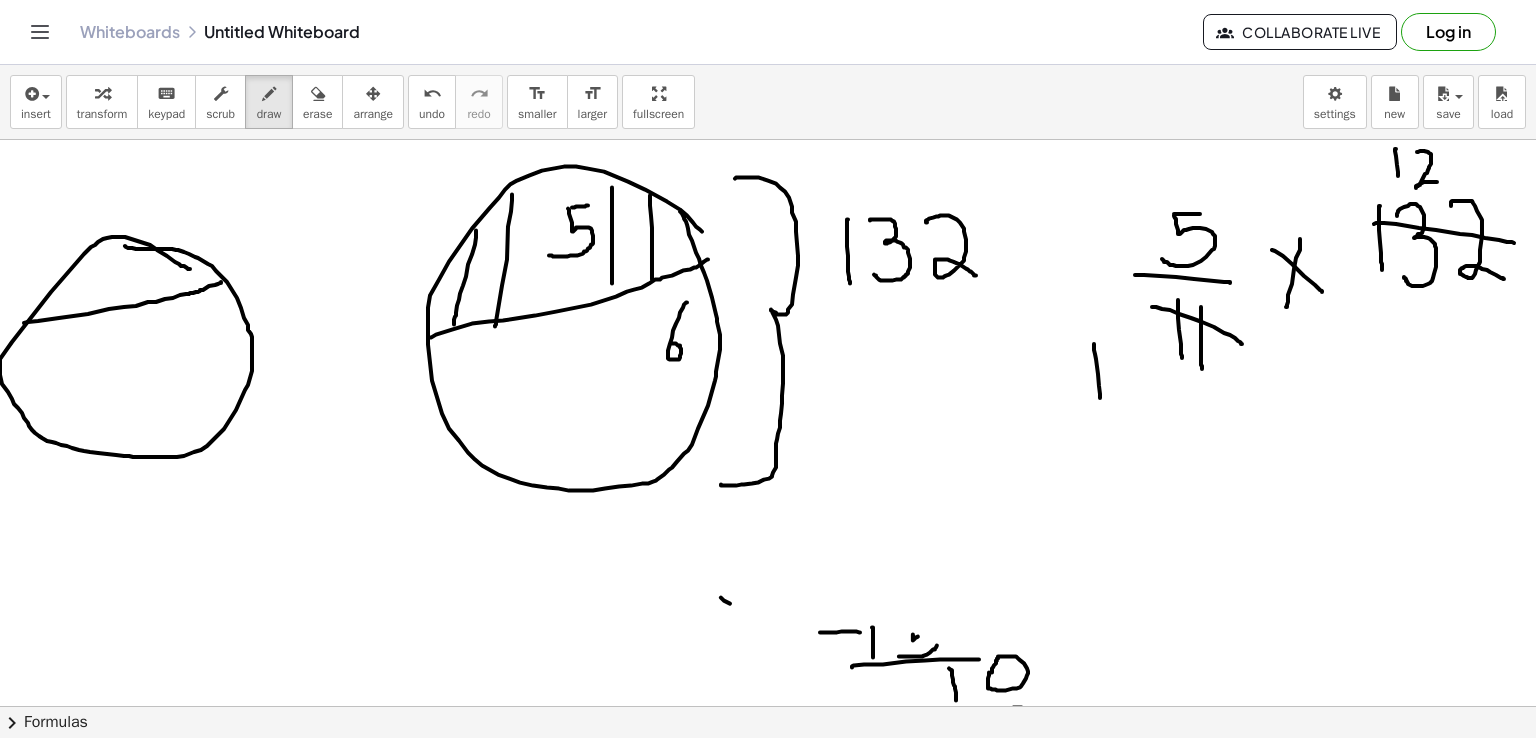 drag, startPoint x: 24, startPoint y: 322, endPoint x: 221, endPoint y: 281, distance: 201.22127 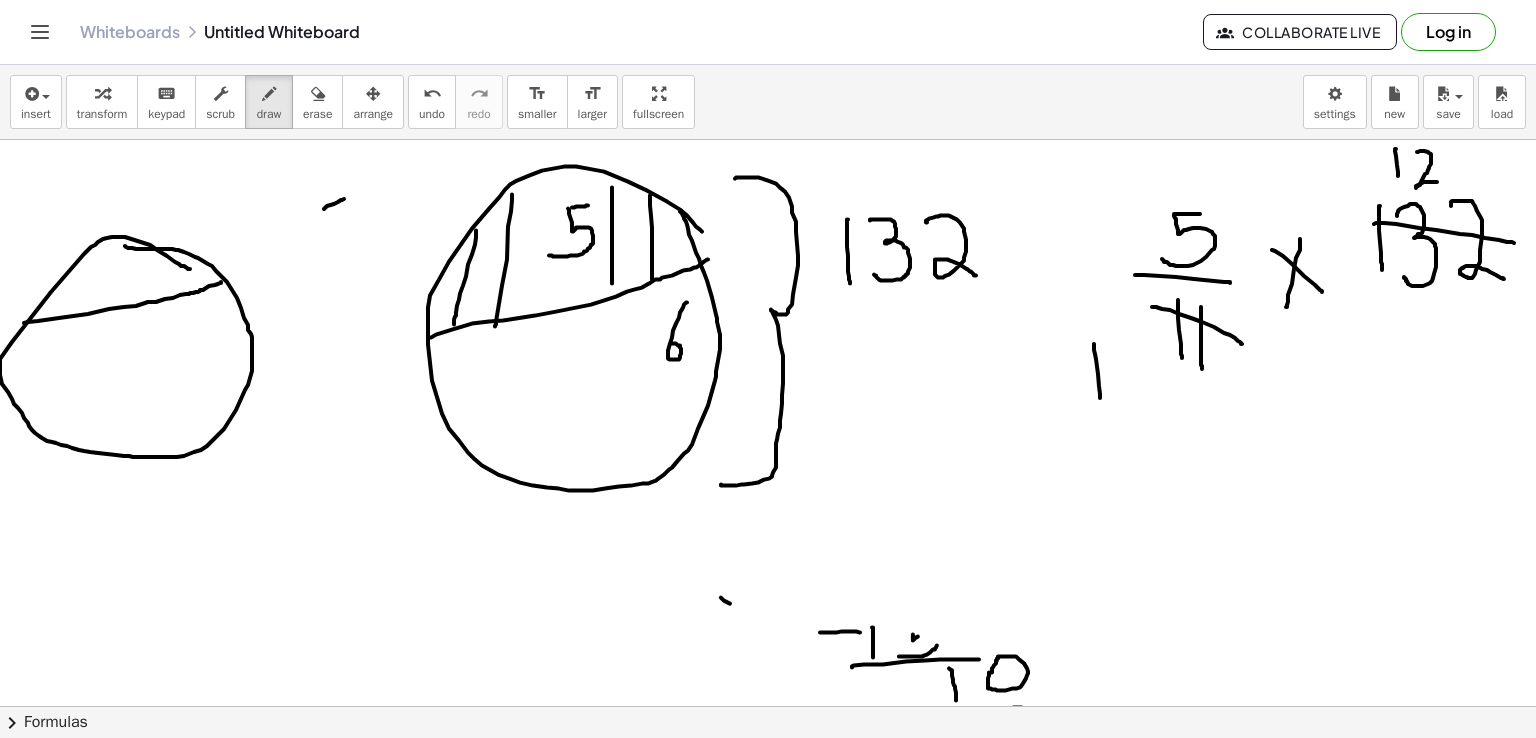 drag, startPoint x: 324, startPoint y: 208, endPoint x: 344, endPoint y: 198, distance: 22.36068 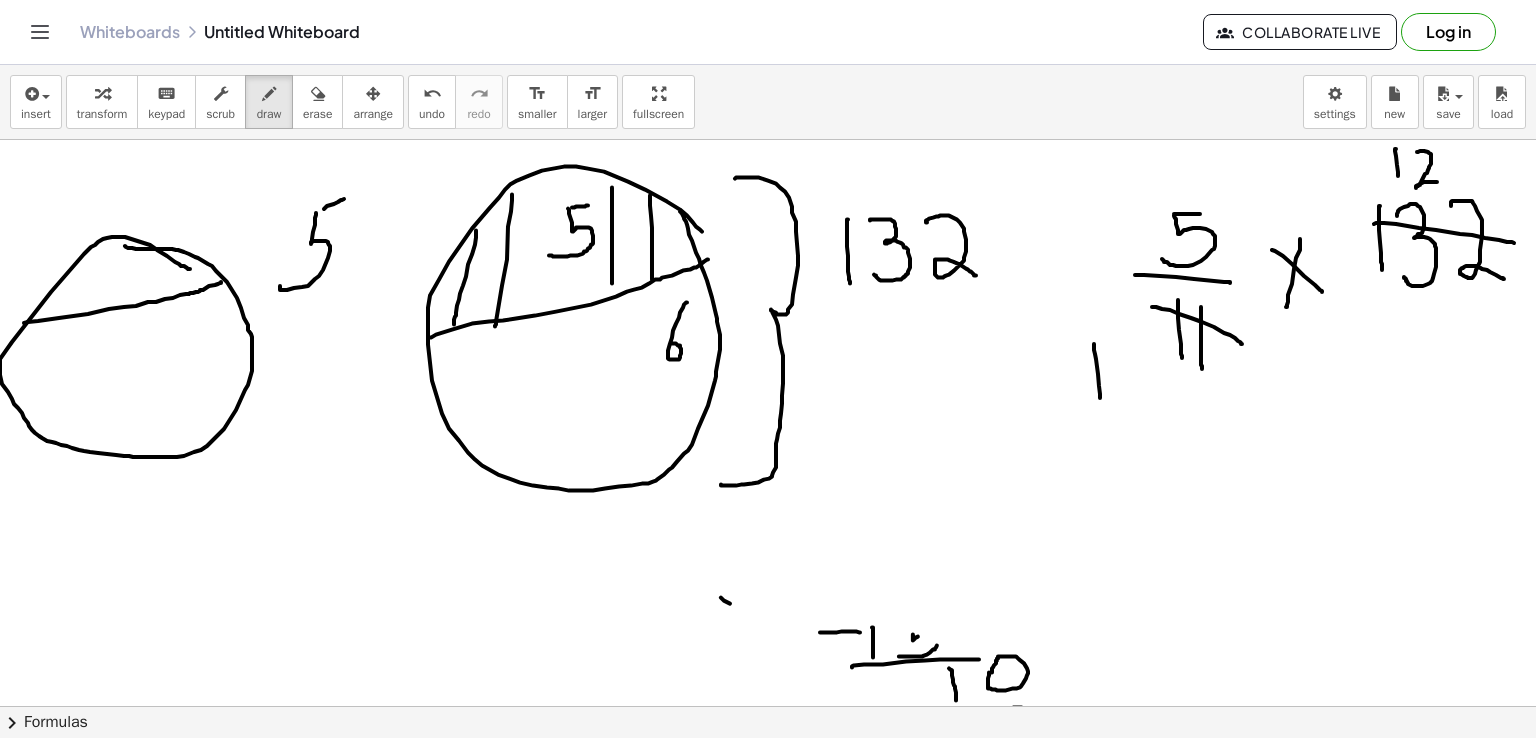 drag, startPoint x: 316, startPoint y: 212, endPoint x: 280, endPoint y: 285, distance: 81.394104 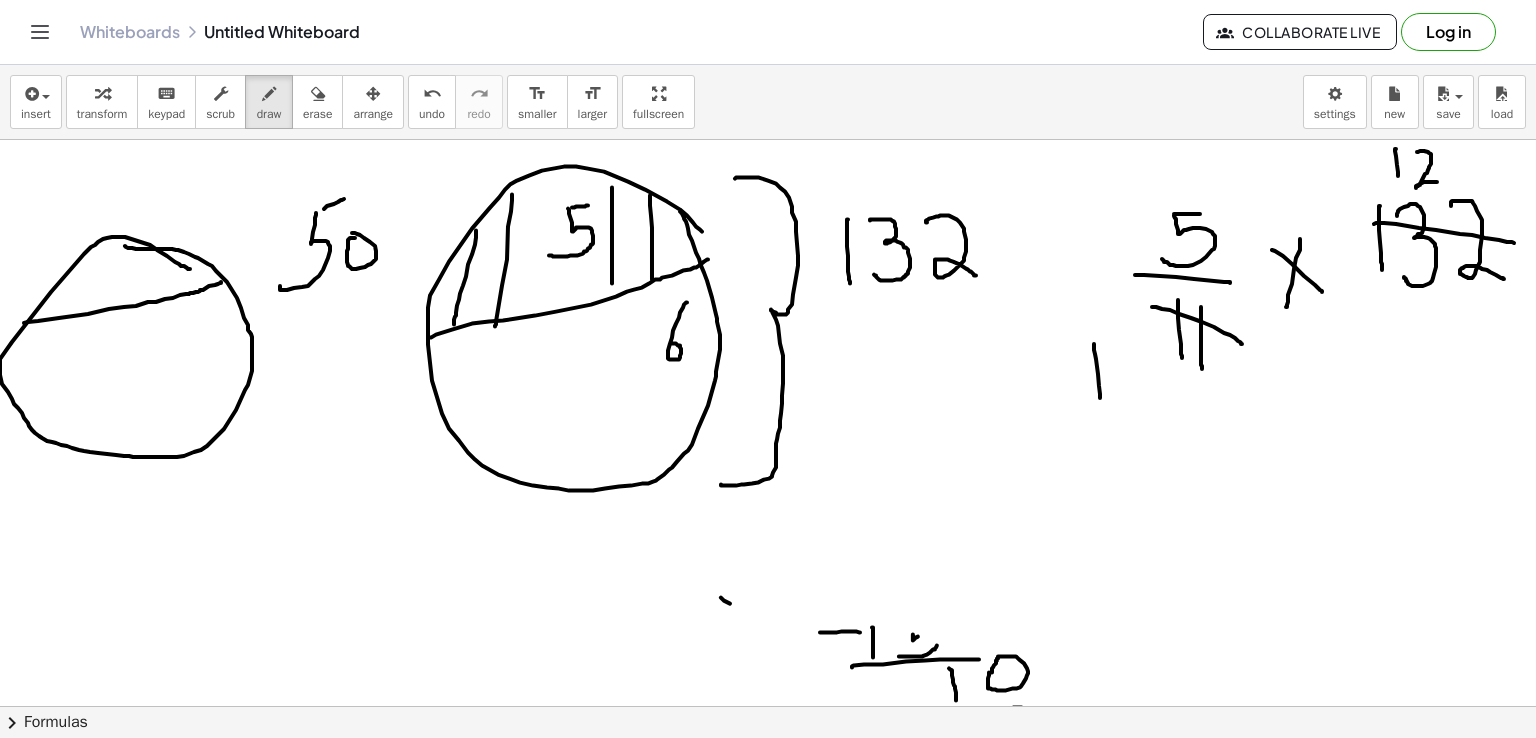 click at bounding box center [768, -492] 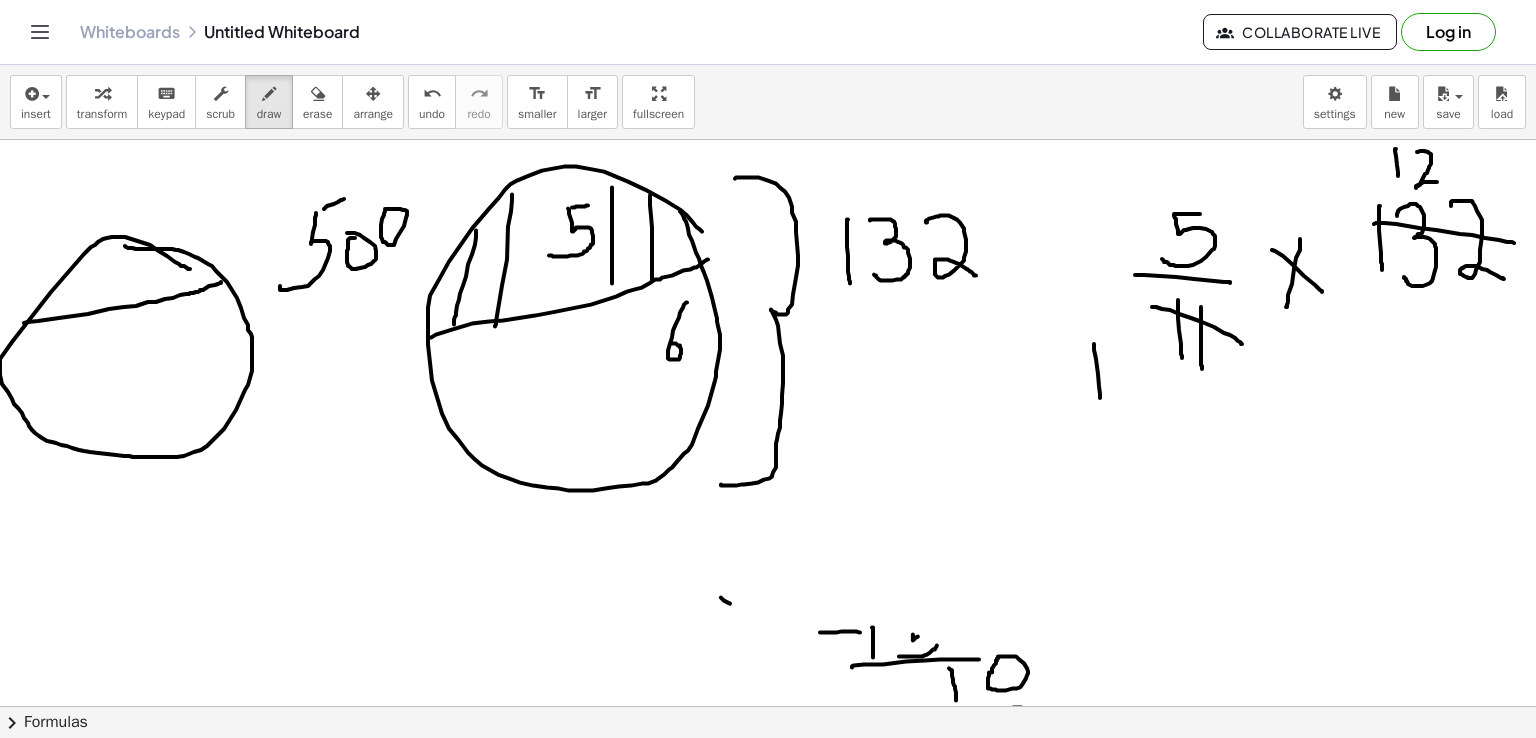 click at bounding box center [768, -492] 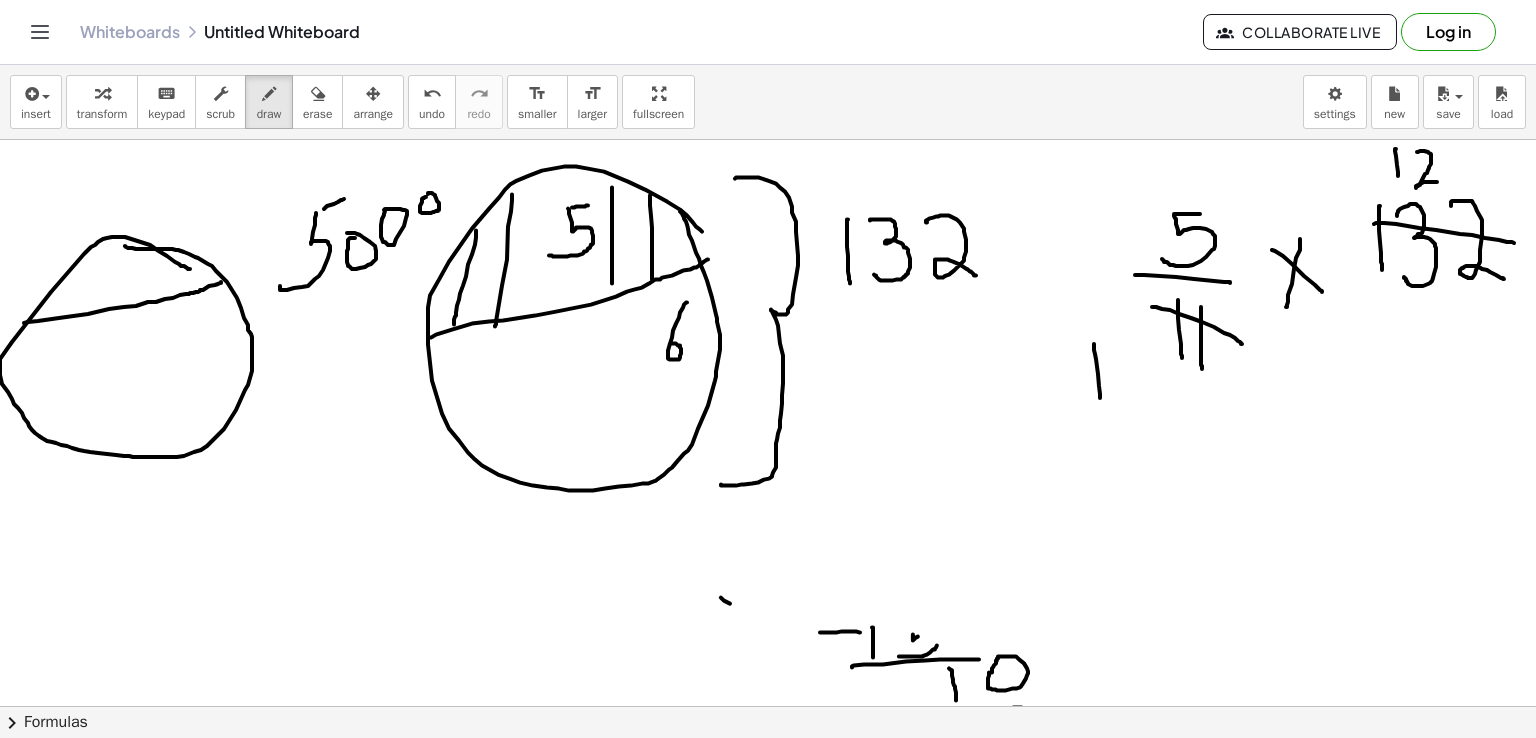 click at bounding box center [768, -492] 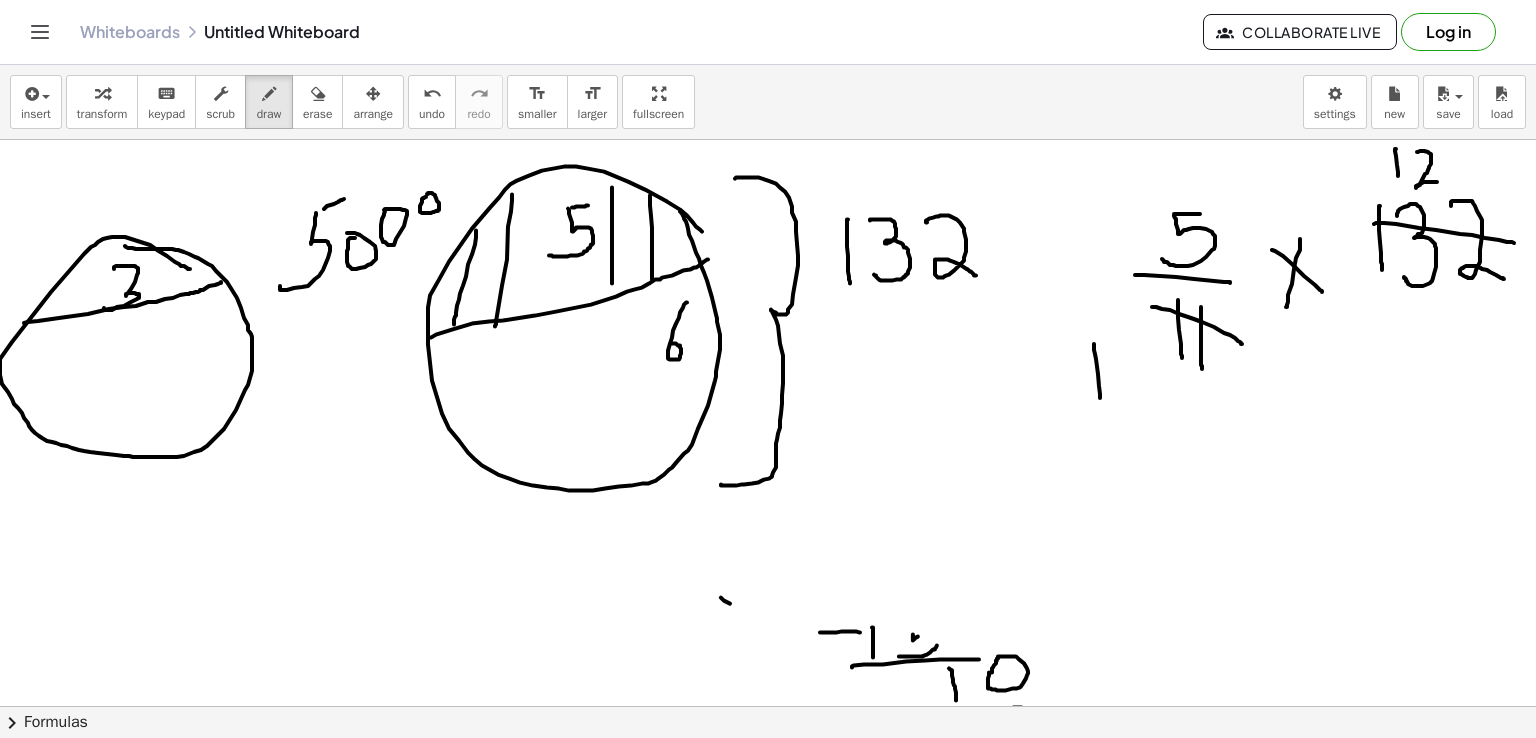drag, startPoint x: 114, startPoint y: 268, endPoint x: 104, endPoint y: 307, distance: 40.261642 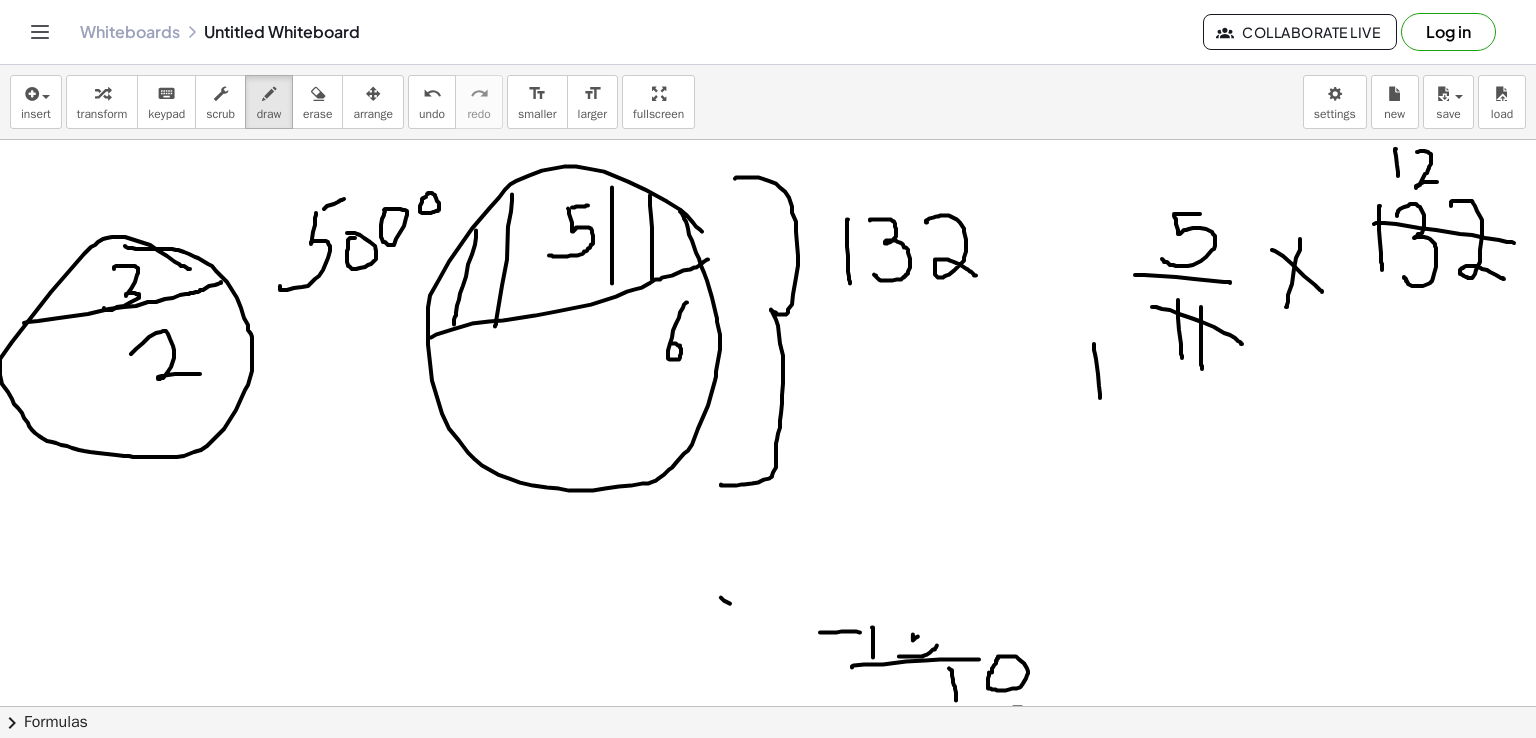 drag, startPoint x: 131, startPoint y: 353, endPoint x: 208, endPoint y: 374, distance: 79.81228 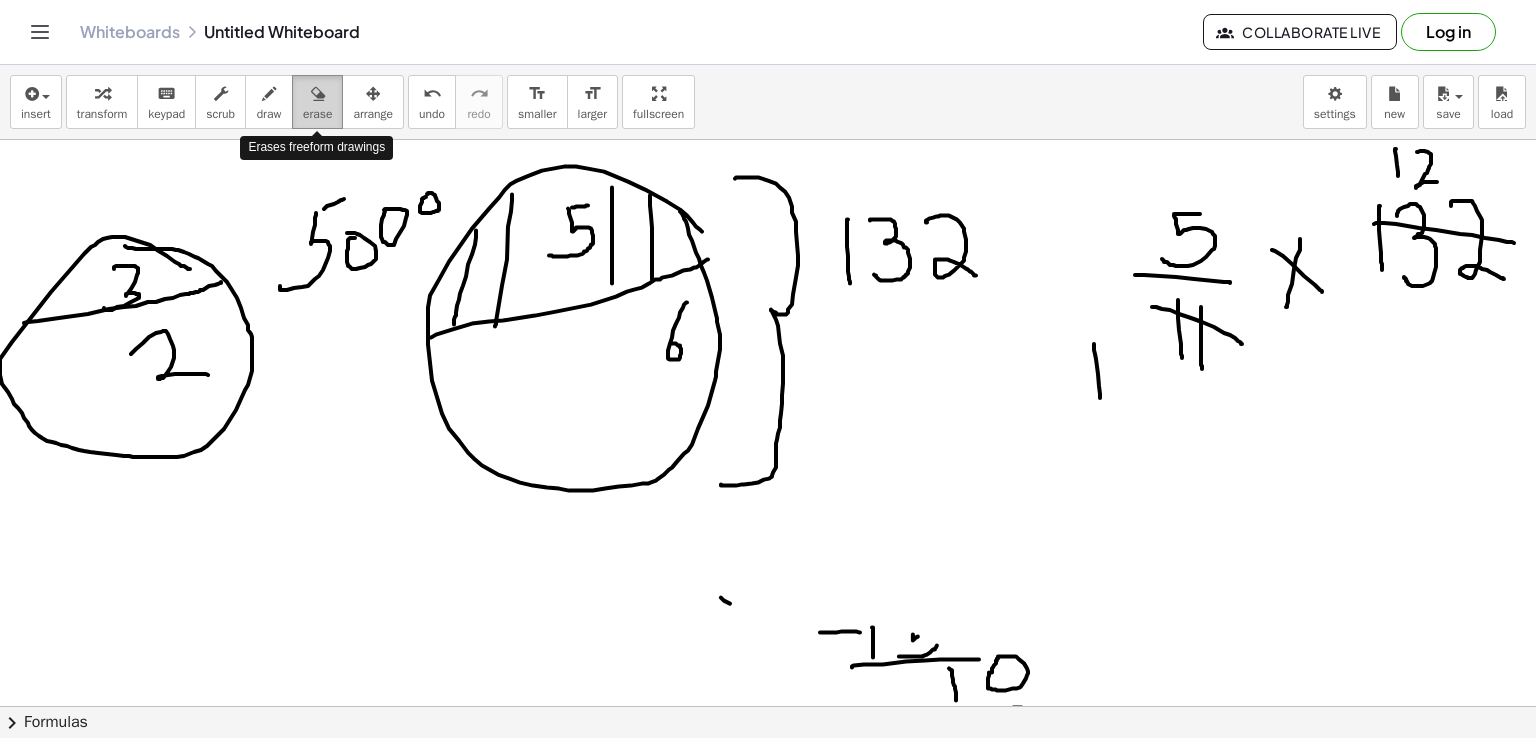 click at bounding box center [318, 94] 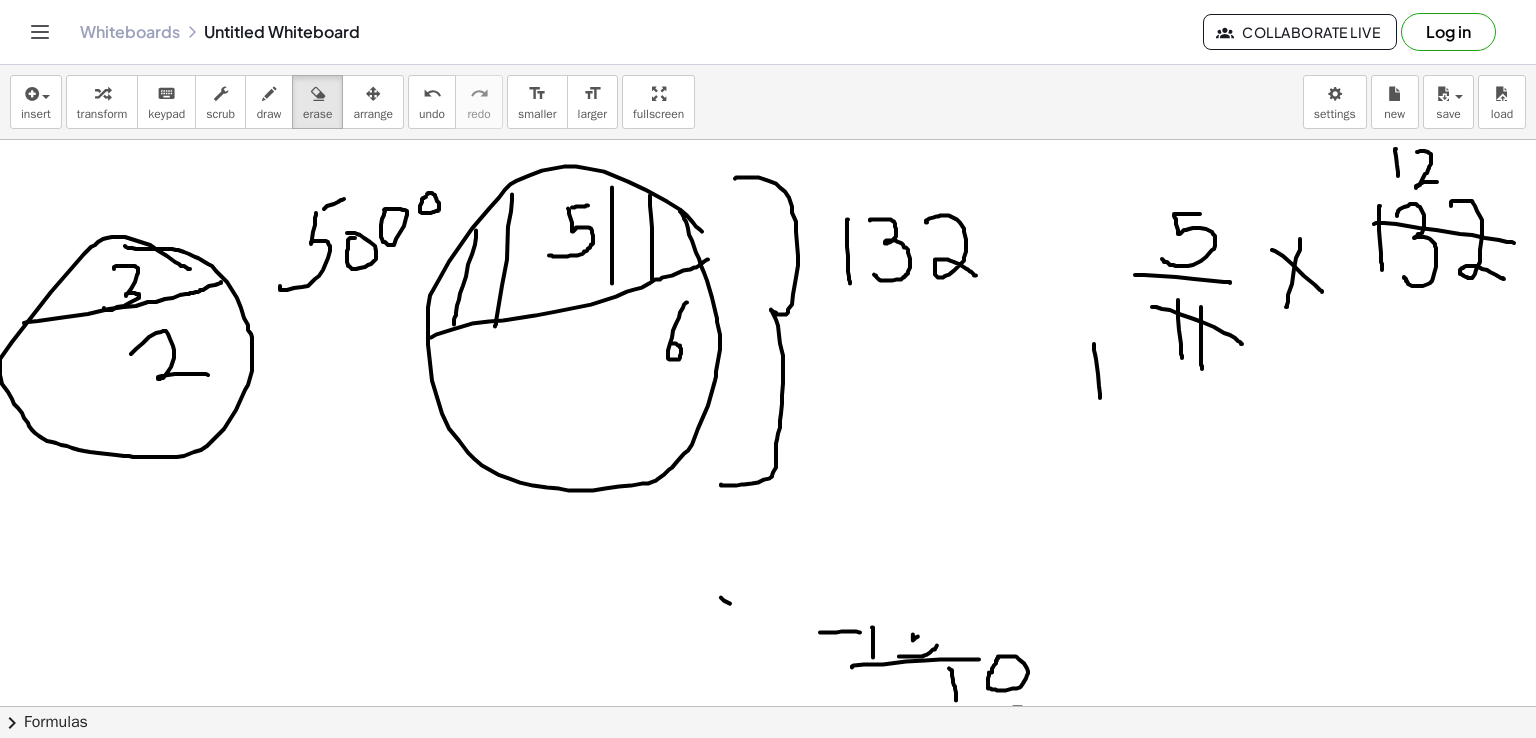 drag, startPoint x: 310, startPoint y: 105, endPoint x: 77, endPoint y: 337, distance: 328.80542 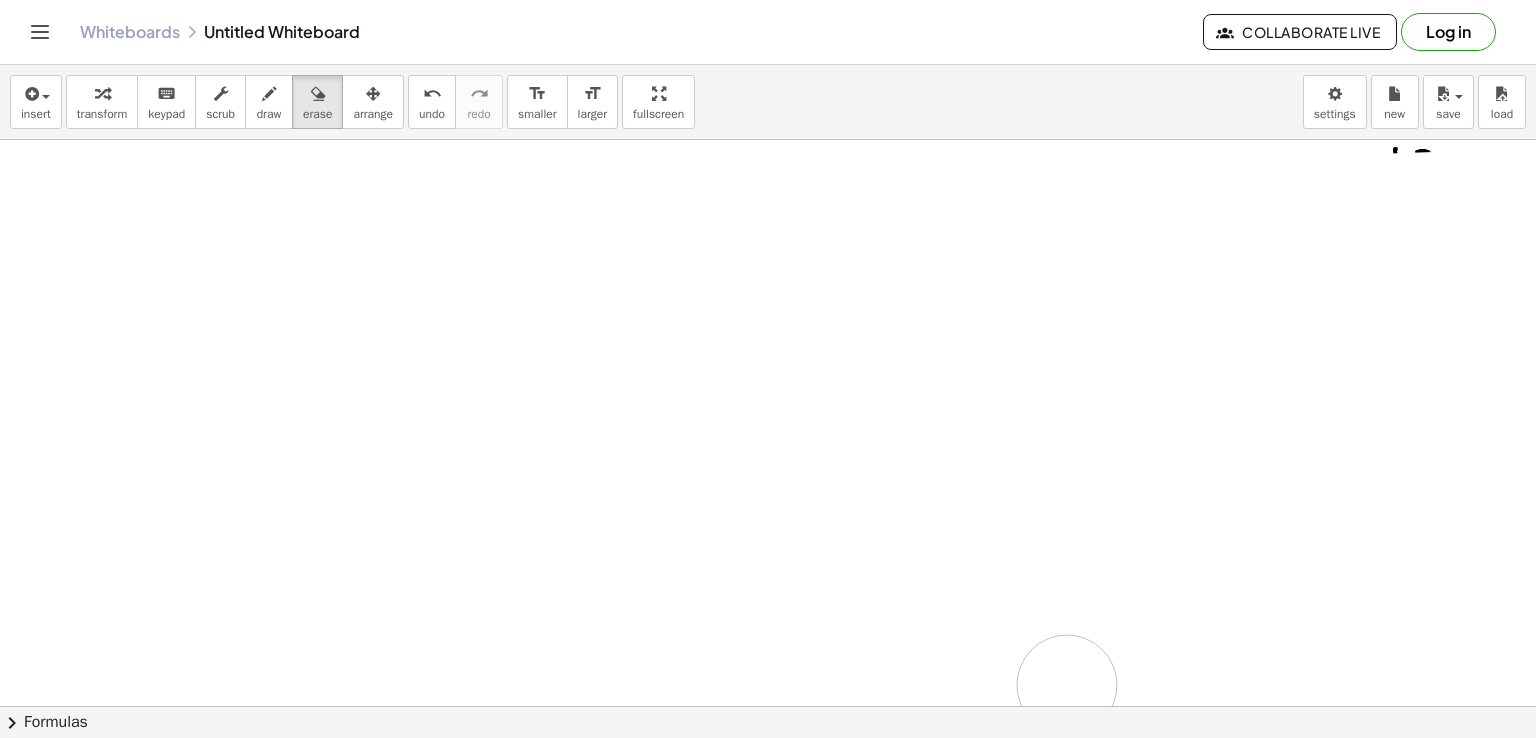 drag, startPoint x: 77, startPoint y: 337, endPoint x: 1064, endPoint y: 684, distance: 1046.2208 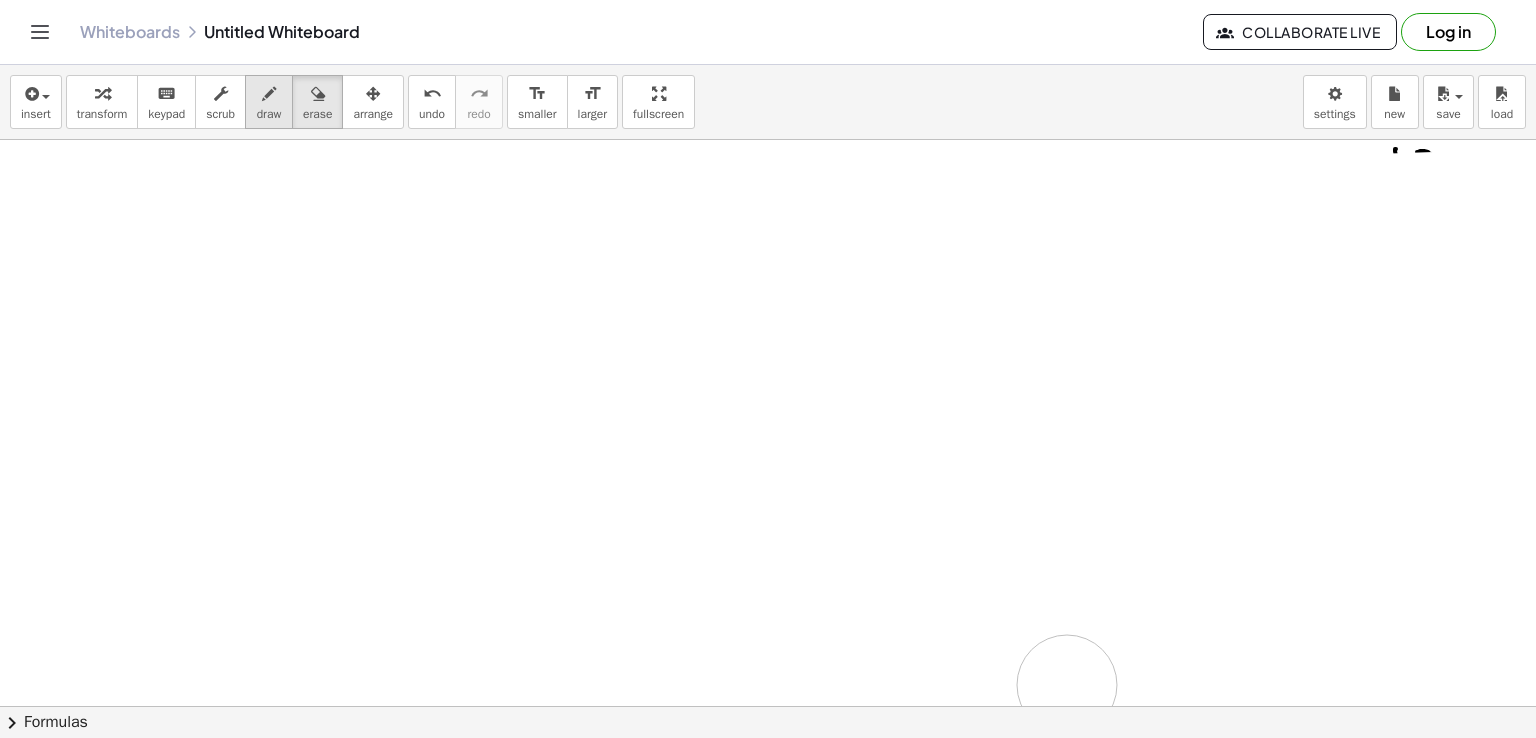 click at bounding box center [269, 94] 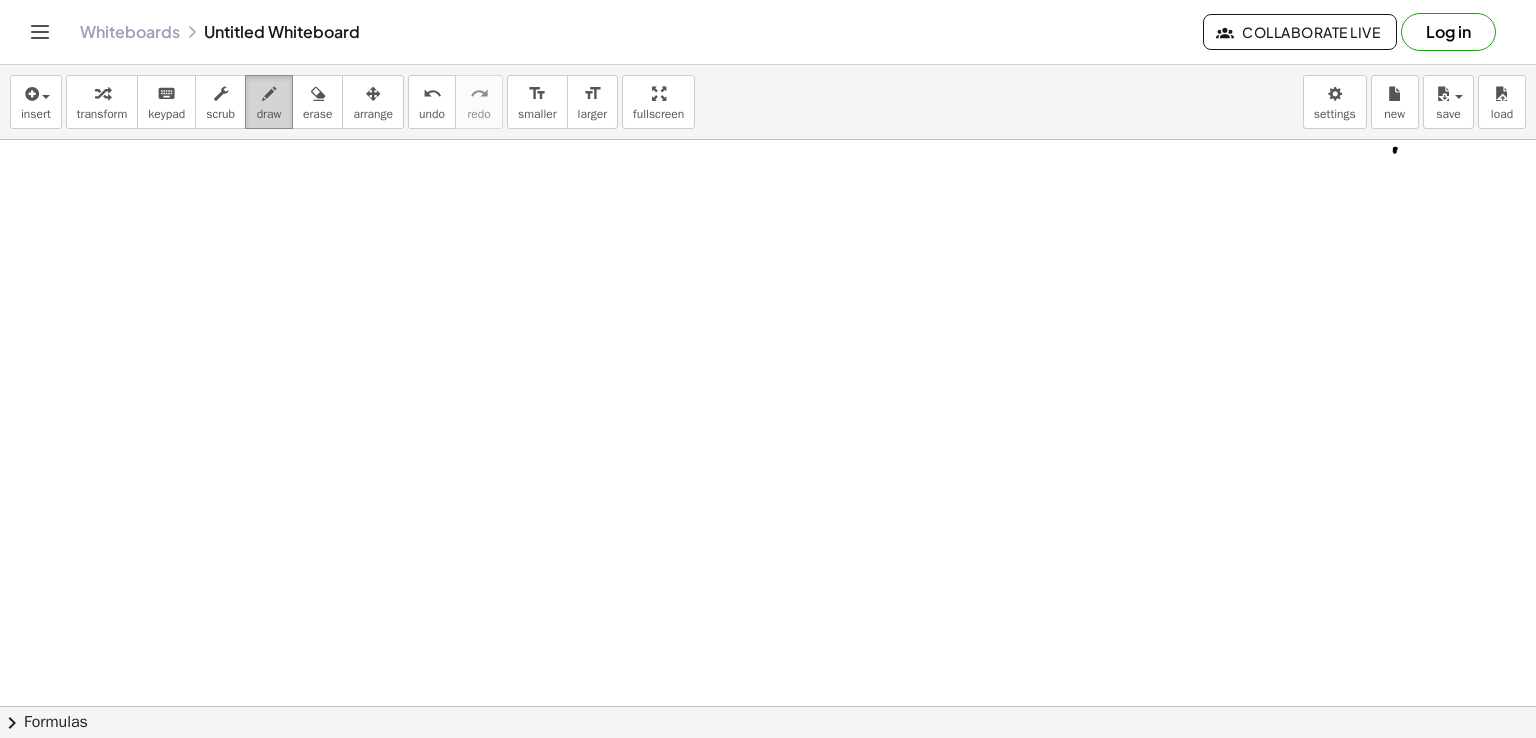 click on "draw" at bounding box center (269, 114) 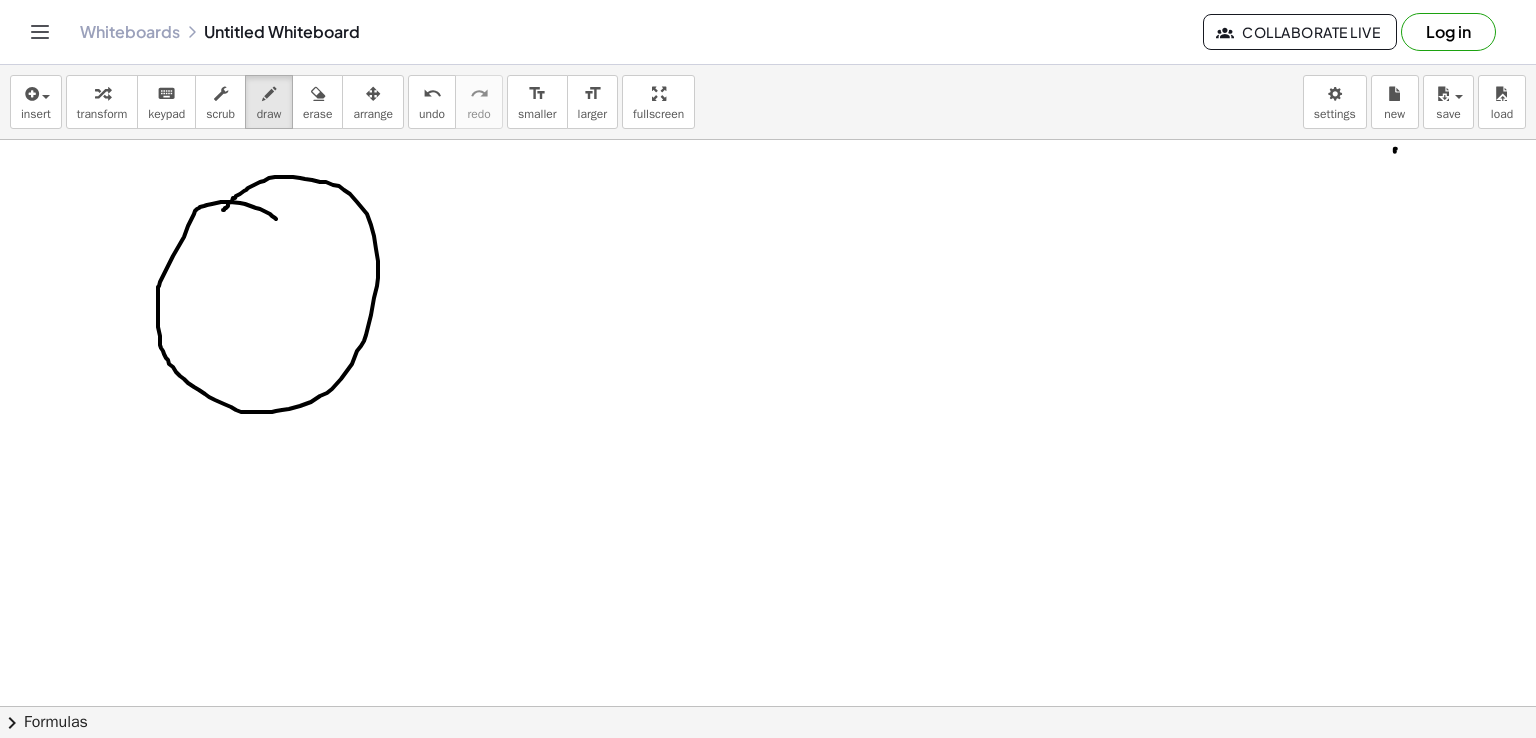 drag, startPoint x: 276, startPoint y: 218, endPoint x: 223, endPoint y: 209, distance: 53.75872 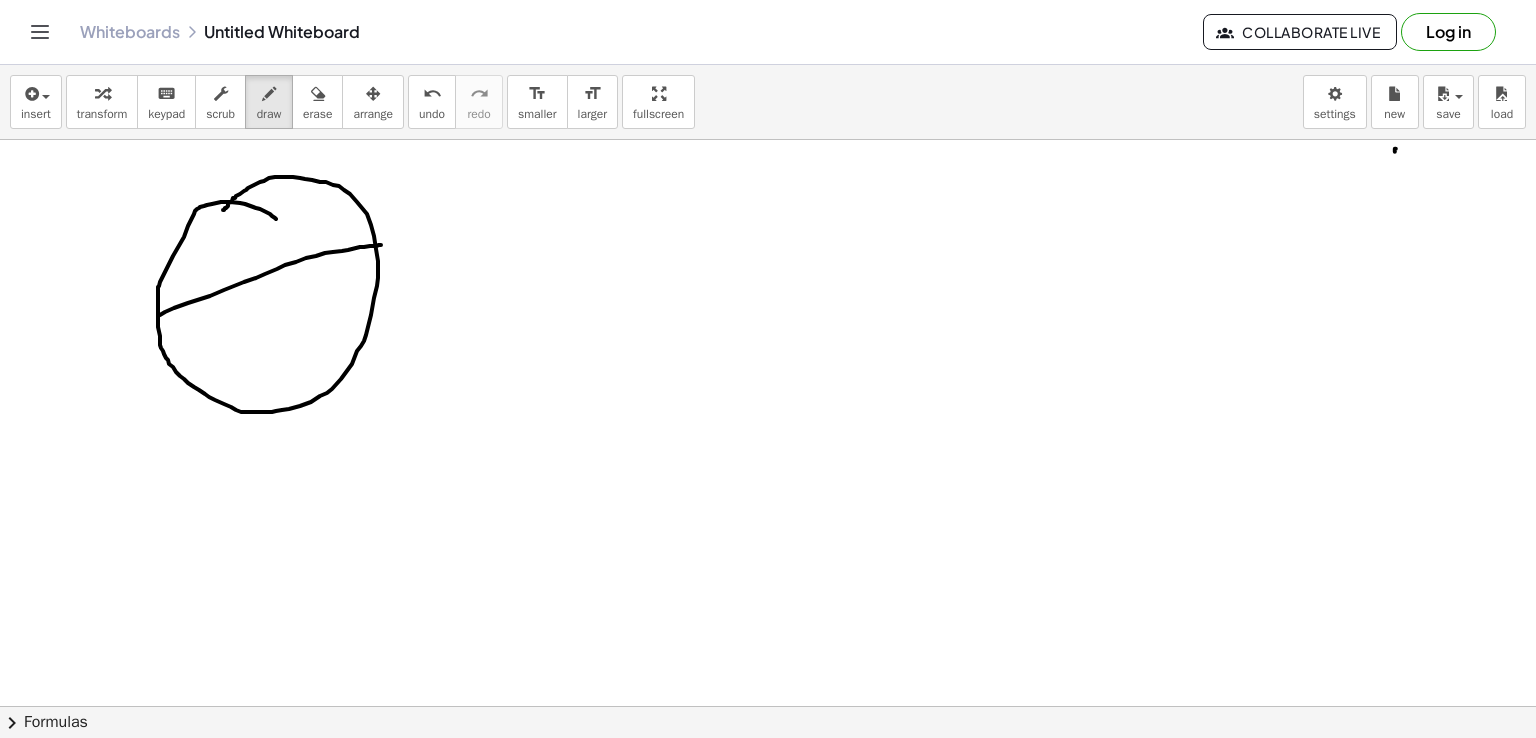 drag, startPoint x: 158, startPoint y: 315, endPoint x: 381, endPoint y: 244, distance: 234.0299 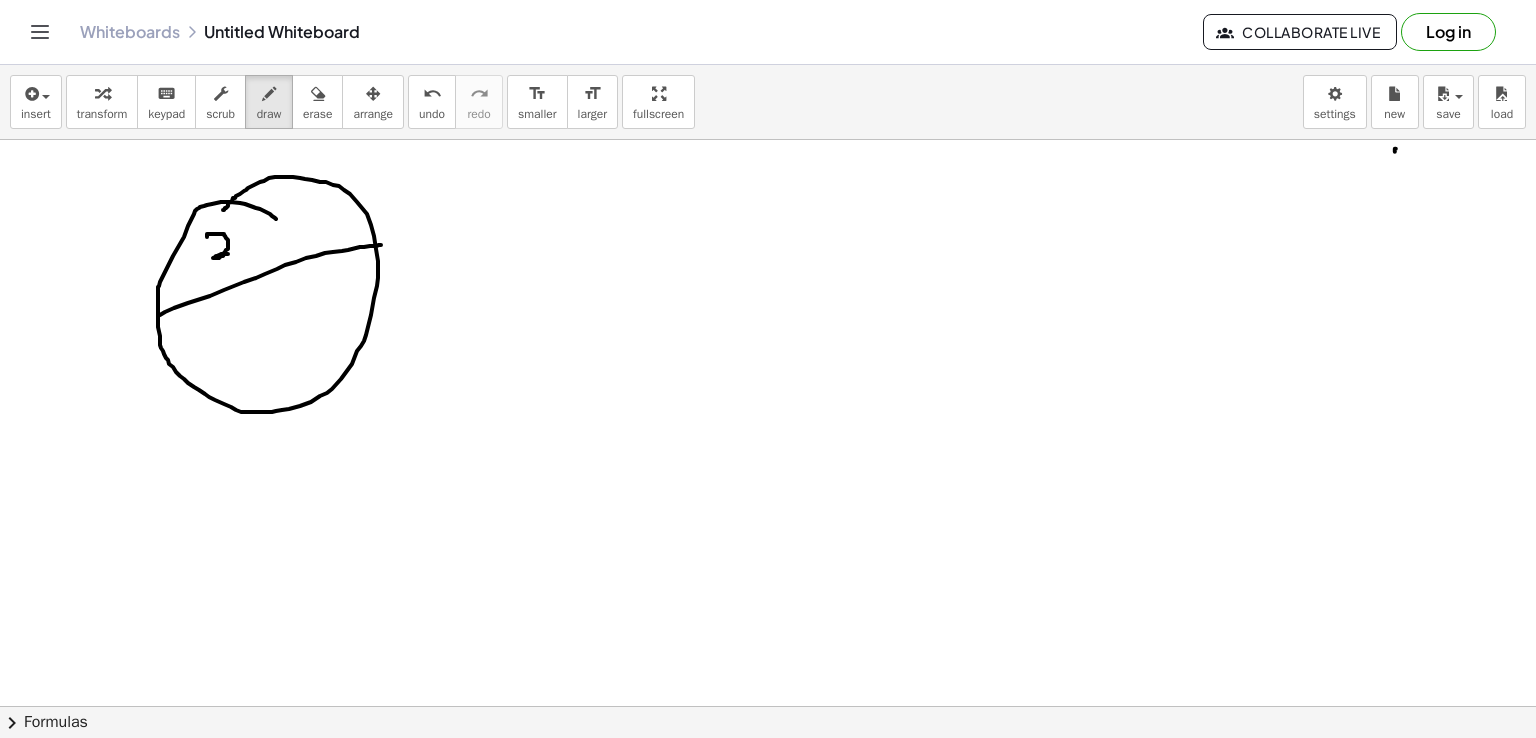 drag, startPoint x: 207, startPoint y: 236, endPoint x: 232, endPoint y: 253, distance: 30.232433 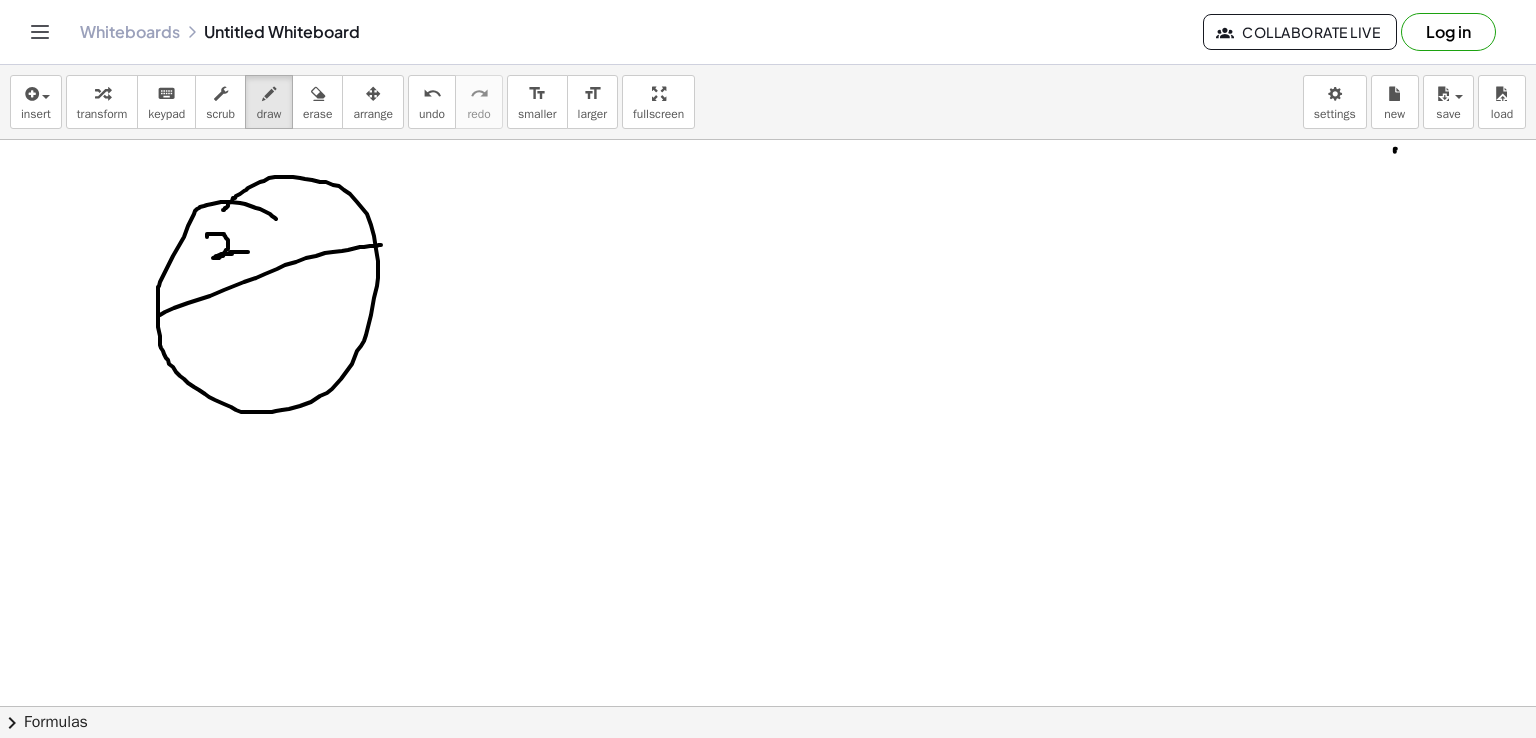 drag, startPoint x: 230, startPoint y: 251, endPoint x: 248, endPoint y: 251, distance: 18 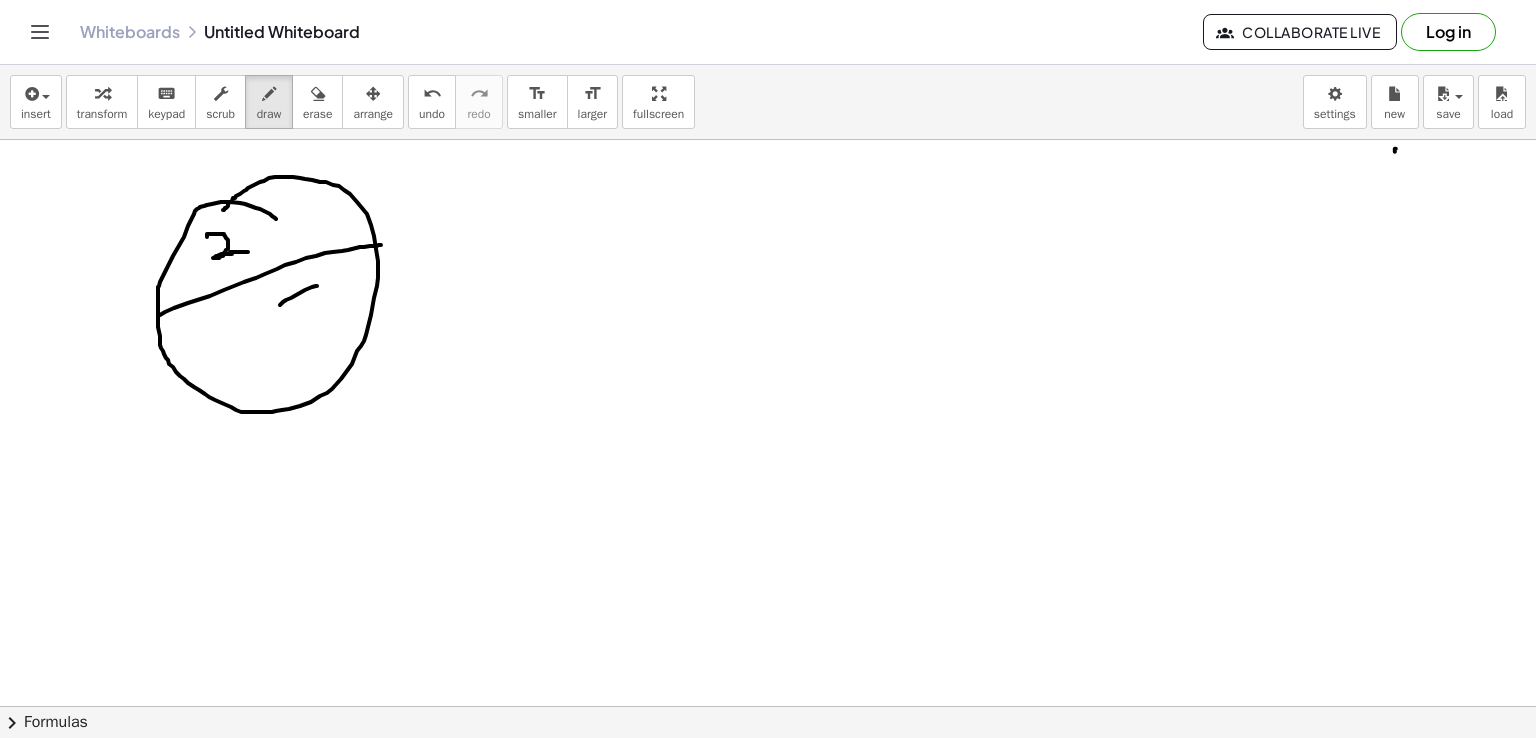drag, startPoint x: 280, startPoint y: 304, endPoint x: 317, endPoint y: 285, distance: 41.59327 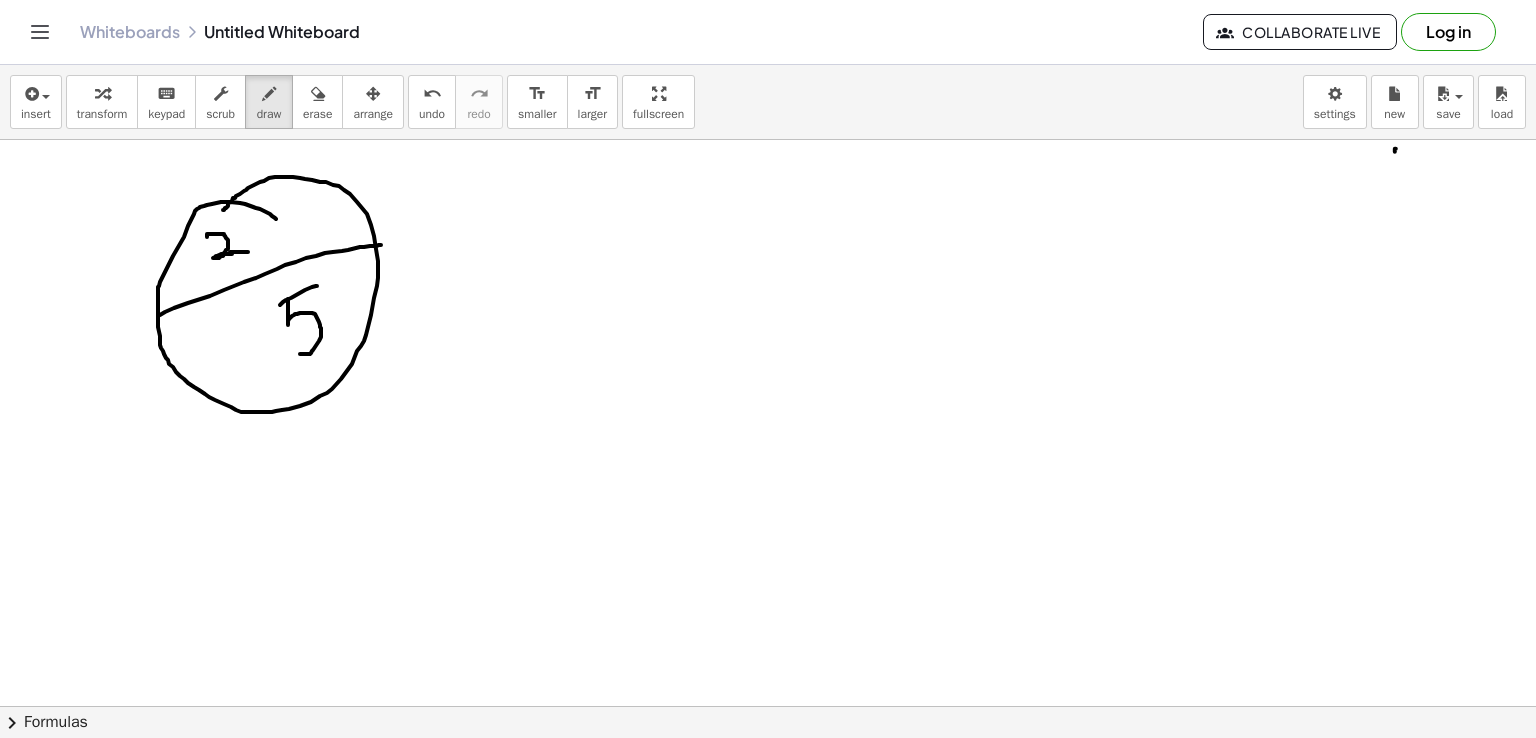 drag, startPoint x: 288, startPoint y: 298, endPoint x: 299, endPoint y: 353, distance: 56.089214 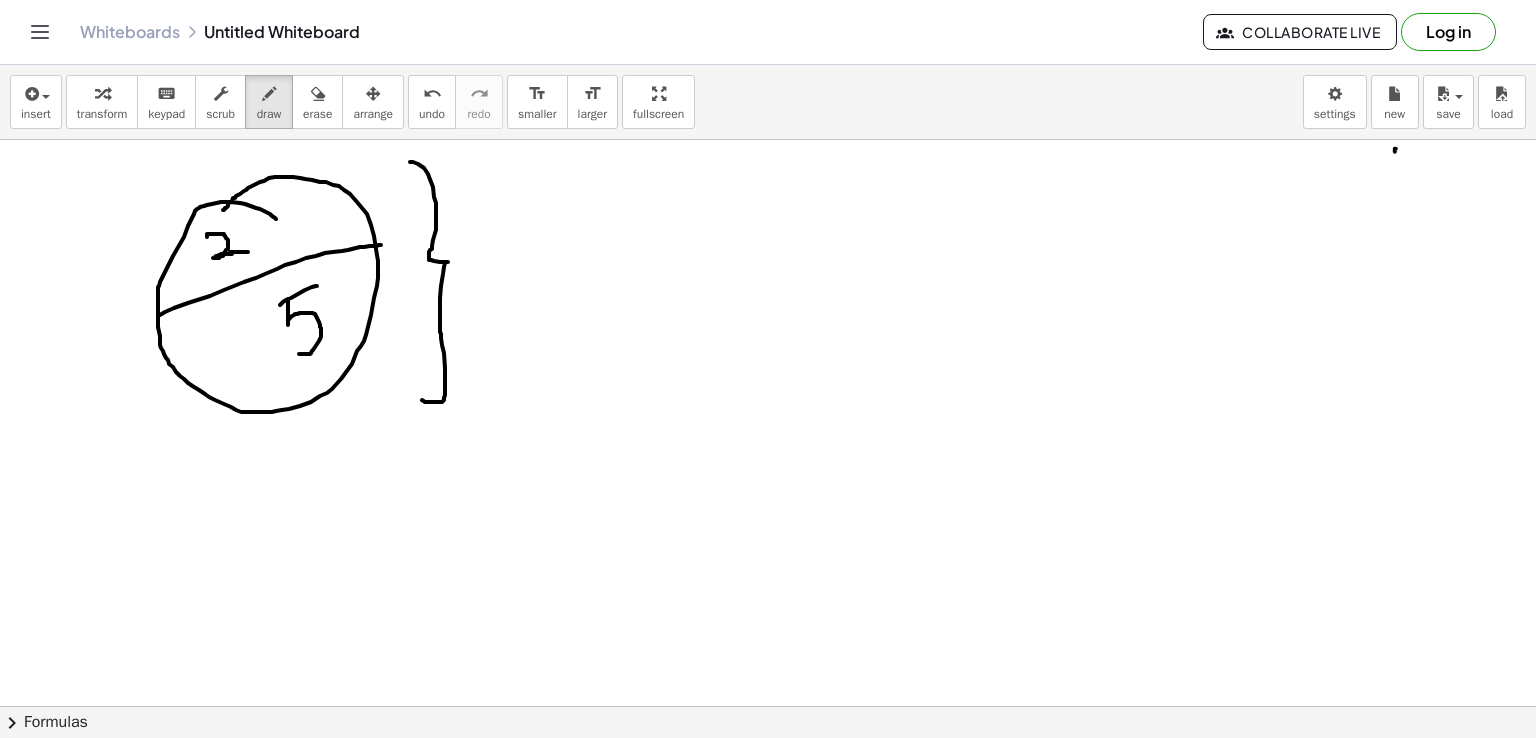 drag, startPoint x: 411, startPoint y: 161, endPoint x: 415, endPoint y: 392, distance: 231.03462 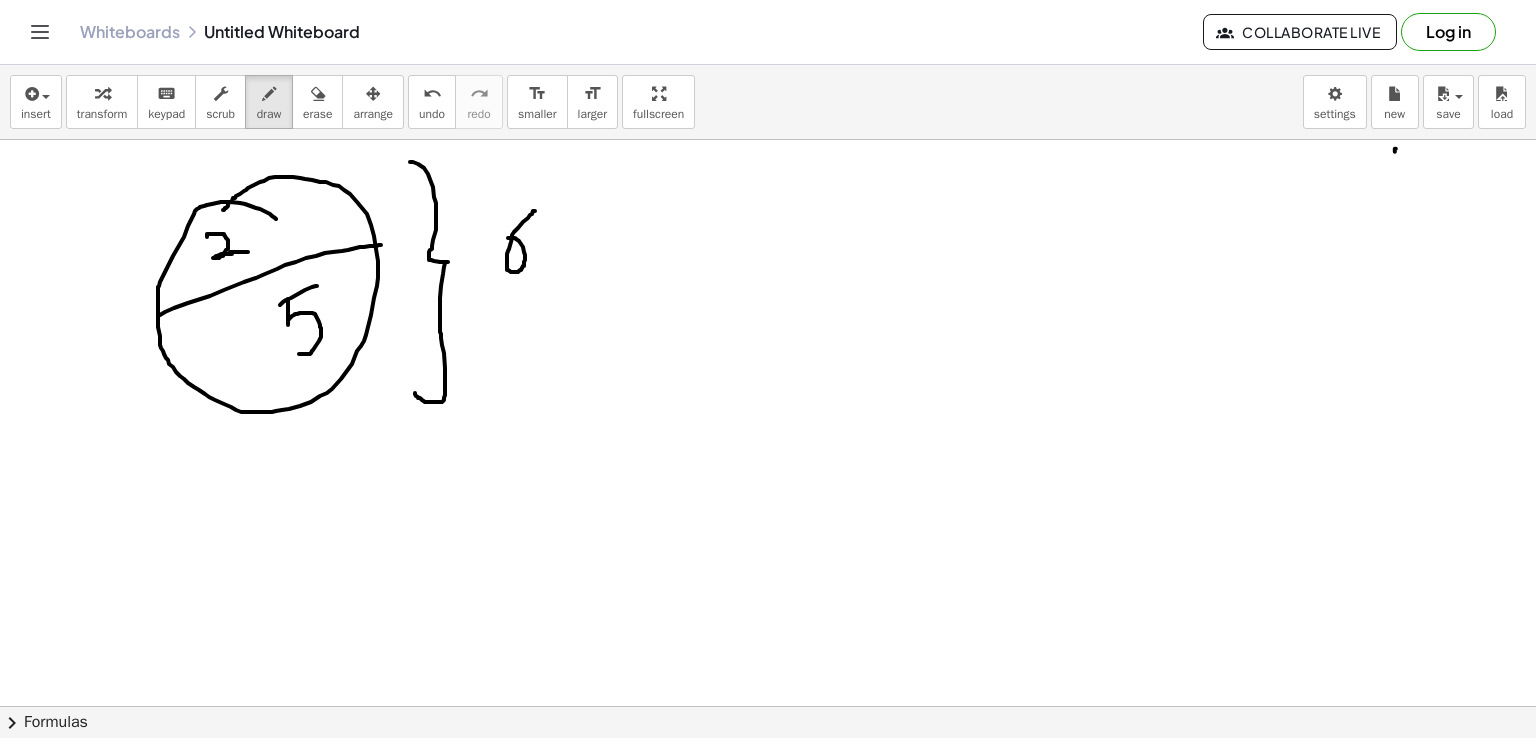 drag, startPoint x: 535, startPoint y: 210, endPoint x: 508, endPoint y: 237, distance: 38.183765 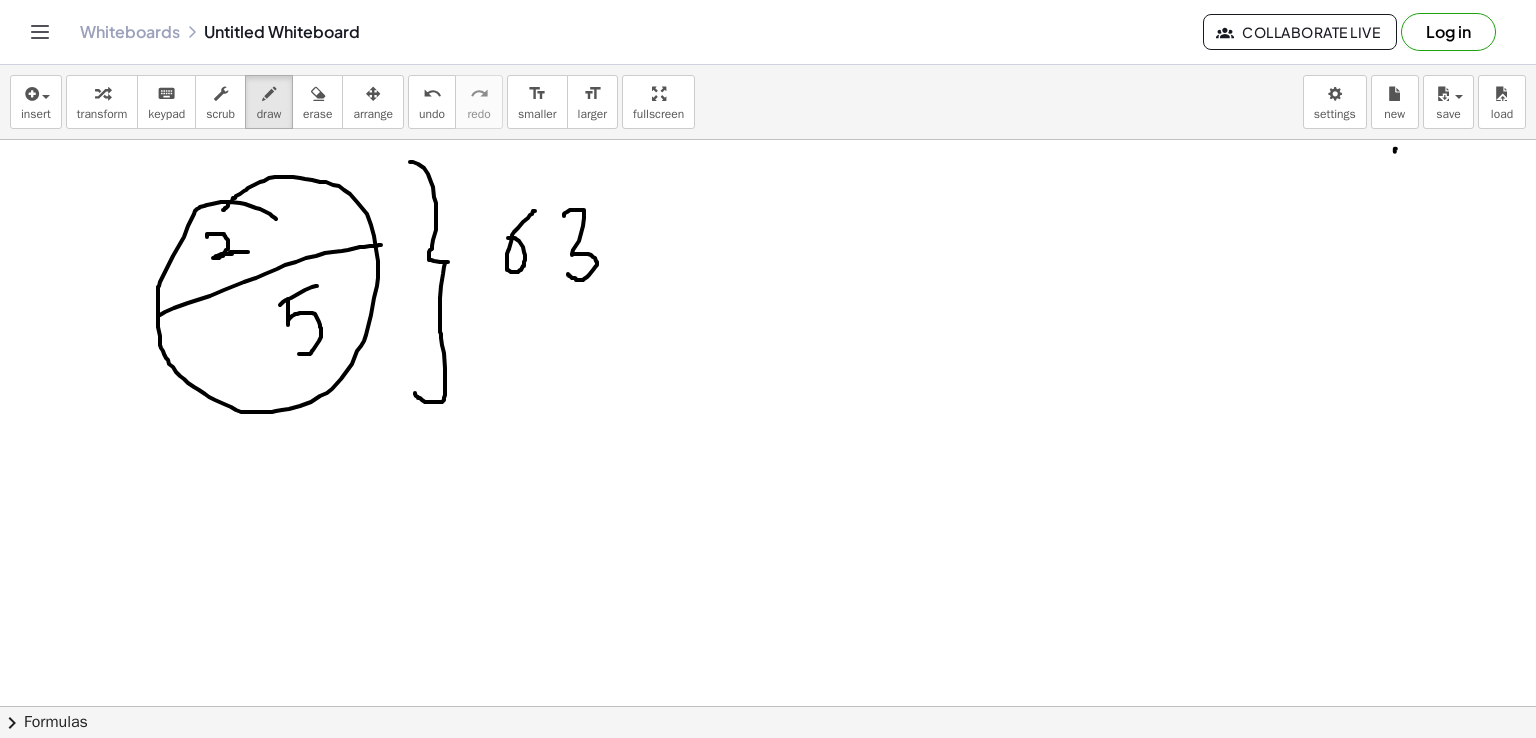 drag, startPoint x: 564, startPoint y: 215, endPoint x: 568, endPoint y: 273, distance: 58.137768 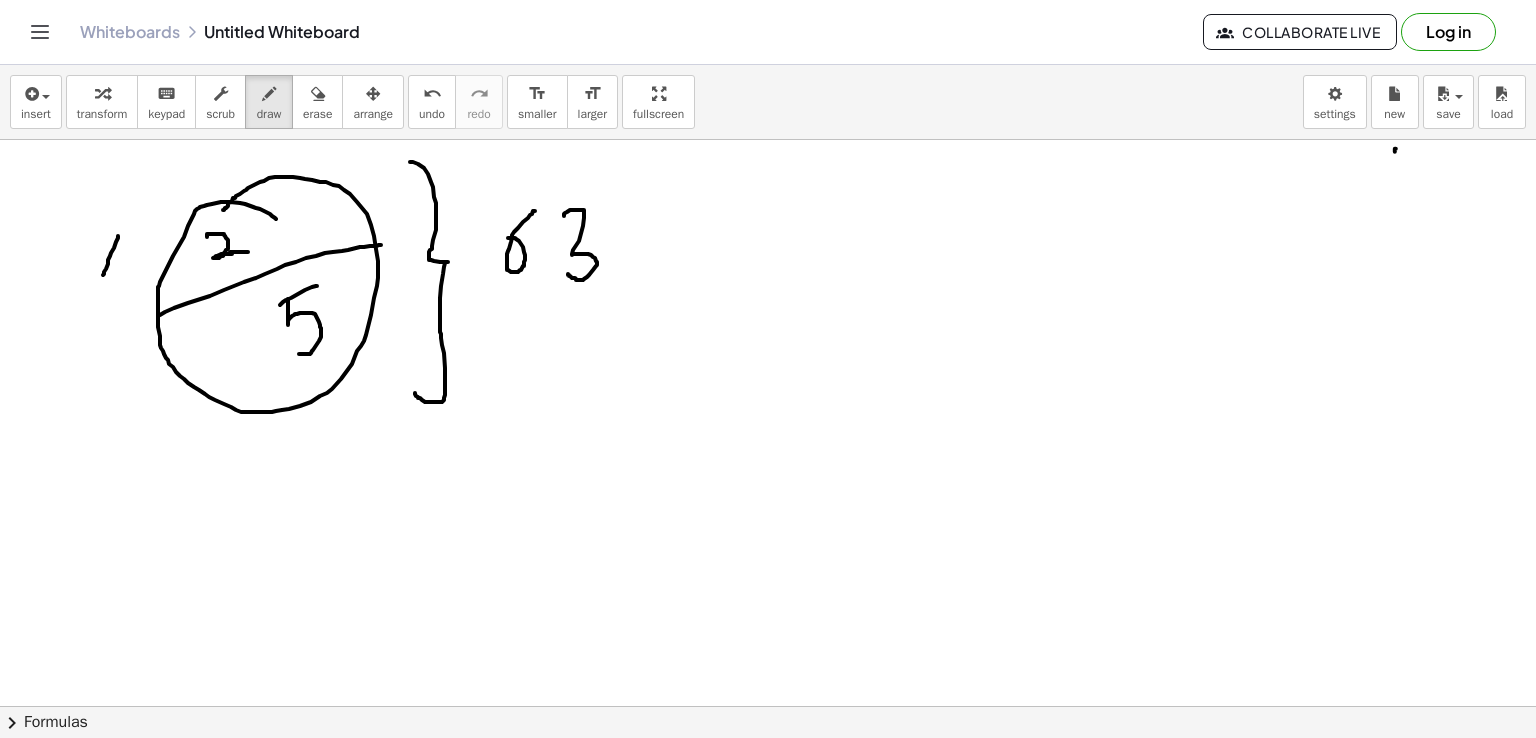drag, startPoint x: 118, startPoint y: 235, endPoint x: 103, endPoint y: 274, distance: 41.785164 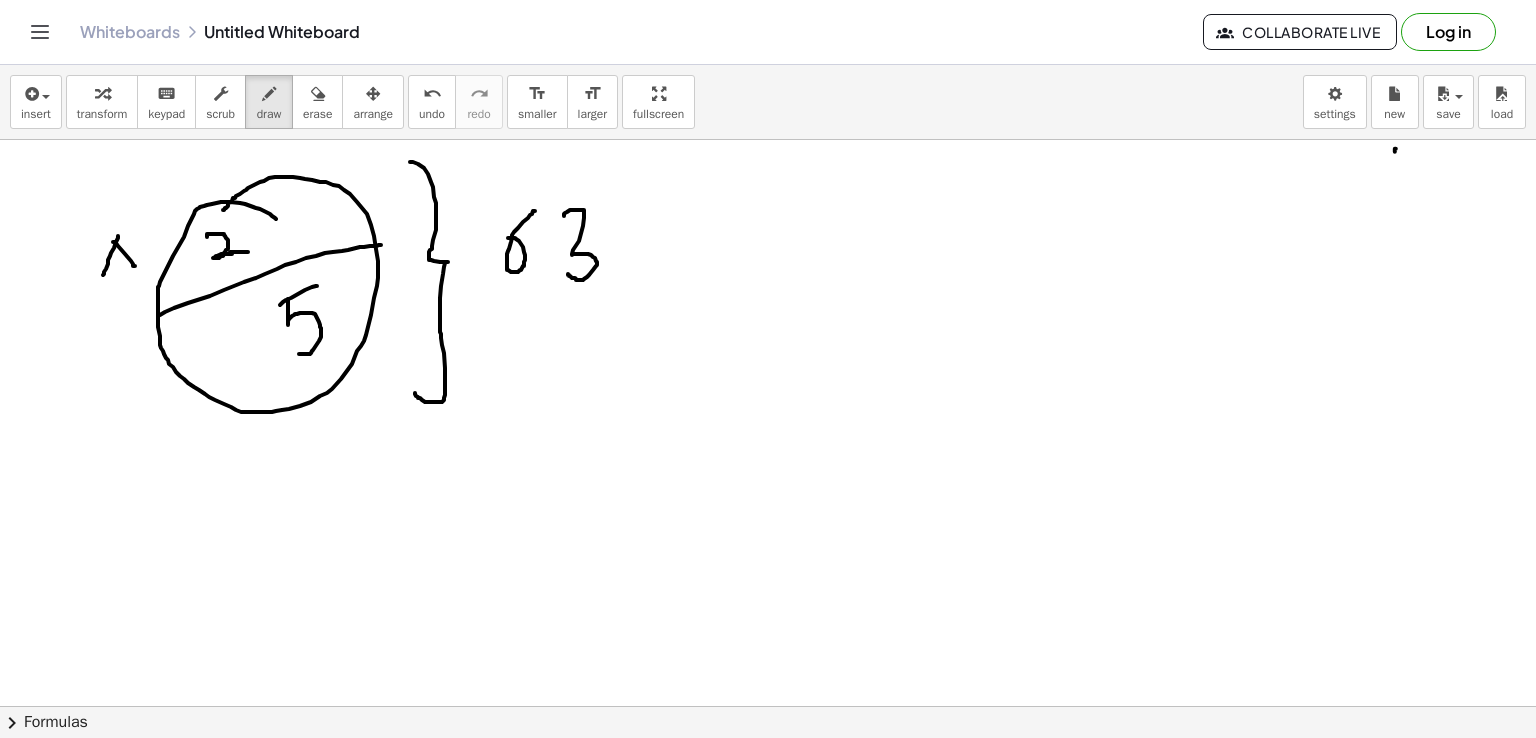 drag, startPoint x: 113, startPoint y: 241, endPoint x: 136, endPoint y: 266, distance: 33.970577 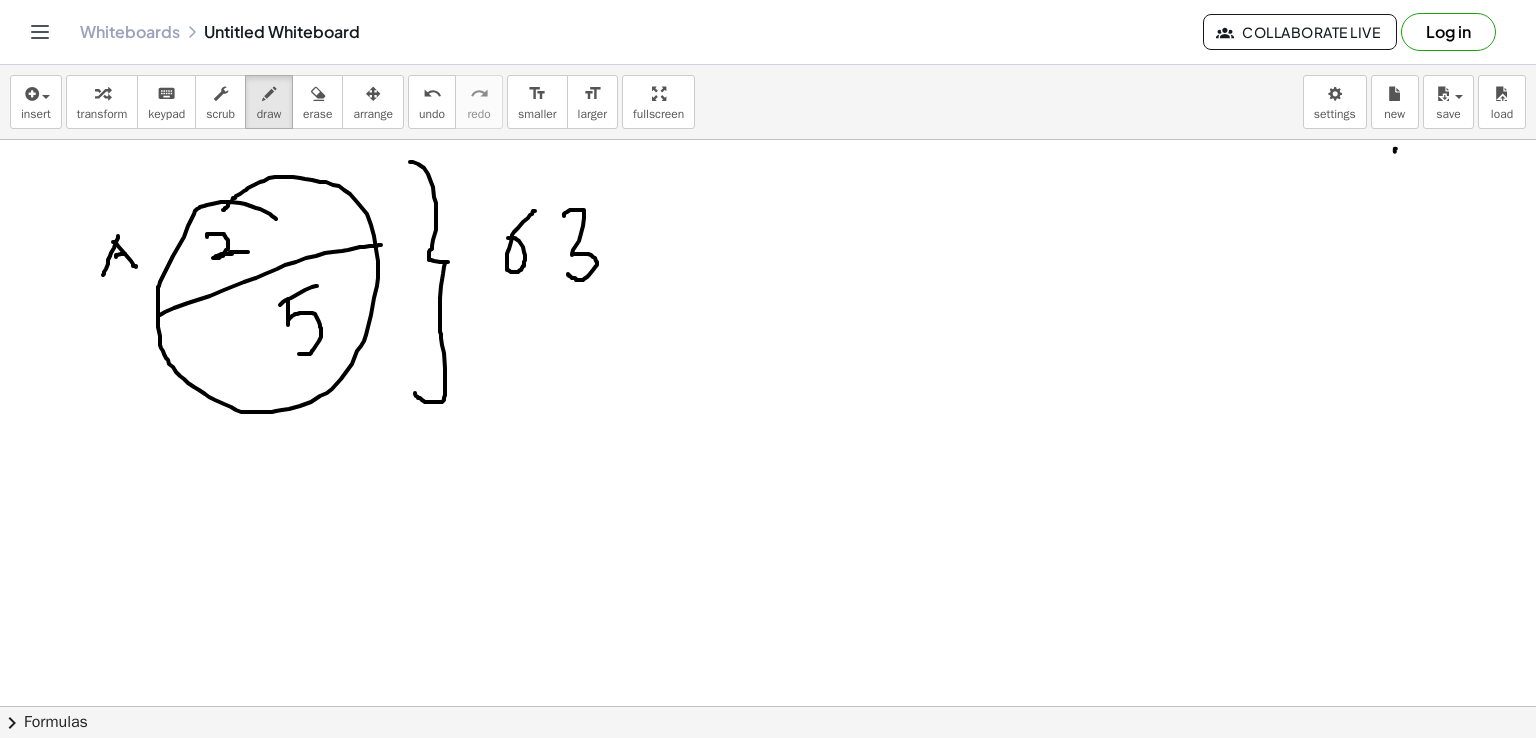 drag, startPoint x: 116, startPoint y: 256, endPoint x: 126, endPoint y: 253, distance: 10.440307 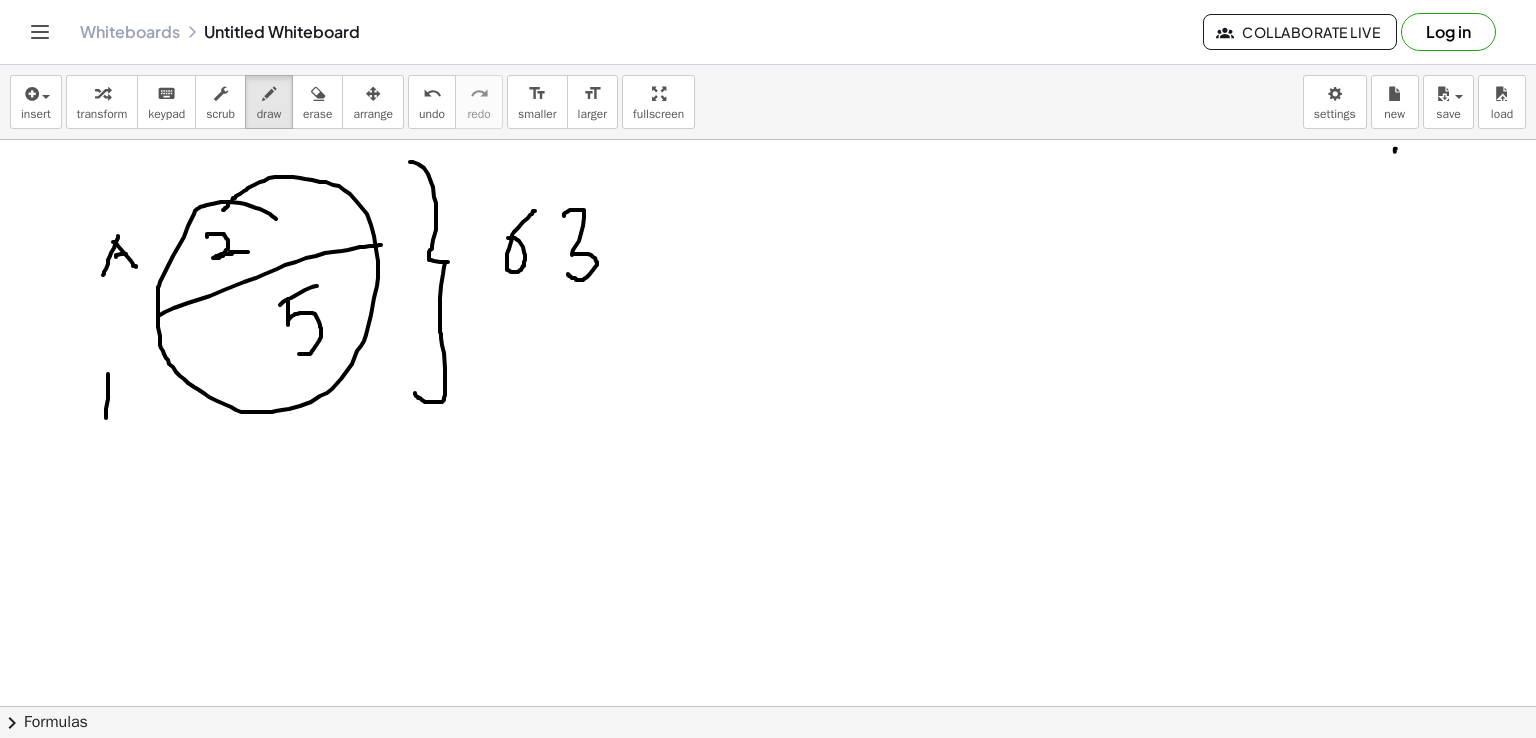 drag, startPoint x: 108, startPoint y: 373, endPoint x: 106, endPoint y: 417, distance: 44.04543 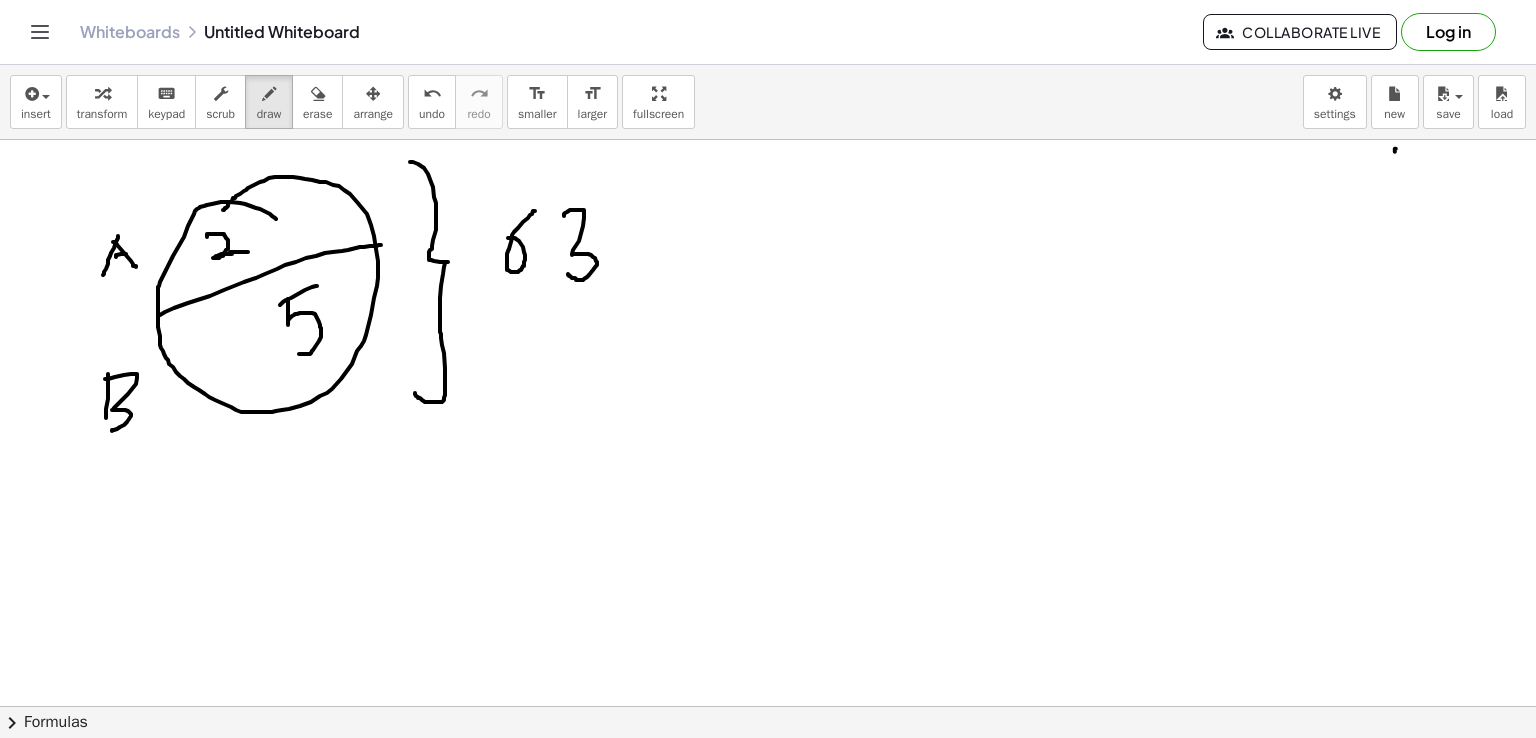 drag, startPoint x: 105, startPoint y: 378, endPoint x: 104, endPoint y: 430, distance: 52.009613 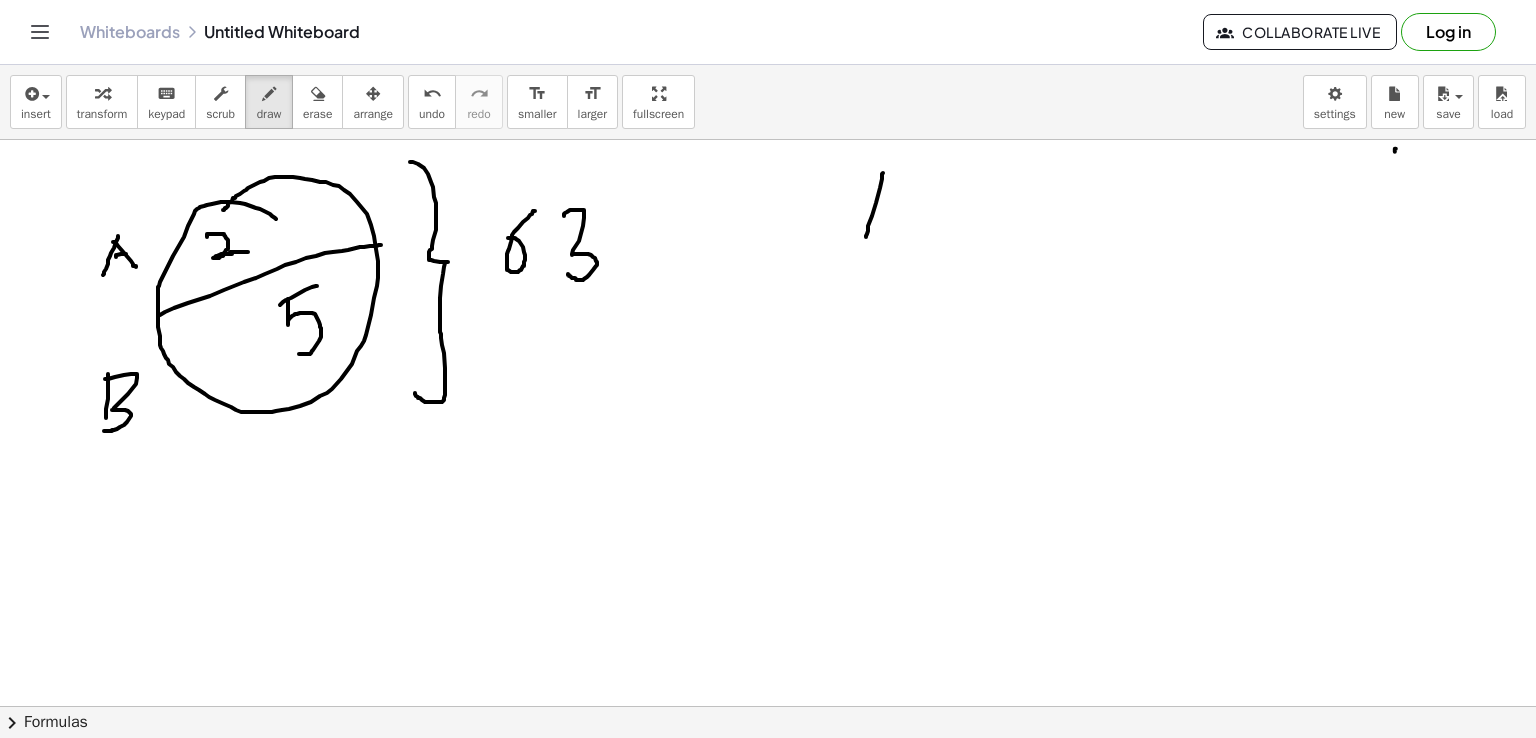 drag, startPoint x: 883, startPoint y: 172, endPoint x: 866, endPoint y: 236, distance: 66.21933 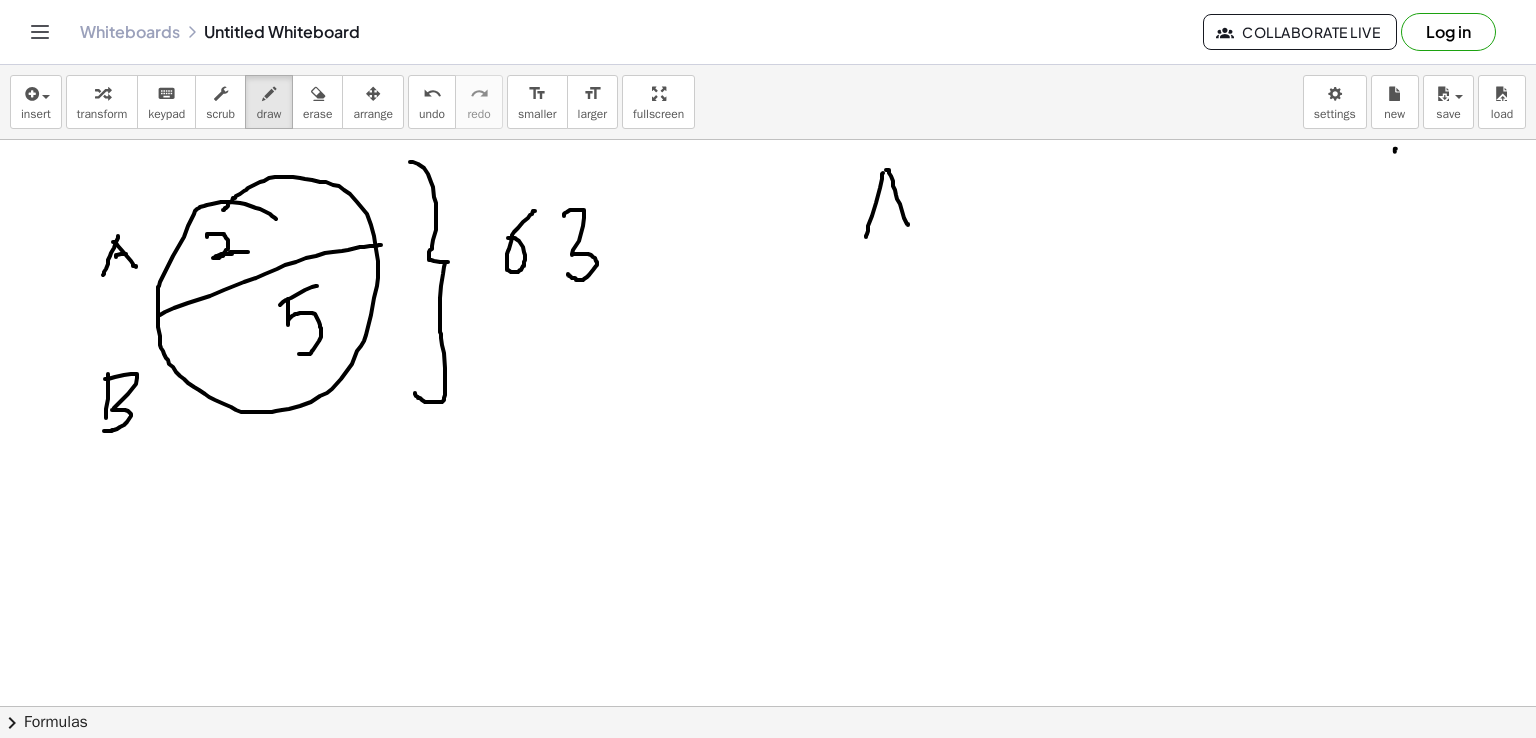drag, startPoint x: 886, startPoint y: 169, endPoint x: 908, endPoint y: 224, distance: 59.236813 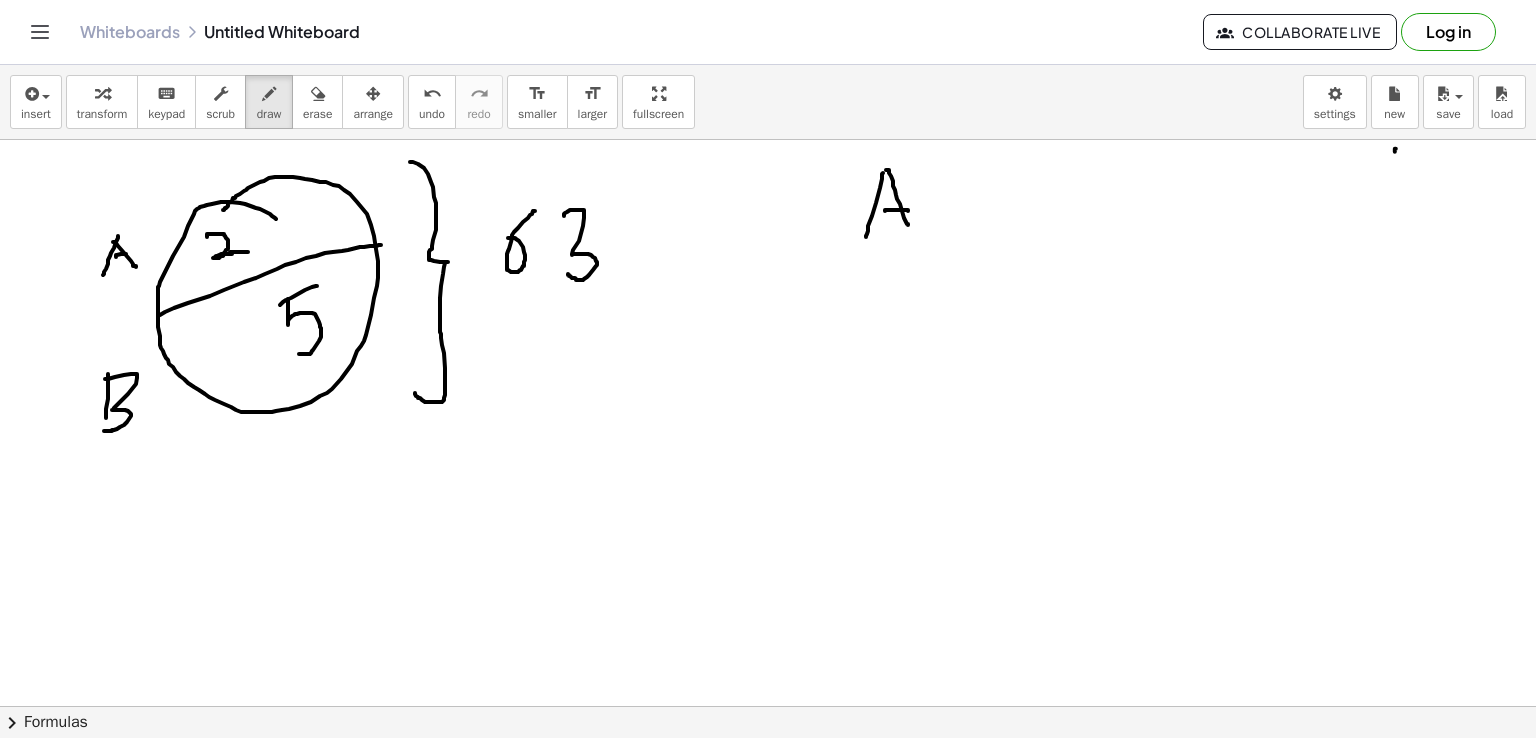 drag, startPoint x: 885, startPoint y: 210, endPoint x: 910, endPoint y: 210, distance: 25 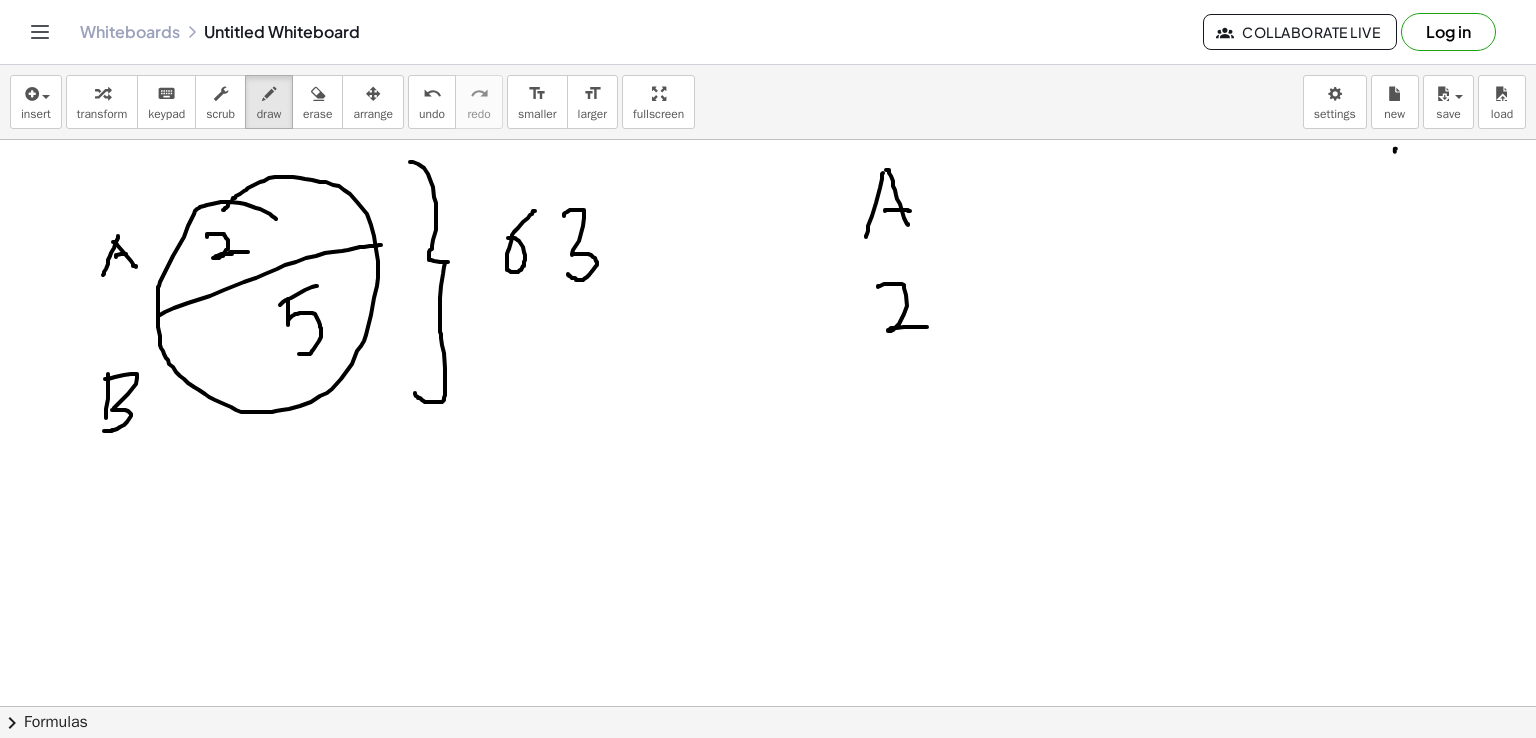 drag, startPoint x: 878, startPoint y: 286, endPoint x: 927, endPoint y: 326, distance: 63.25346 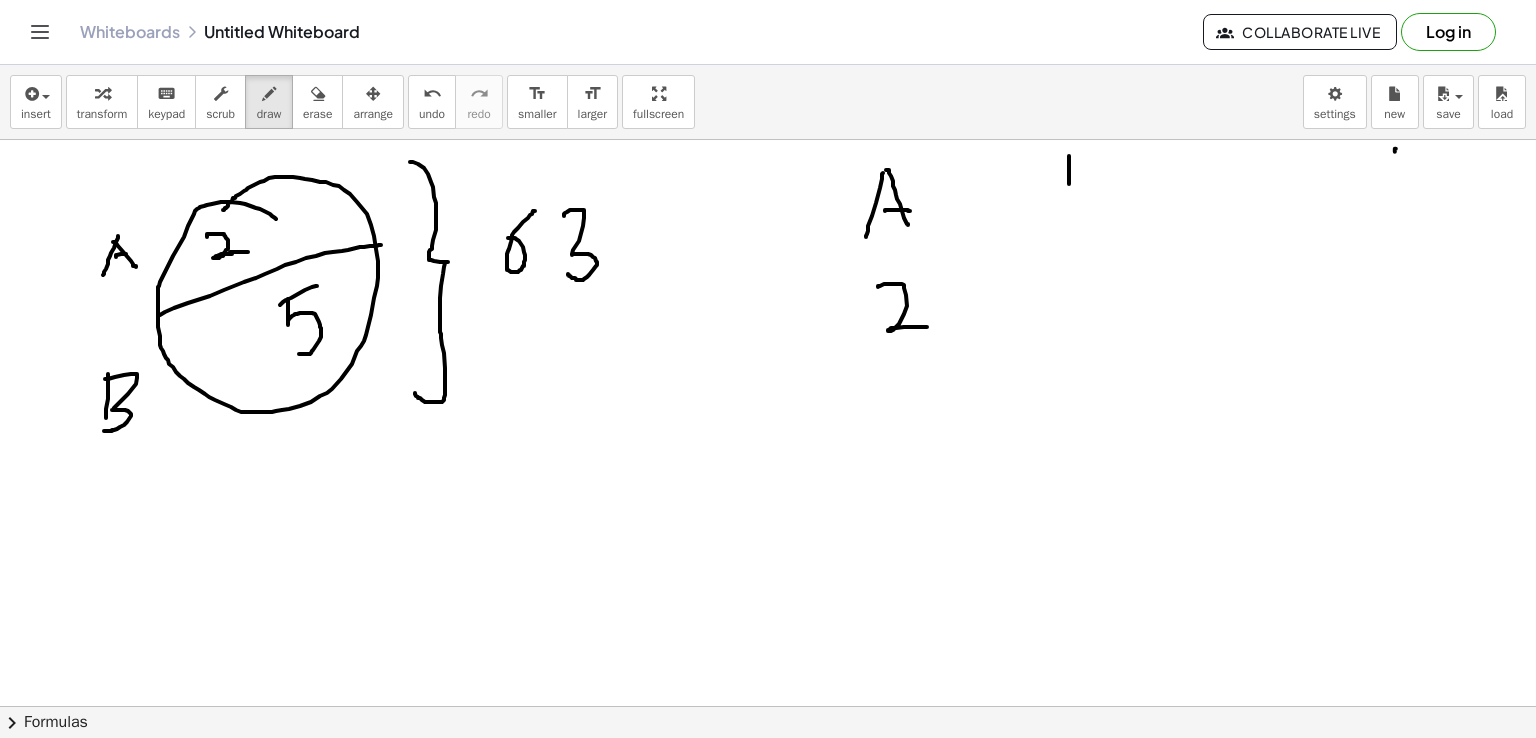 drag, startPoint x: 1069, startPoint y: 155, endPoint x: 1069, endPoint y: 205, distance: 50 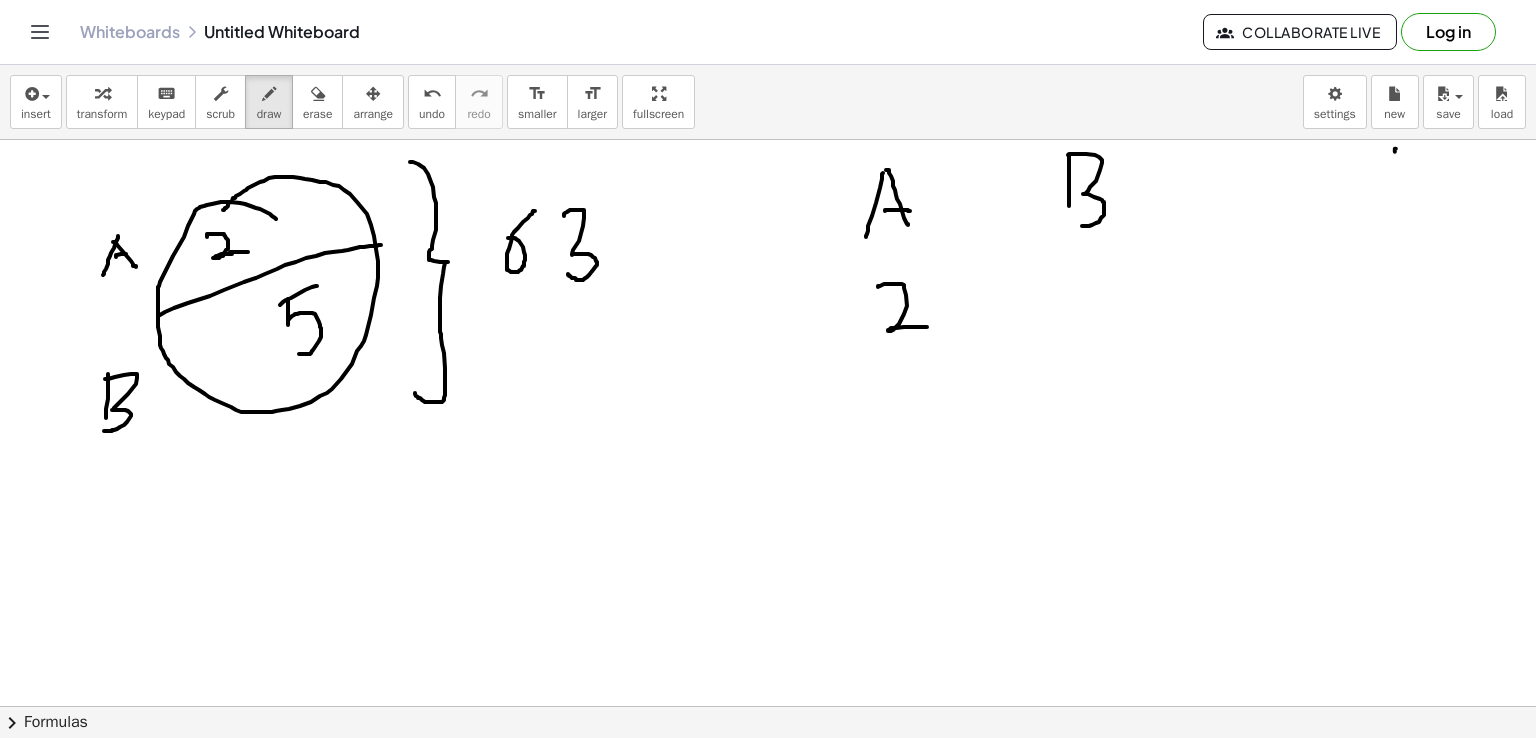 drag, startPoint x: 1068, startPoint y: 154, endPoint x: 1079, endPoint y: 225, distance: 71.84706 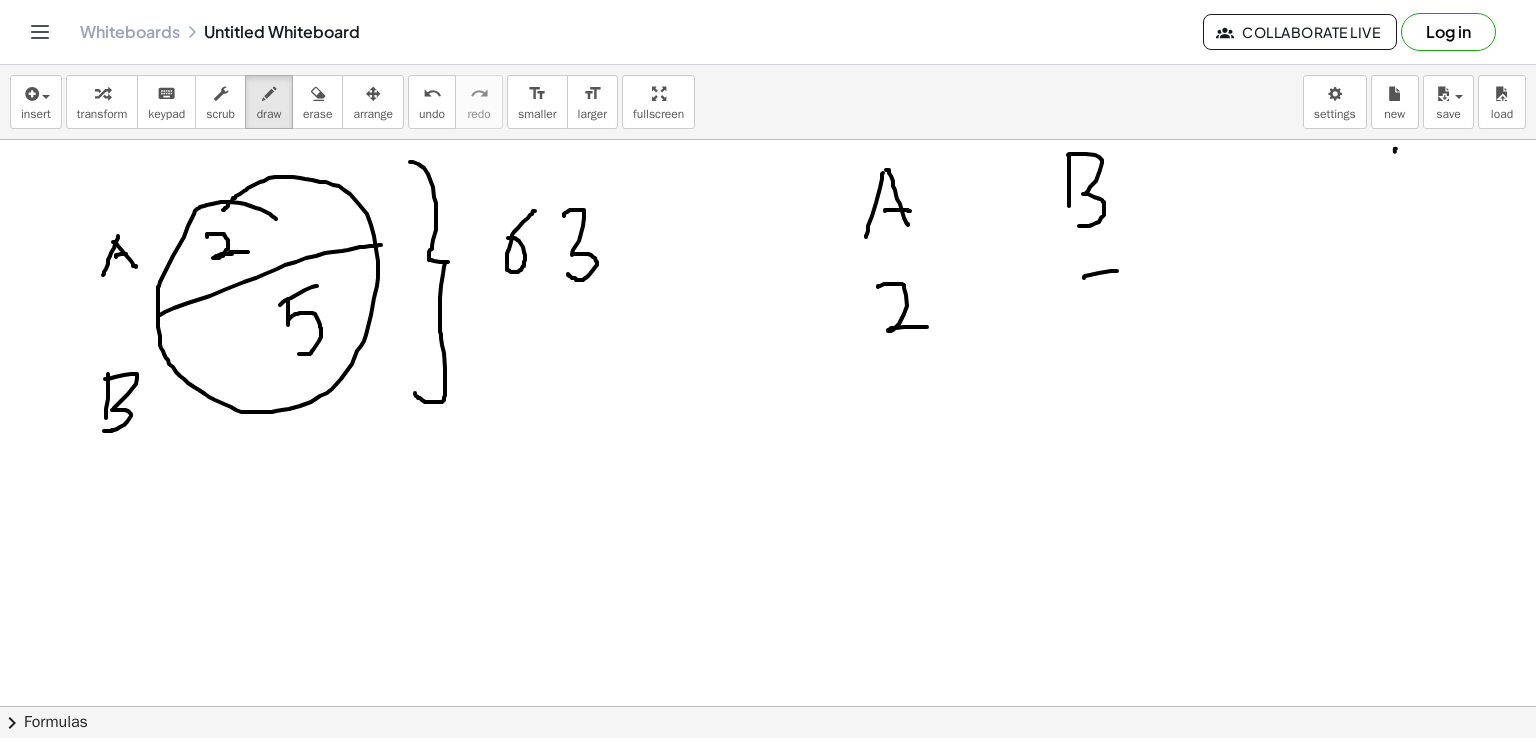 drag, startPoint x: 1084, startPoint y: 277, endPoint x: 1119, endPoint y: 269, distance: 35.902645 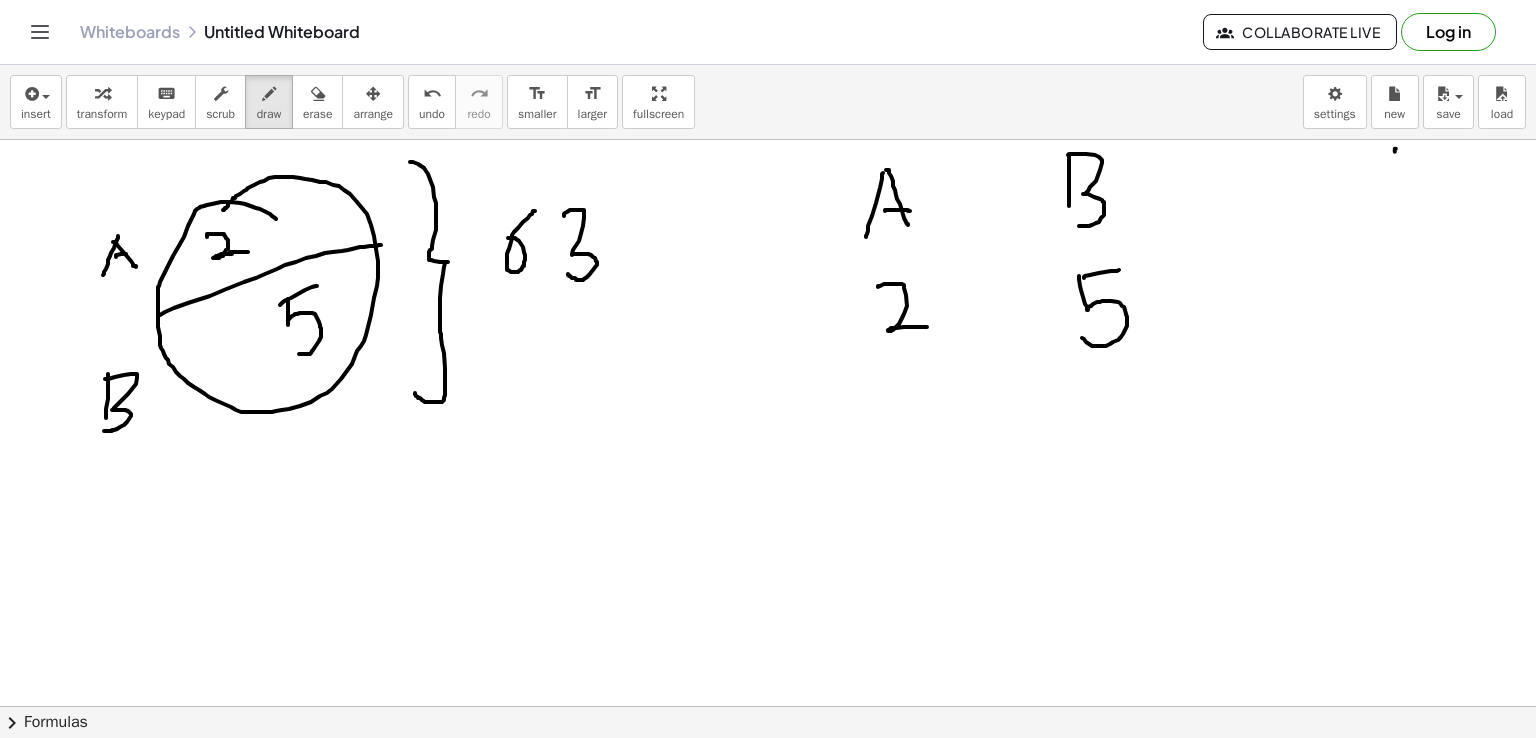 drag, startPoint x: 1079, startPoint y: 275, endPoint x: 1079, endPoint y: 334, distance: 59 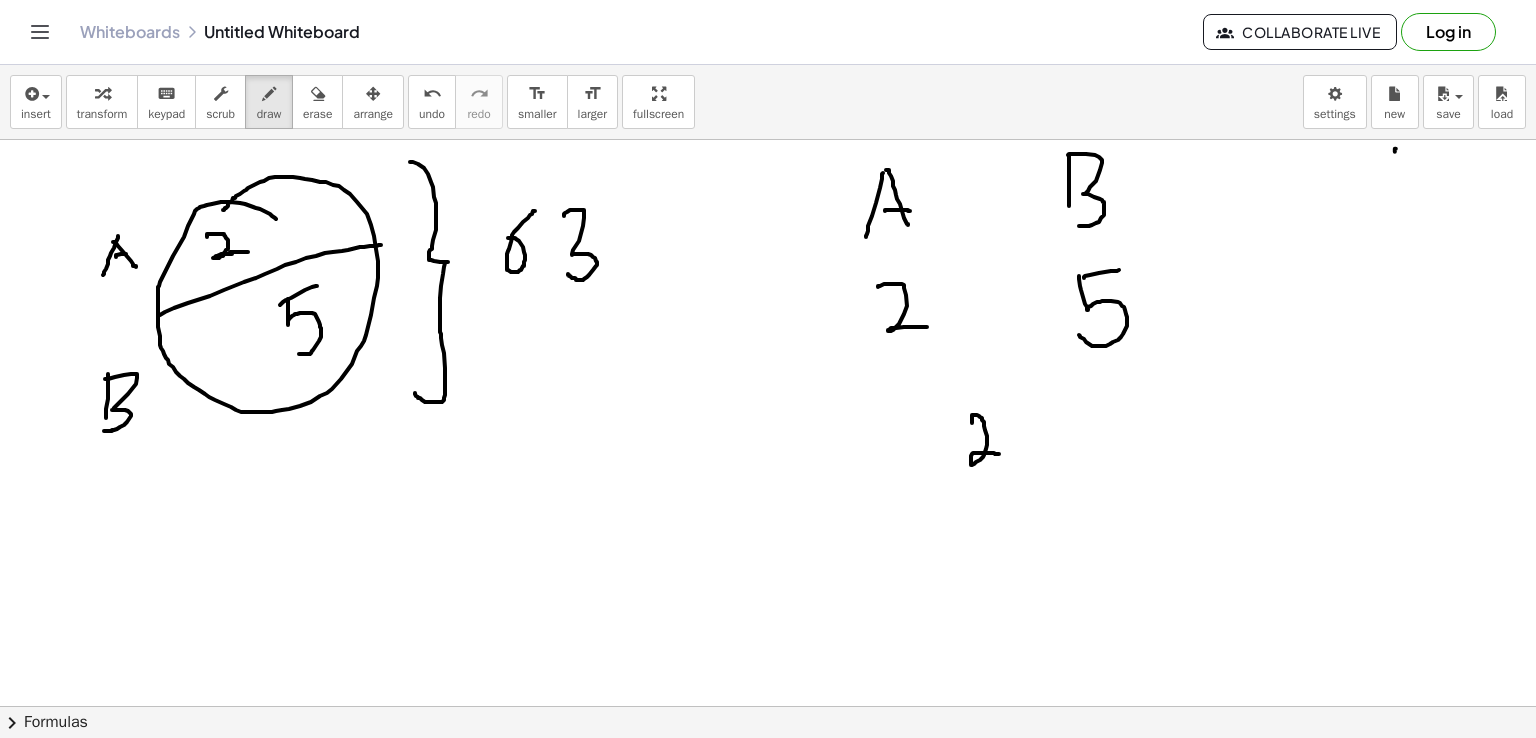 drag, startPoint x: 972, startPoint y: 422, endPoint x: 1000, endPoint y: 453, distance: 41.773197 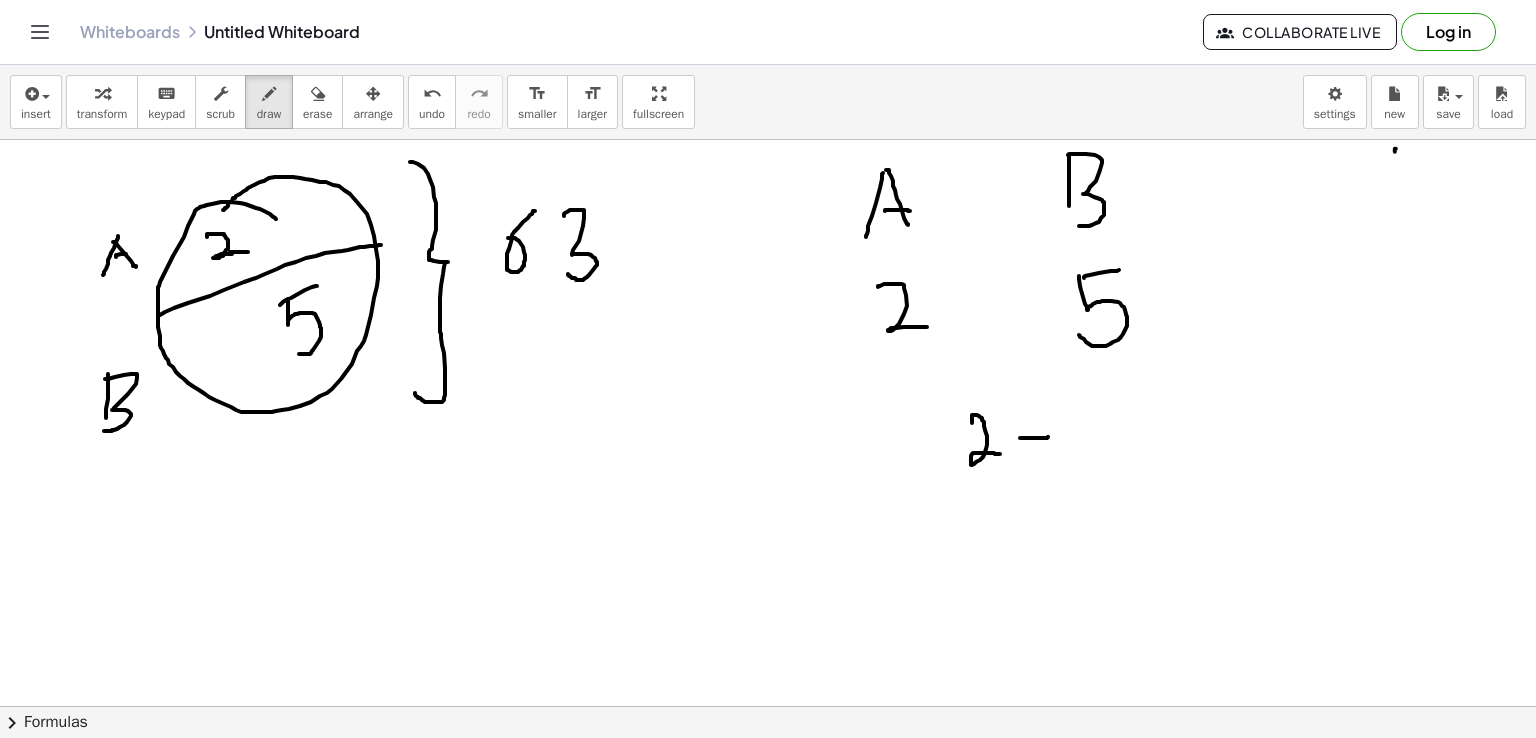 drag, startPoint x: 1020, startPoint y: 437, endPoint x: 1049, endPoint y: 436, distance: 29.017237 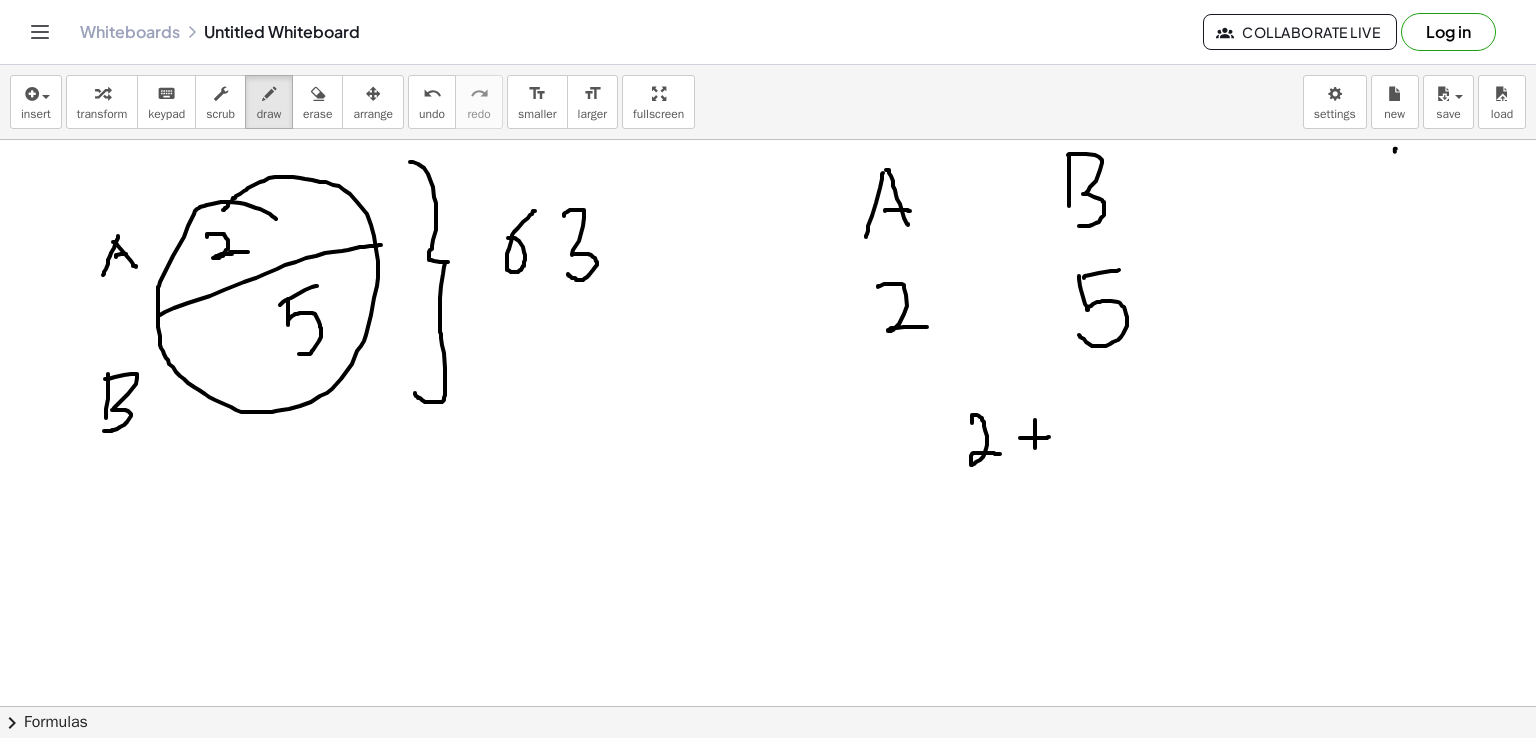 drag, startPoint x: 1035, startPoint y: 430, endPoint x: 1035, endPoint y: 447, distance: 17 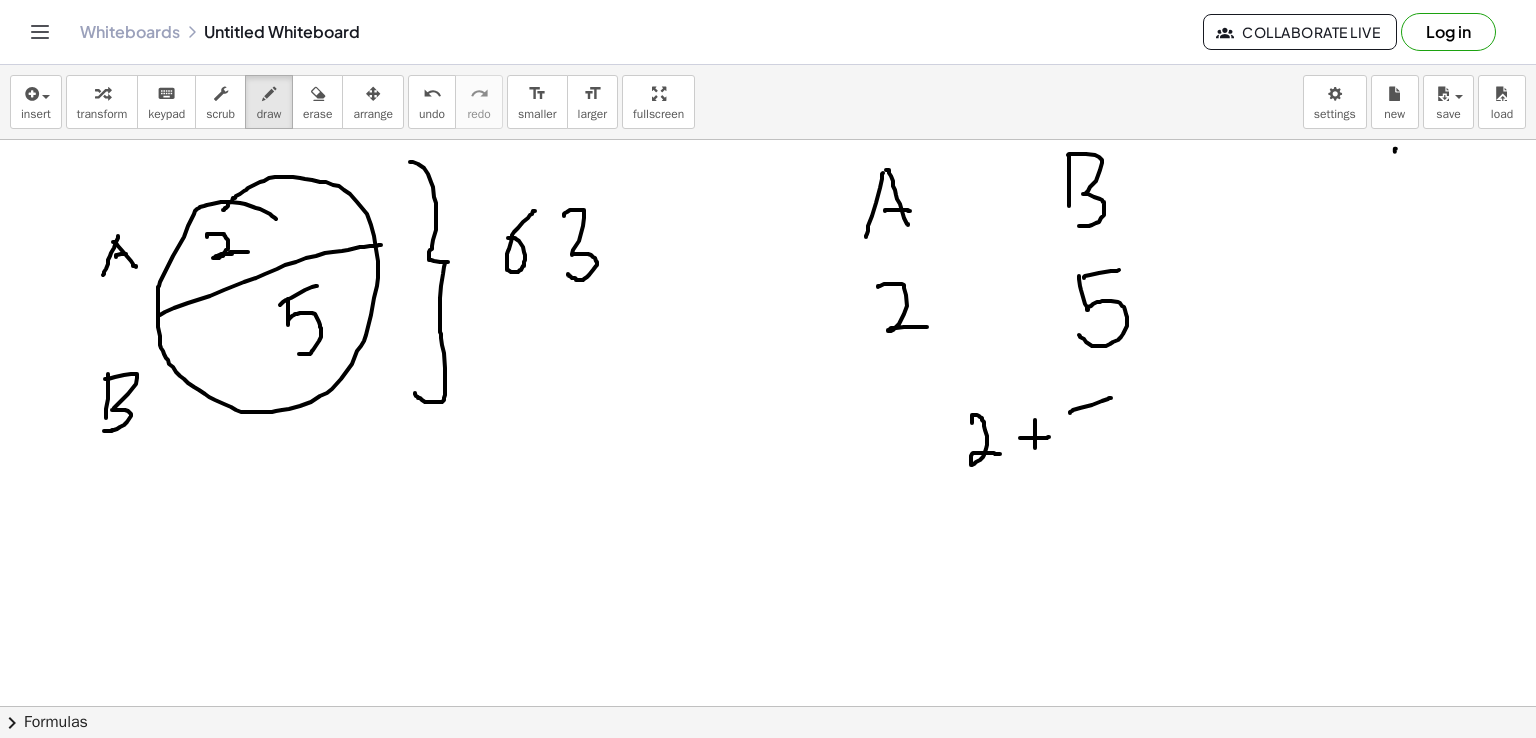 drag, startPoint x: 1070, startPoint y: 412, endPoint x: 1111, endPoint y: 397, distance: 43.65776 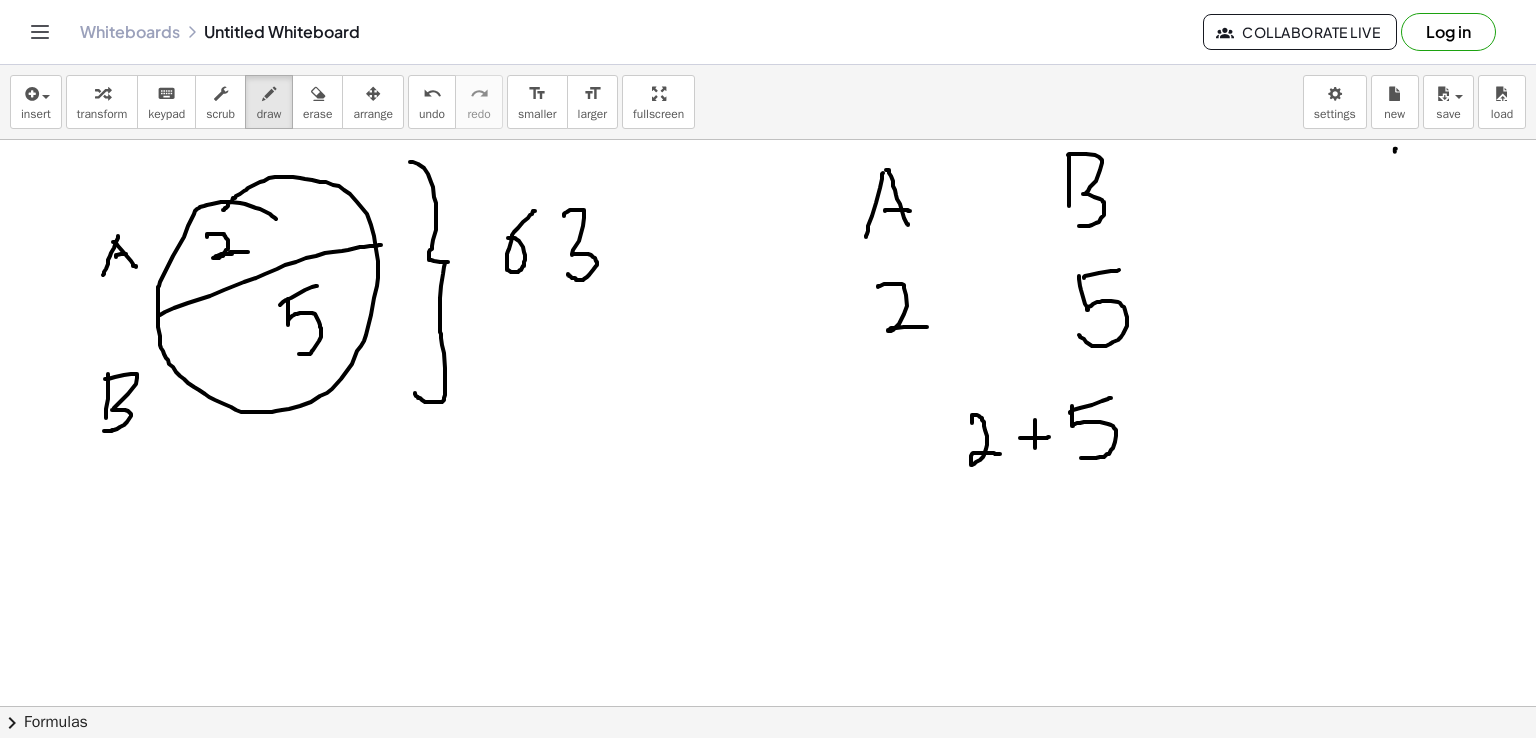 drag, startPoint x: 1072, startPoint y: 405, endPoint x: 1078, endPoint y: 455, distance: 50.358715 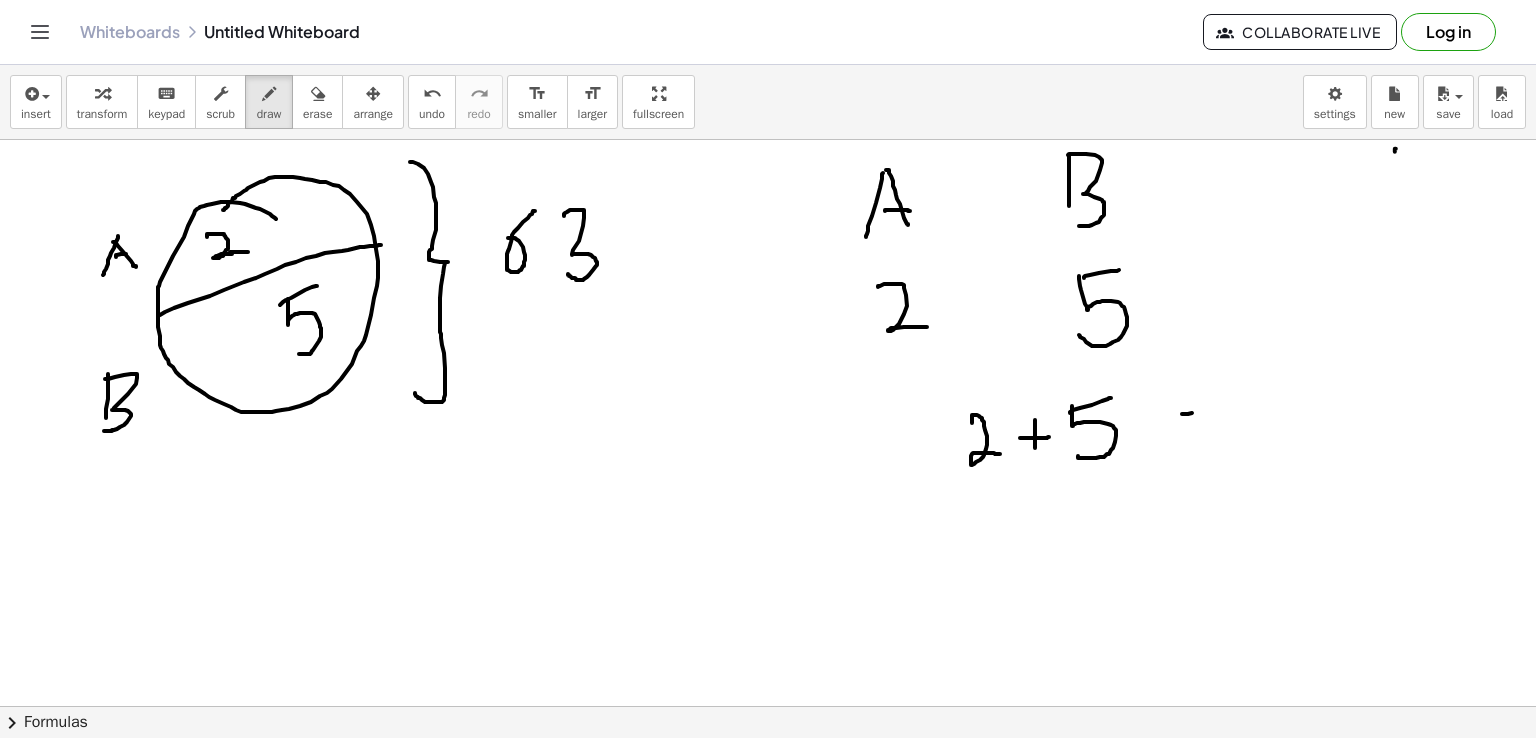 drag, startPoint x: 1182, startPoint y: 413, endPoint x: 1212, endPoint y: 412, distance: 30.016663 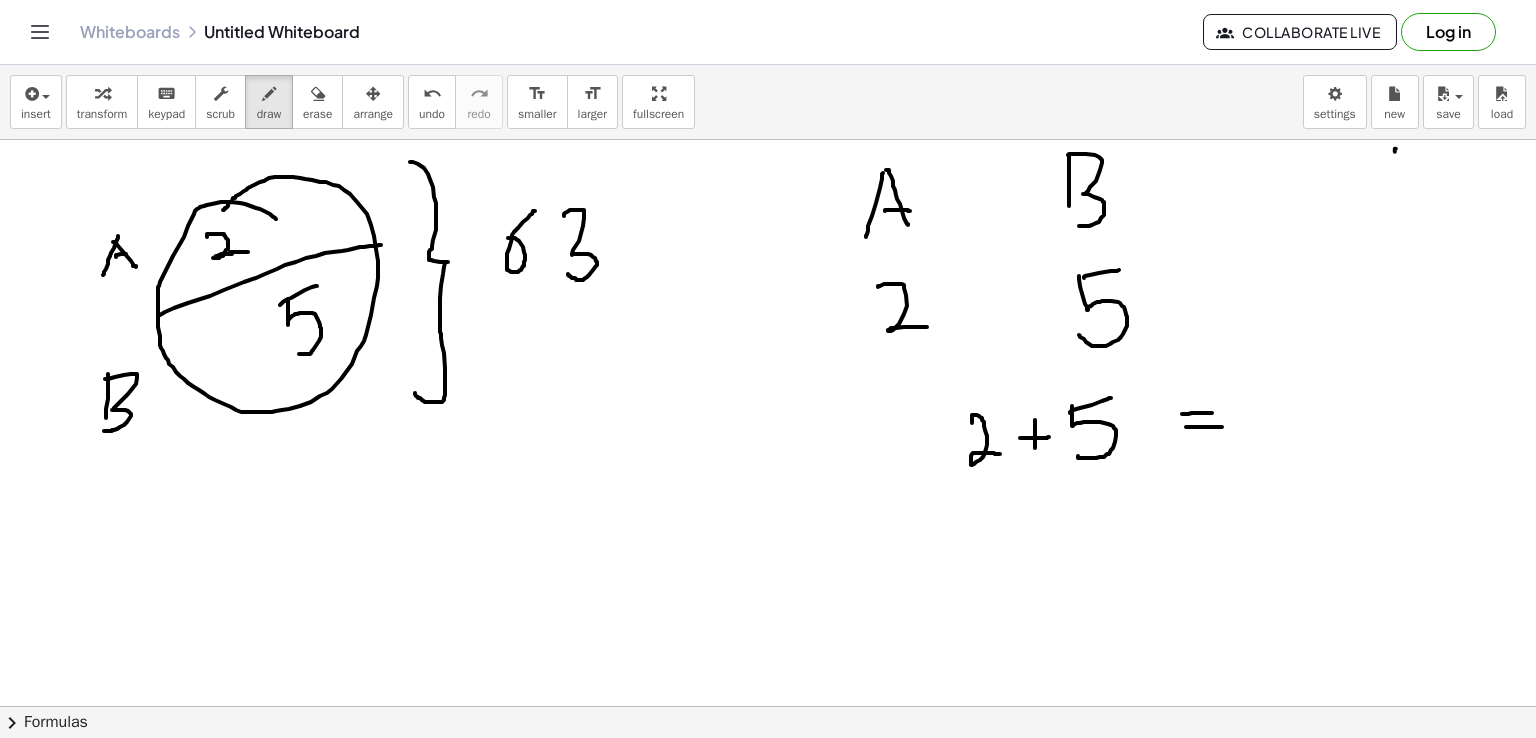 drag, startPoint x: 1186, startPoint y: 426, endPoint x: 1222, endPoint y: 426, distance: 36 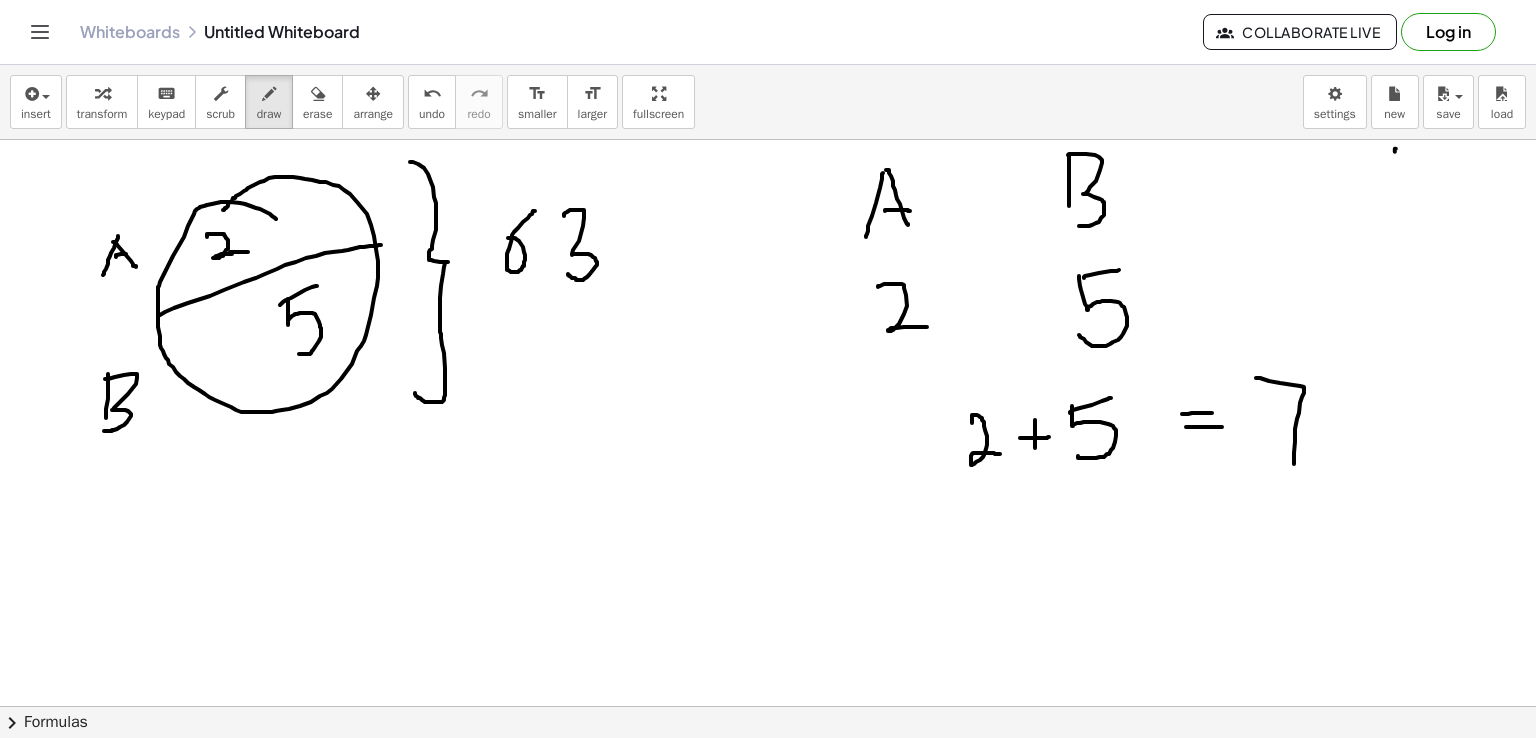 drag, startPoint x: 1256, startPoint y: 377, endPoint x: 1293, endPoint y: 463, distance: 93.62158 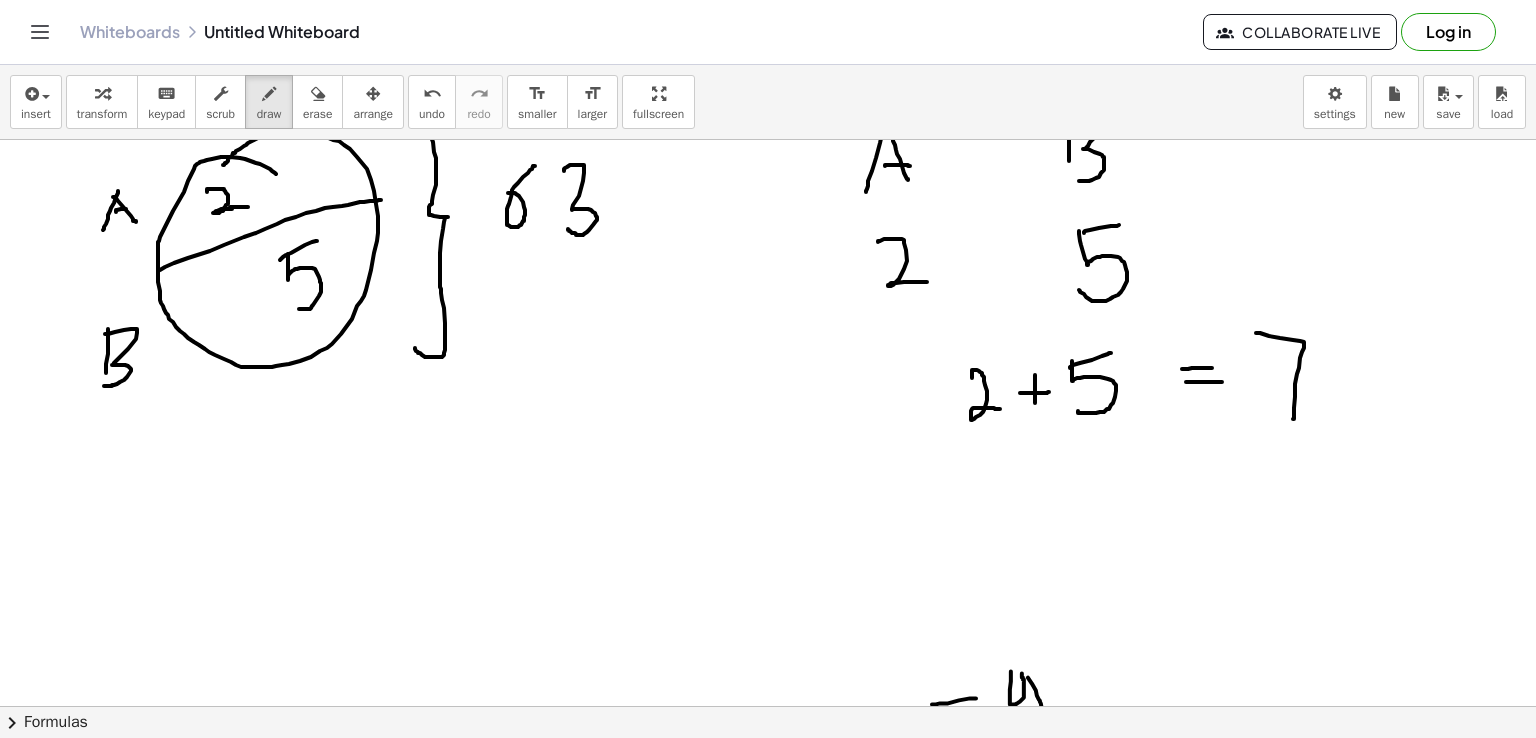 scroll, scrollTop: 2391, scrollLeft: 0, axis: vertical 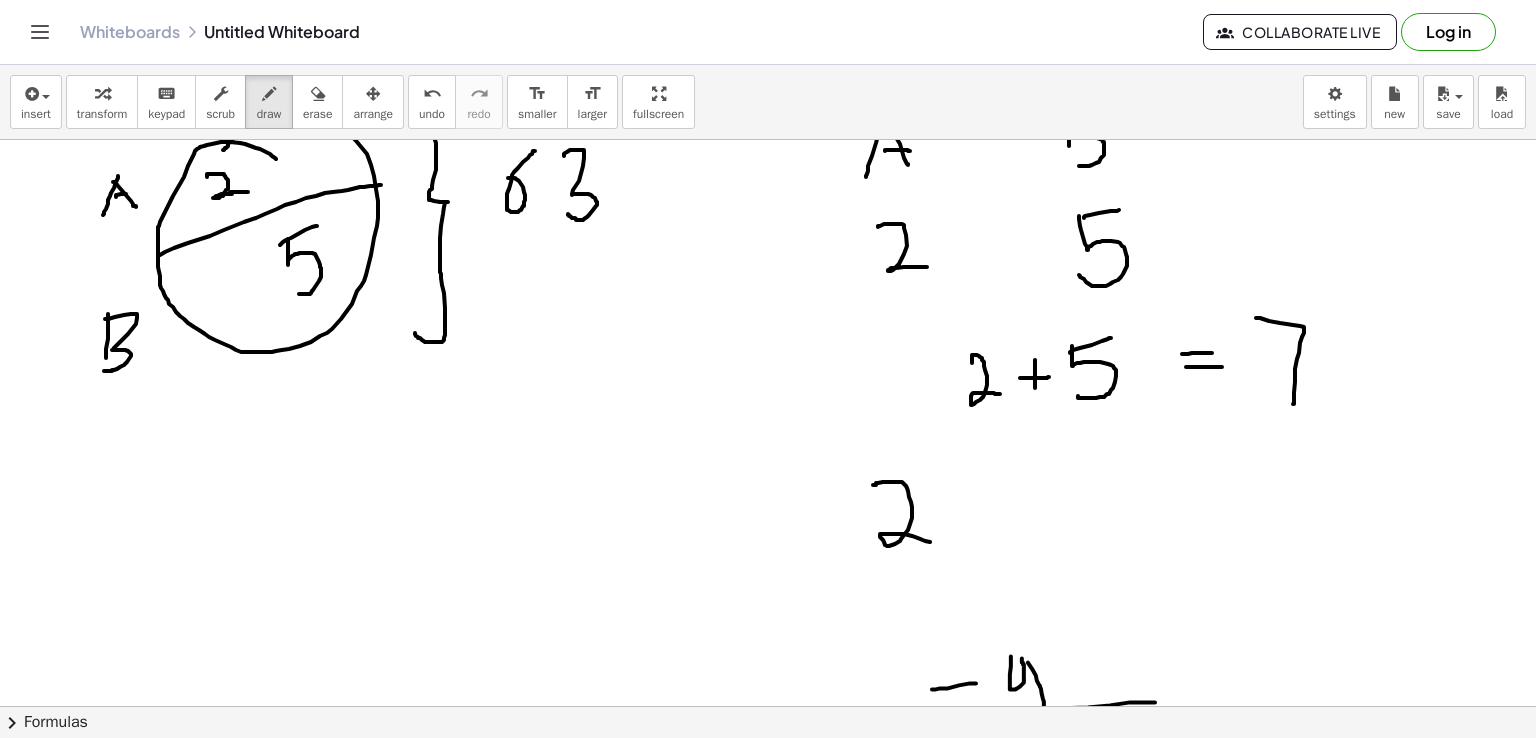 drag, startPoint x: 873, startPoint y: 484, endPoint x: 935, endPoint y: 544, distance: 86.27862 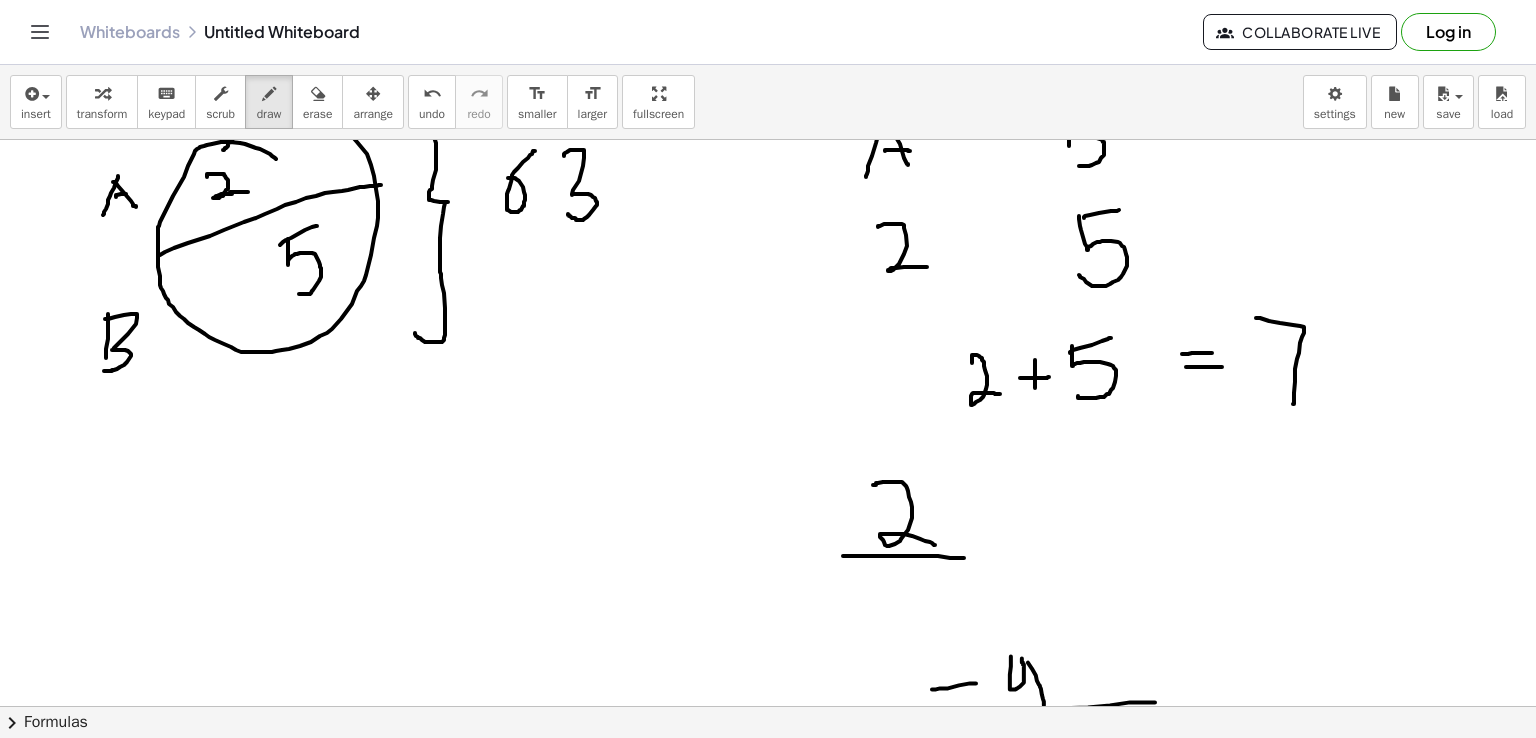drag, startPoint x: 843, startPoint y: 555, endPoint x: 964, endPoint y: 557, distance: 121.016525 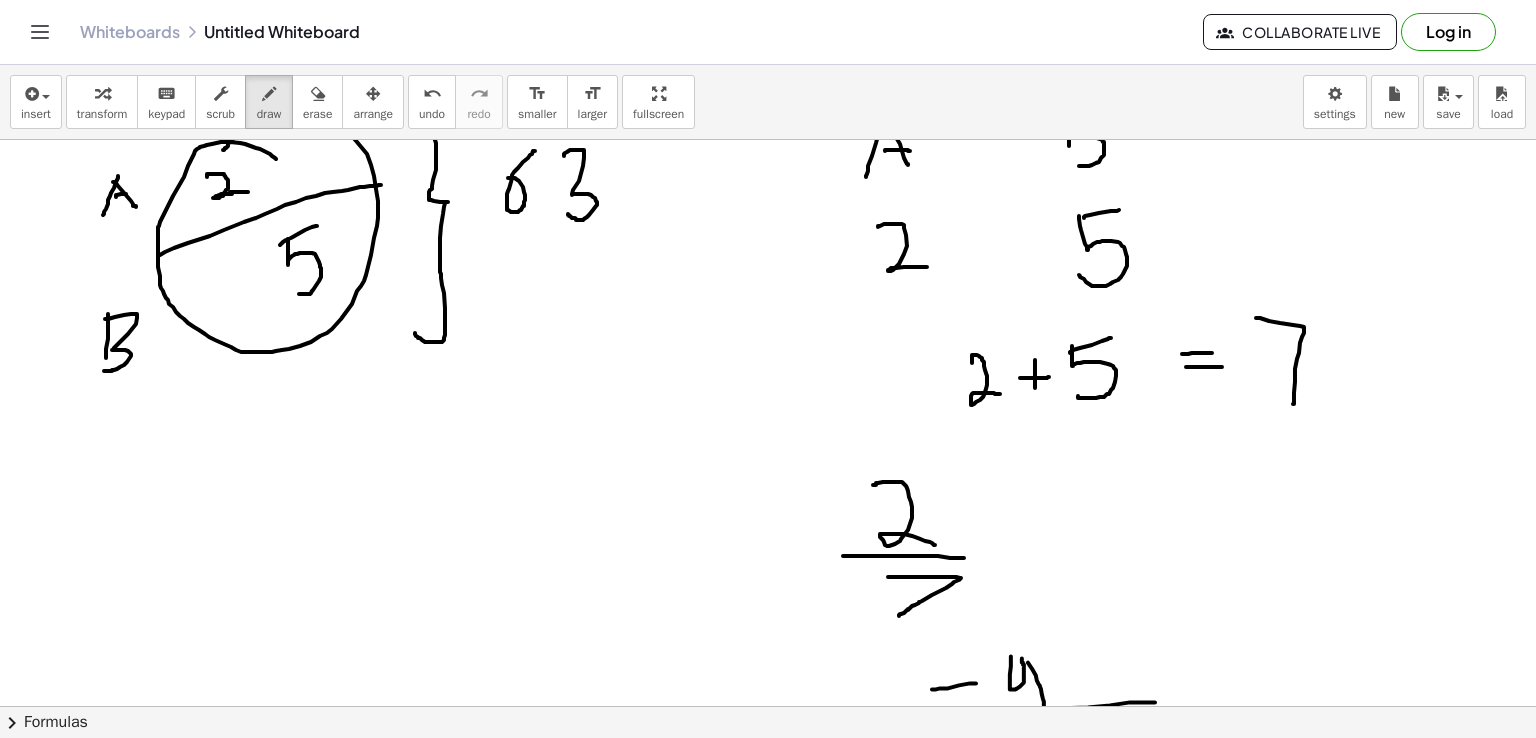 drag, startPoint x: 888, startPoint y: 576, endPoint x: 899, endPoint y: 615, distance: 40.5216 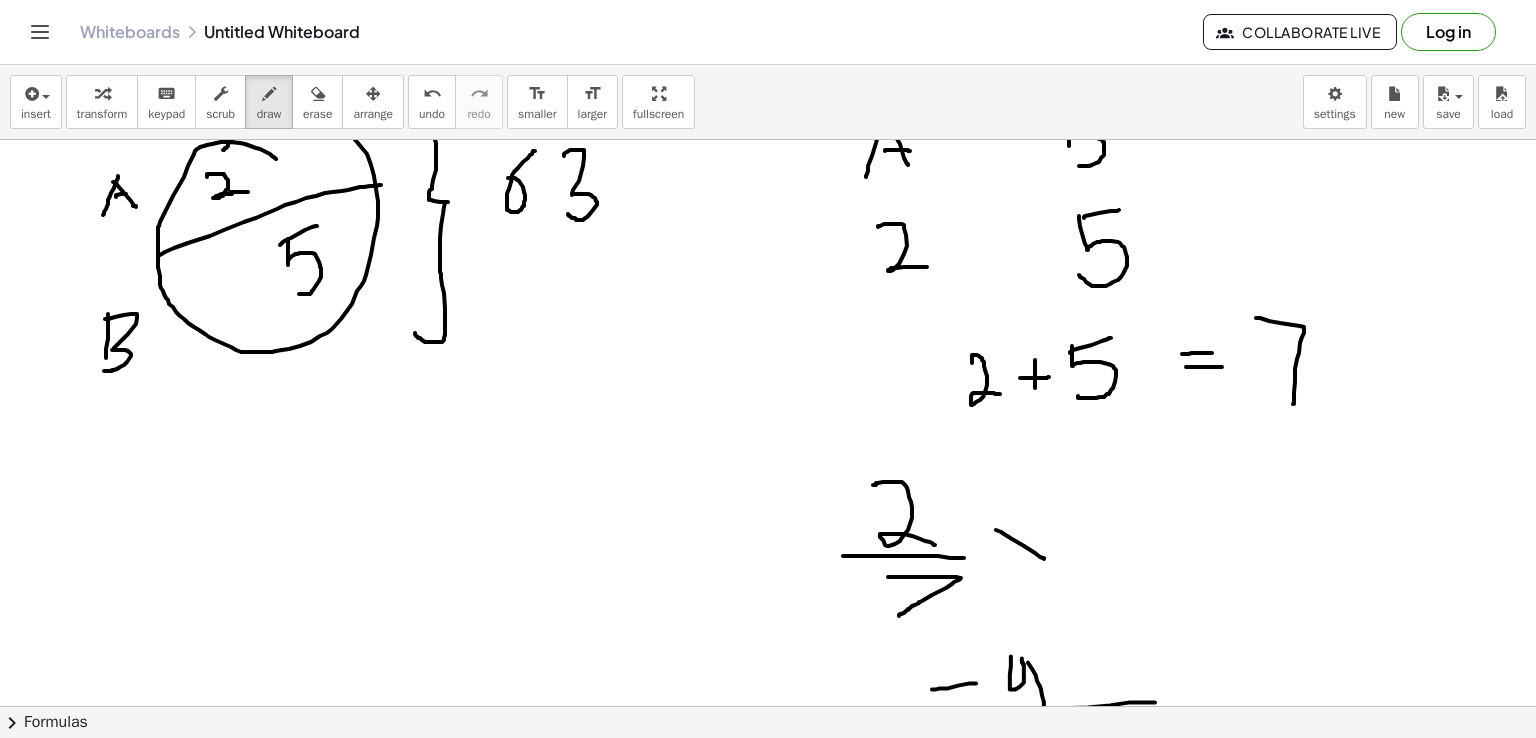 drag, startPoint x: 996, startPoint y: 529, endPoint x: 1044, endPoint y: 558, distance: 56.0803 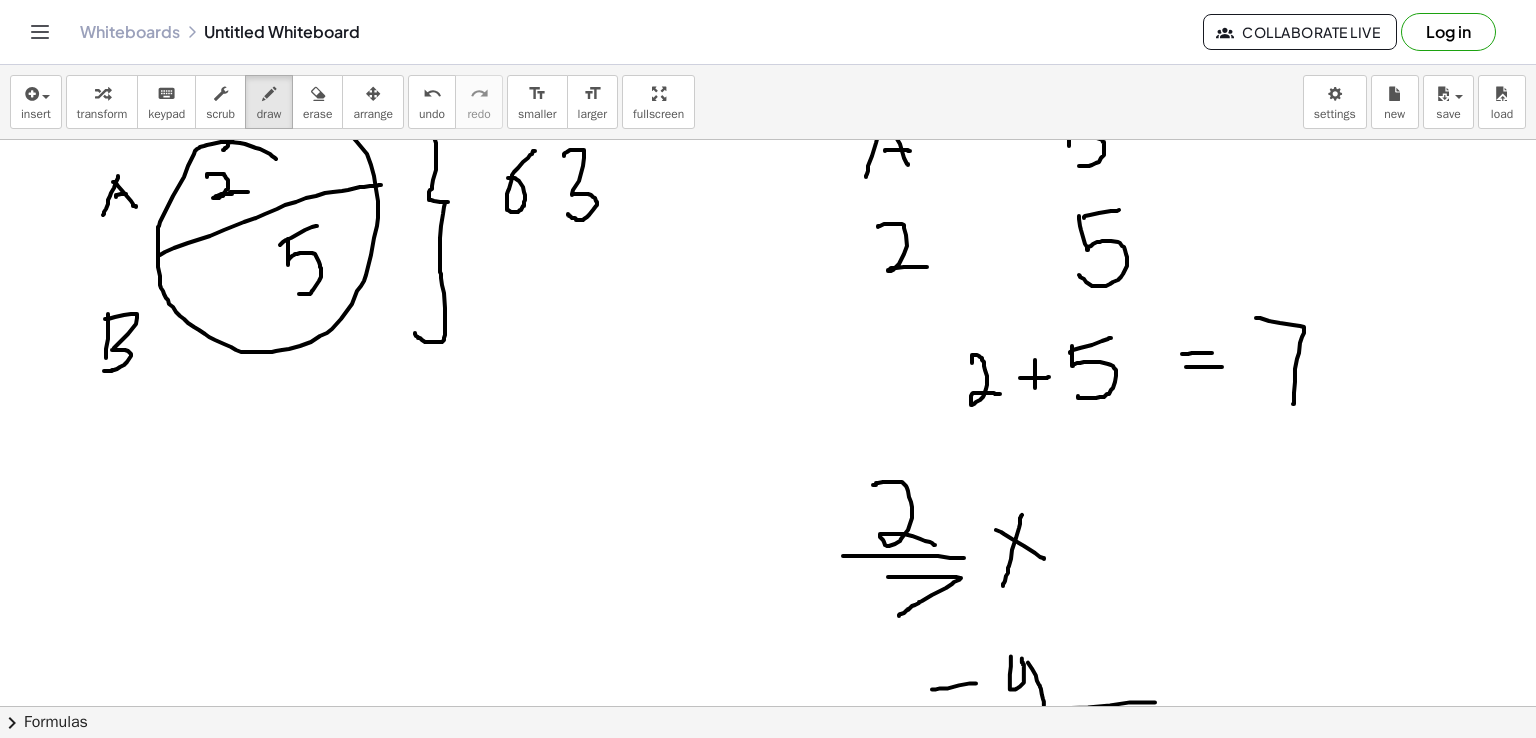 drag, startPoint x: 1022, startPoint y: 514, endPoint x: 1003, endPoint y: 585, distance: 73.4983 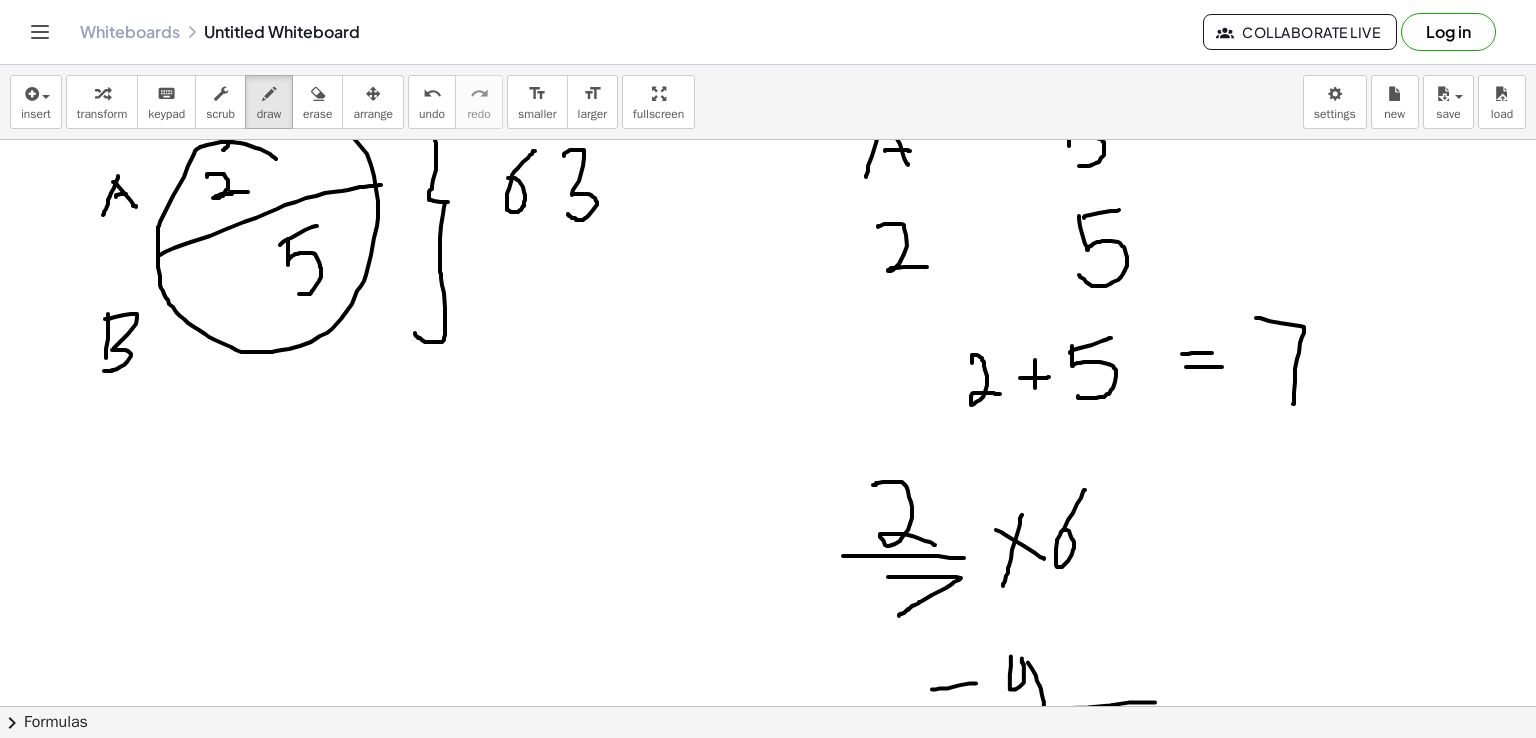 drag, startPoint x: 1085, startPoint y: 489, endPoint x: 1064, endPoint y: 529, distance: 45.17743 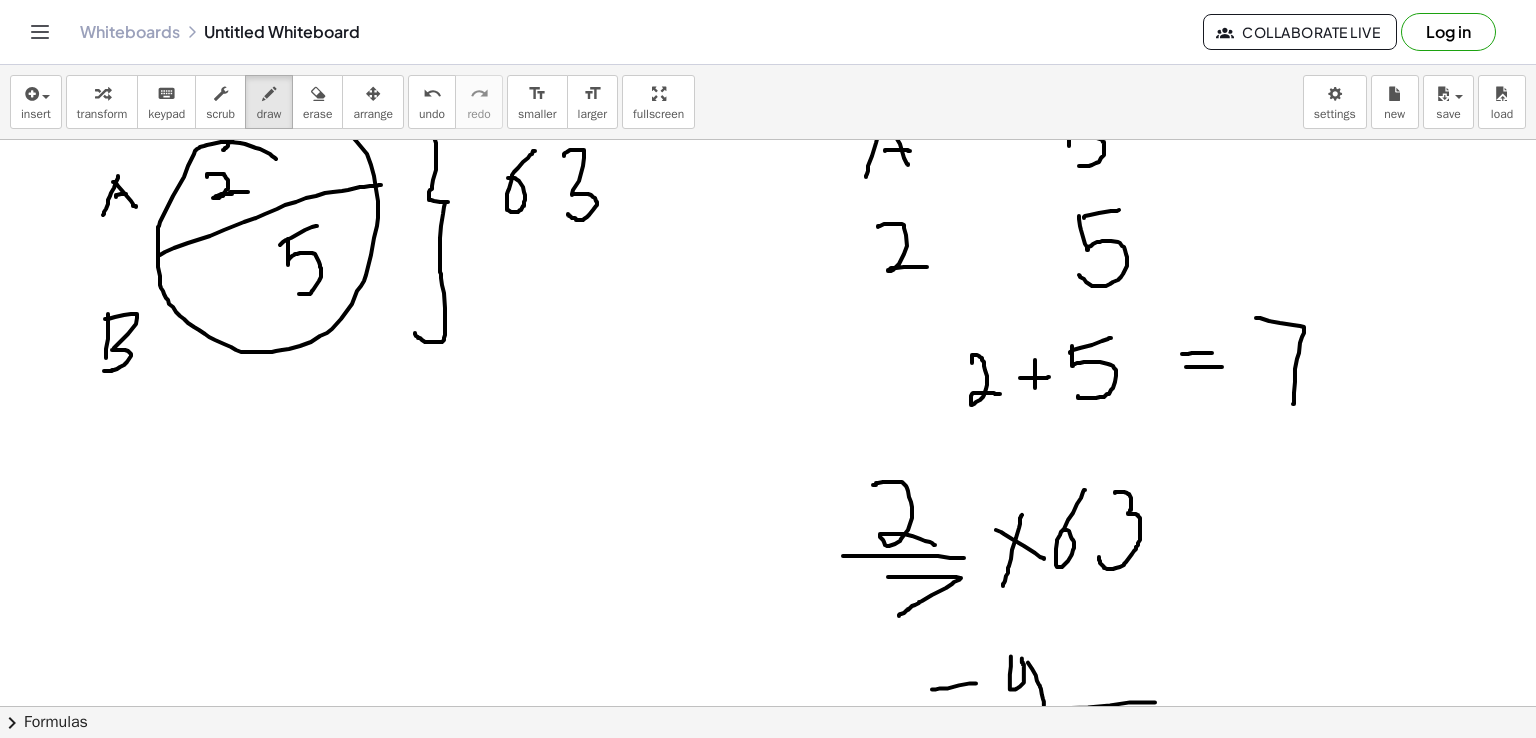 drag, startPoint x: 1115, startPoint y: 492, endPoint x: 1099, endPoint y: 553, distance: 63.06346 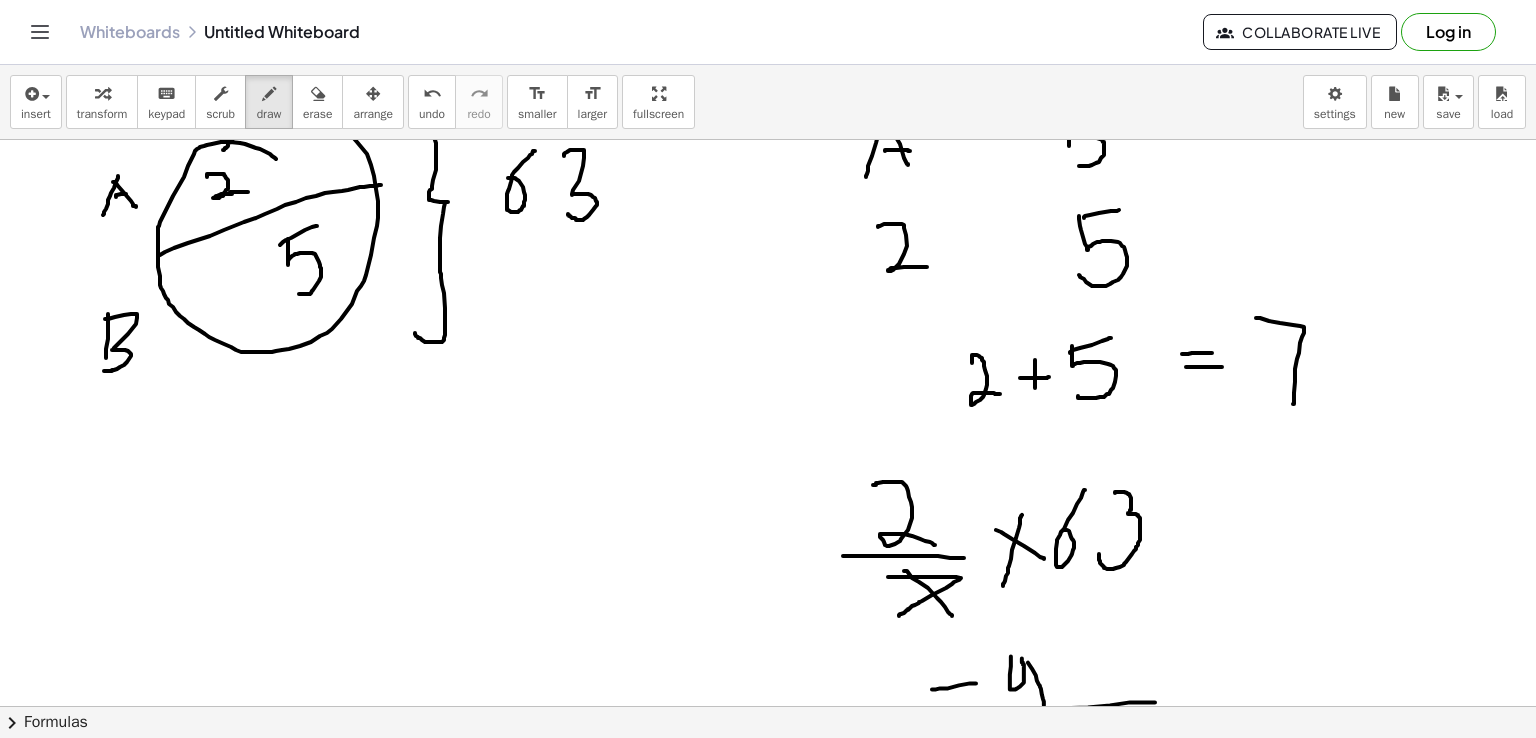 drag, startPoint x: 904, startPoint y: 570, endPoint x: 952, endPoint y: 615, distance: 65.795135 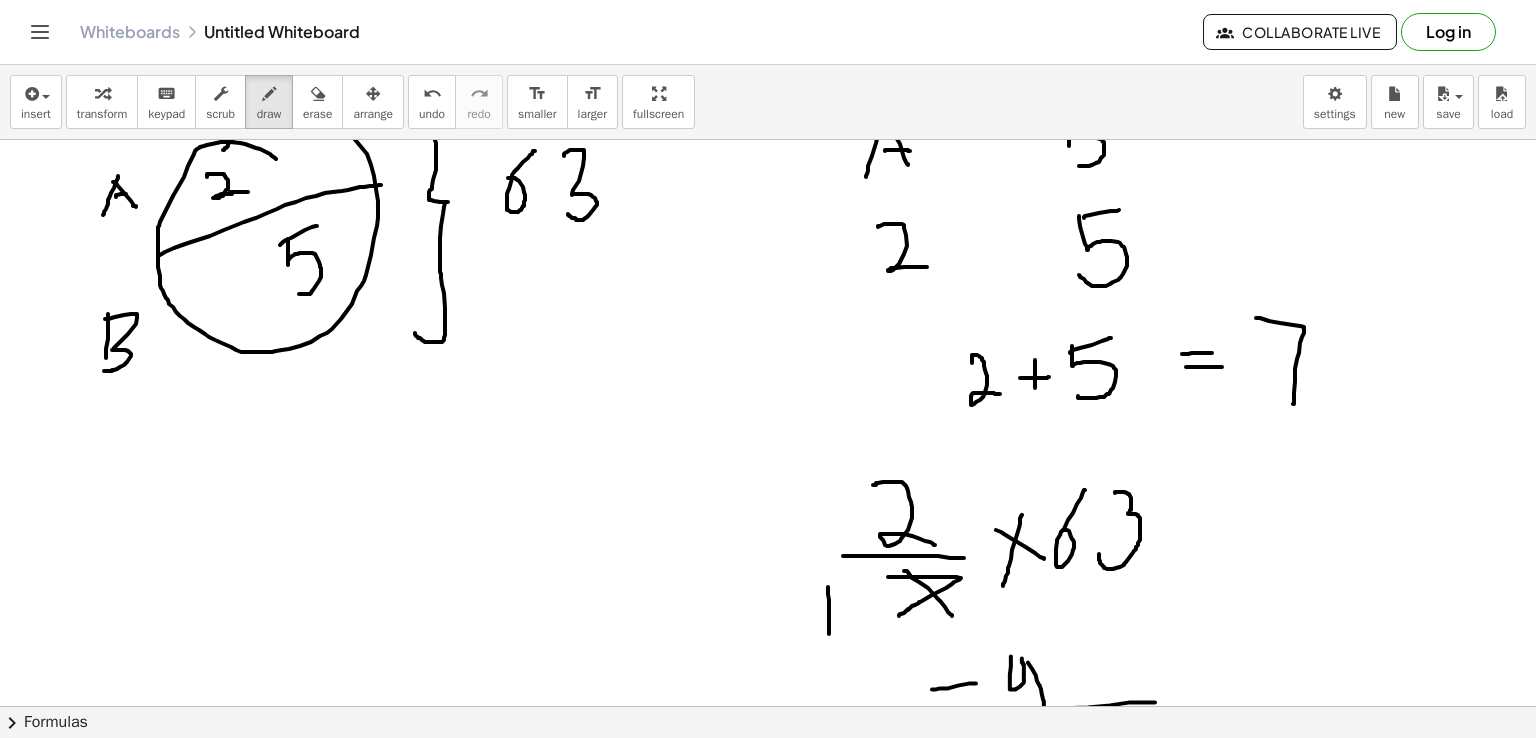 drag, startPoint x: 828, startPoint y: 586, endPoint x: 829, endPoint y: 633, distance: 47.010635 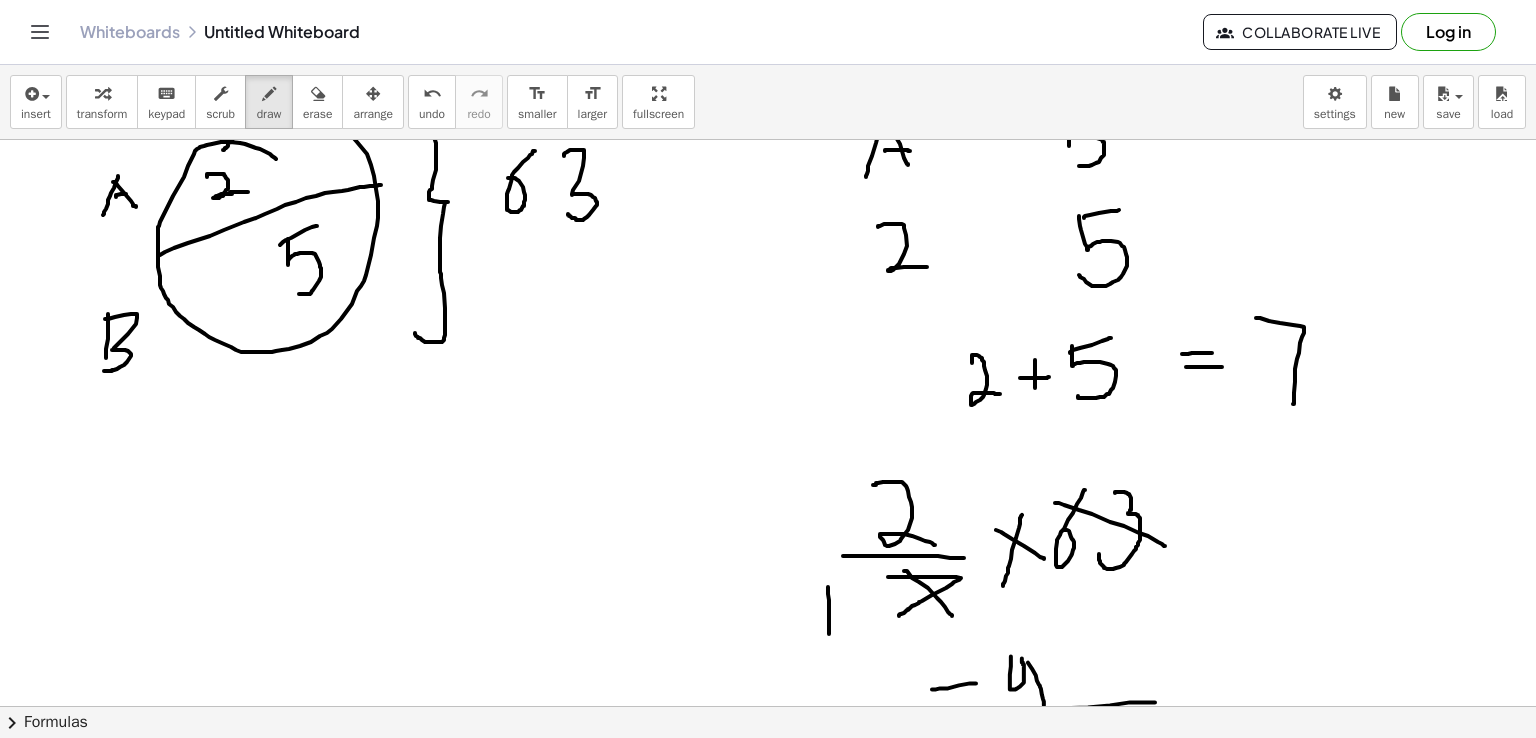 drag, startPoint x: 1055, startPoint y: 502, endPoint x: 1165, endPoint y: 545, distance: 118.10589 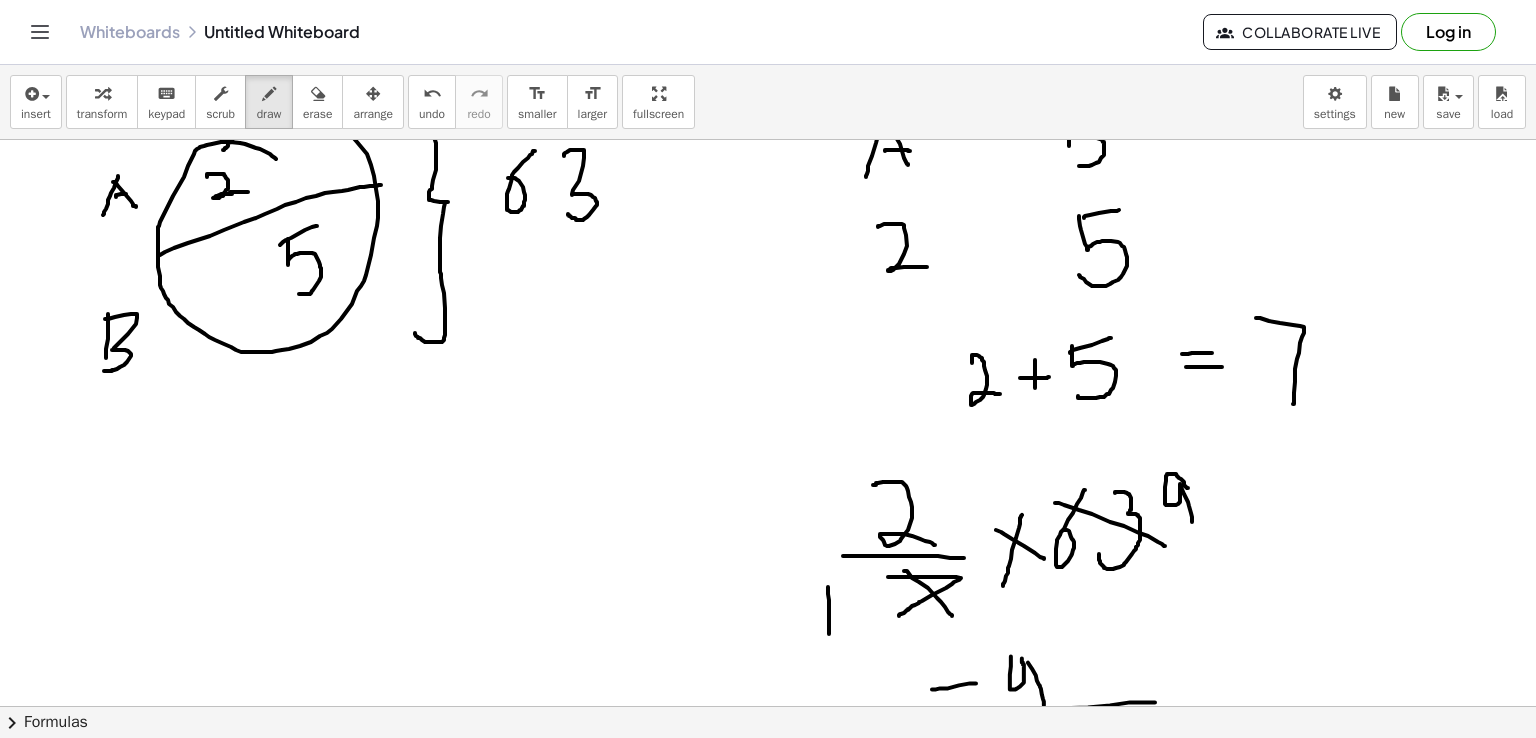 drag, startPoint x: 1188, startPoint y: 487, endPoint x: 1194, endPoint y: 530, distance: 43.416588 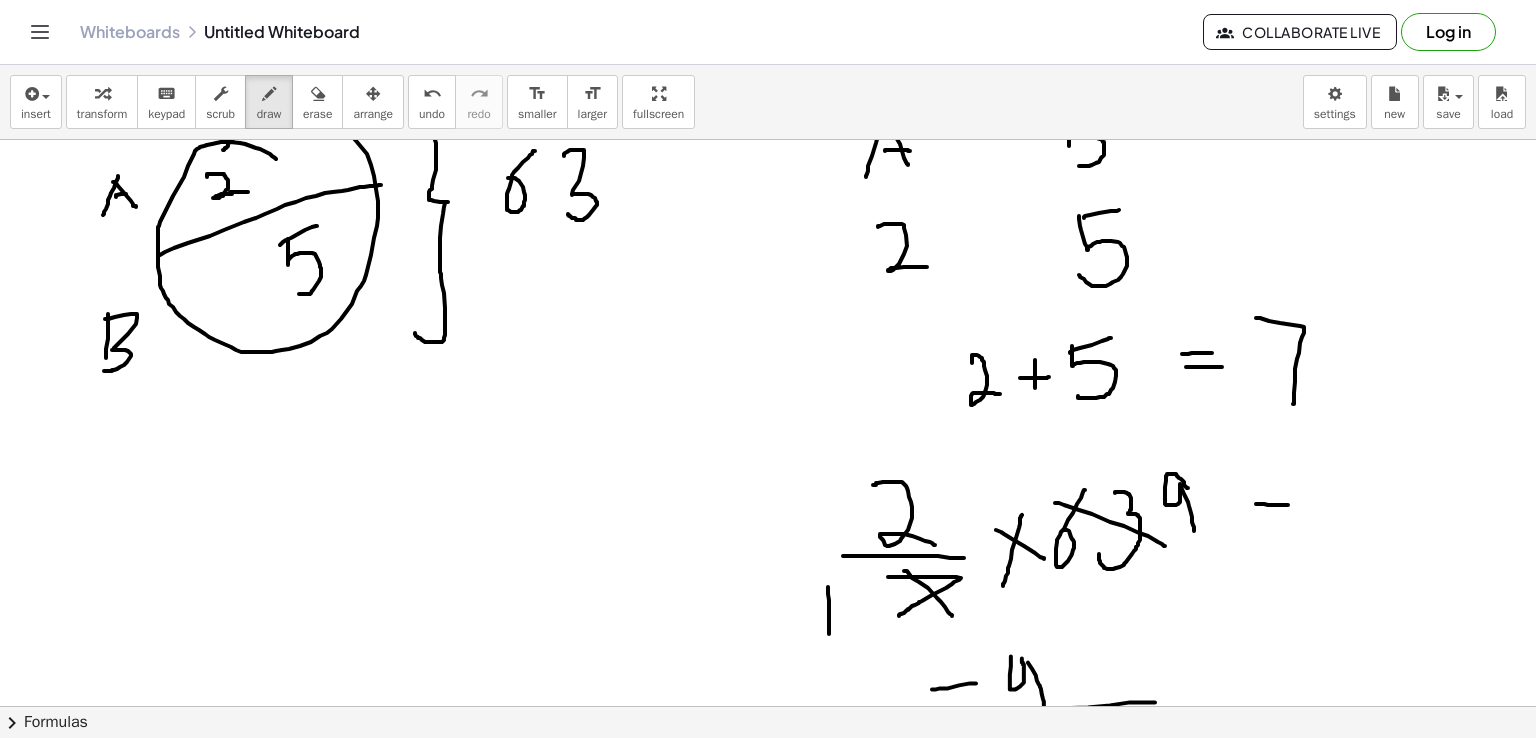 drag, startPoint x: 1256, startPoint y: 503, endPoint x: 1288, endPoint y: 504, distance: 32.01562 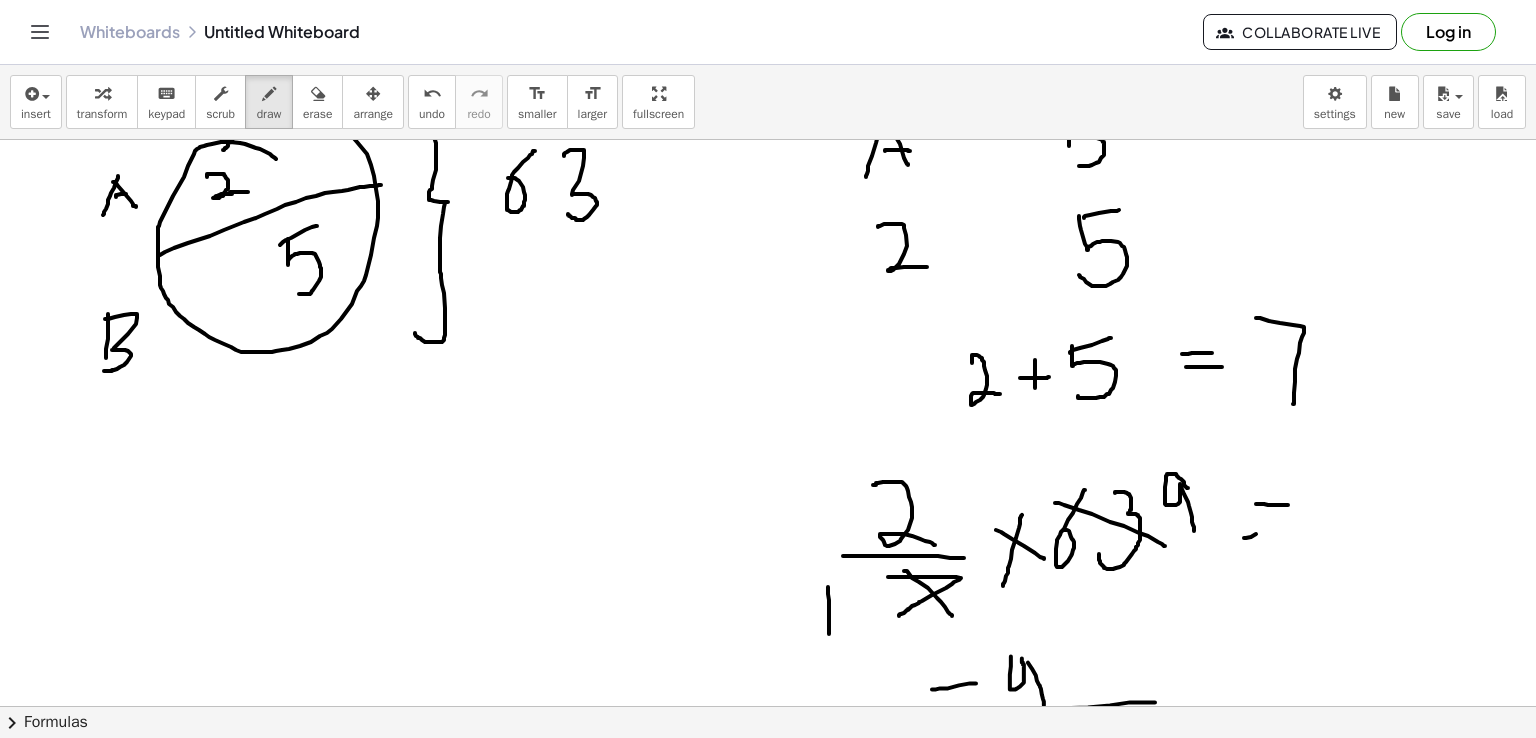 drag, startPoint x: 1244, startPoint y: 537, endPoint x: 1292, endPoint y: 526, distance: 49.24429 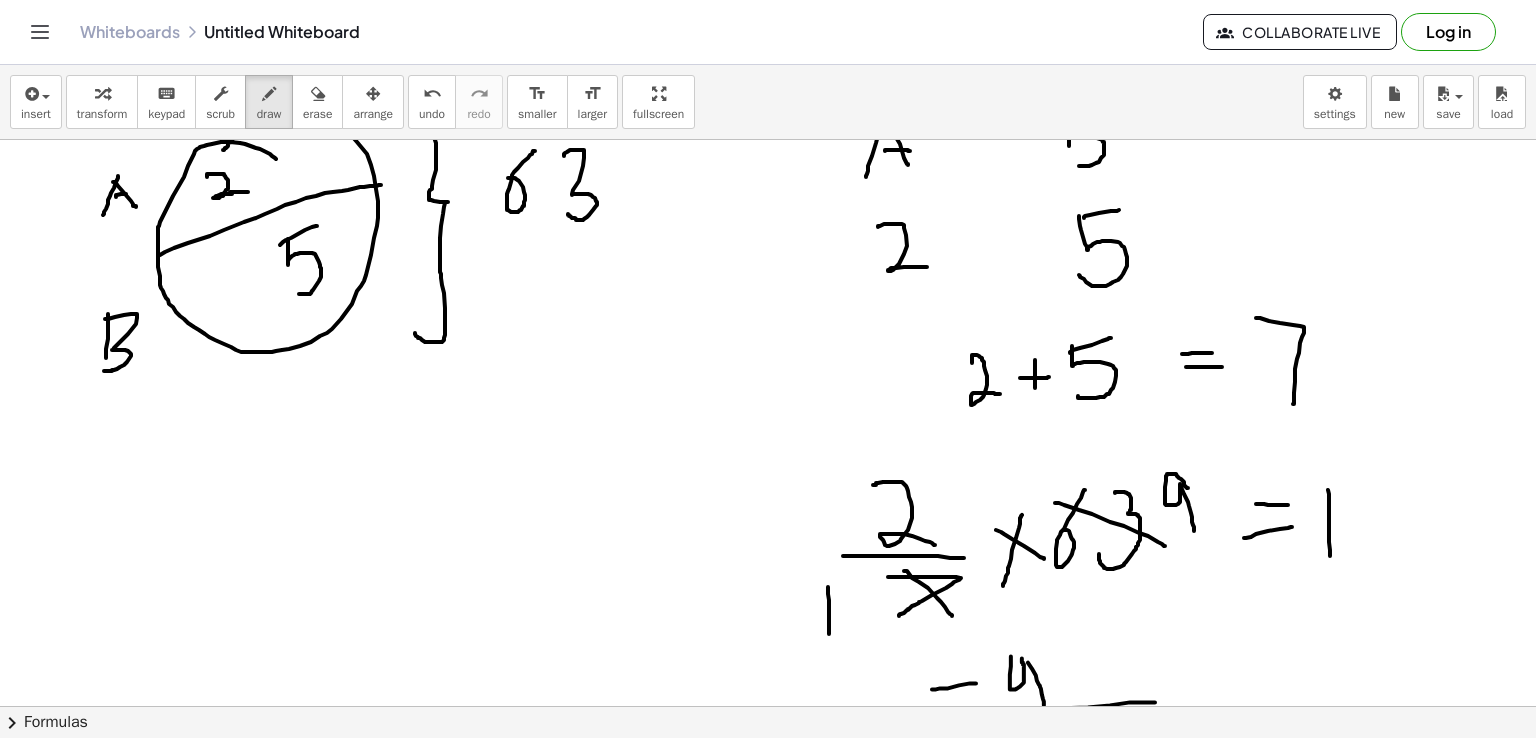 drag, startPoint x: 1328, startPoint y: 489, endPoint x: 1330, endPoint y: 555, distance: 66.0303 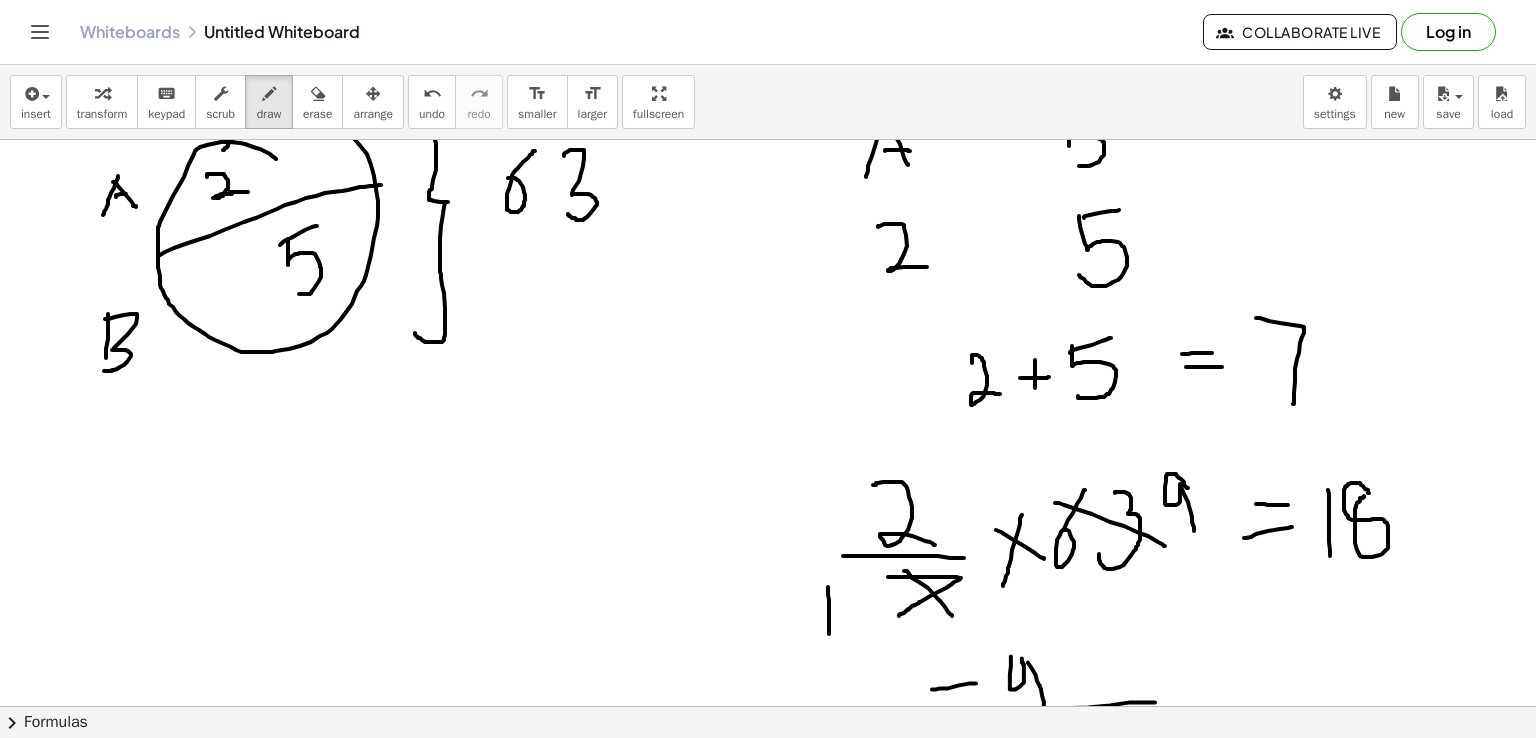 click at bounding box center (768, -552) 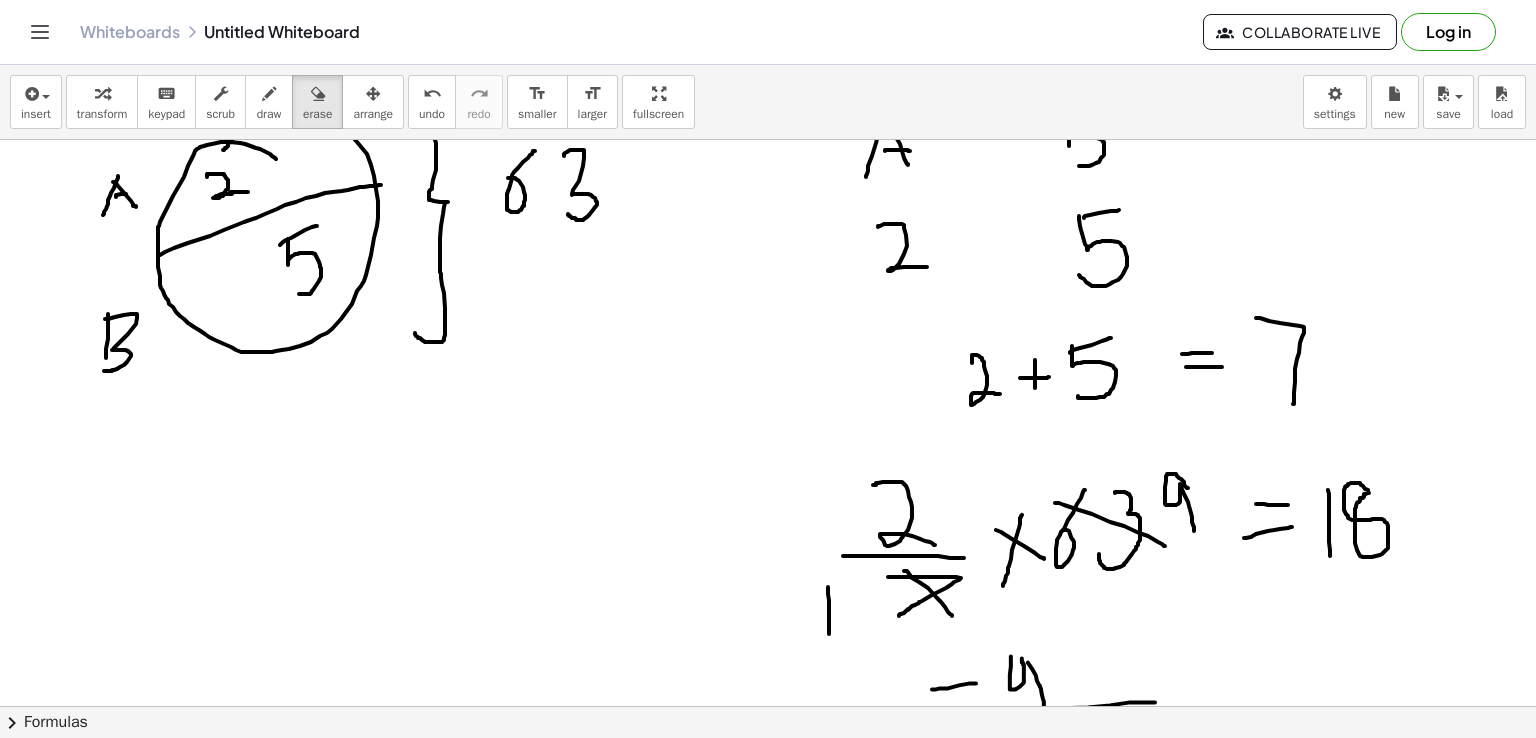 drag, startPoint x: 311, startPoint y: 89, endPoint x: 1535, endPoint y: 577, distance: 1317.695 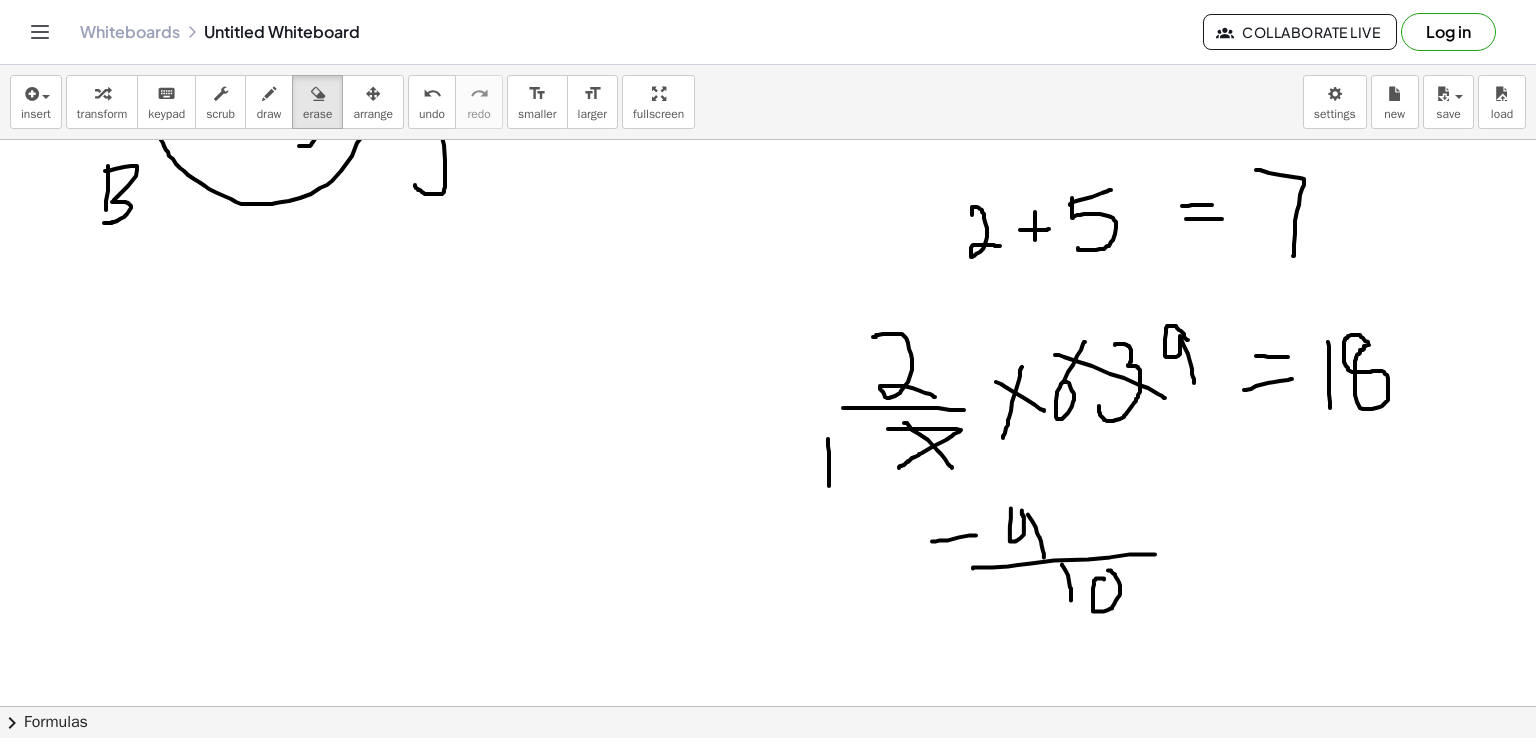 scroll, scrollTop: 2620, scrollLeft: 0, axis: vertical 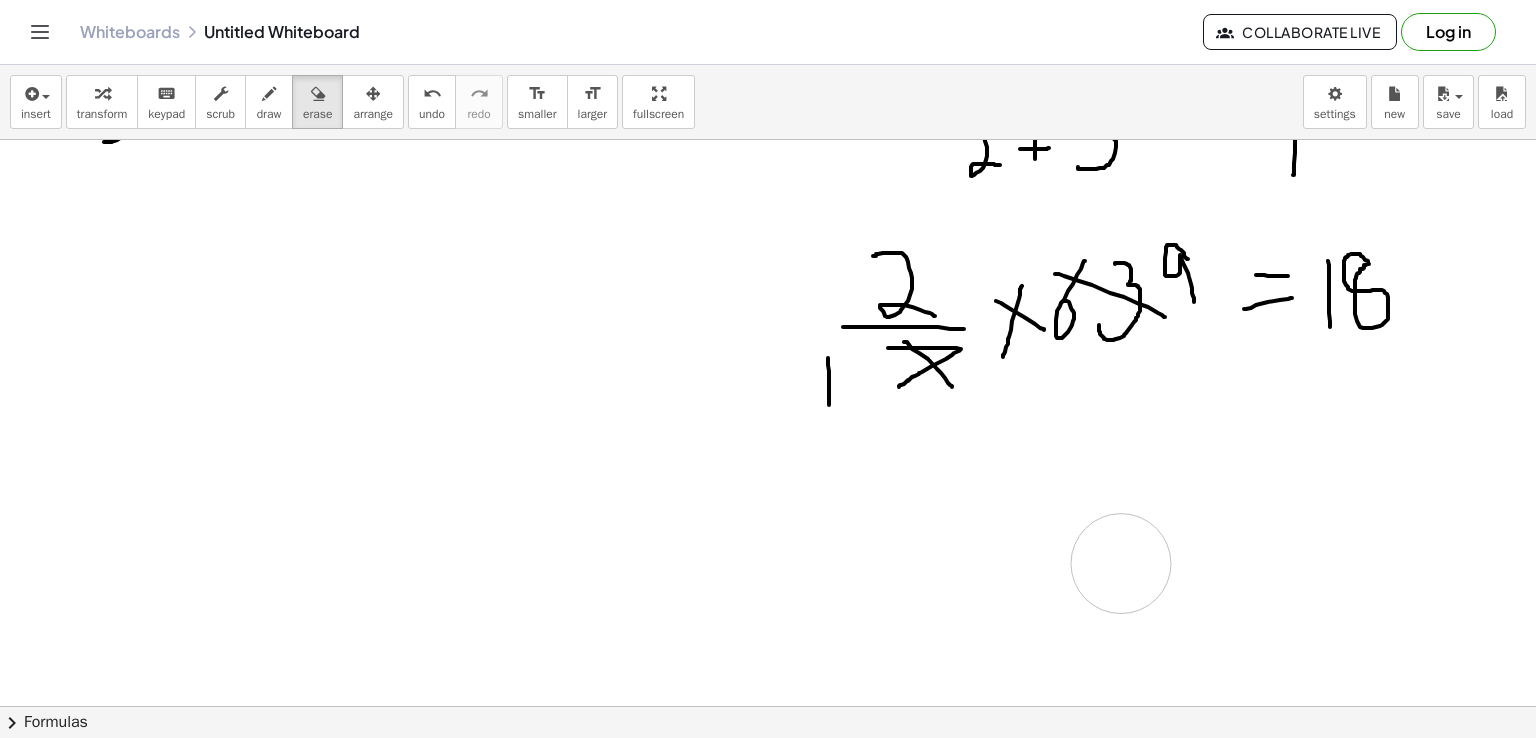 drag, startPoint x: 899, startPoint y: 445, endPoint x: 1122, endPoint y: 562, distance: 251.8293 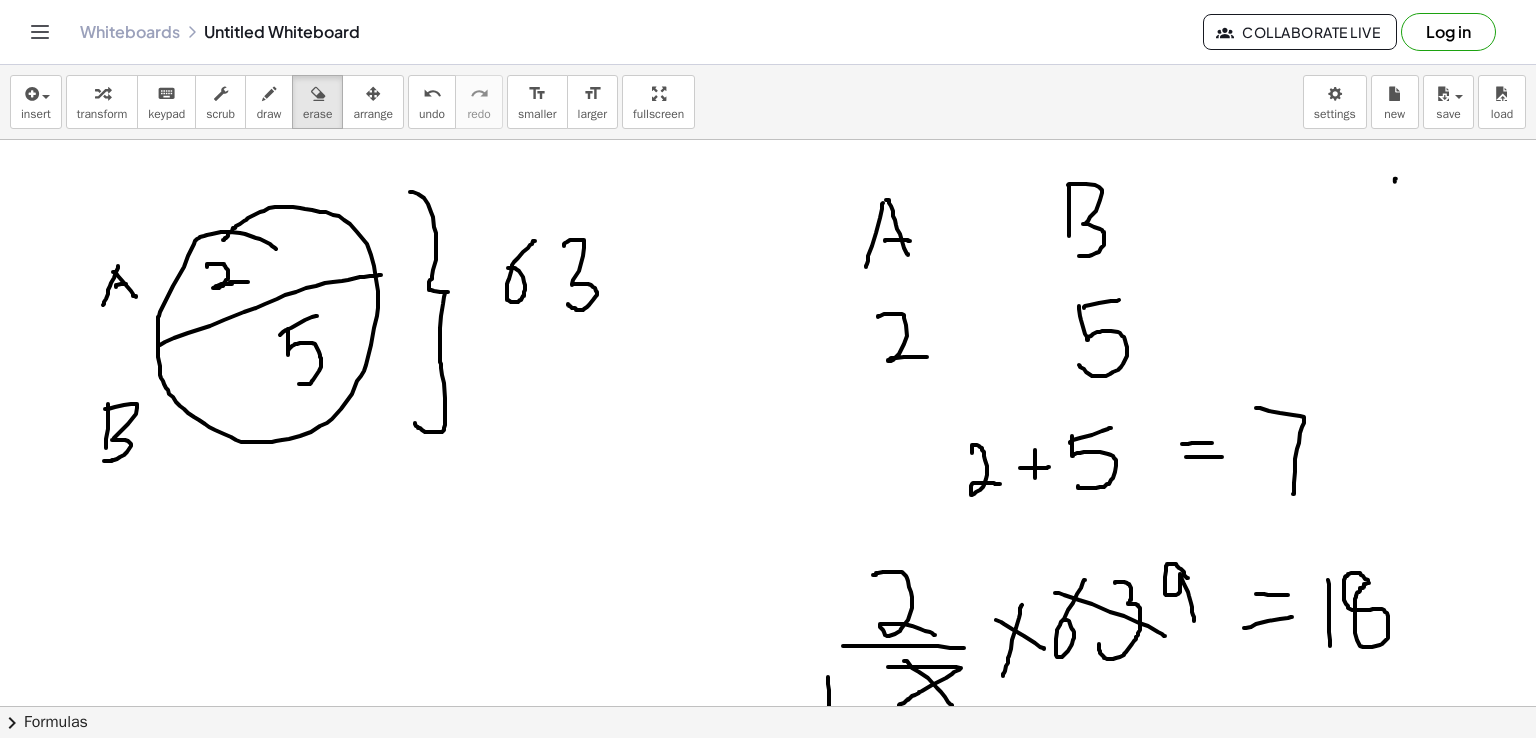 scroll, scrollTop: 2312, scrollLeft: 0, axis: vertical 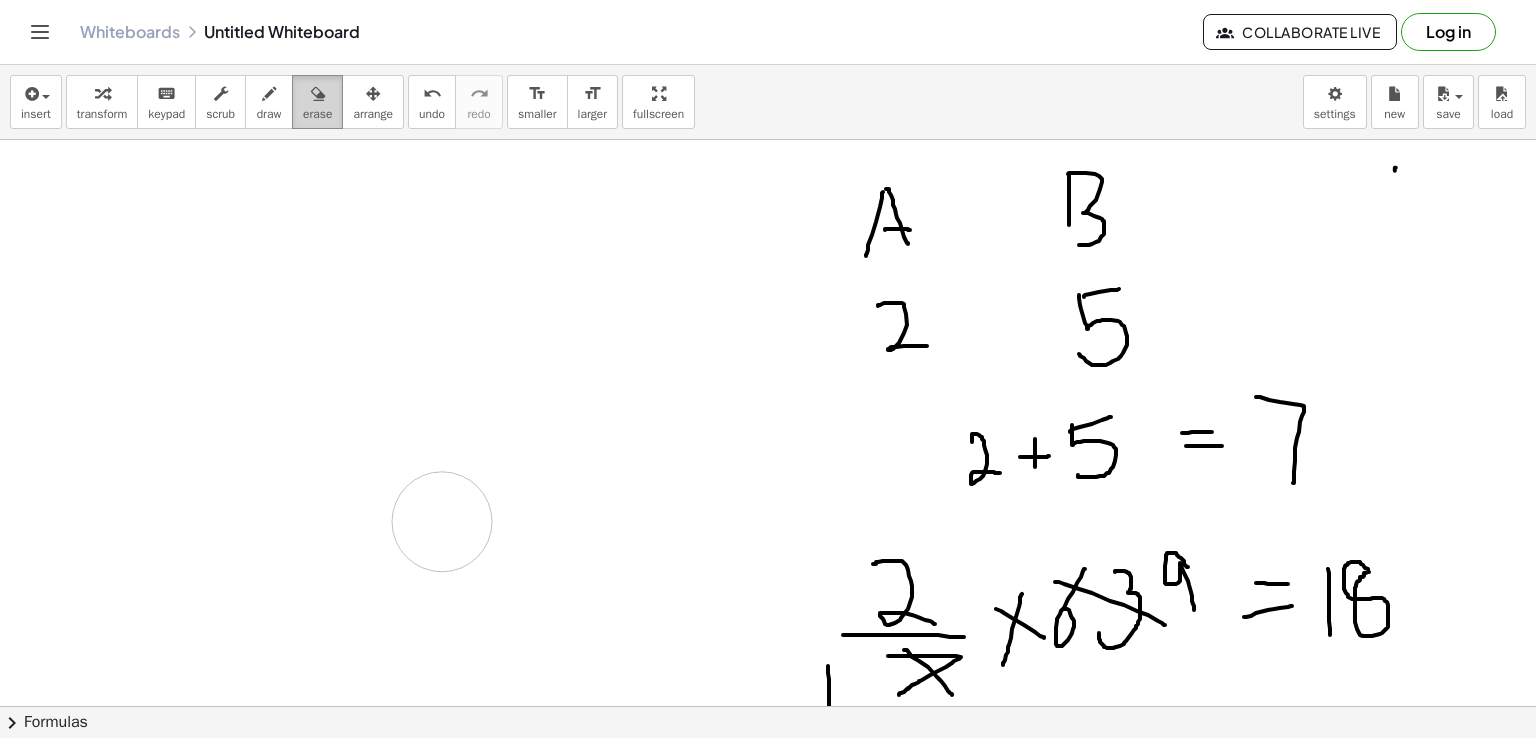 drag, startPoint x: 59, startPoint y: 209, endPoint x: 316, endPoint y: 115, distance: 273.65125 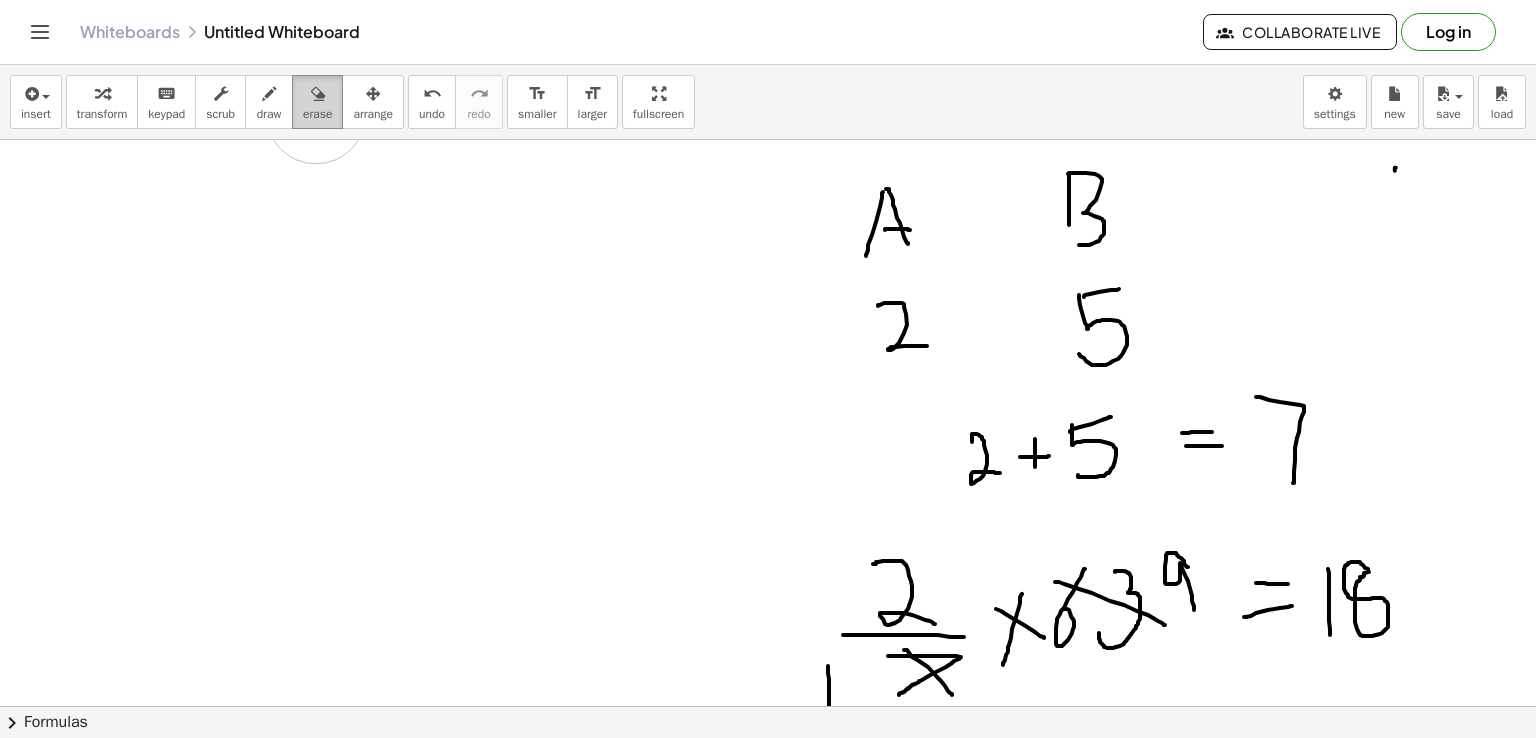click on "insert select one: Math Expression Function Text Youtube Video Graphing Geometry Geometry 3D transform keyboard keypad scrub draw erase arrange undo undo redo redo format_size smaller format_size larger fullscreen load   save new settings × chevron_right  Formulas
Drag one side of a formula onto a highlighted expression on the canvas to apply it.
Quadratic Formula
+ · a · x 2 + · b · x + c = 0
⇔
x = · ( − b ± 2 √ ( + b 2 − · 4 · a · c ) ) · 2 · a
+ x 2 + · p · x + q = 0
⇔
x = − · p · 2 ± 2 √ ( + ( · p · 2 ) 2 − q )
Manually Factoring a Quadratic
+ x 2 + · b · x + c
⇒" at bounding box center [768, 401] 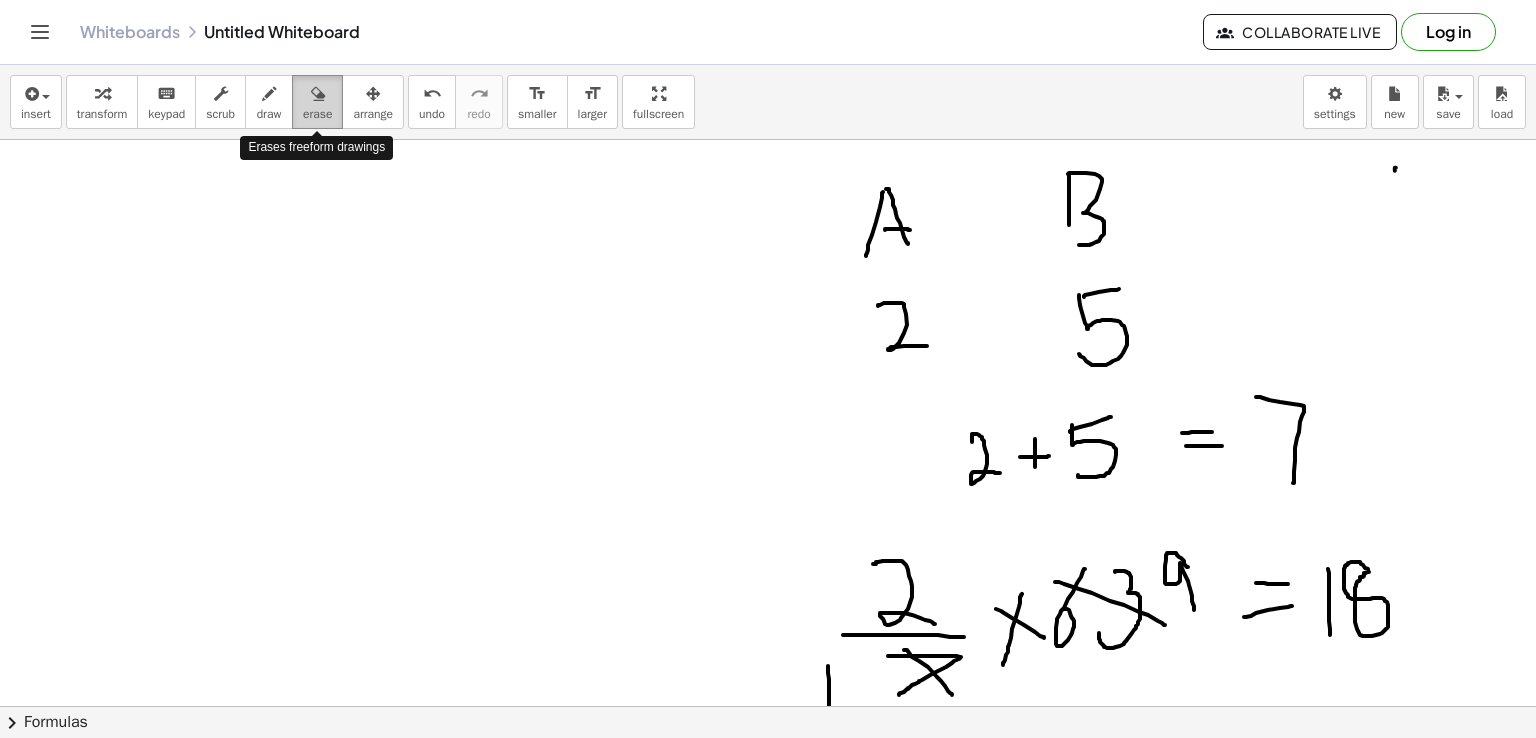 click on "erase" at bounding box center [317, 114] 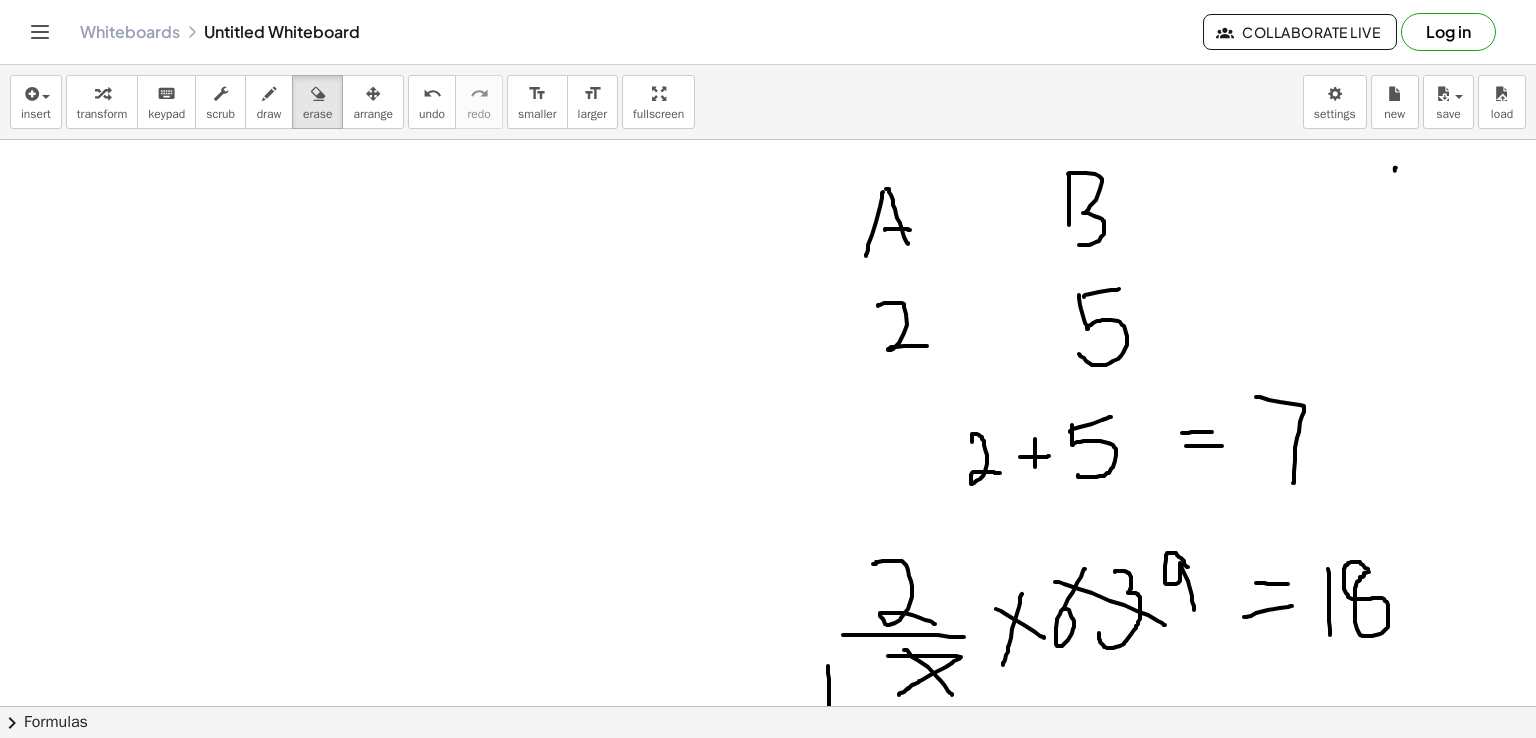 click at bounding box center [768, -473] 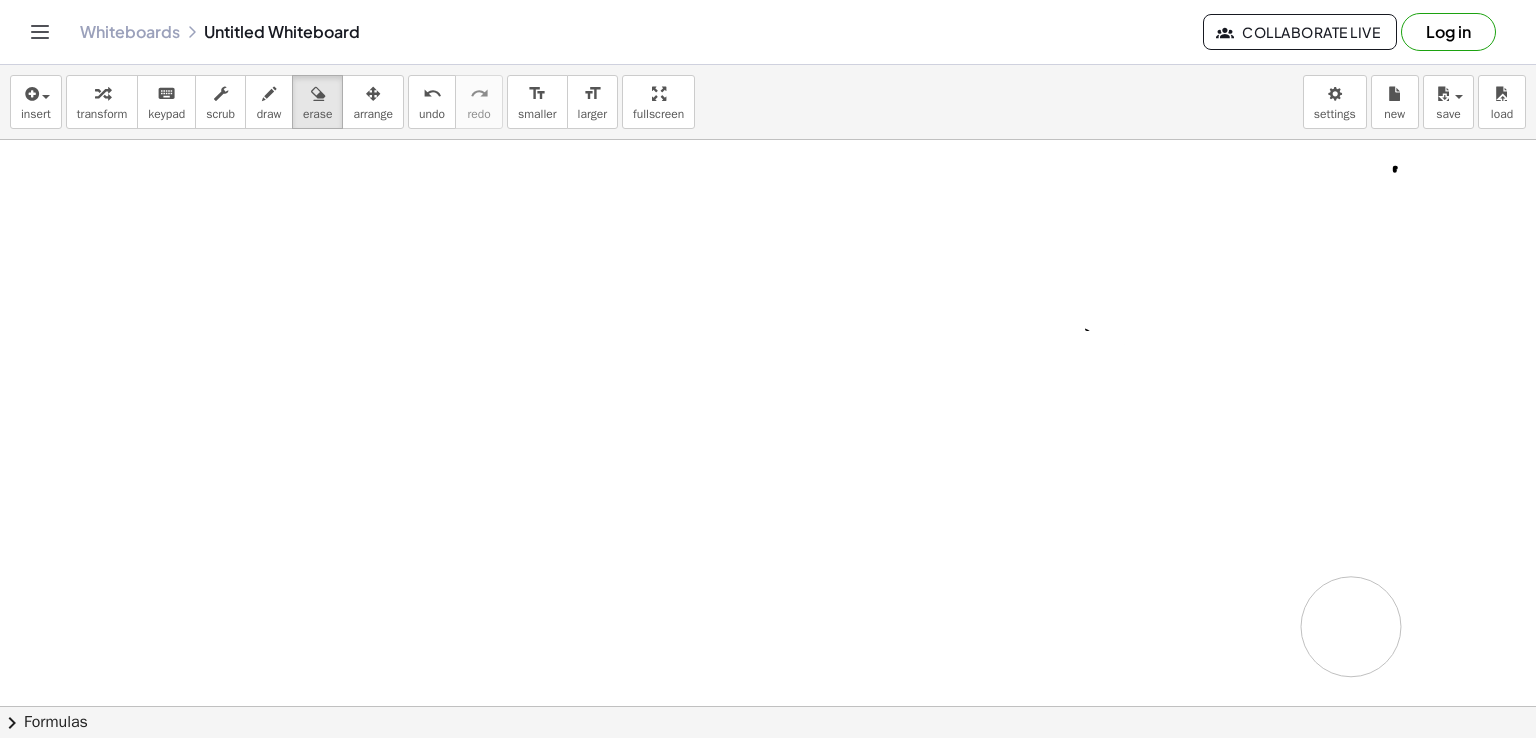 drag, startPoint x: 821, startPoint y: 187, endPoint x: 1351, endPoint y: 626, distance: 688.2013 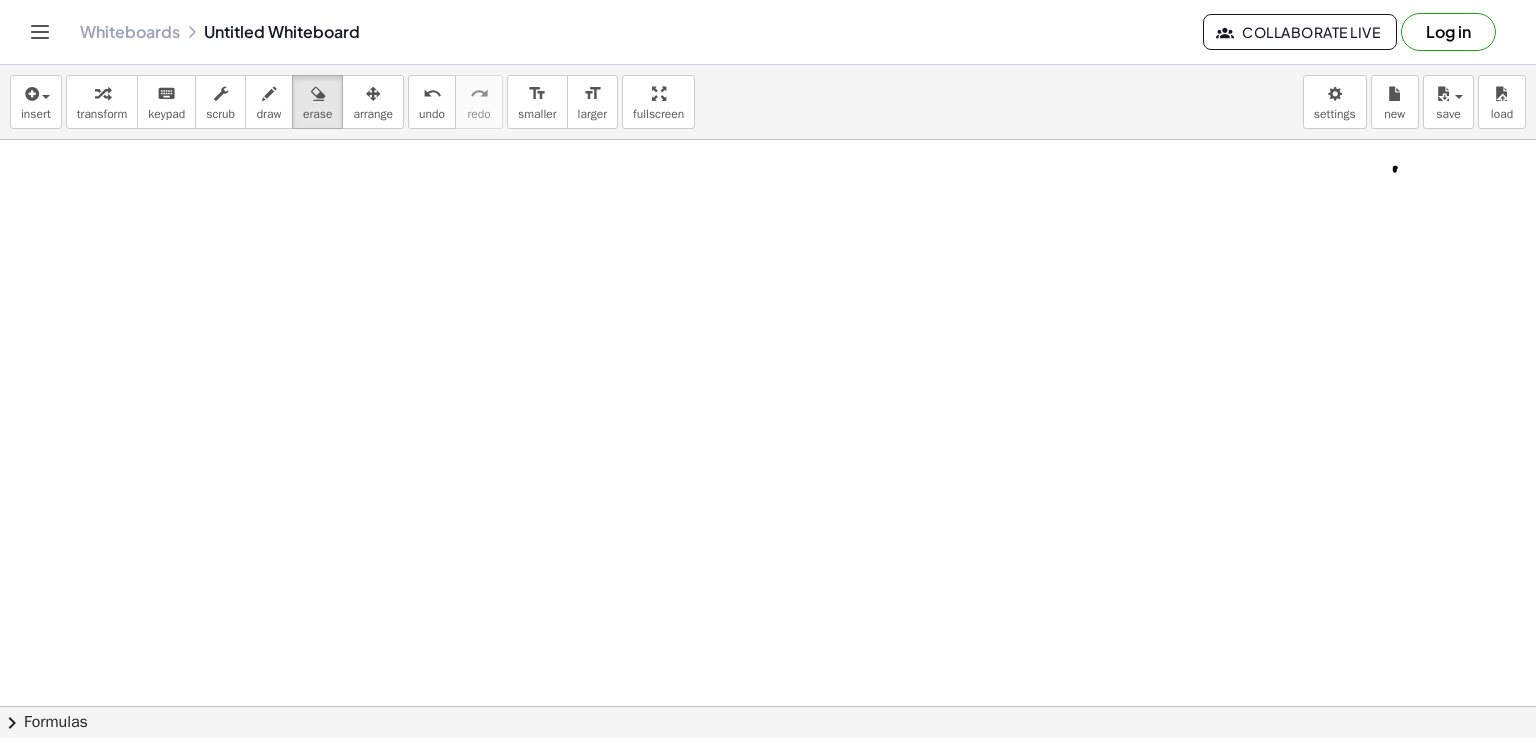 scroll, scrollTop: 1746, scrollLeft: 0, axis: vertical 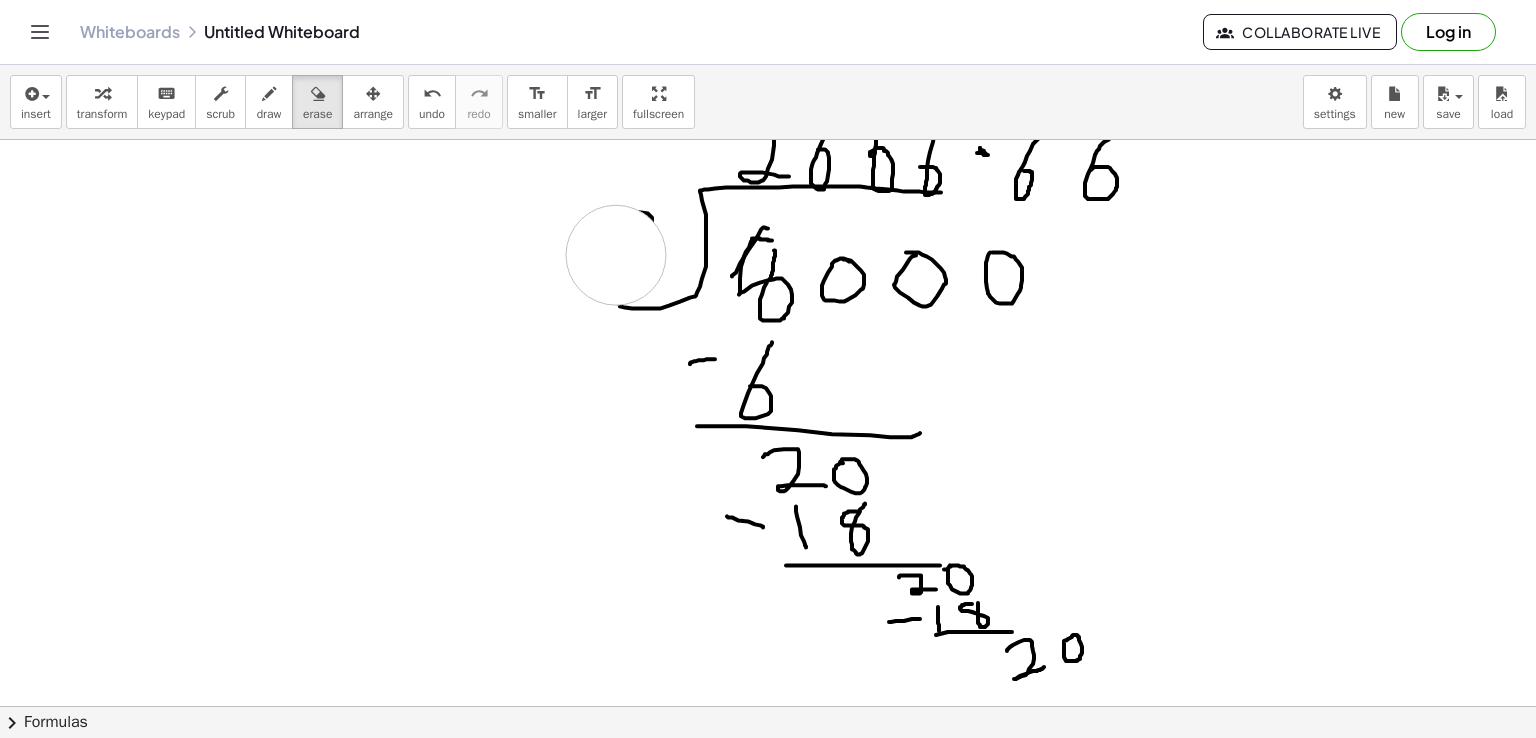 drag, startPoint x: 588, startPoint y: 261, endPoint x: 1189, endPoint y: 333, distance: 605.2974 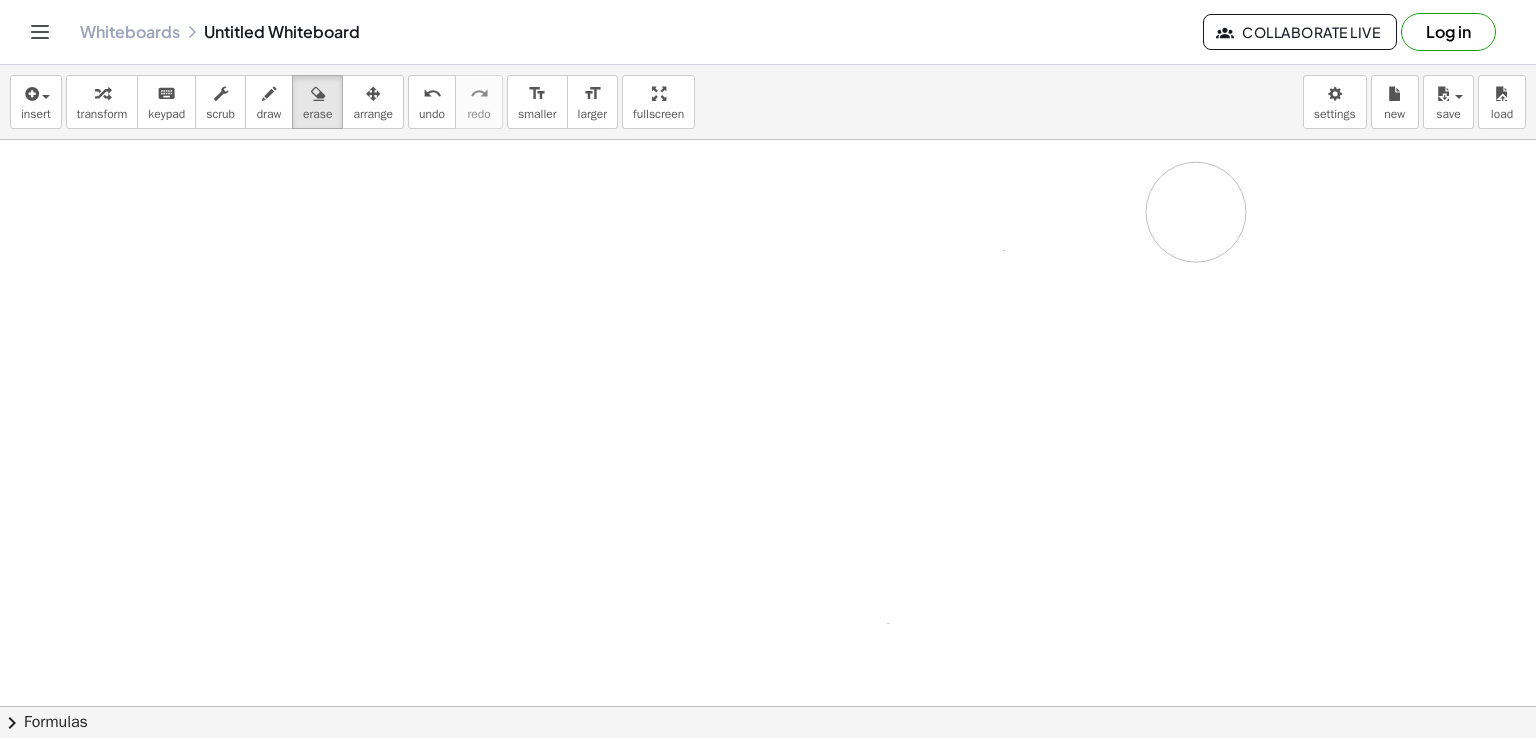 drag, startPoint x: 1189, startPoint y: 333, endPoint x: 1197, endPoint y: 211, distance: 122.26202 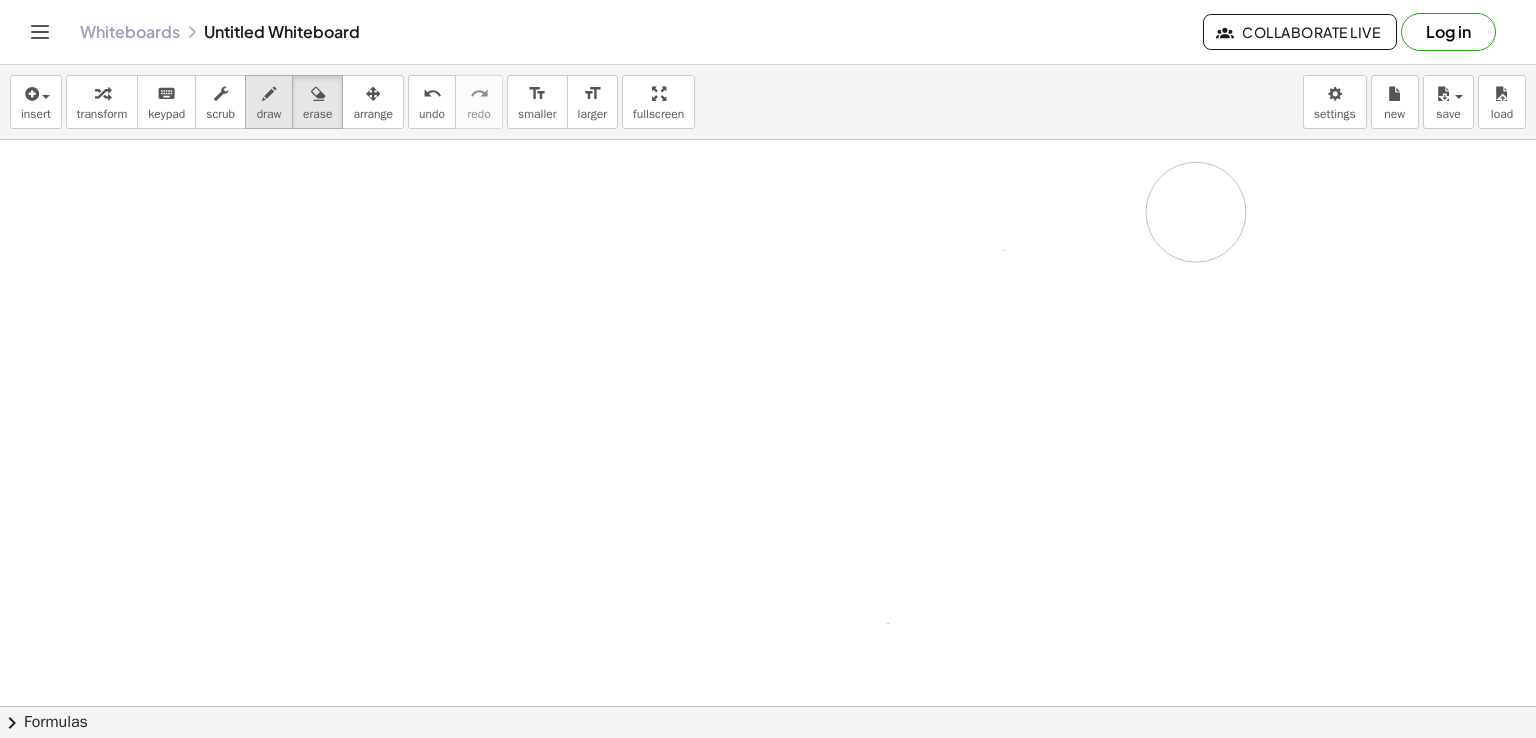 click on "draw" at bounding box center (269, 114) 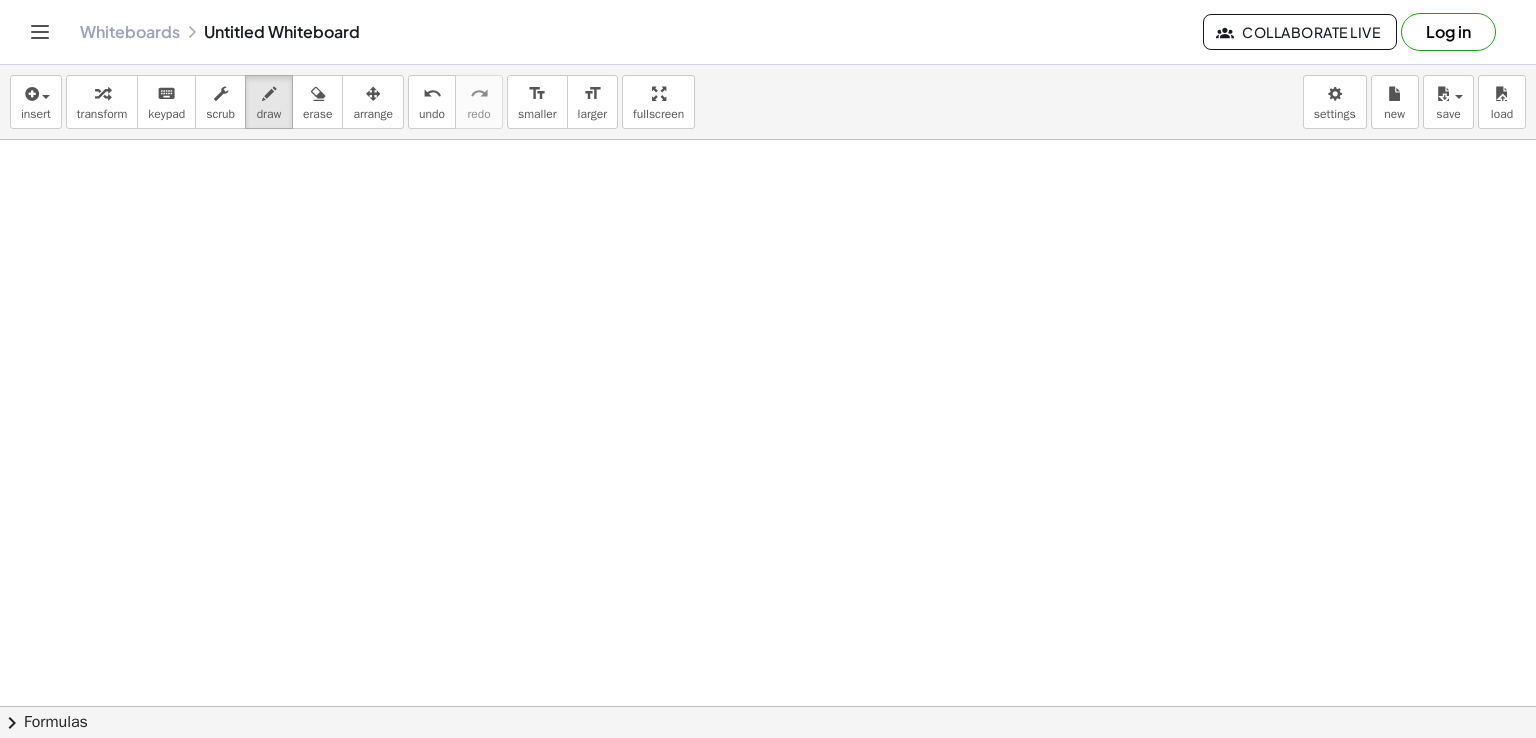 drag, startPoint x: 263, startPoint y: 102, endPoint x: 1164, endPoint y: 339, distance: 931.64905 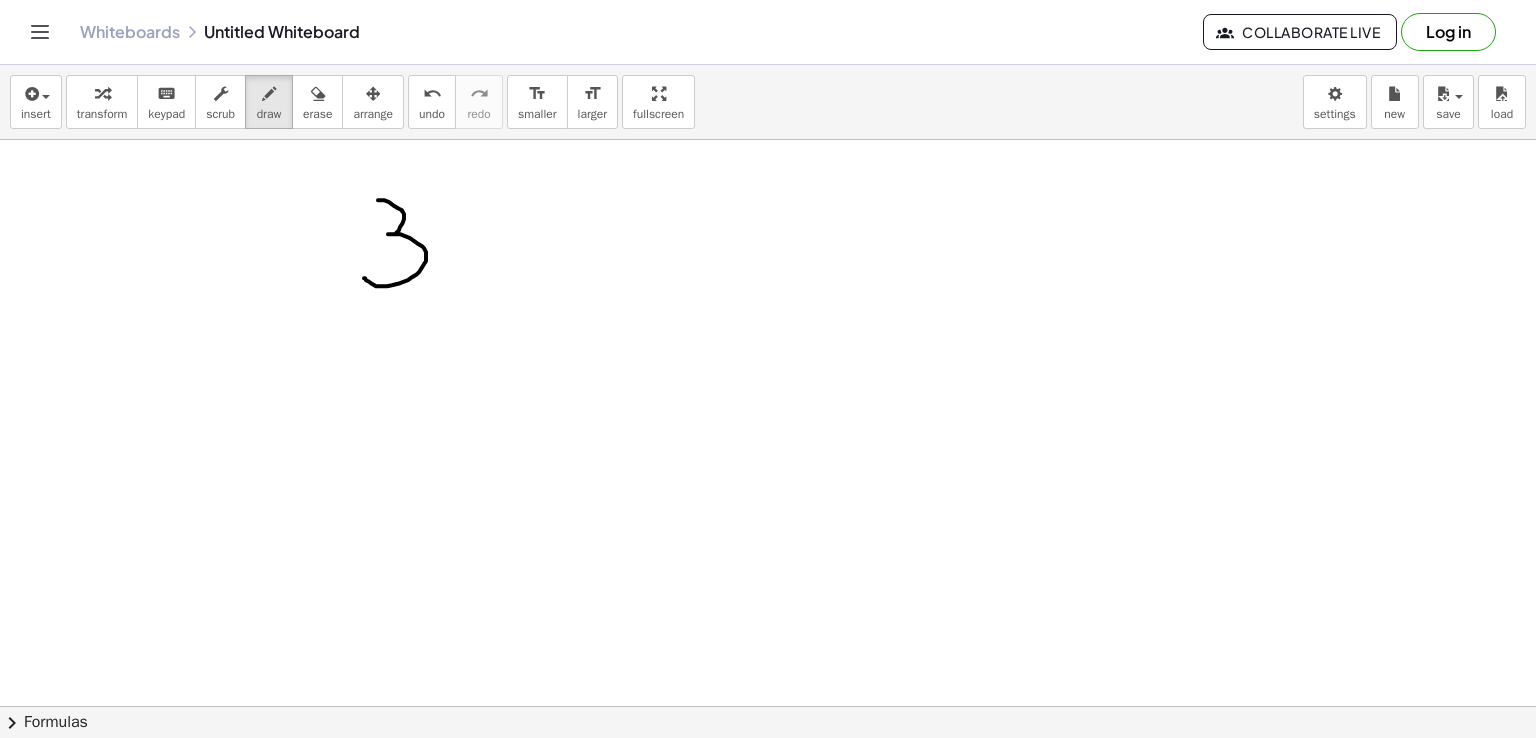 drag, startPoint x: 378, startPoint y: 199, endPoint x: 364, endPoint y: 277, distance: 79.24645 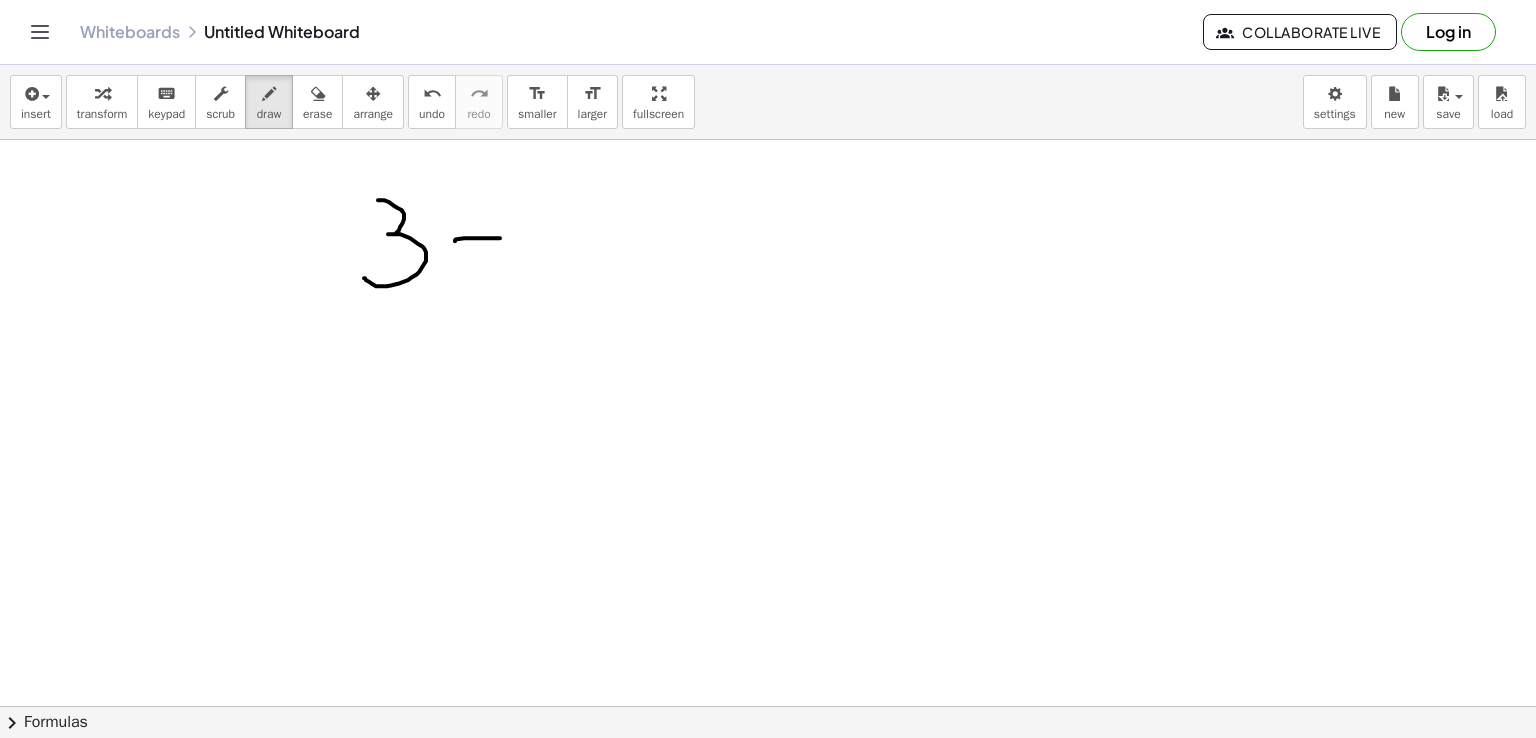 drag, startPoint x: 455, startPoint y: 240, endPoint x: 520, endPoint y: 237, distance: 65.06919 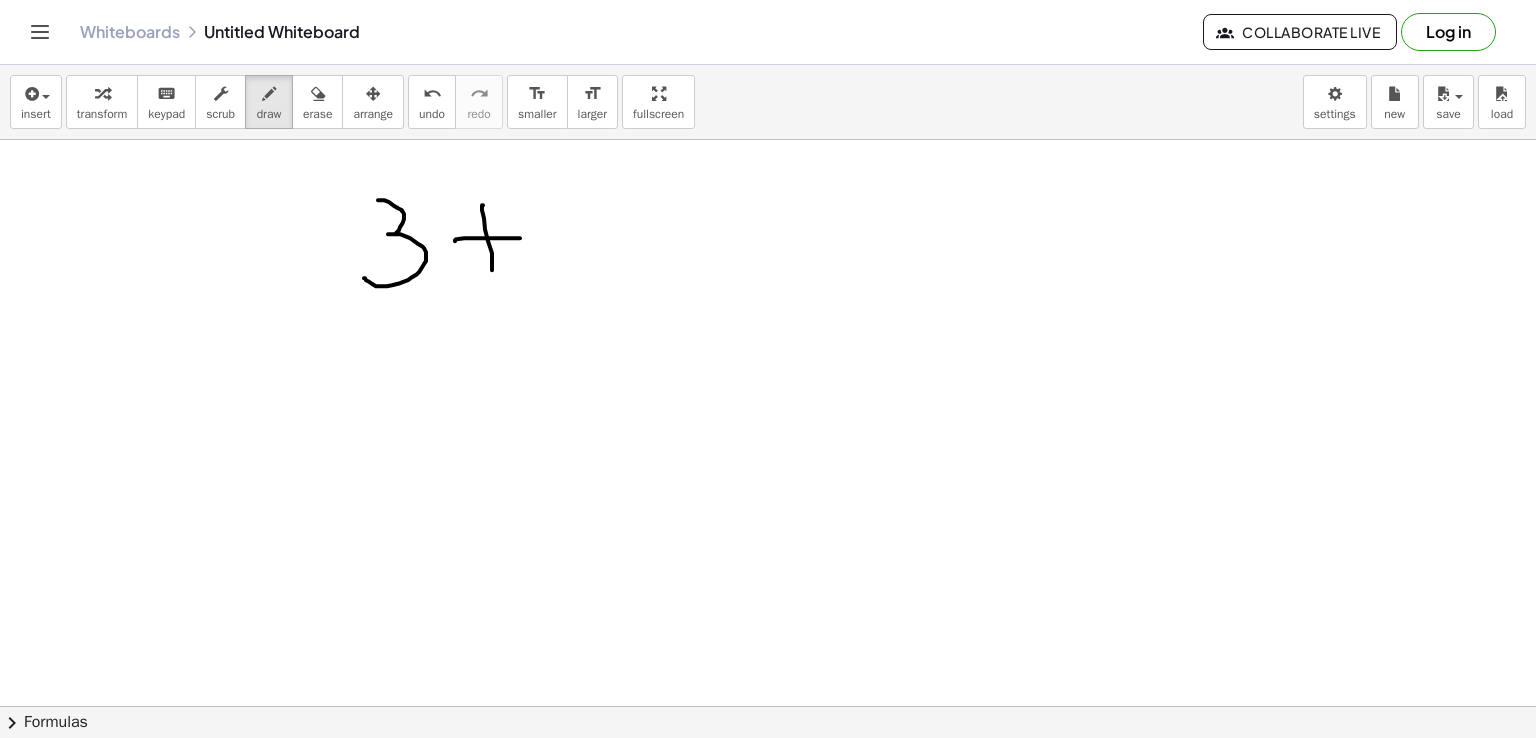 drag, startPoint x: 483, startPoint y: 204, endPoint x: 492, endPoint y: 273, distance: 69.58448 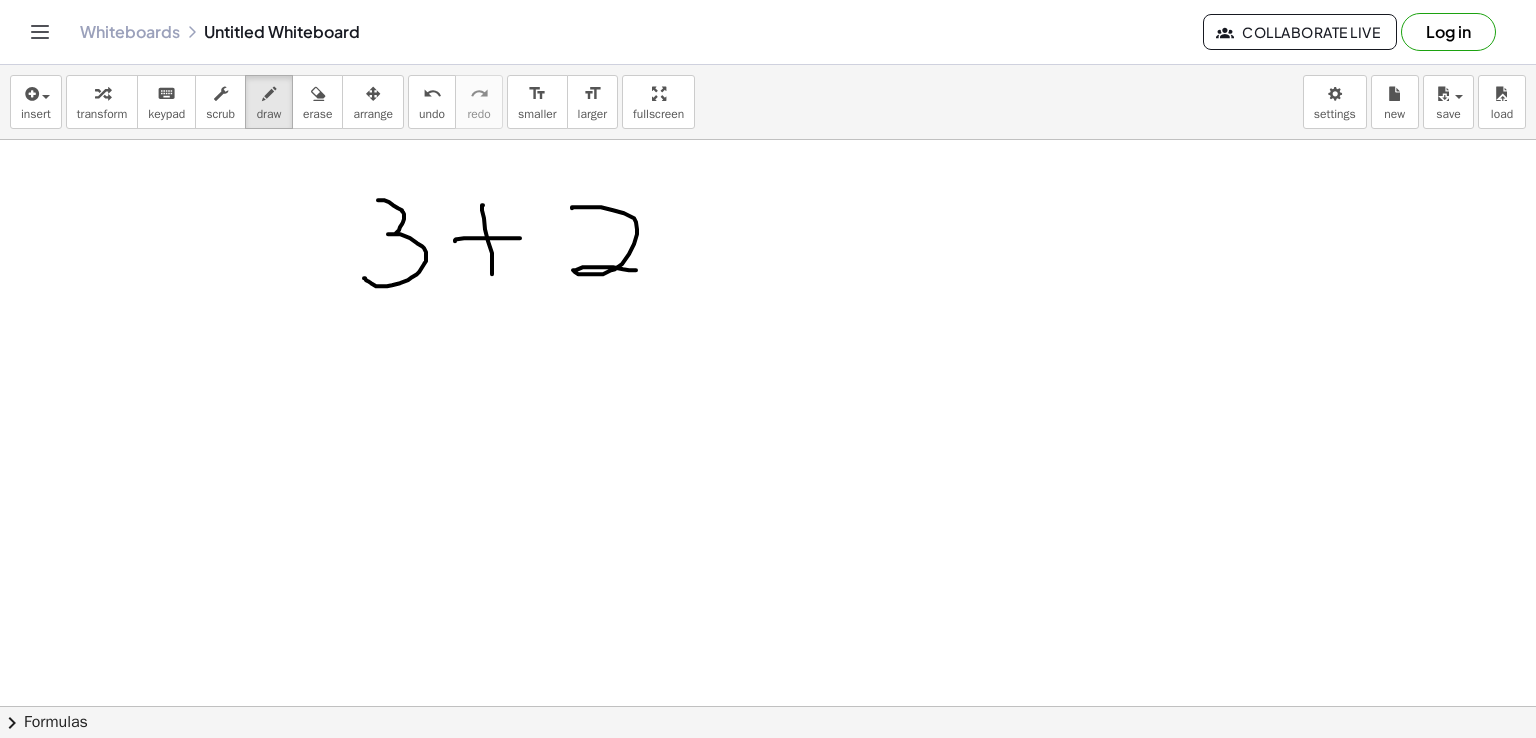 drag, startPoint x: 572, startPoint y: 207, endPoint x: 636, endPoint y: 270, distance: 89.80534 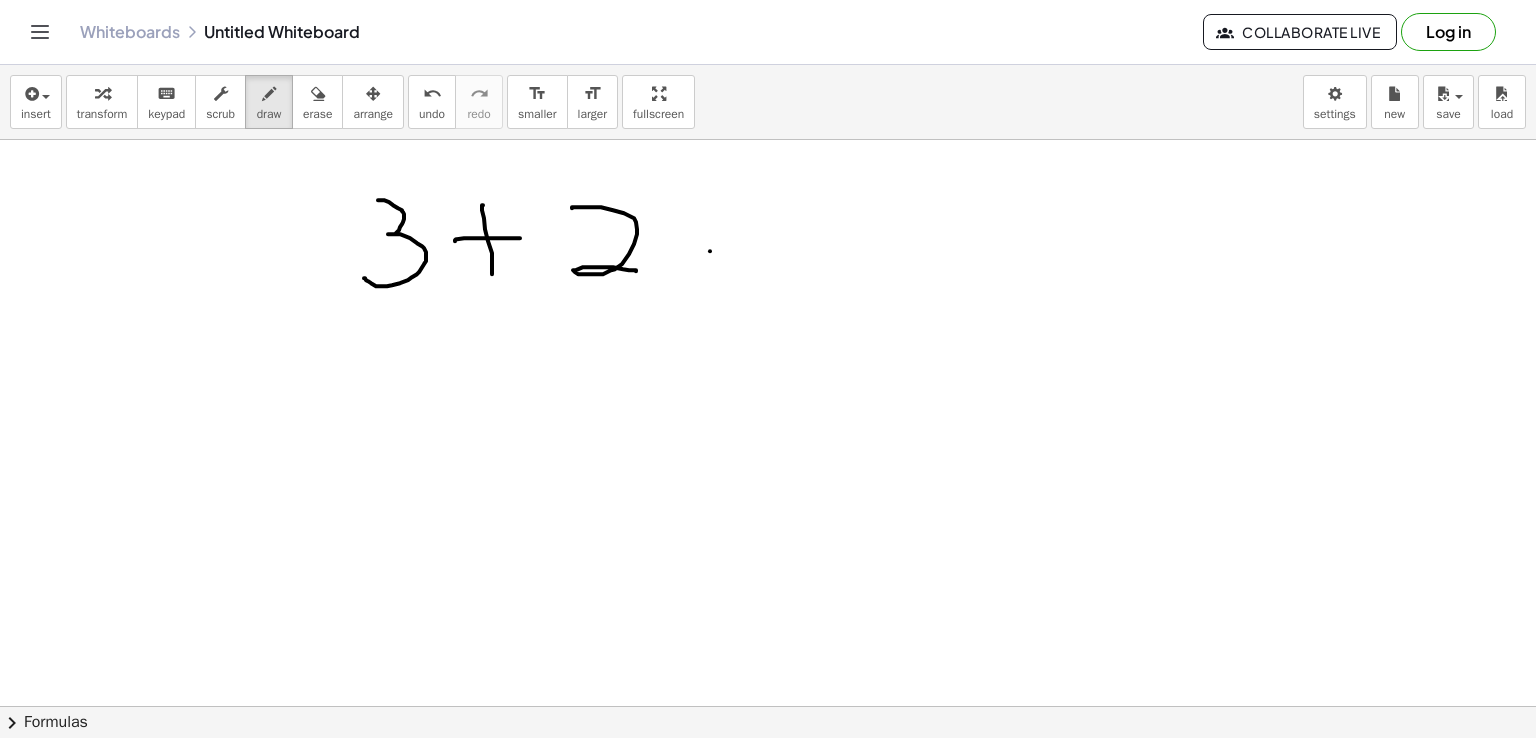 drag, startPoint x: 710, startPoint y: 250, endPoint x: 746, endPoint y: 248, distance: 36.05551 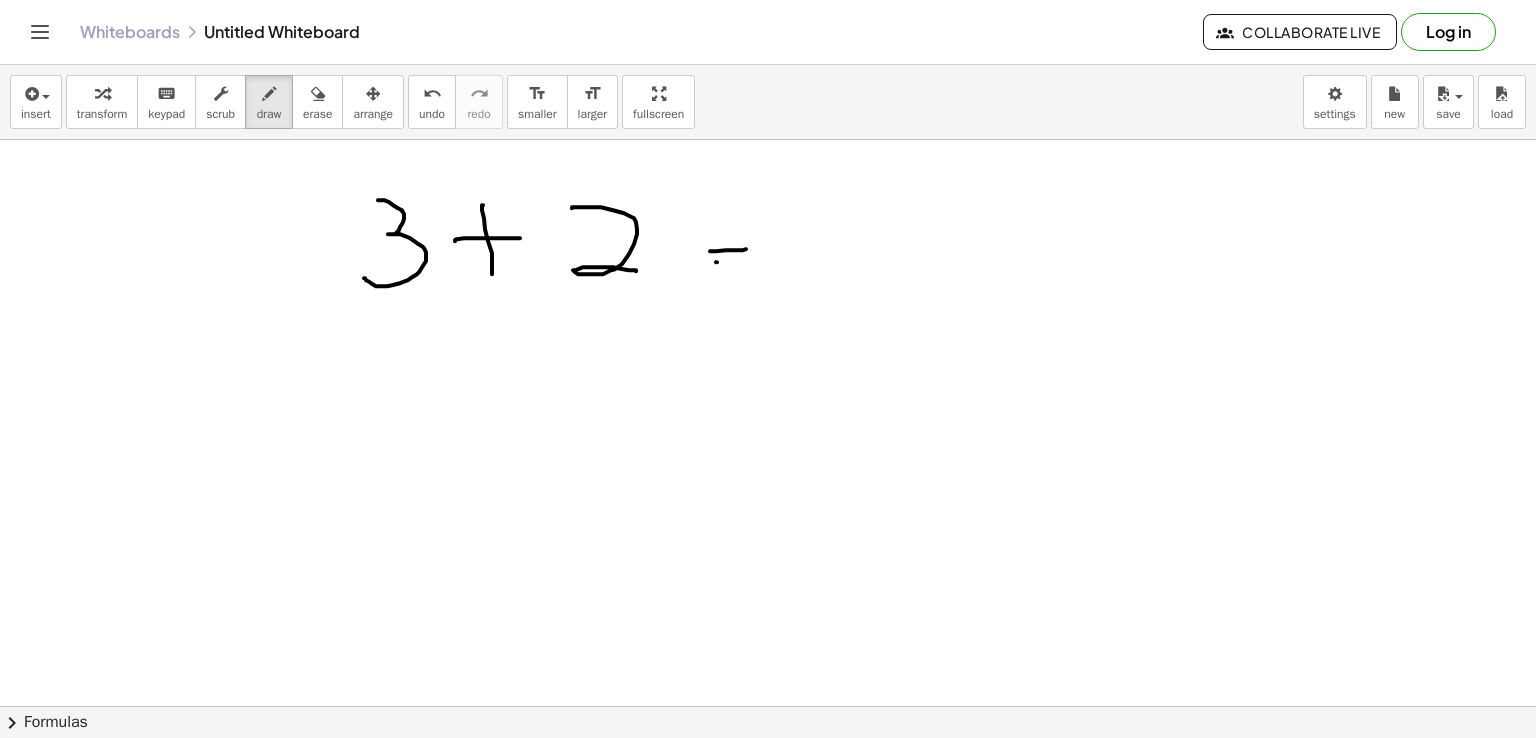 drag, startPoint x: 716, startPoint y: 261, endPoint x: 768, endPoint y: 261, distance: 52 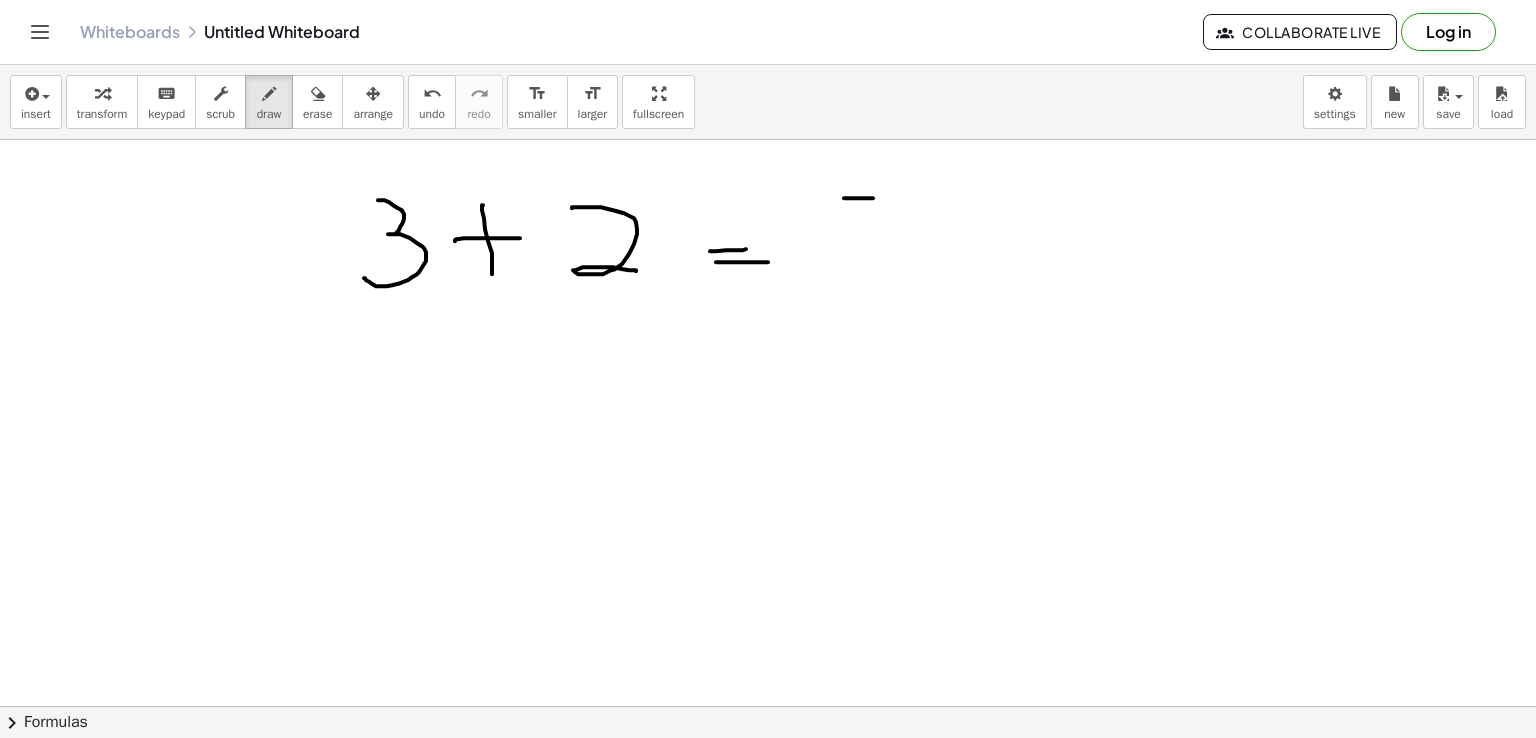 drag, startPoint x: 844, startPoint y: 197, endPoint x: 873, endPoint y: 197, distance: 29 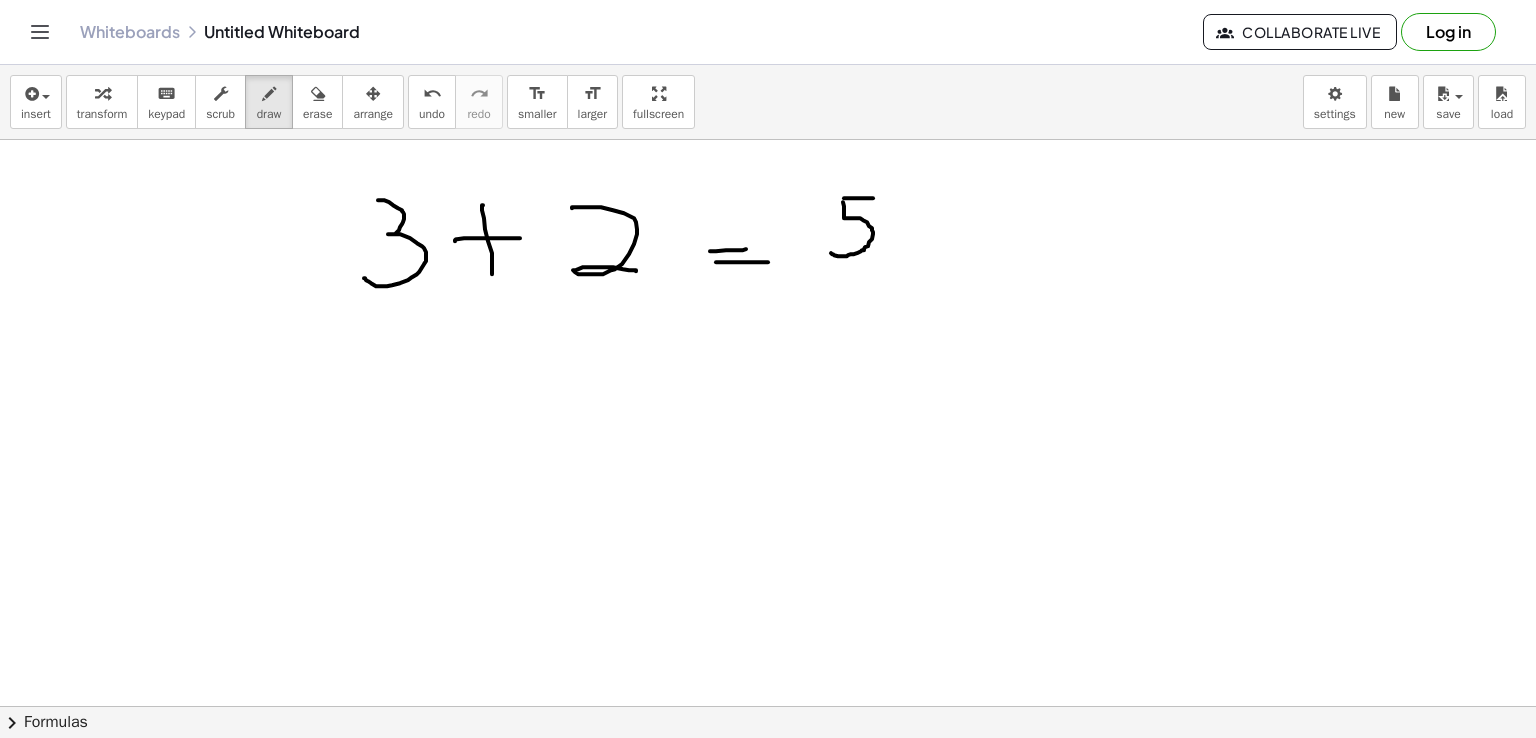 drag, startPoint x: 843, startPoint y: 201, endPoint x: 831, endPoint y: 251, distance: 51.41984 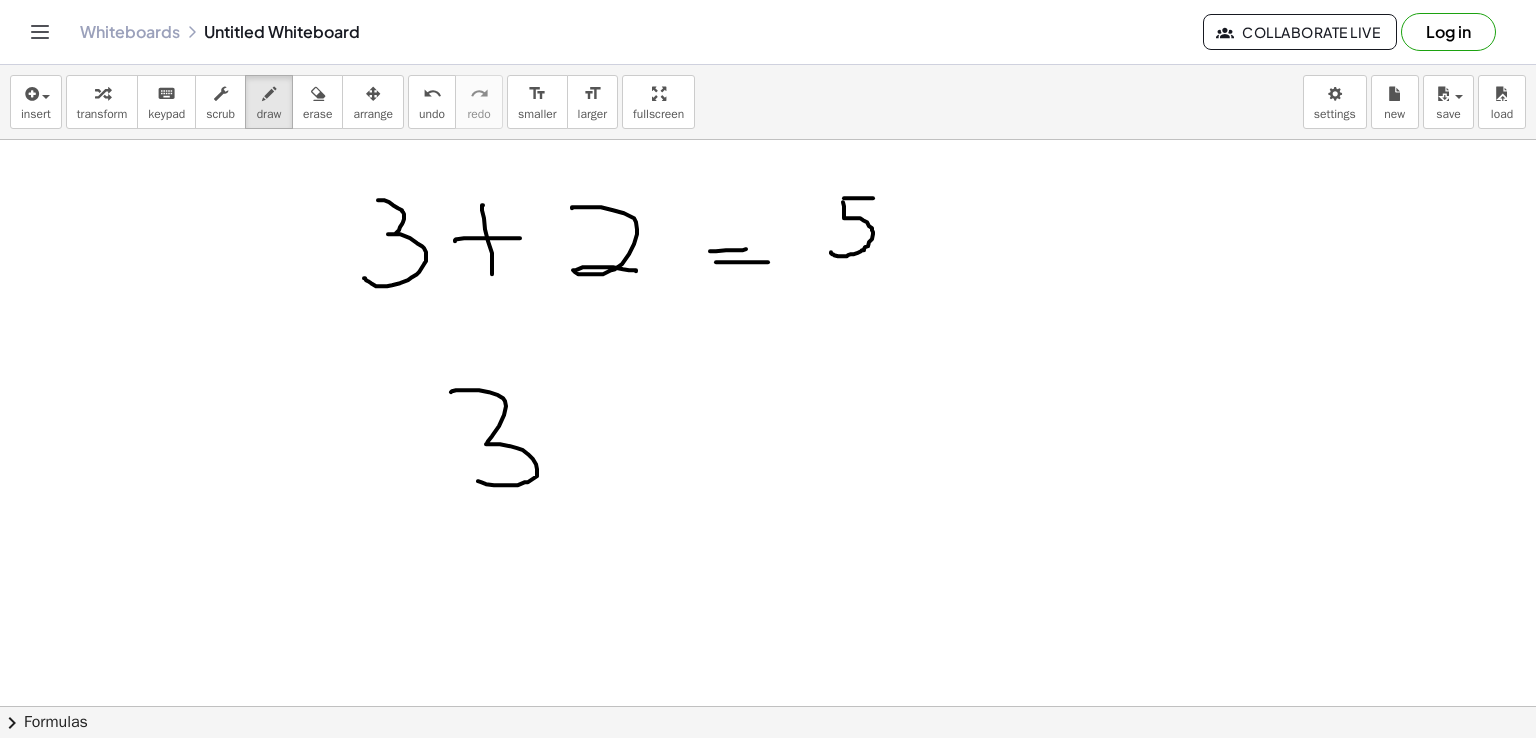 drag, startPoint x: 451, startPoint y: 391, endPoint x: 473, endPoint y: 478, distance: 89.73851 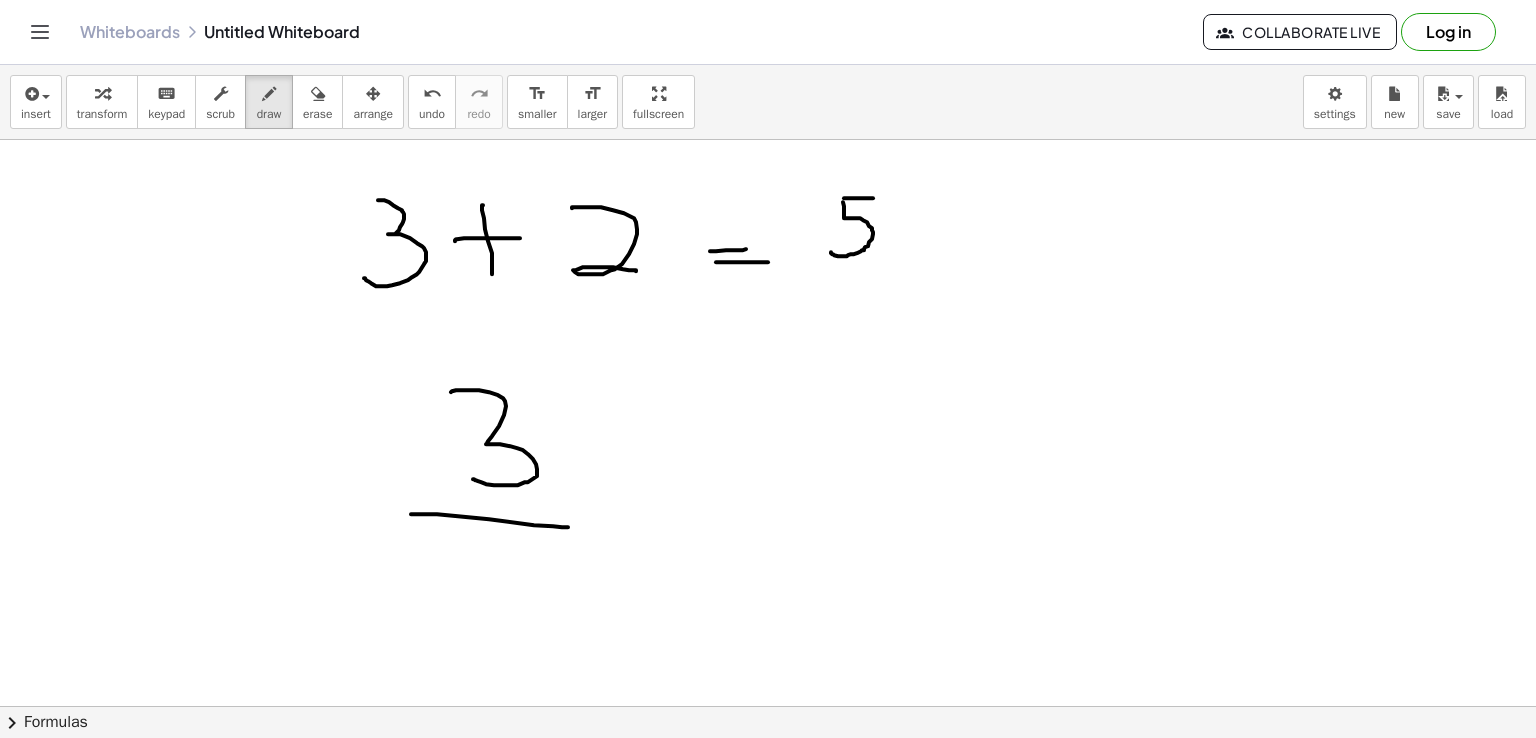 drag, startPoint x: 411, startPoint y: 513, endPoint x: 568, endPoint y: 526, distance: 157.5373 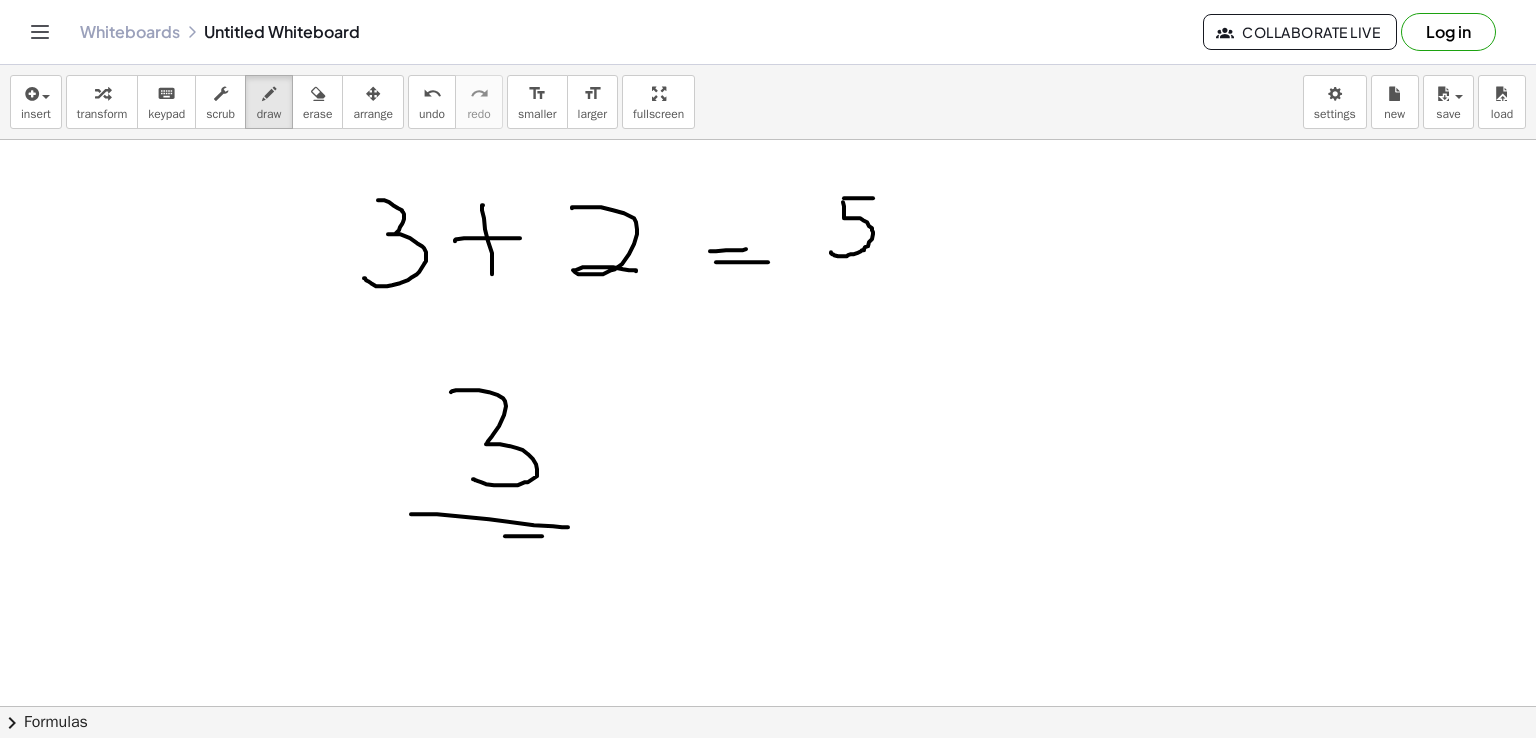 drag, startPoint x: 505, startPoint y: 535, endPoint x: 542, endPoint y: 535, distance: 37 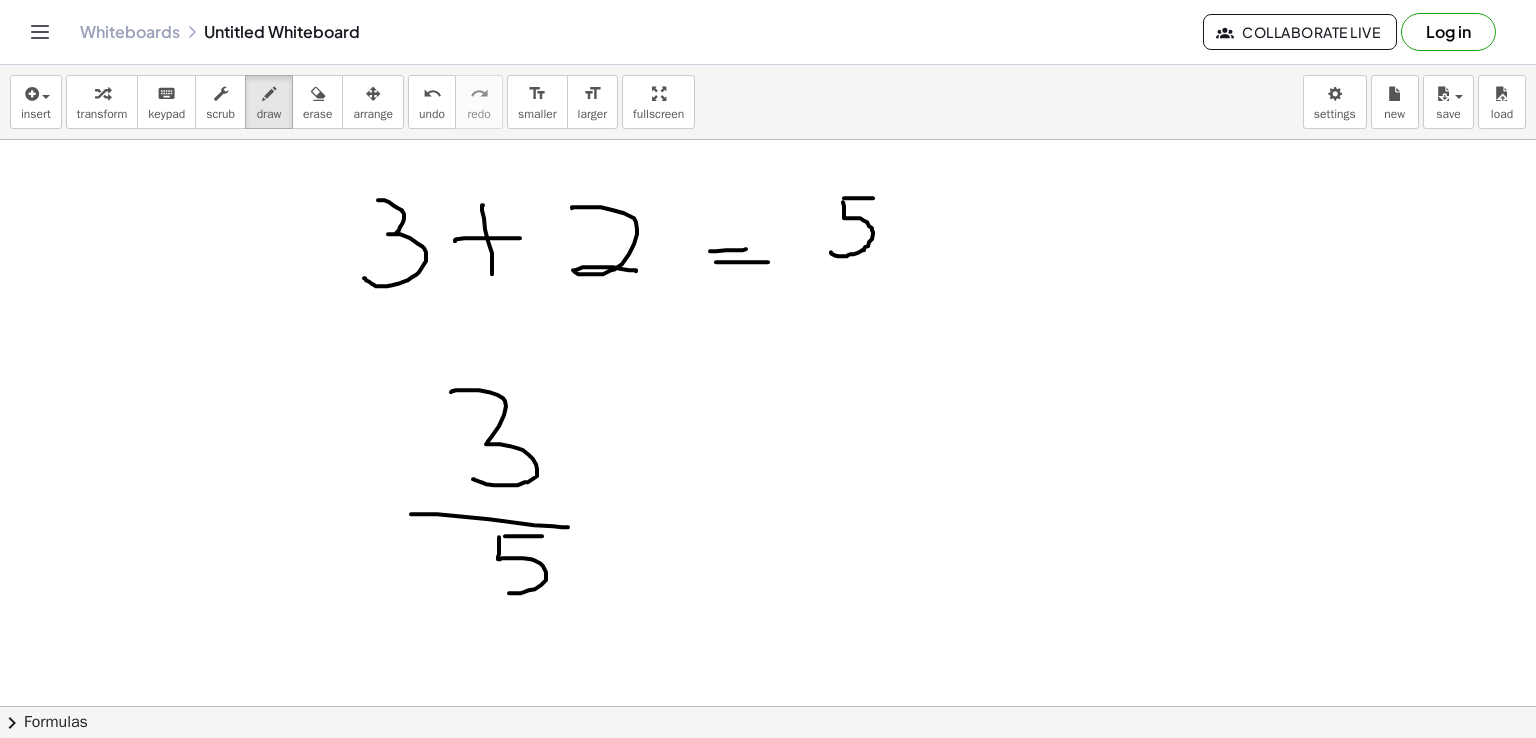 drag, startPoint x: 499, startPoint y: 536, endPoint x: 482, endPoint y: 586, distance: 52.810986 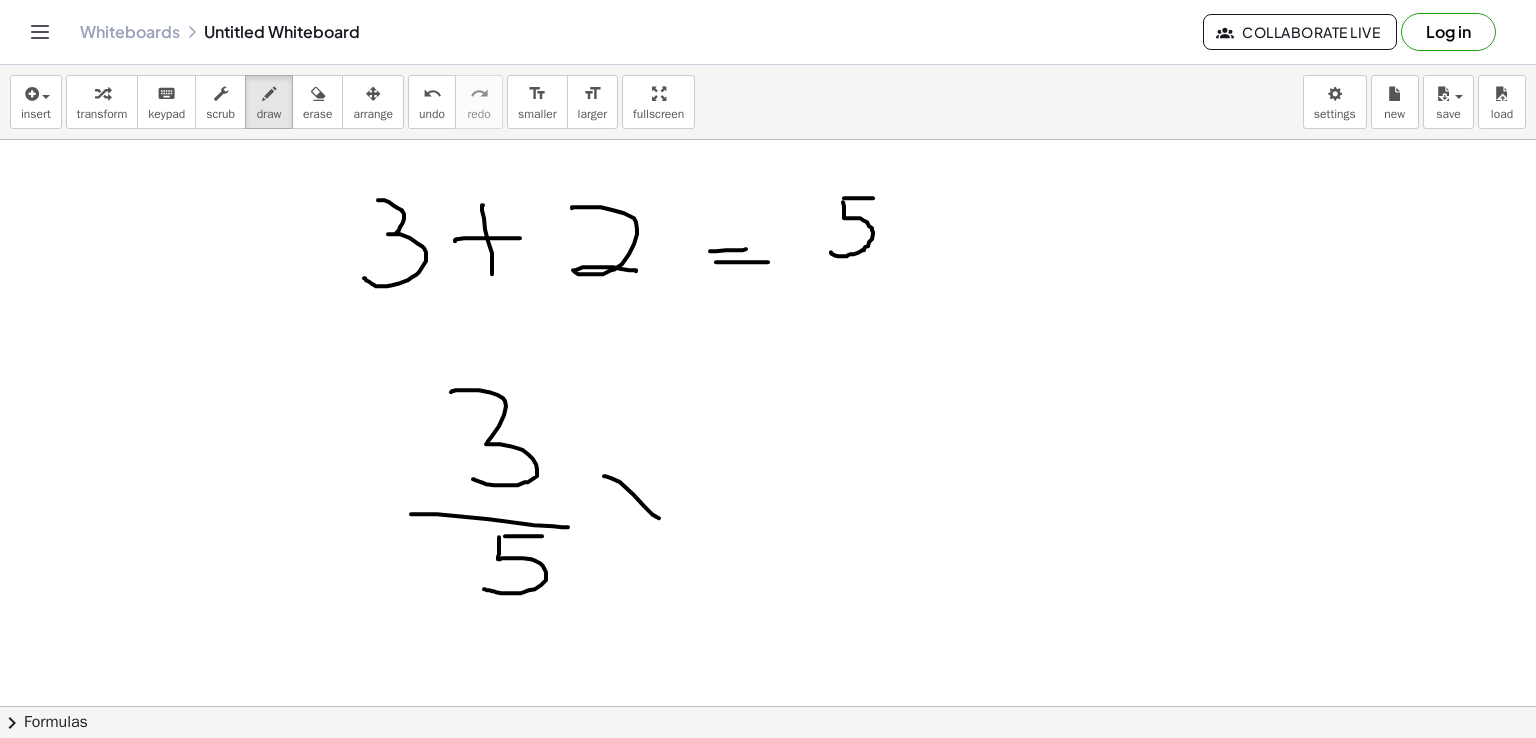 drag, startPoint x: 604, startPoint y: 475, endPoint x: 659, endPoint y: 517, distance: 69.2026 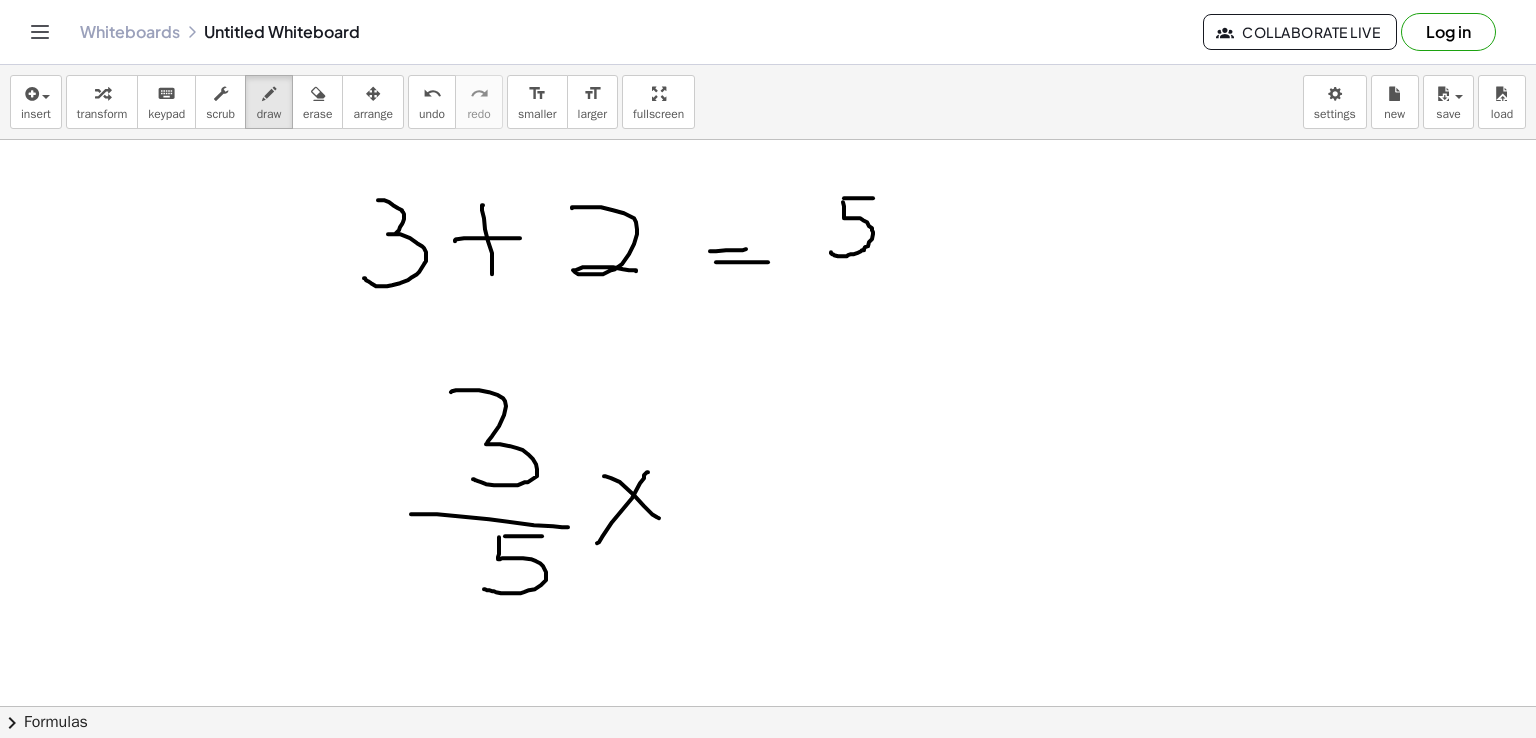 drag, startPoint x: 648, startPoint y: 471, endPoint x: 596, endPoint y: 543, distance: 88.814415 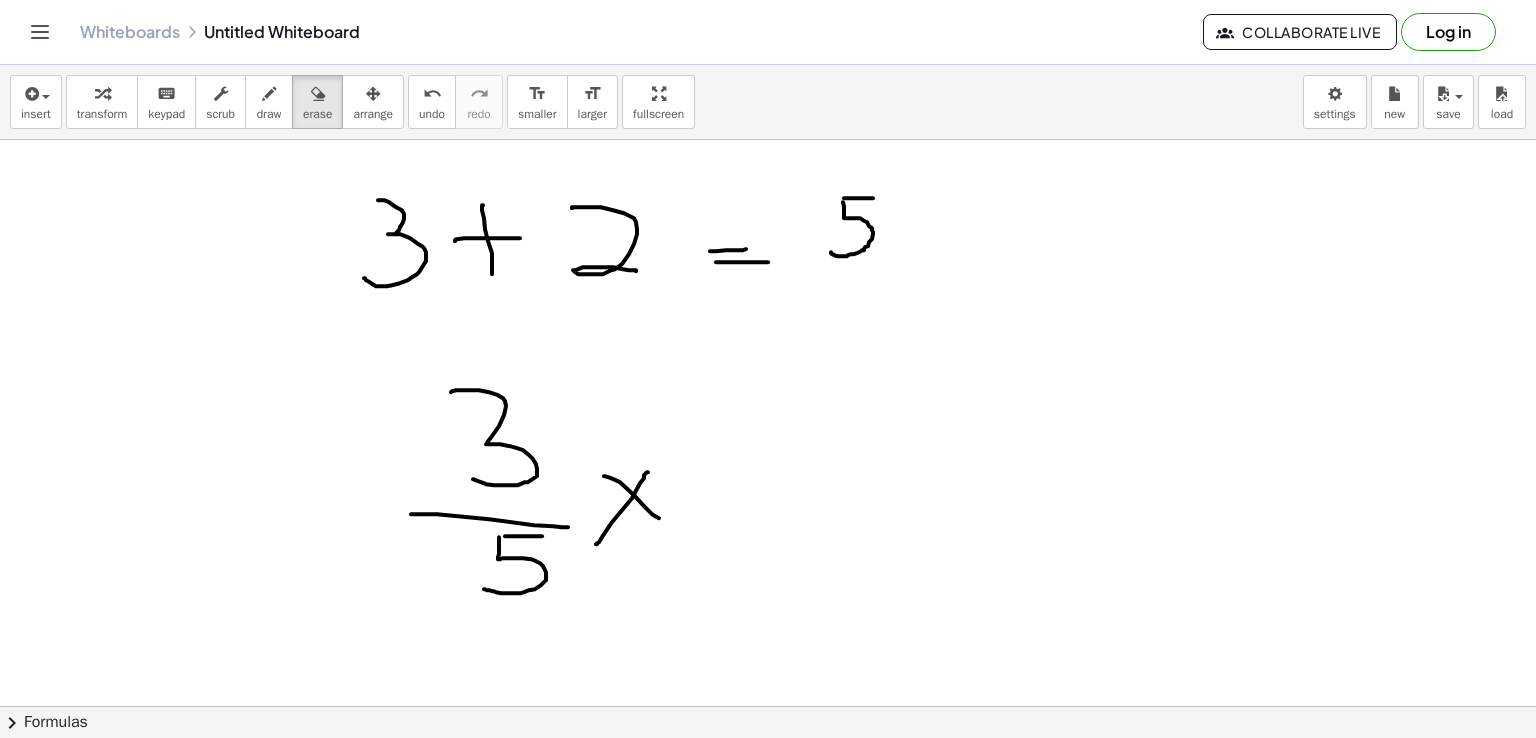 drag, startPoint x: 327, startPoint y: 108, endPoint x: 731, endPoint y: 276, distance: 437.53857 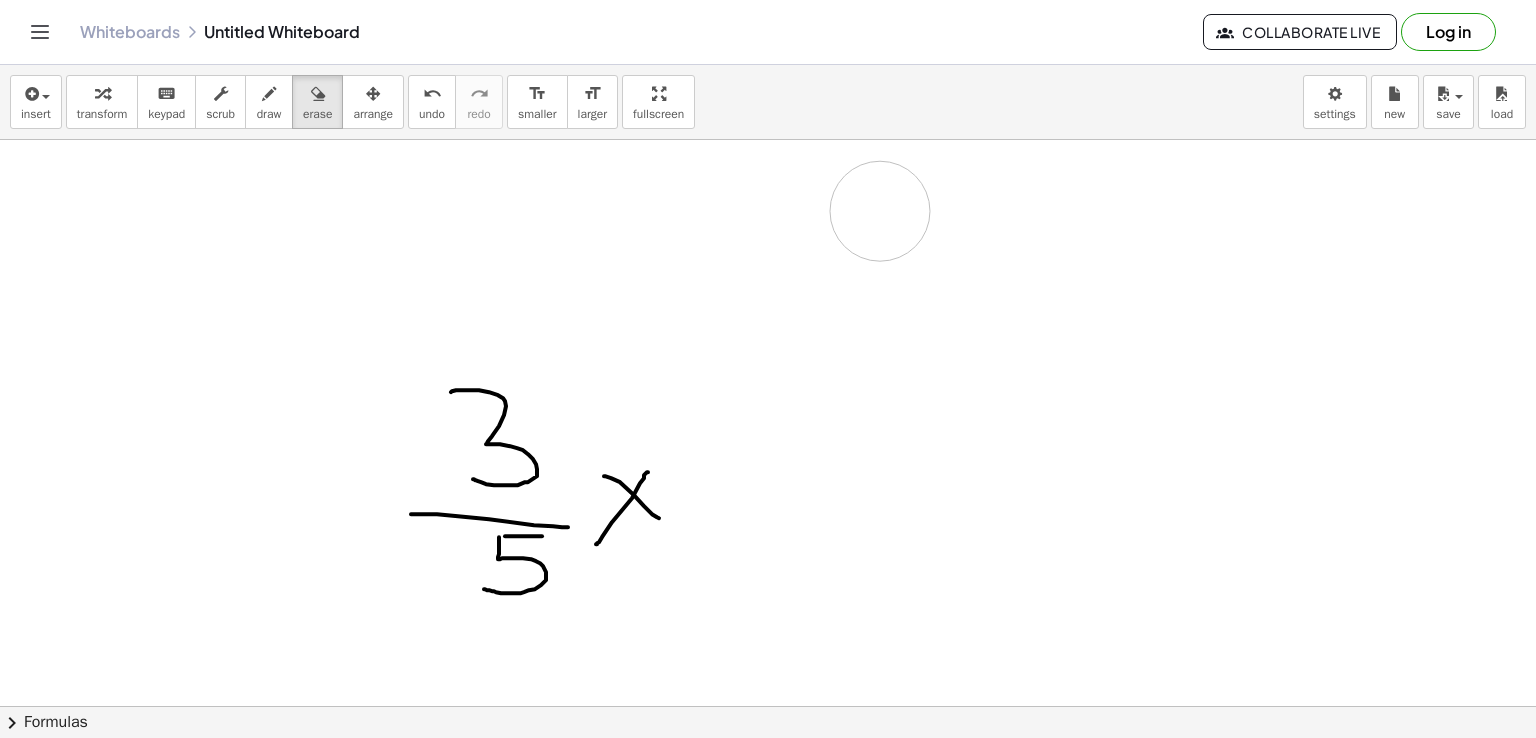 drag, startPoint x: 731, startPoint y: 276, endPoint x: 442, endPoint y: 311, distance: 291.11166 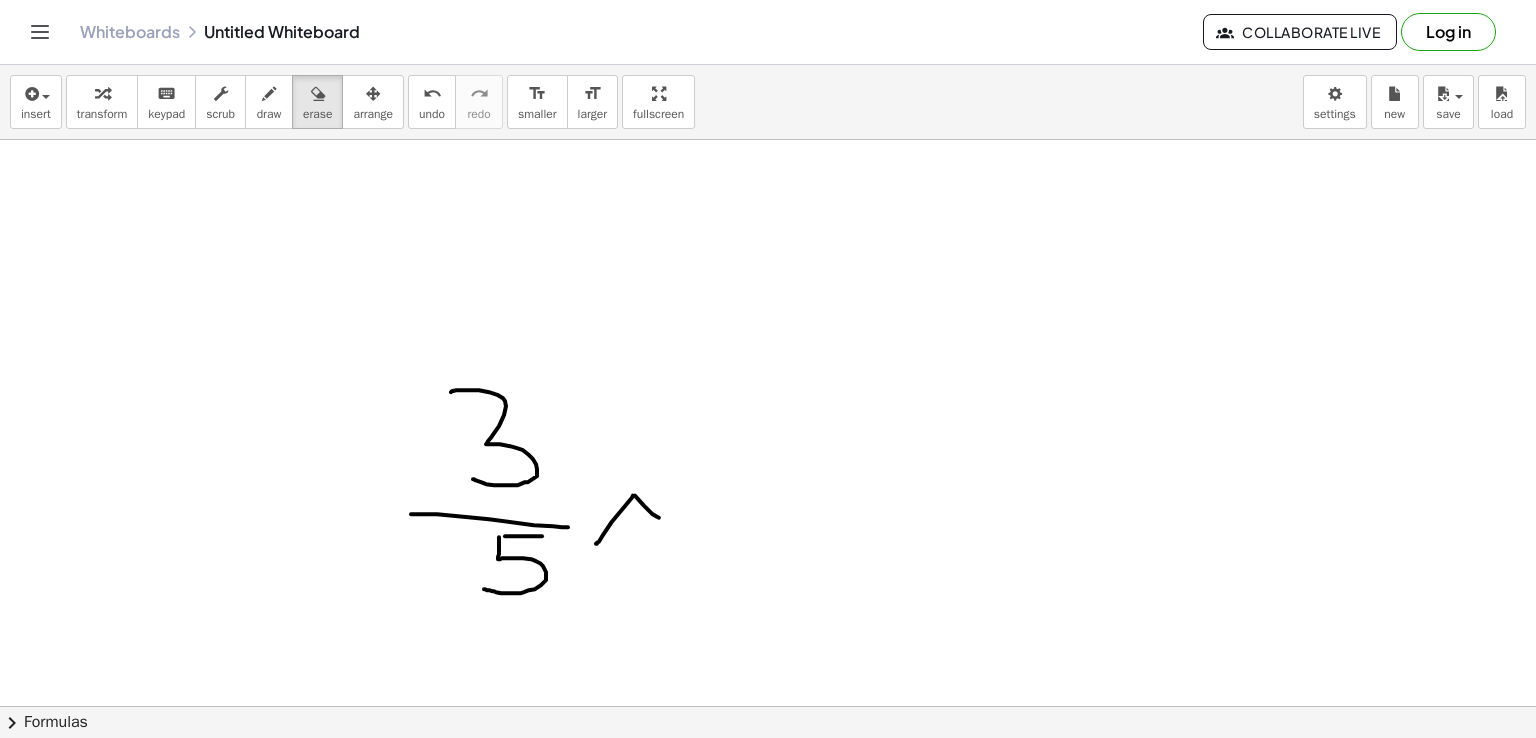 drag, startPoint x: 321, startPoint y: 100, endPoint x: 580, endPoint y: 549, distance: 518.34546 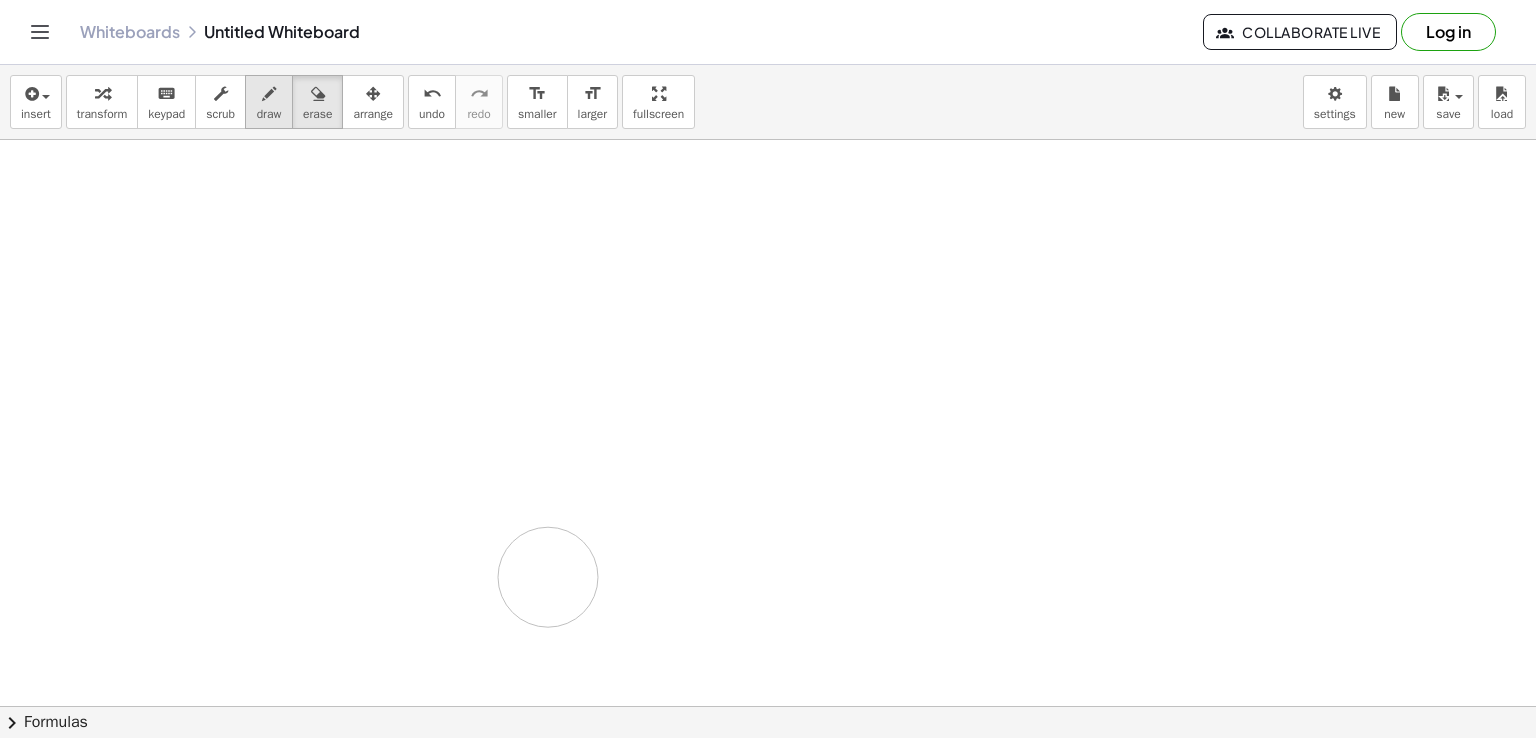 drag, startPoint x: 580, startPoint y: 549, endPoint x: 266, endPoint y: 100, distance: 547.90234 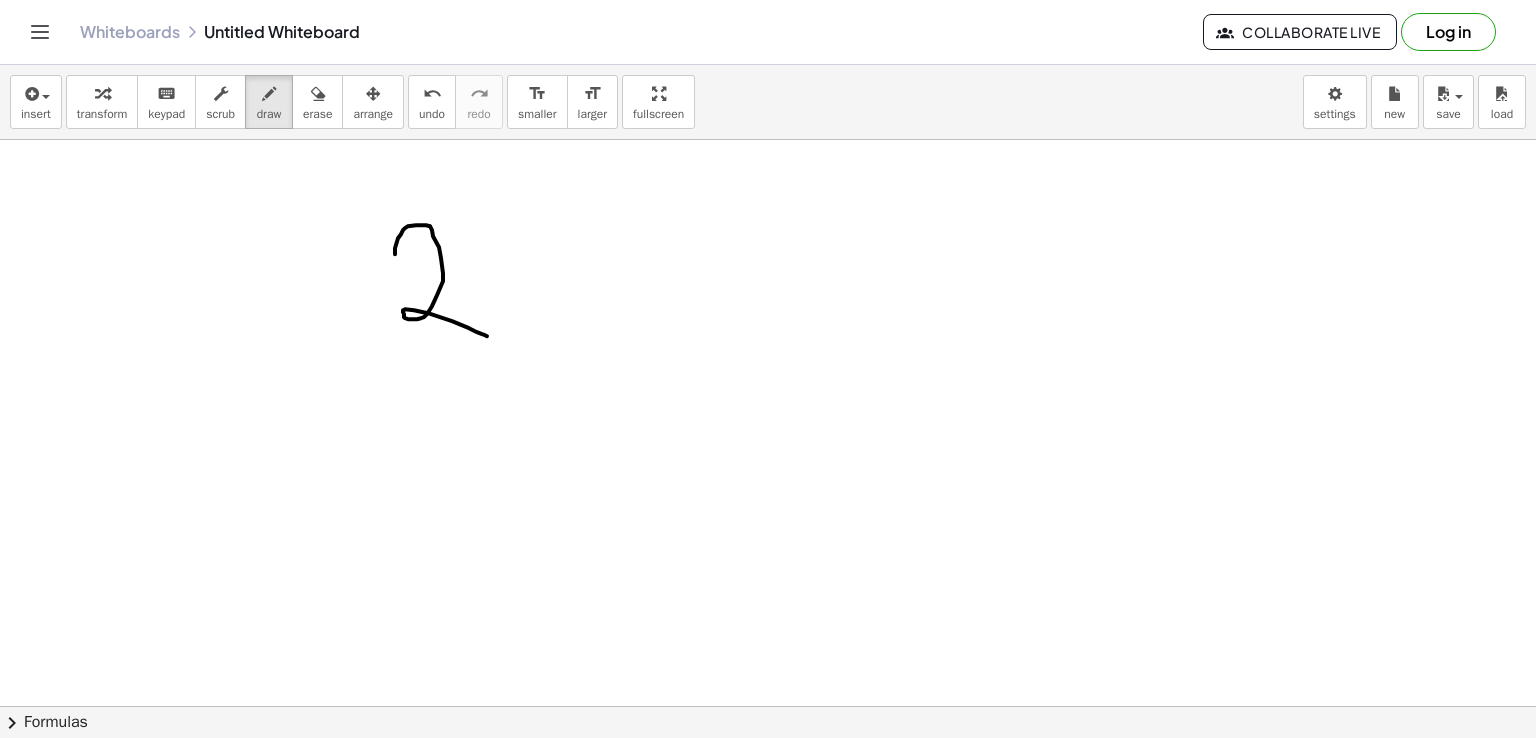drag, startPoint x: 395, startPoint y: 253, endPoint x: 487, endPoint y: 336, distance: 123.90723 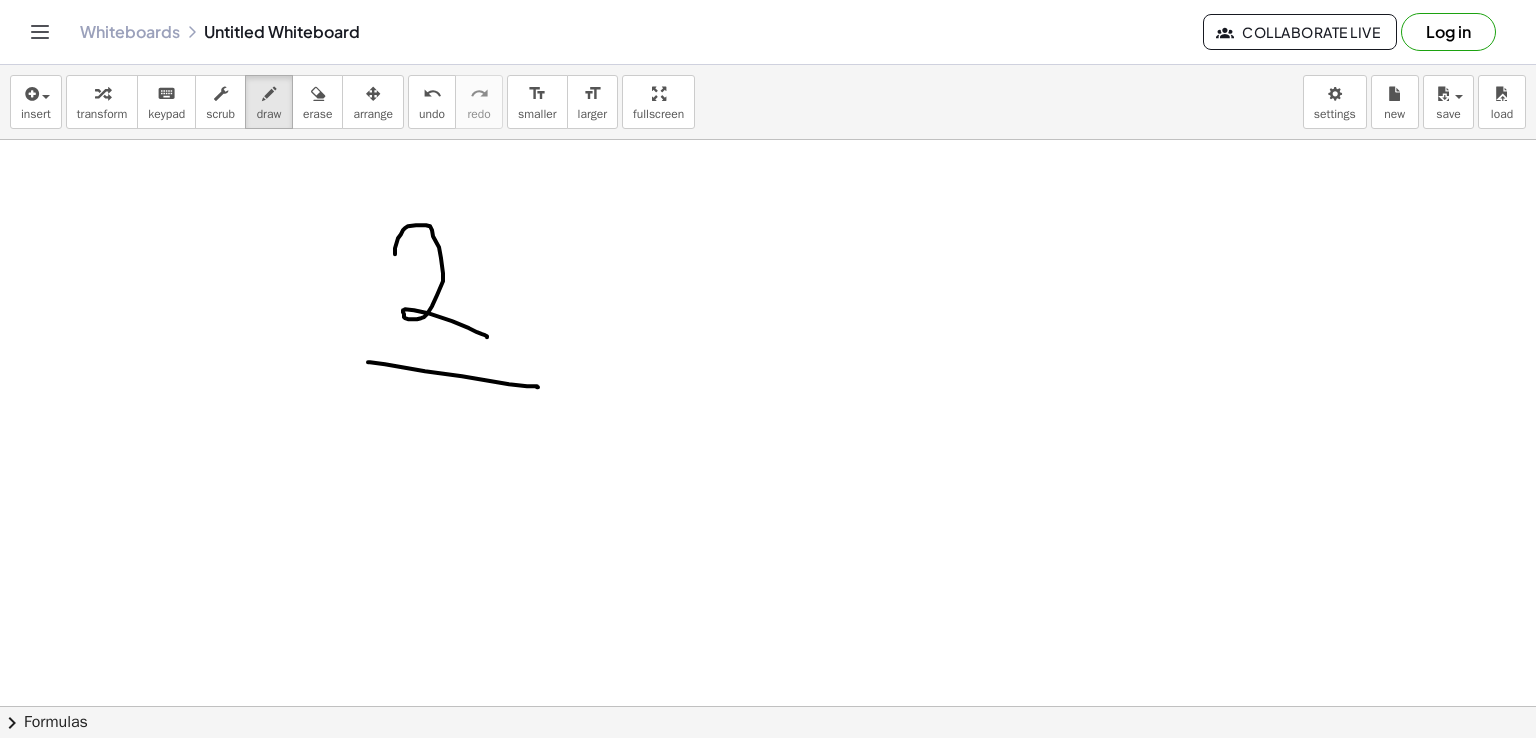 drag, startPoint x: 368, startPoint y: 361, endPoint x: 538, endPoint y: 386, distance: 171.8284 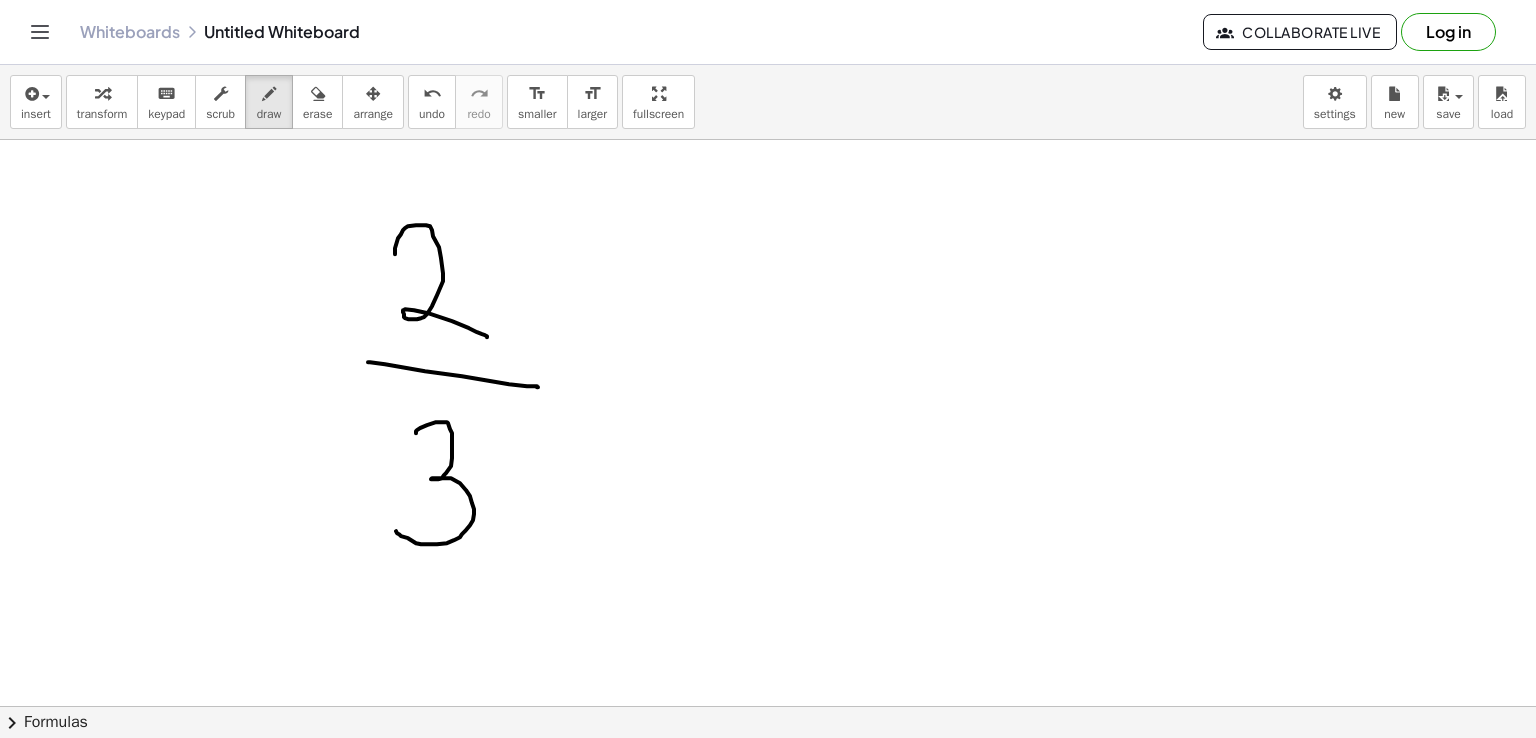 drag, startPoint x: 416, startPoint y: 432, endPoint x: 396, endPoint y: 529, distance: 99.0404 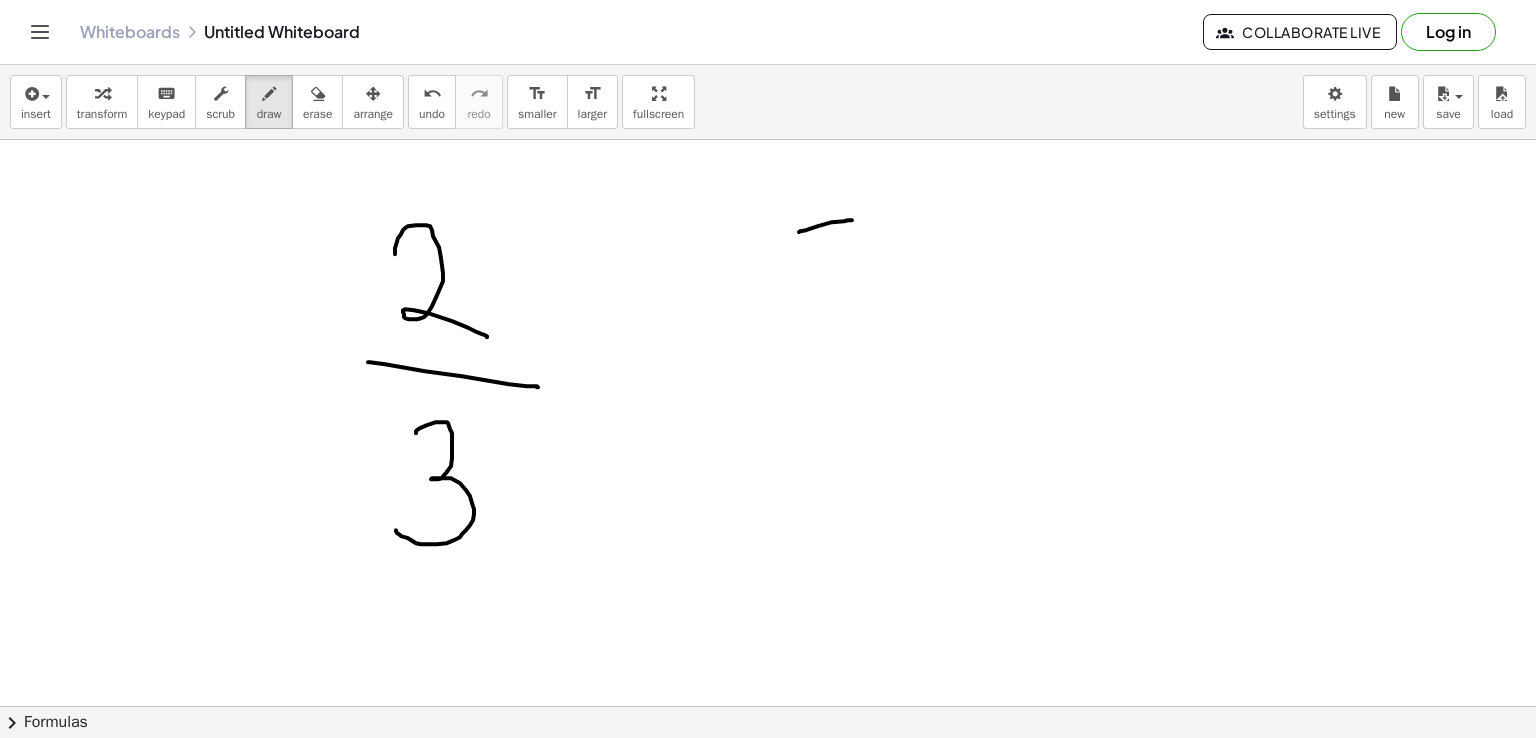 drag, startPoint x: 799, startPoint y: 231, endPoint x: 852, endPoint y: 219, distance: 54.34151 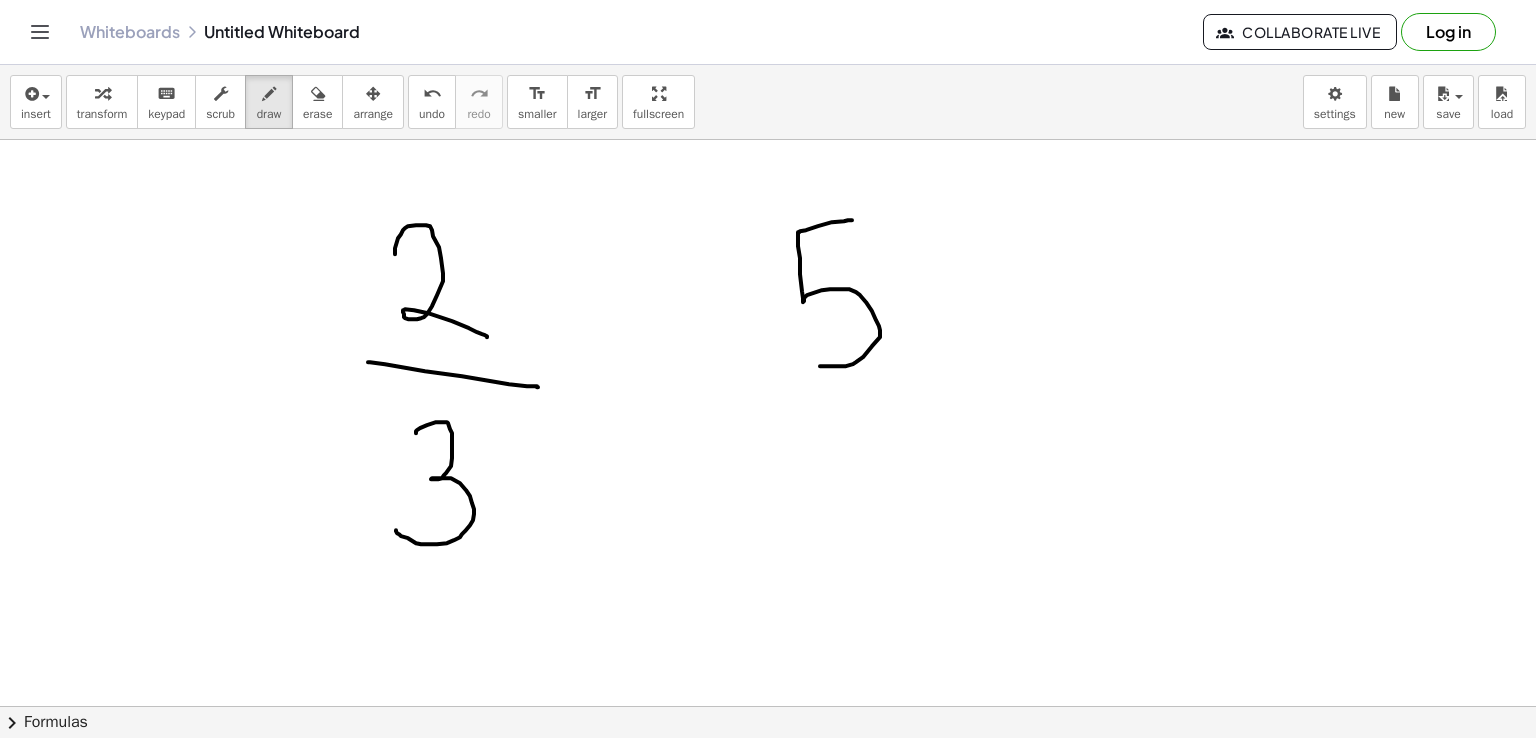drag, startPoint x: 799, startPoint y: 231, endPoint x: 800, endPoint y: 354, distance: 123.00407 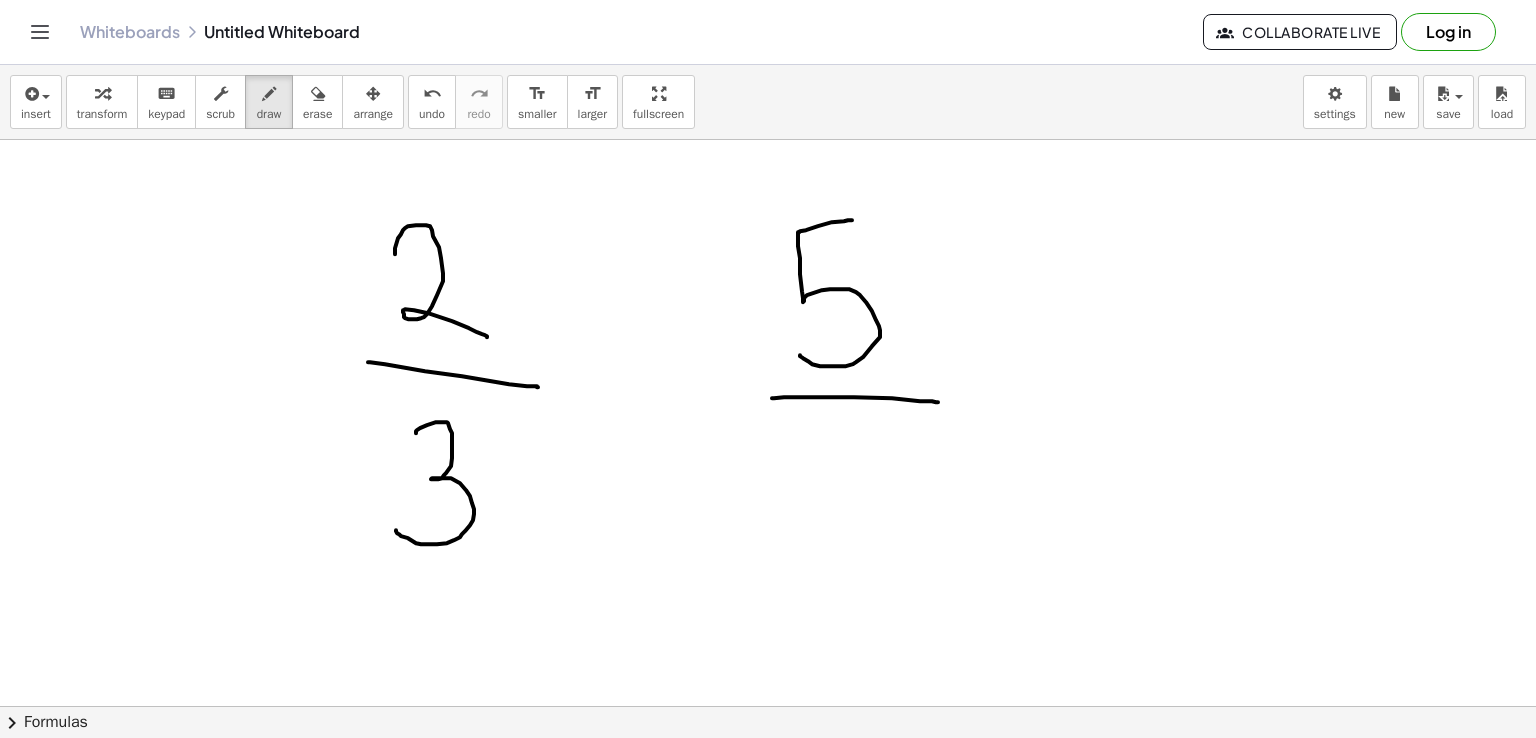drag, startPoint x: 772, startPoint y: 397, endPoint x: 938, endPoint y: 401, distance: 166.04819 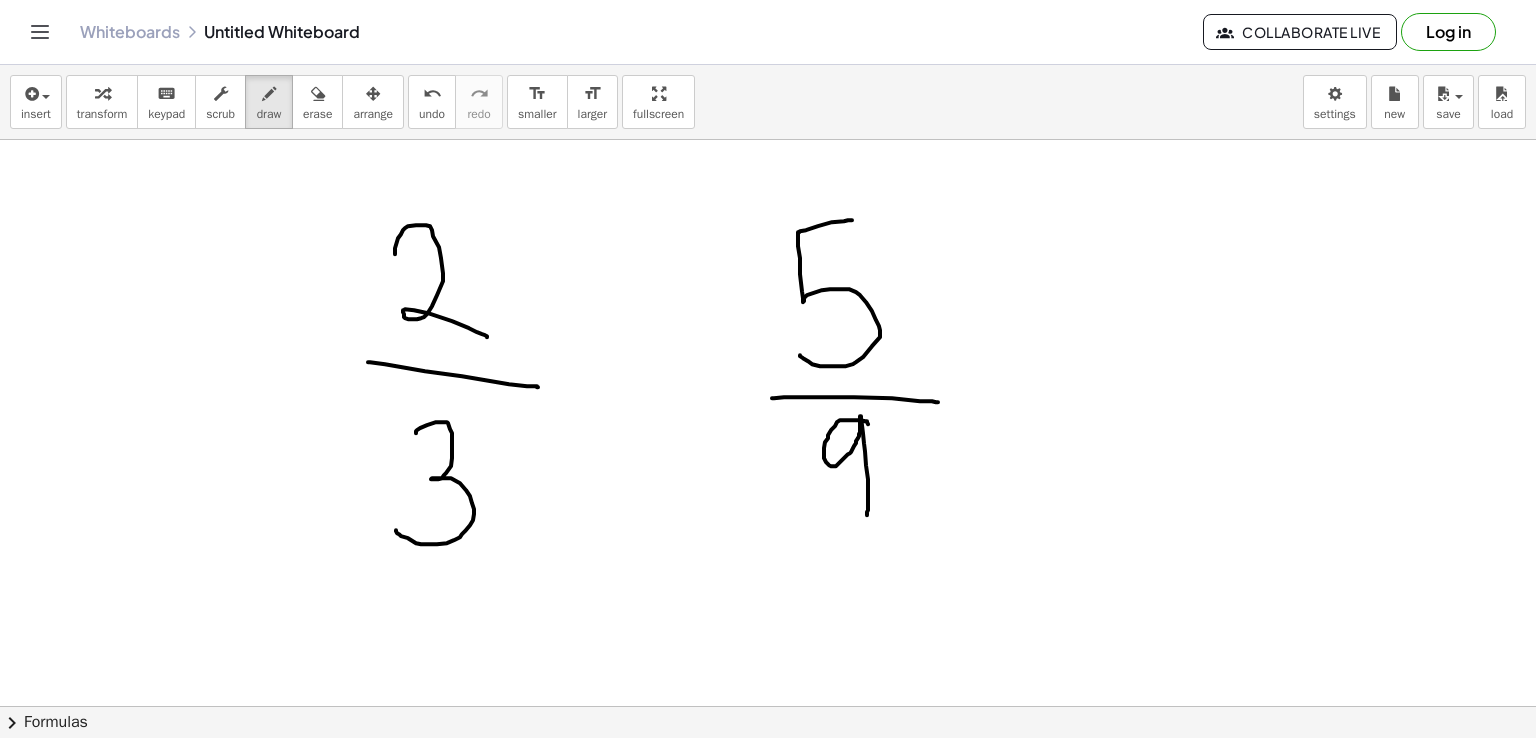 drag, startPoint x: 868, startPoint y: 423, endPoint x: 867, endPoint y: 514, distance: 91.00549 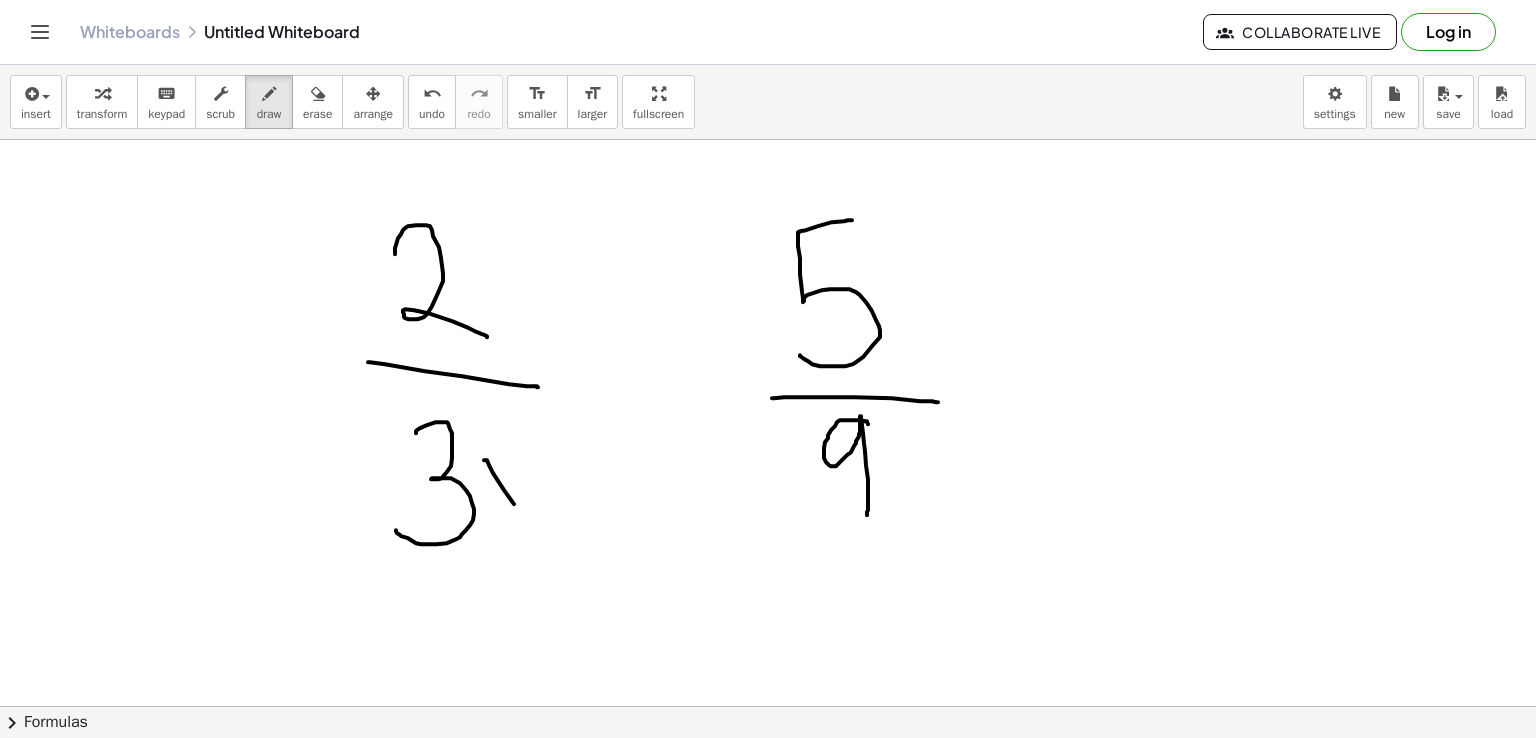 drag, startPoint x: 484, startPoint y: 459, endPoint x: 530, endPoint y: 528, distance: 82.92768 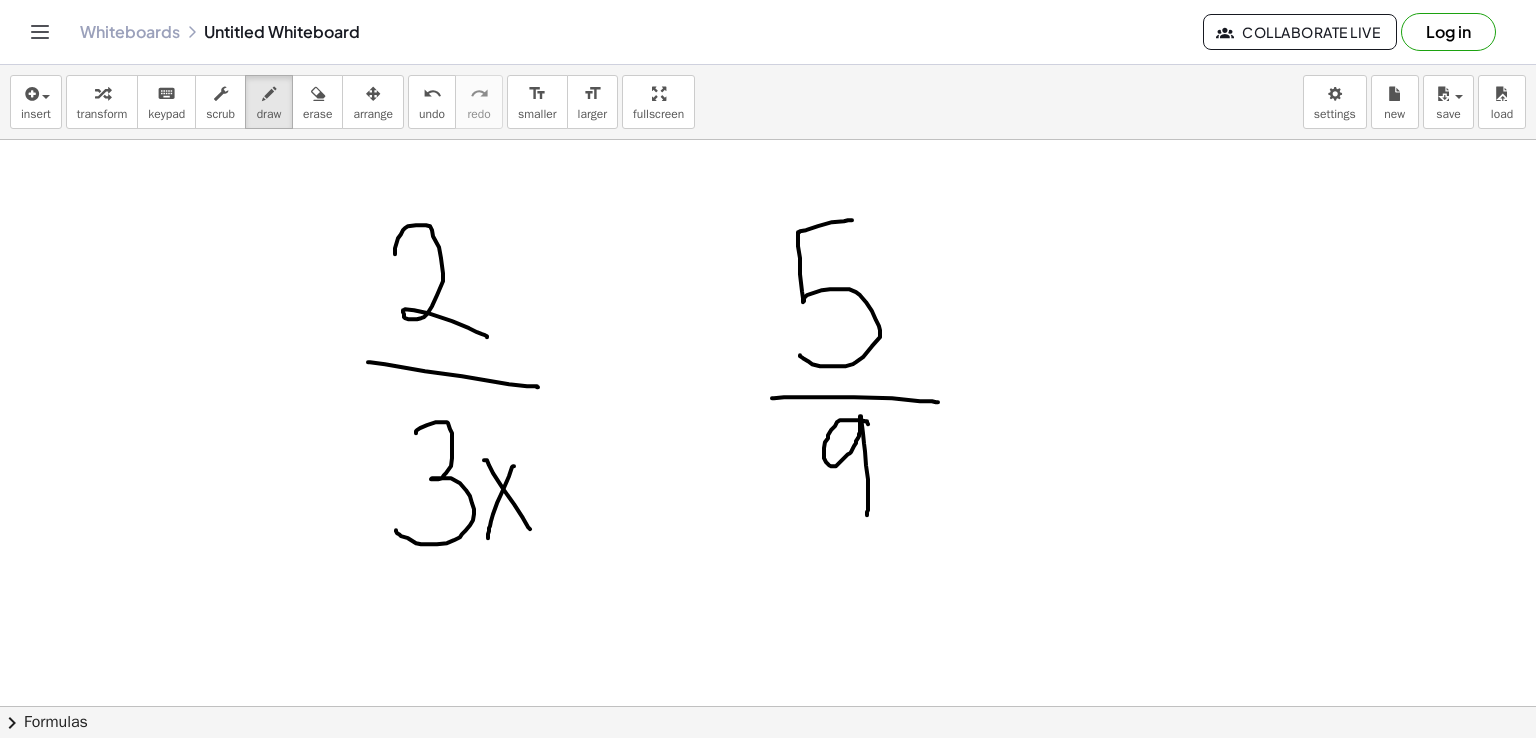 drag, startPoint x: 514, startPoint y: 465, endPoint x: 487, endPoint y: 537, distance: 76.896034 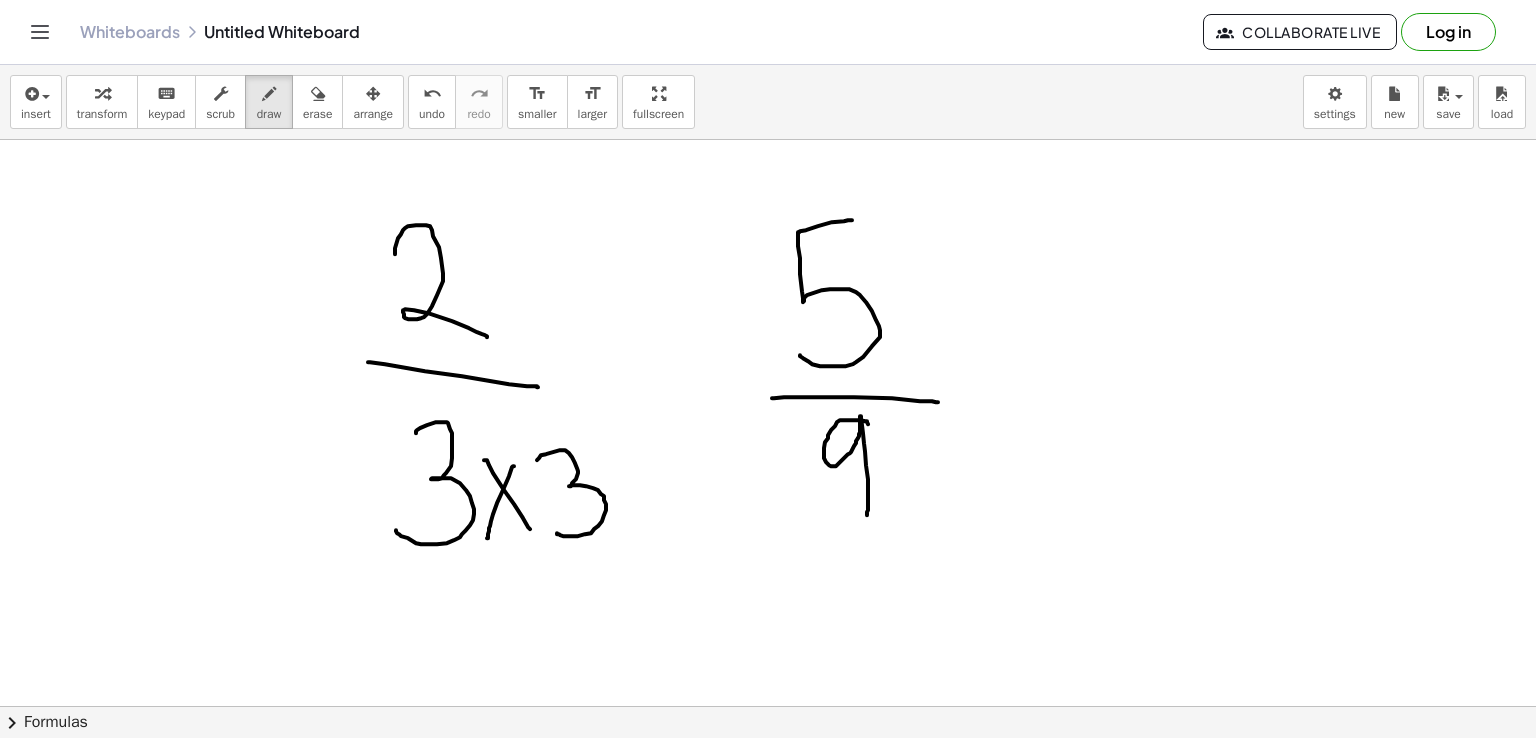 drag, startPoint x: 537, startPoint y: 459, endPoint x: 557, endPoint y: 532, distance: 75.690155 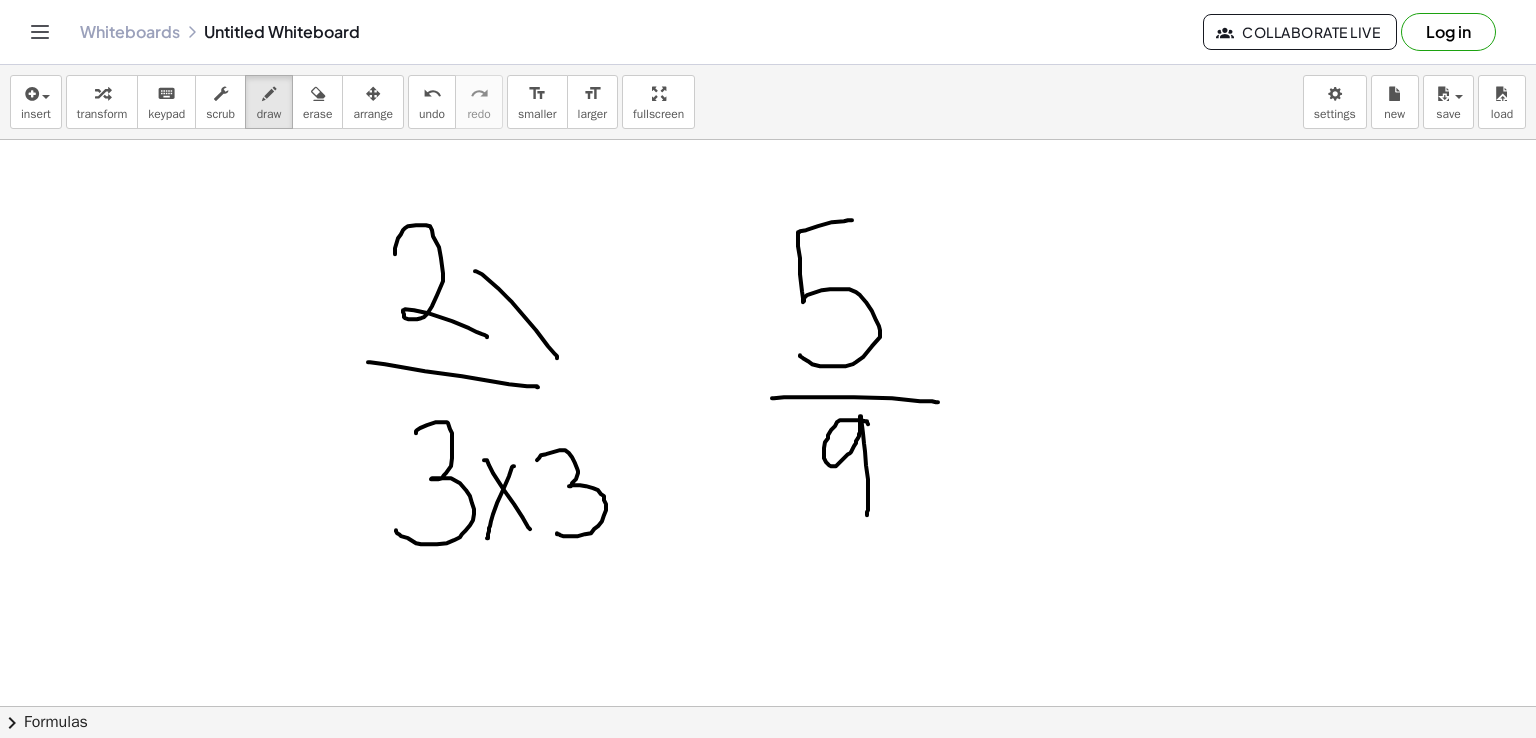 drag, startPoint x: 475, startPoint y: 270, endPoint x: 557, endPoint y: 357, distance: 119.55334 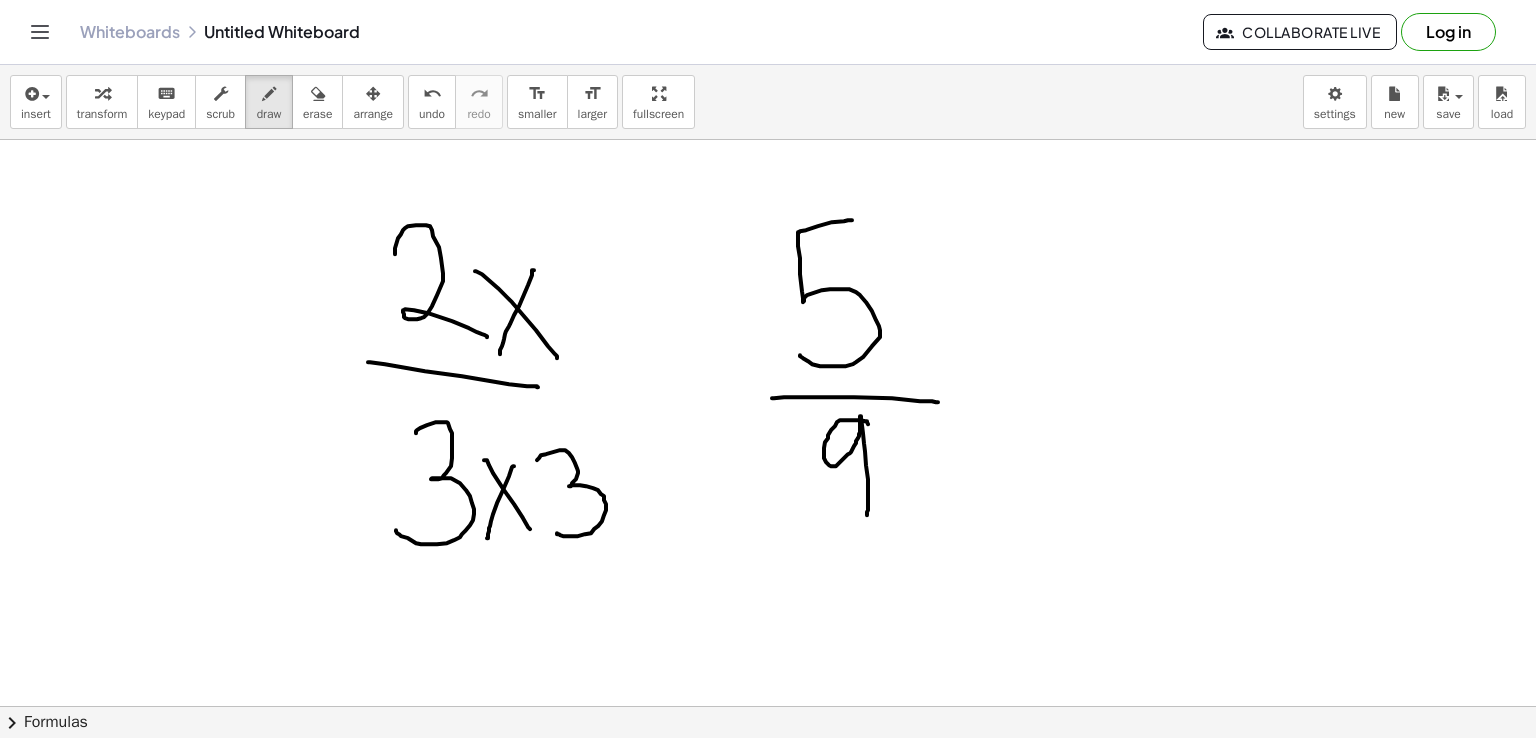 drag, startPoint x: 534, startPoint y: 269, endPoint x: 500, endPoint y: 353, distance: 90.62009 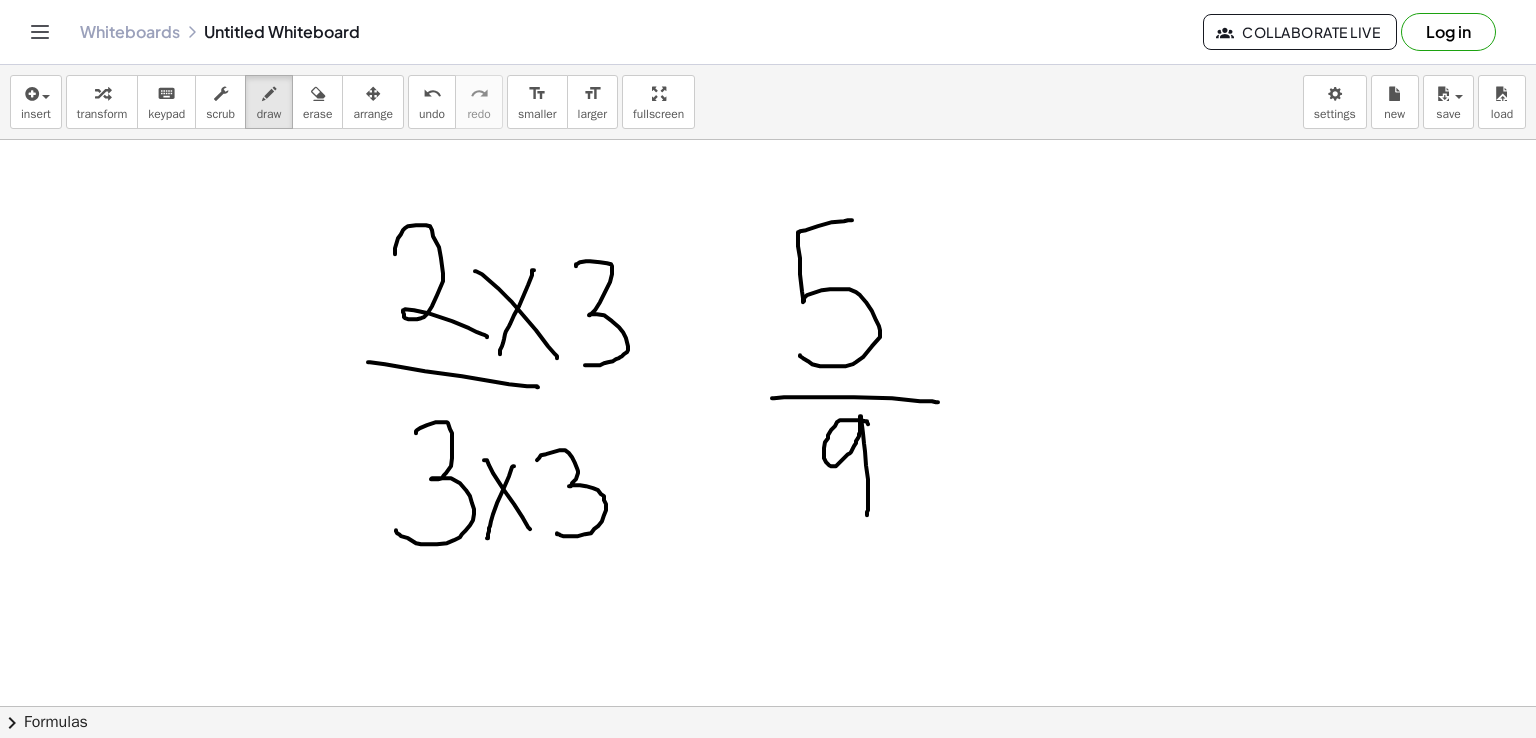 drag, startPoint x: 576, startPoint y: 265, endPoint x: 584, endPoint y: 362, distance: 97.32934 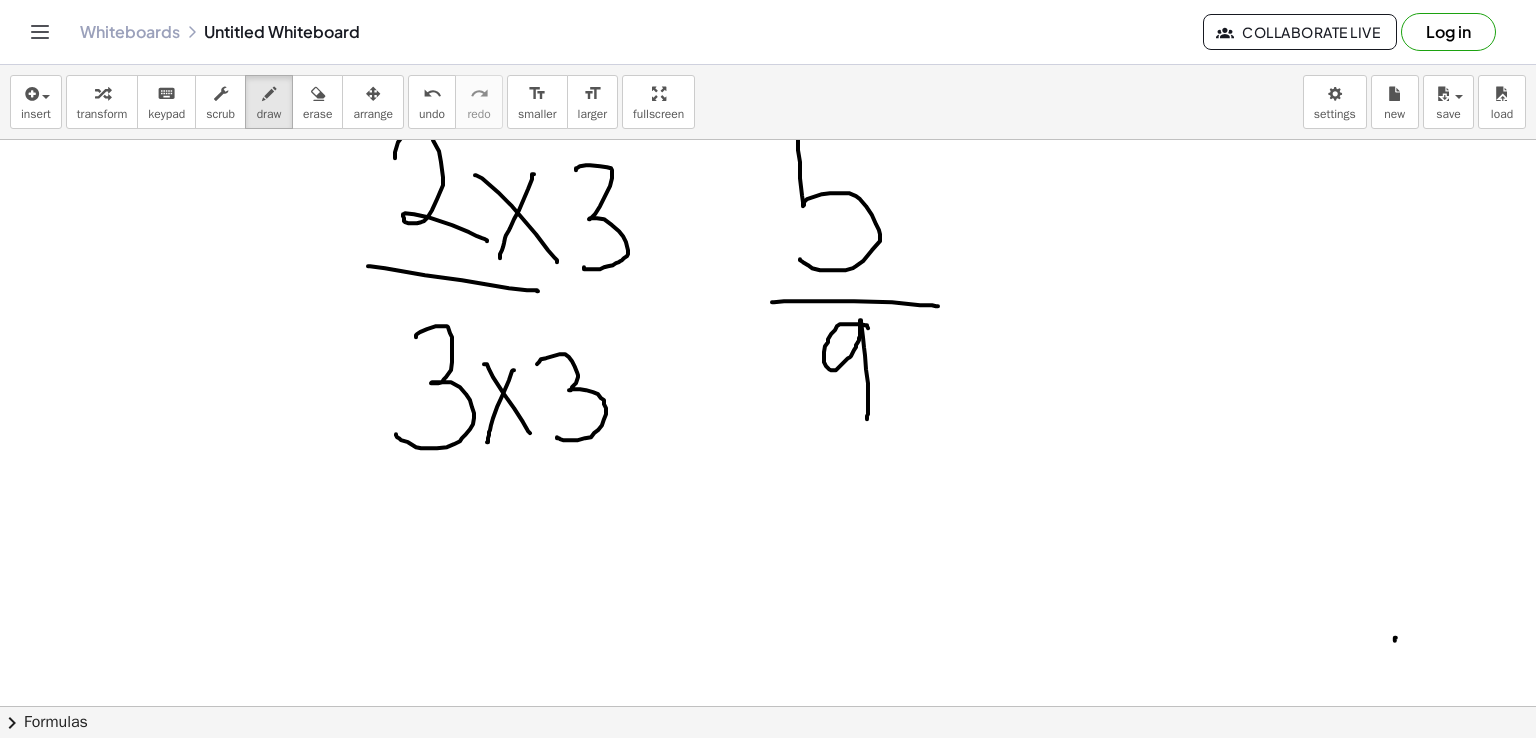 scroll, scrollTop: 1852, scrollLeft: 0, axis: vertical 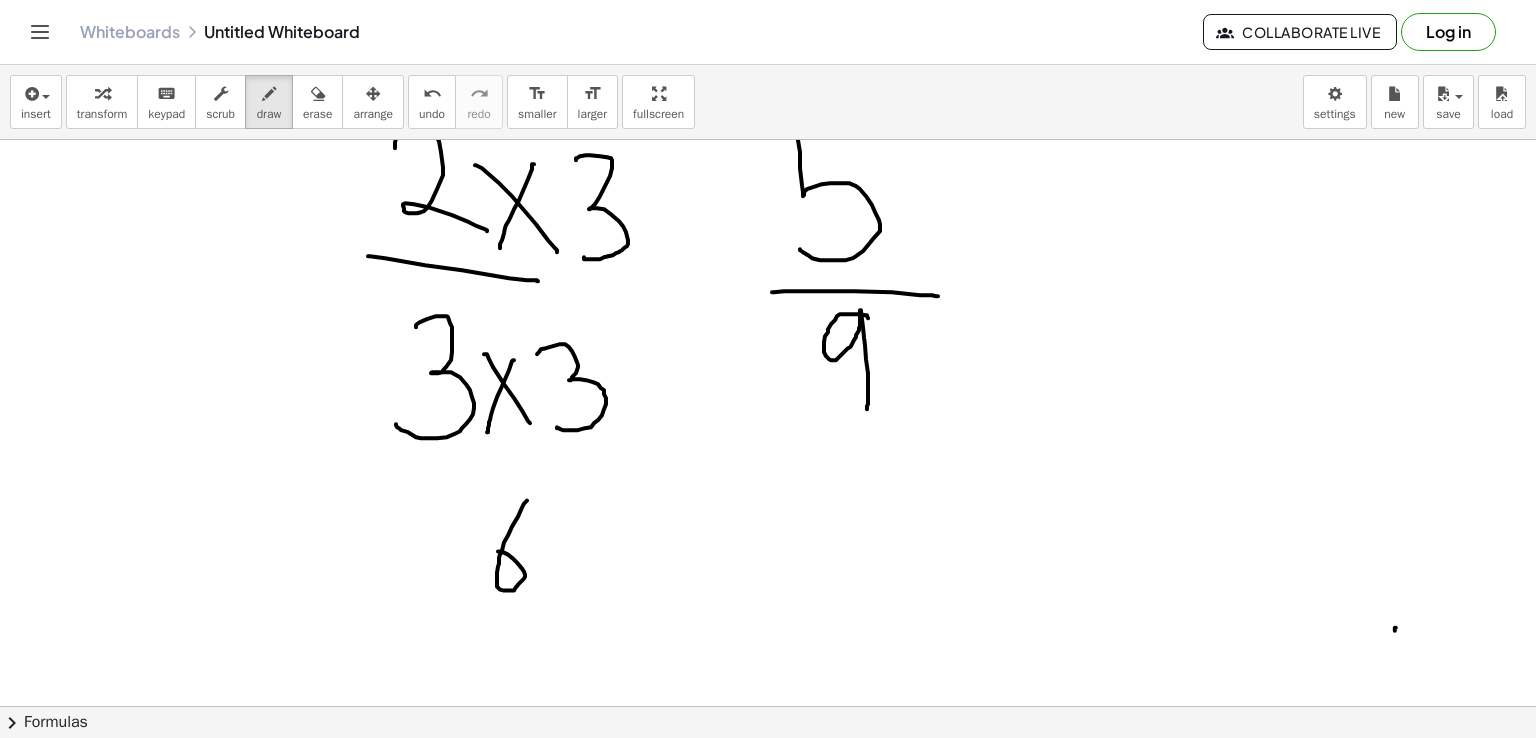 drag, startPoint x: 527, startPoint y: 499, endPoint x: 498, endPoint y: 550, distance: 58.66856 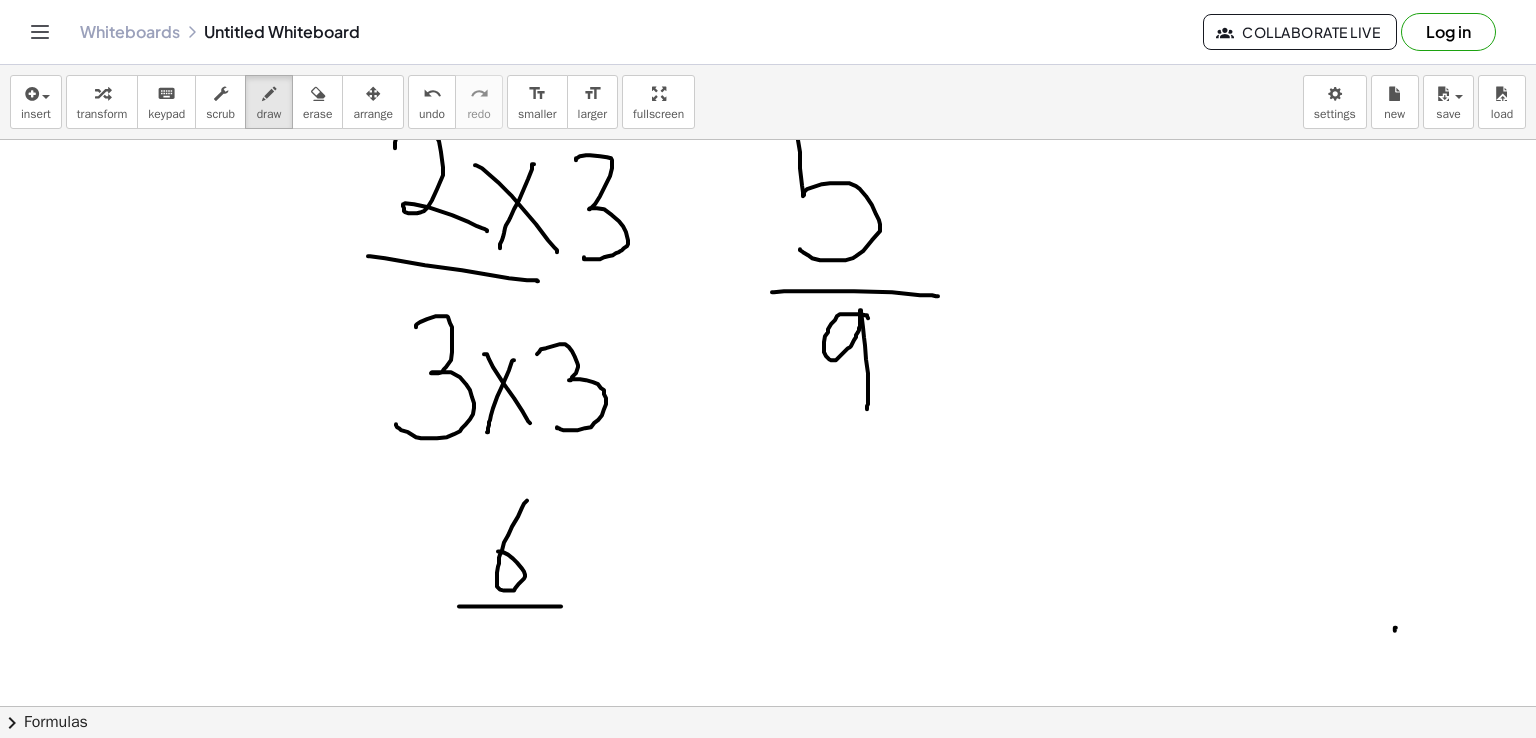 drag, startPoint x: 459, startPoint y: 605, endPoint x: 561, endPoint y: 605, distance: 102 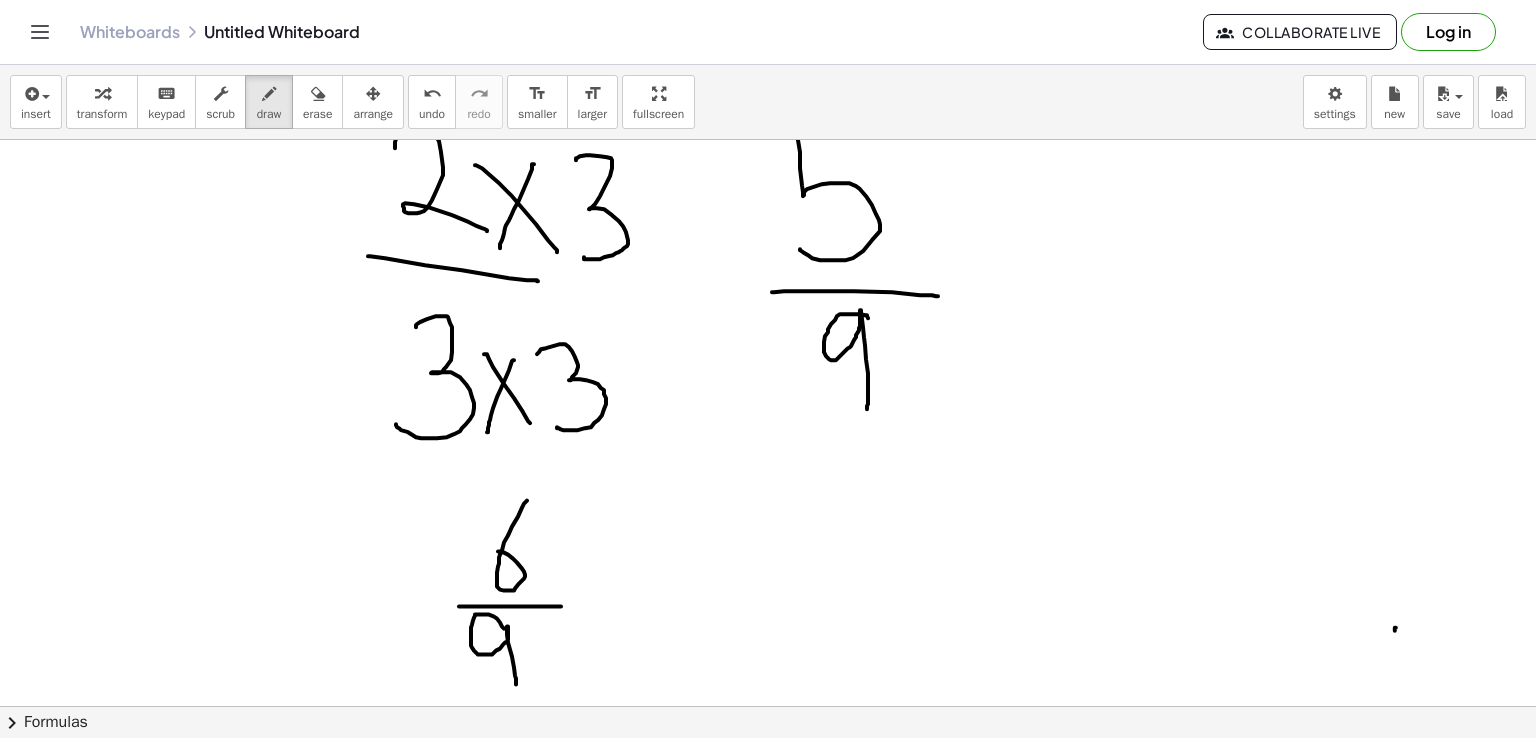 drag, startPoint x: 504, startPoint y: 627, endPoint x: 516, endPoint y: 683, distance: 57.271286 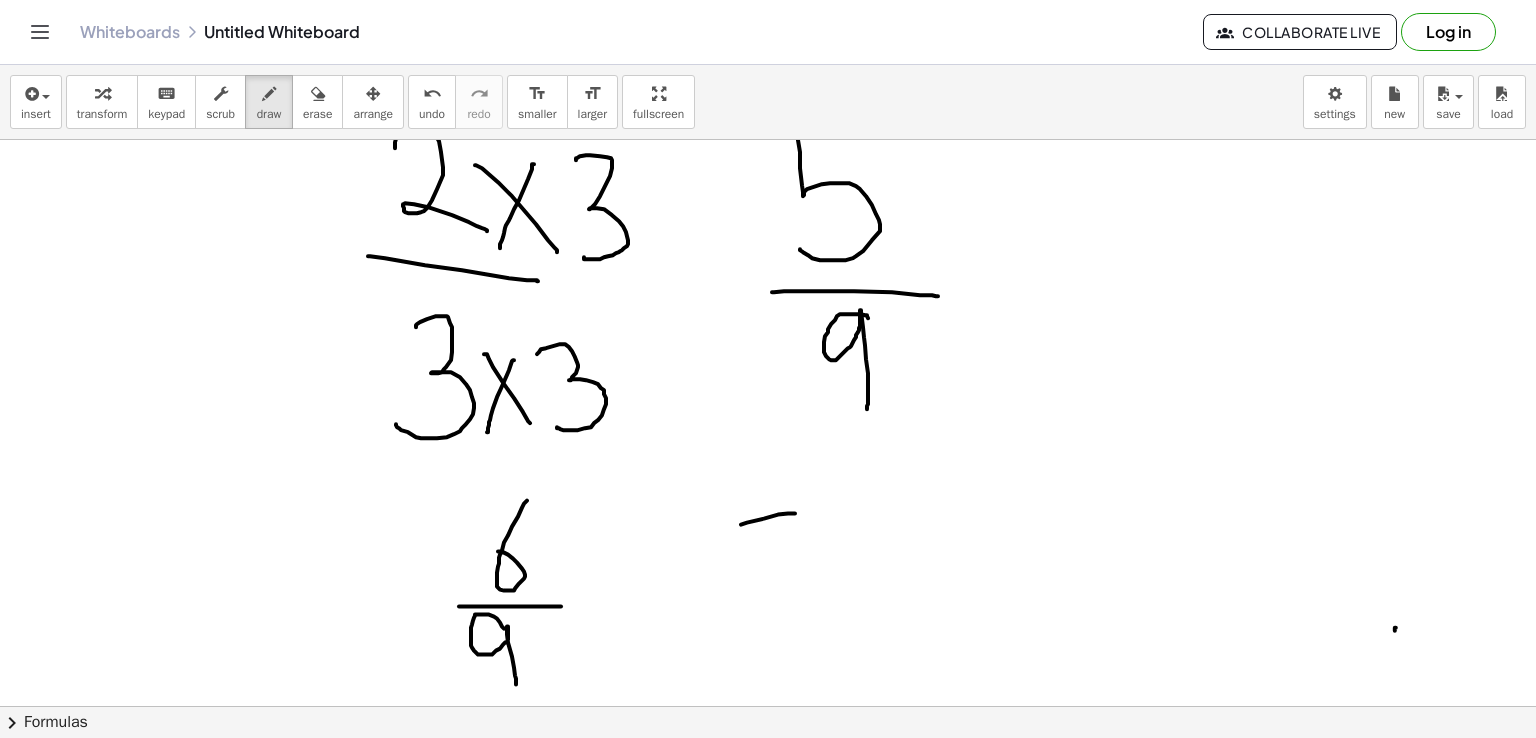drag, startPoint x: 741, startPoint y: 523, endPoint x: 795, endPoint y: 512, distance: 55.108982 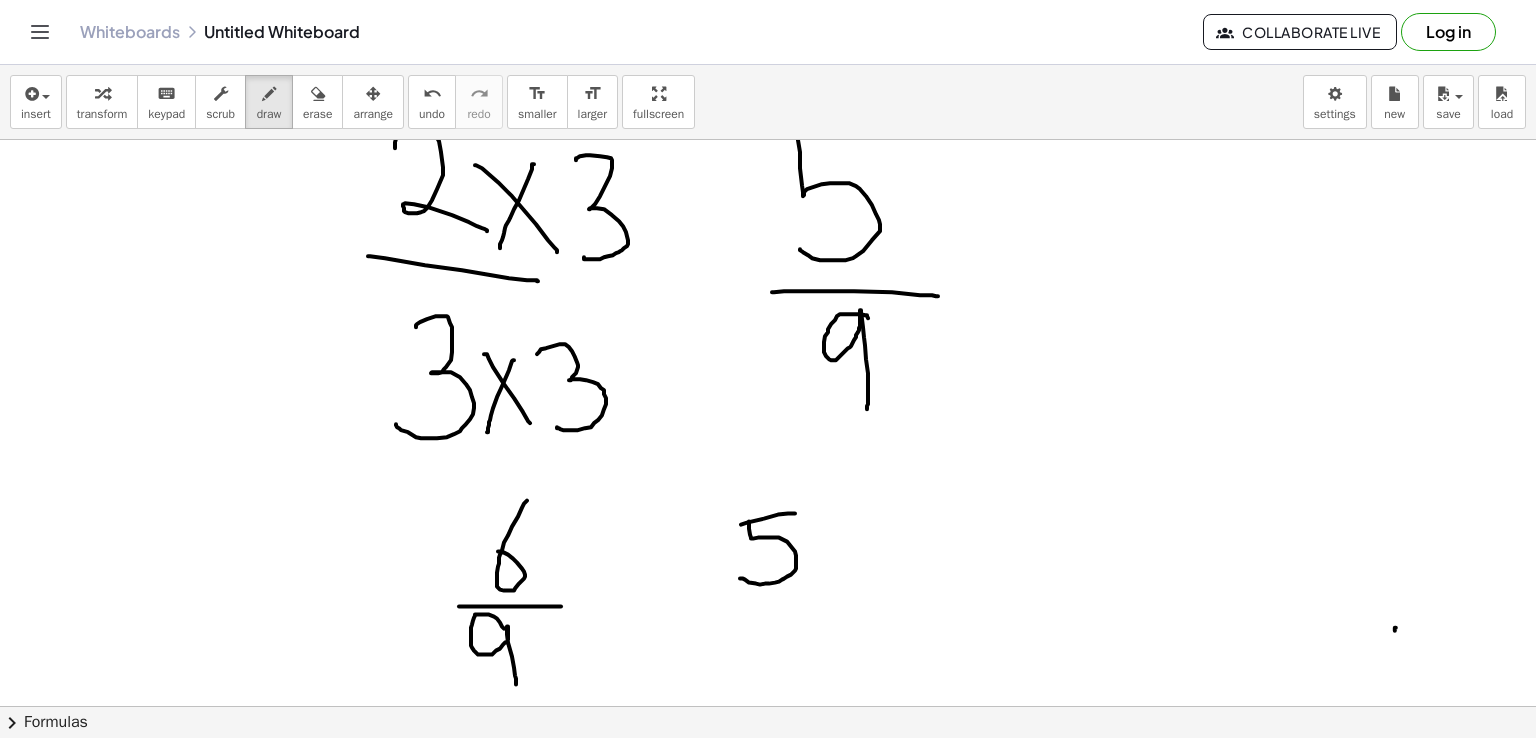 drag, startPoint x: 749, startPoint y: 520, endPoint x: 740, endPoint y: 577, distance: 57.706154 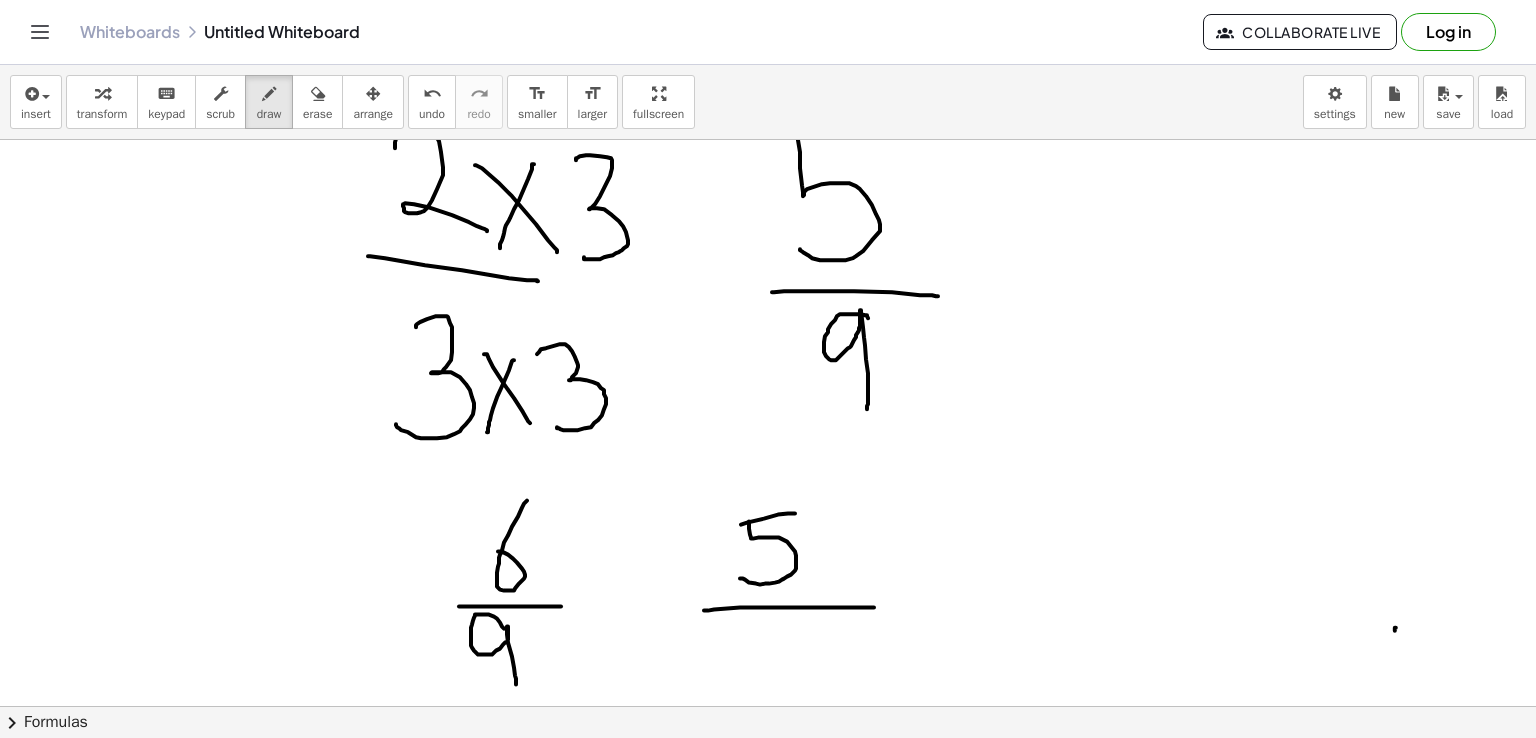 drag, startPoint x: 704, startPoint y: 609, endPoint x: 874, endPoint y: 606, distance: 170.02647 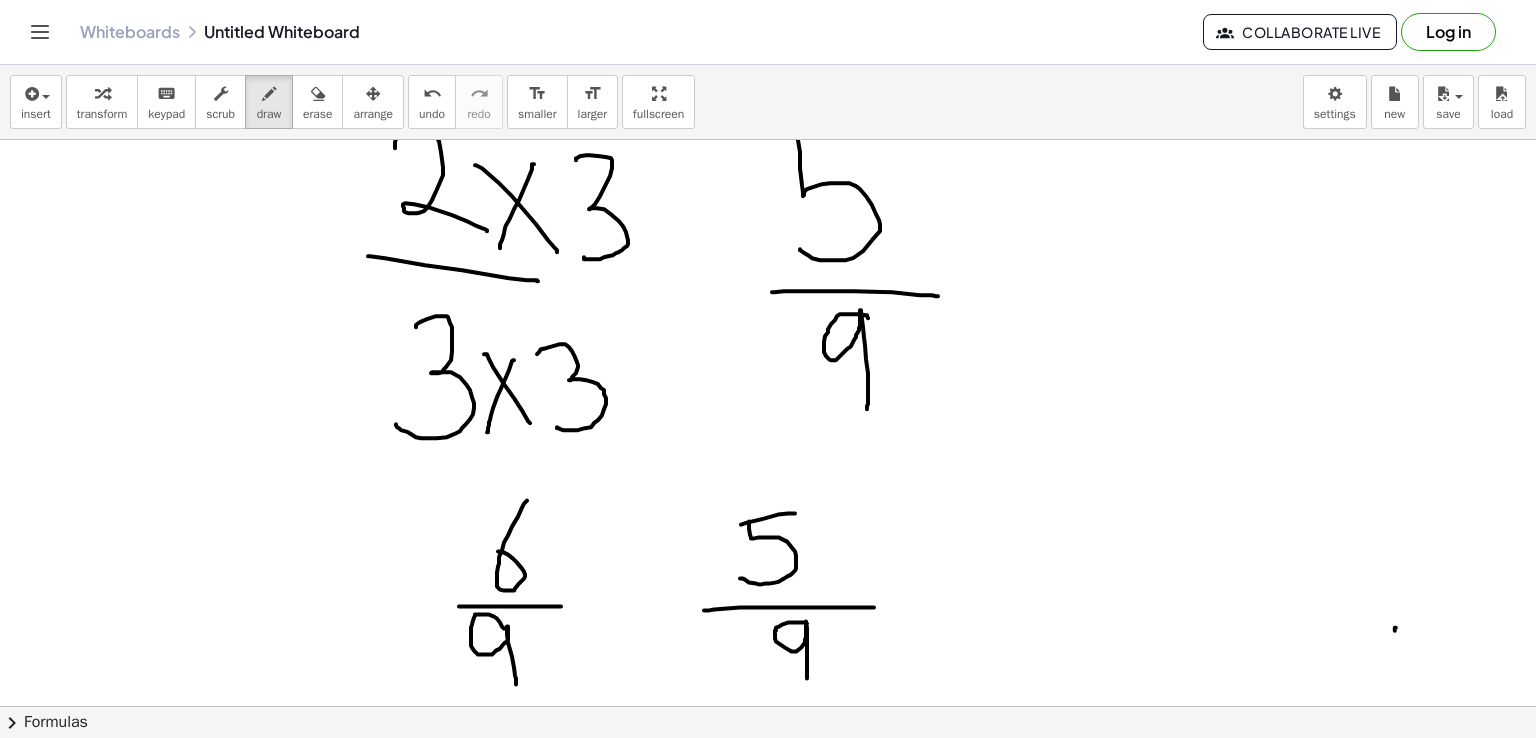 drag, startPoint x: 807, startPoint y: 622, endPoint x: 807, endPoint y: 677, distance: 55 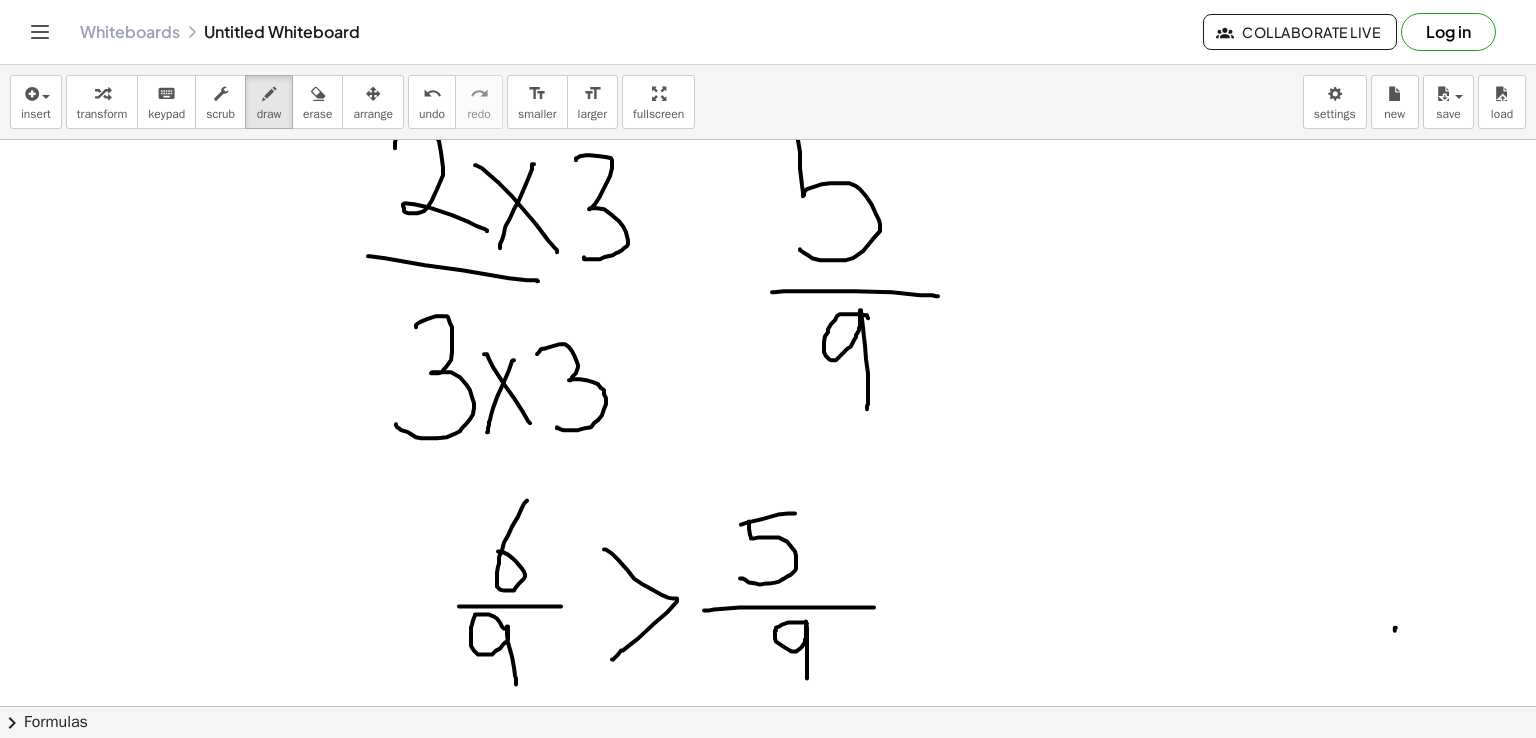 drag, startPoint x: 604, startPoint y: 548, endPoint x: 611, endPoint y: 658, distance: 110.2225 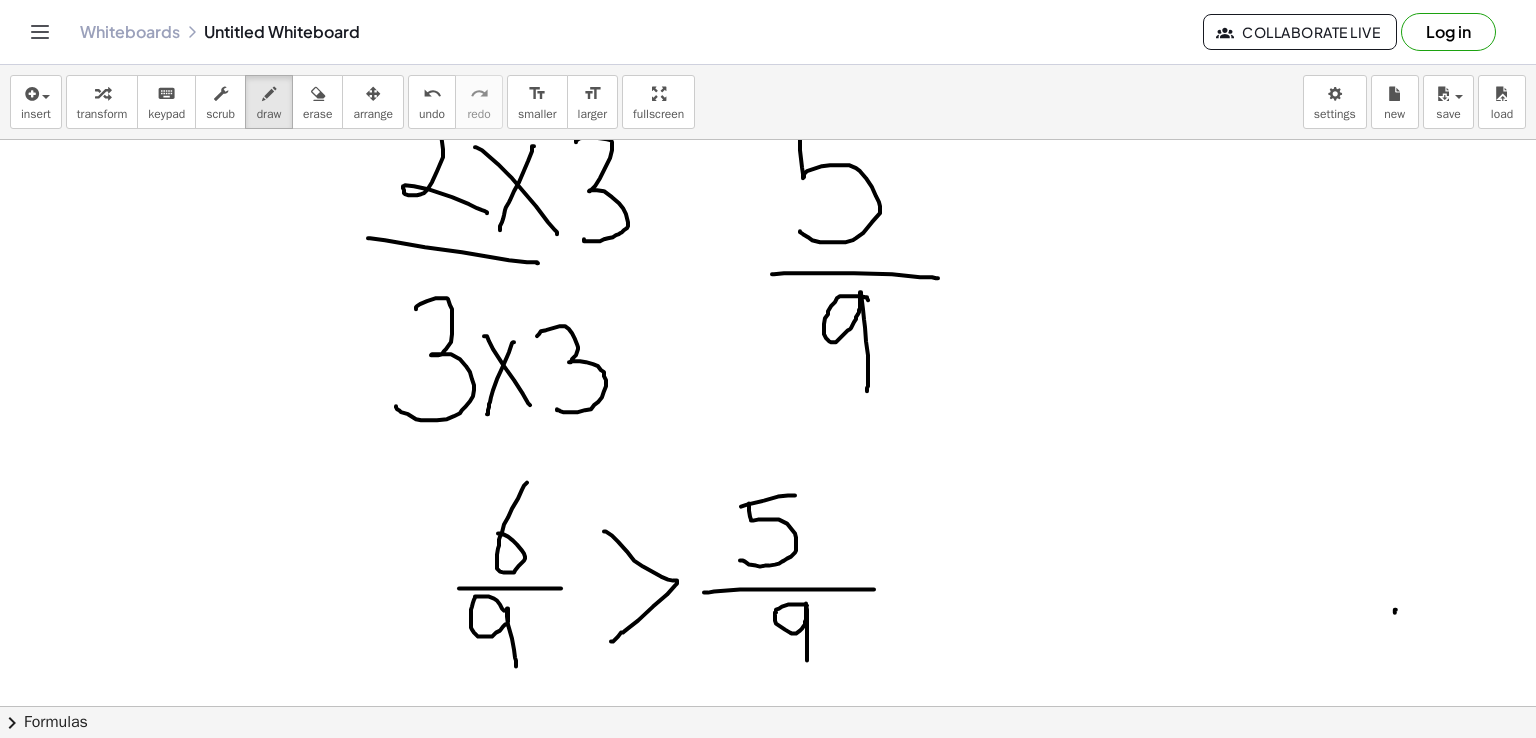 scroll, scrollTop: 1876, scrollLeft: 0, axis: vertical 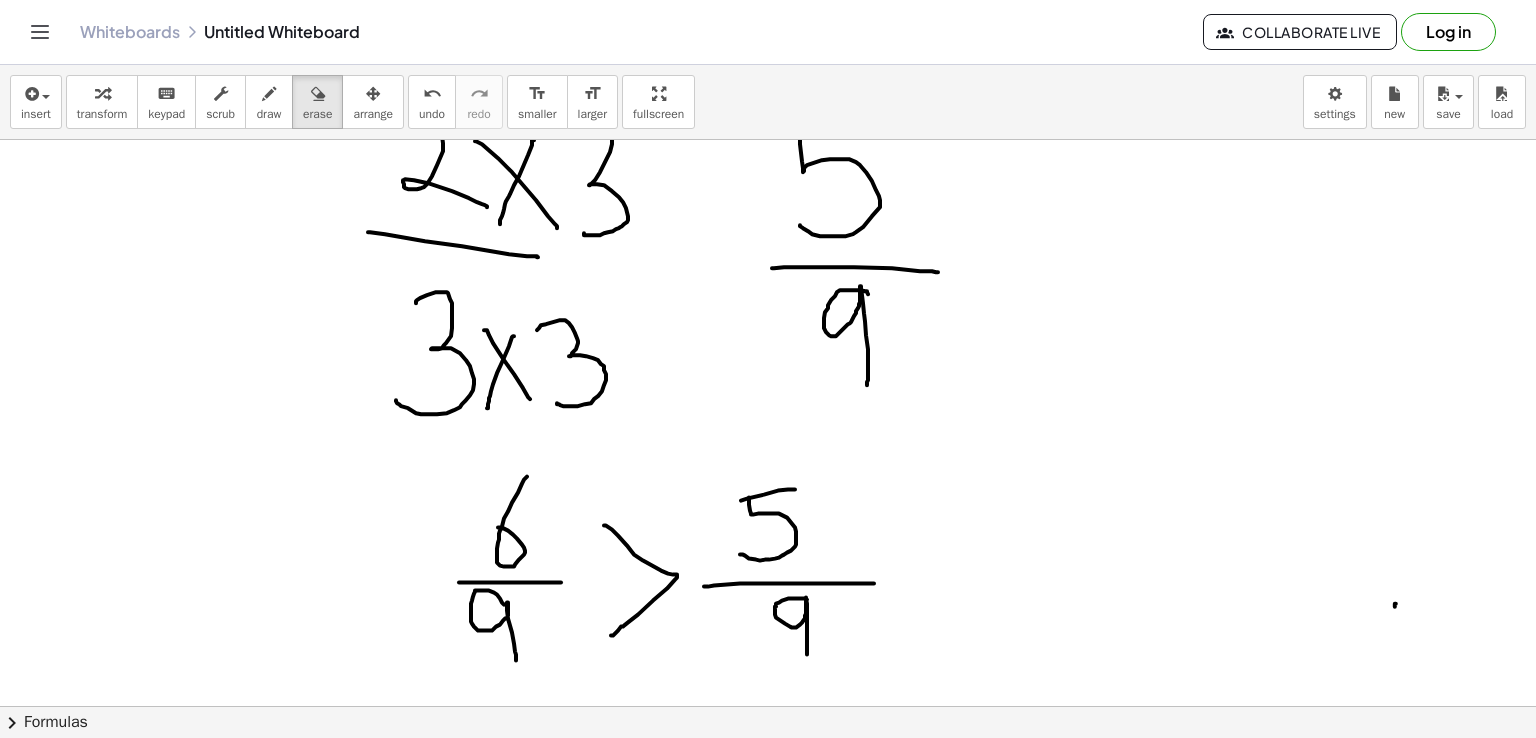 drag, startPoint x: 309, startPoint y: 92, endPoint x: 405, endPoint y: 156, distance: 115.37764 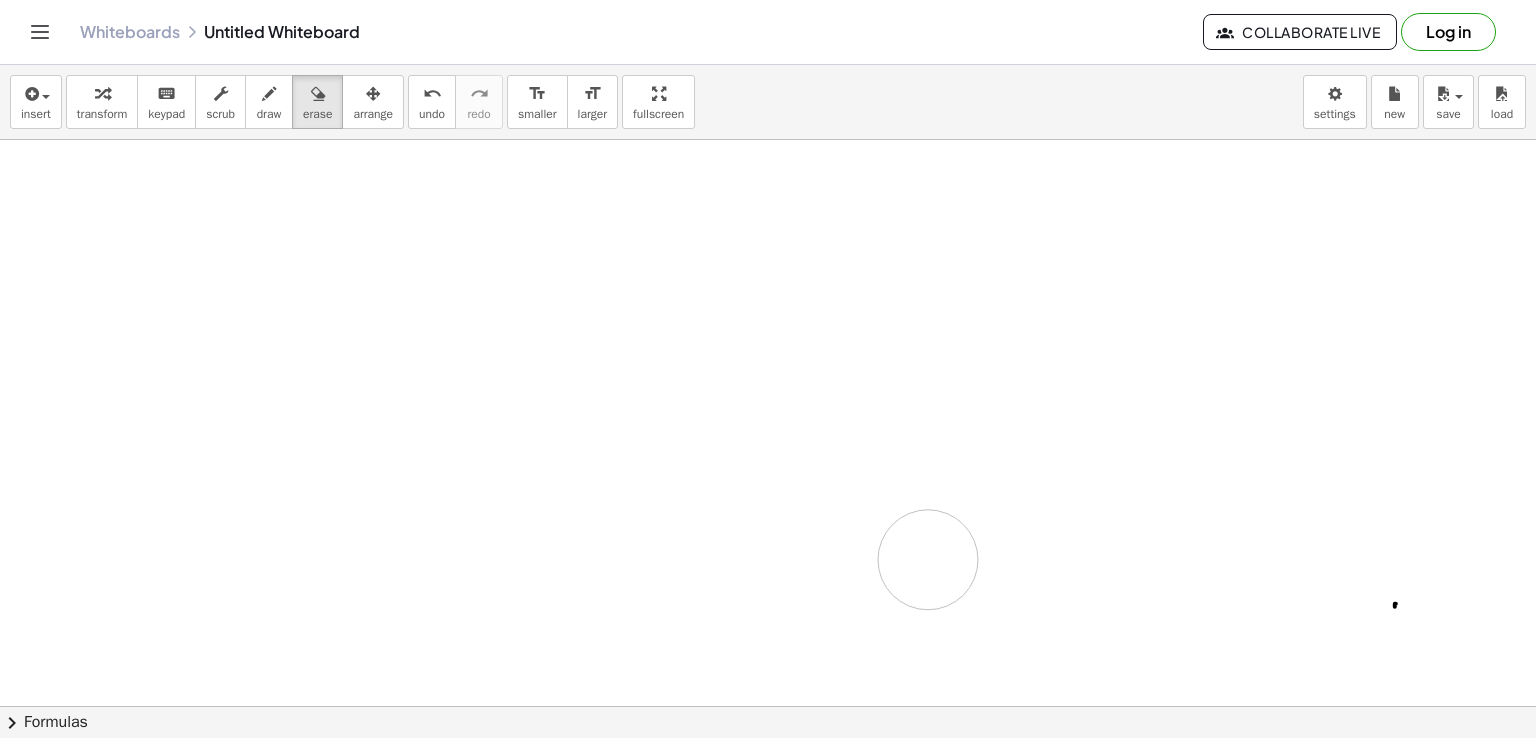 drag, startPoint x: 643, startPoint y: 223, endPoint x: 924, endPoint y: 561, distance: 439.5509 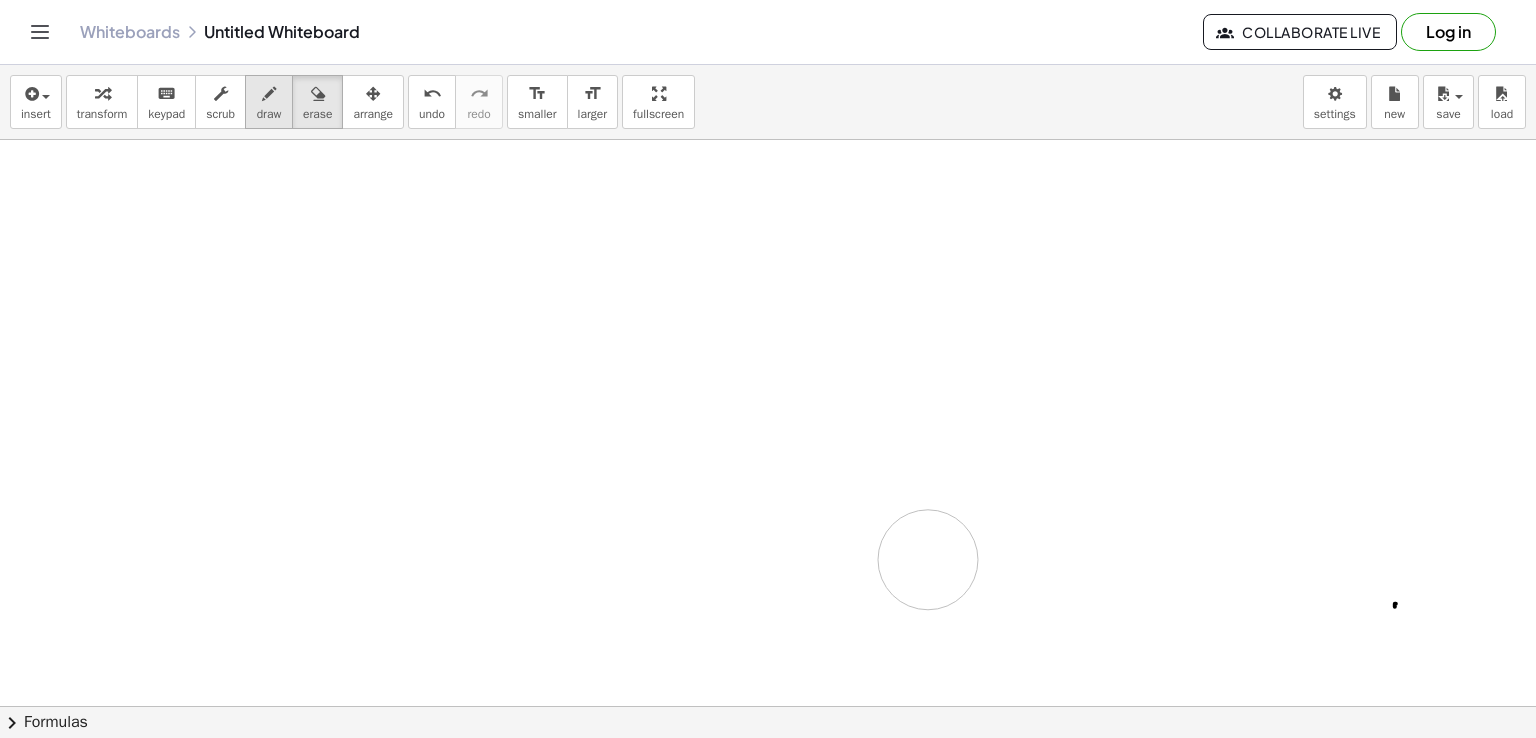 click at bounding box center (269, 94) 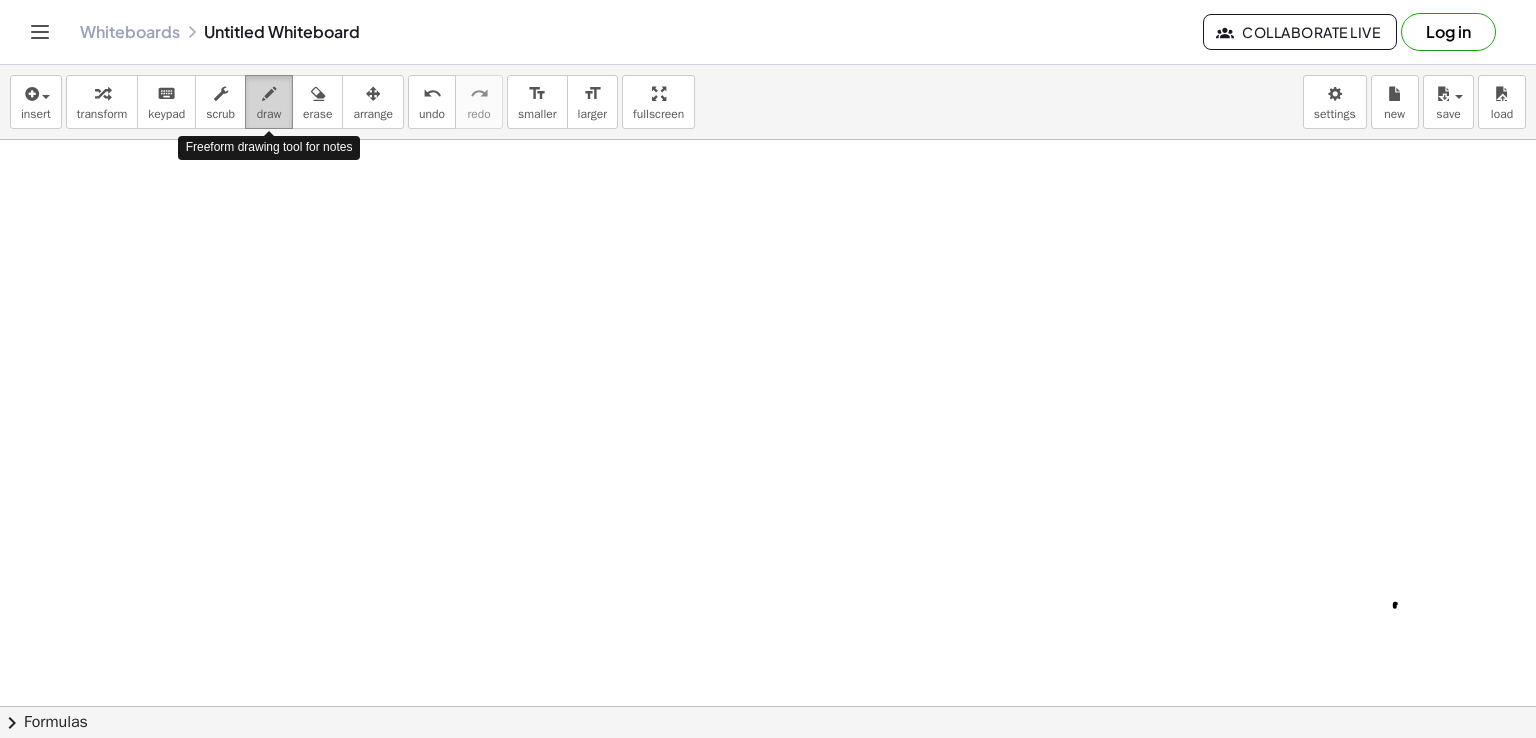 click on "draw" at bounding box center [269, 114] 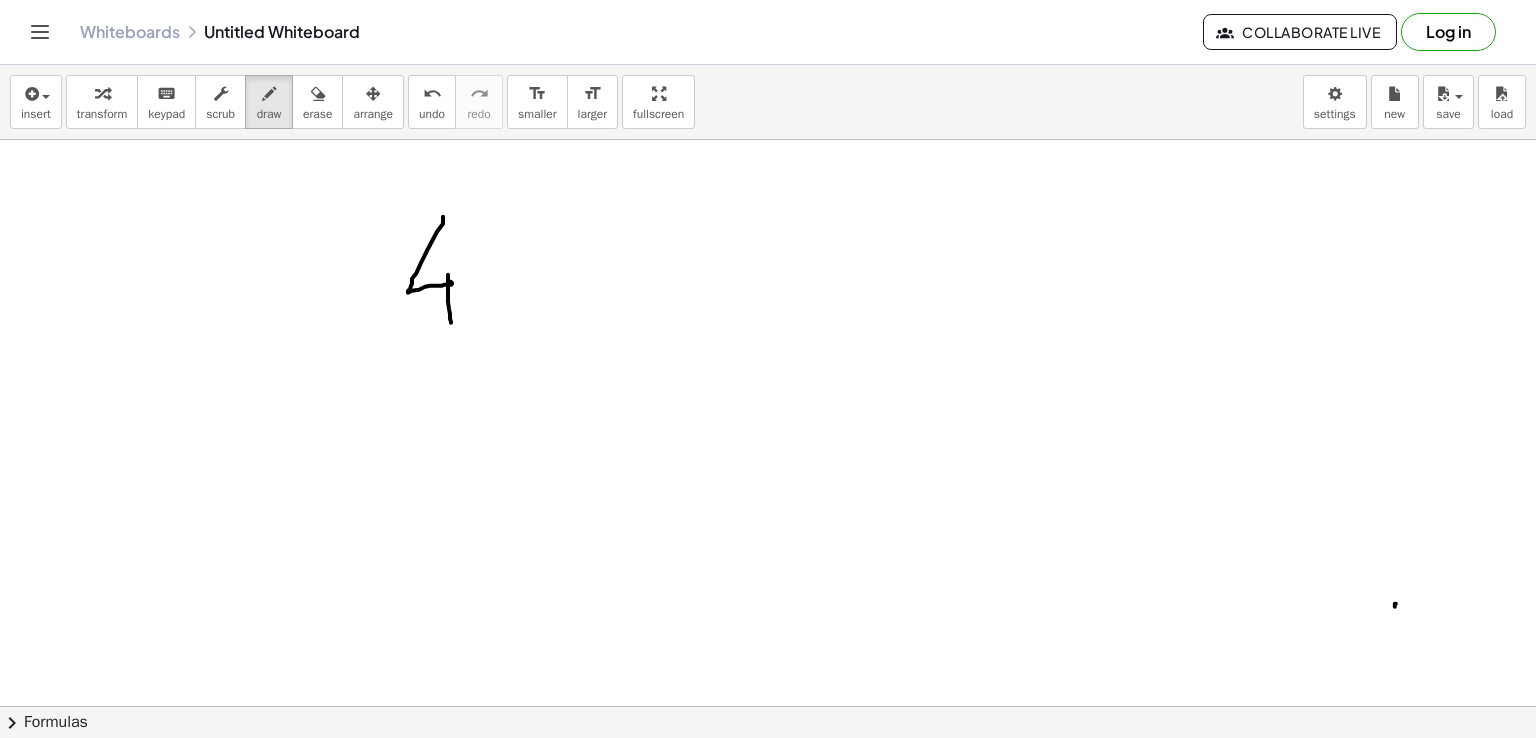 drag, startPoint x: 443, startPoint y: 216, endPoint x: 451, endPoint y: 325, distance: 109.29318 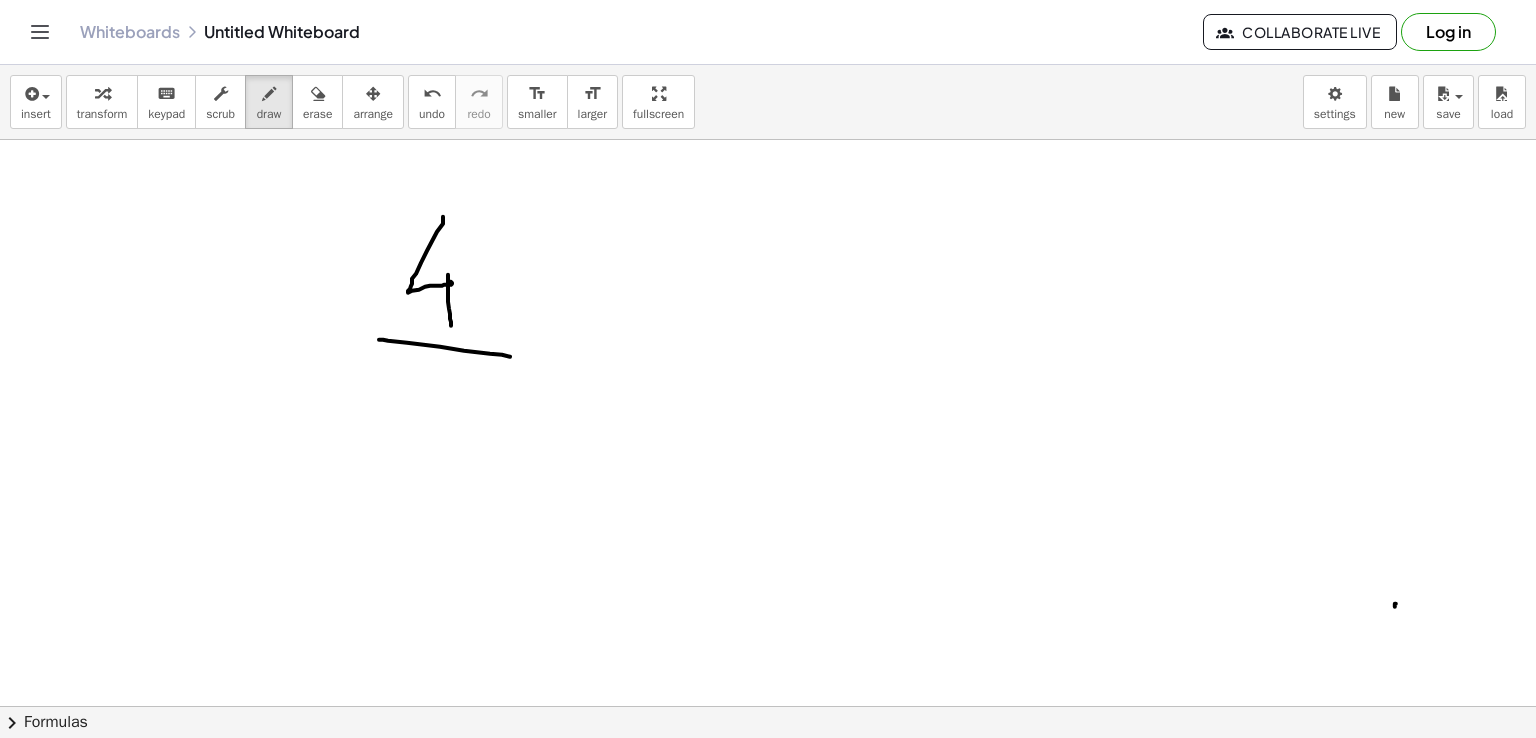 drag, startPoint x: 379, startPoint y: 339, endPoint x: 520, endPoint y: 357, distance: 142.14429 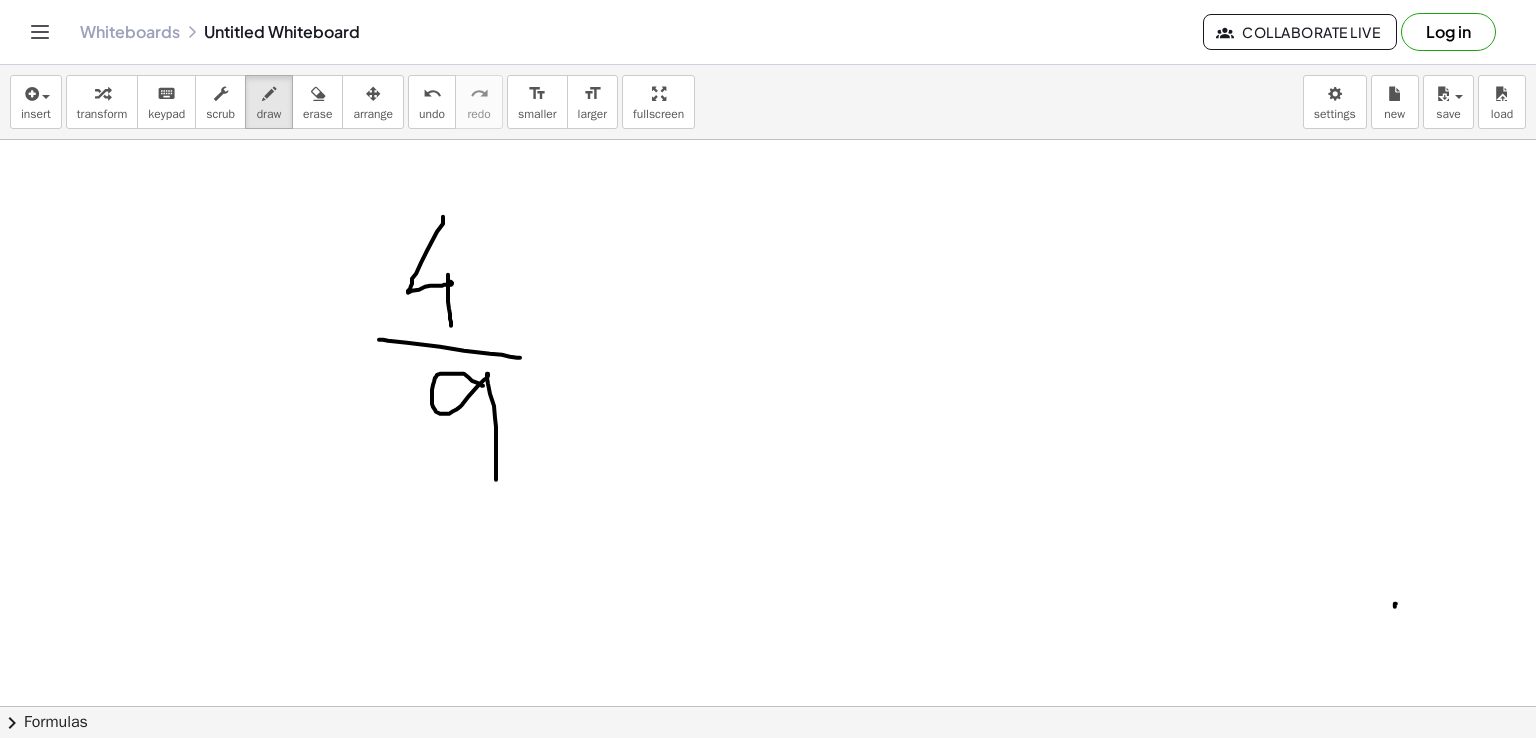 drag, startPoint x: 483, startPoint y: 385, endPoint x: 496, endPoint y: 480, distance: 95.885345 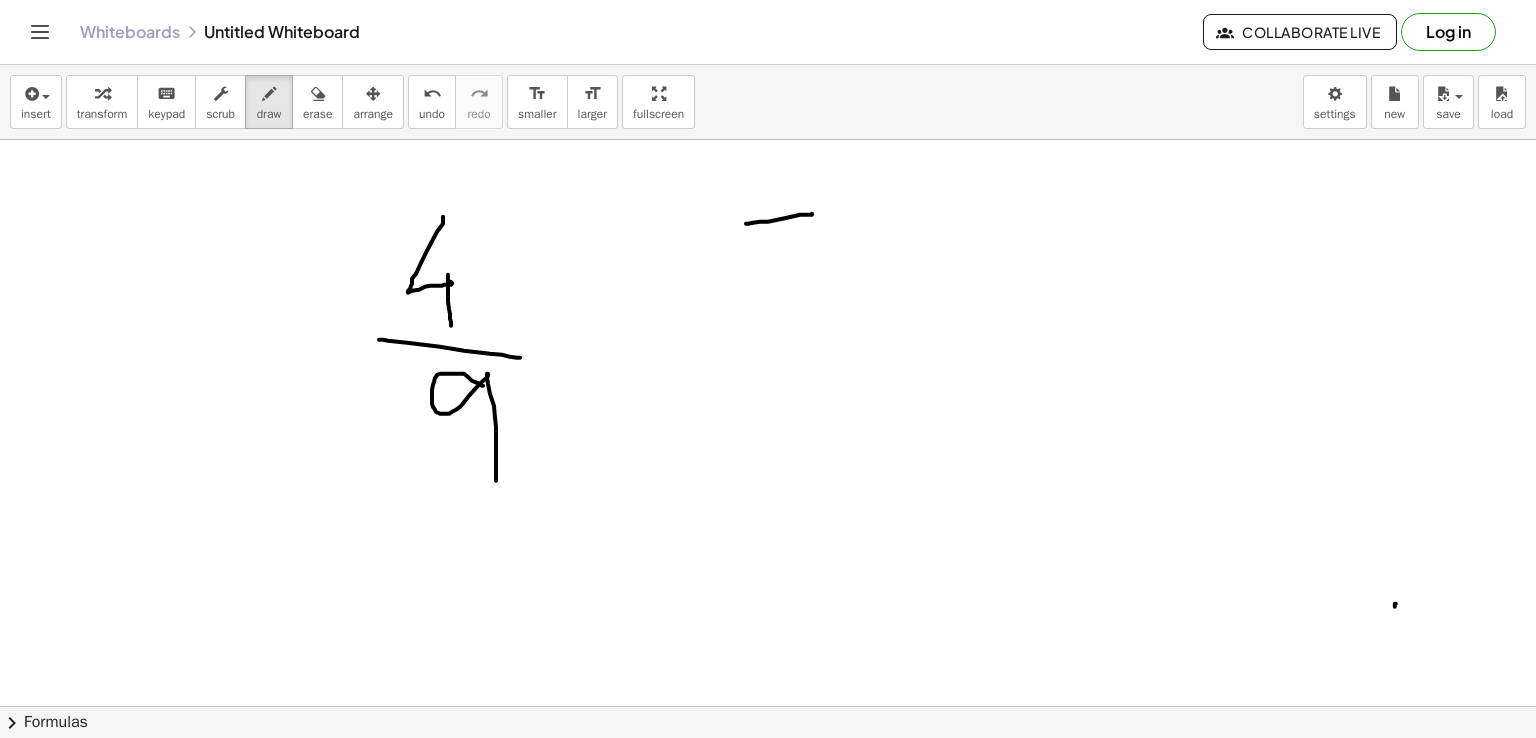 drag, startPoint x: 746, startPoint y: 223, endPoint x: 812, endPoint y: 213, distance: 66.75328 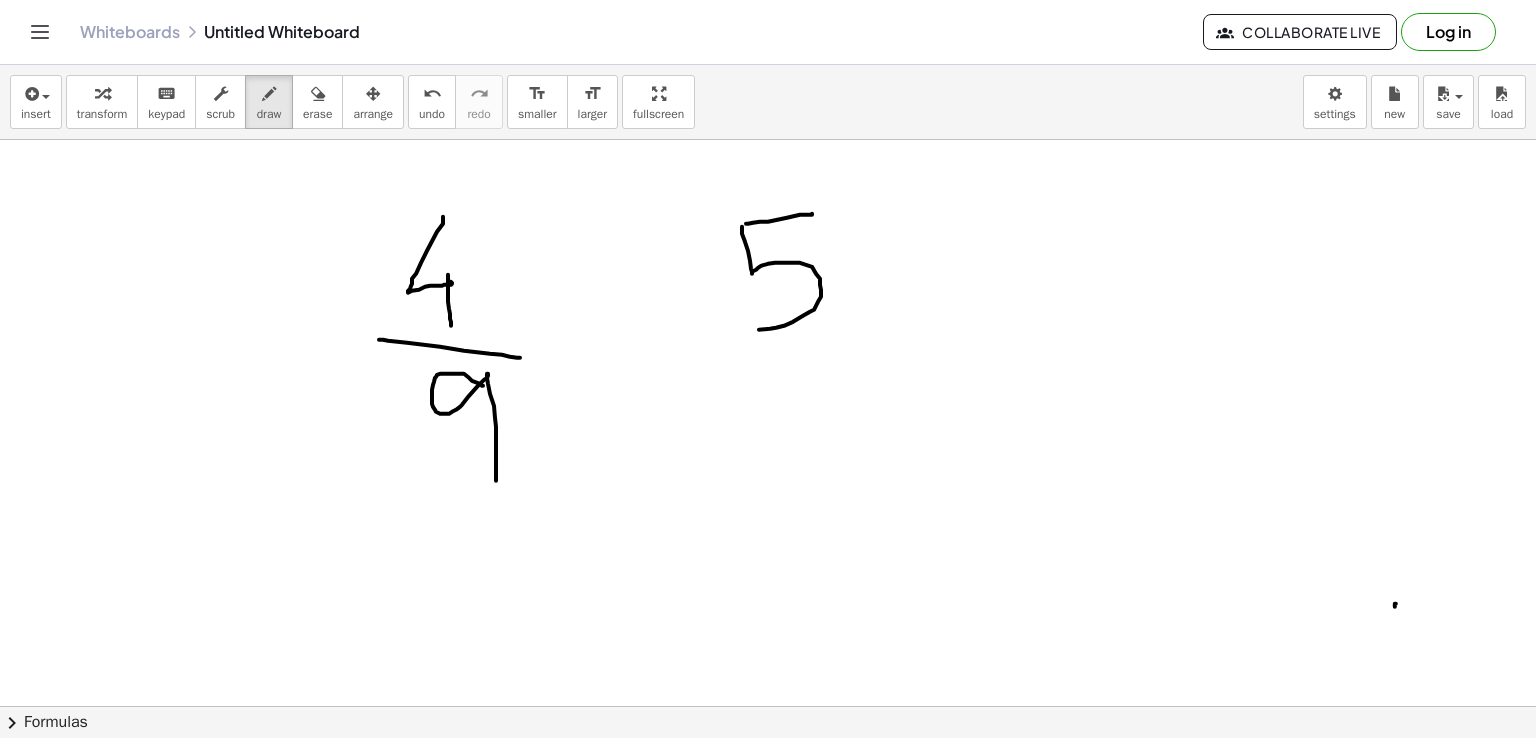 drag, startPoint x: 742, startPoint y: 226, endPoint x: 732, endPoint y: 319, distance: 93.53609 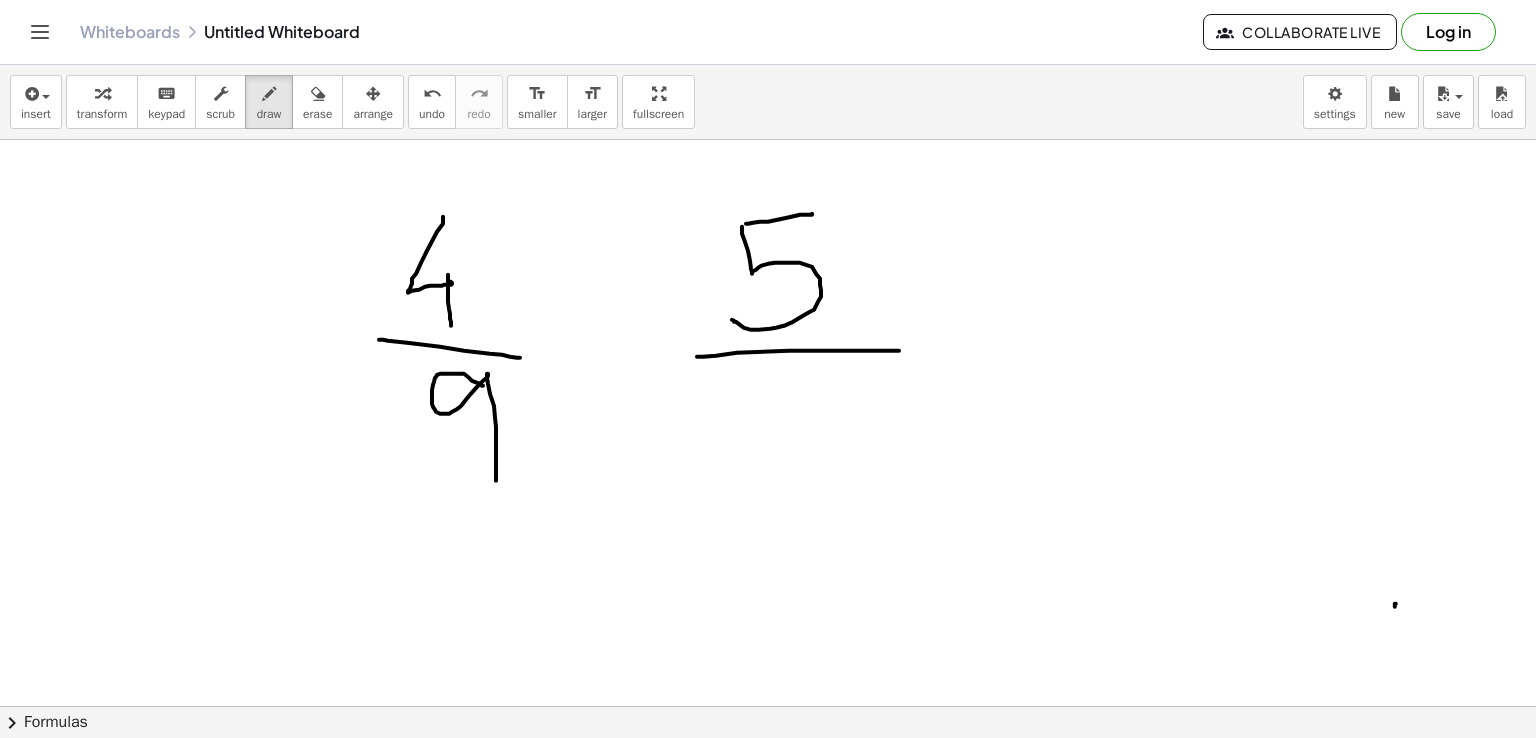drag, startPoint x: 697, startPoint y: 356, endPoint x: 899, endPoint y: 350, distance: 202.0891 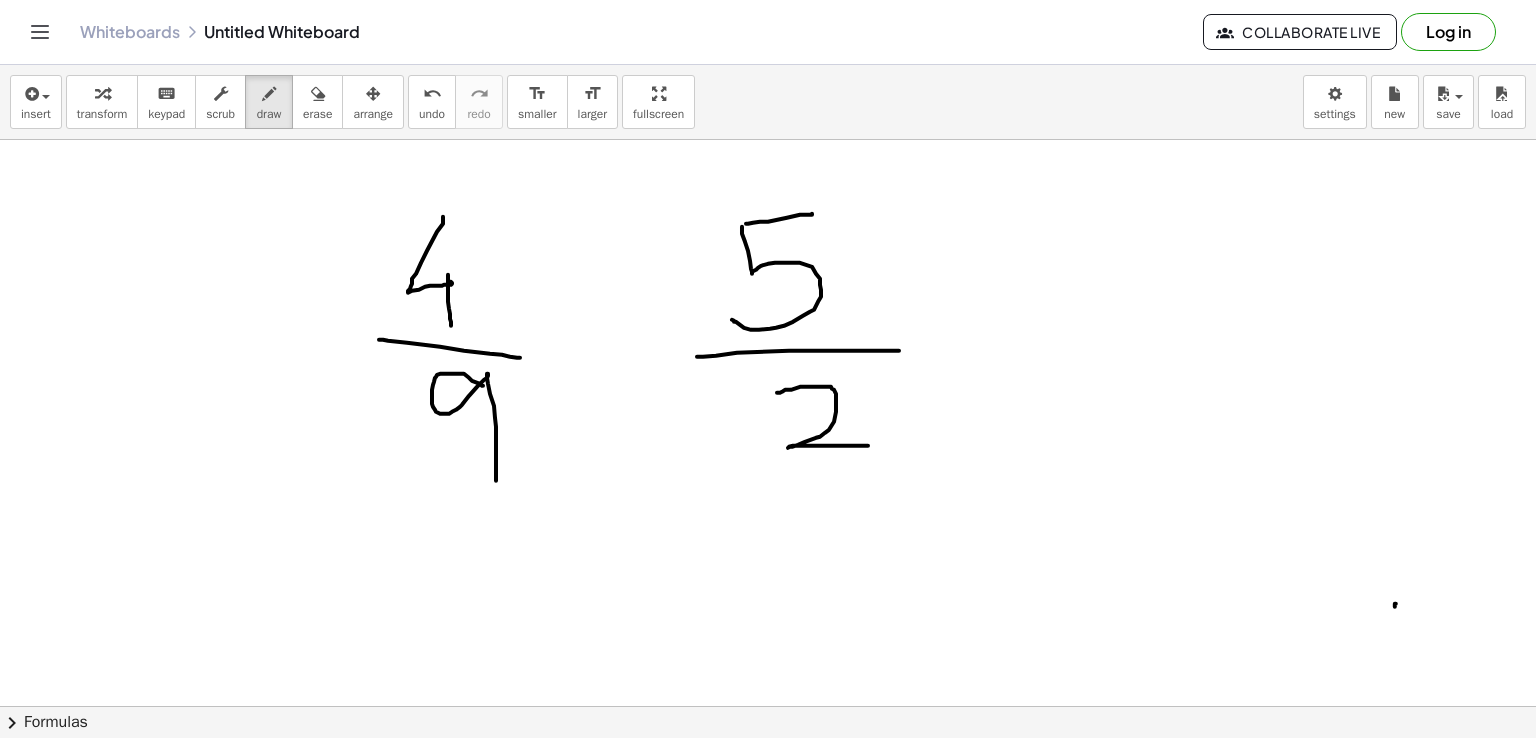 drag, startPoint x: 777, startPoint y: 392, endPoint x: 868, endPoint y: 445, distance: 105.30907 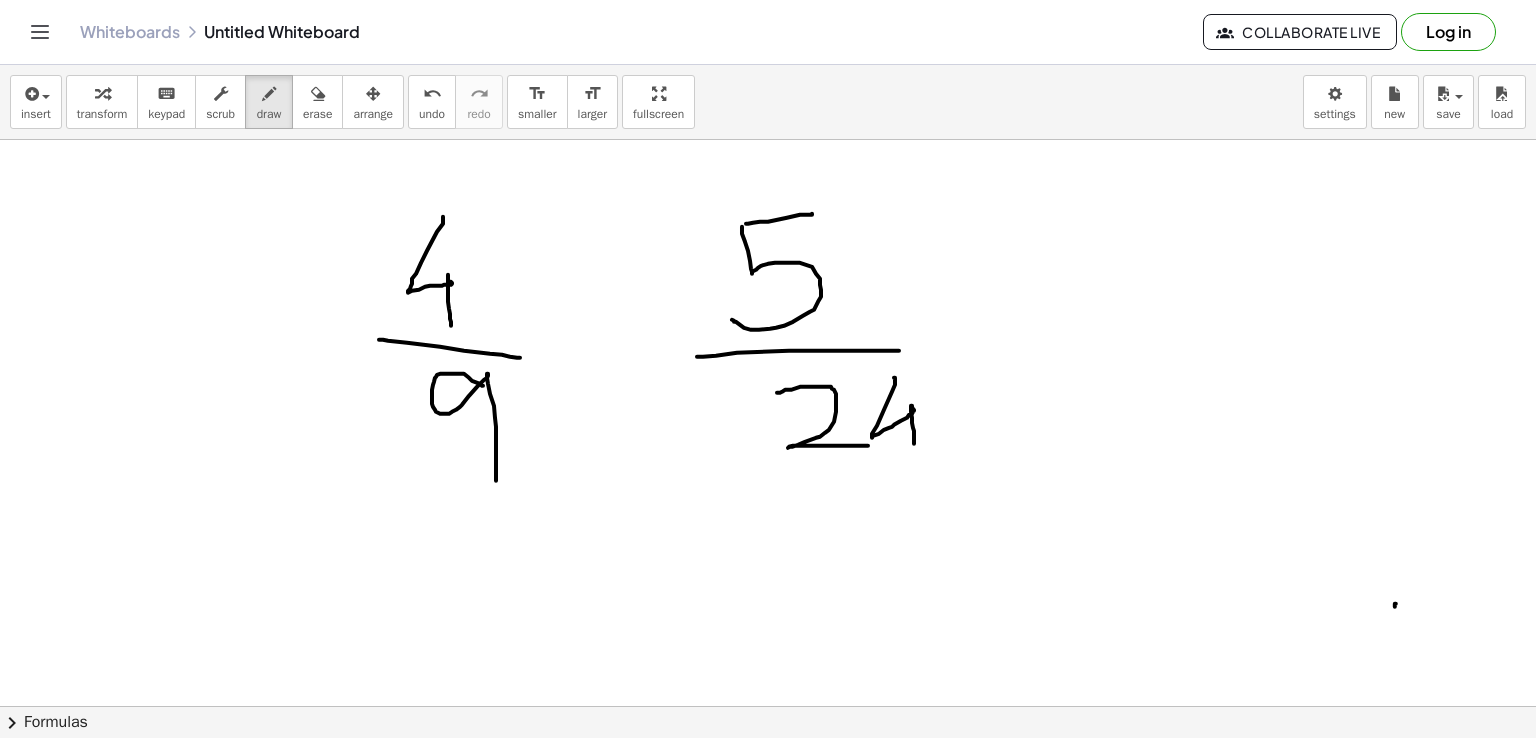 drag, startPoint x: 894, startPoint y: 377, endPoint x: 914, endPoint y: 443, distance: 68.96376 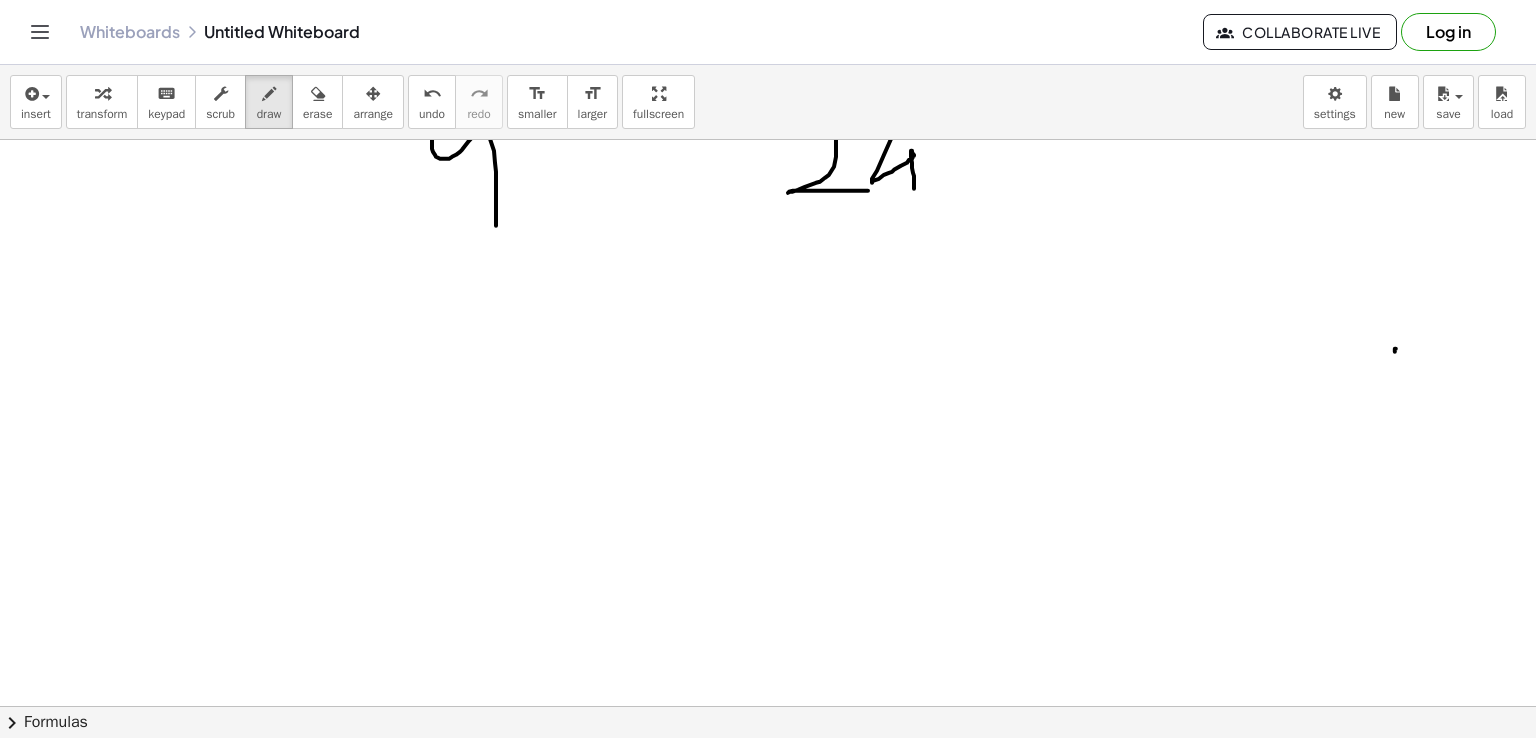 scroll, scrollTop: 2136, scrollLeft: 0, axis: vertical 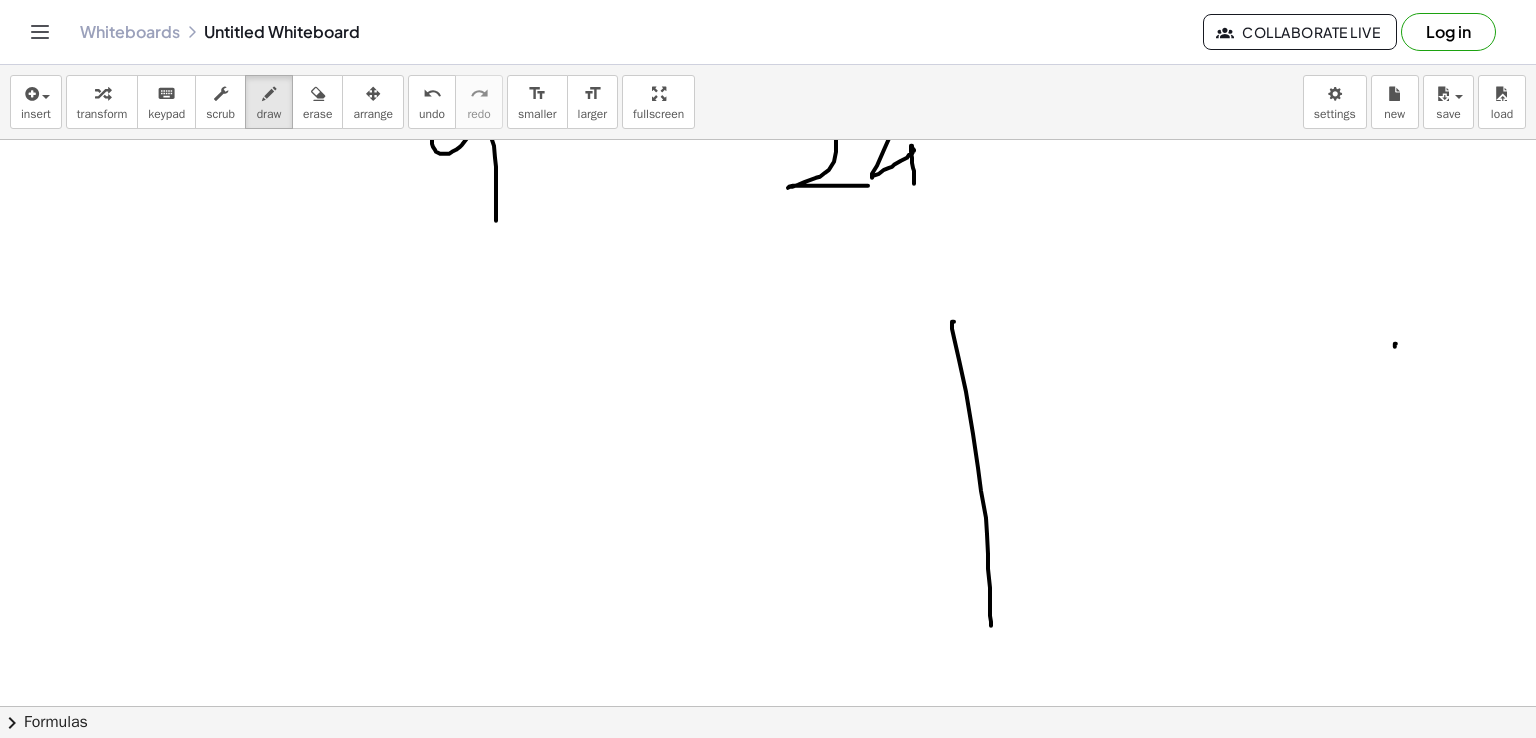 drag, startPoint x: 954, startPoint y: 321, endPoint x: 991, endPoint y: 625, distance: 306.24338 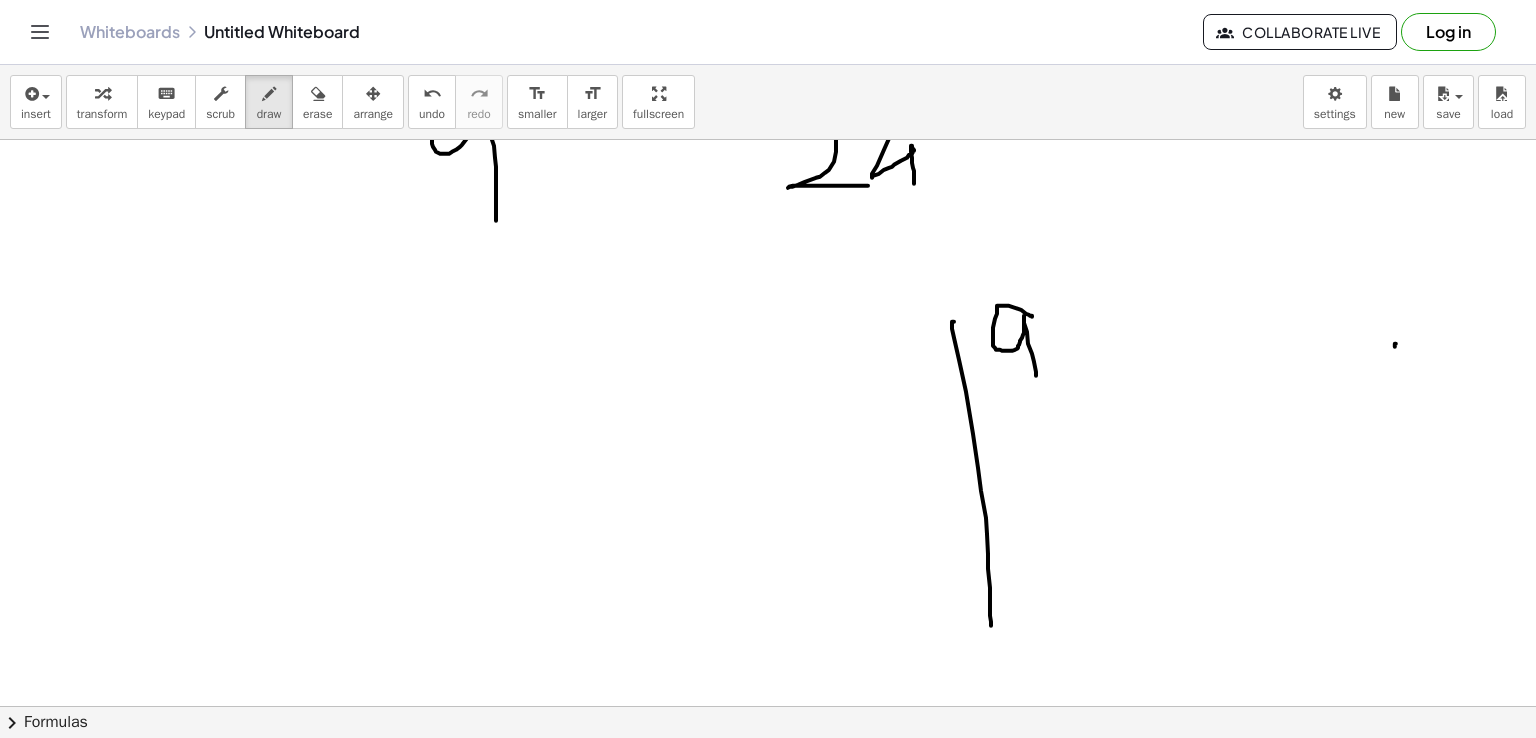 drag, startPoint x: 1032, startPoint y: 316, endPoint x: 1037, endPoint y: 383, distance: 67.18631 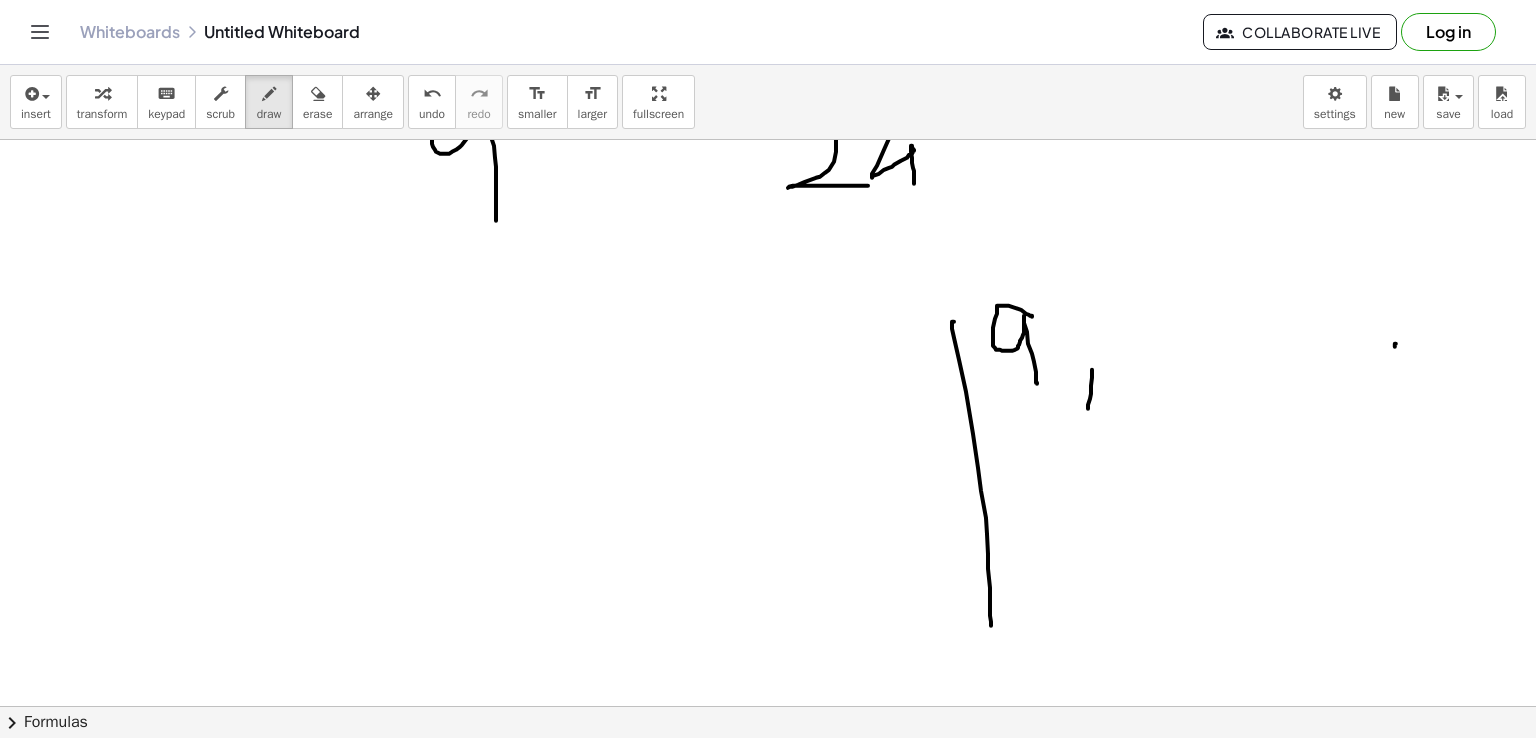 drag, startPoint x: 1092, startPoint y: 369, endPoint x: 1088, endPoint y: 409, distance: 40.1995 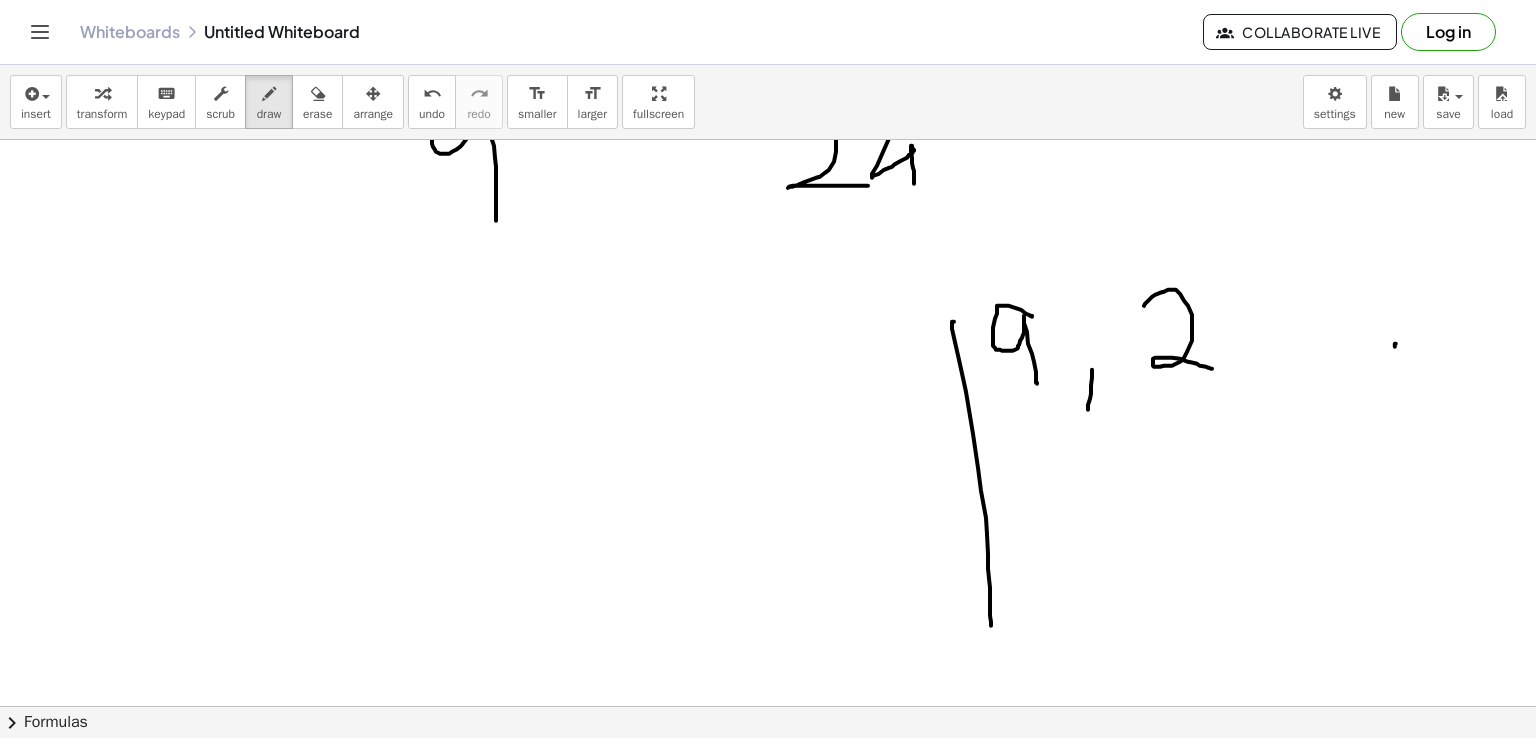drag, startPoint x: 1144, startPoint y: 305, endPoint x: 1212, endPoint y: 368, distance: 92.69843 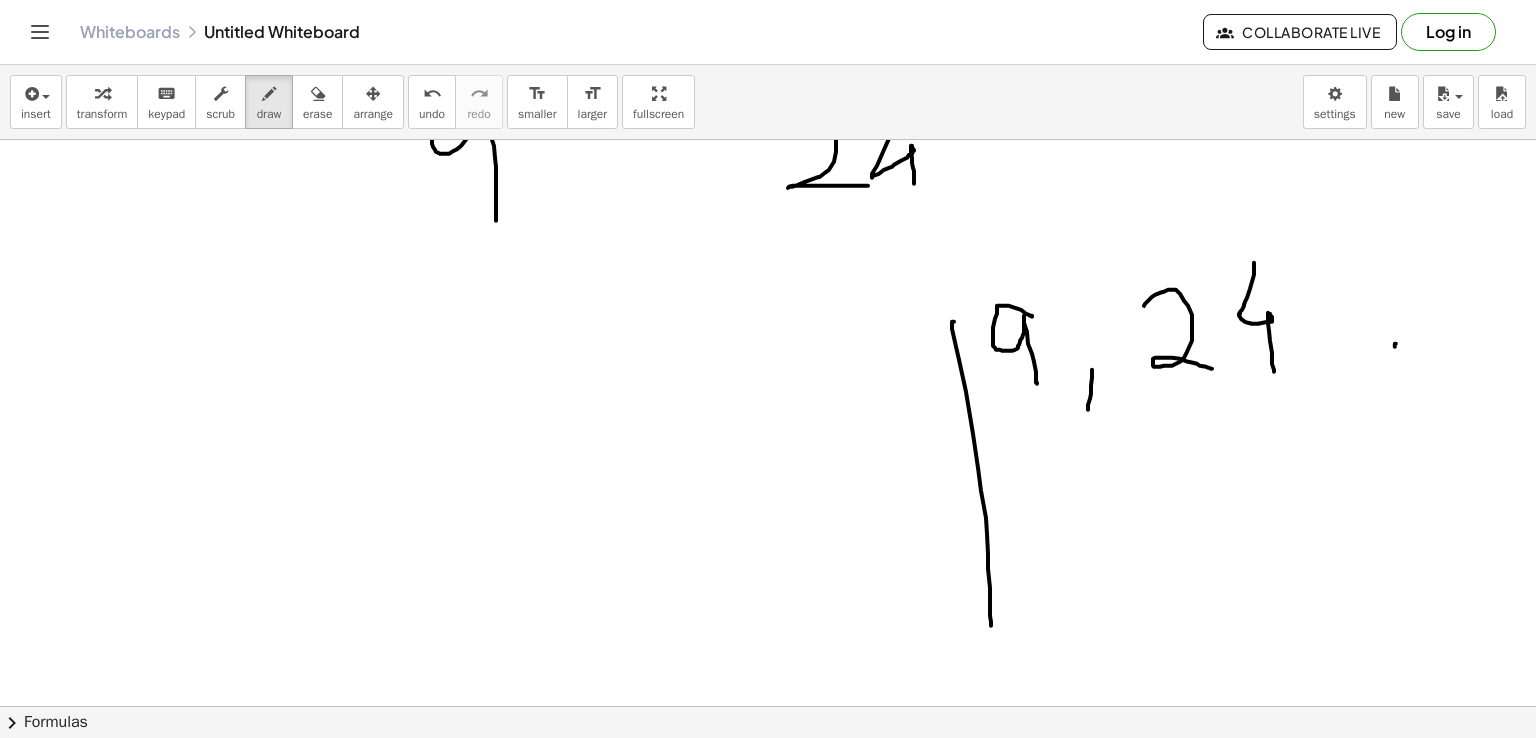 drag, startPoint x: 1254, startPoint y: 263, endPoint x: 1274, endPoint y: 371, distance: 109.83624 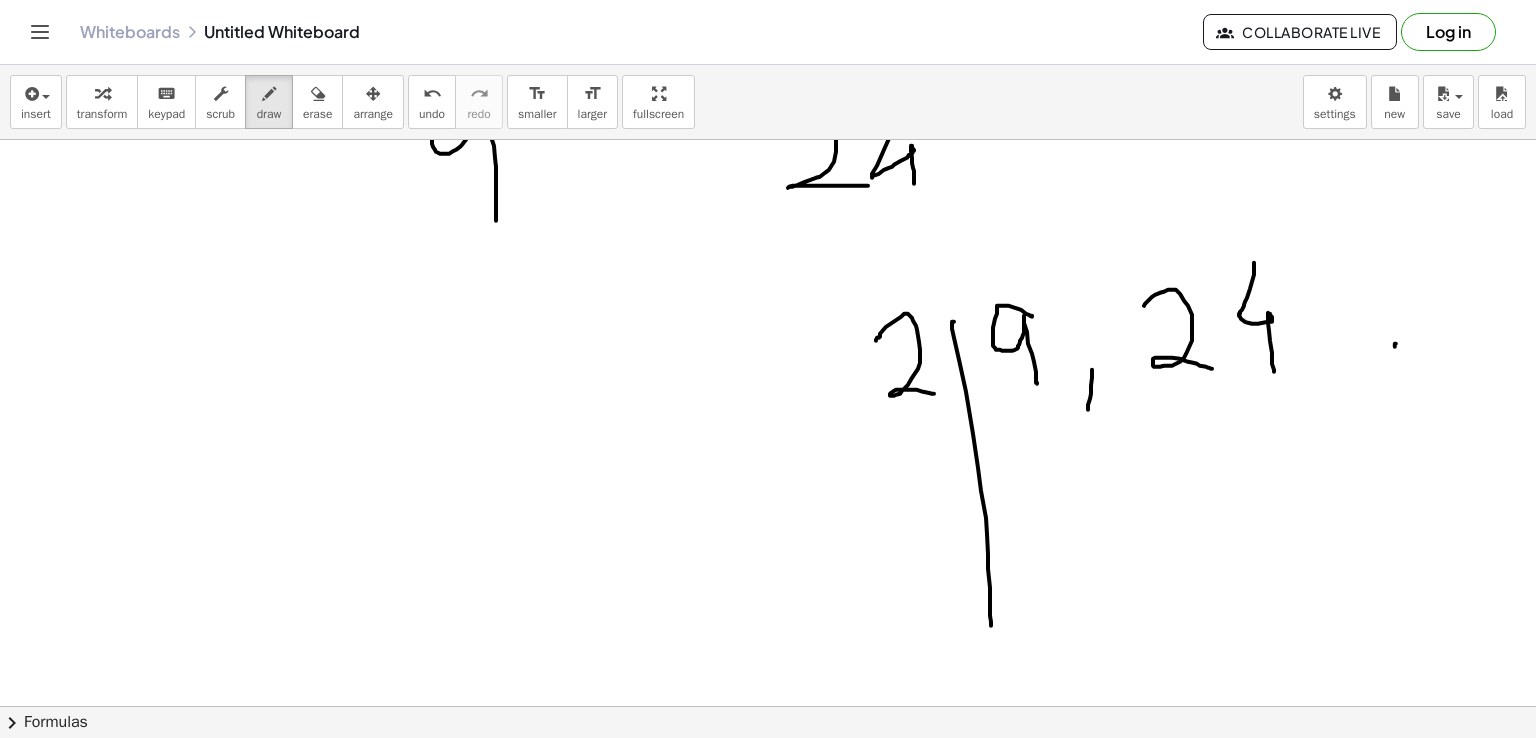 drag, startPoint x: 876, startPoint y: 340, endPoint x: 936, endPoint y: 394, distance: 80.72174 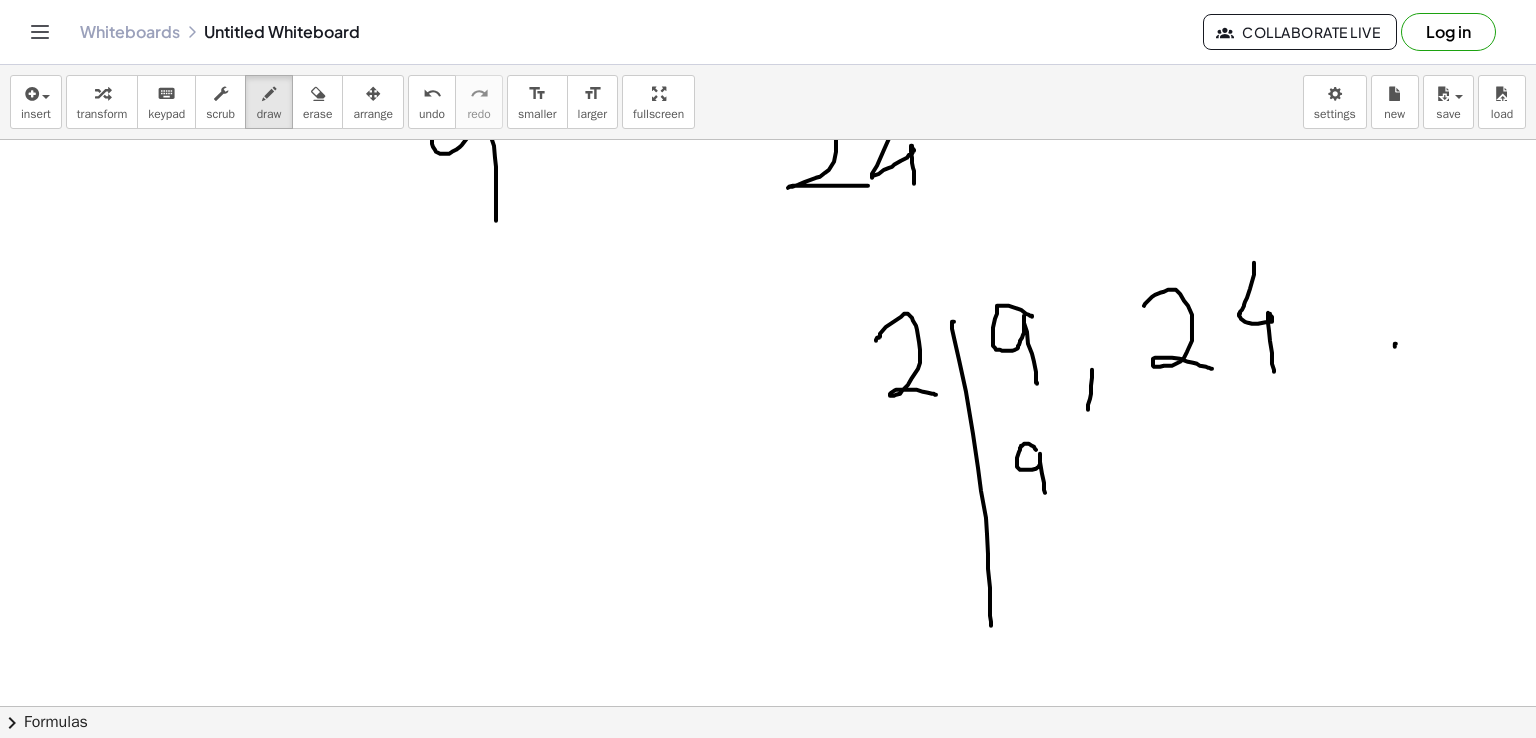 drag, startPoint x: 1036, startPoint y: 449, endPoint x: 1045, endPoint y: 493, distance: 44.911022 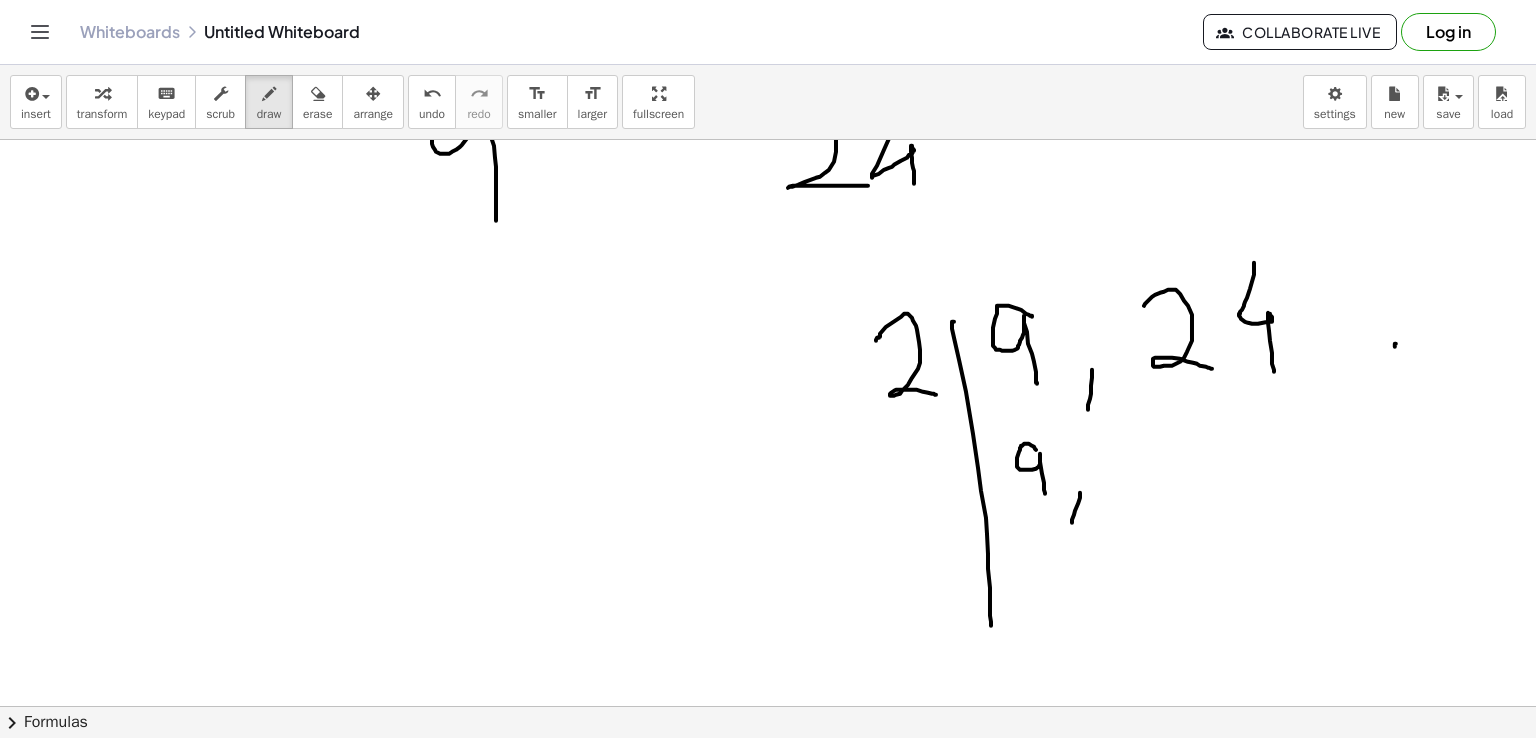 drag, startPoint x: 1080, startPoint y: 492, endPoint x: 1072, endPoint y: 522, distance: 31.04835 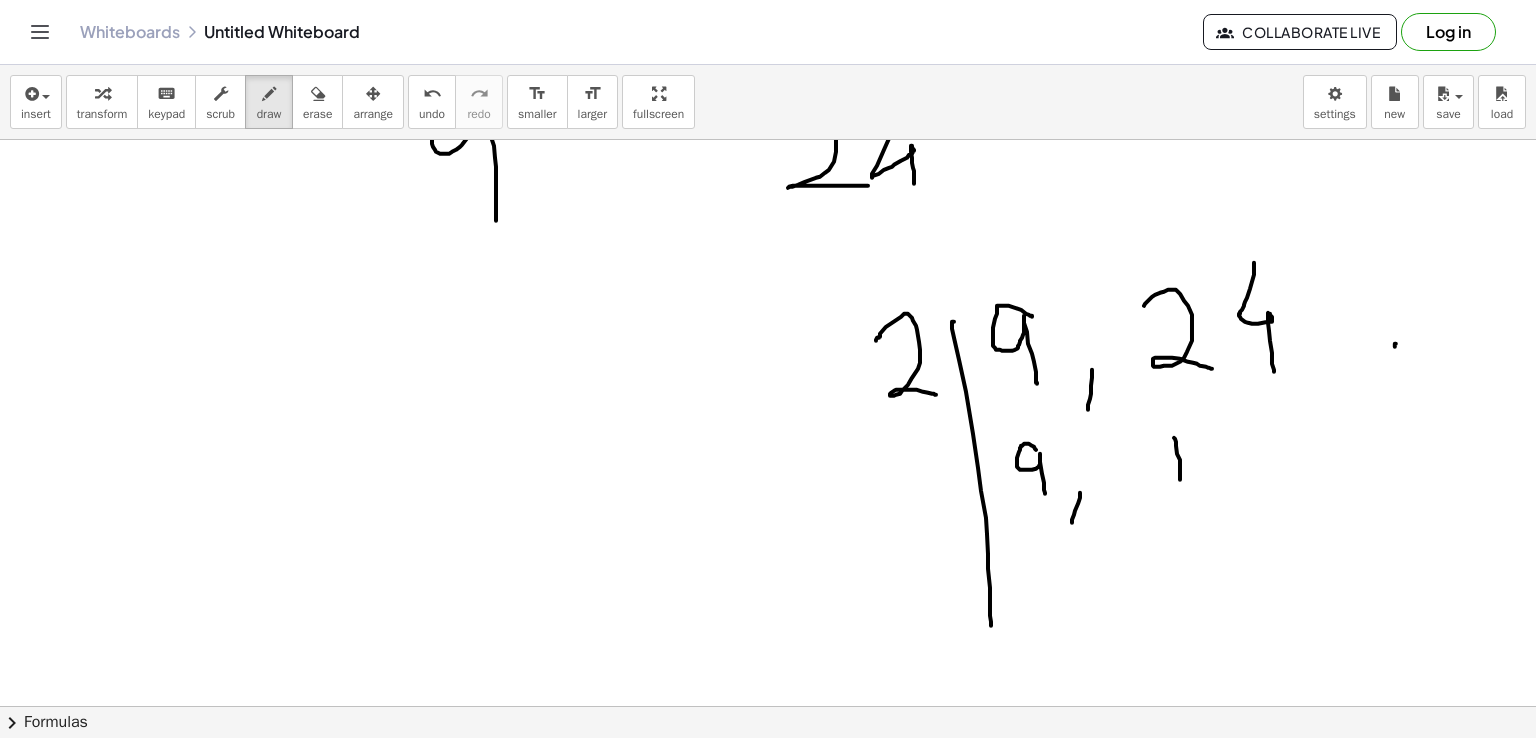 drag, startPoint x: 1174, startPoint y: 437, endPoint x: 1180, endPoint y: 485, distance: 48.373547 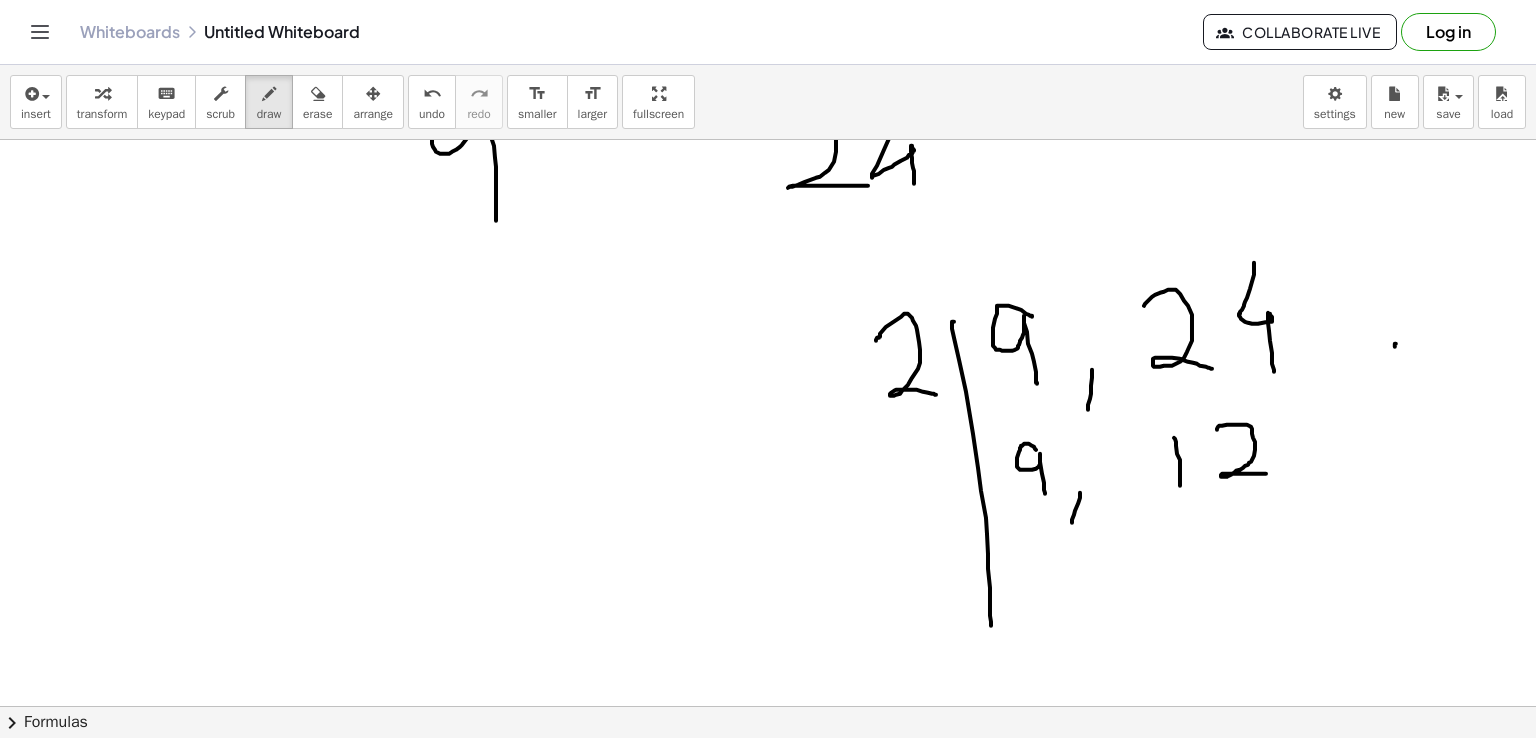 drag, startPoint x: 1217, startPoint y: 429, endPoint x: 1268, endPoint y: 473, distance: 67.357254 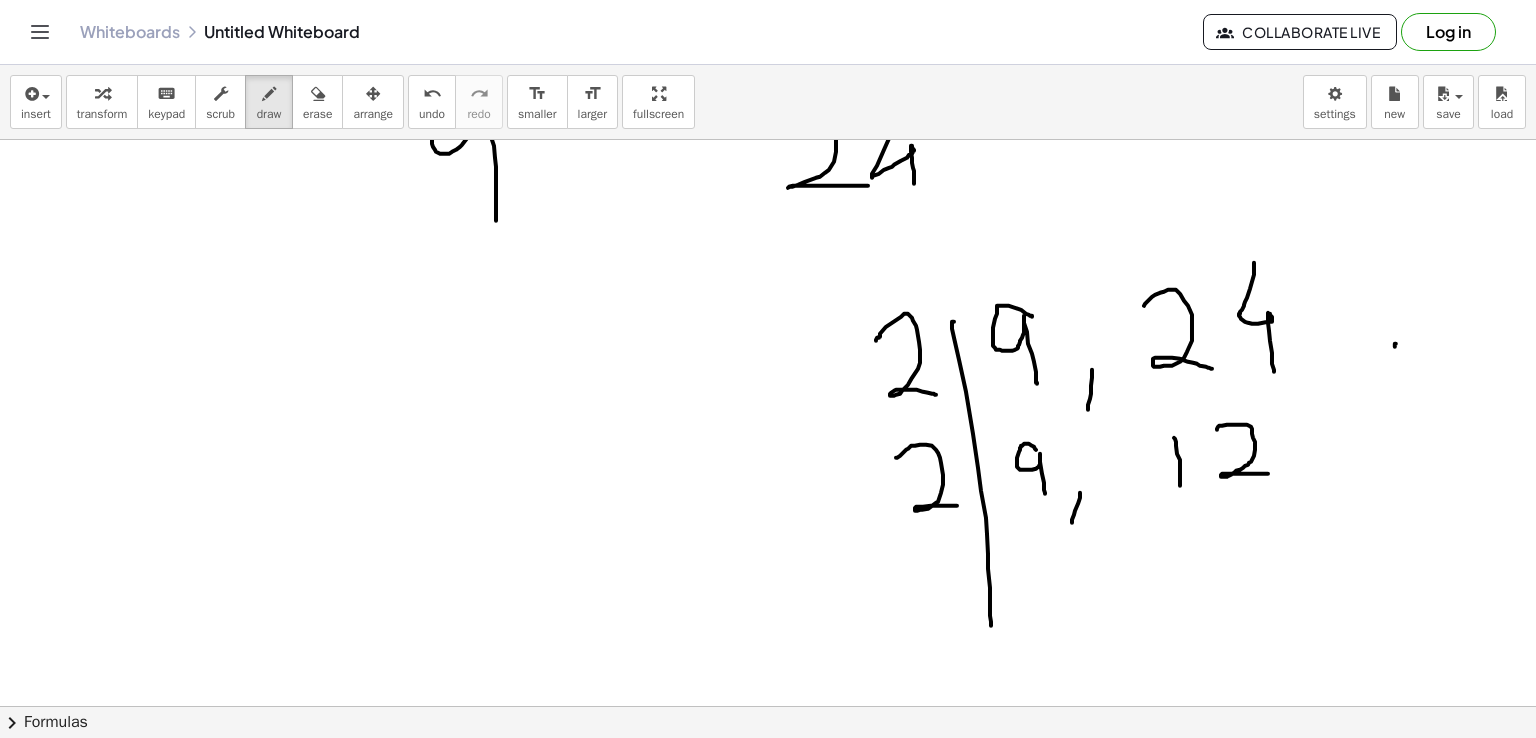 drag, startPoint x: 896, startPoint y: 457, endPoint x: 977, endPoint y: 509, distance: 96.25487 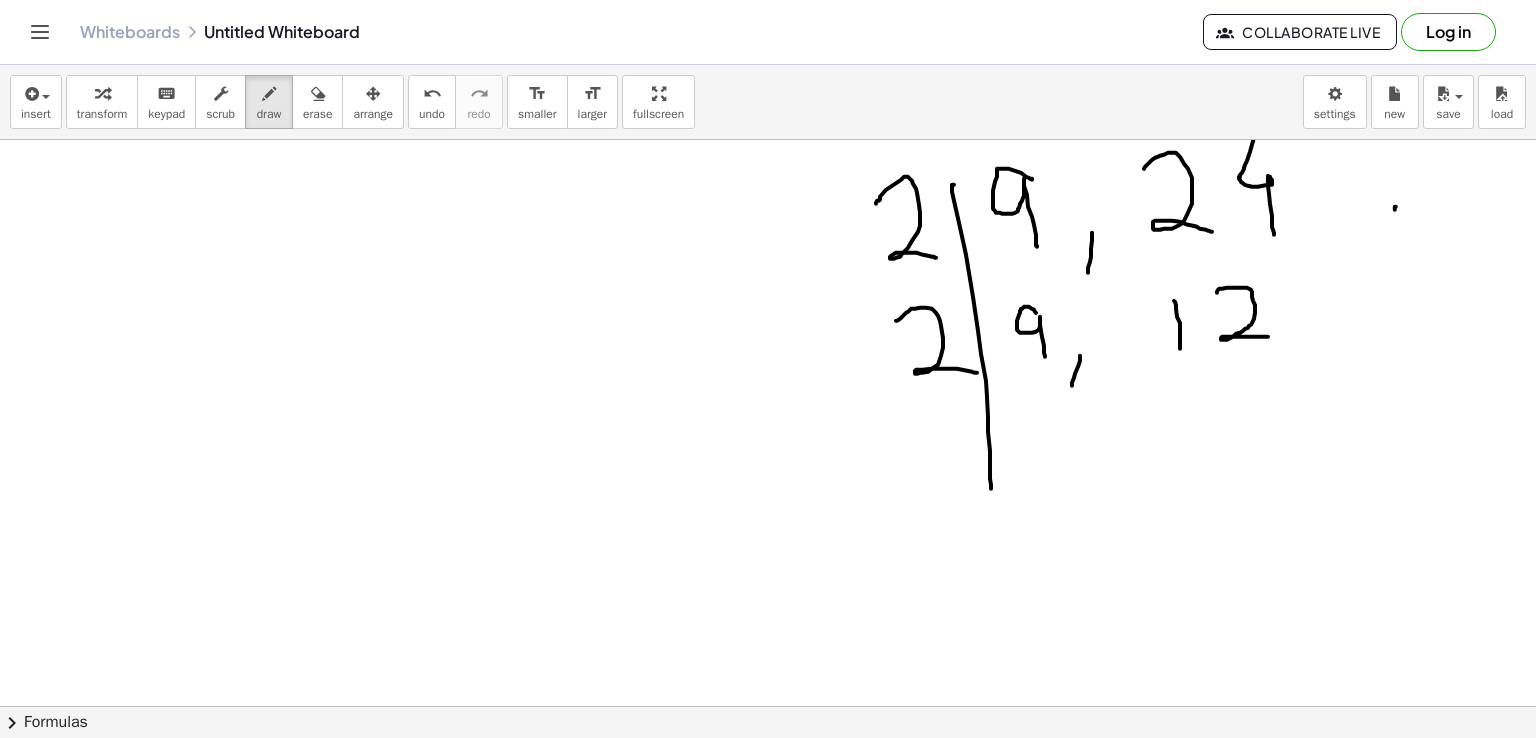 scroll, scrollTop: 2288, scrollLeft: 0, axis: vertical 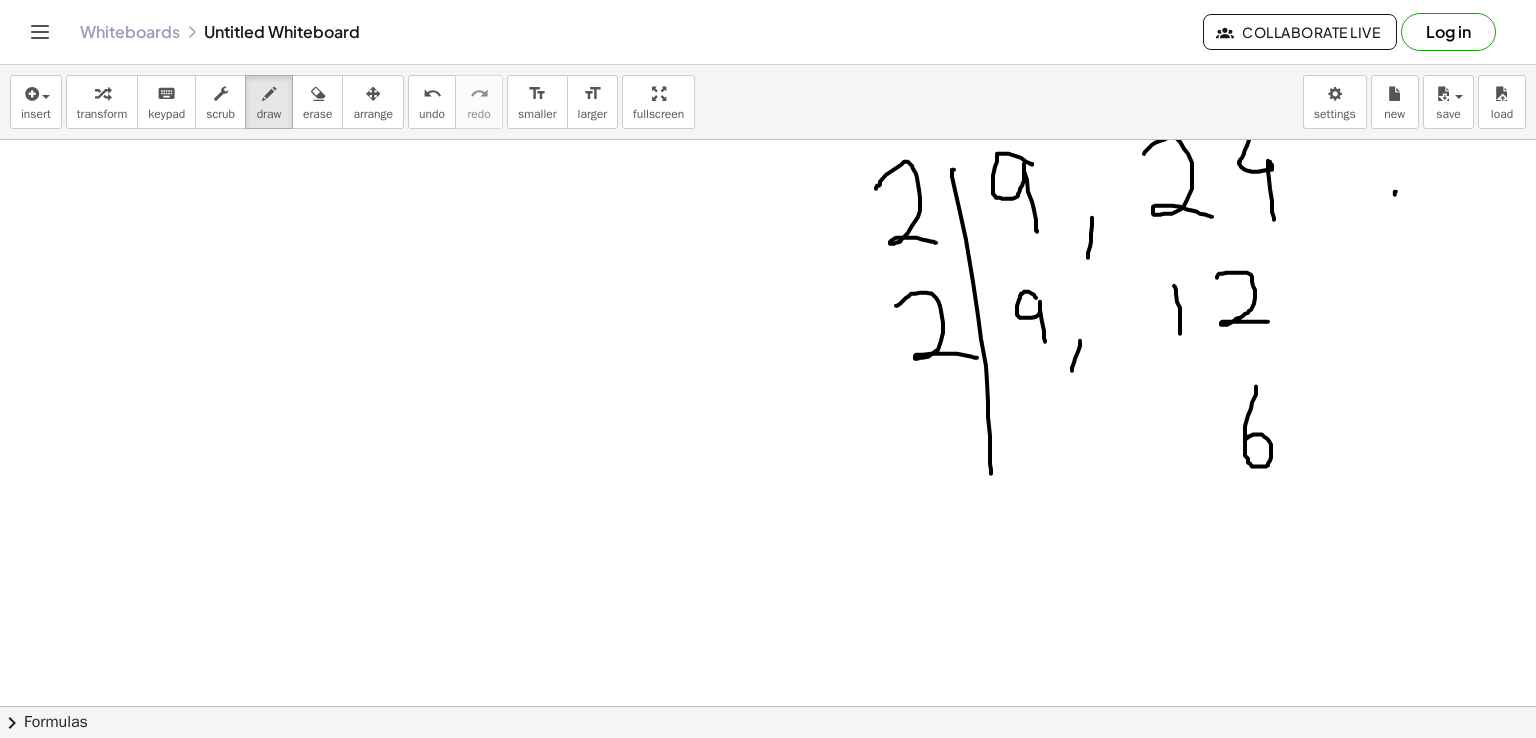 drag, startPoint x: 1256, startPoint y: 385, endPoint x: 1247, endPoint y: 437, distance: 52.773098 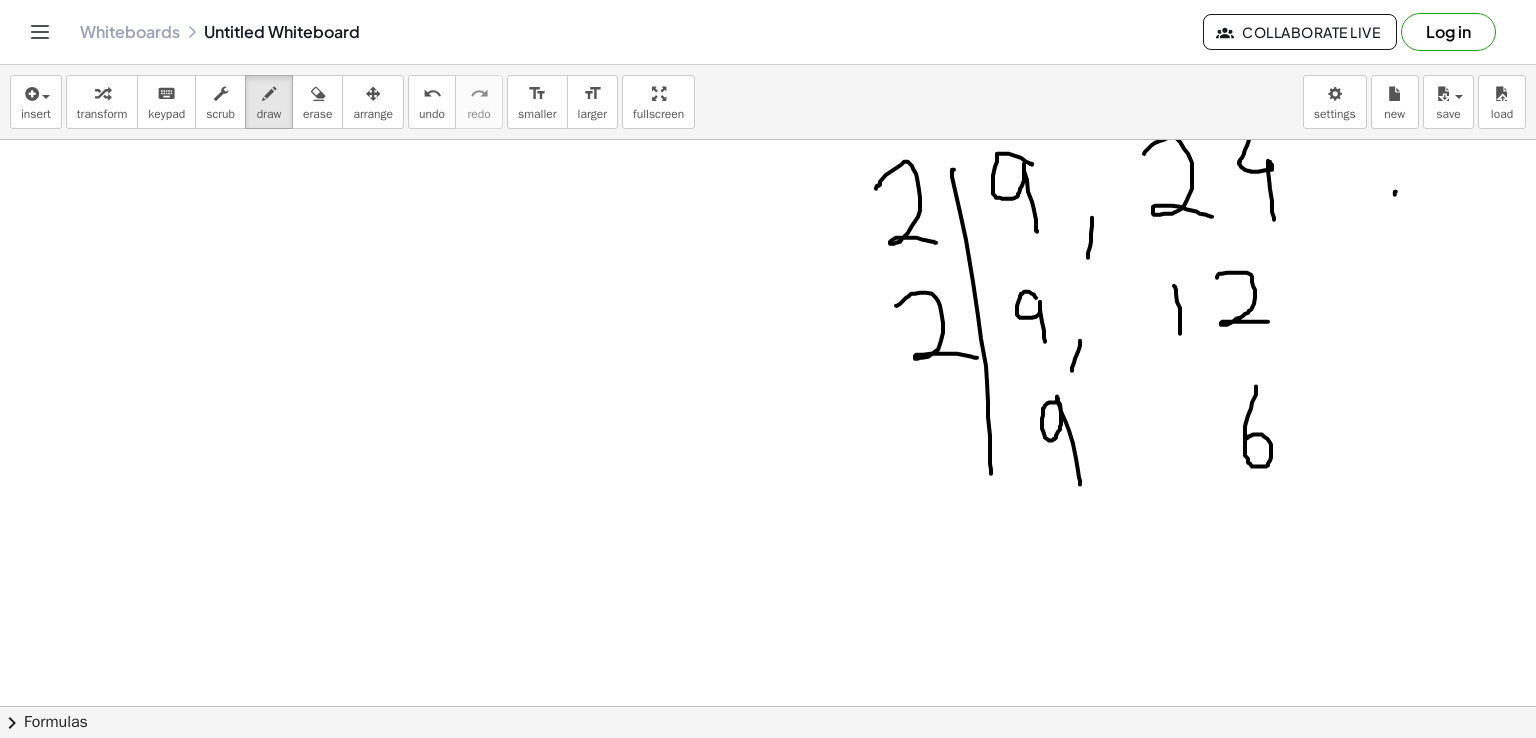 drag, startPoint x: 1056, startPoint y: 401, endPoint x: 1080, endPoint y: 484, distance: 86.40023 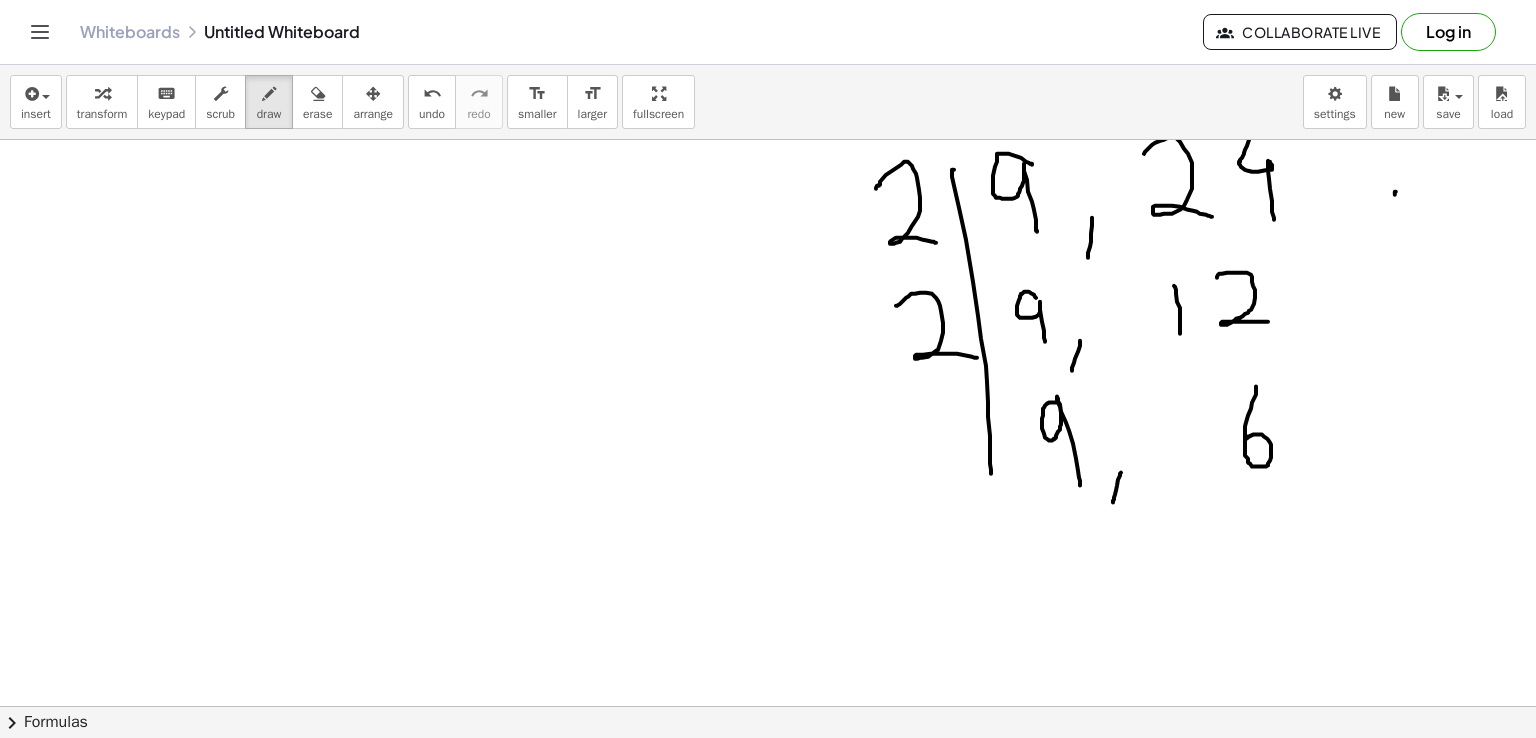 drag, startPoint x: 1121, startPoint y: 471, endPoint x: 1113, endPoint y: 501, distance: 31.04835 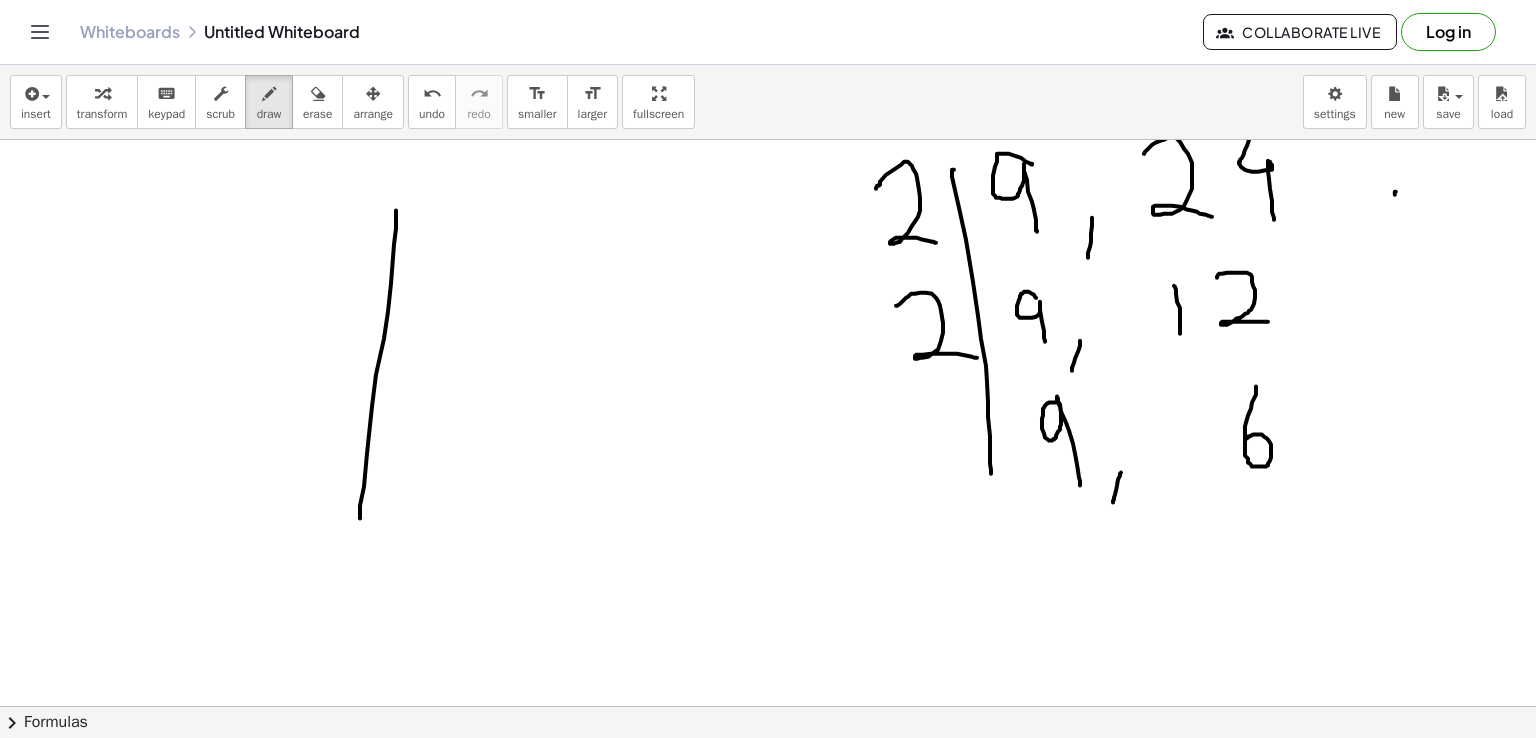 drag, startPoint x: 396, startPoint y: 209, endPoint x: 360, endPoint y: 517, distance: 310.09677 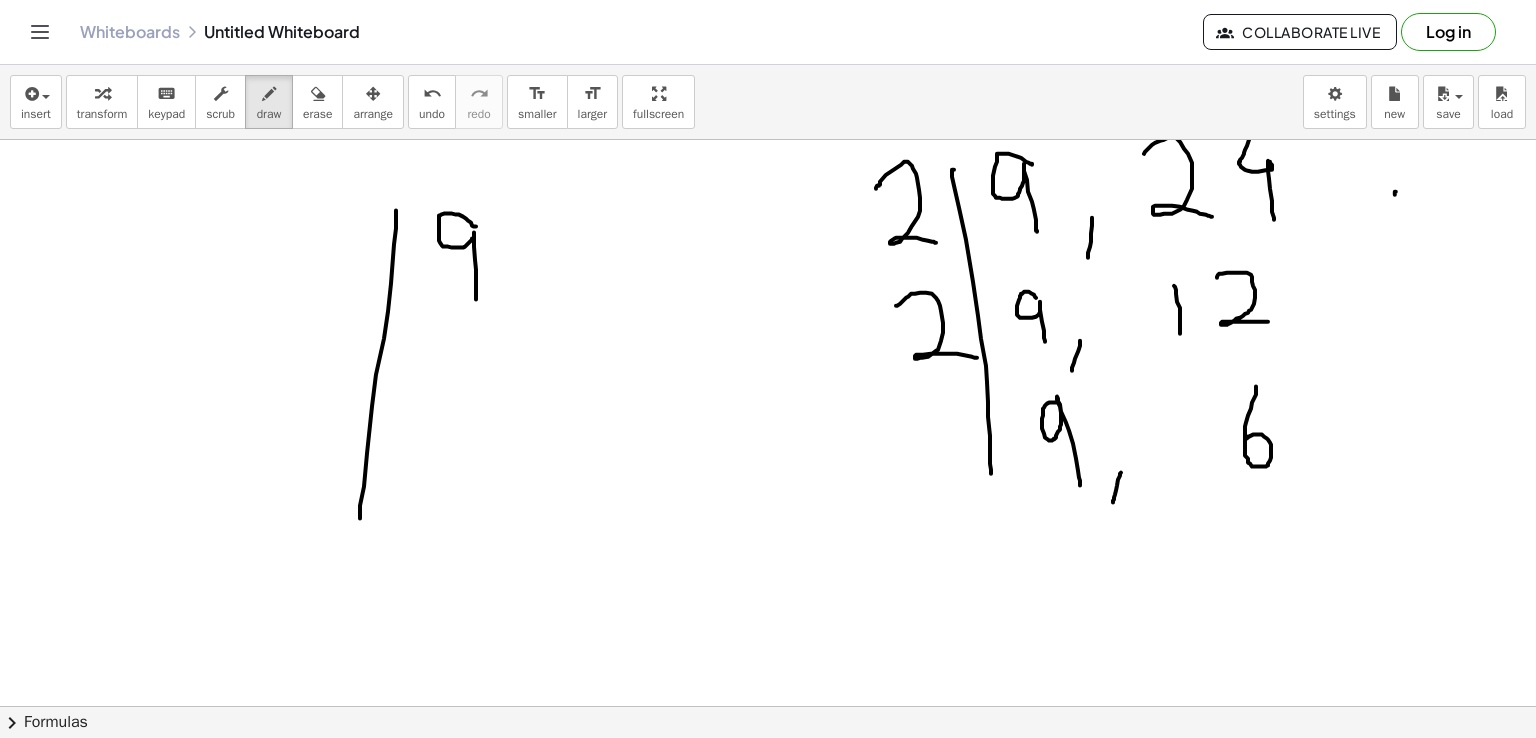 drag, startPoint x: 476, startPoint y: 225, endPoint x: 476, endPoint y: 299, distance: 74 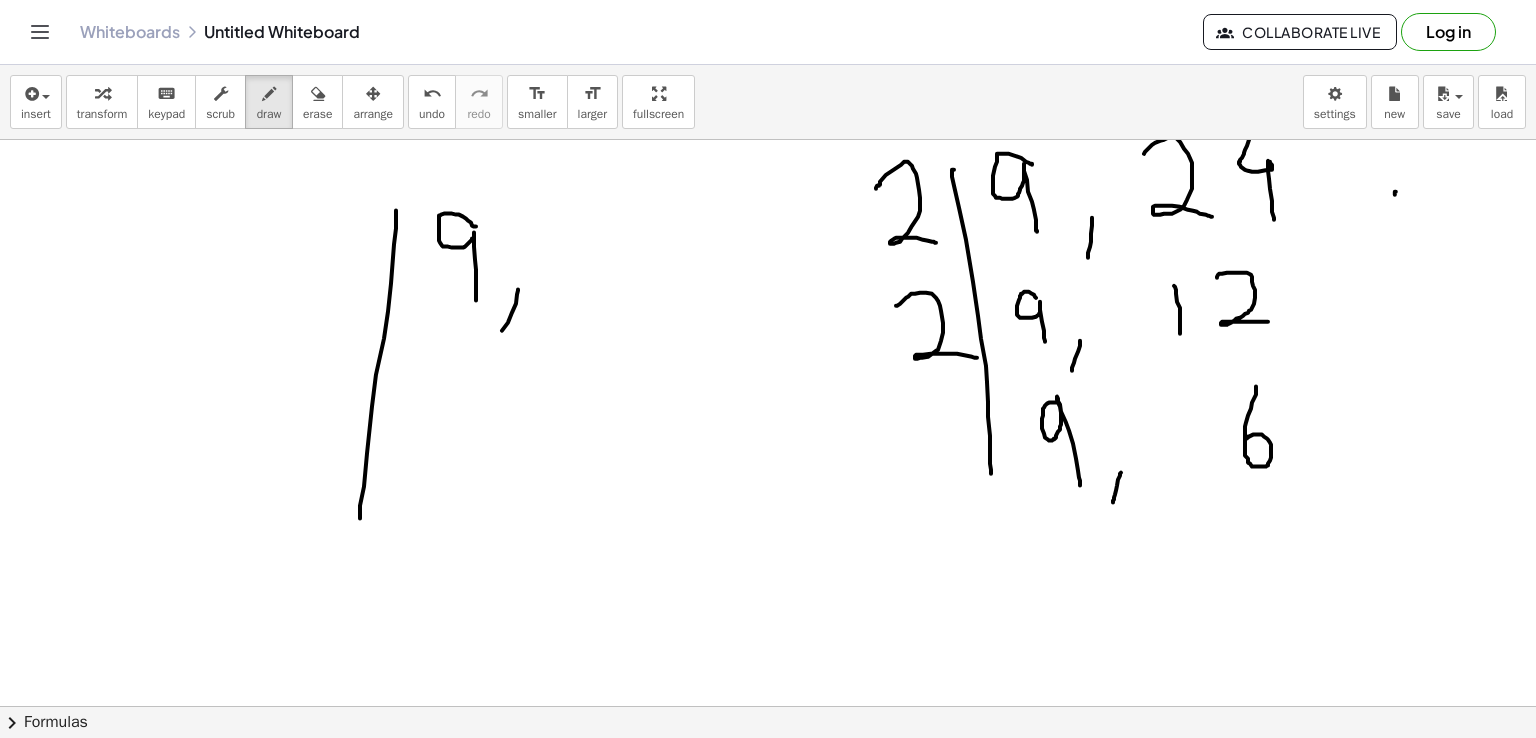 drag, startPoint x: 518, startPoint y: 288, endPoint x: 499, endPoint y: 337, distance: 52.554733 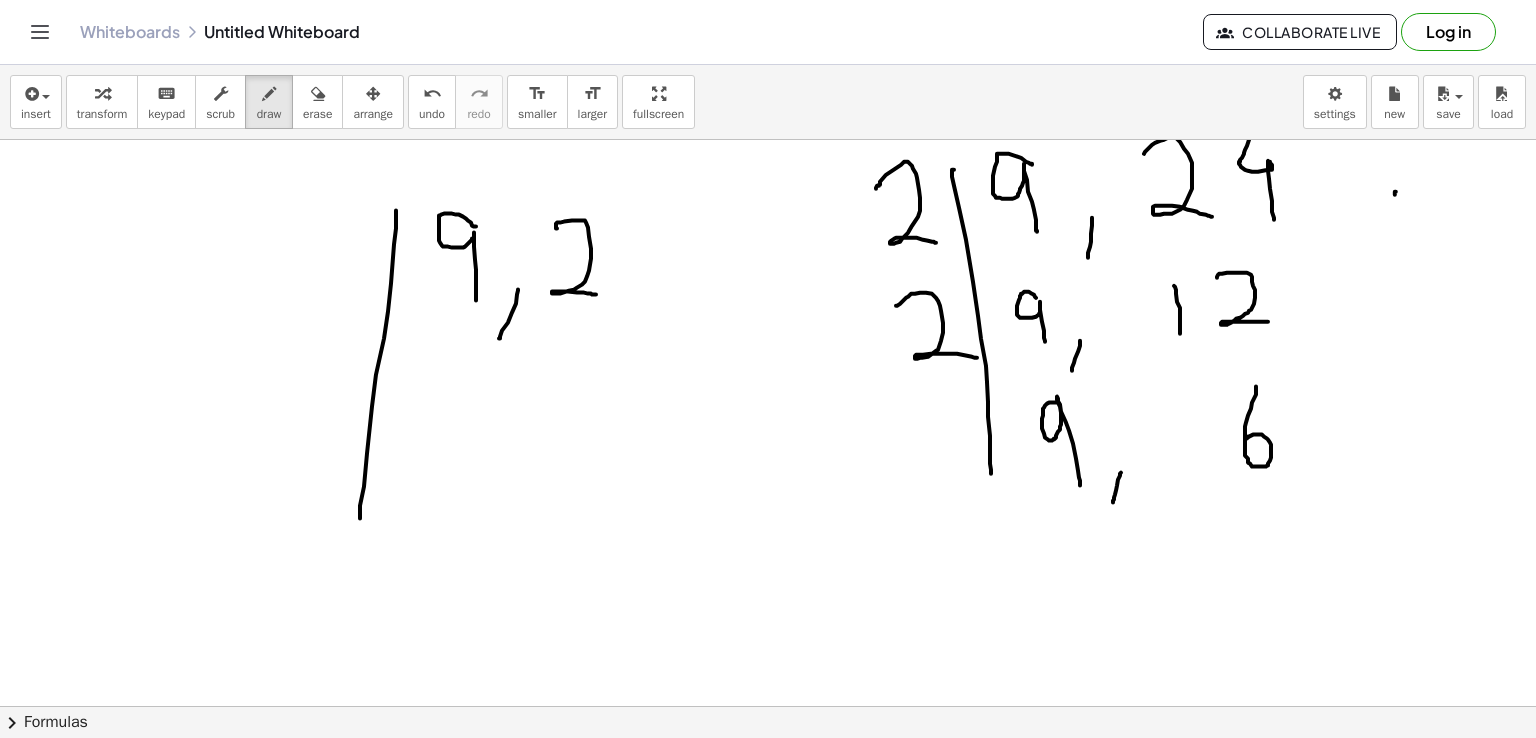 drag, startPoint x: 557, startPoint y: 227, endPoint x: 596, endPoint y: 293, distance: 76.66159 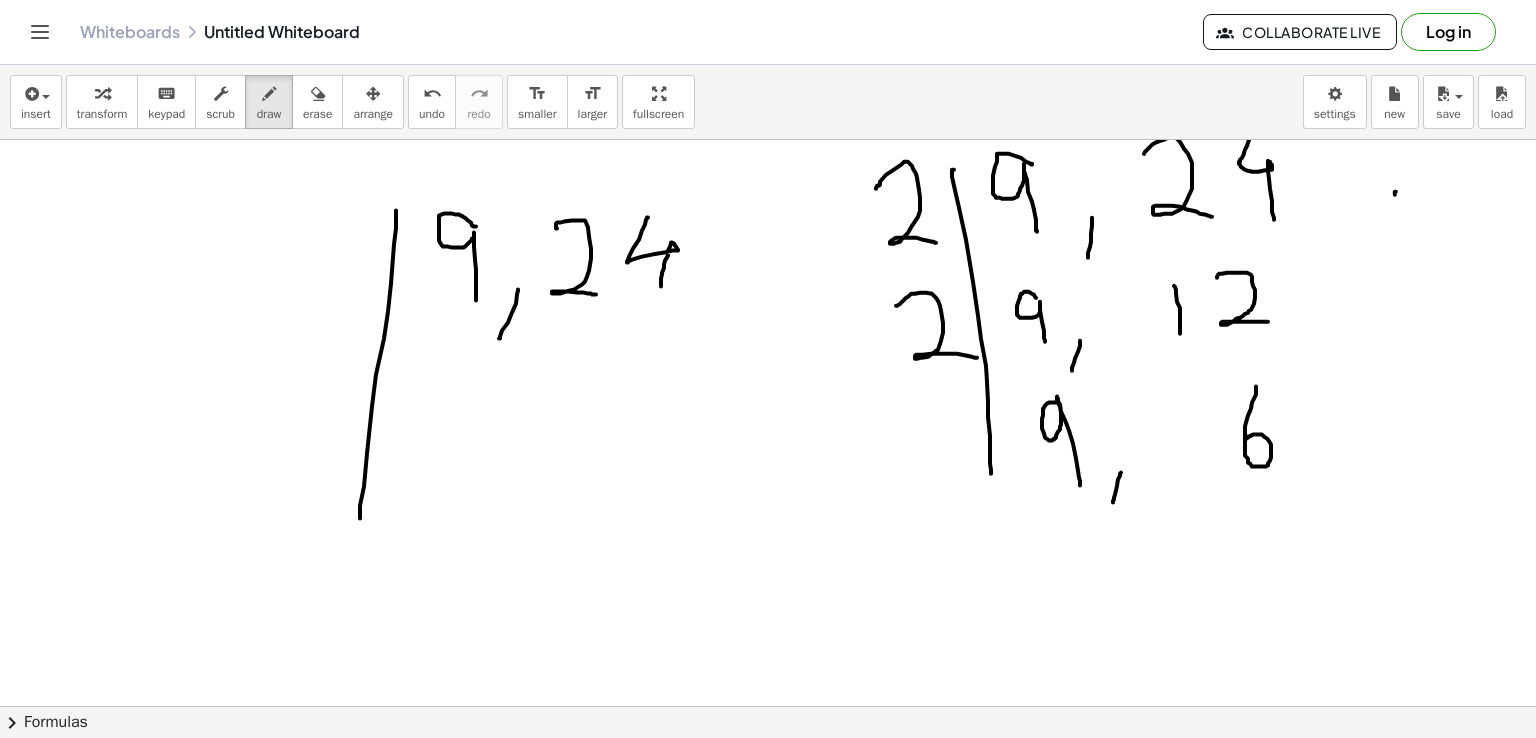 drag, startPoint x: 648, startPoint y: 216, endPoint x: 661, endPoint y: 285, distance: 70.21396 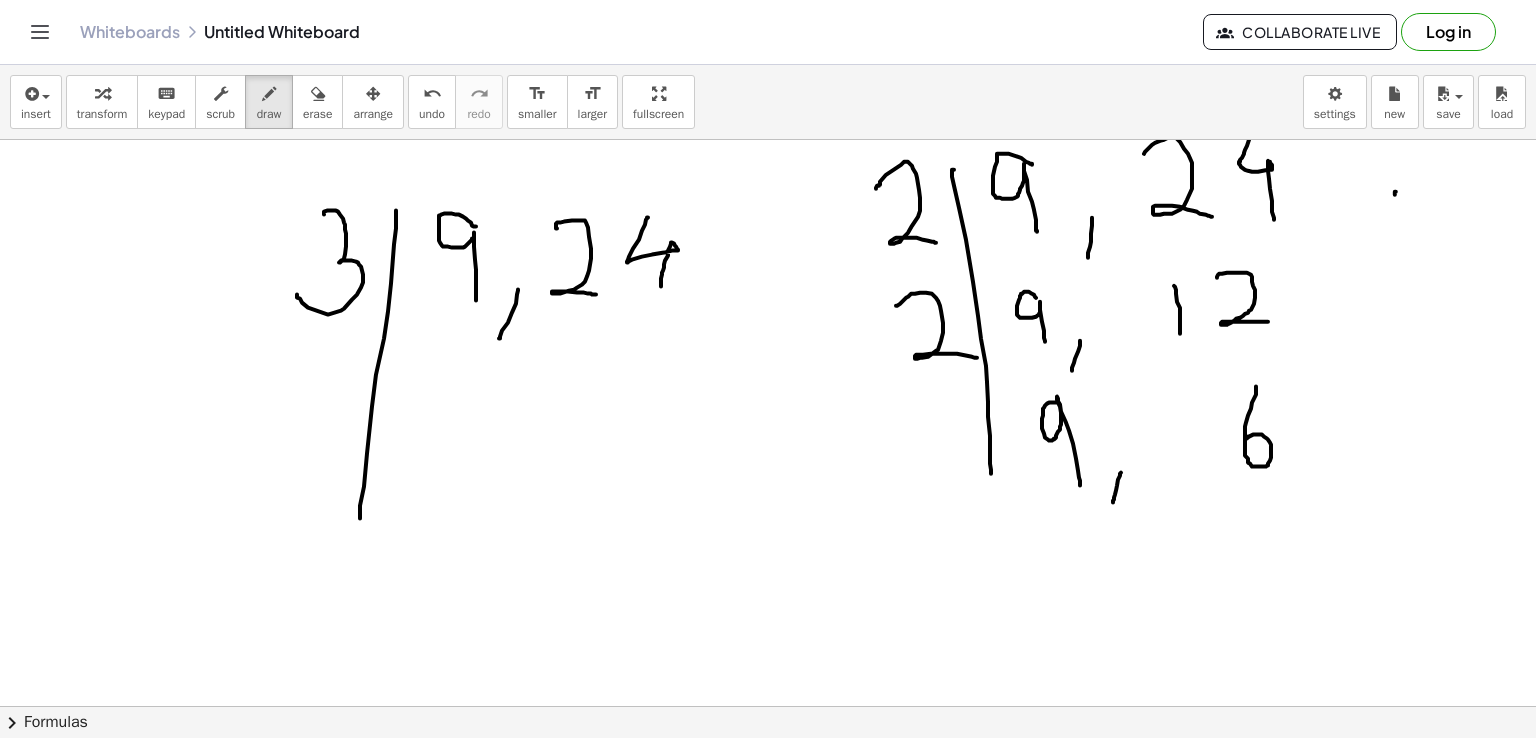 drag, startPoint x: 324, startPoint y: 213, endPoint x: 297, endPoint y: 293, distance: 84.4334 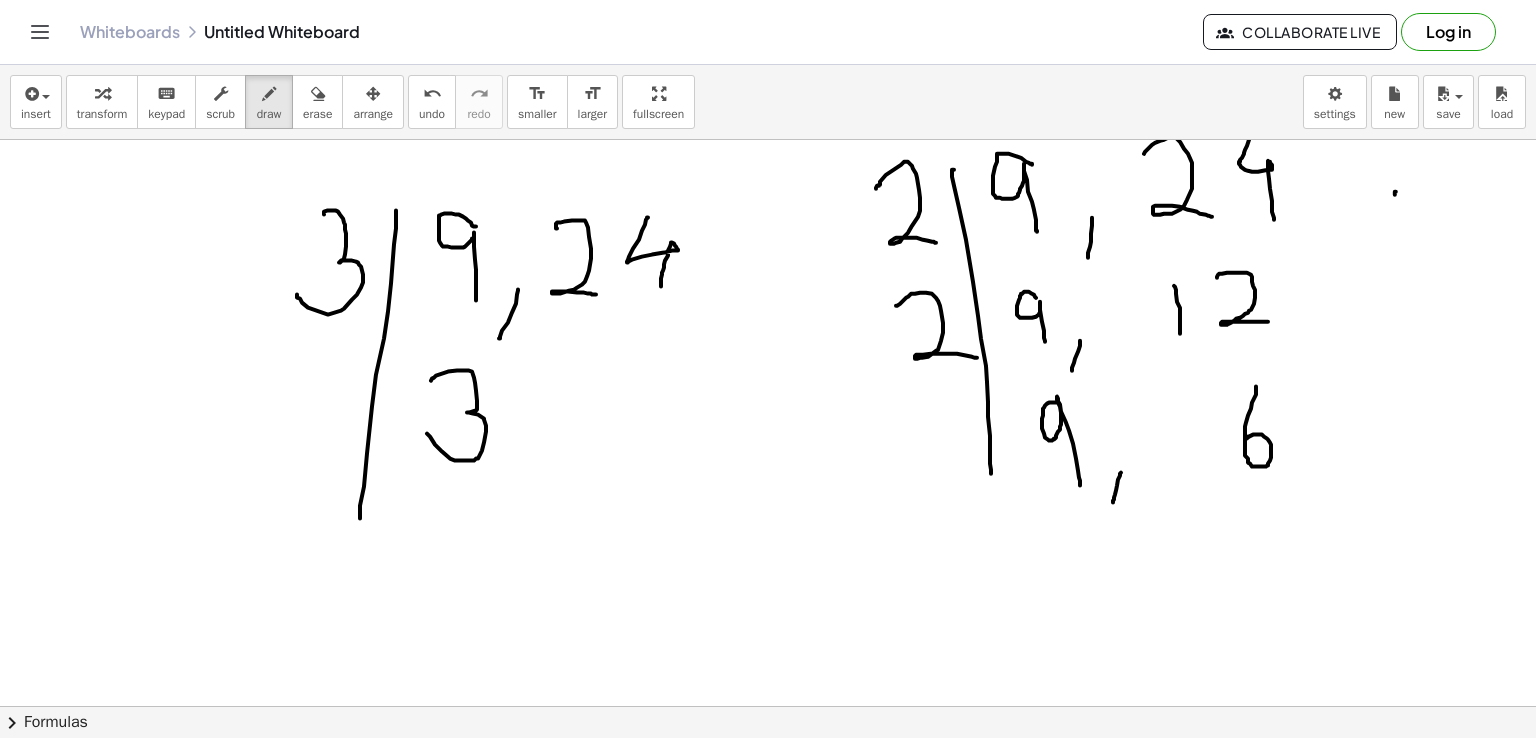 drag, startPoint x: 431, startPoint y: 379, endPoint x: 425, endPoint y: 429, distance: 50.358715 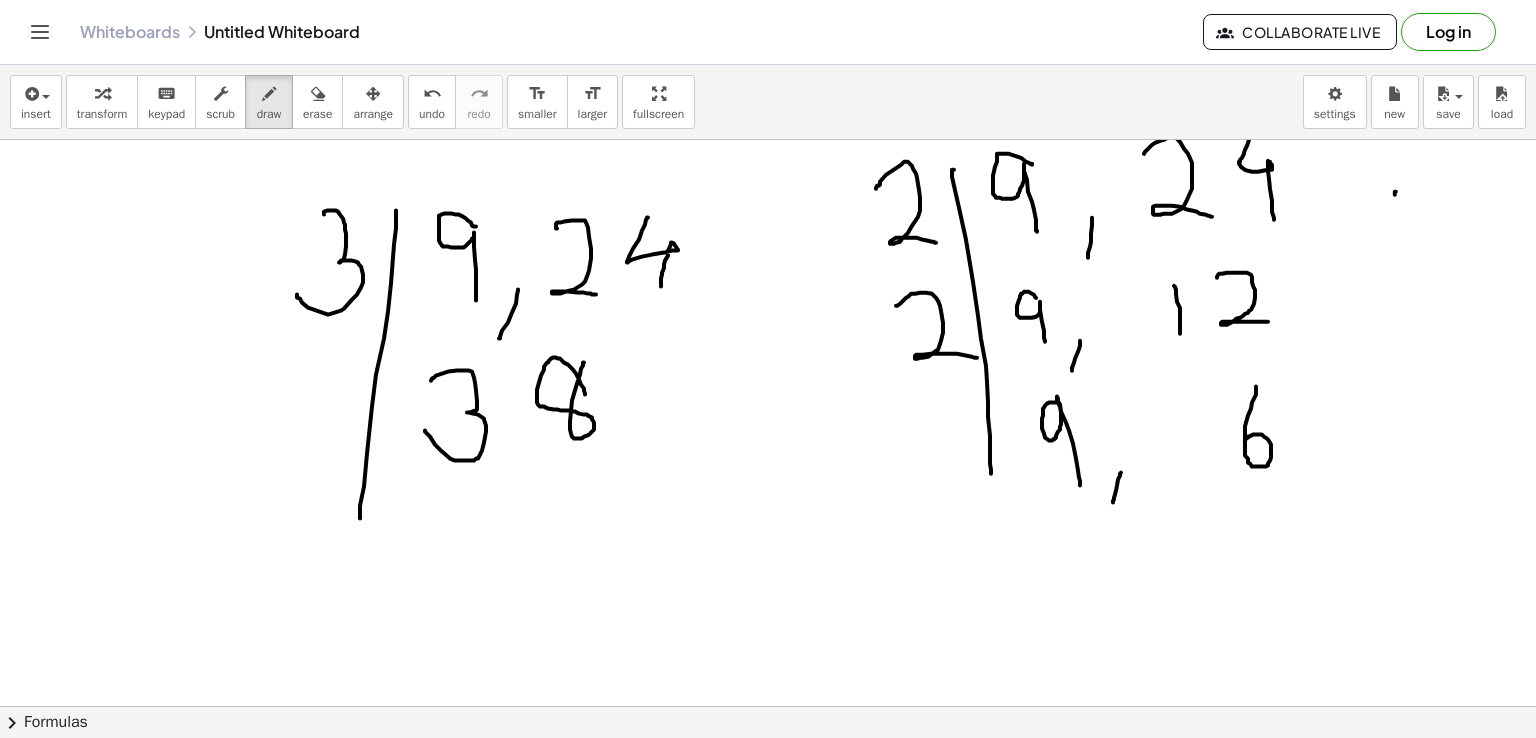 drag, startPoint x: 585, startPoint y: 393, endPoint x: 584, endPoint y: 361, distance: 32.01562 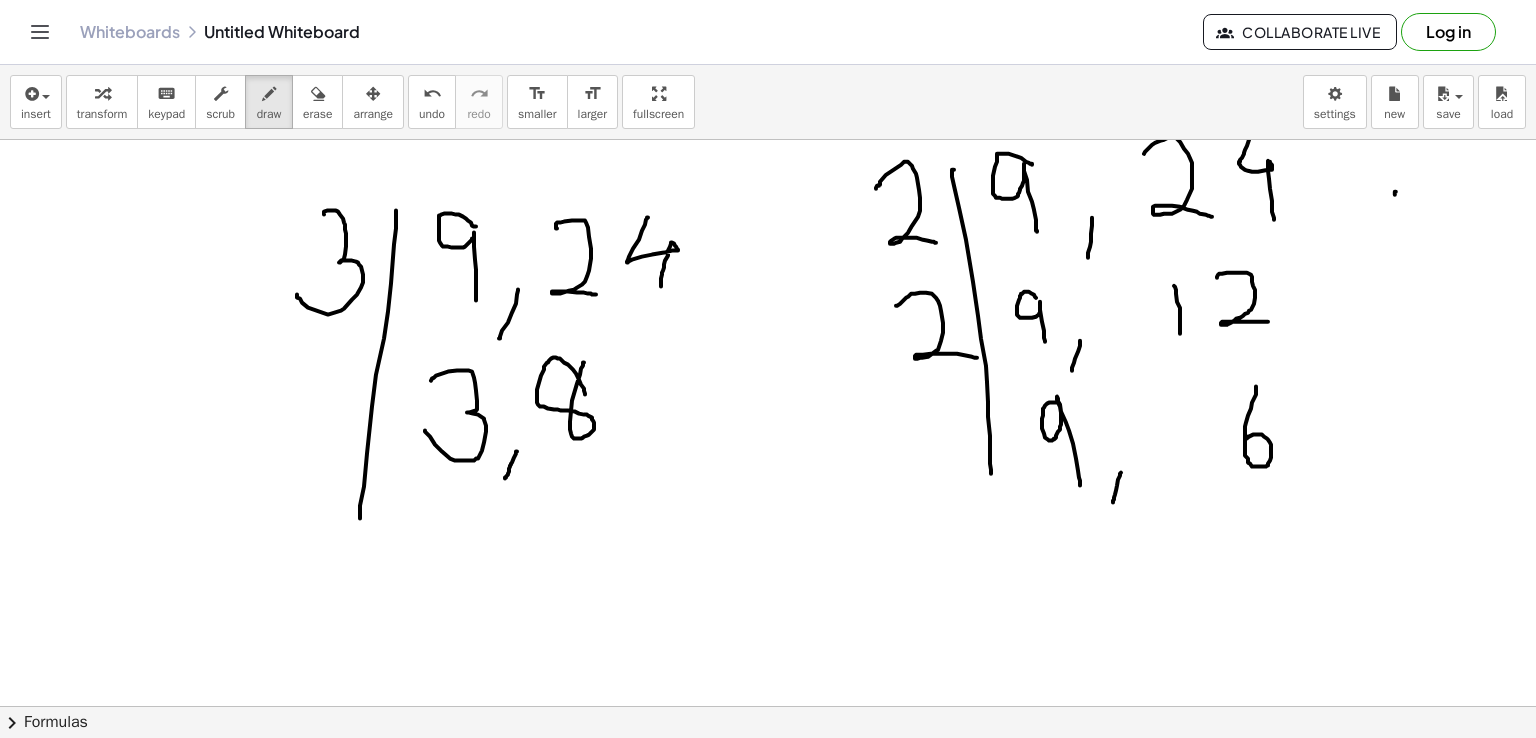 drag, startPoint x: 517, startPoint y: 450, endPoint x: 505, endPoint y: 477, distance: 29.546574 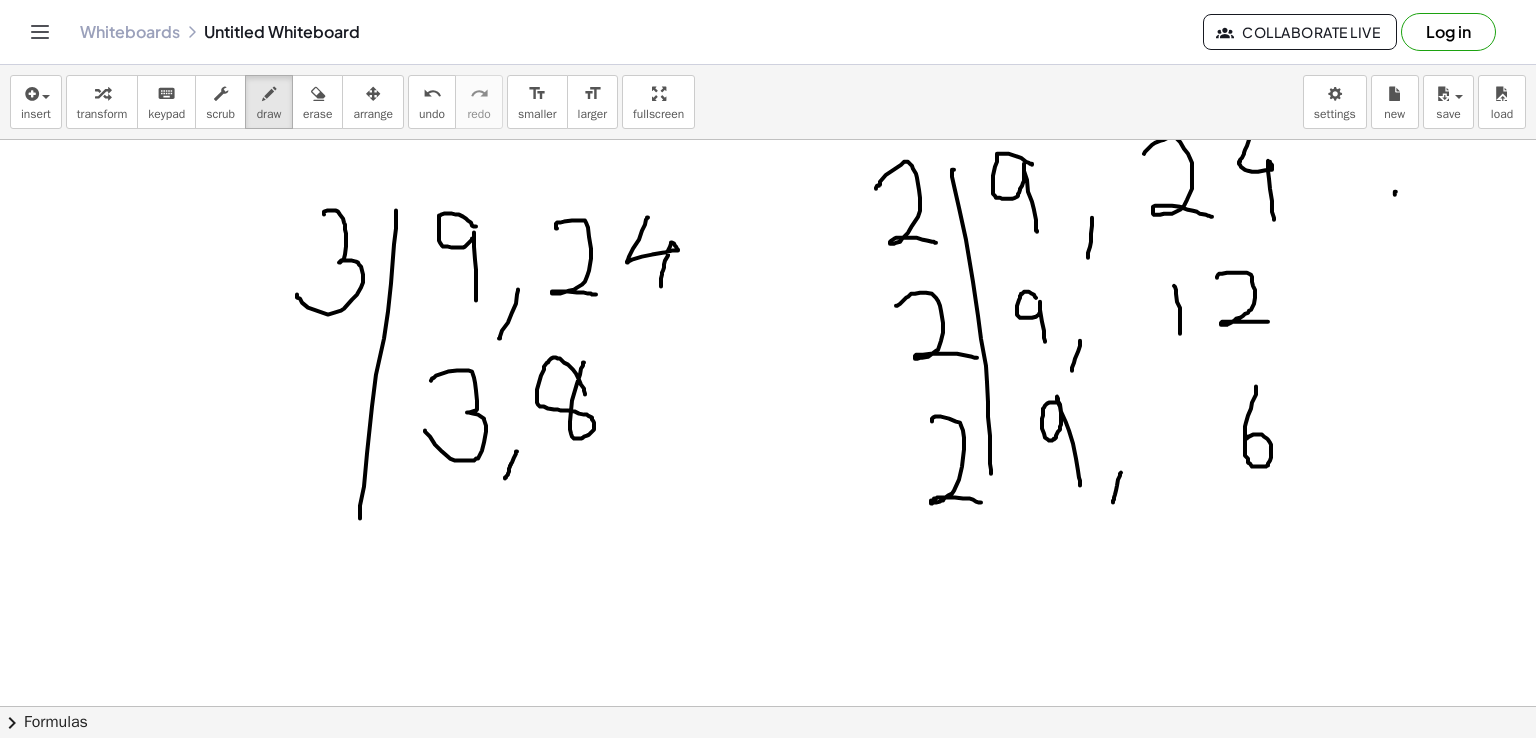 drag, startPoint x: 932, startPoint y: 420, endPoint x: 981, endPoint y: 501, distance: 94.66784 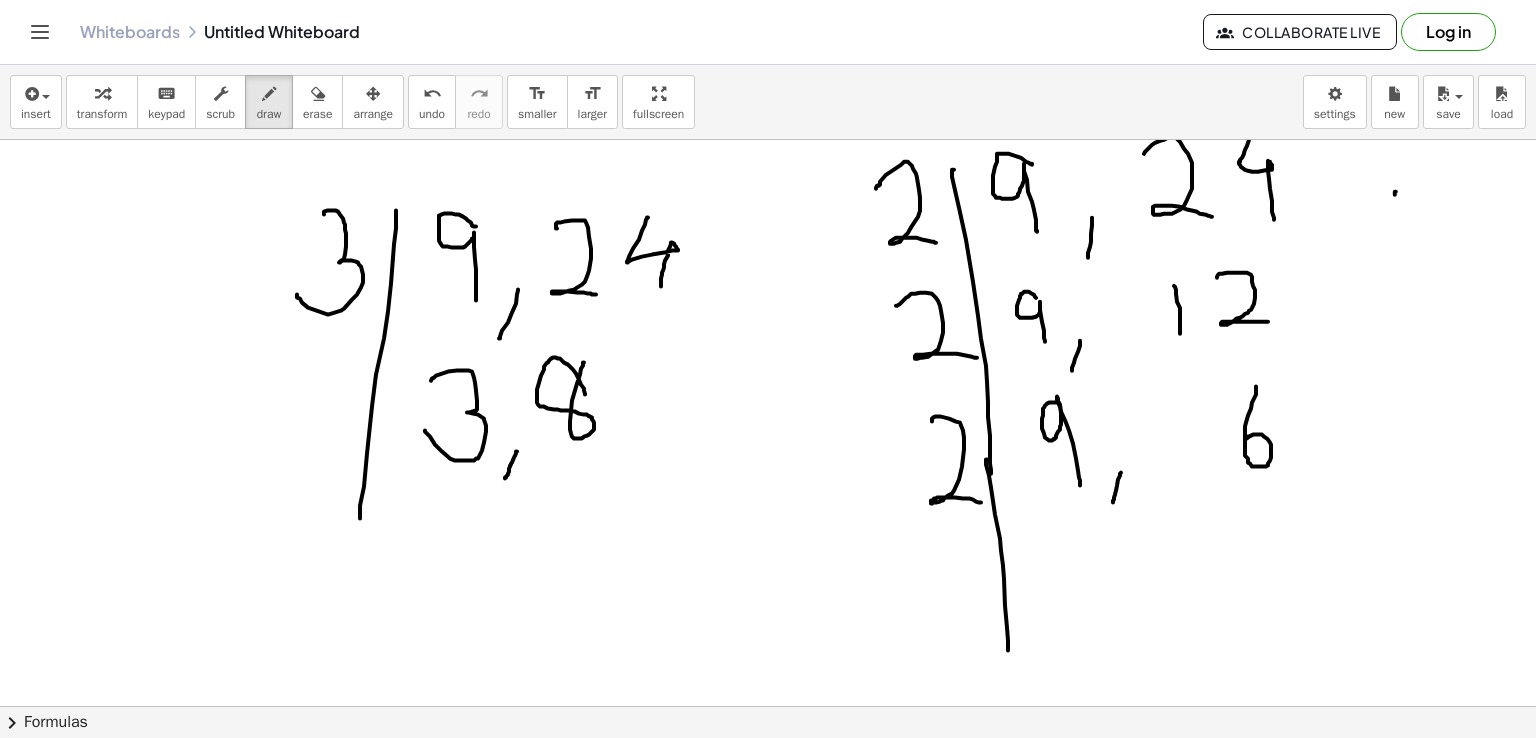 drag, startPoint x: 987, startPoint y: 458, endPoint x: 1008, endPoint y: 649, distance: 192.15099 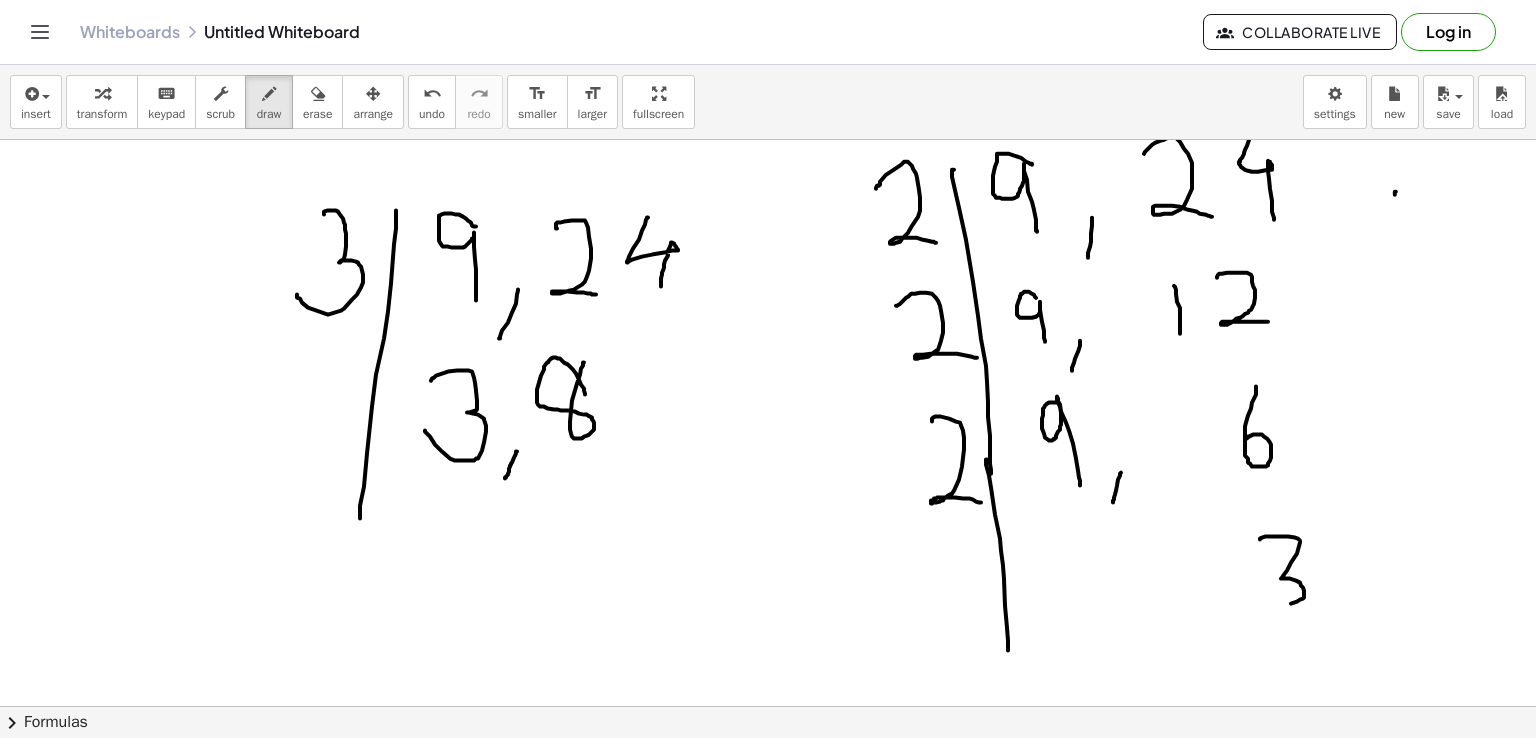 drag, startPoint x: 1260, startPoint y: 538, endPoint x: 1270, endPoint y: 602, distance: 64.77654 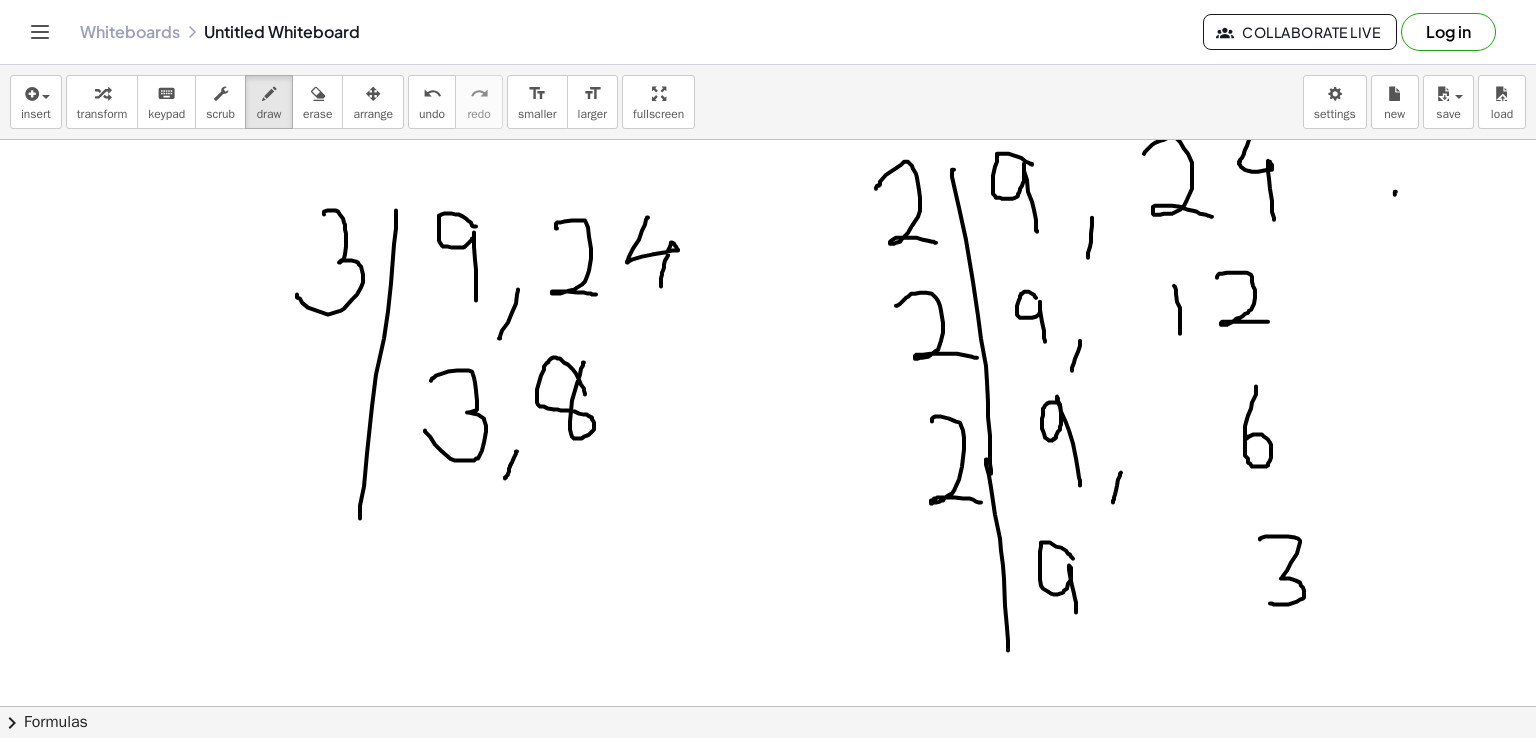 drag, startPoint x: 1073, startPoint y: 557, endPoint x: 1076, endPoint y: 613, distance: 56.0803 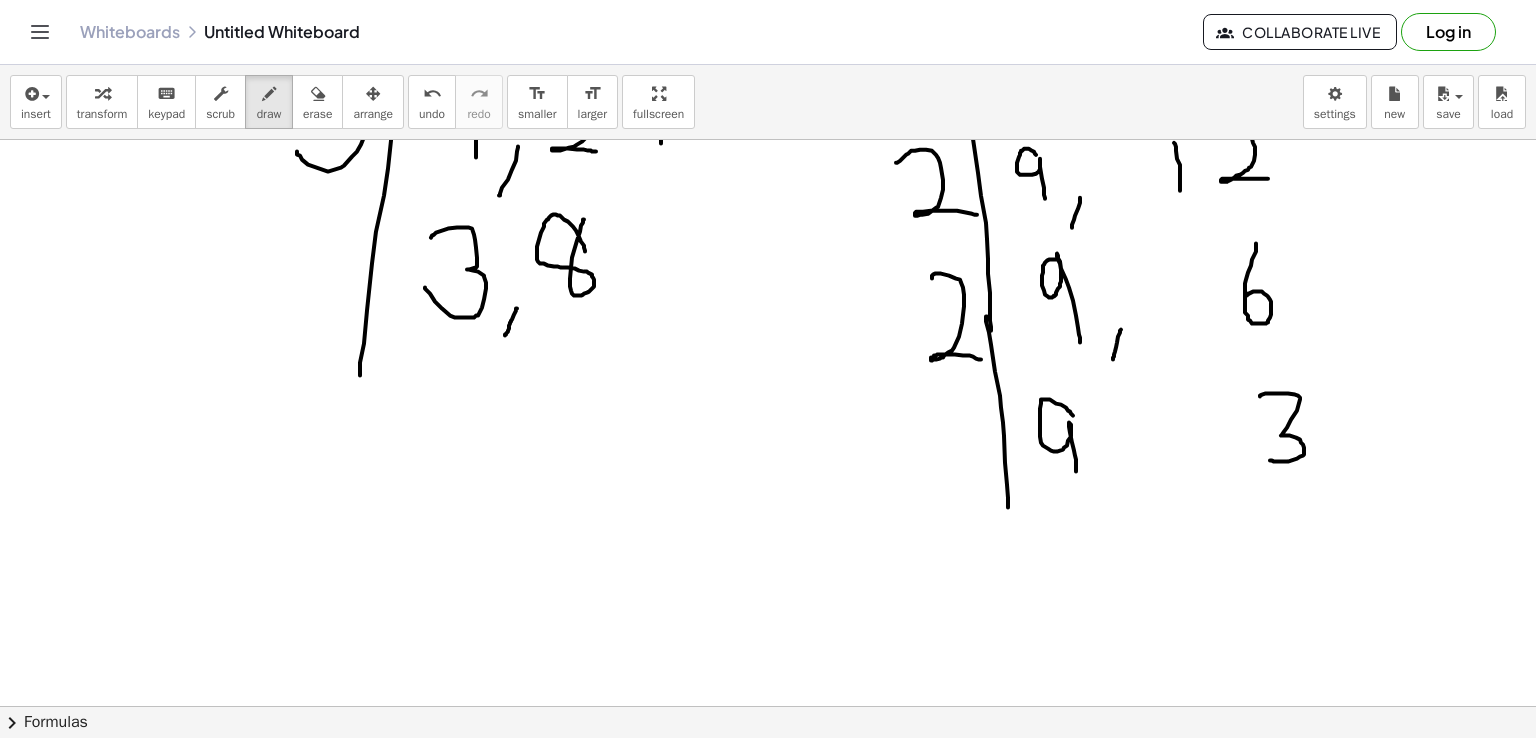 scroll, scrollTop: 2426, scrollLeft: 0, axis: vertical 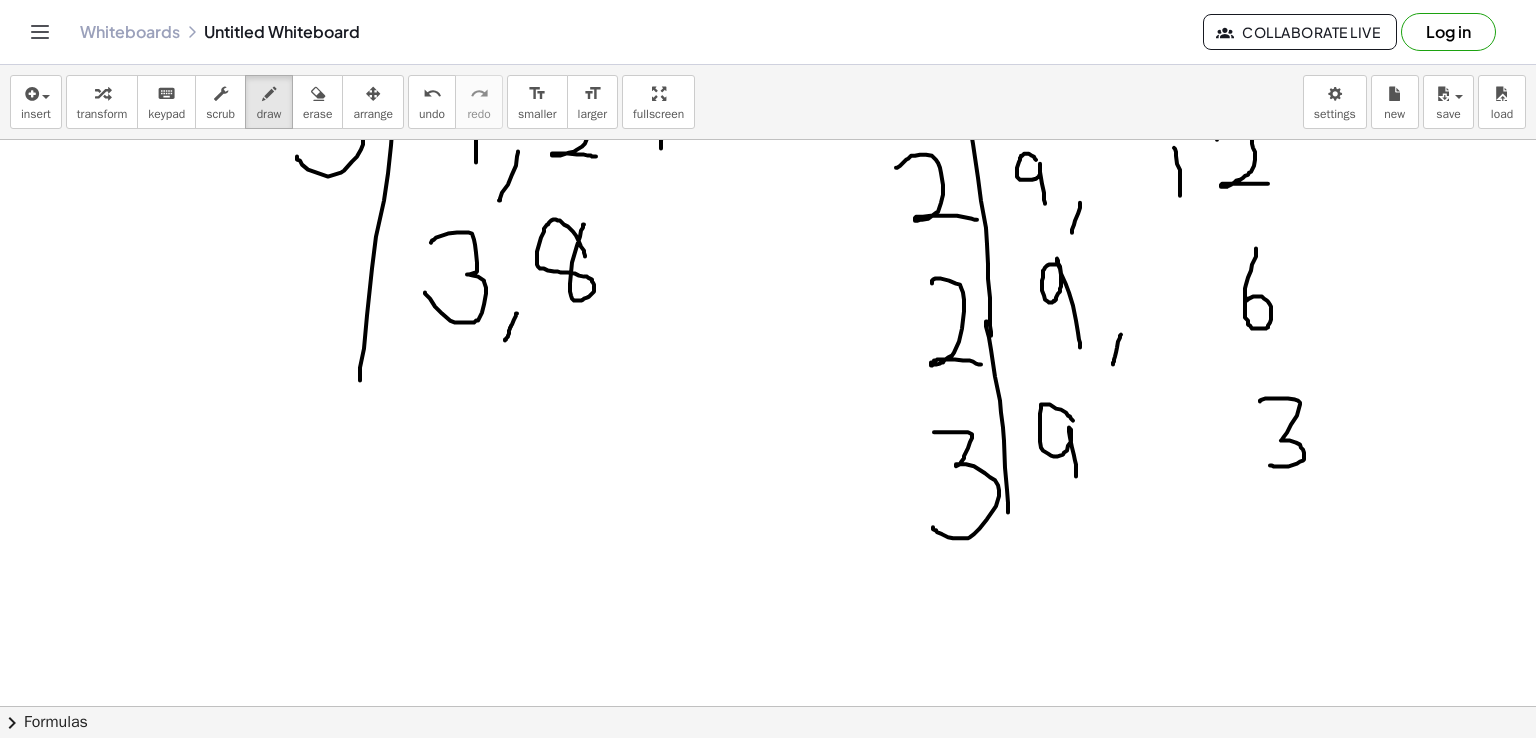 drag, startPoint x: 934, startPoint y: 431, endPoint x: 933, endPoint y: 526, distance: 95.005264 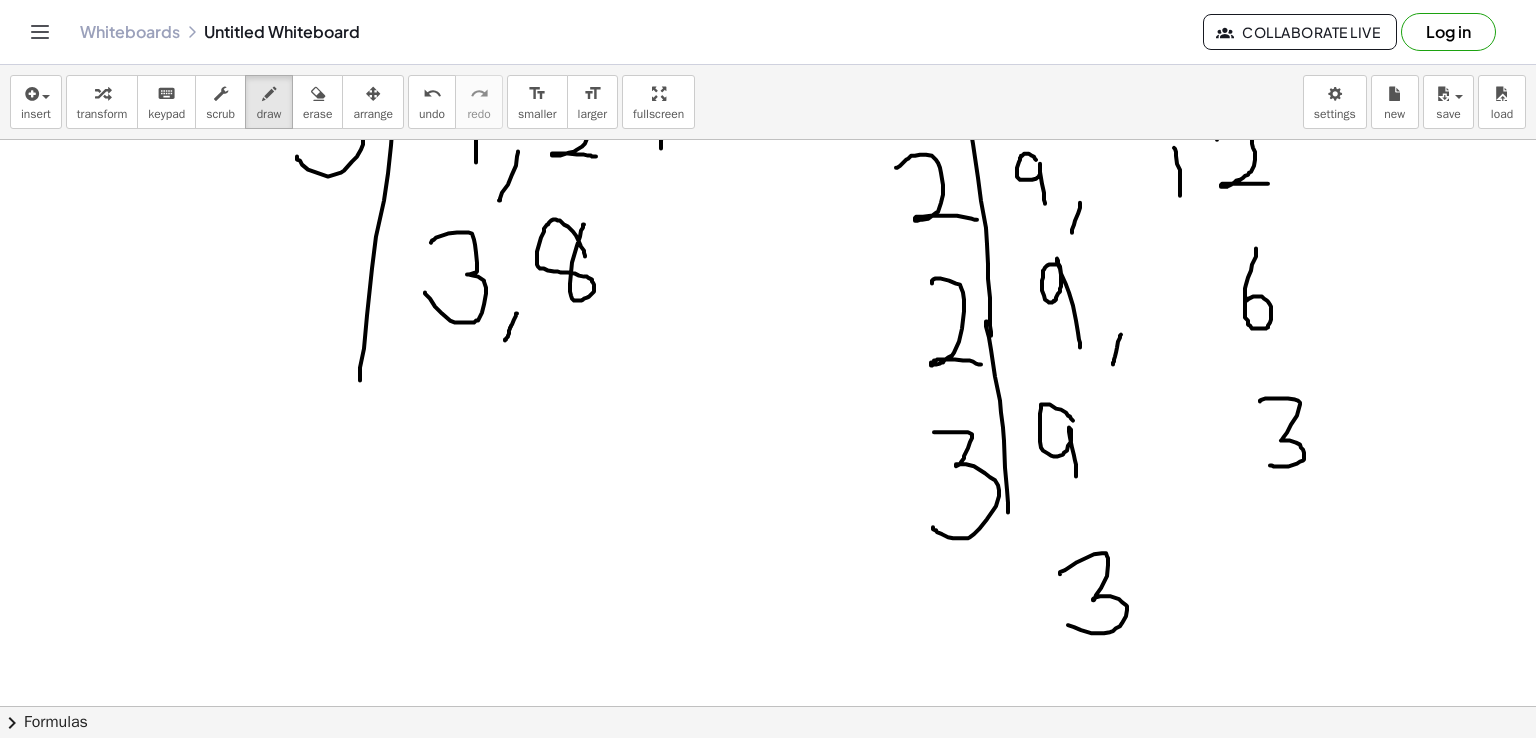 drag, startPoint x: 1060, startPoint y: 573, endPoint x: 1068, endPoint y: 624, distance: 51.62364 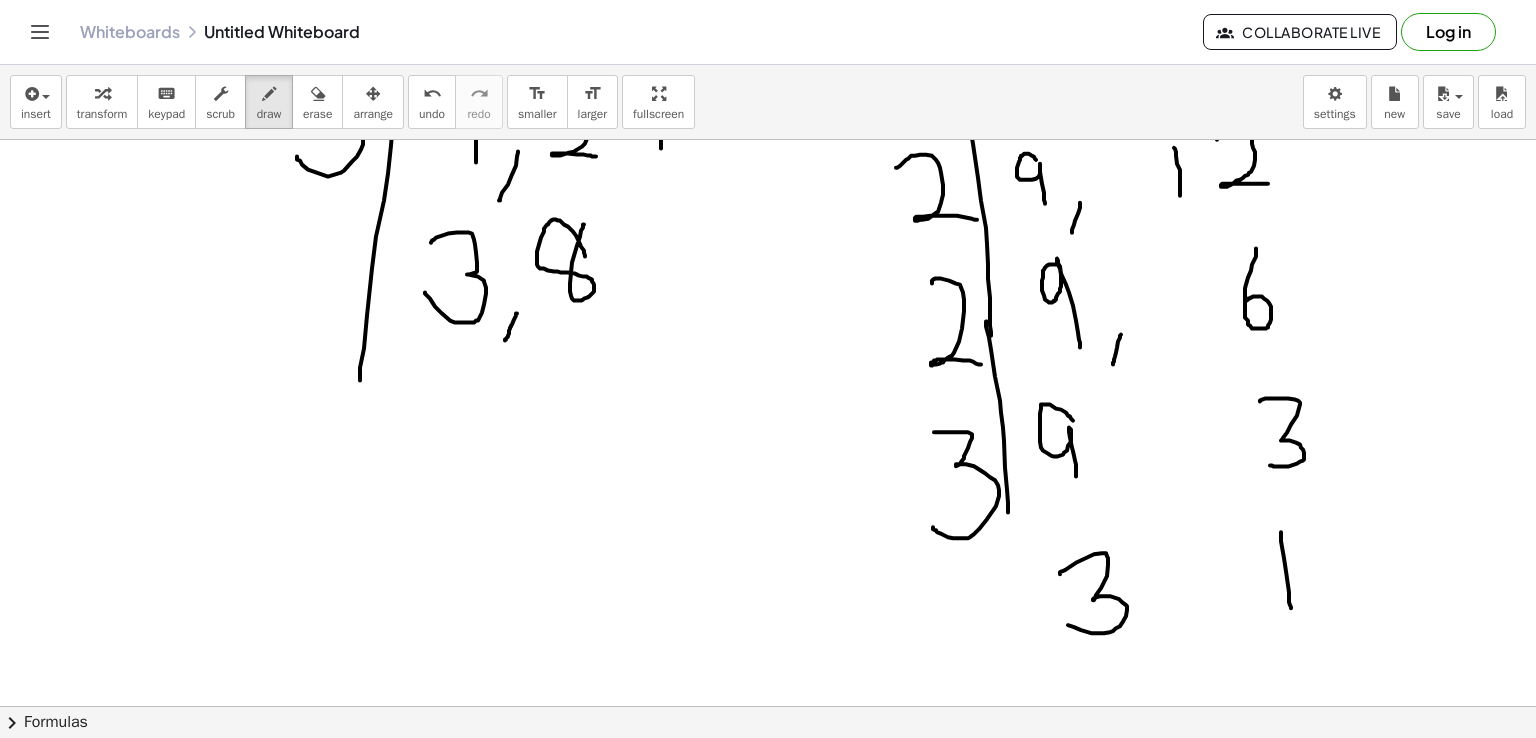 drag, startPoint x: 1281, startPoint y: 531, endPoint x: 1291, endPoint y: 607, distance: 76.655075 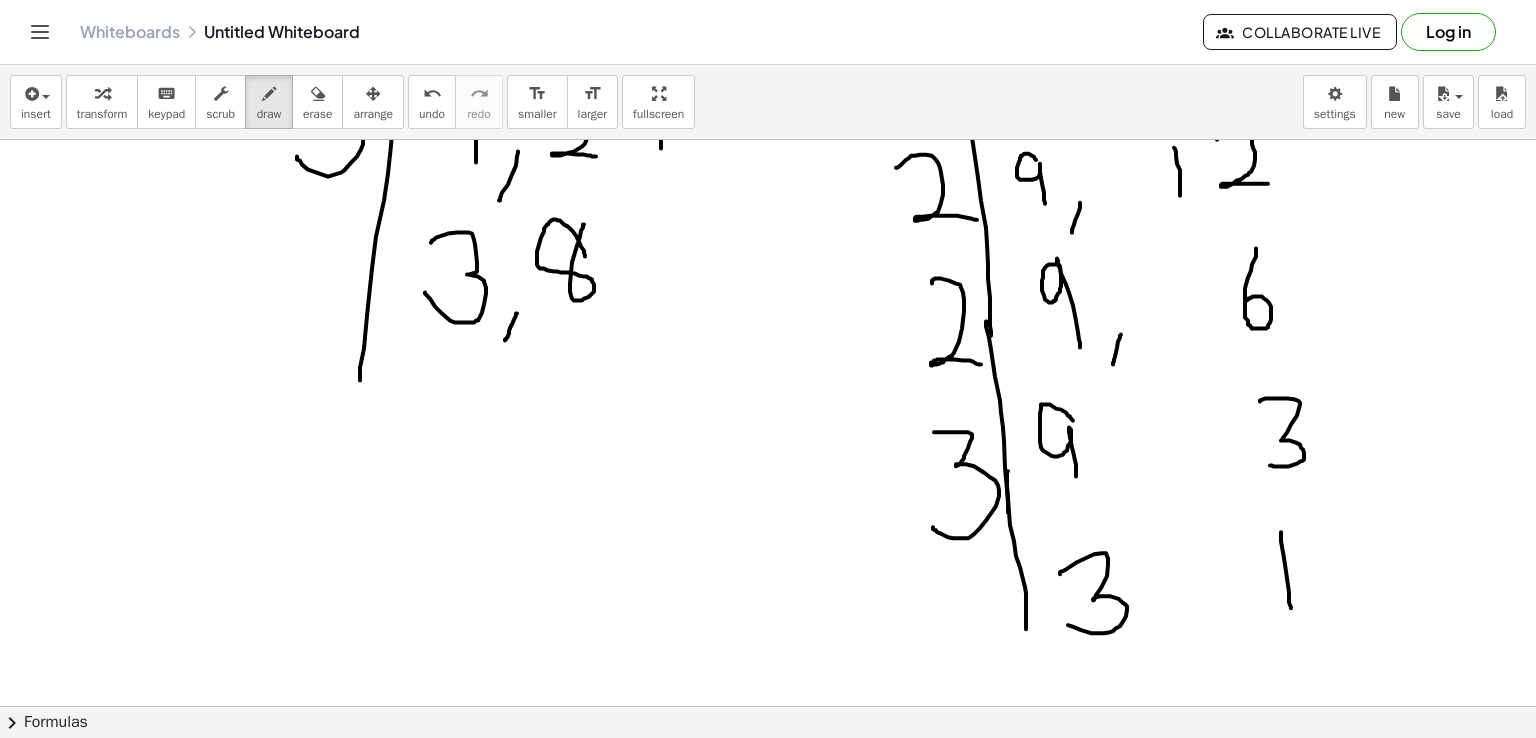 drag, startPoint x: 1008, startPoint y: 470, endPoint x: 1026, endPoint y: 628, distance: 159.02202 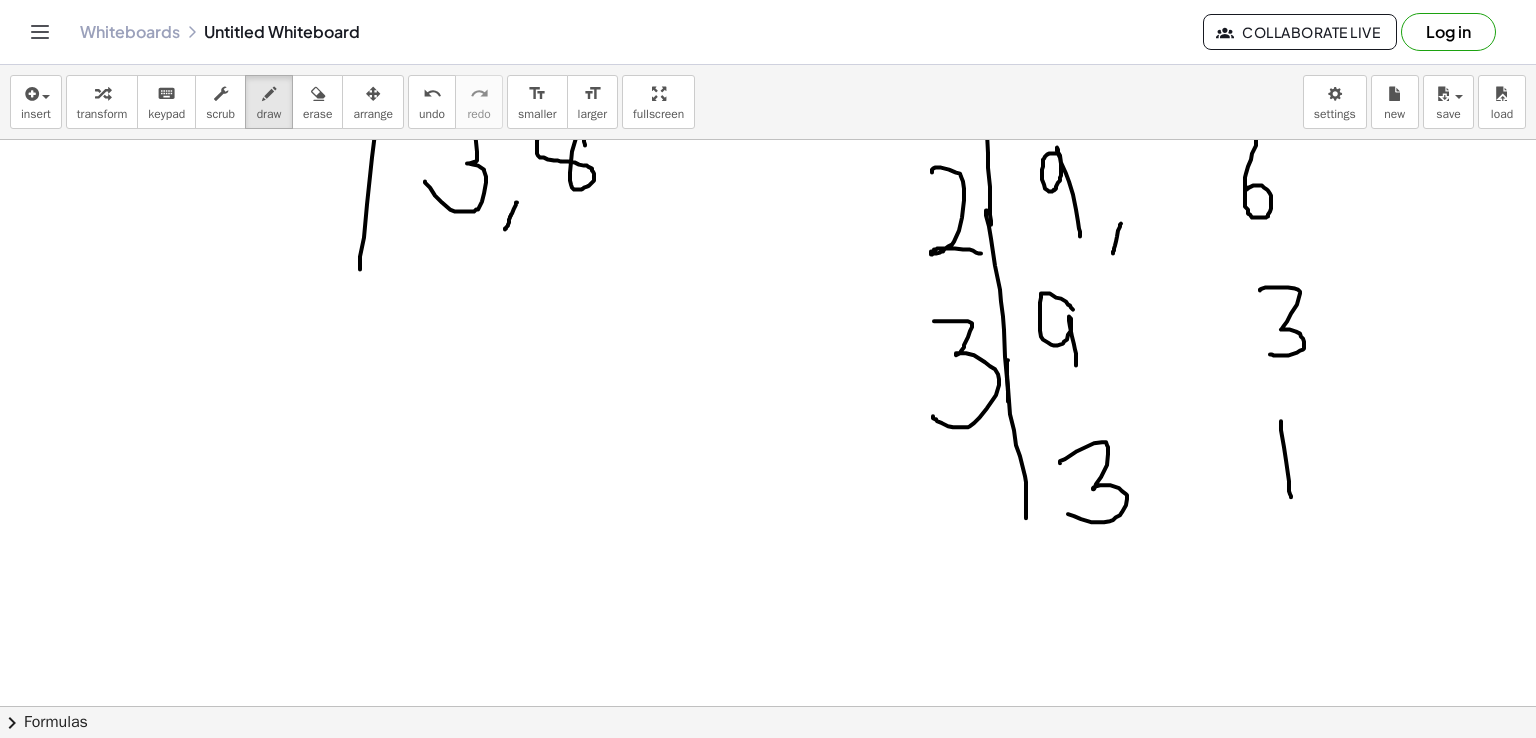 scroll, scrollTop: 2512, scrollLeft: 0, axis: vertical 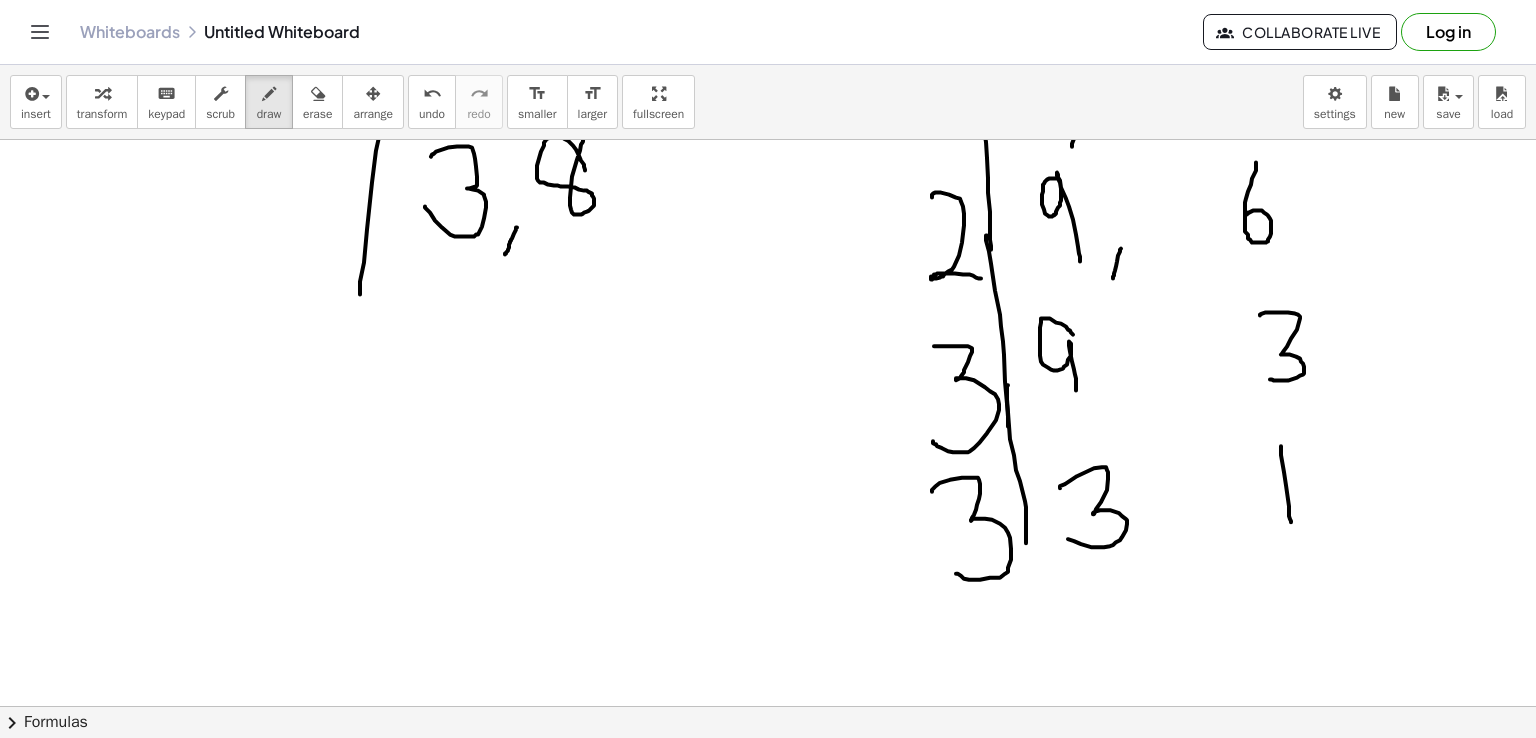 drag, startPoint x: 932, startPoint y: 491, endPoint x: 956, endPoint y: 573, distance: 85.44004 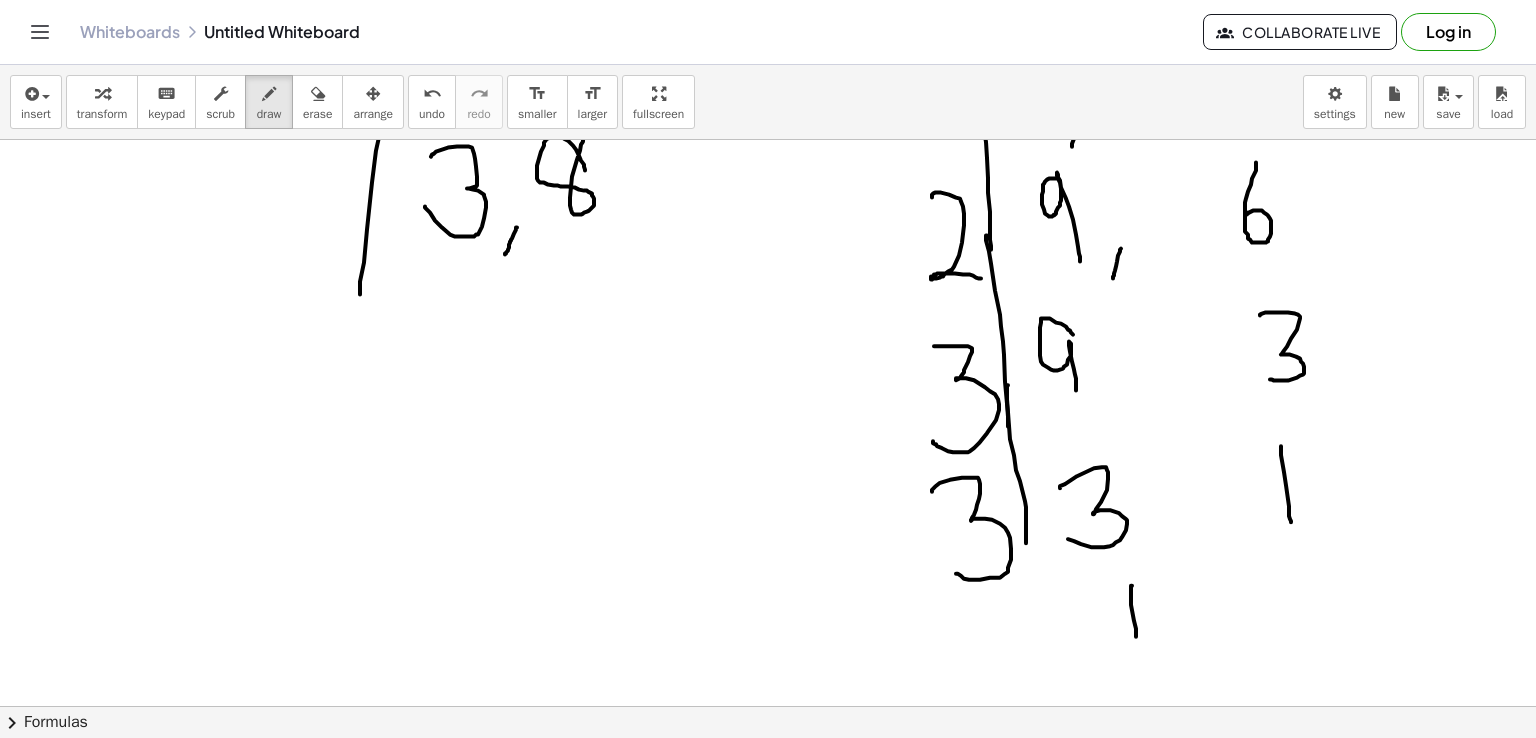 drag, startPoint x: 1132, startPoint y: 585, endPoint x: 1136, endPoint y: 636, distance: 51.156624 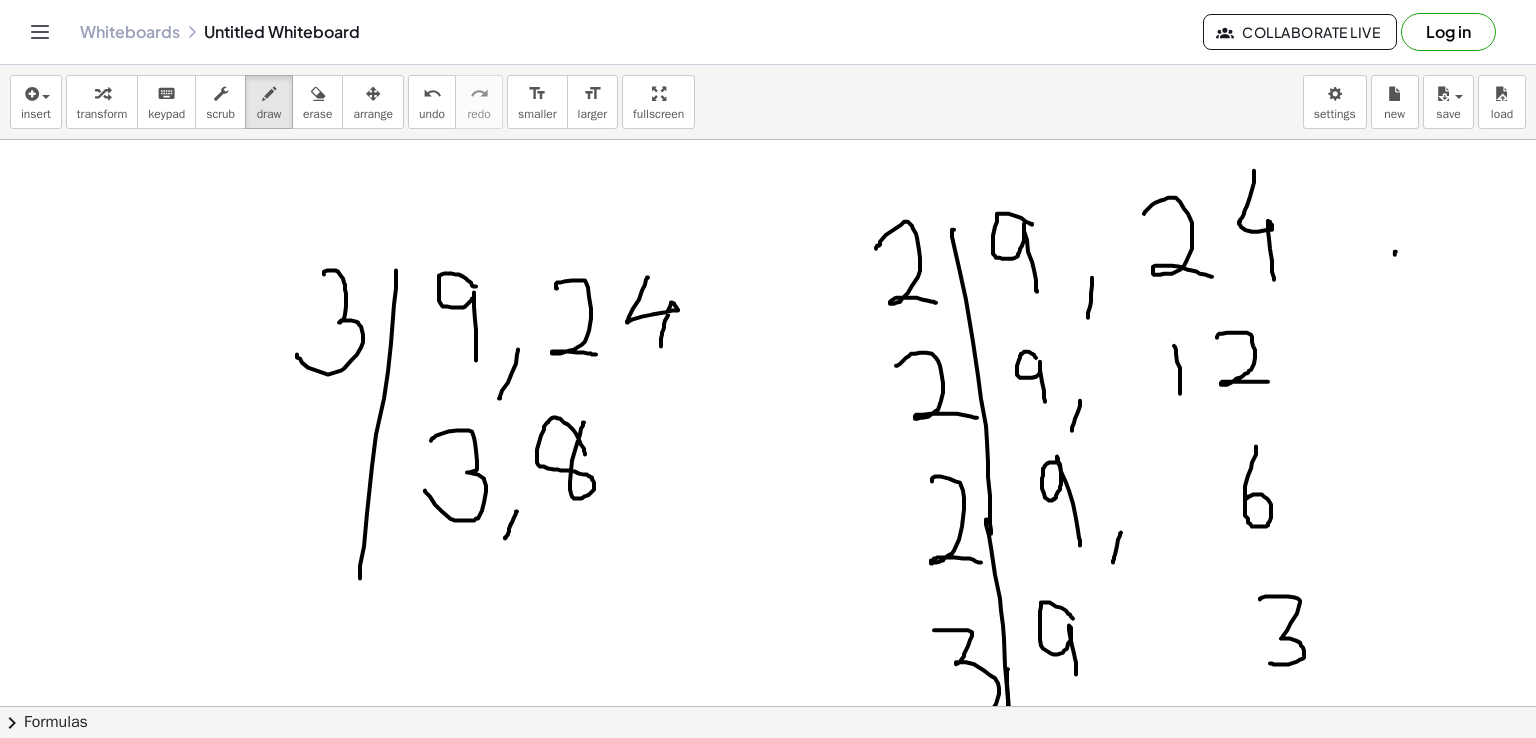 scroll, scrollTop: 2197, scrollLeft: 0, axis: vertical 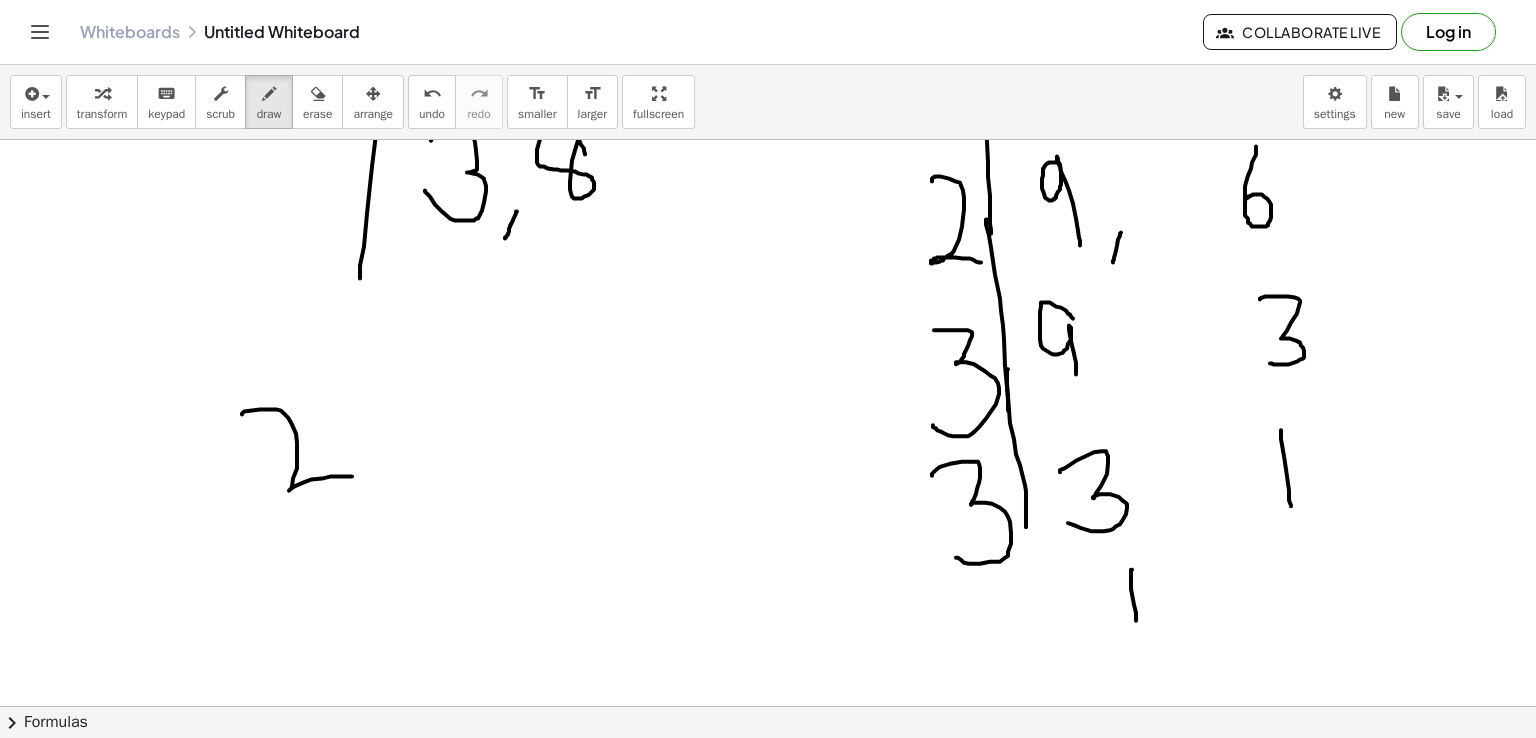 drag, startPoint x: 242, startPoint y: 413, endPoint x: 364, endPoint y: 473, distance: 135.95587 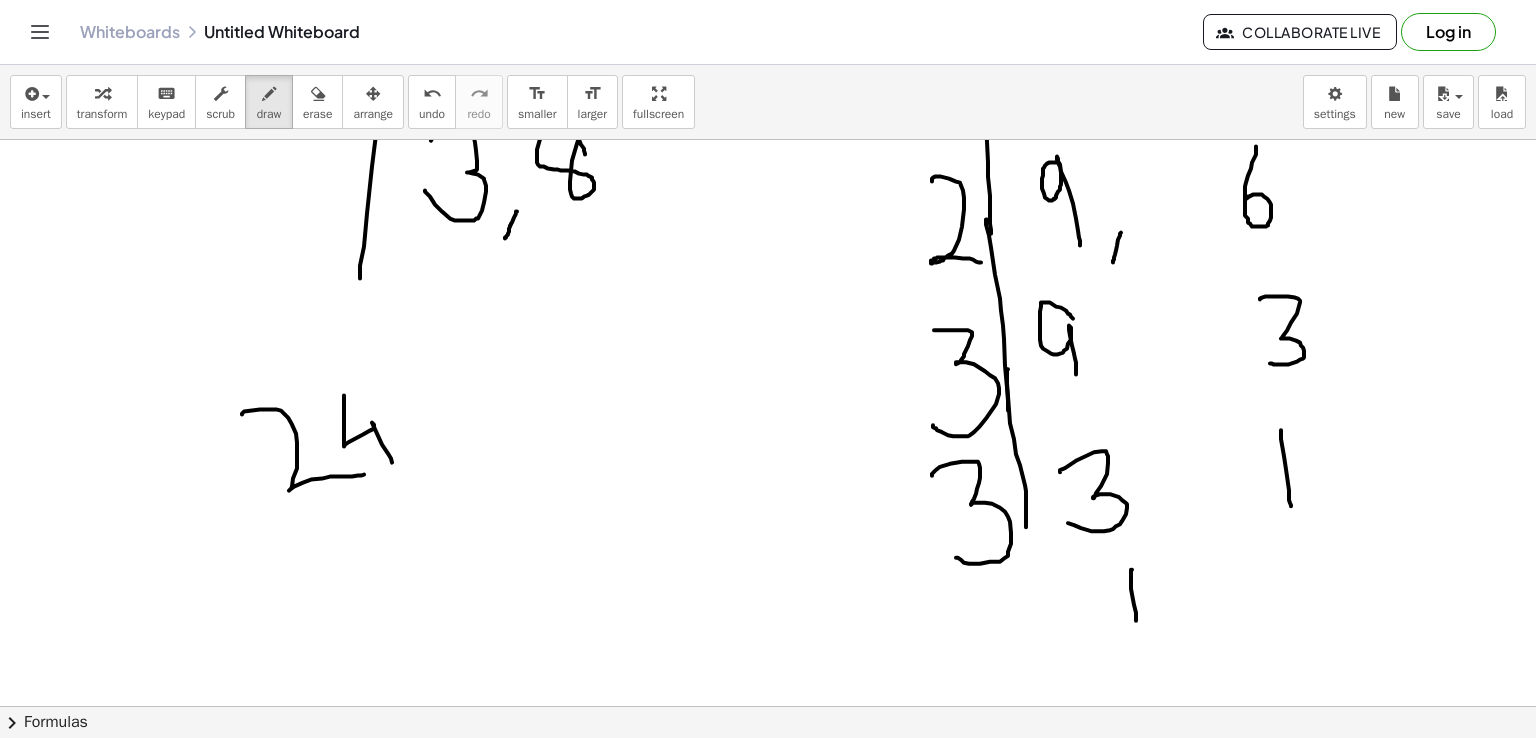 drag, startPoint x: 344, startPoint y: 394, endPoint x: 392, endPoint y: 461, distance: 82.419655 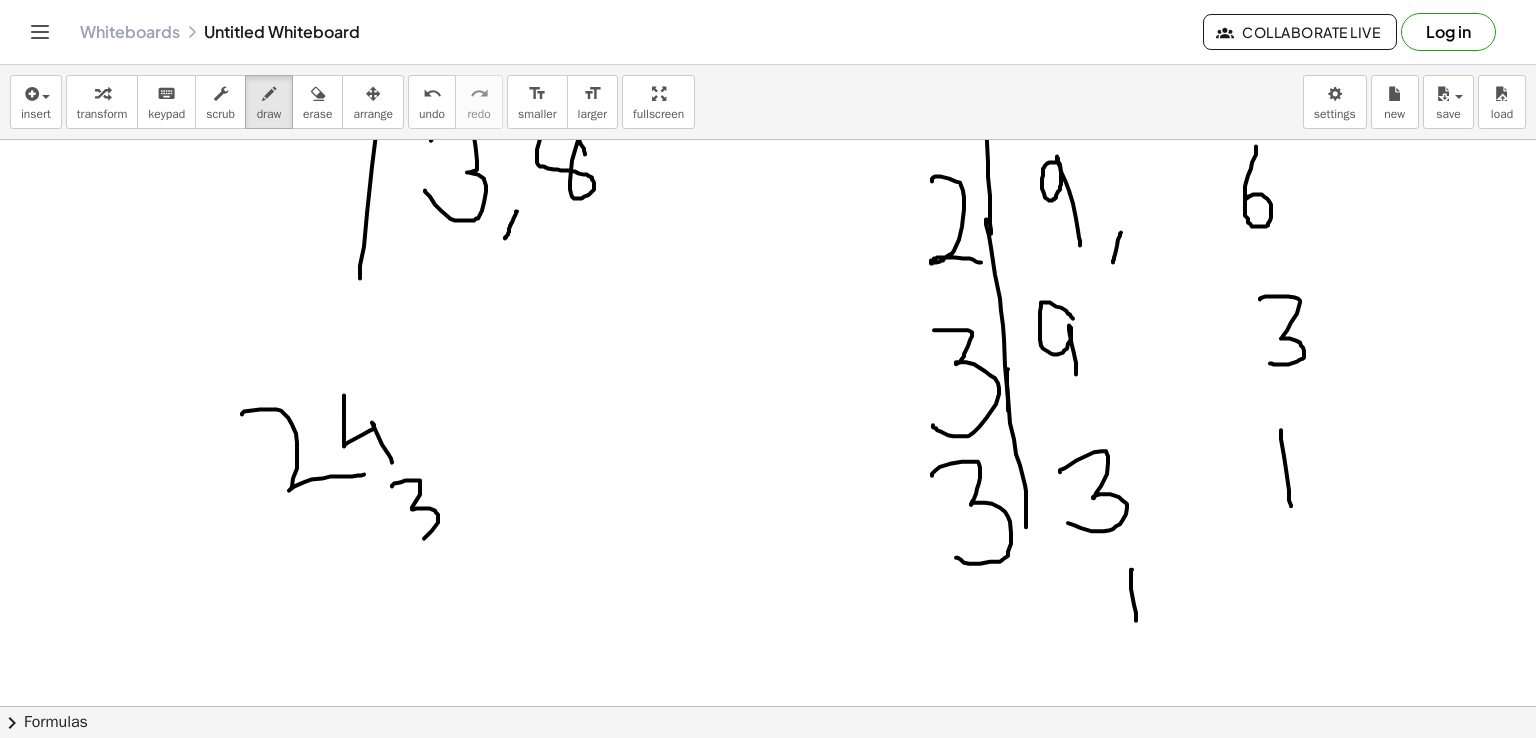 drag, startPoint x: 392, startPoint y: 485, endPoint x: 410, endPoint y: 543, distance: 60.728905 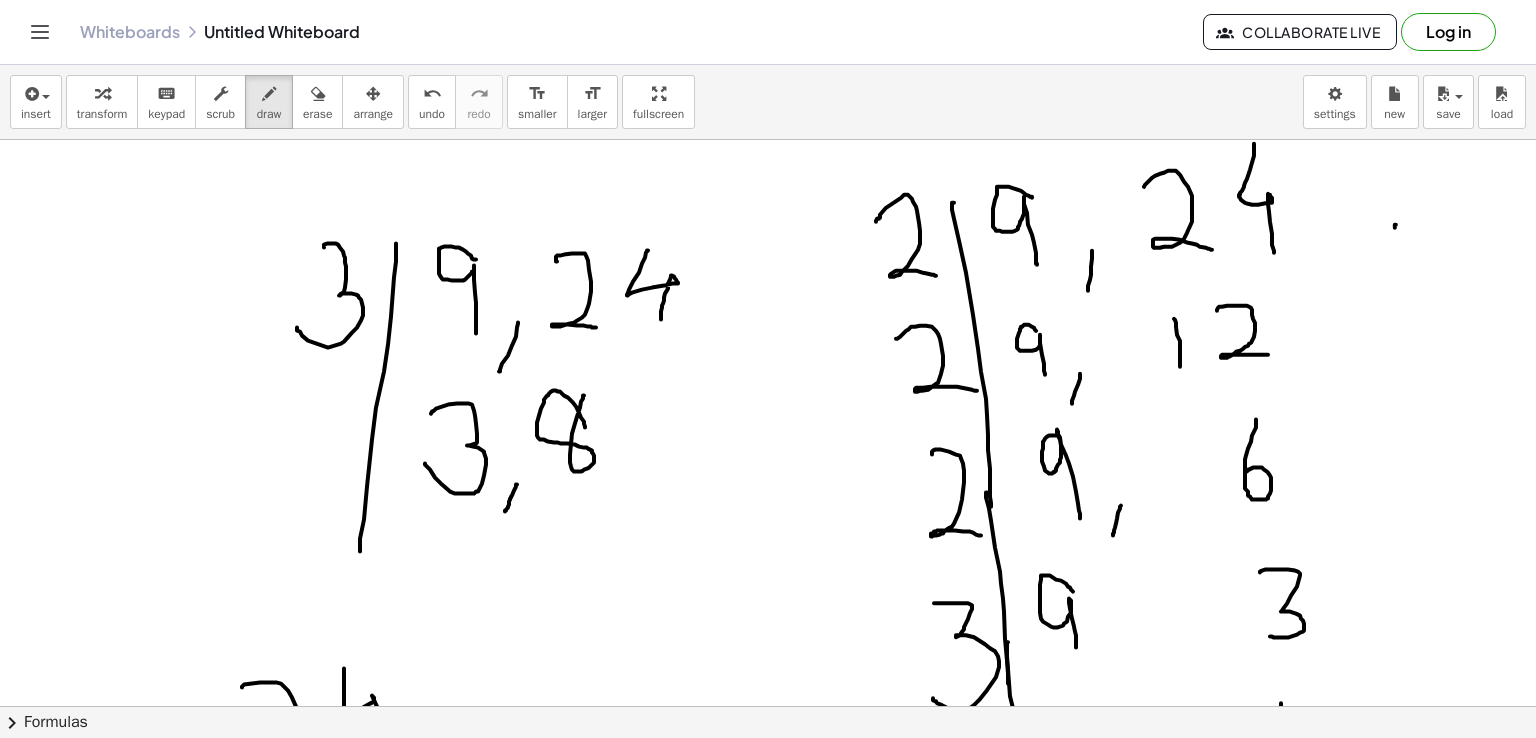 scroll, scrollTop: 2265, scrollLeft: 0, axis: vertical 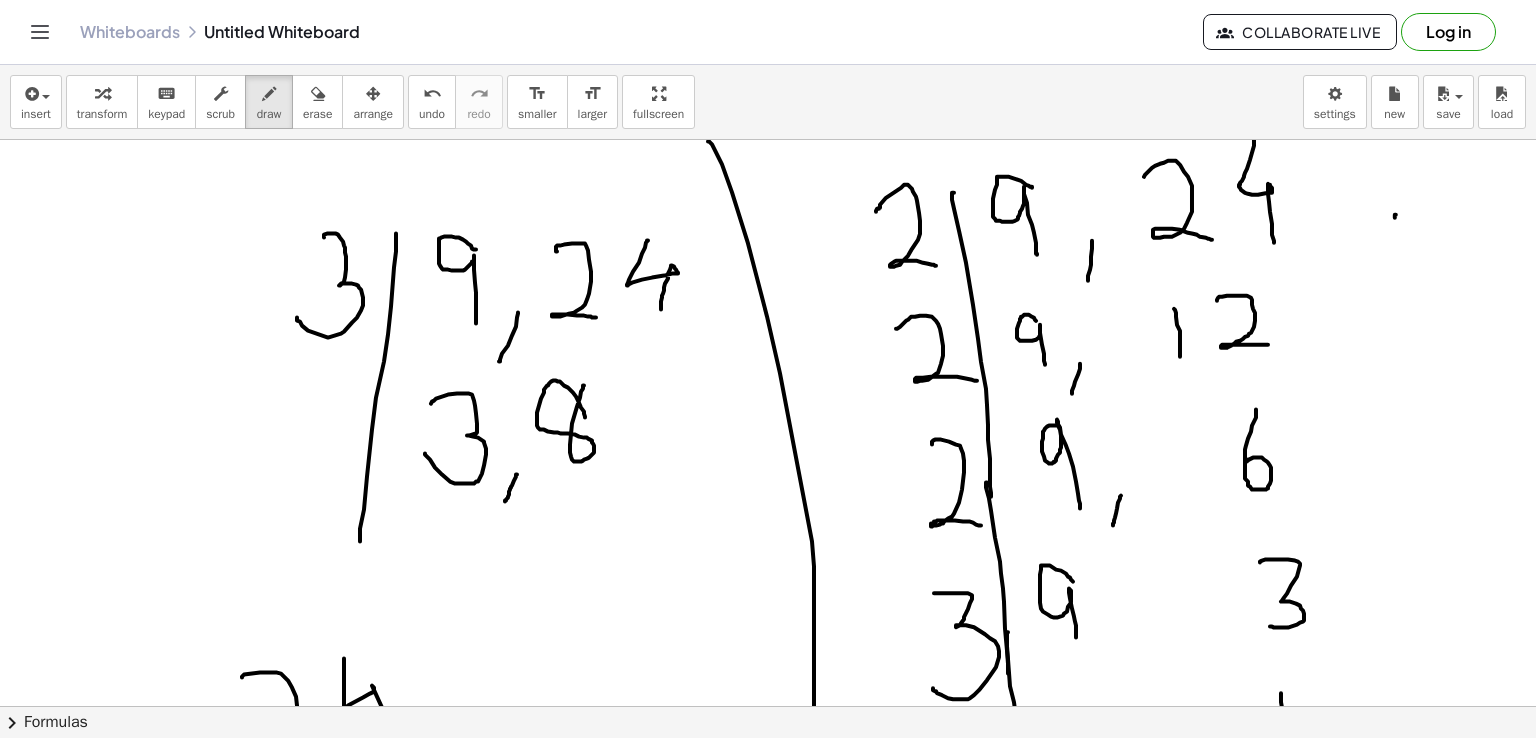 drag, startPoint x: 708, startPoint y: 140, endPoint x: 814, endPoint y: 766, distance: 634.911 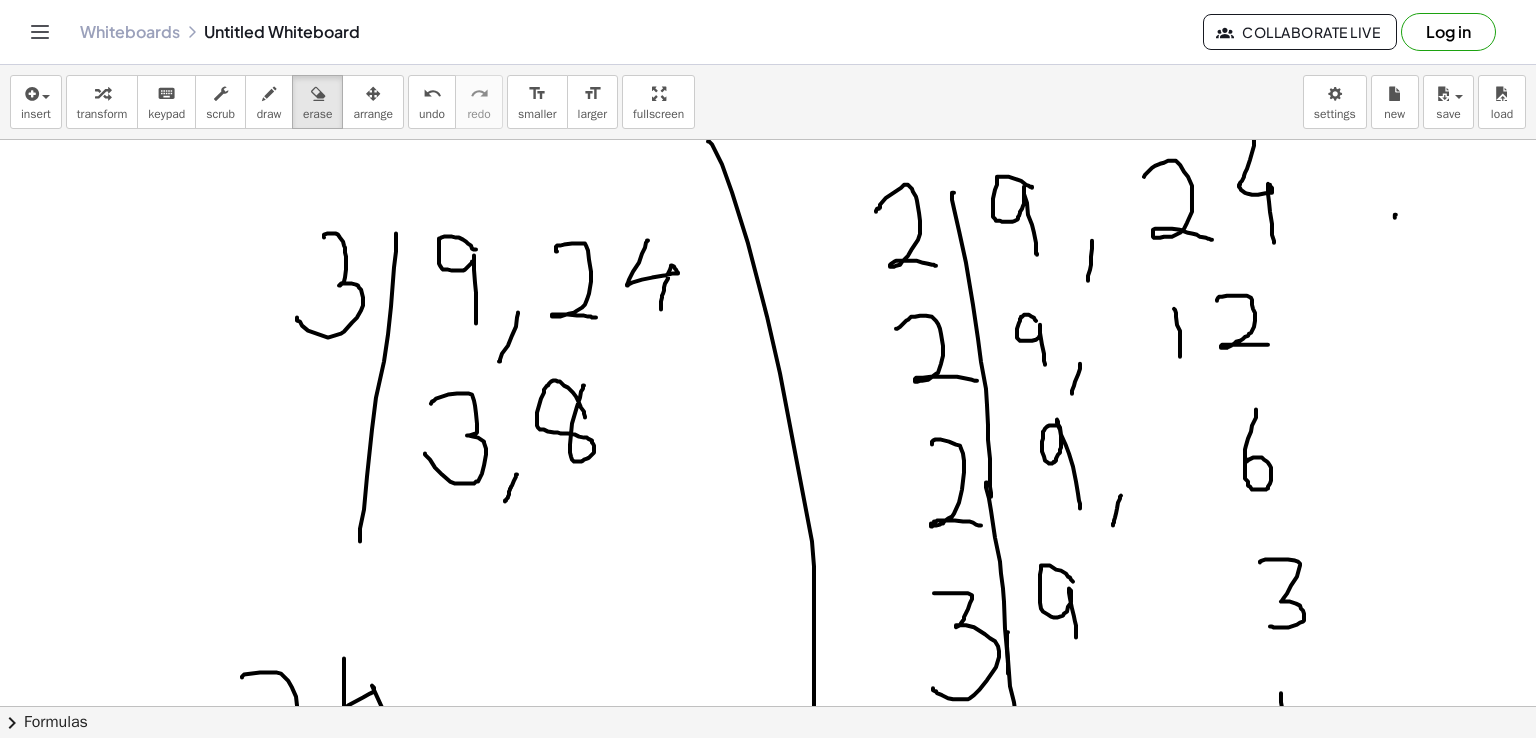 drag, startPoint x: 308, startPoint y: 97, endPoint x: 339, endPoint y: 346, distance: 250.9223 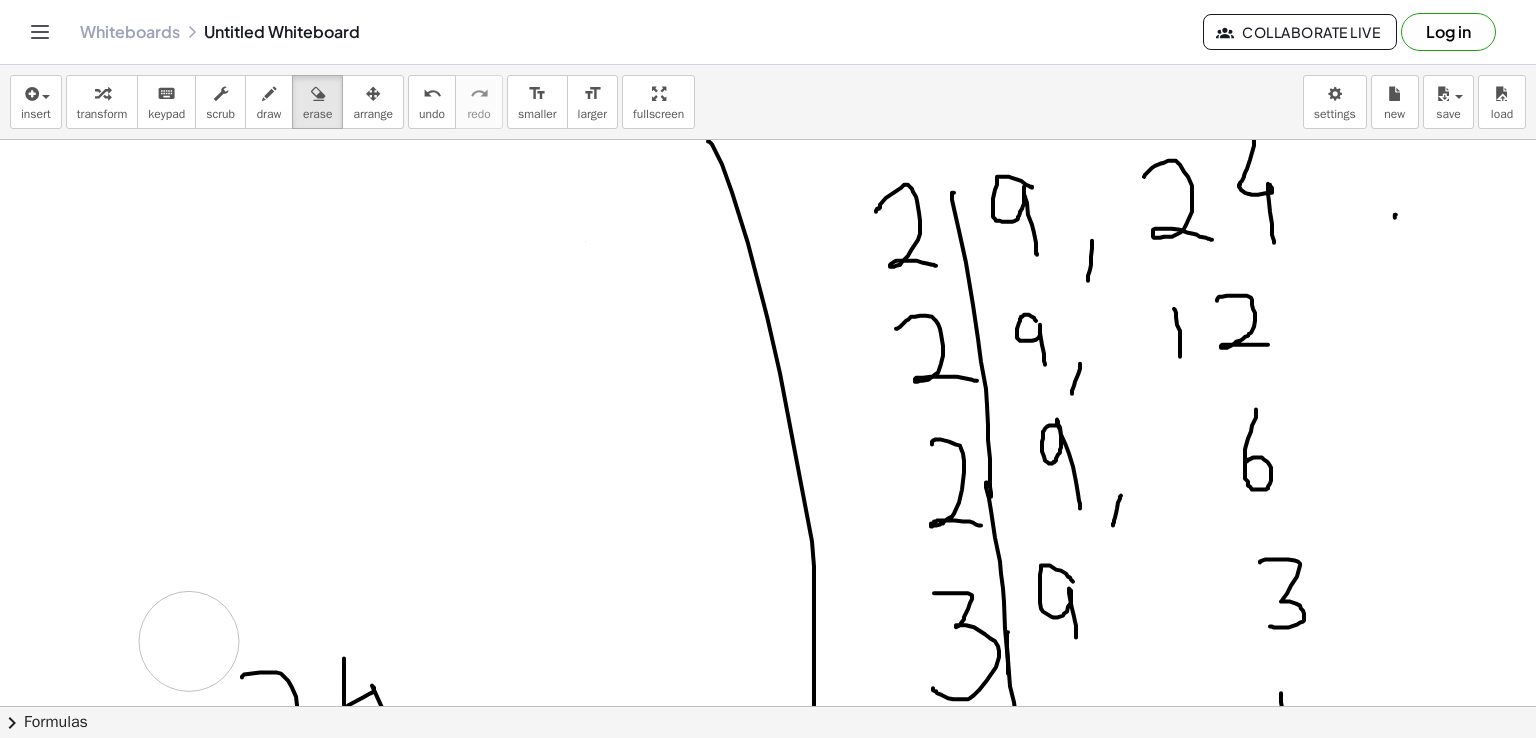 drag, startPoint x: 339, startPoint y: 346, endPoint x: 189, endPoint y: 640, distance: 330.05453 